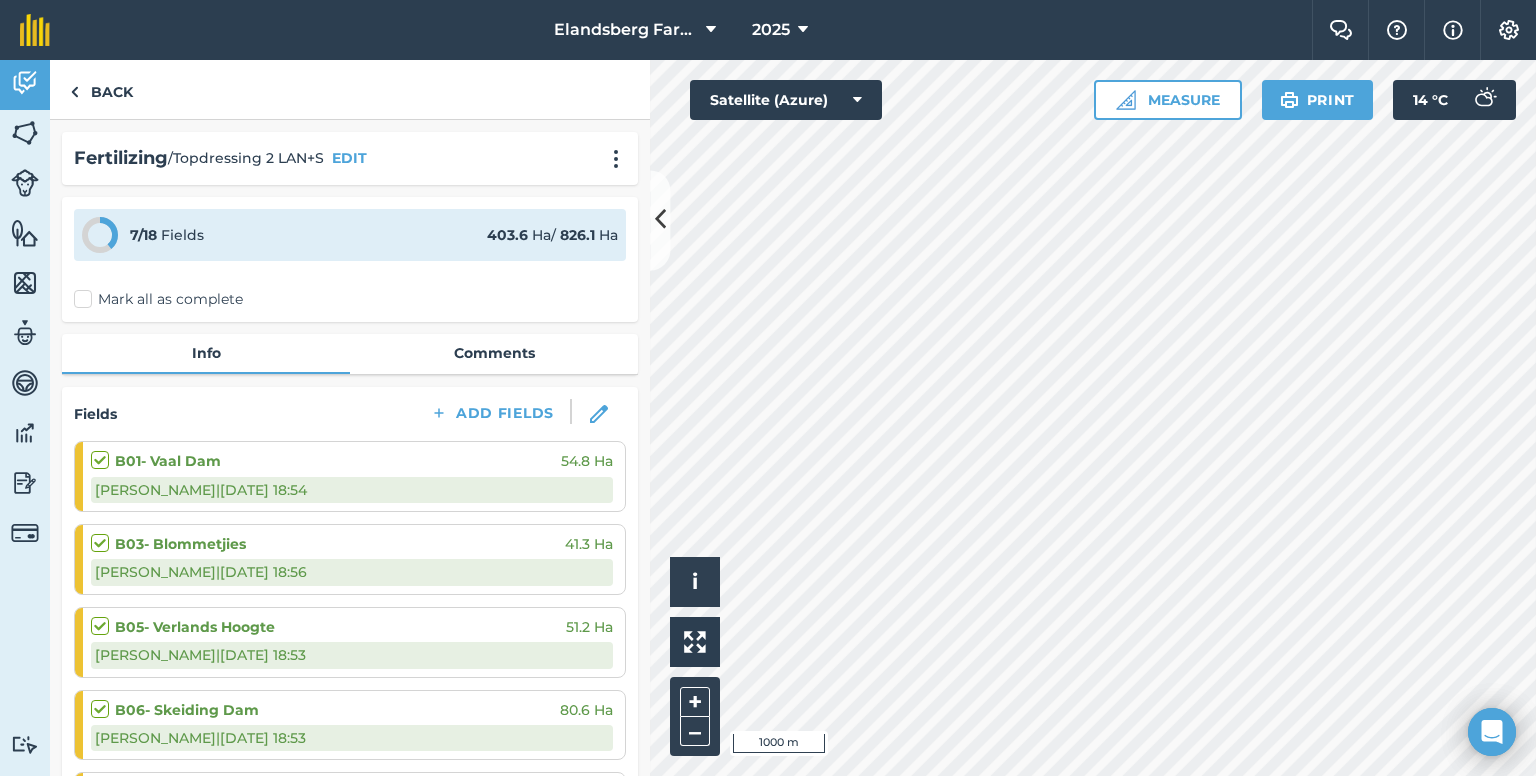 scroll, scrollTop: 0, scrollLeft: 0, axis: both 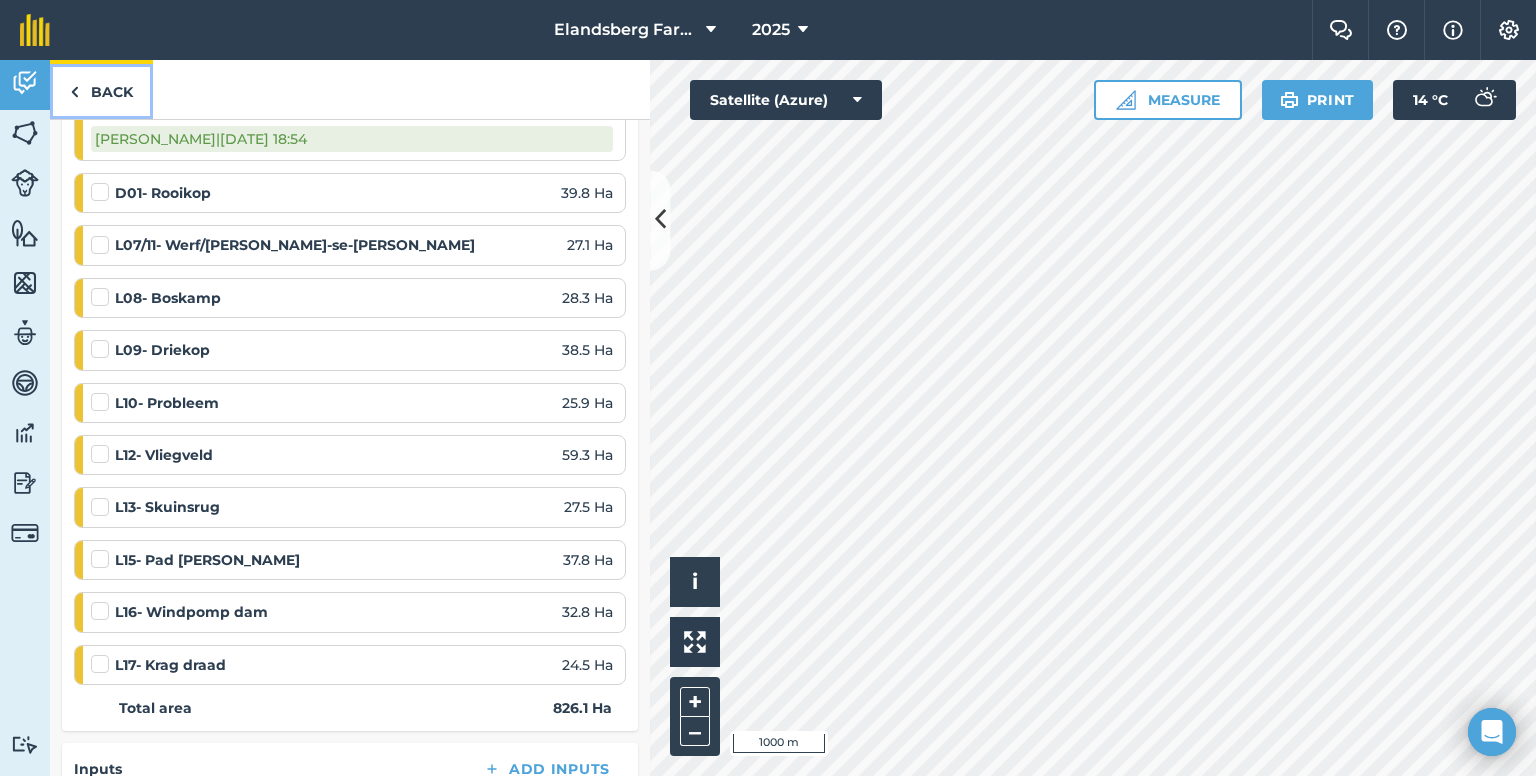 click on "Back" at bounding box center (101, 89) 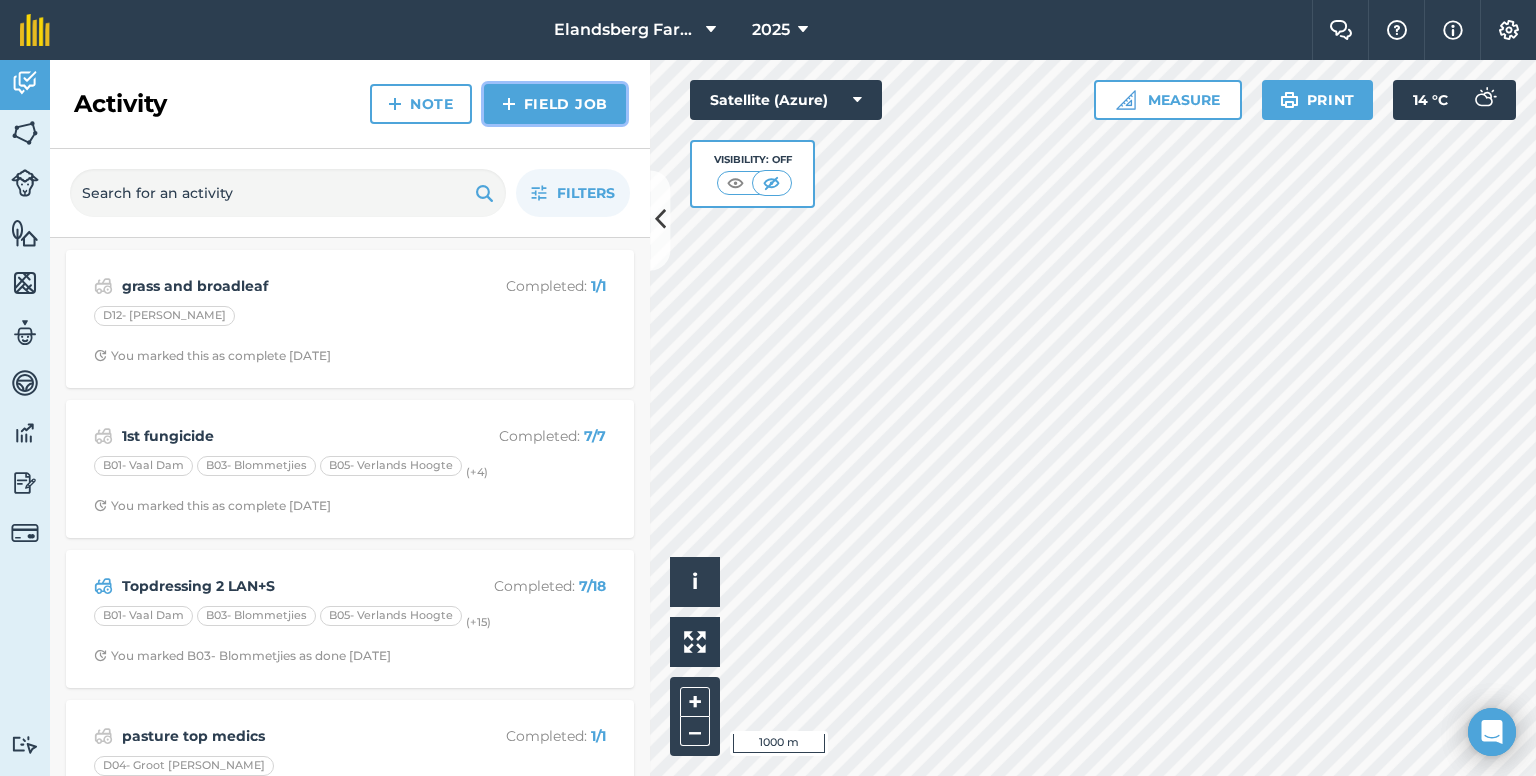 click at bounding box center [509, 104] 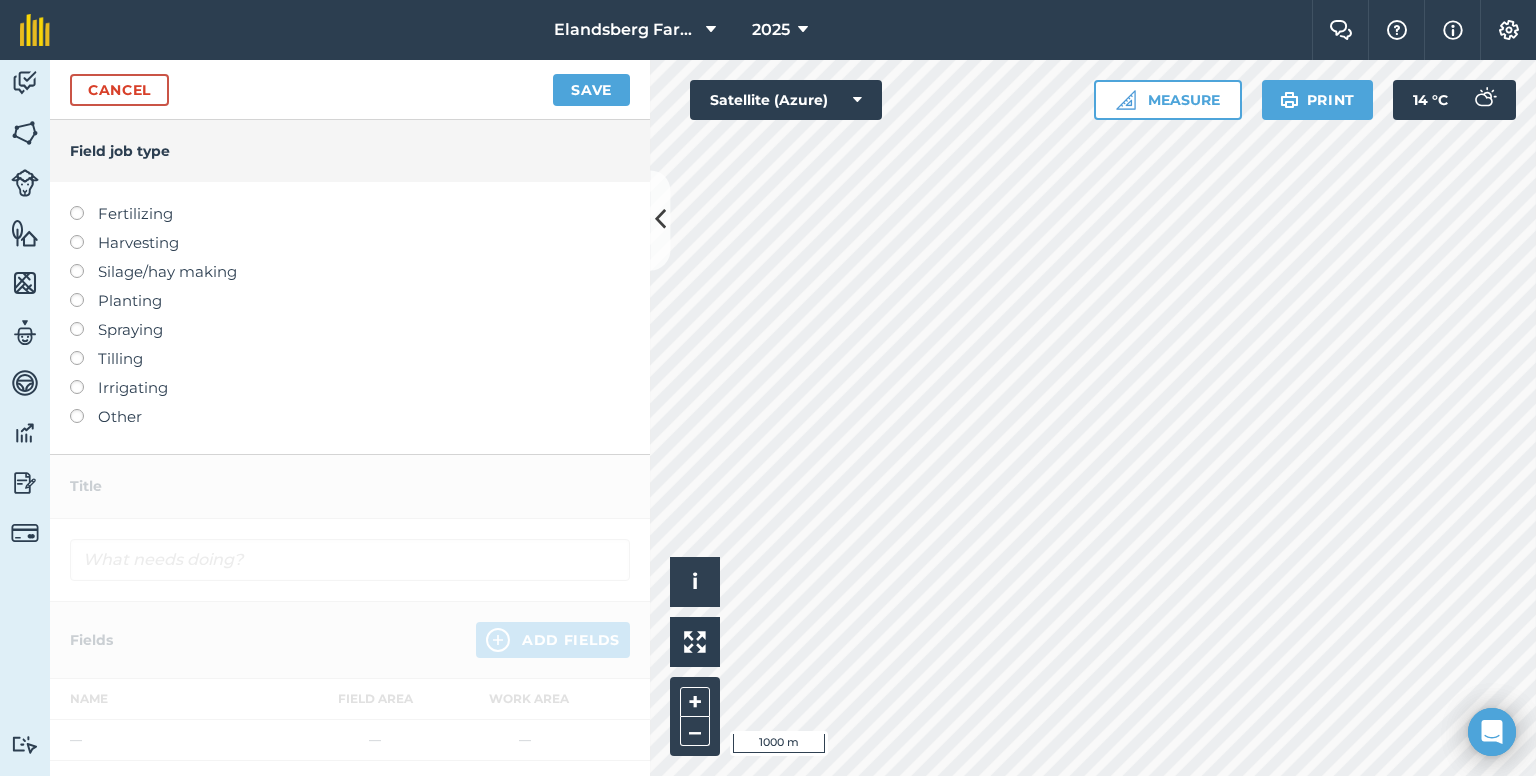 click at bounding box center [84, 322] 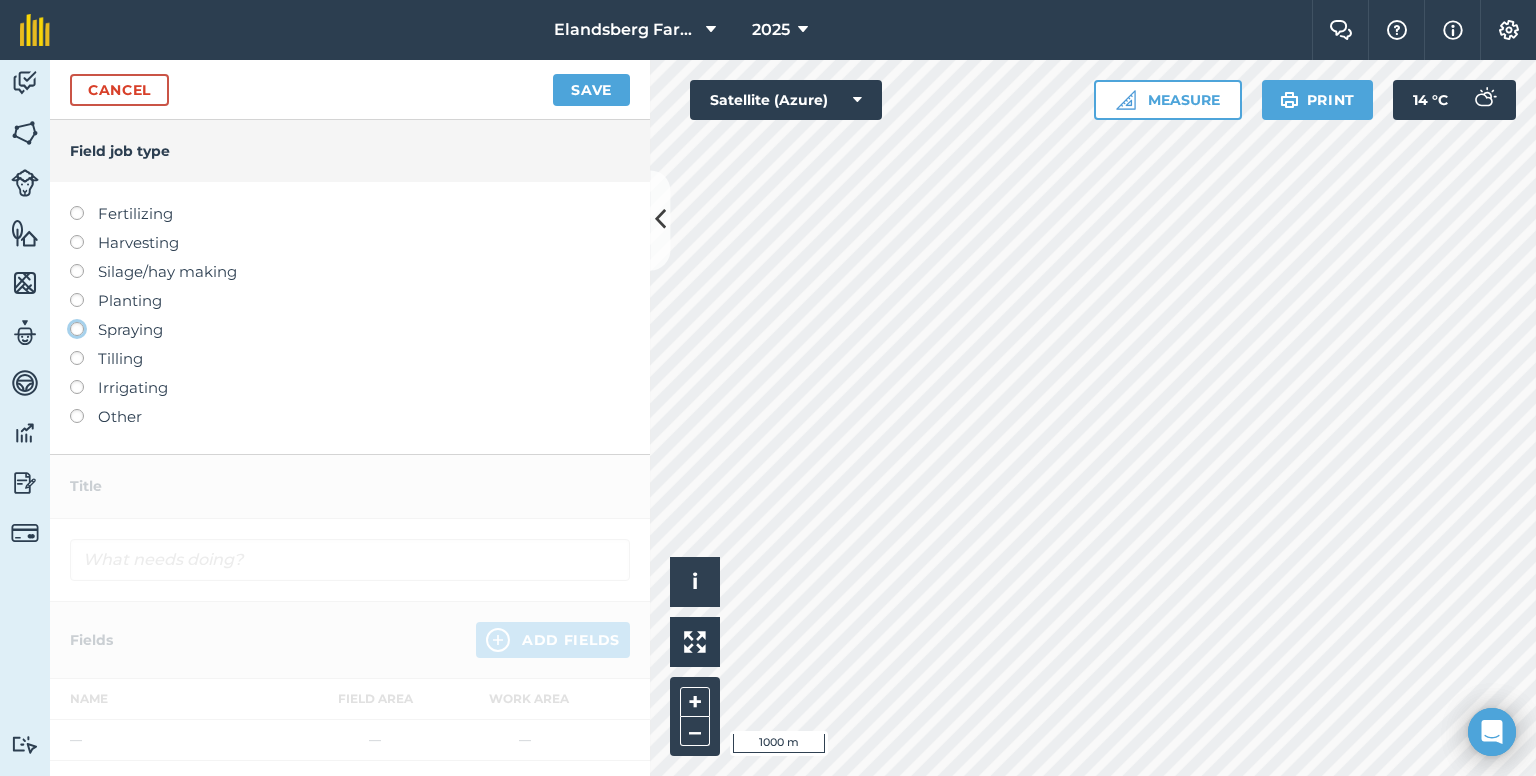 click on "Spraying" at bounding box center (-9943, 328) 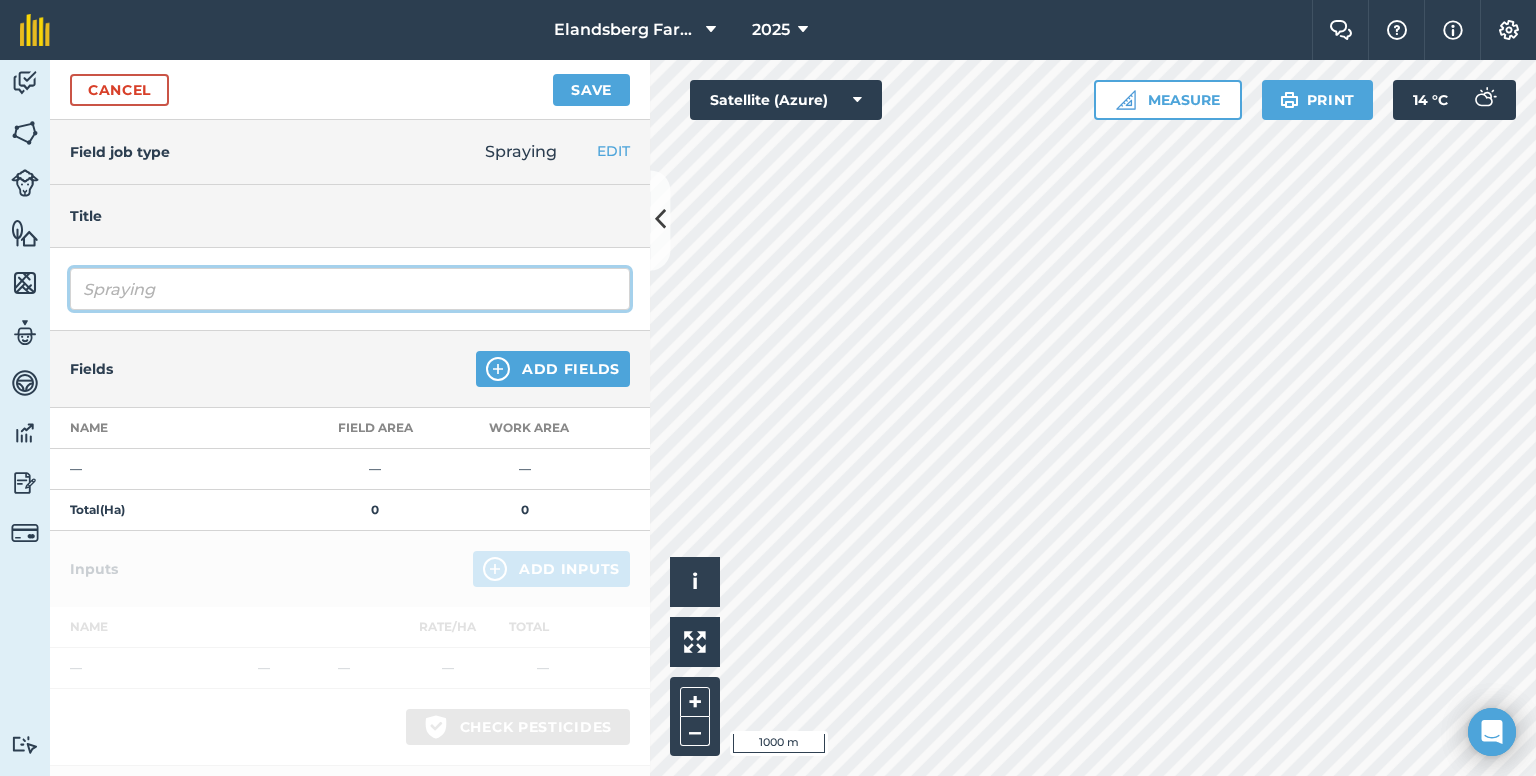 click on "Spraying" at bounding box center [350, 289] 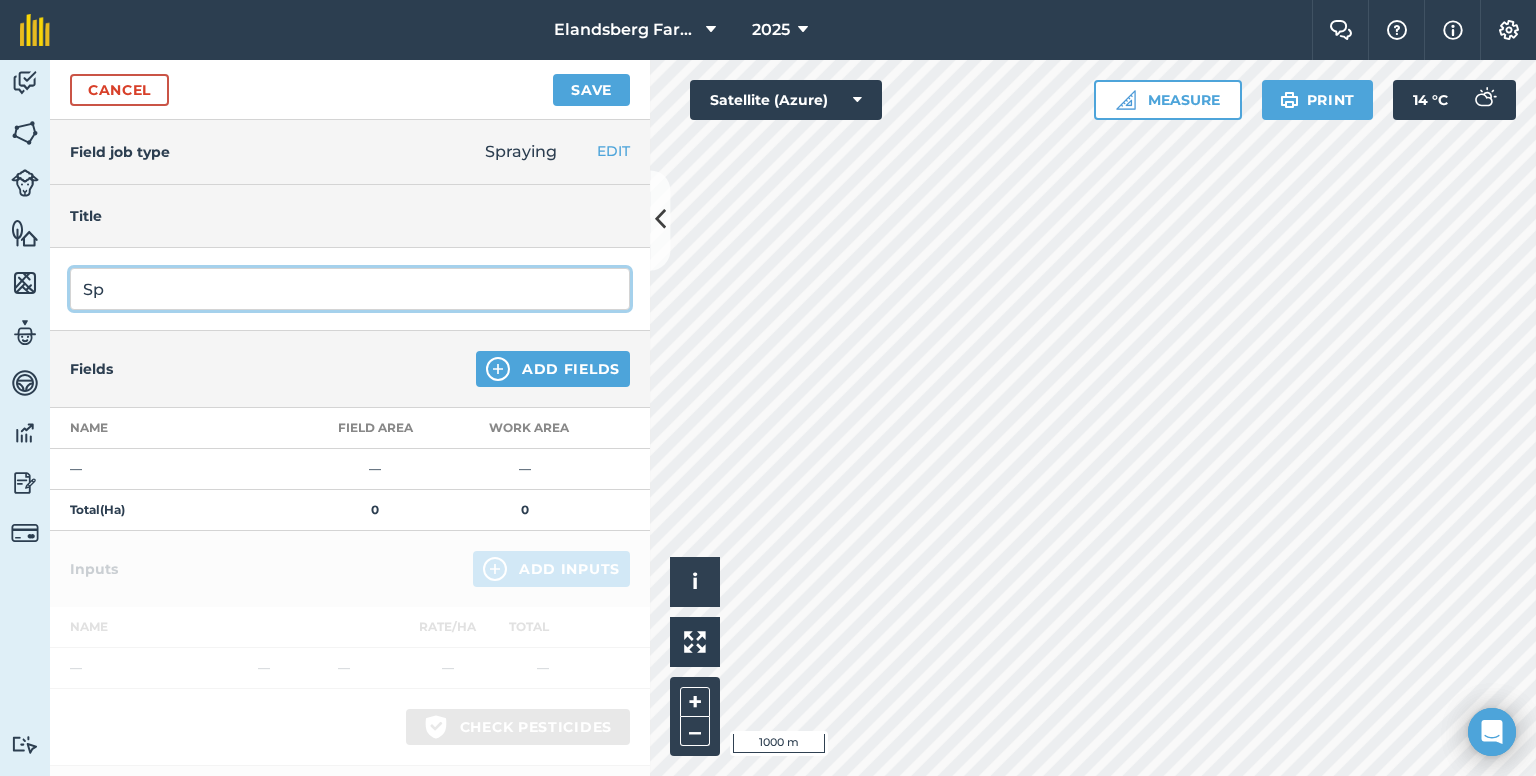 type on "S" 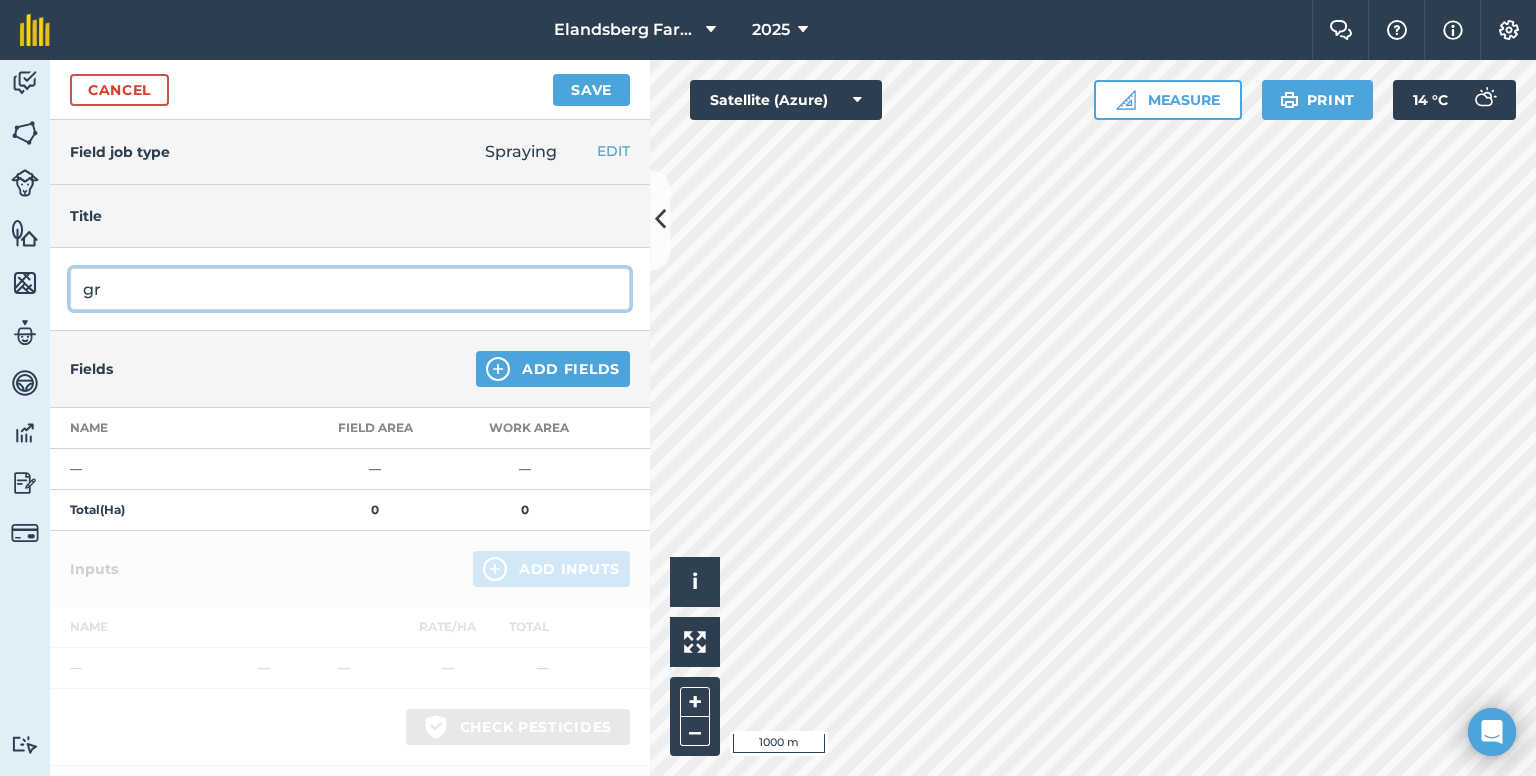 type on "g" 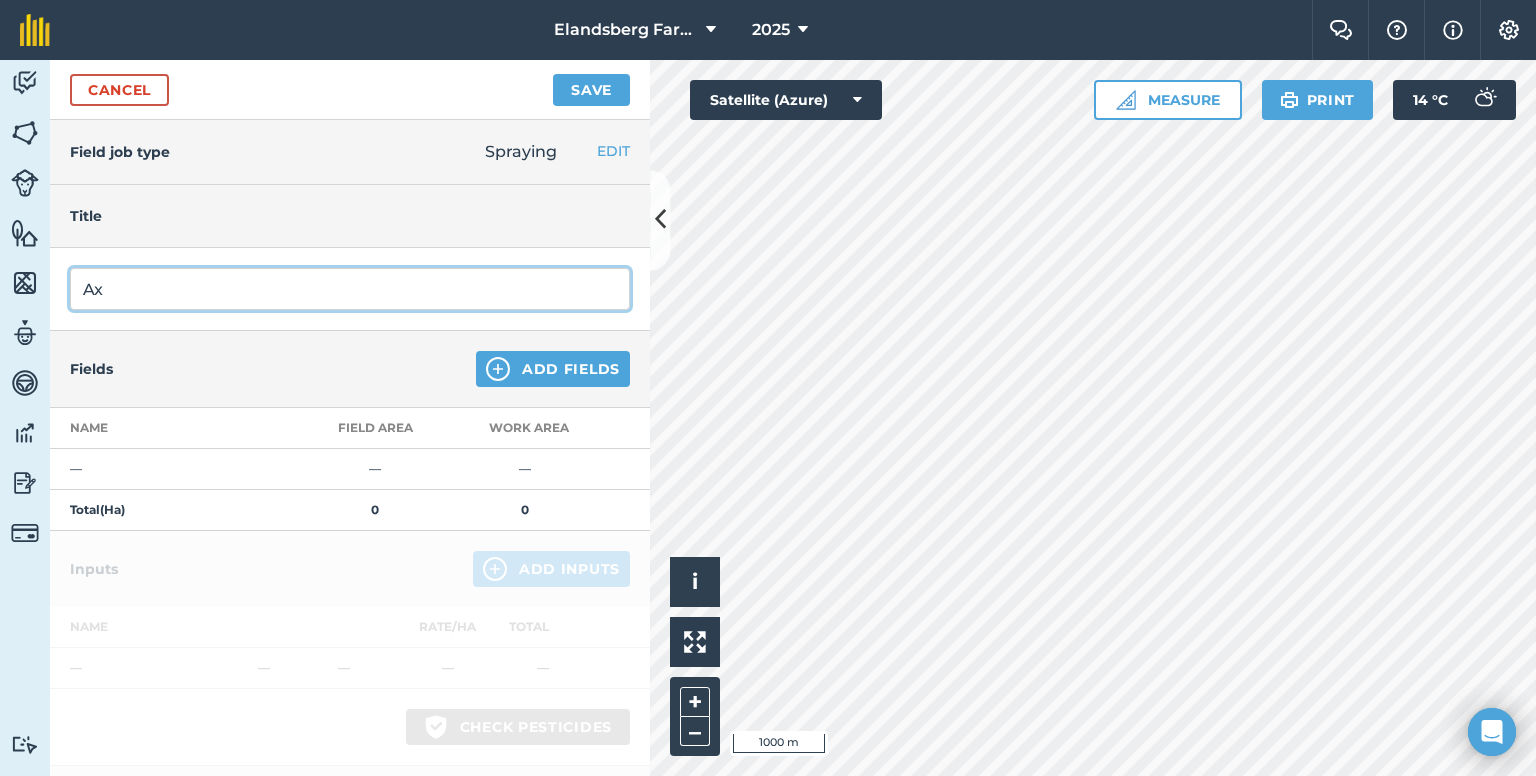 type on "A" 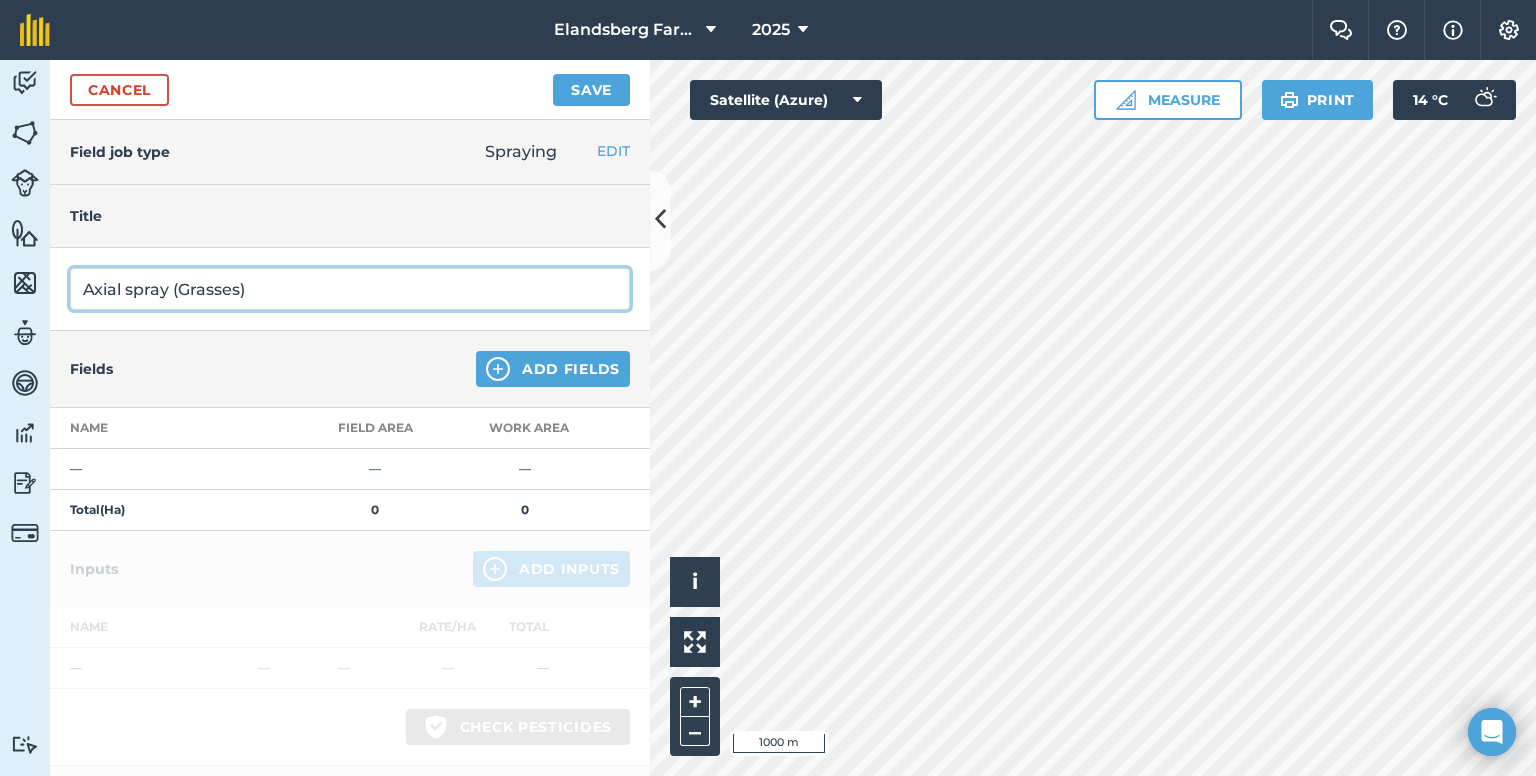 type on "Axial spray (Grasses)" 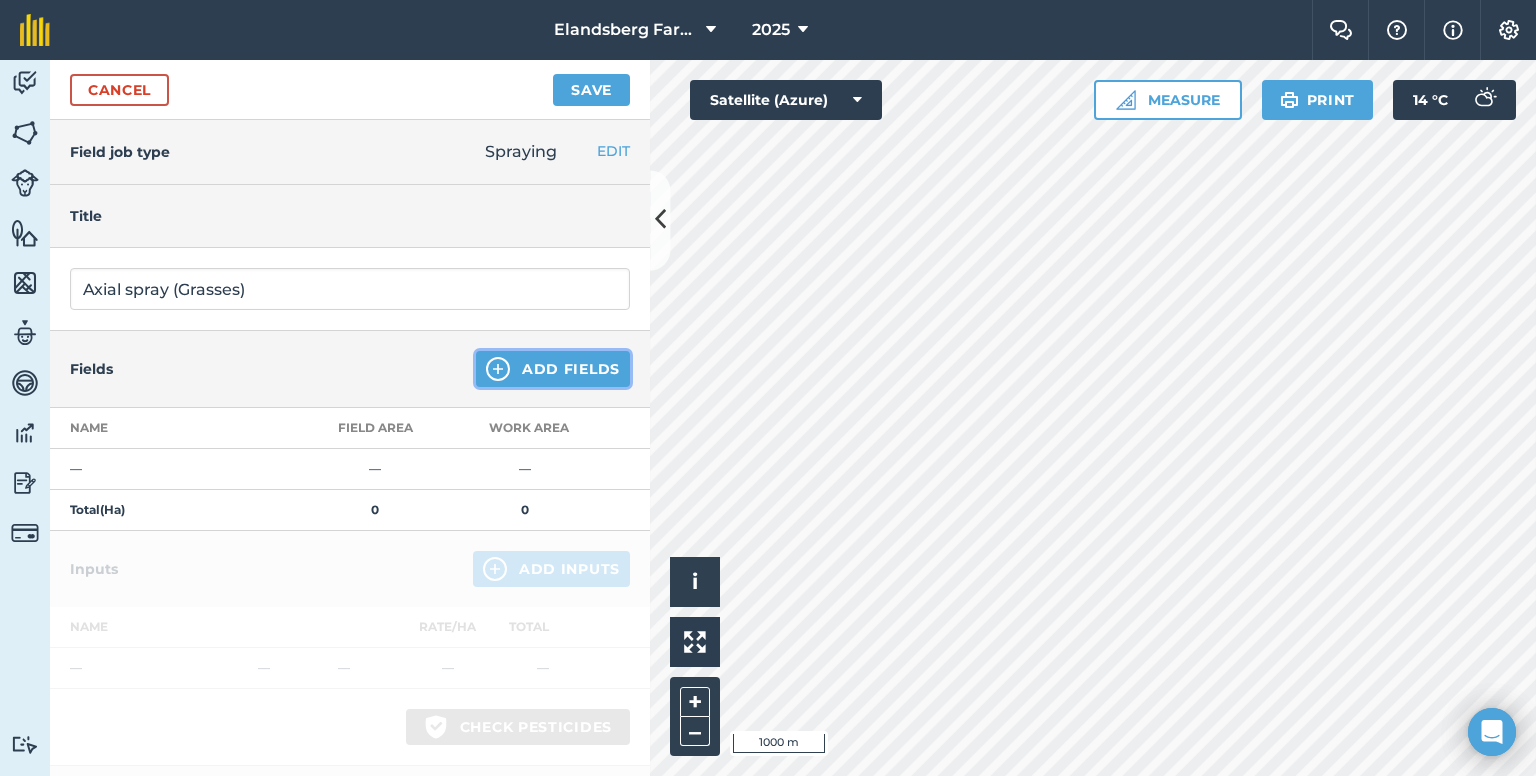 click on "Add Fields" at bounding box center [553, 369] 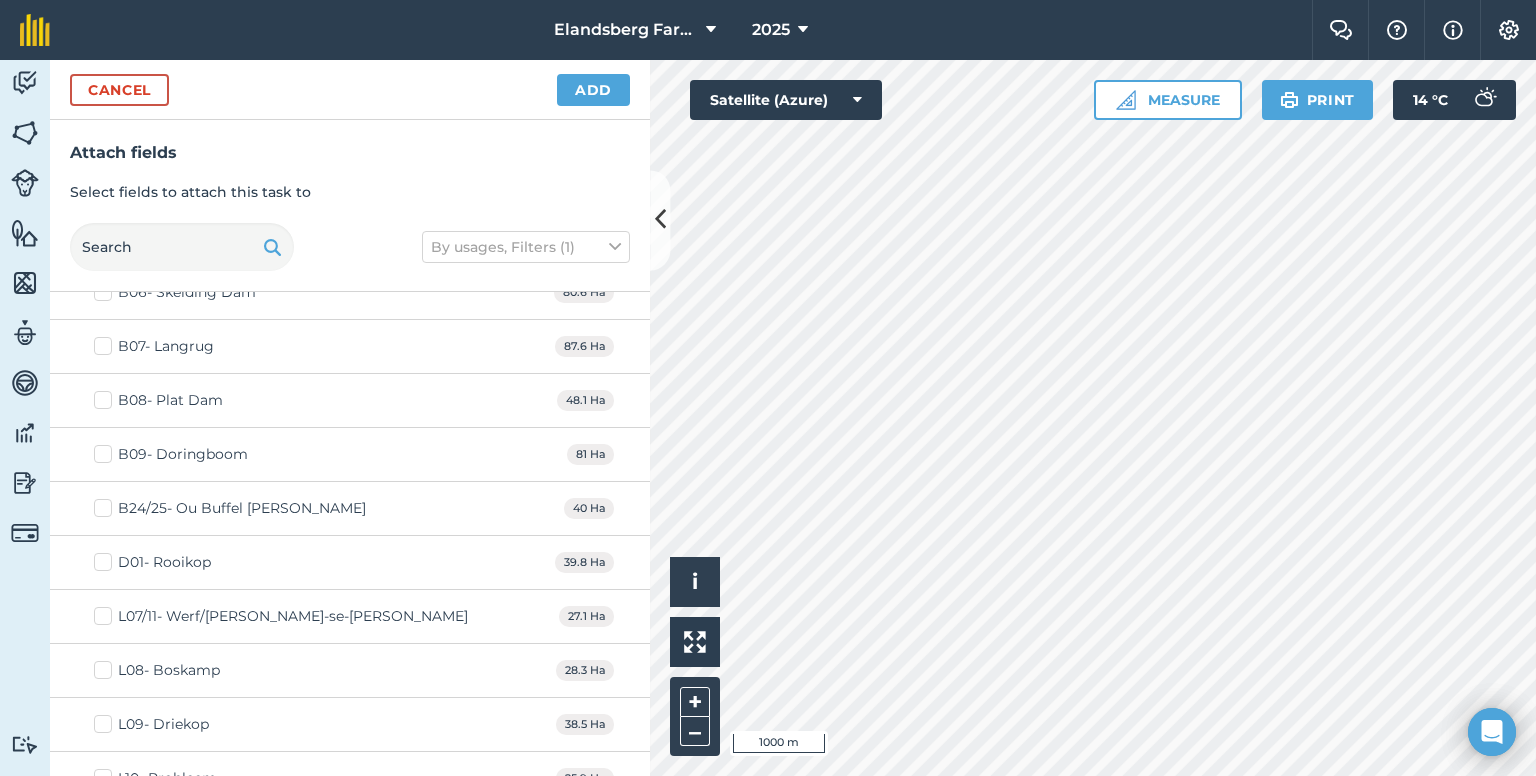 scroll, scrollTop: 3895, scrollLeft: 0, axis: vertical 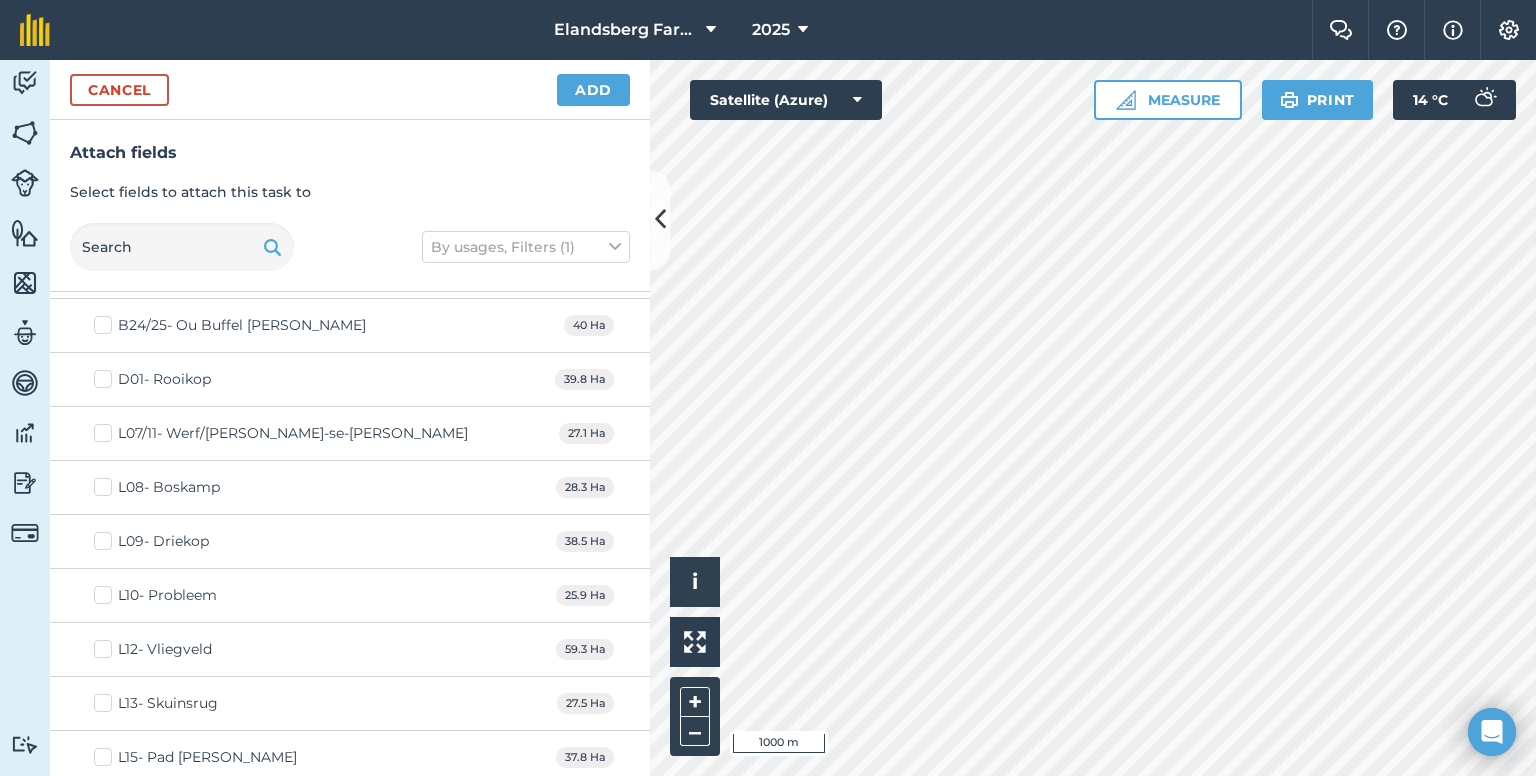 click on "L13- Skuinsrug" at bounding box center (156, 703) 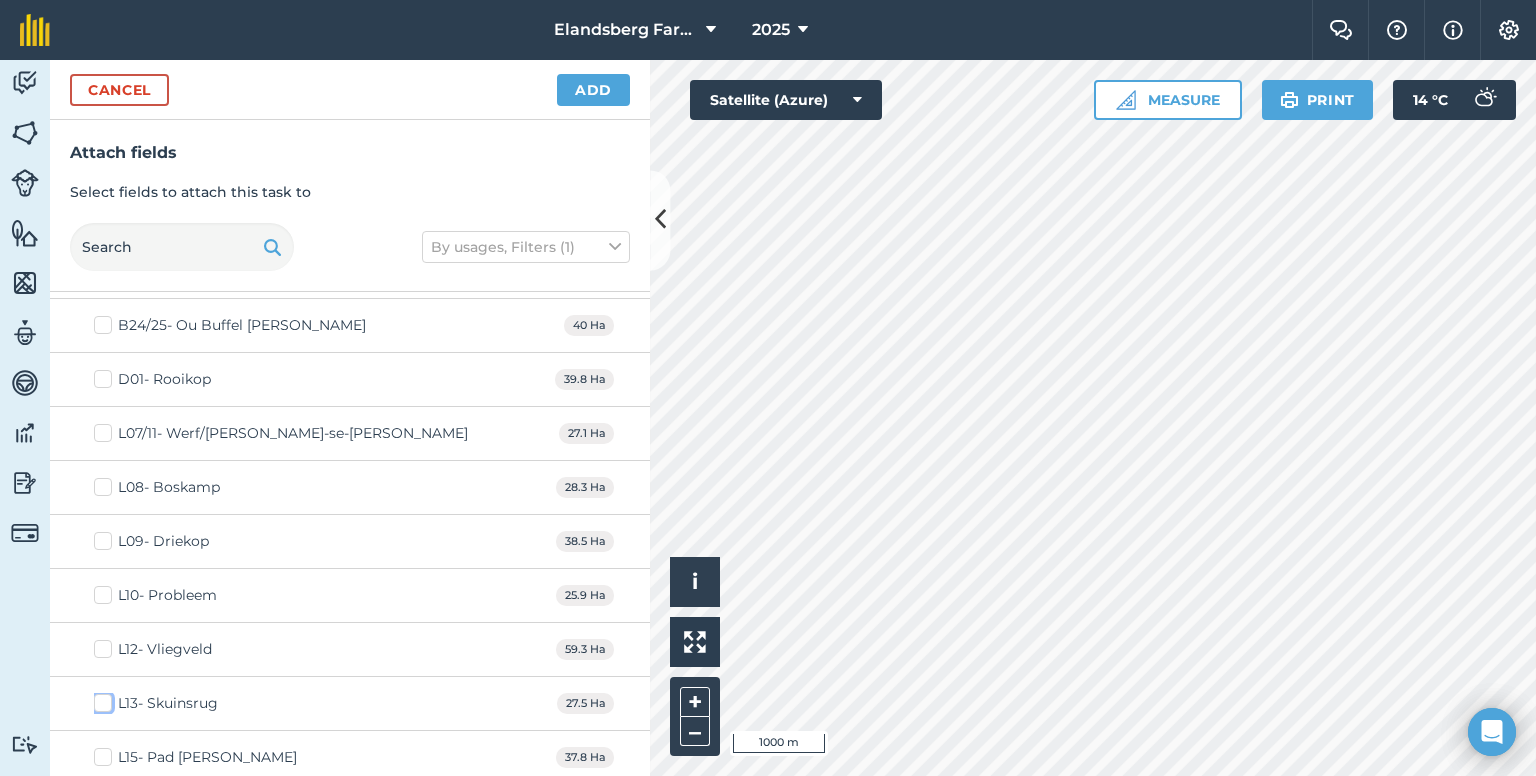 click on "L13- Skuinsrug" at bounding box center (100, 699) 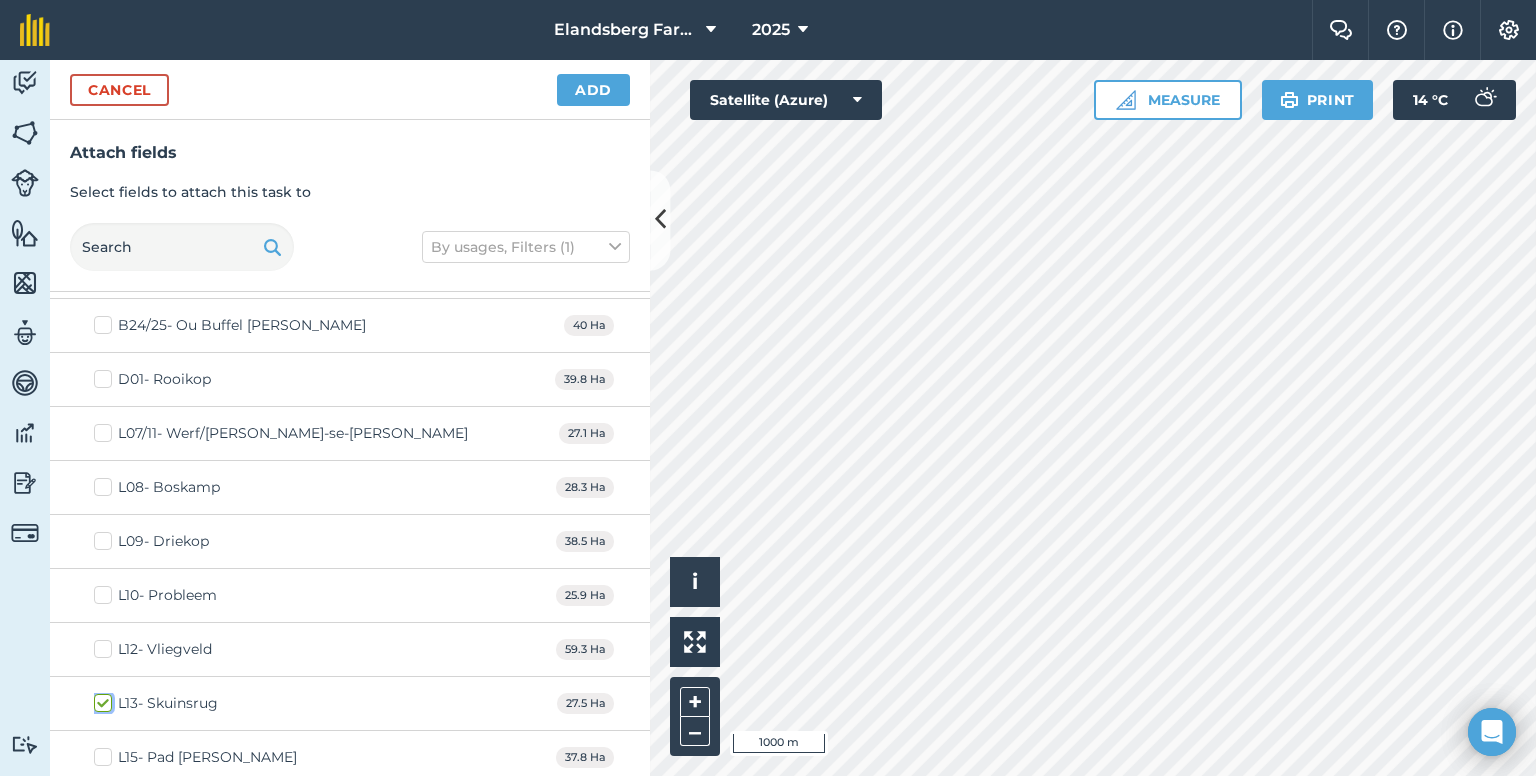 checkbox on "true" 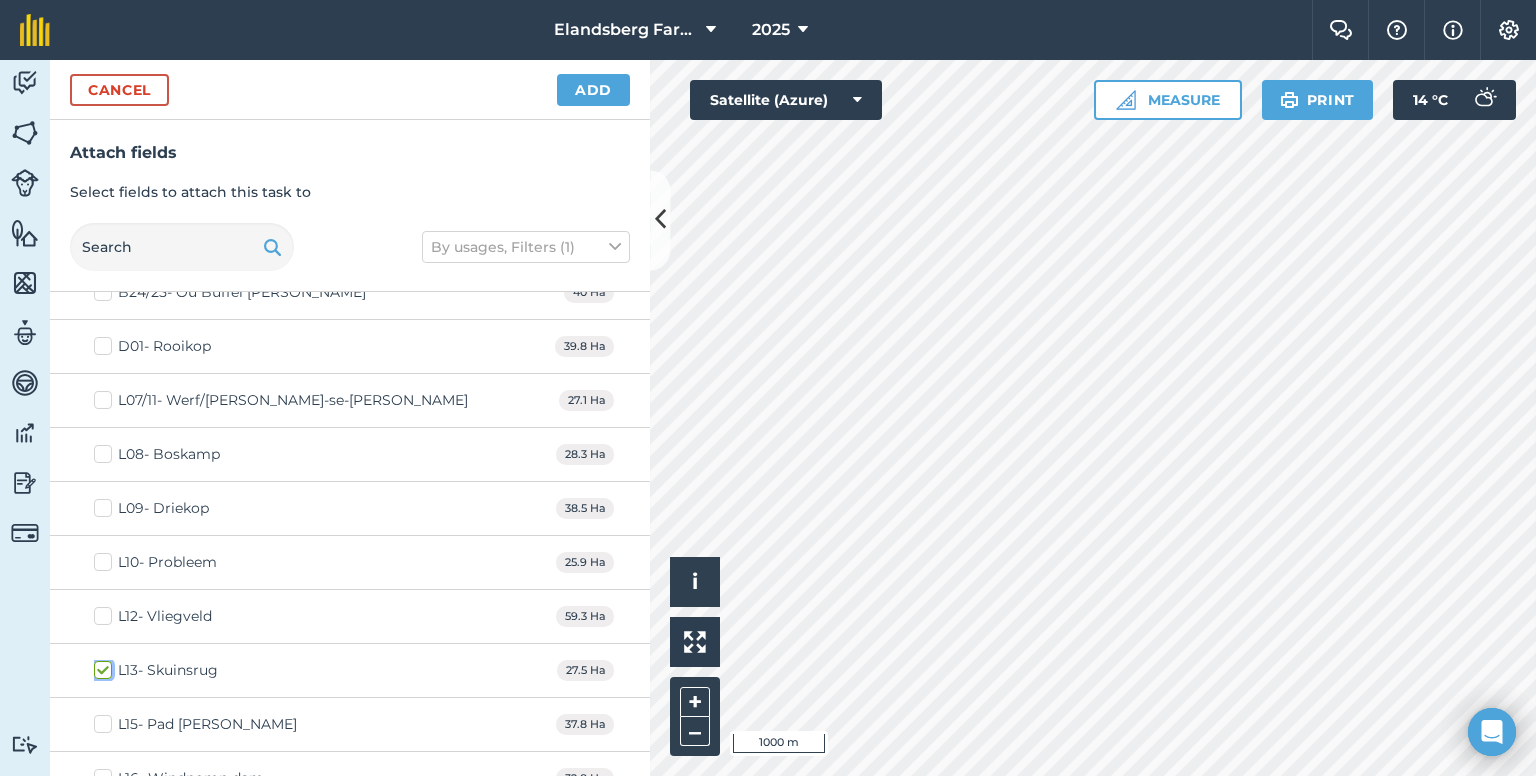 scroll, scrollTop: 3895, scrollLeft: 0, axis: vertical 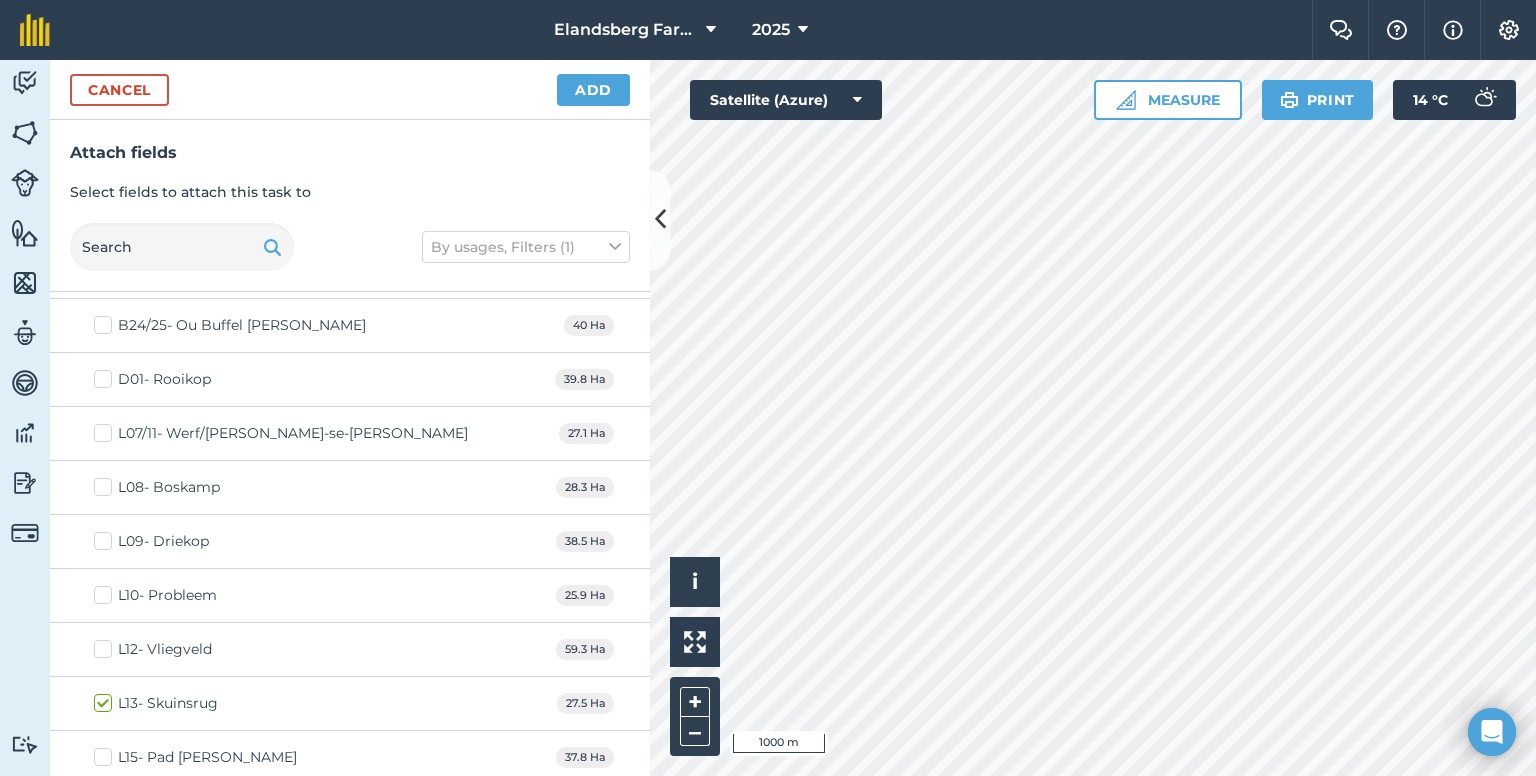 click on "L09- Driekop" at bounding box center (151, 541) 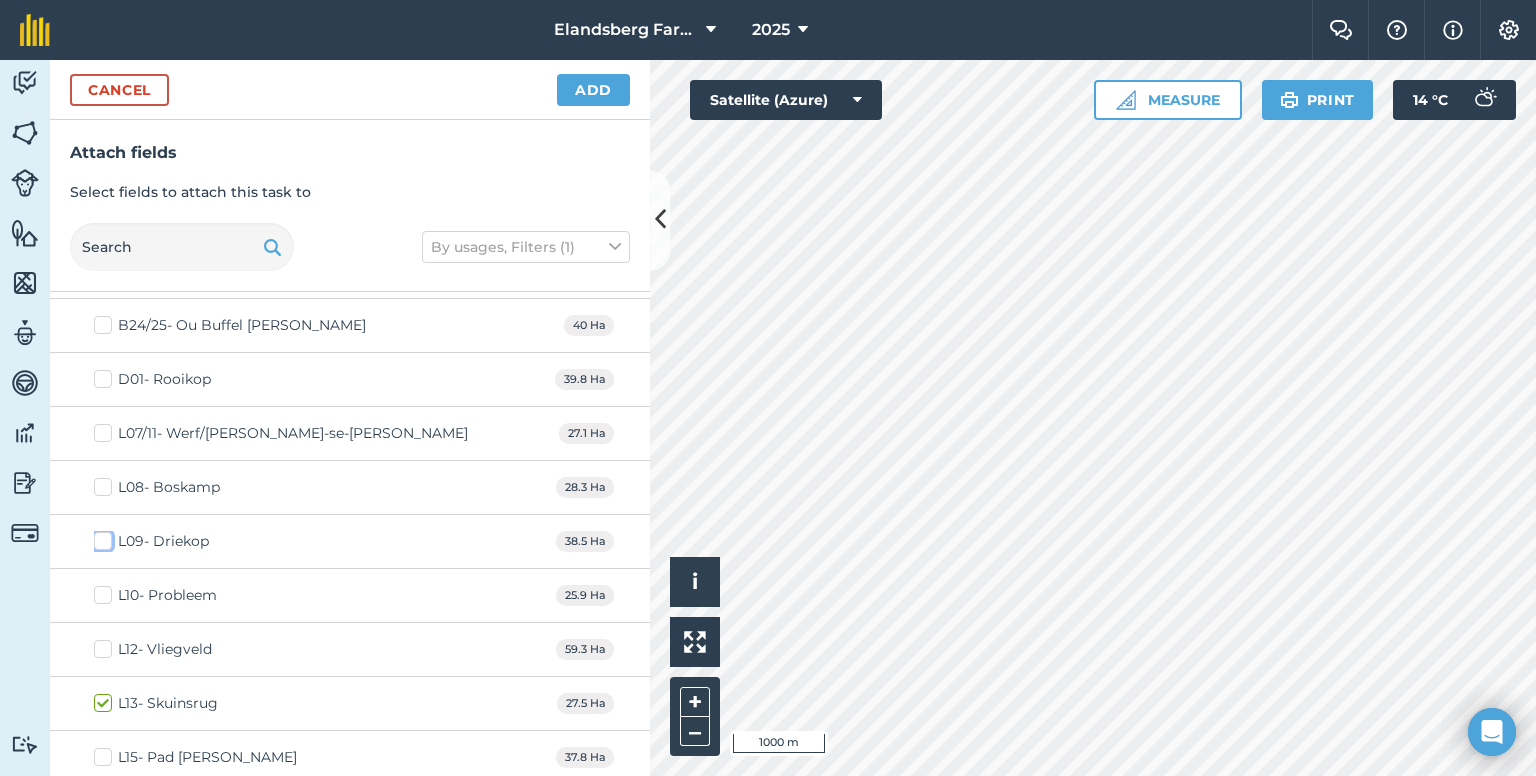 click on "L09- Driekop" at bounding box center [100, 537] 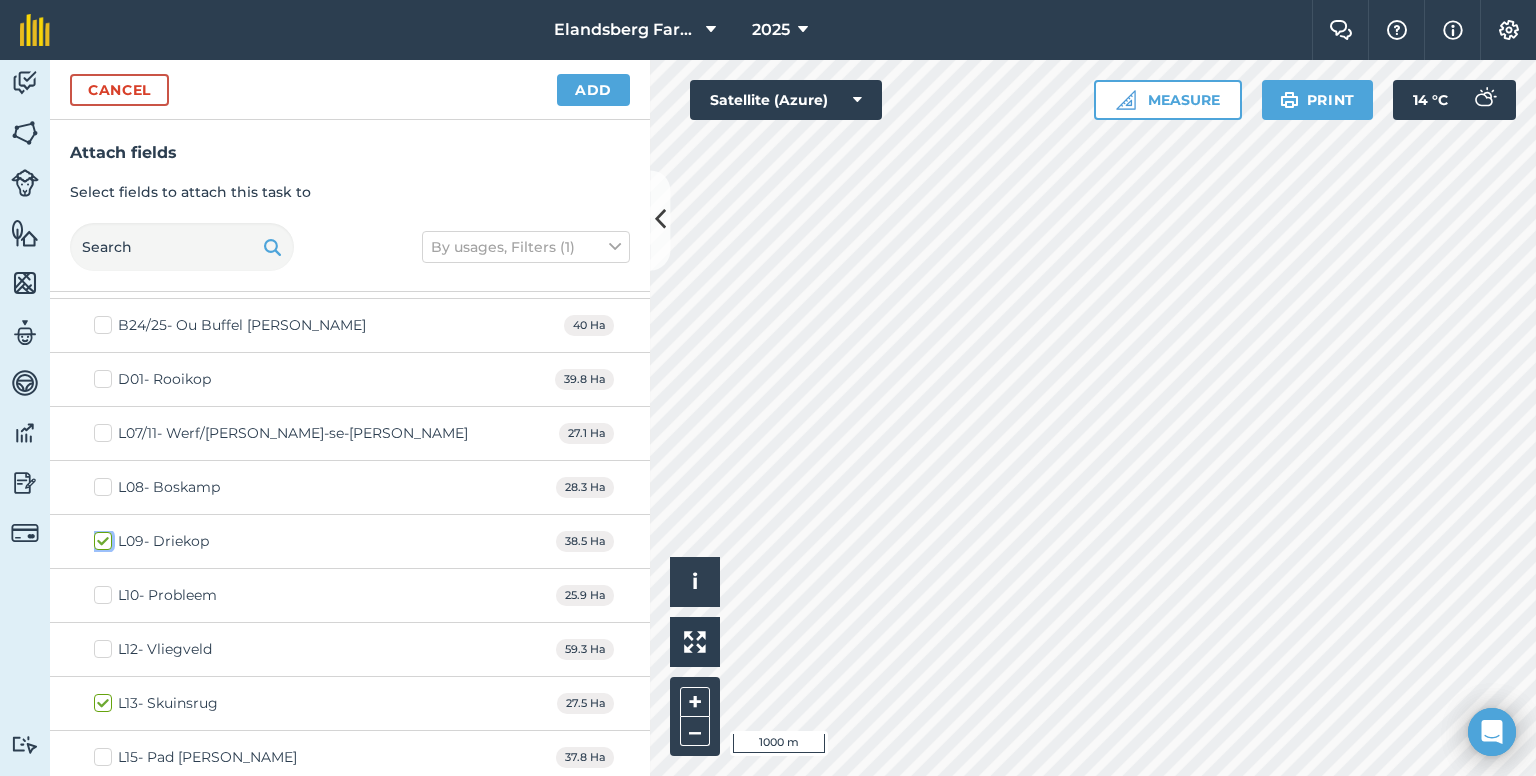 checkbox on "true" 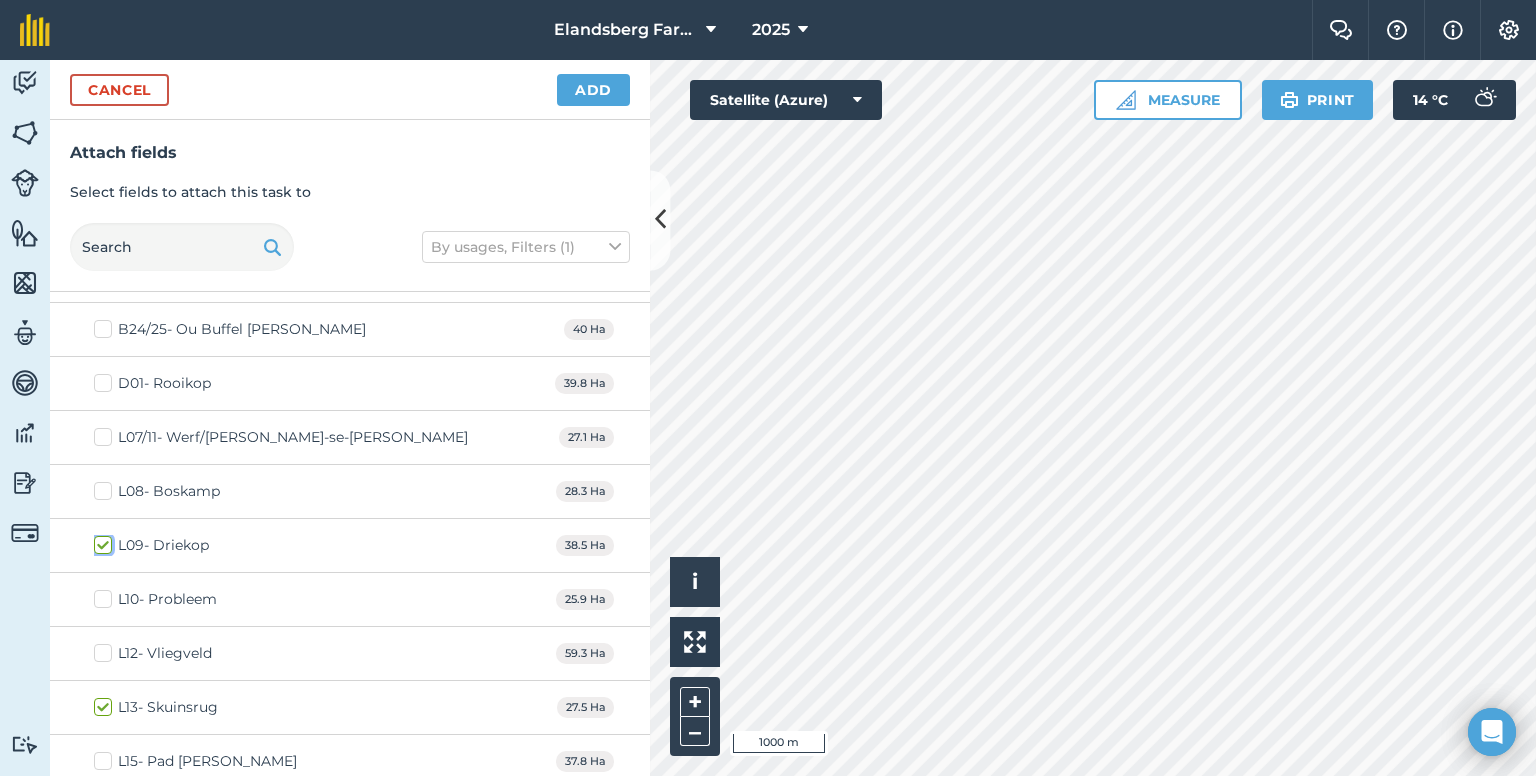 scroll, scrollTop: 3695, scrollLeft: 0, axis: vertical 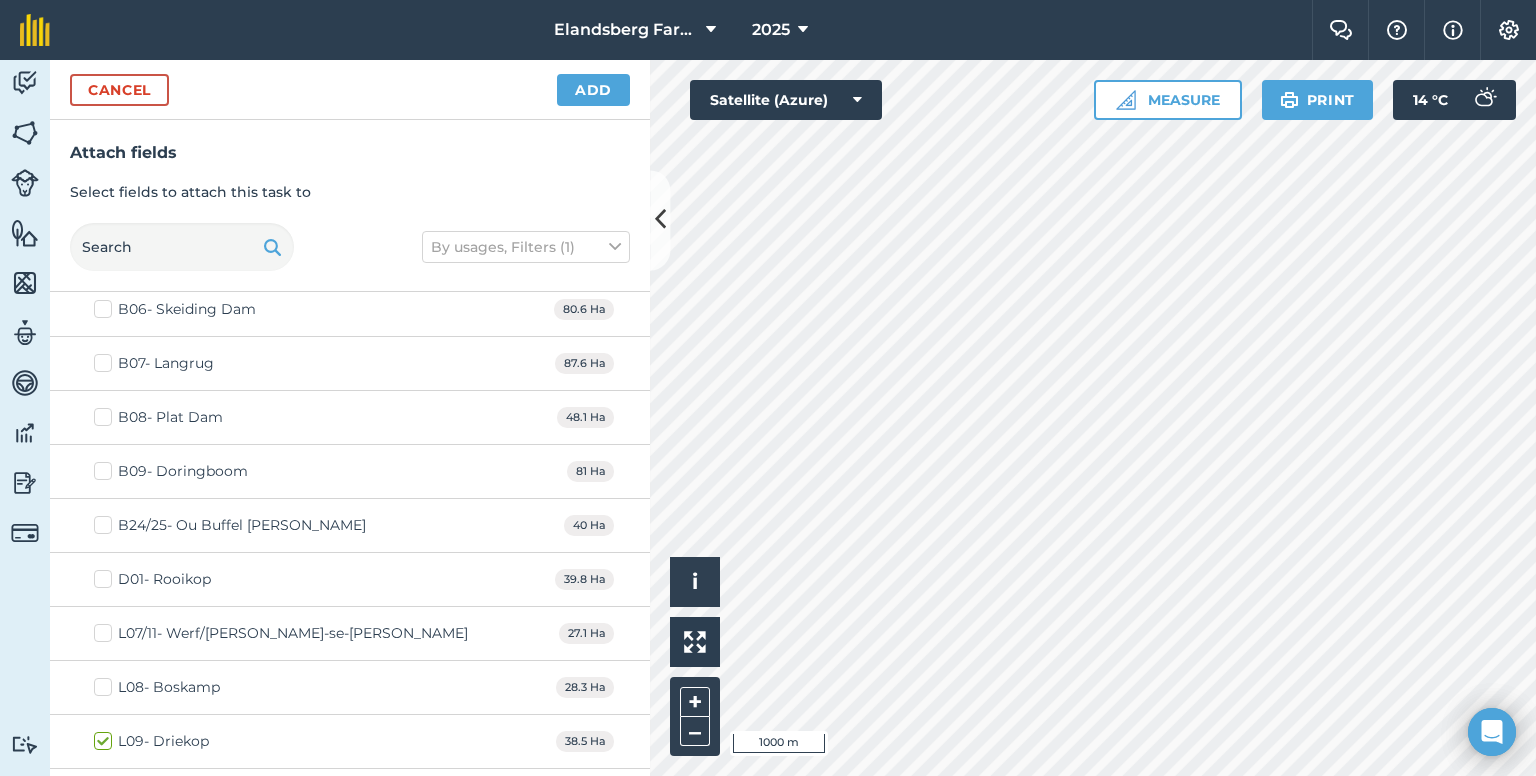 click on "D01- Rooikop" at bounding box center (152, 579) 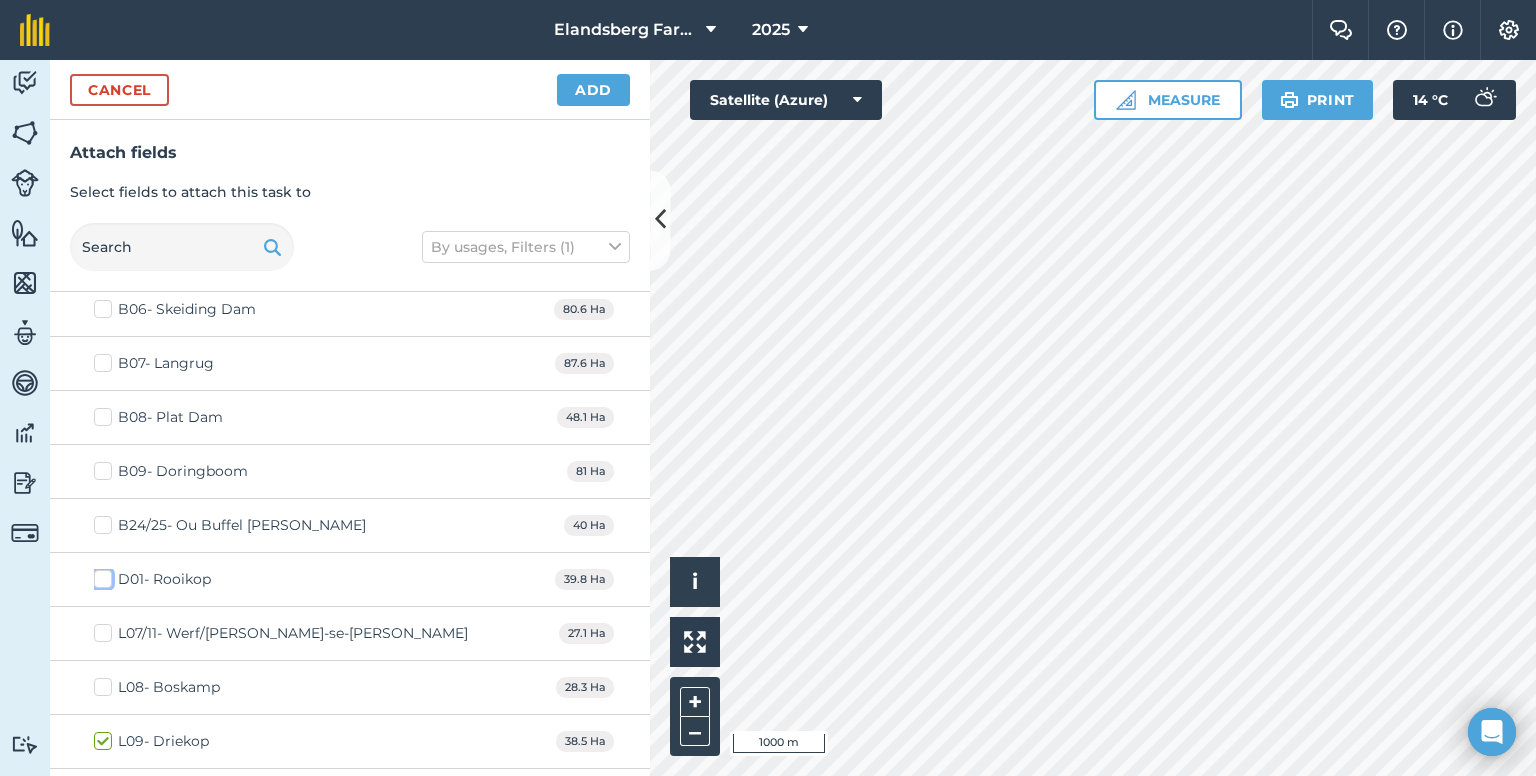 click on "D01- Rooikop" at bounding box center (100, 575) 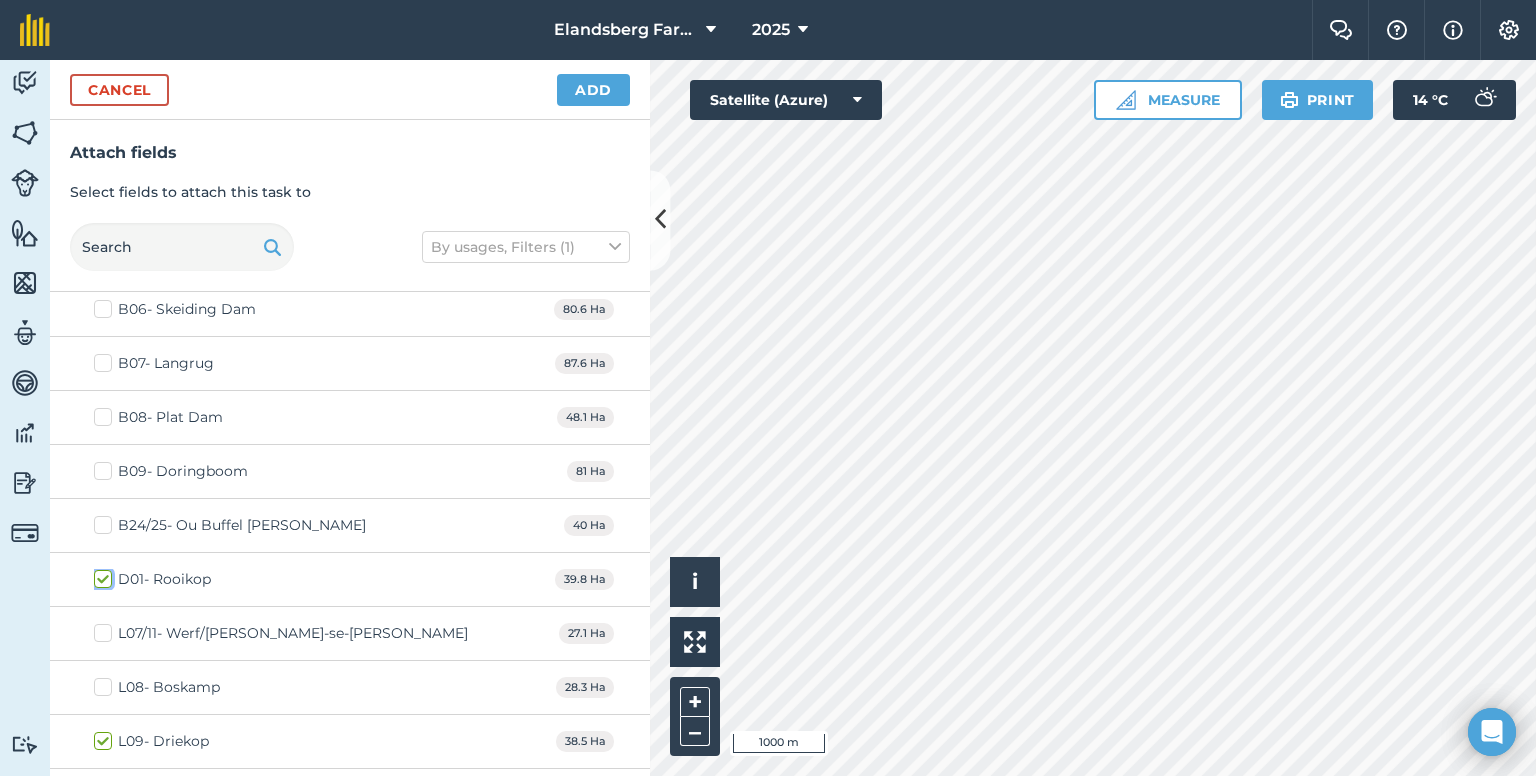 checkbox on "true" 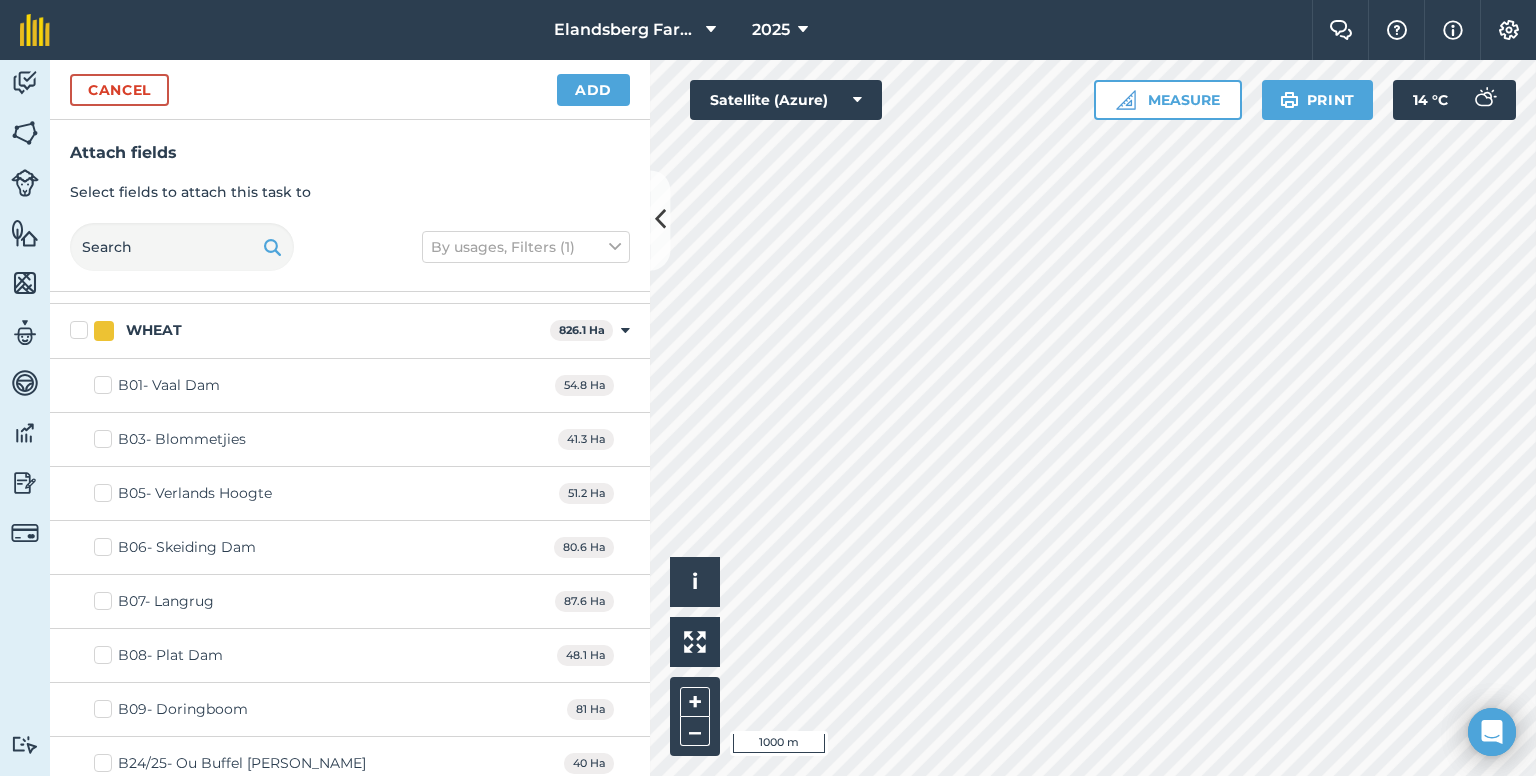 scroll, scrollTop: 3095, scrollLeft: 0, axis: vertical 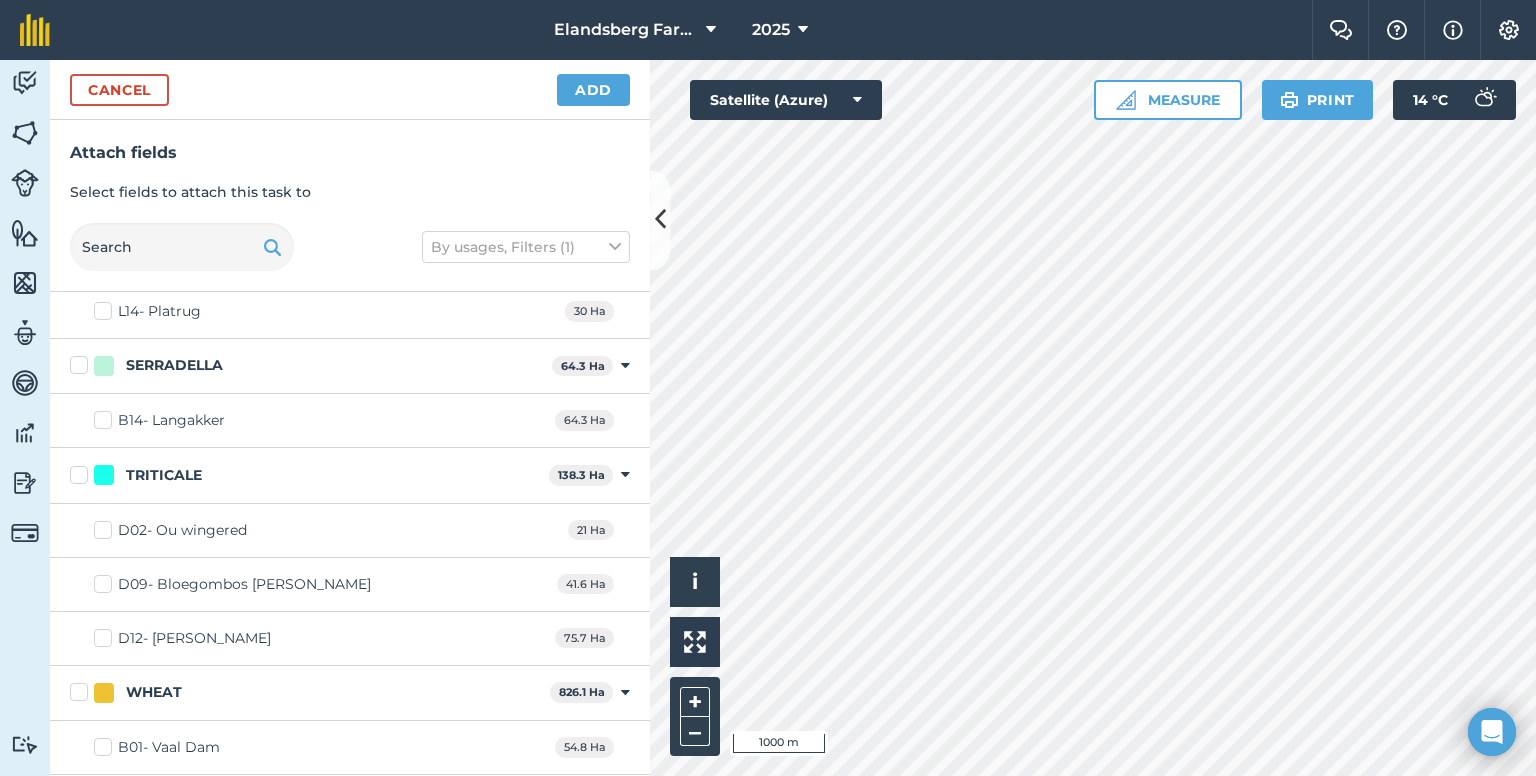 click on "D02- Ou wingered" at bounding box center [170, 530] 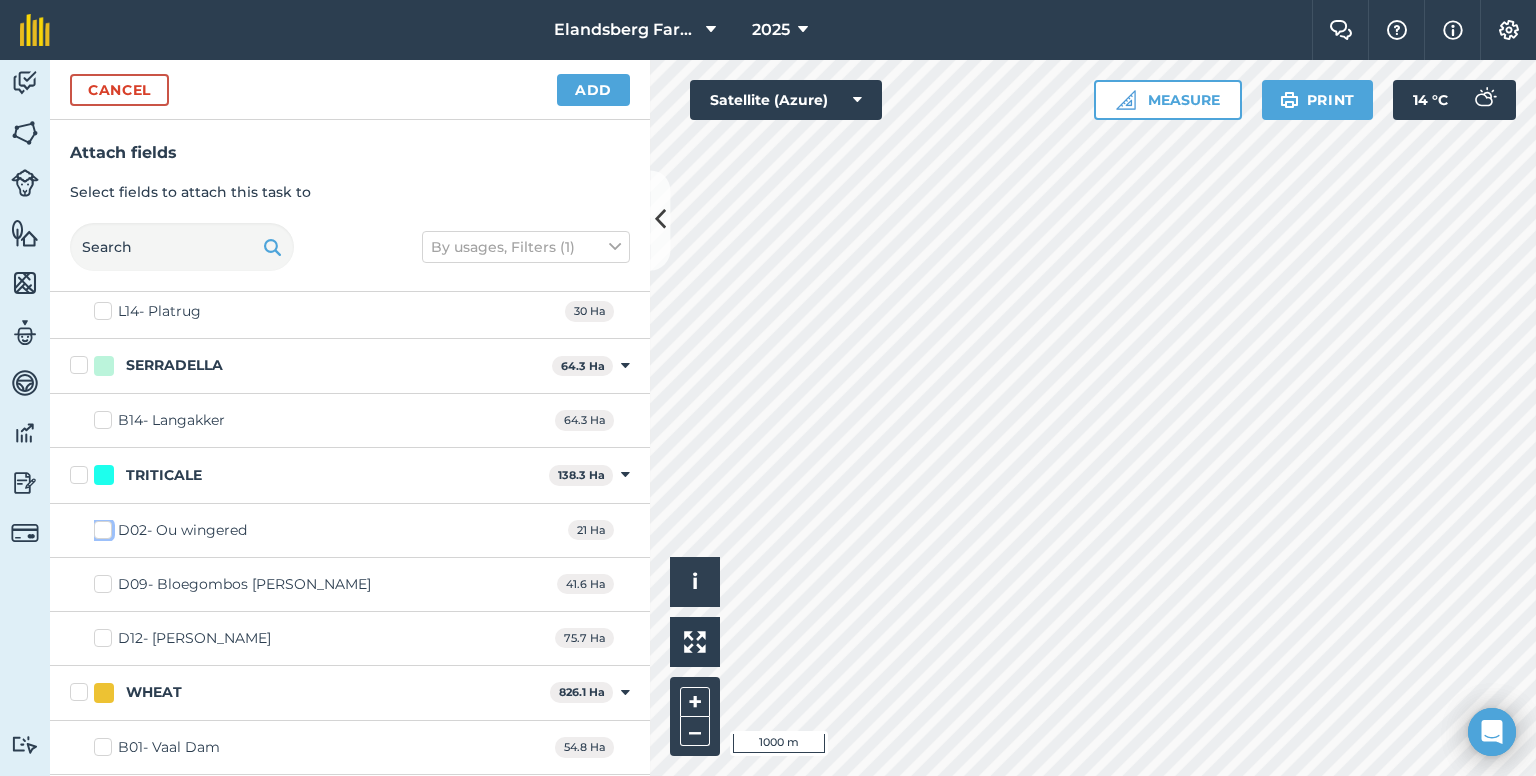 click on "D02- Ou wingered" at bounding box center [100, 526] 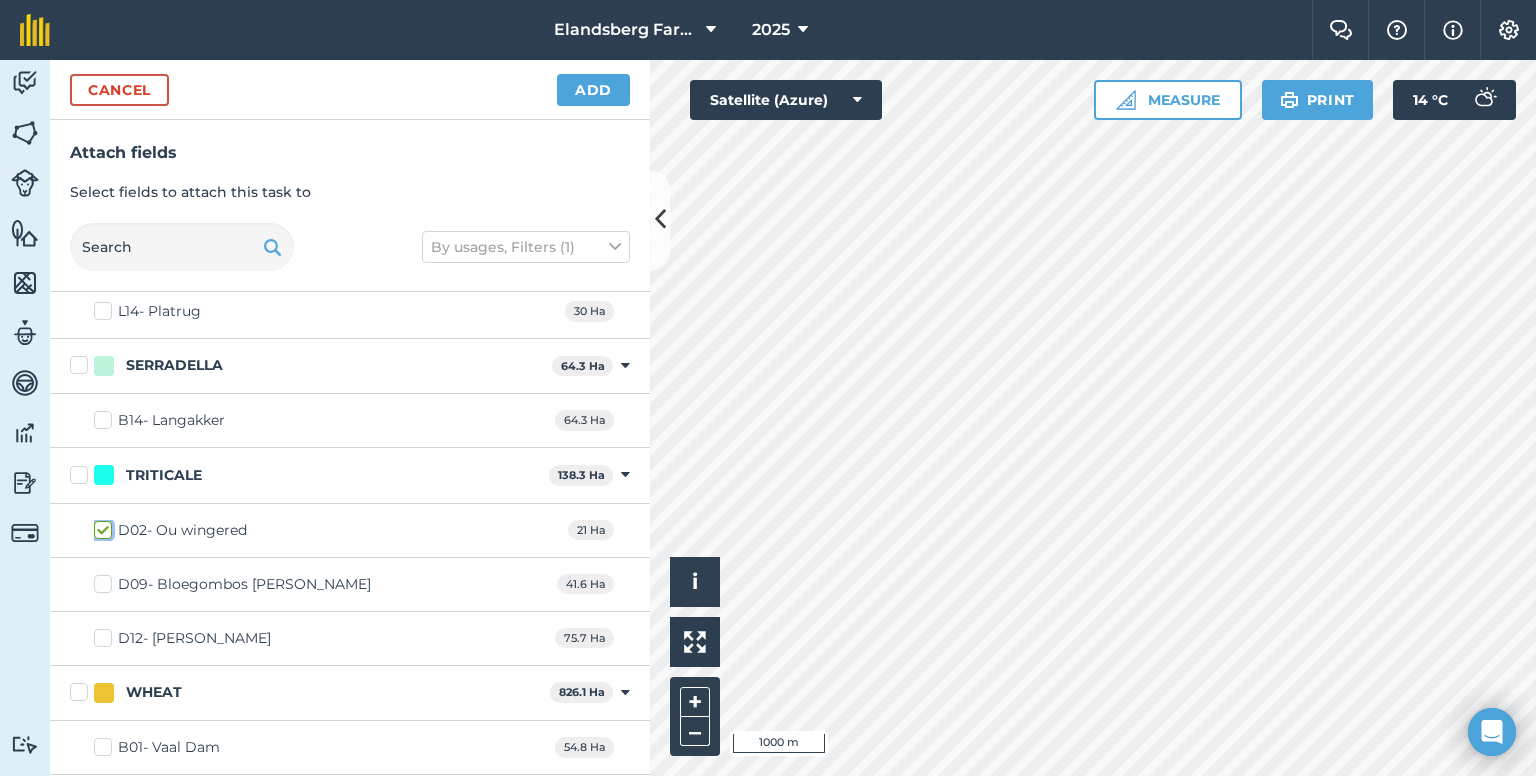 checkbox on "true" 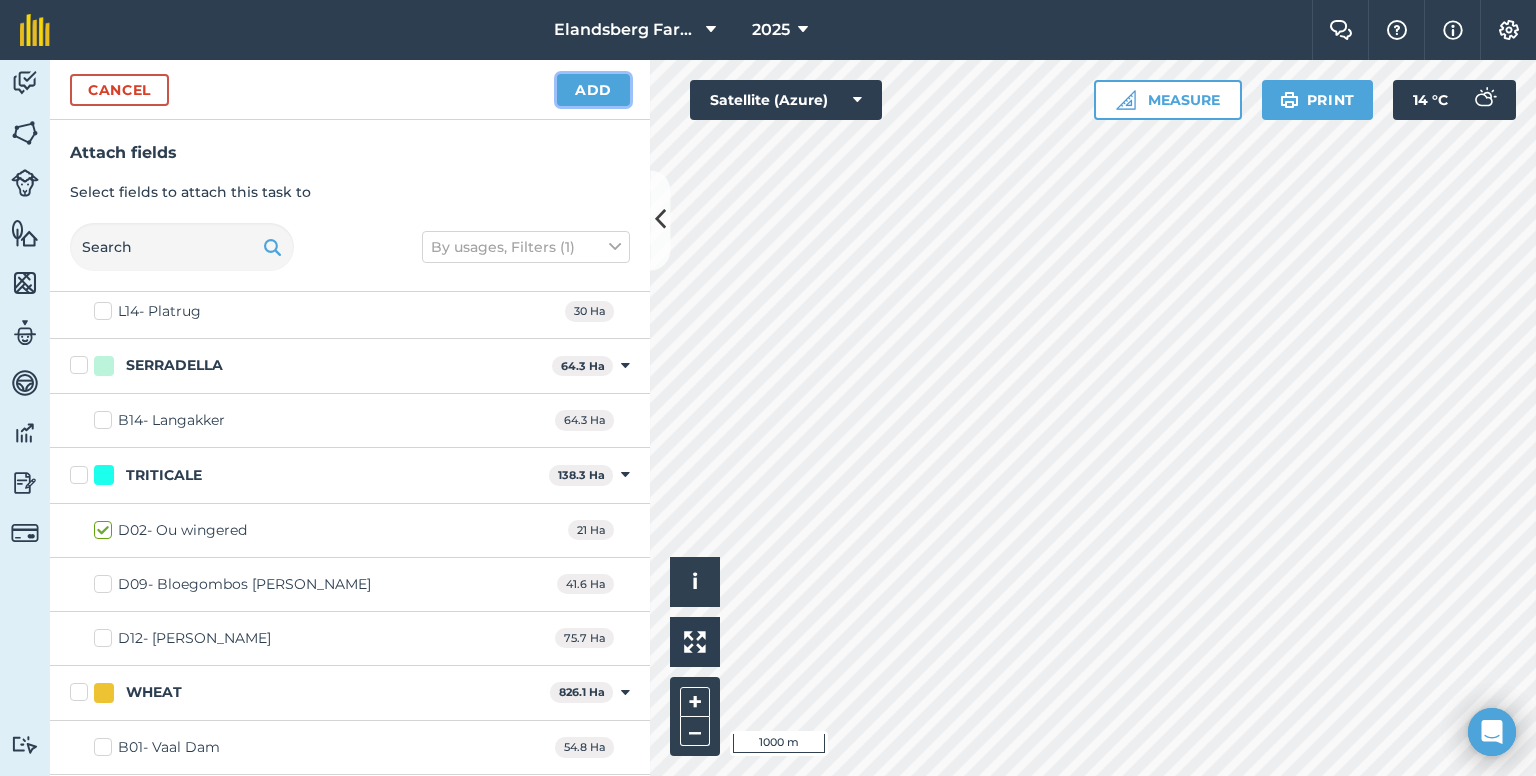 click on "Add" at bounding box center [593, 90] 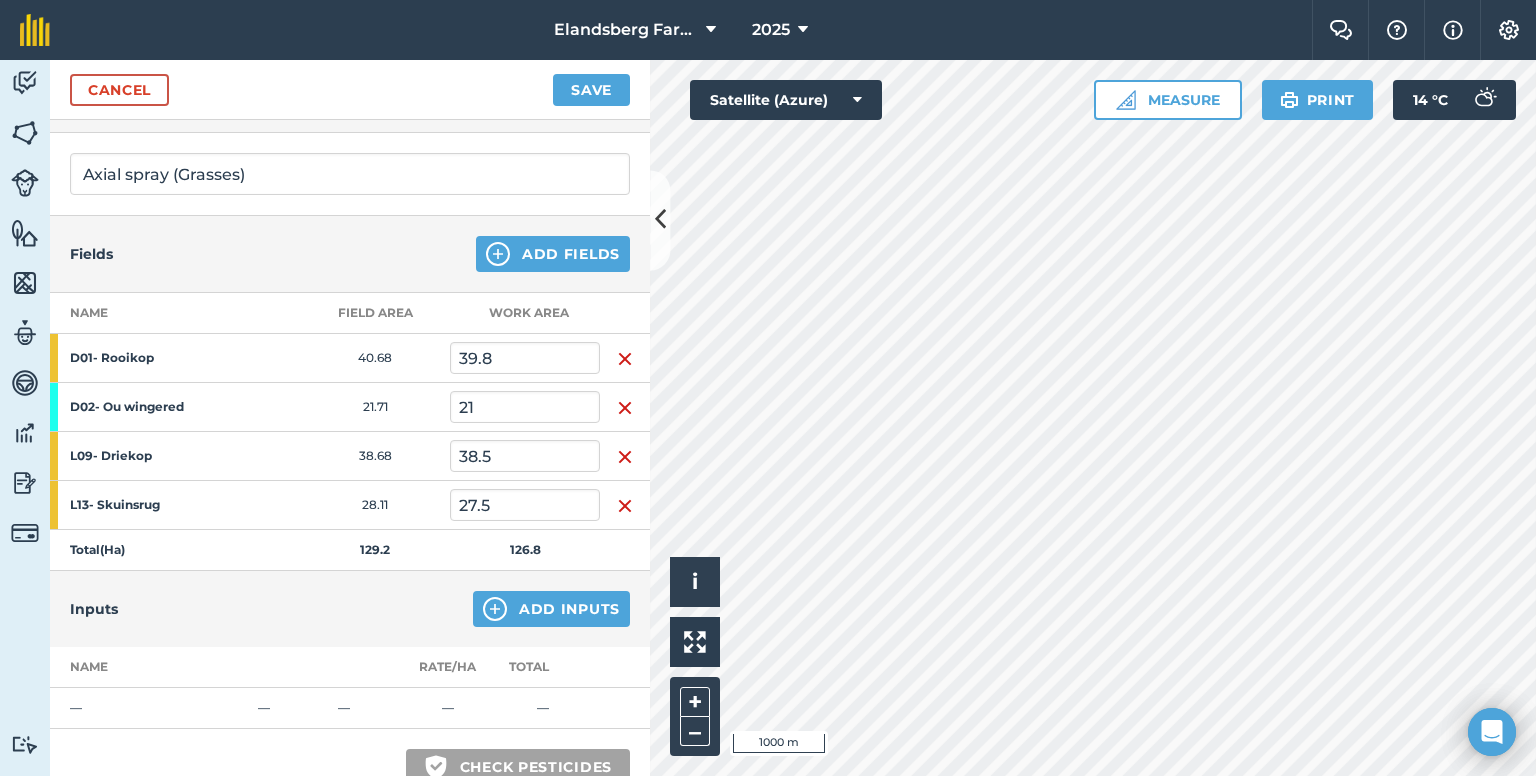 scroll, scrollTop: 200, scrollLeft: 0, axis: vertical 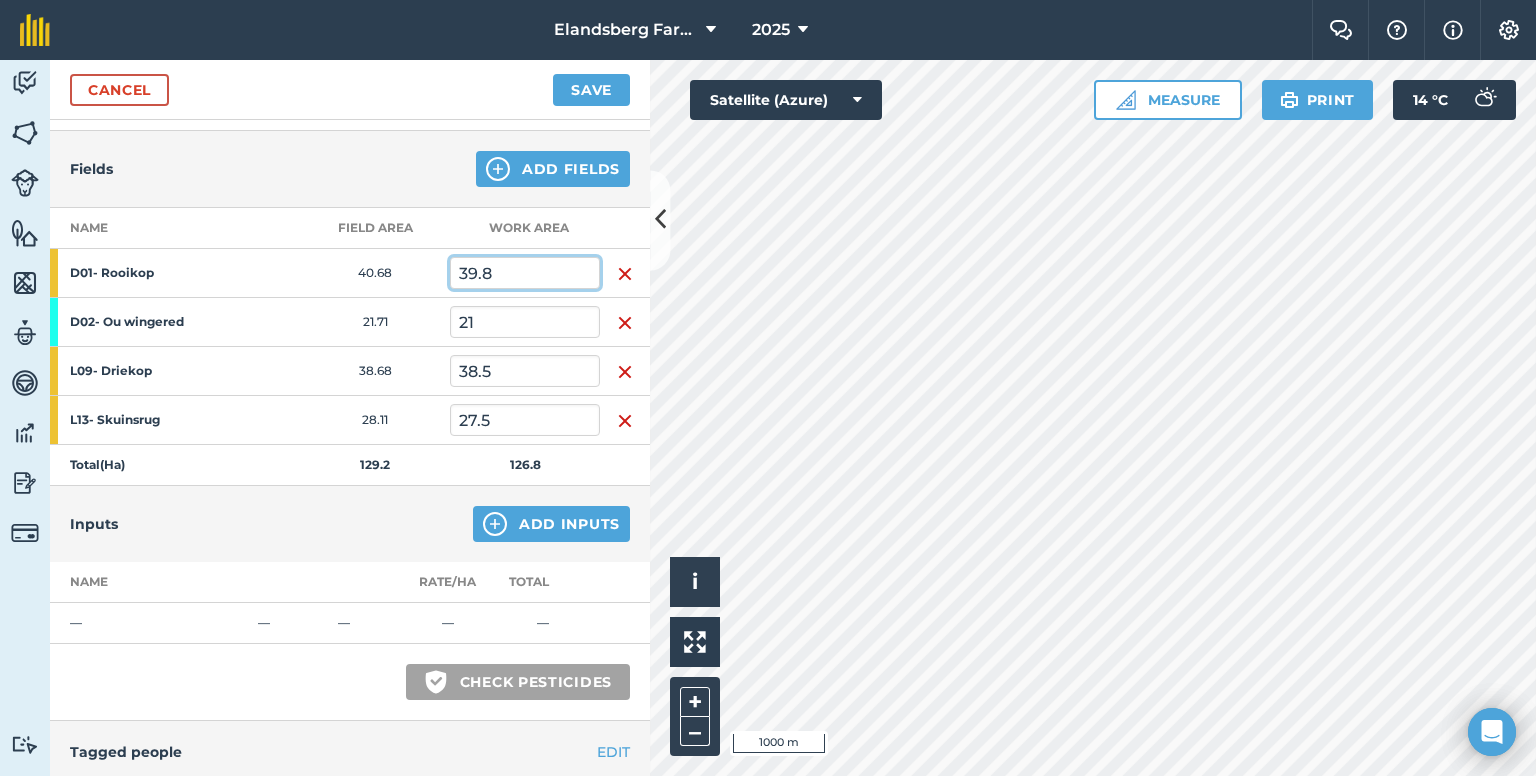 drag, startPoint x: 498, startPoint y: 266, endPoint x: 383, endPoint y: 269, distance: 115.03912 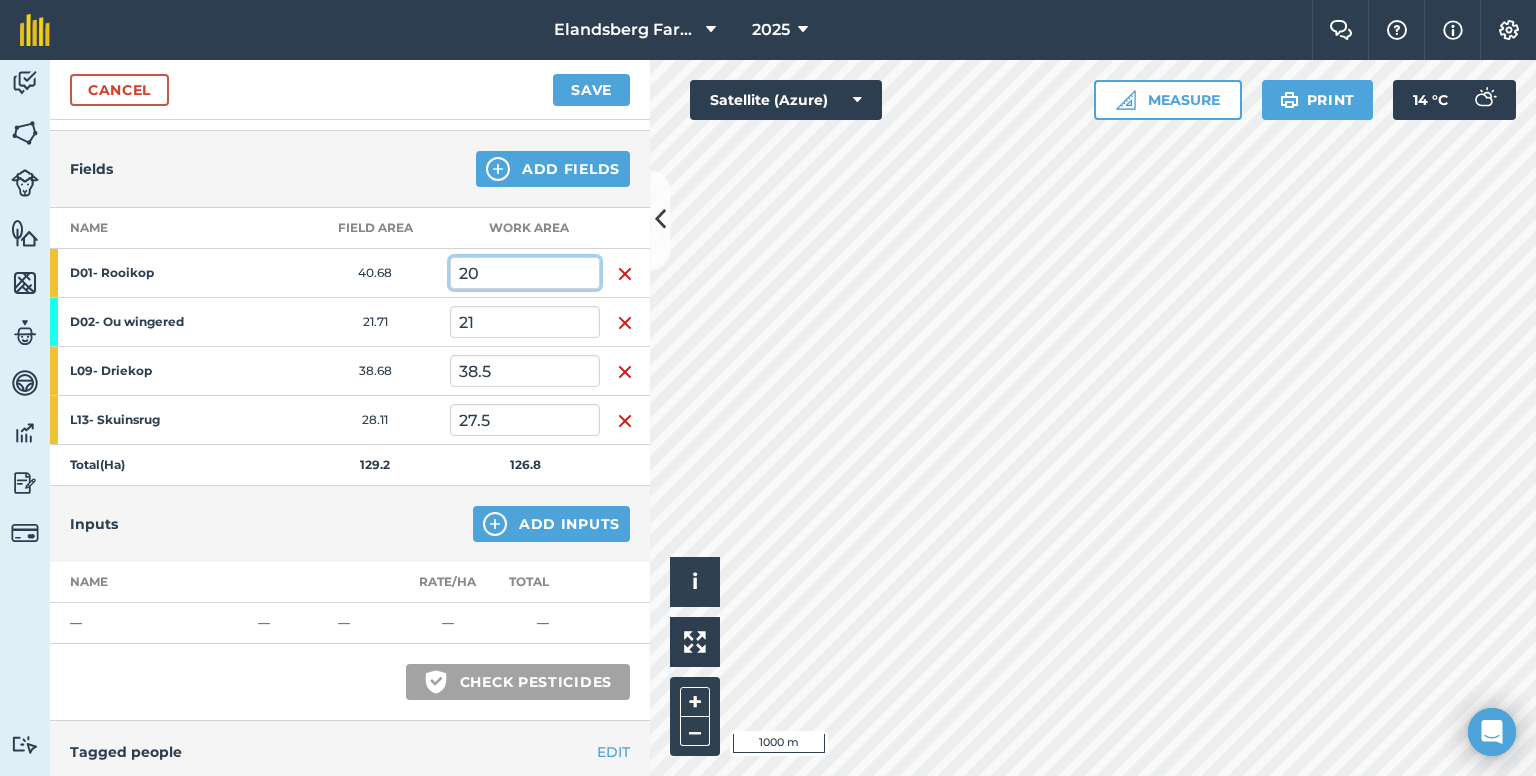type on "20" 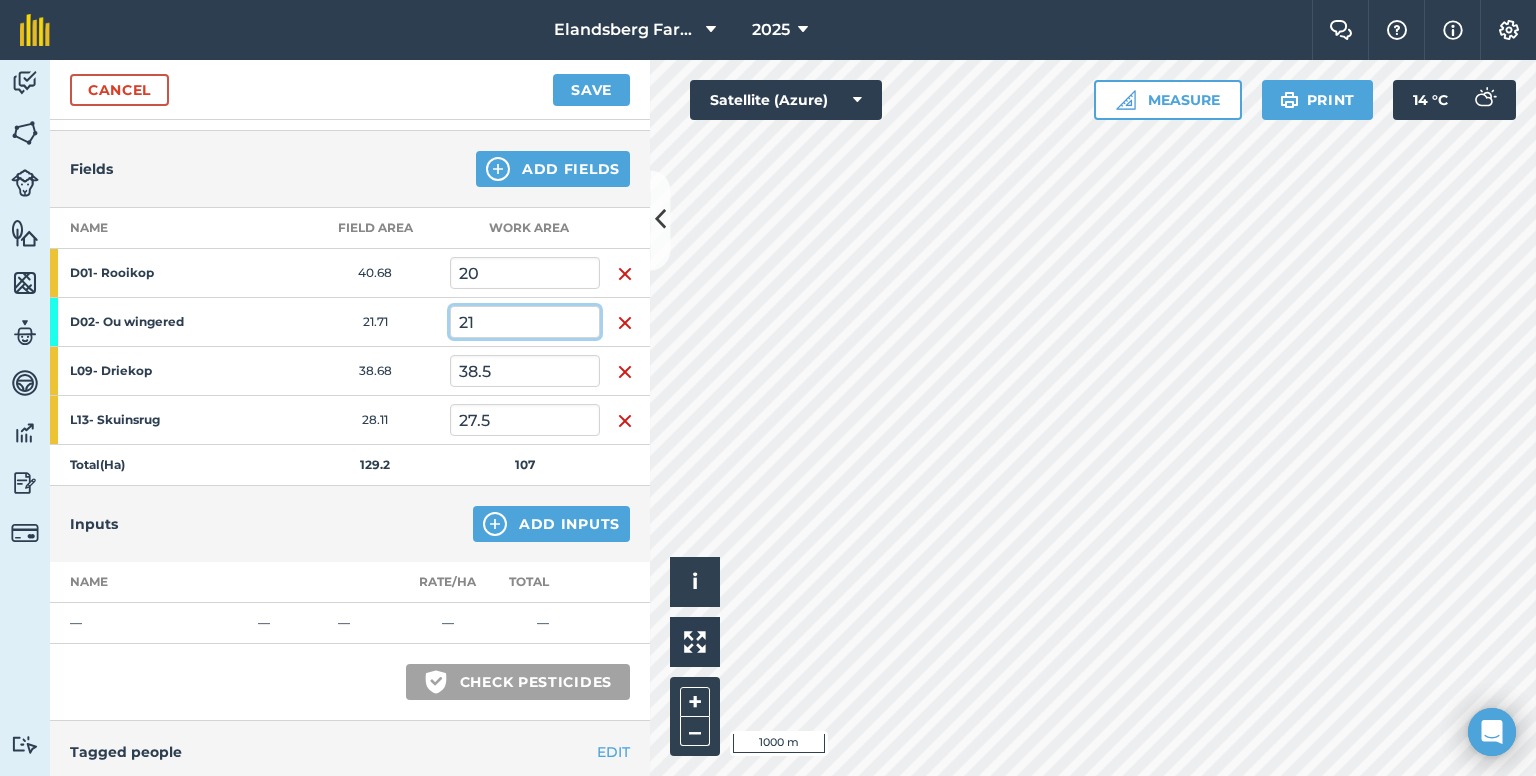 drag, startPoint x: 499, startPoint y: 323, endPoint x: 429, endPoint y: 323, distance: 70 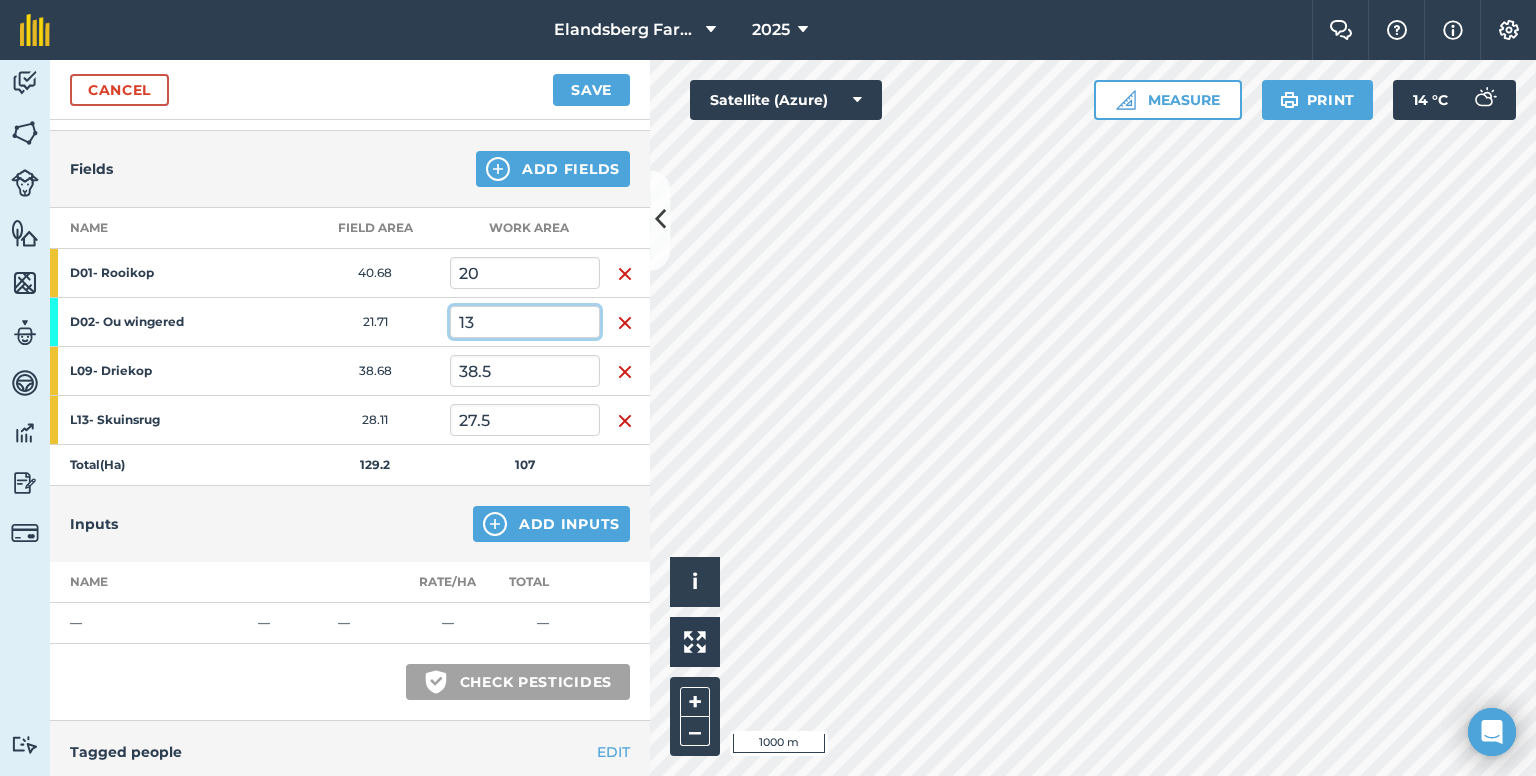 type on "13" 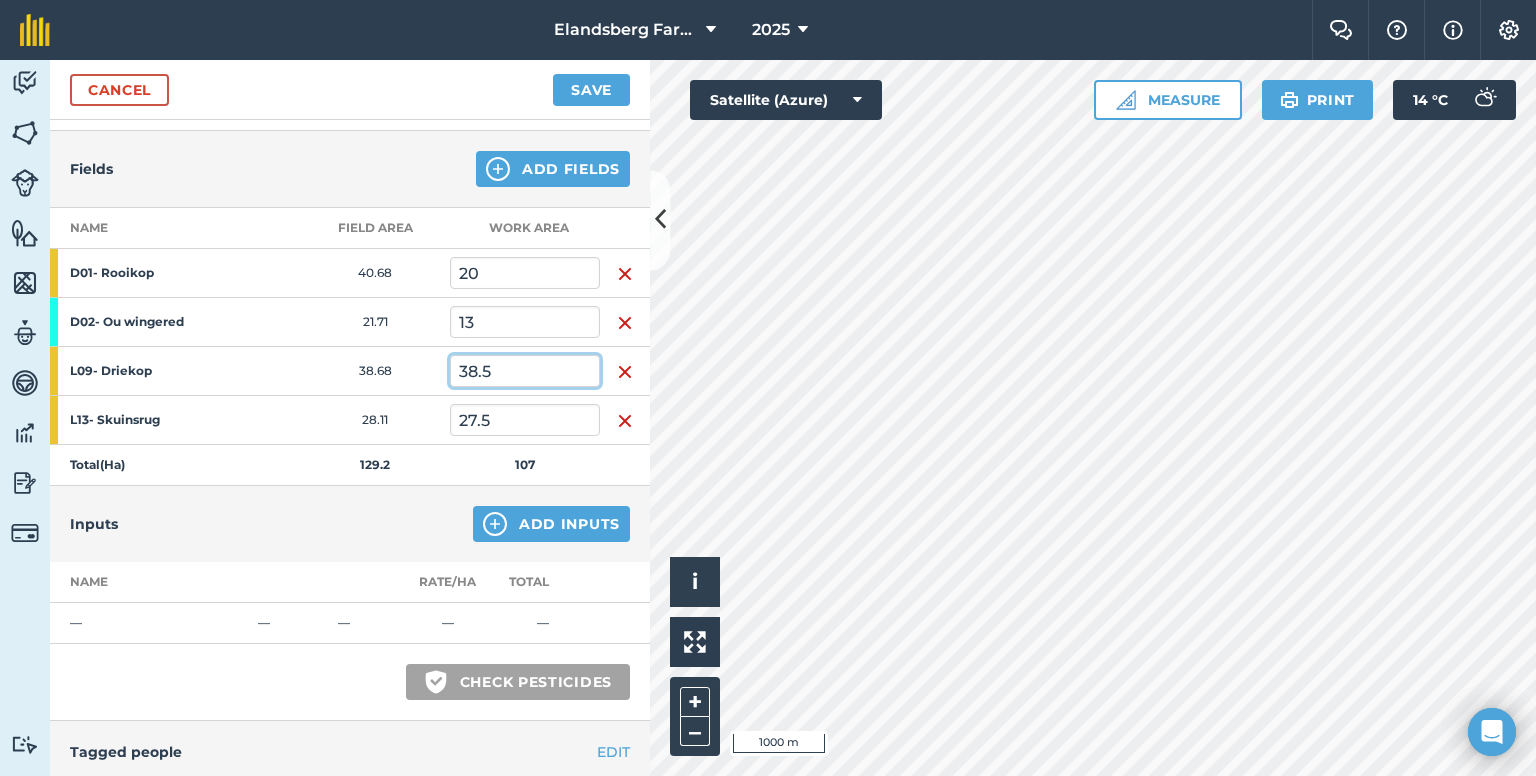 click on "38.5" at bounding box center (525, 371) 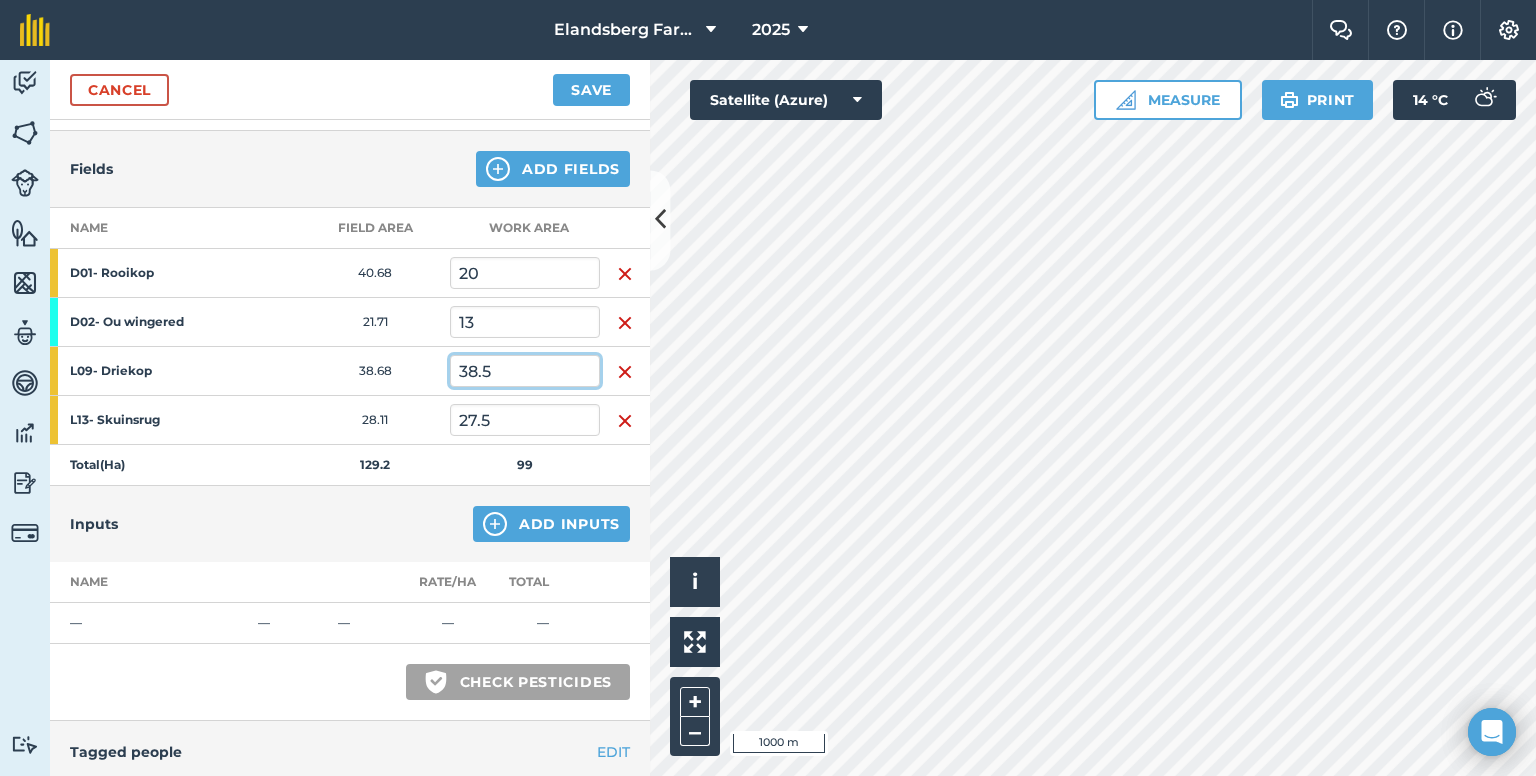 drag, startPoint x: 524, startPoint y: 369, endPoint x: 446, endPoint y: 377, distance: 78.40918 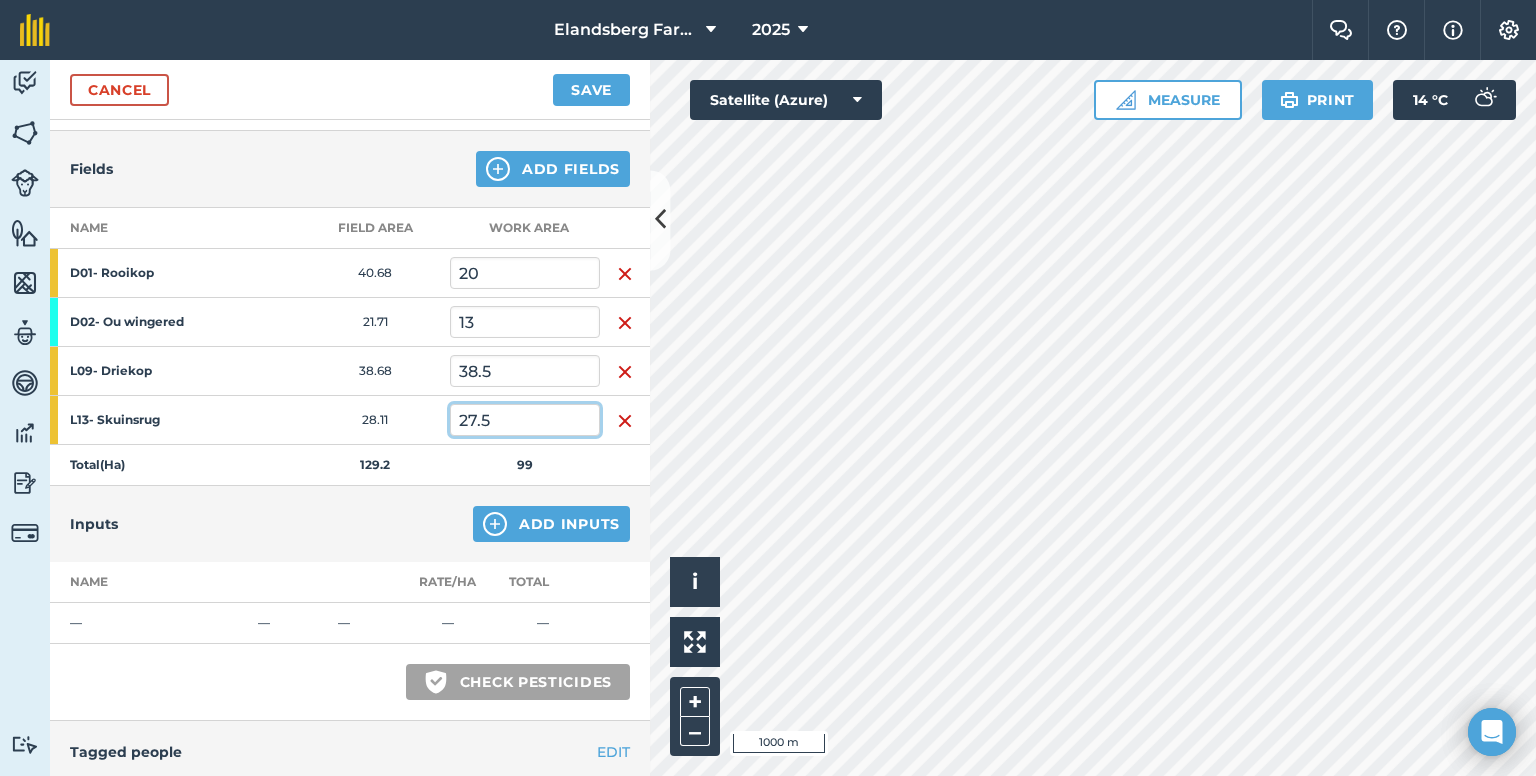 click on "27.5" at bounding box center (525, 420) 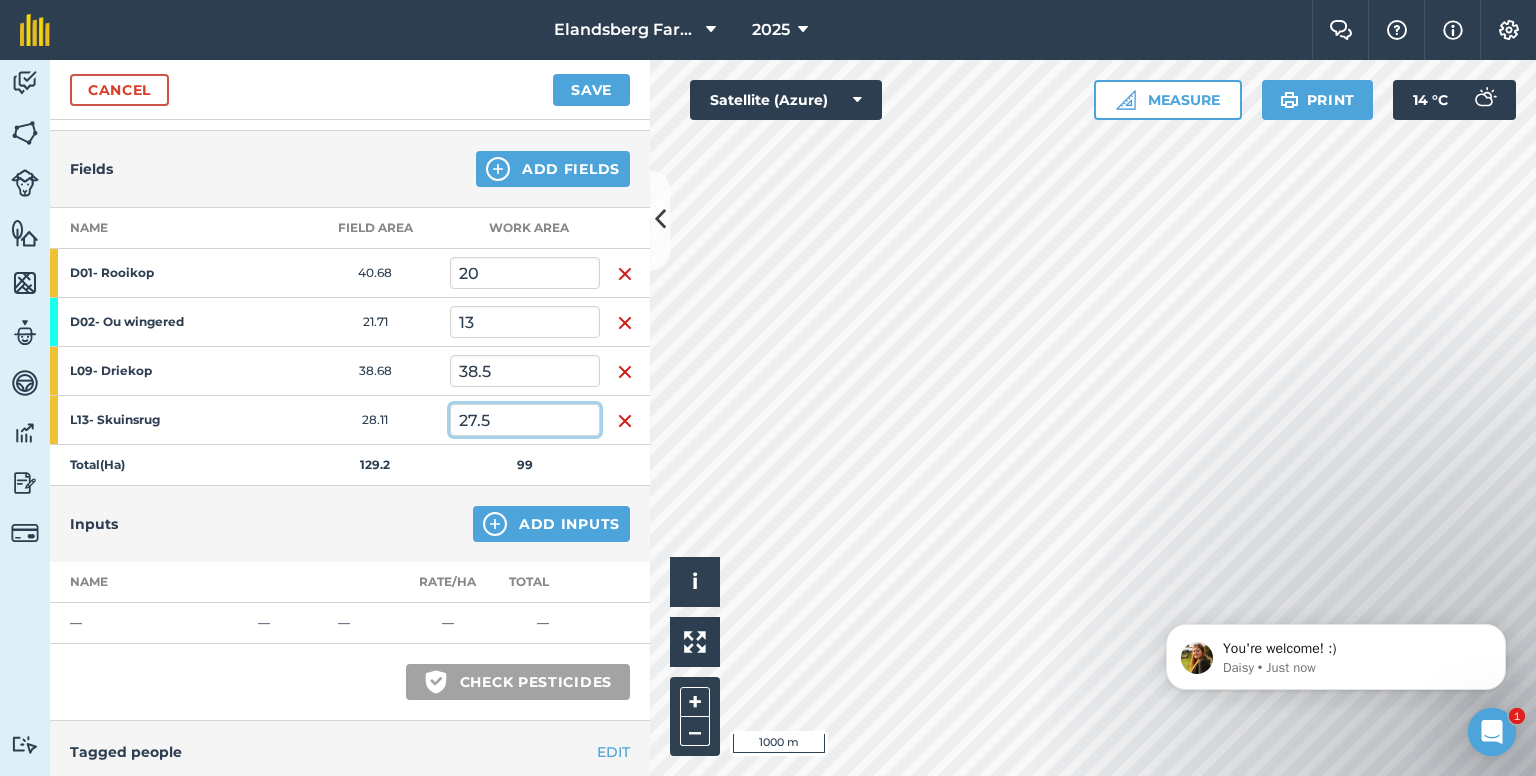 scroll, scrollTop: 0, scrollLeft: 0, axis: both 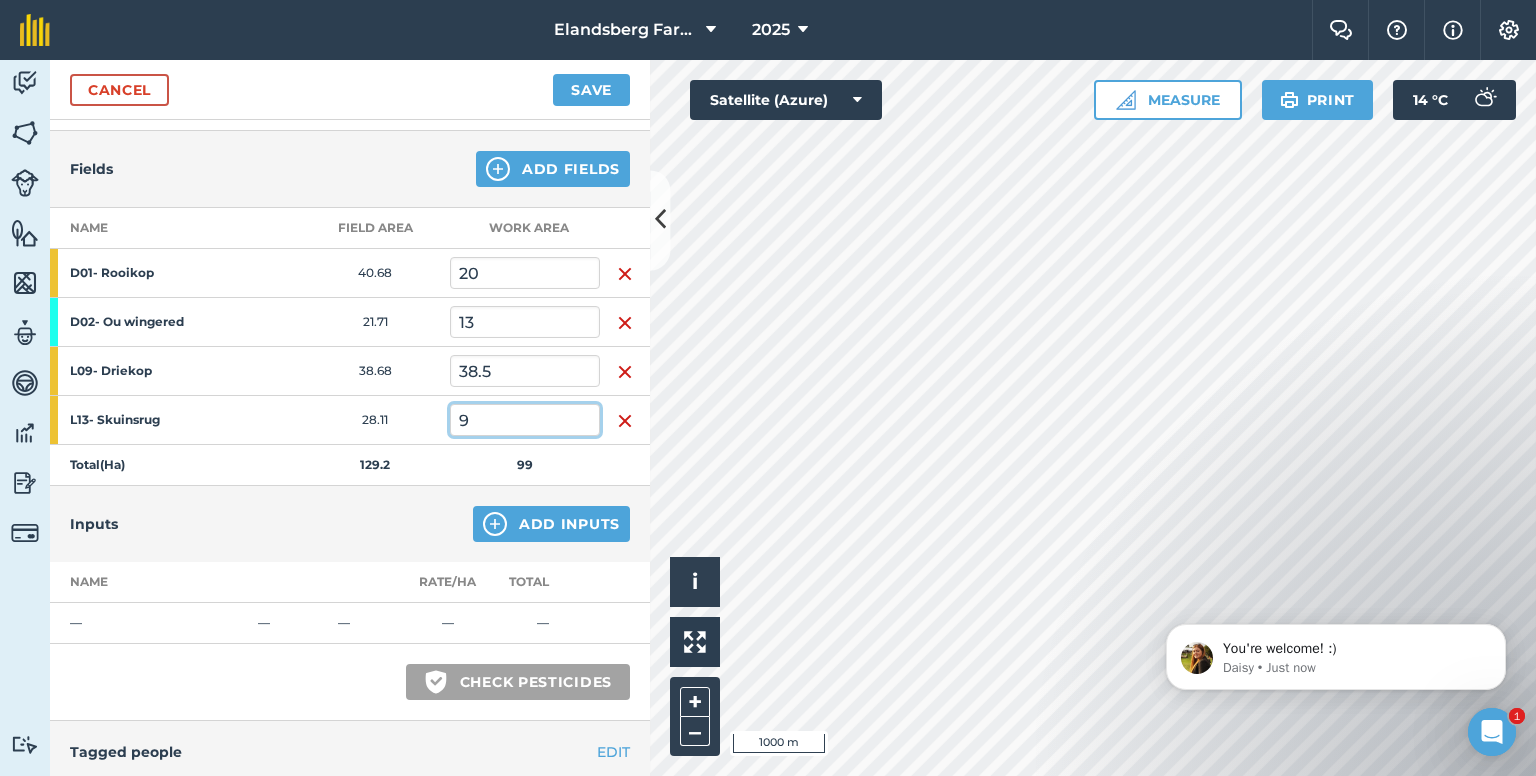 type on "9" 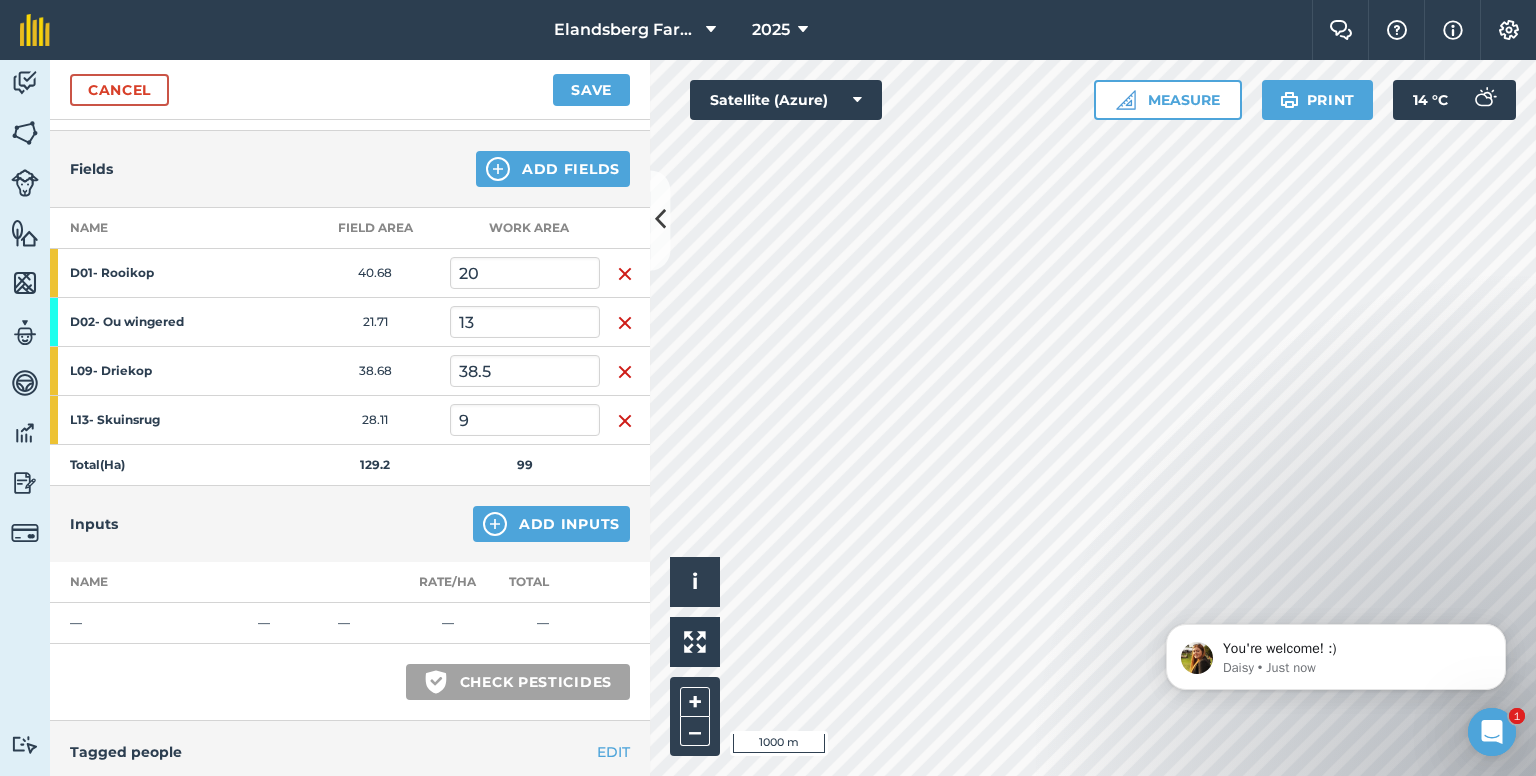 click on "Inputs   Add Inputs" at bounding box center [350, 524] 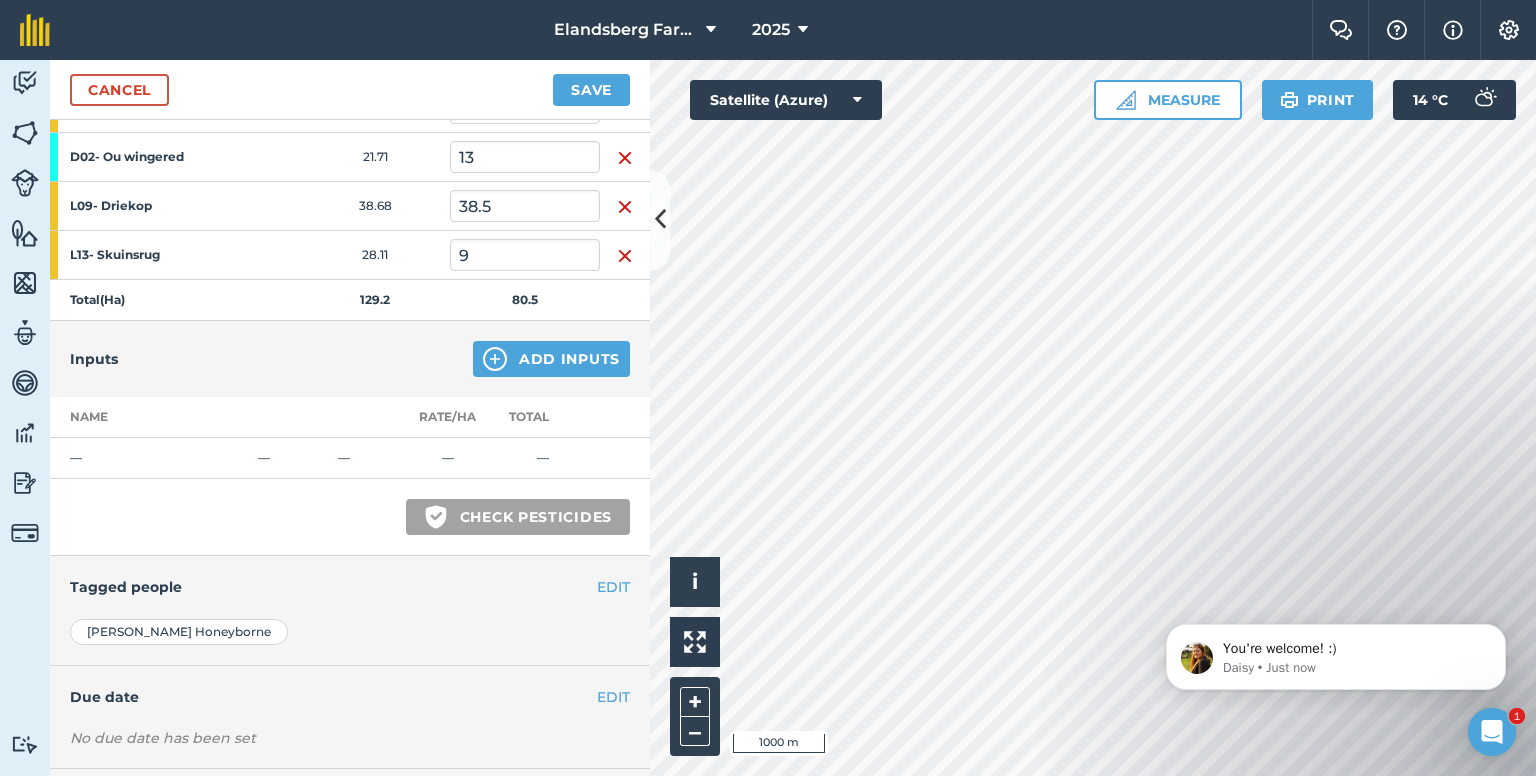 scroll, scrollTop: 400, scrollLeft: 0, axis: vertical 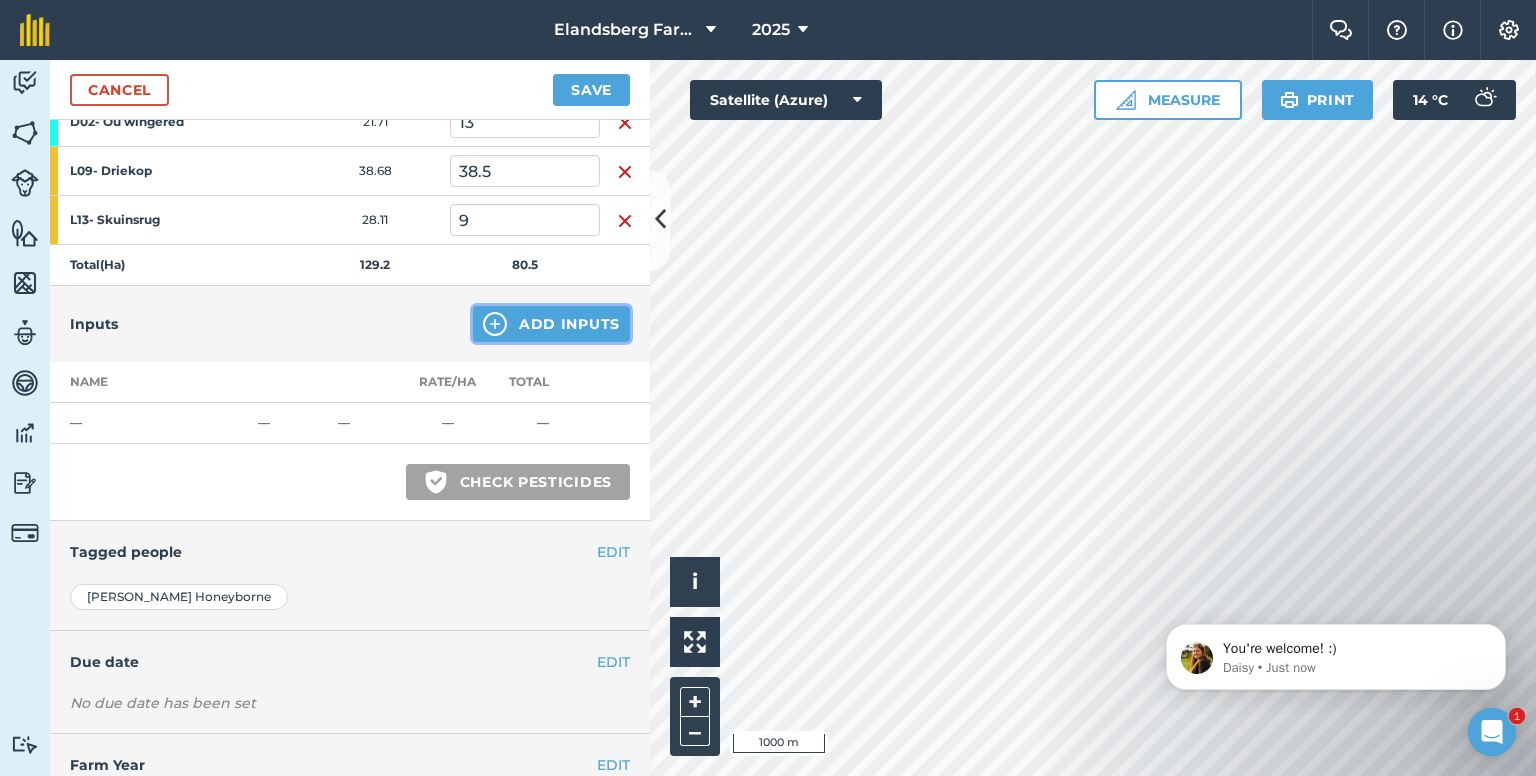 click at bounding box center [495, 324] 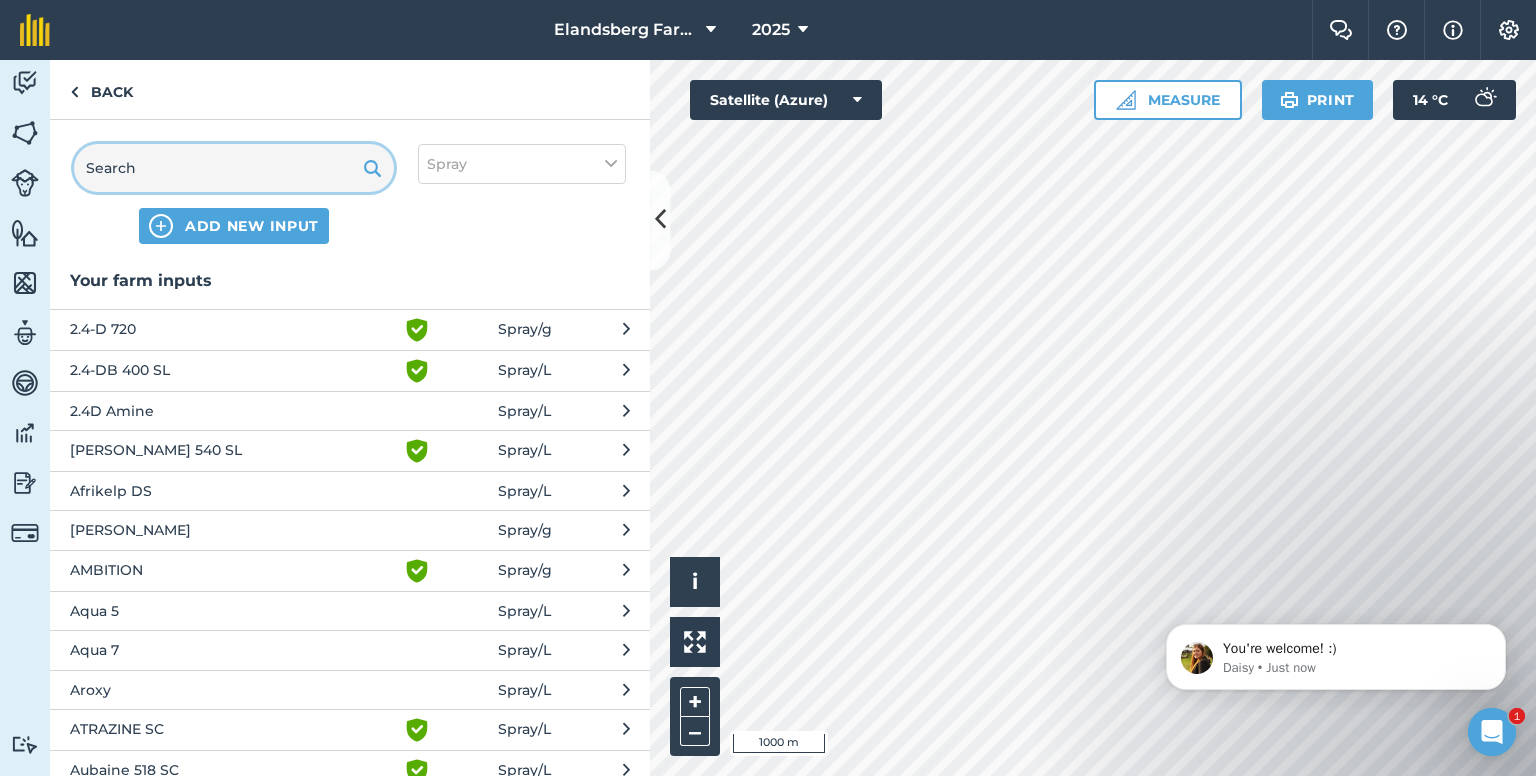 click at bounding box center (234, 168) 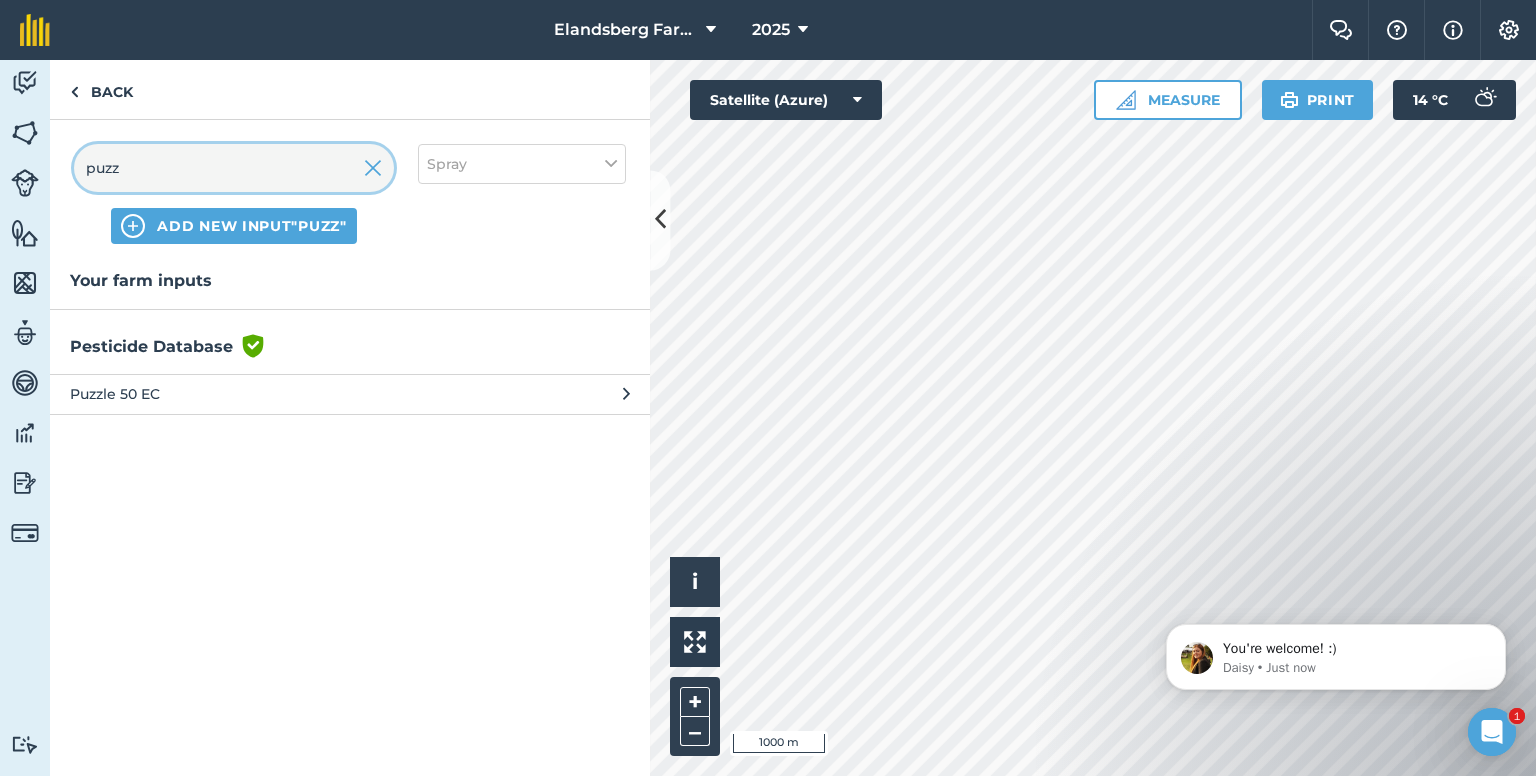 type on "puzz" 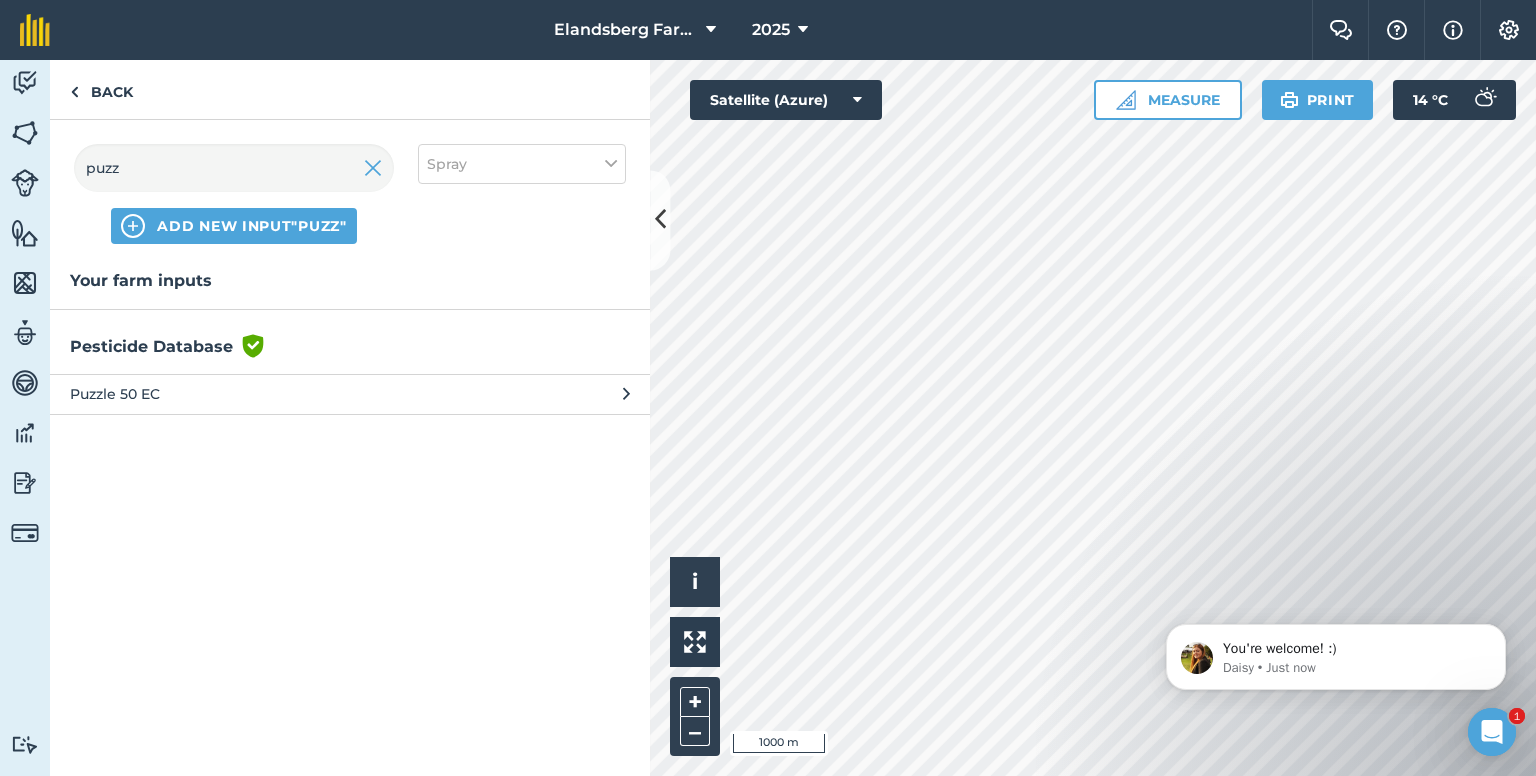 click on "Puzzle 50 EC" at bounding box center (233, 394) 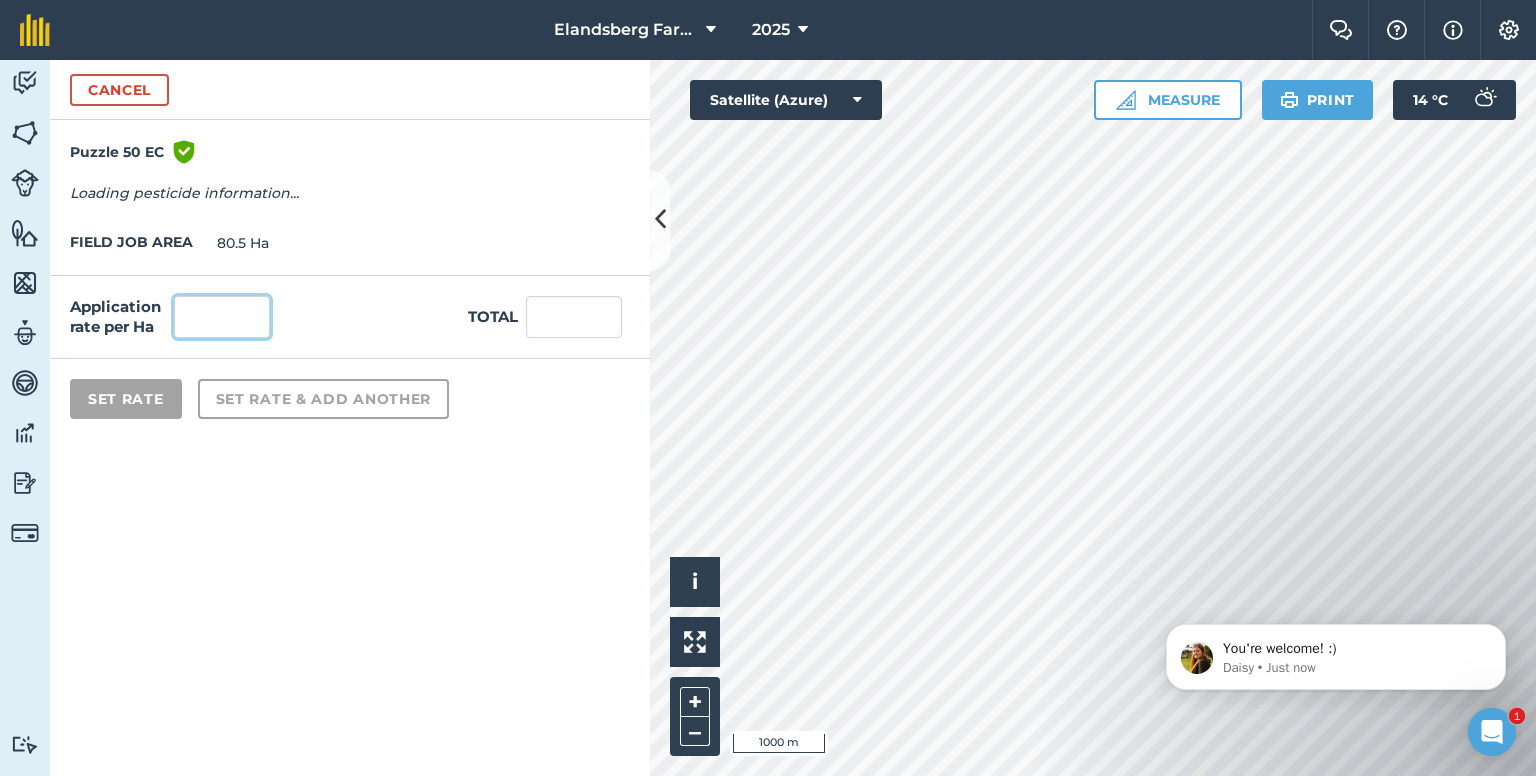 click at bounding box center (222, 317) 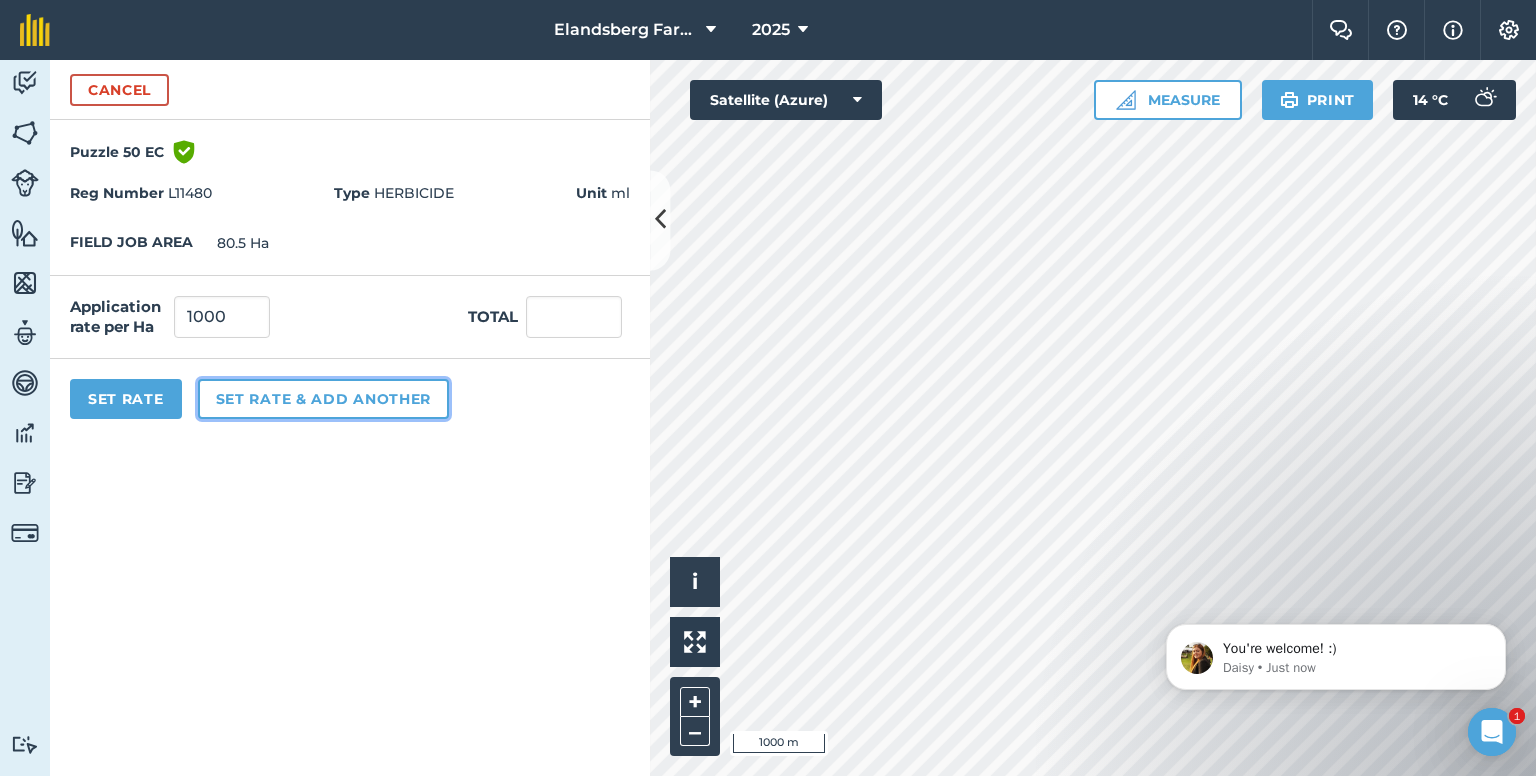 type on "1,000" 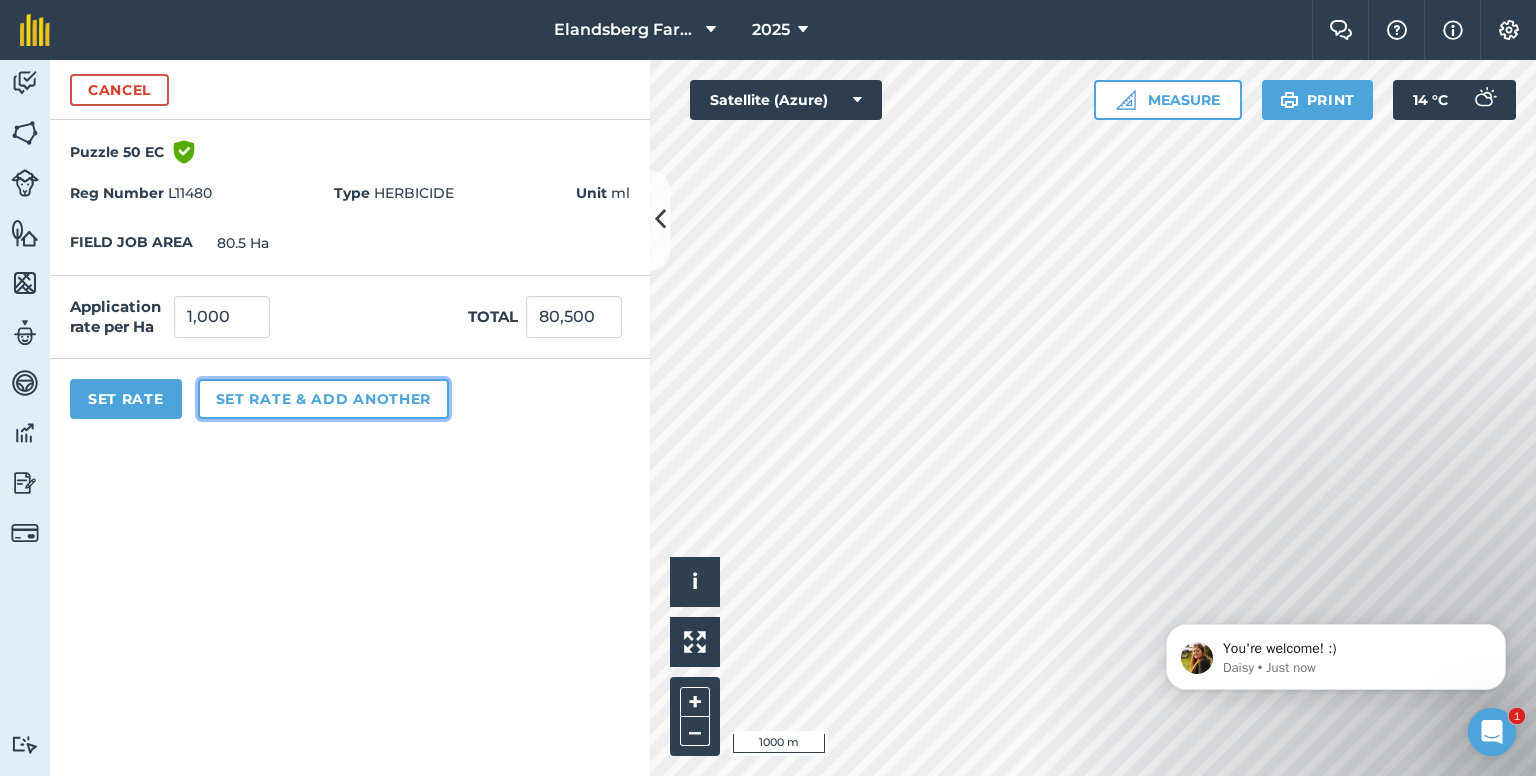 click on "Set rate & add another" at bounding box center (323, 399) 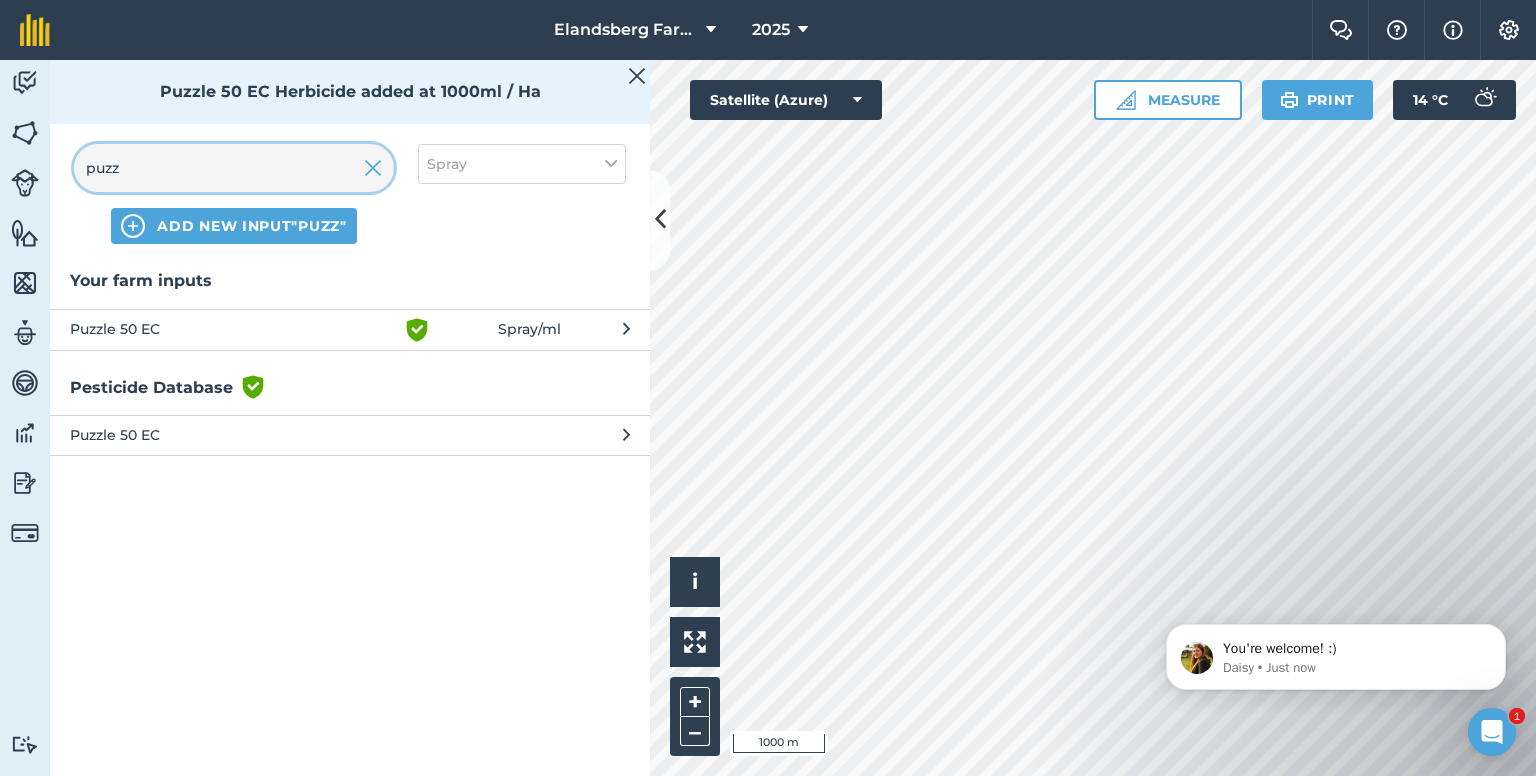 drag, startPoint x: 183, startPoint y: 171, endPoint x: 54, endPoint y: 176, distance: 129.09686 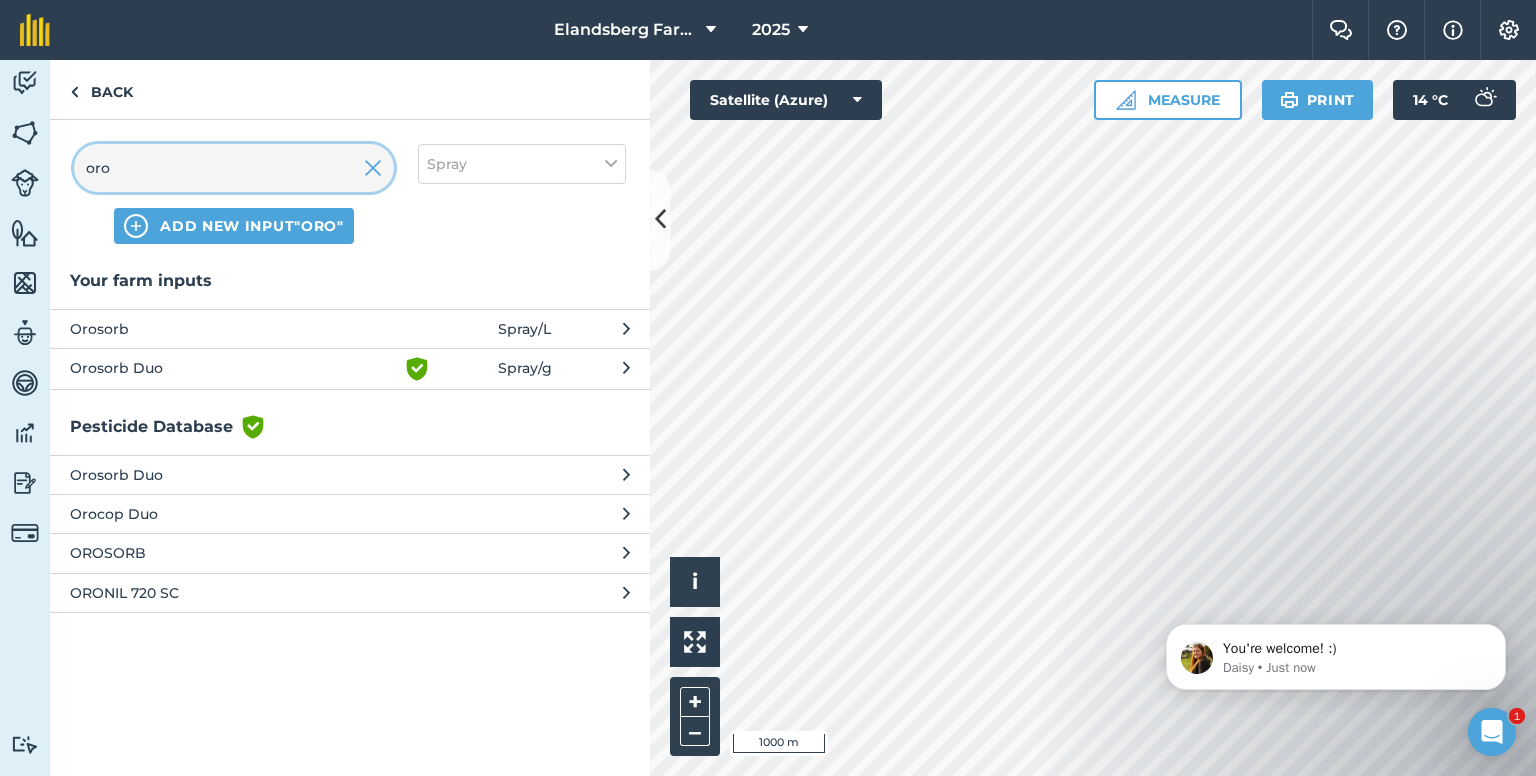 type on "oro" 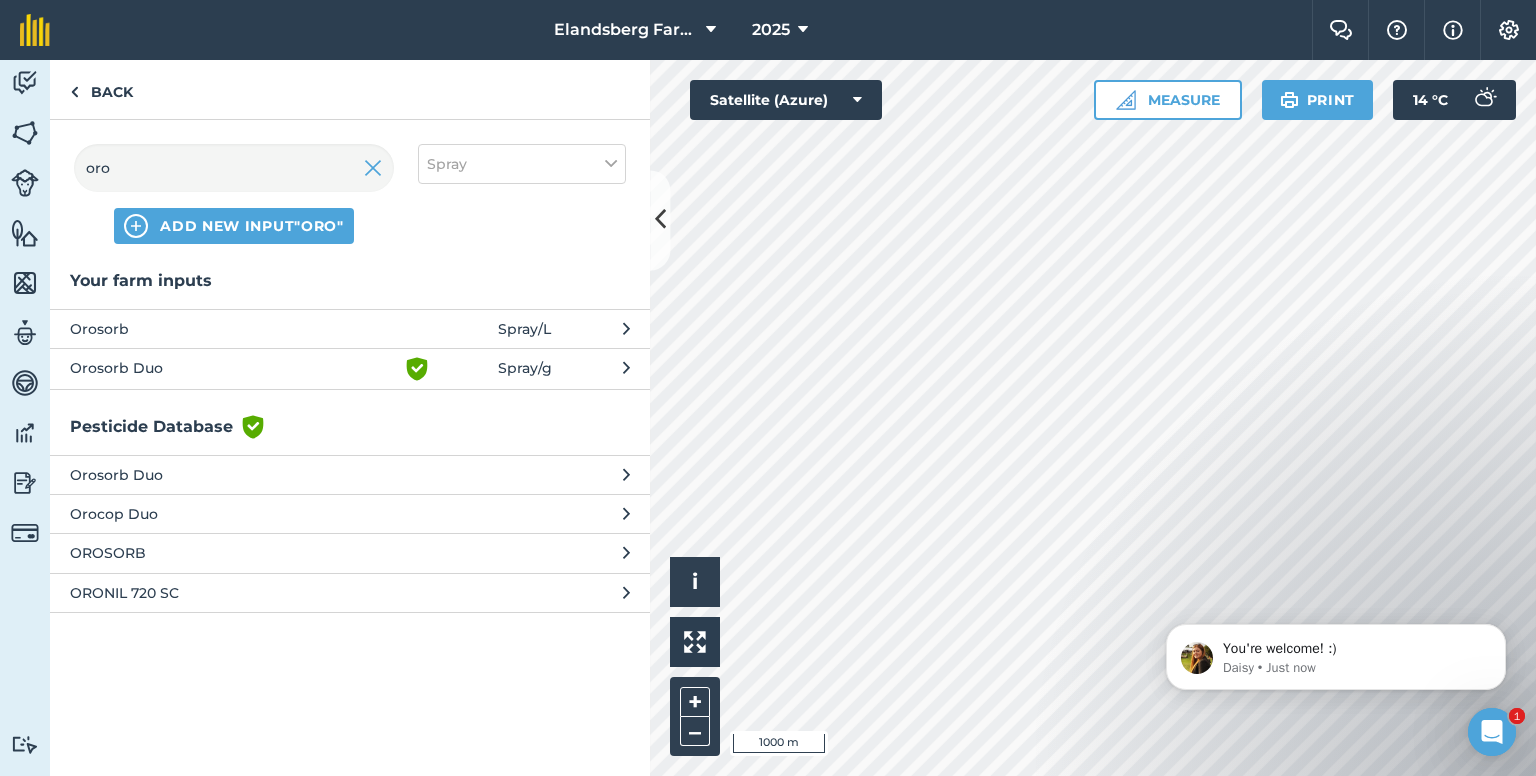 click on "Orosorb" at bounding box center [233, 329] 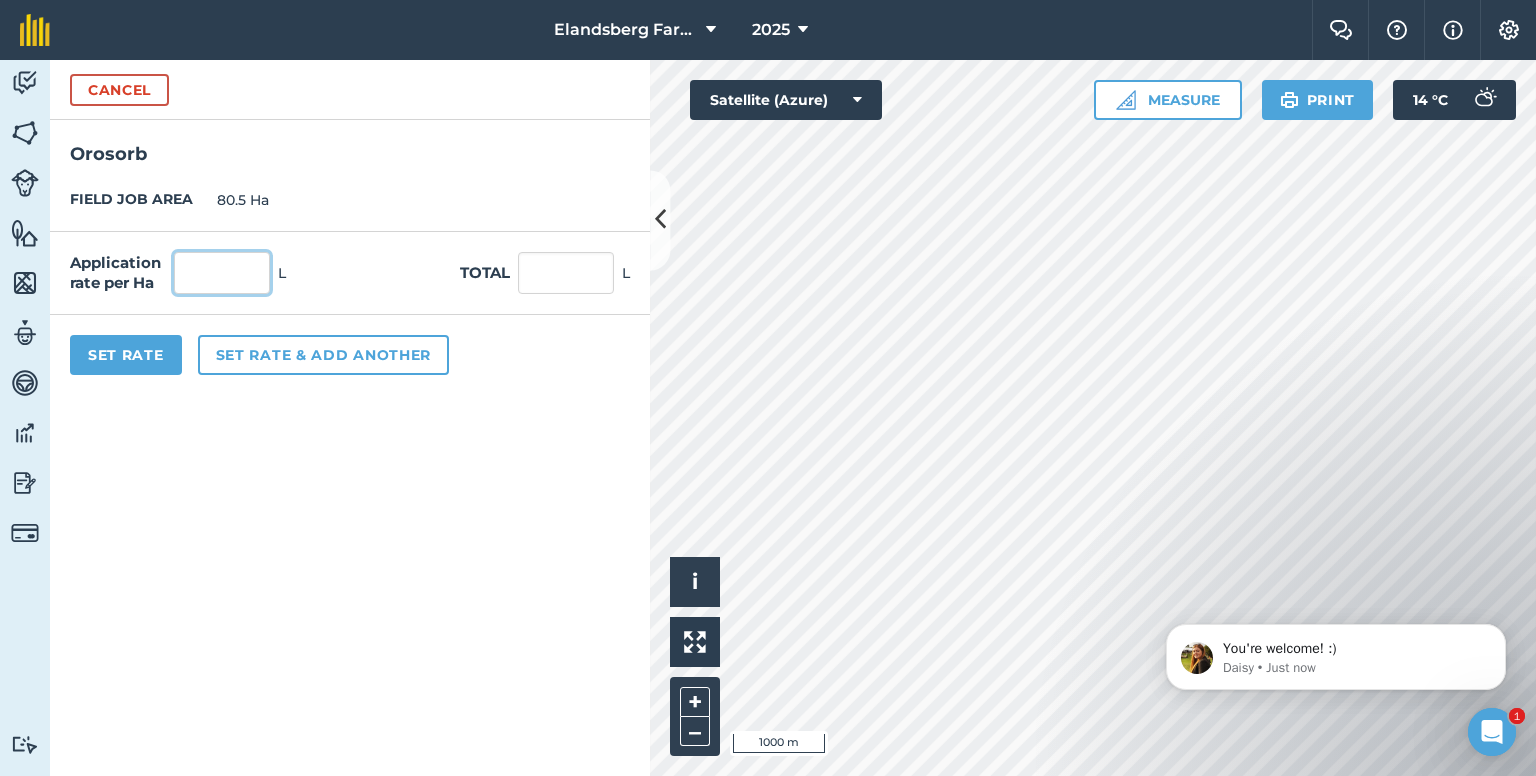 click at bounding box center [222, 273] 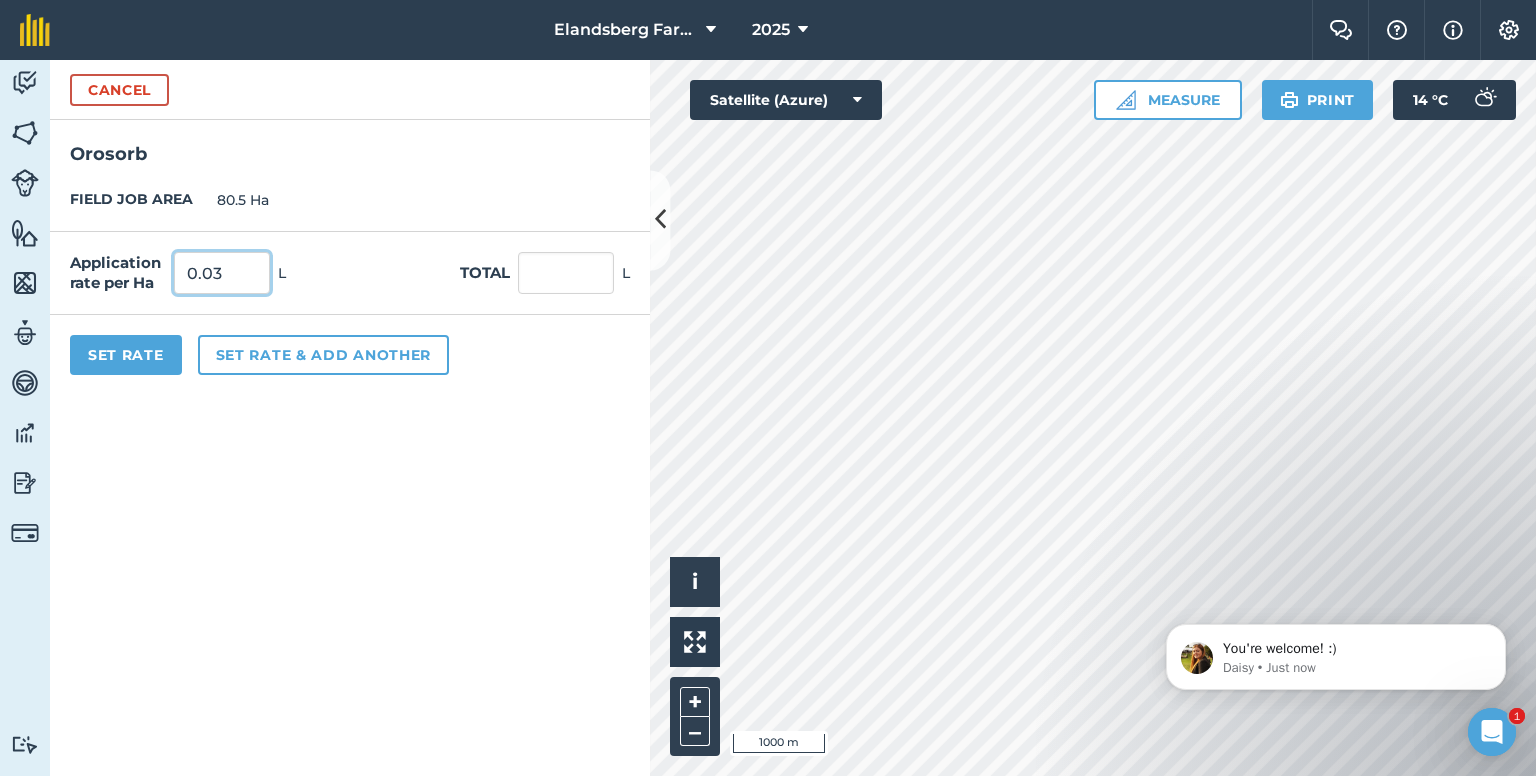 type on "0.03" 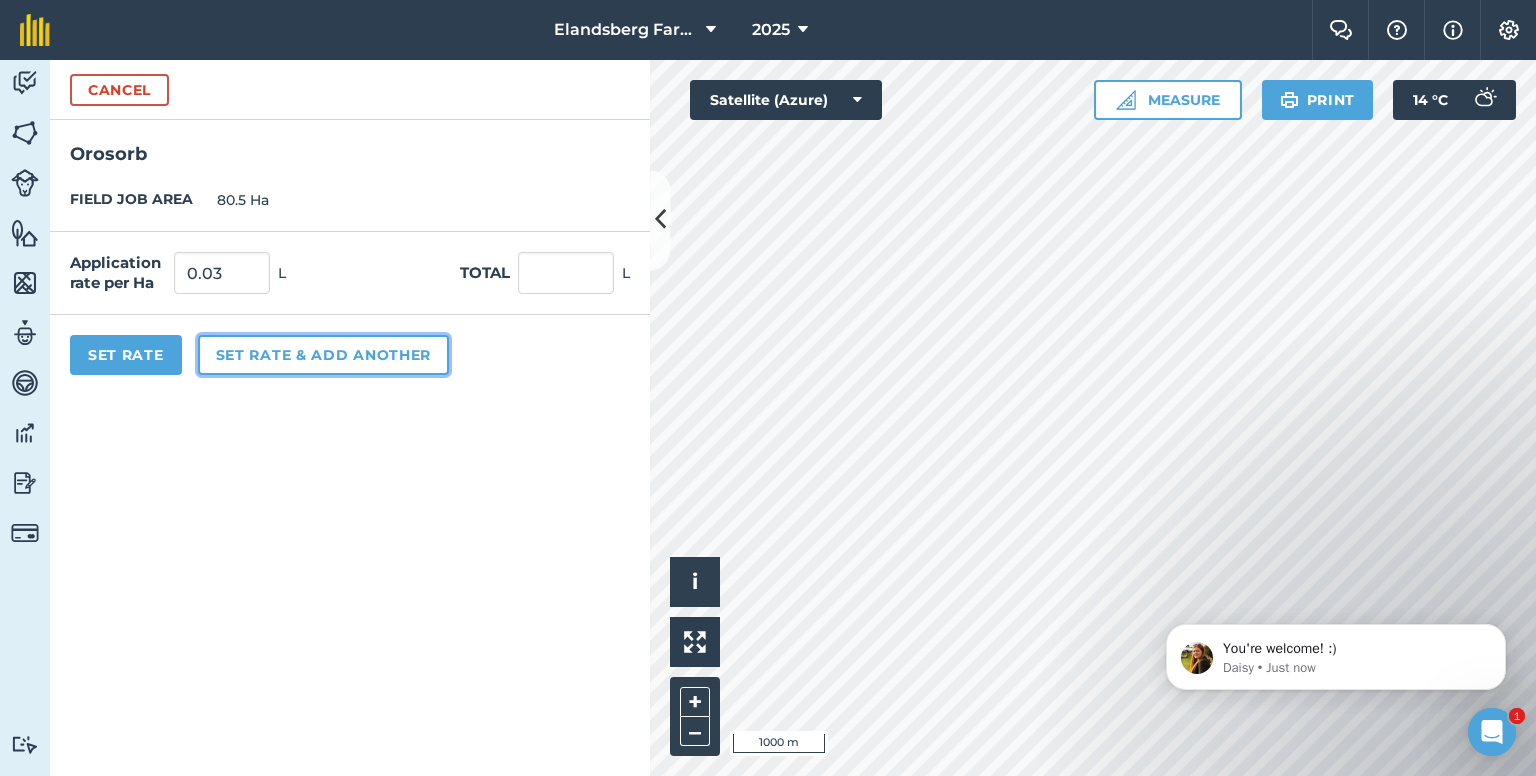type on "2.415" 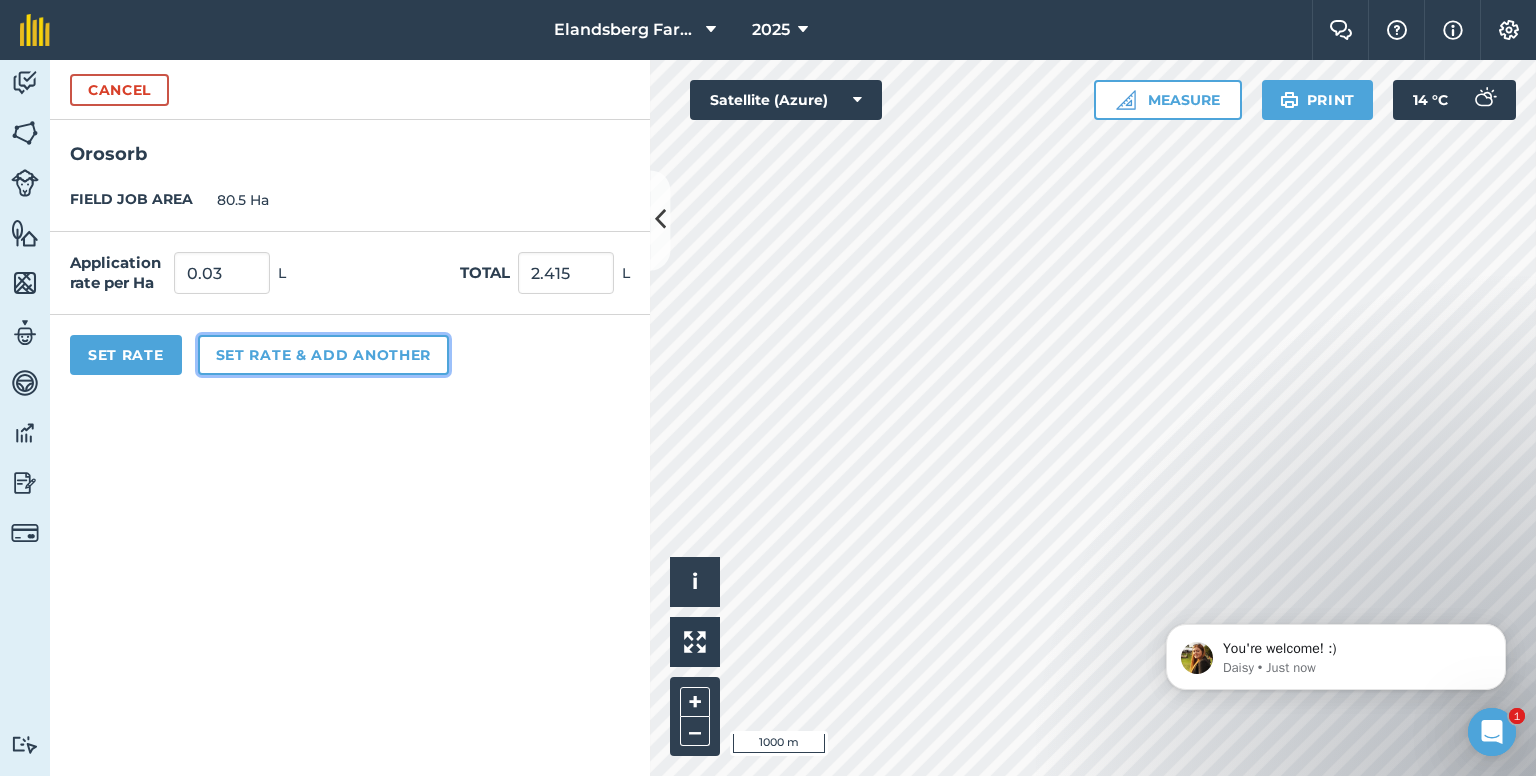 click on "Set rate & add another" at bounding box center [323, 355] 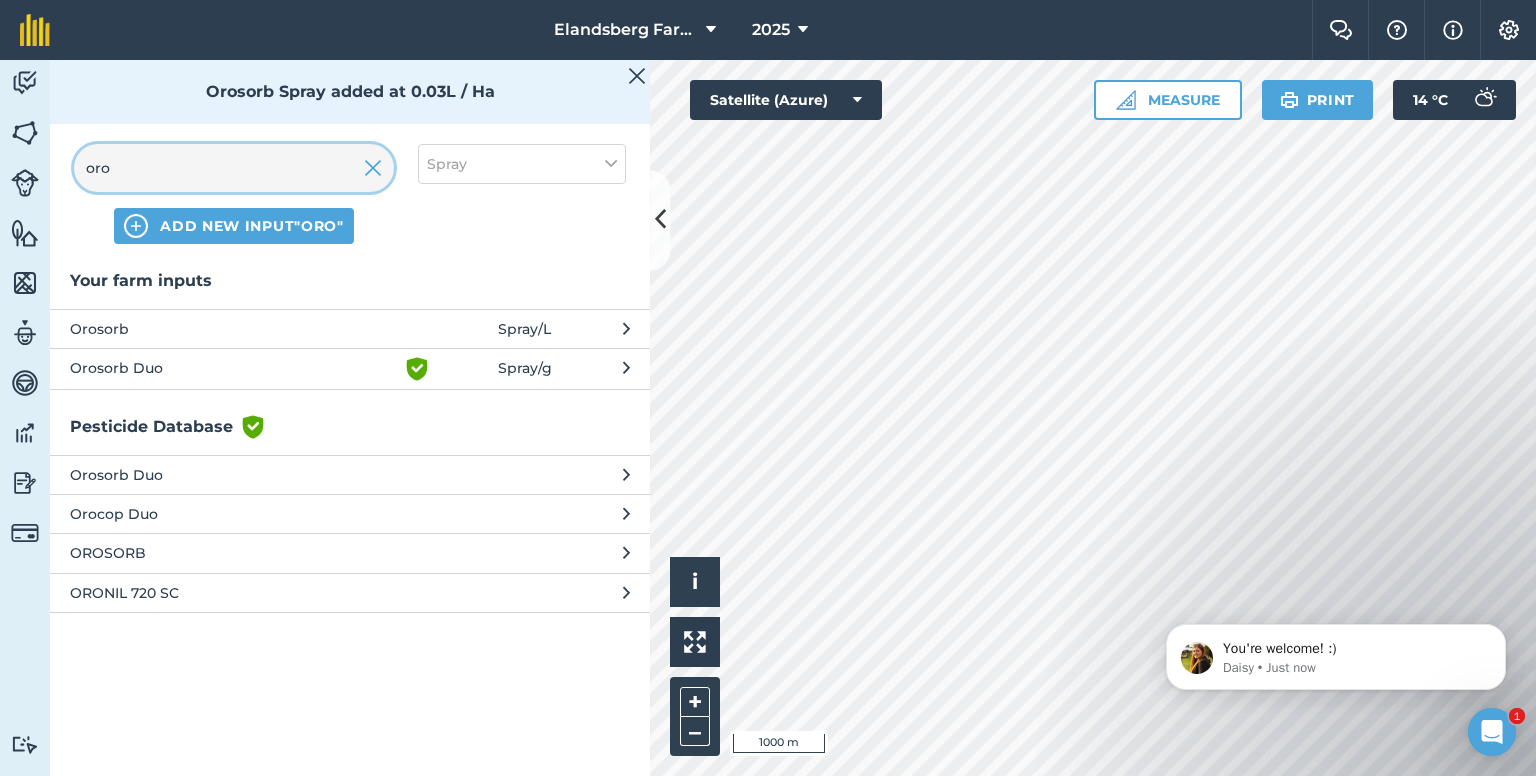 drag, startPoint x: 177, startPoint y: 173, endPoint x: 60, endPoint y: 182, distance: 117.34564 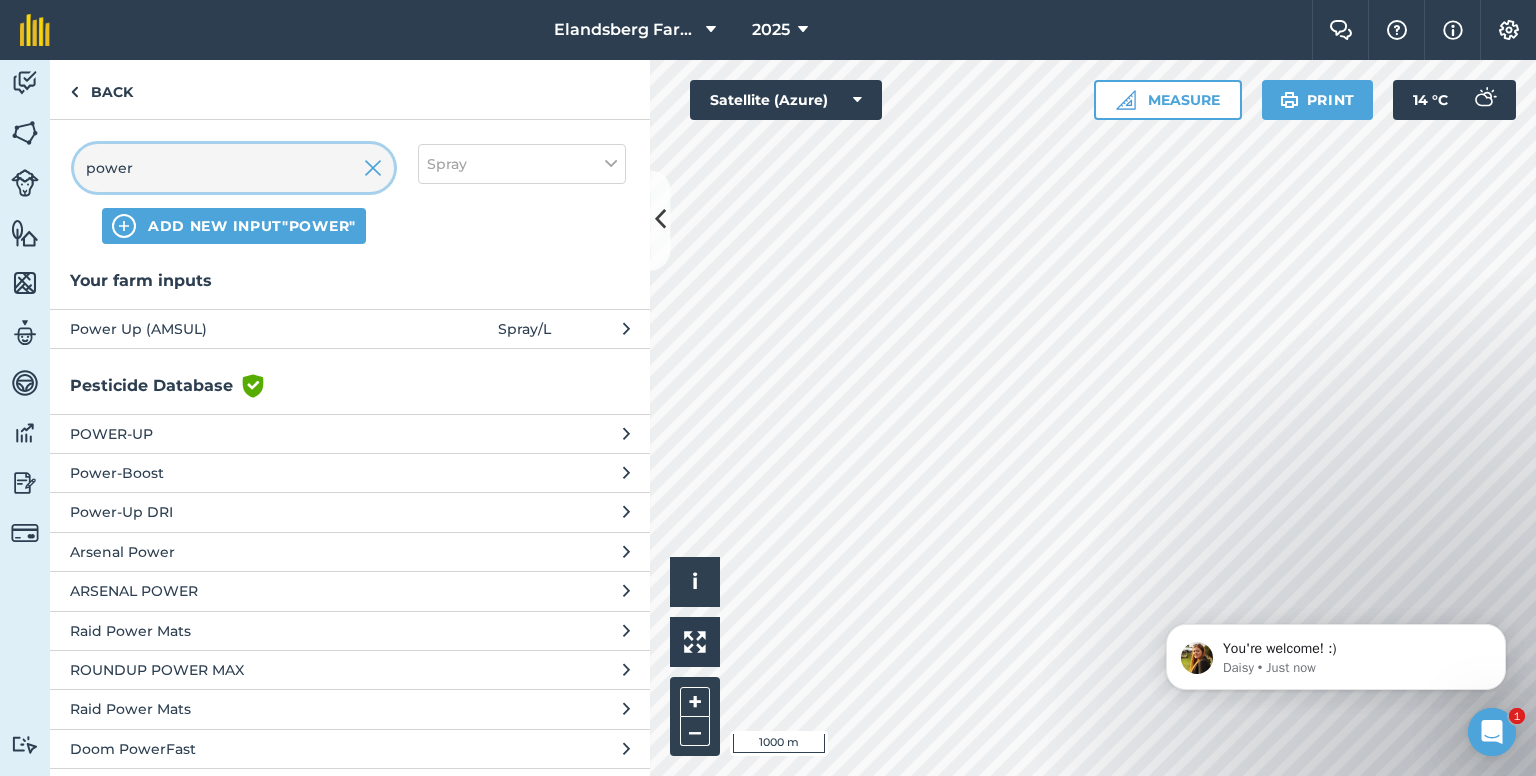 type on "power" 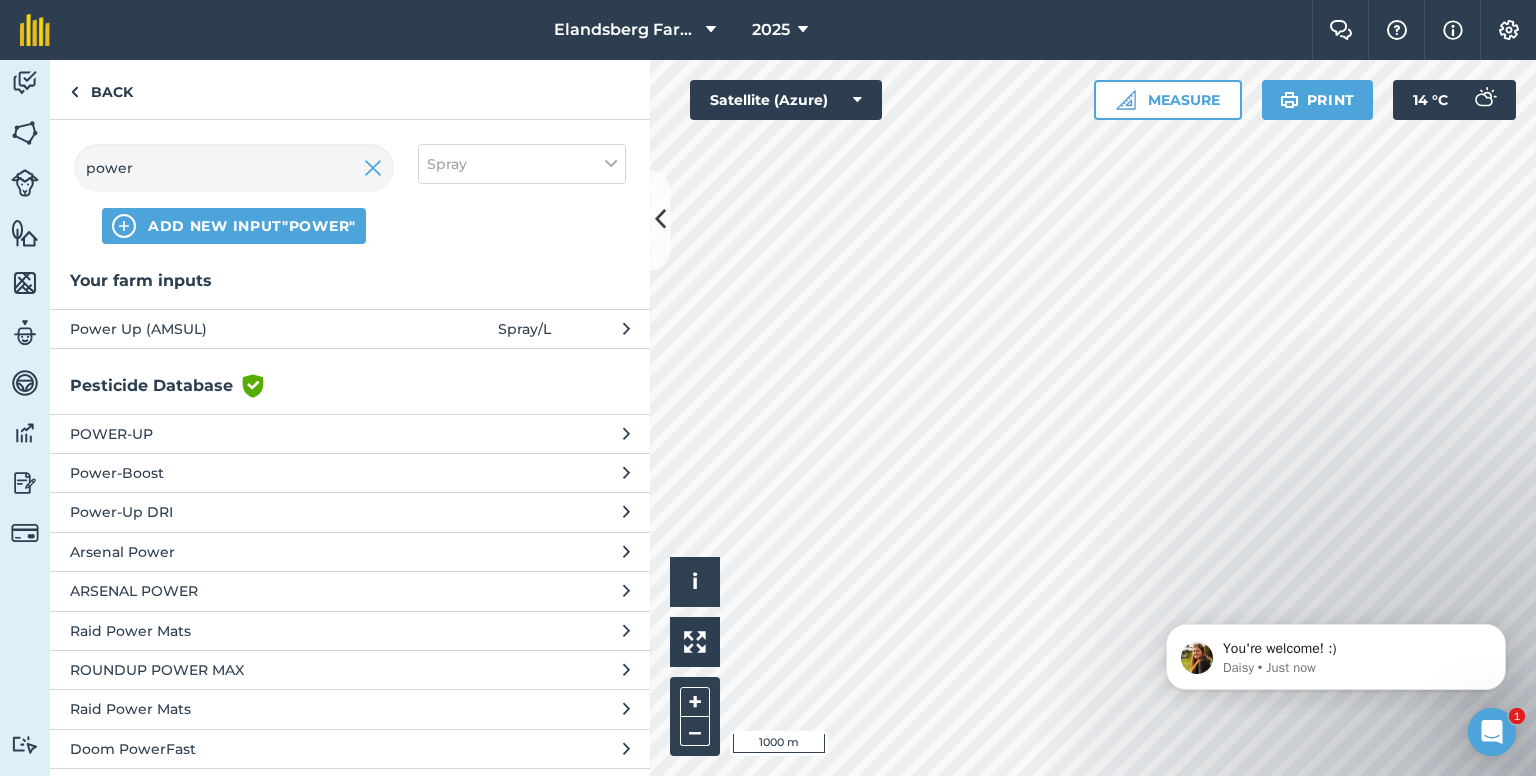 click on "Power Up (AMSUL)" at bounding box center [233, 329] 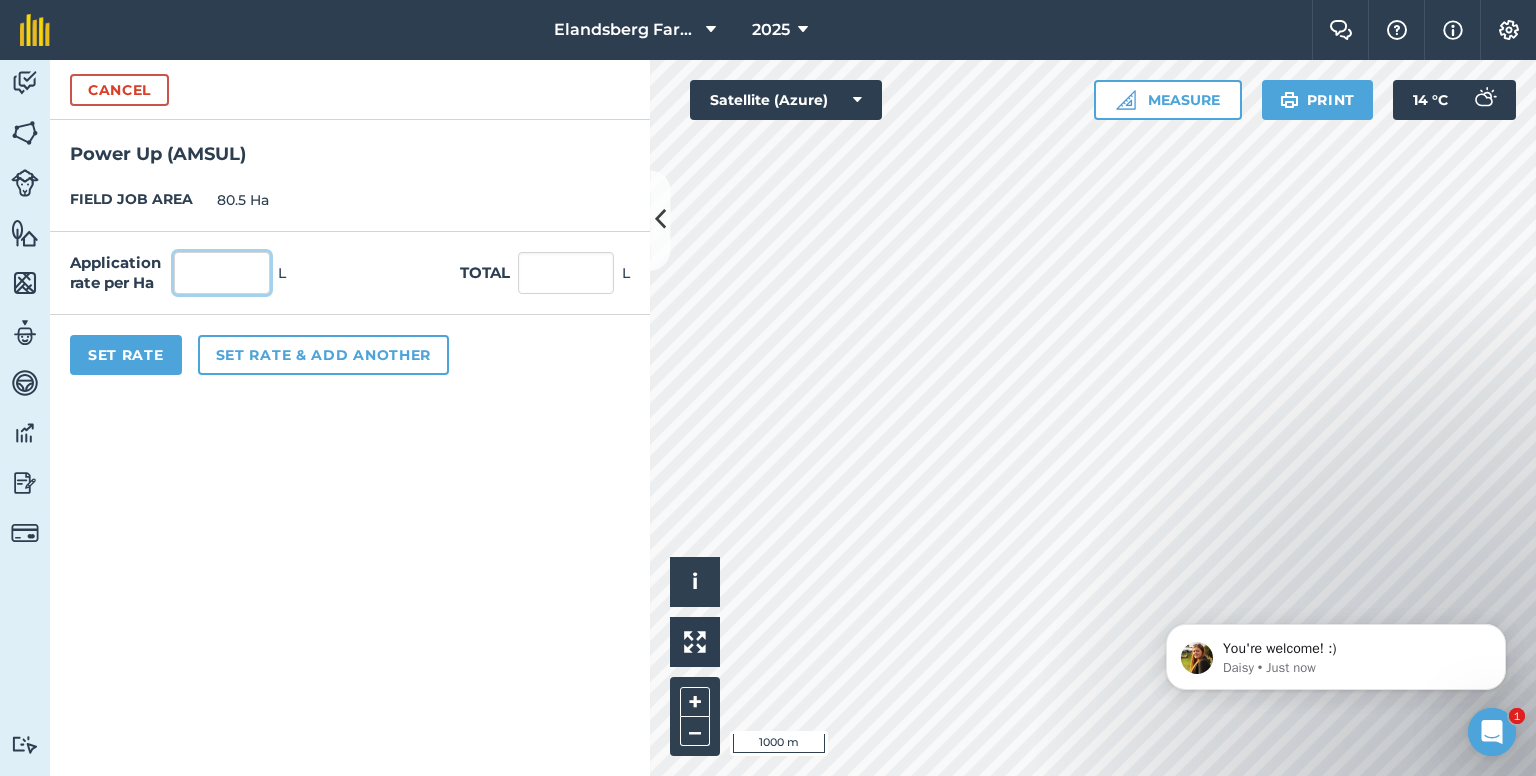 click at bounding box center (222, 273) 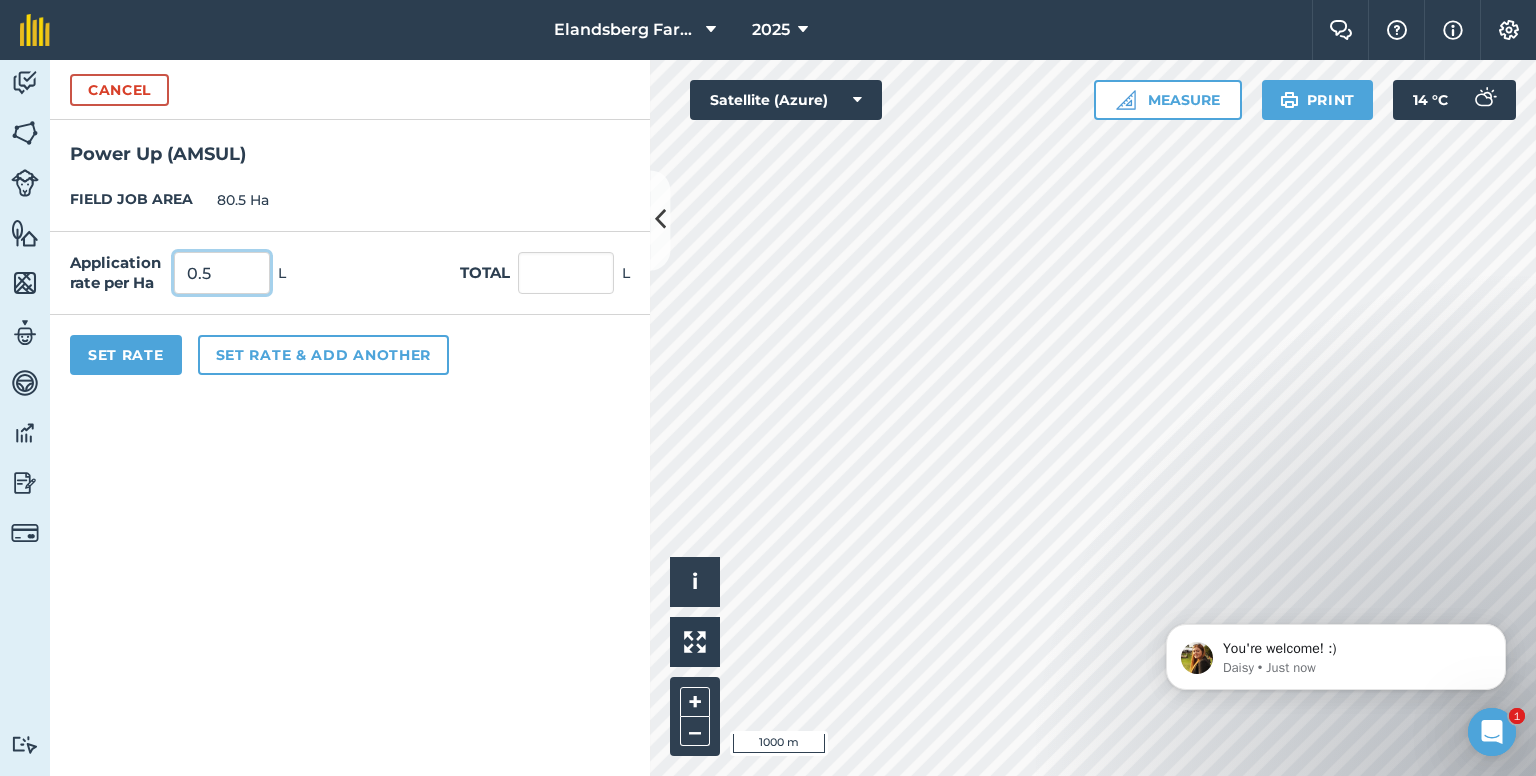 type on "0.5" 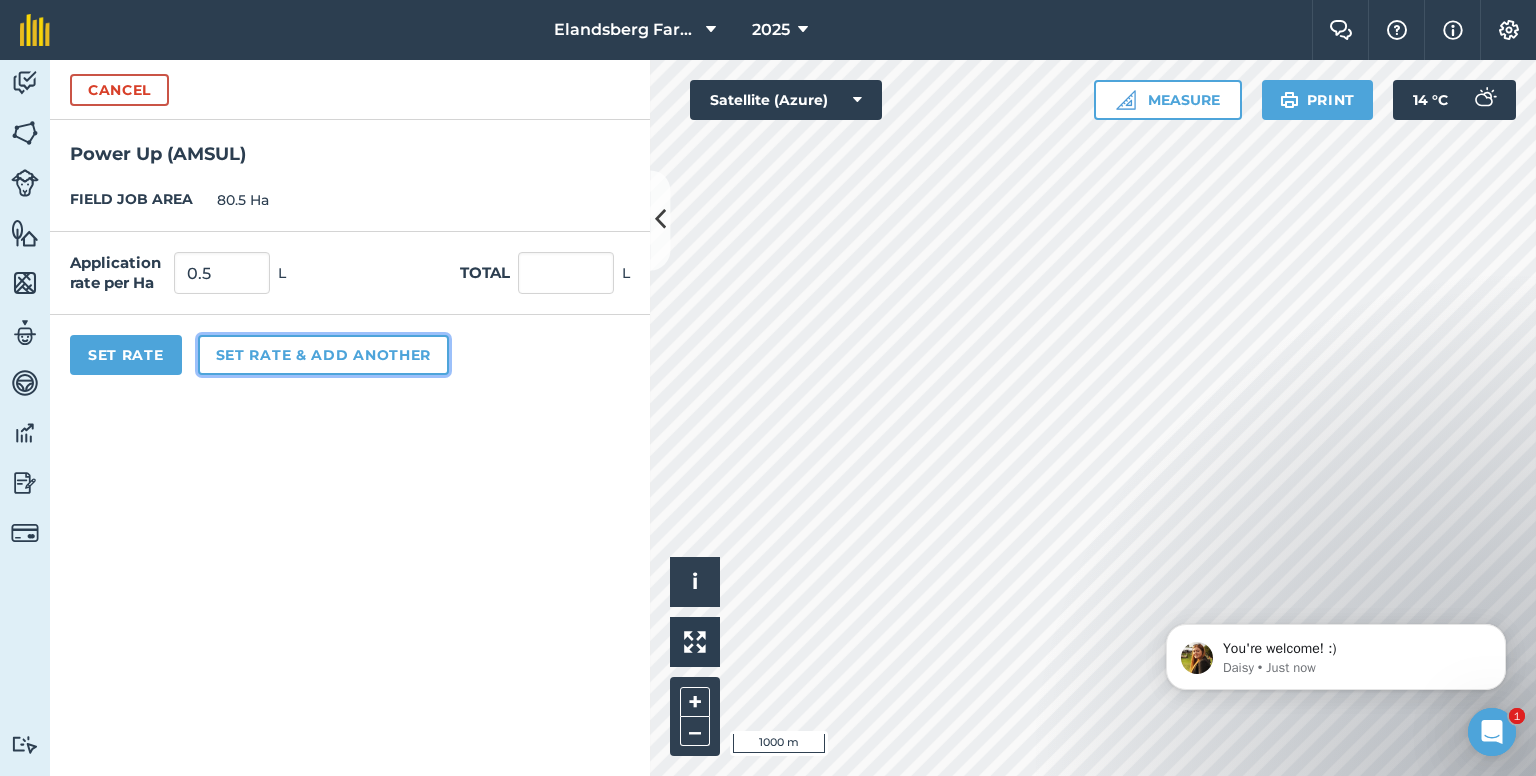 type on "40.25" 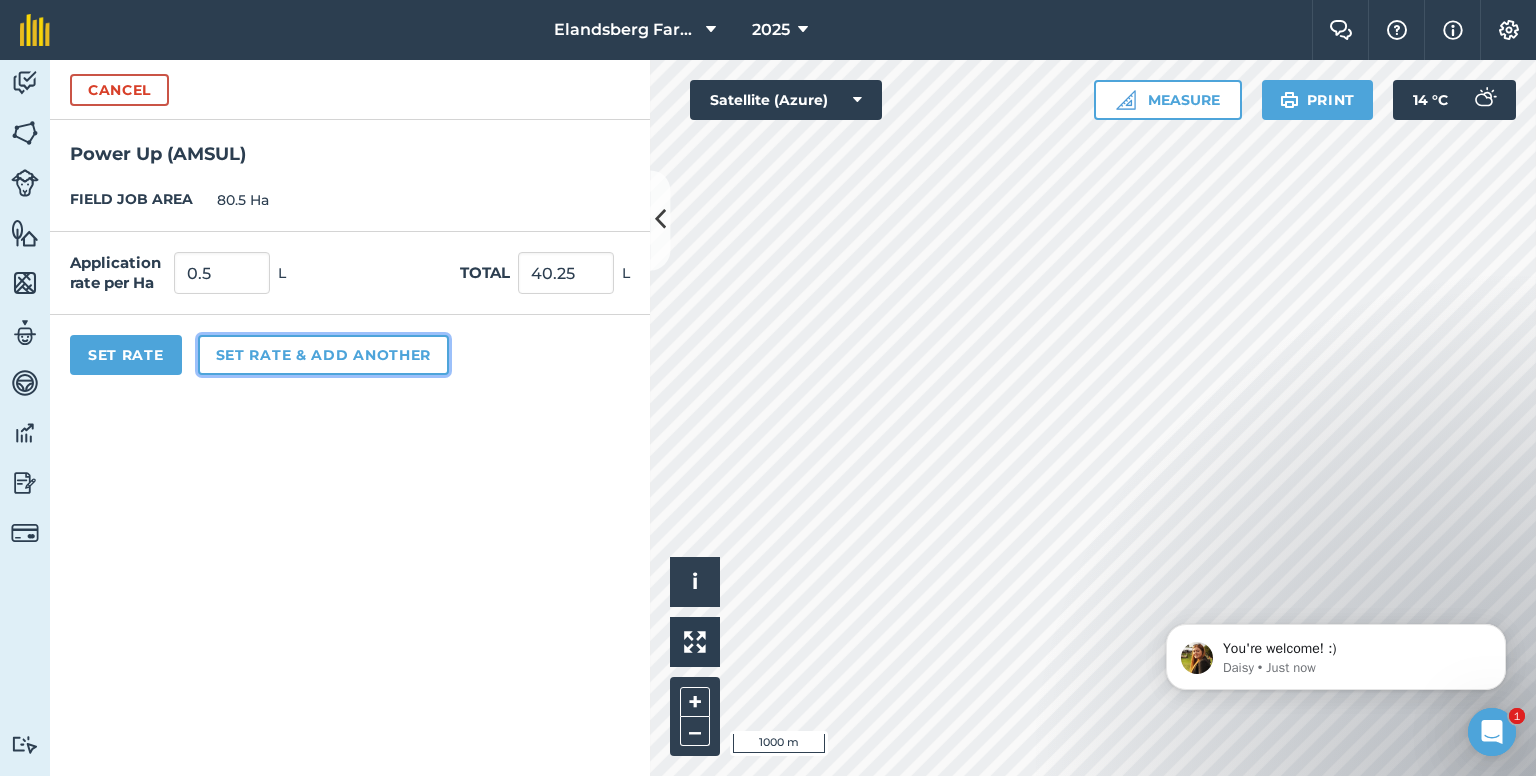 click on "Set rate & add another" at bounding box center [323, 355] 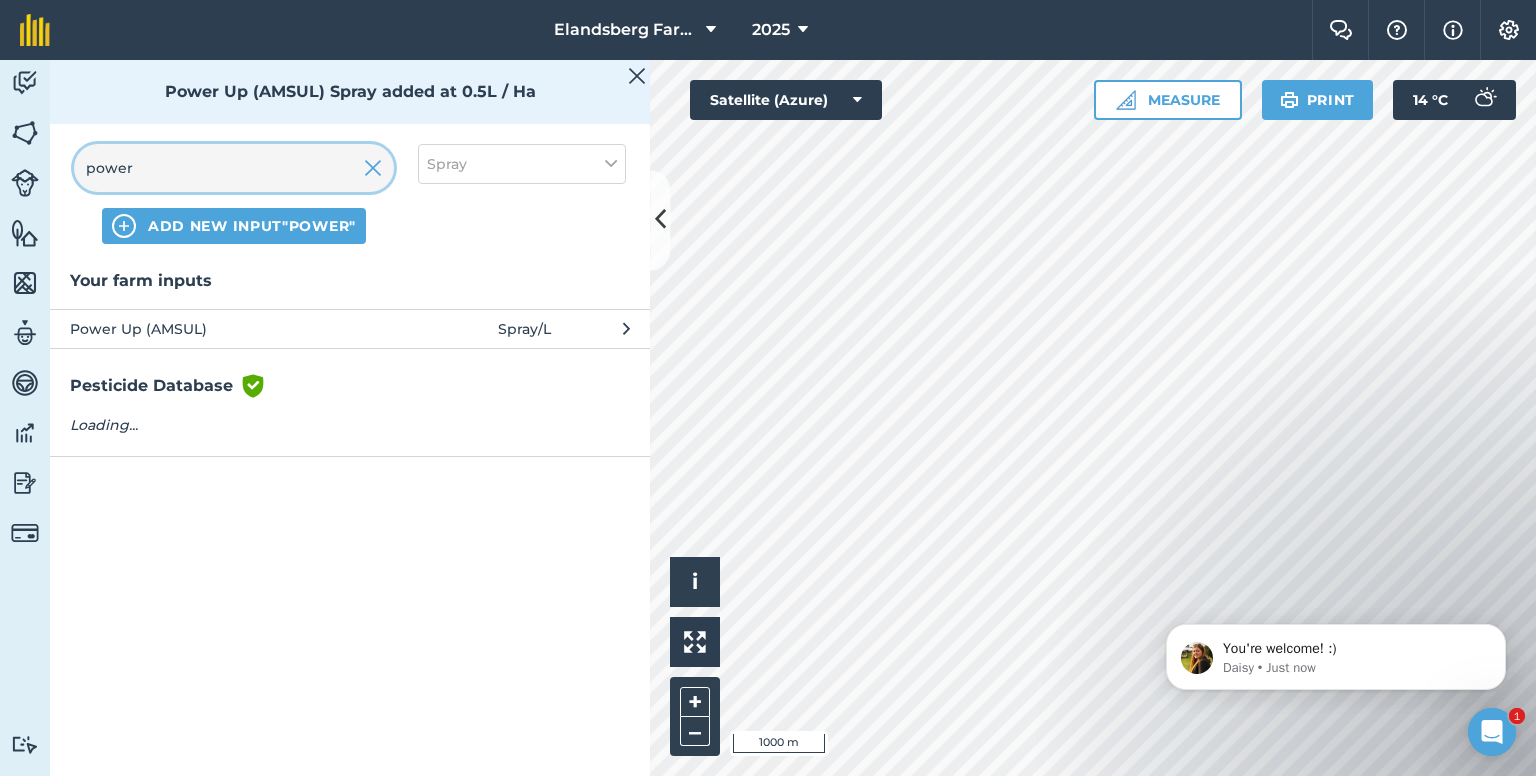 drag, startPoint x: 158, startPoint y: 167, endPoint x: 52, endPoint y: 168, distance: 106.004715 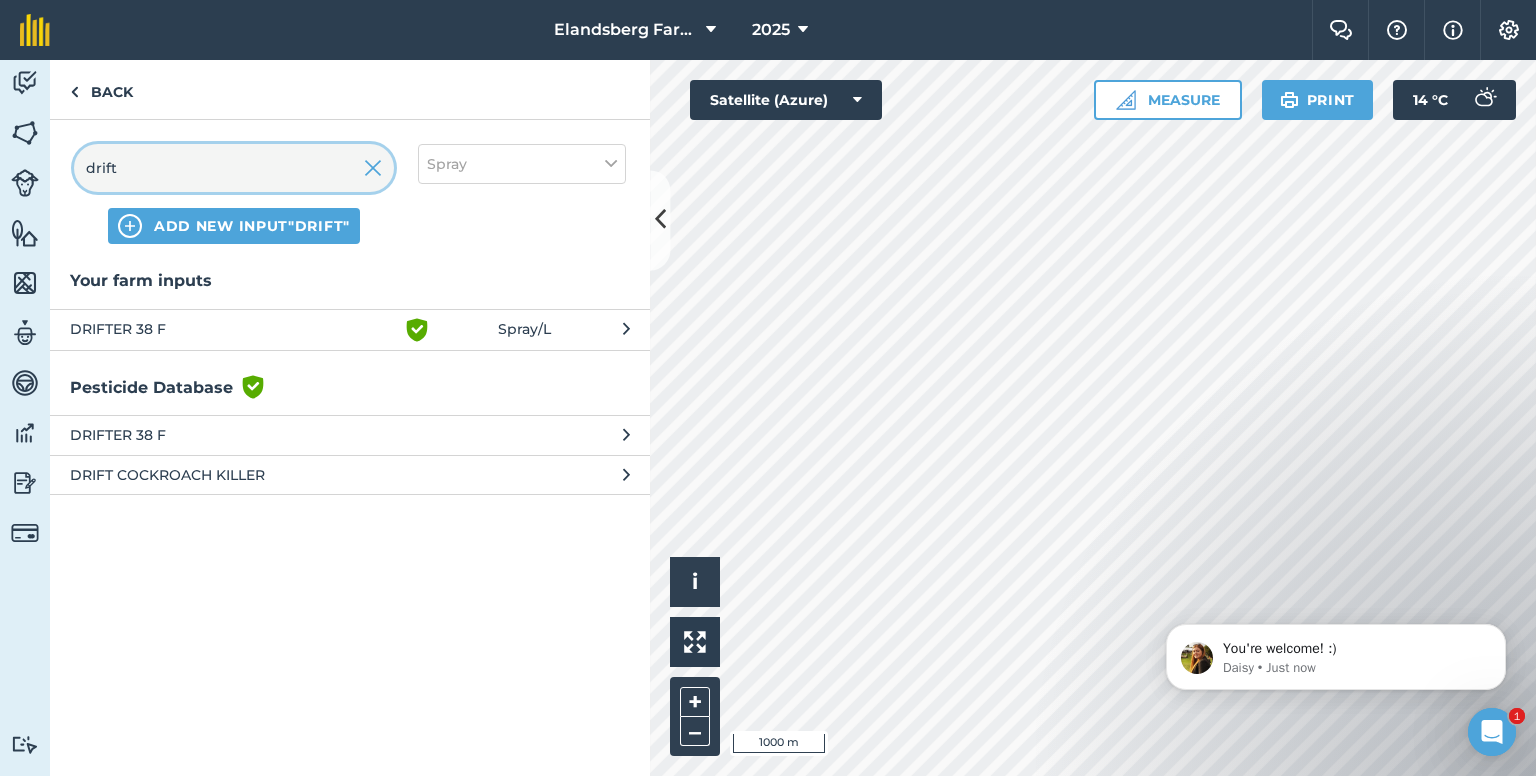 type on "drift" 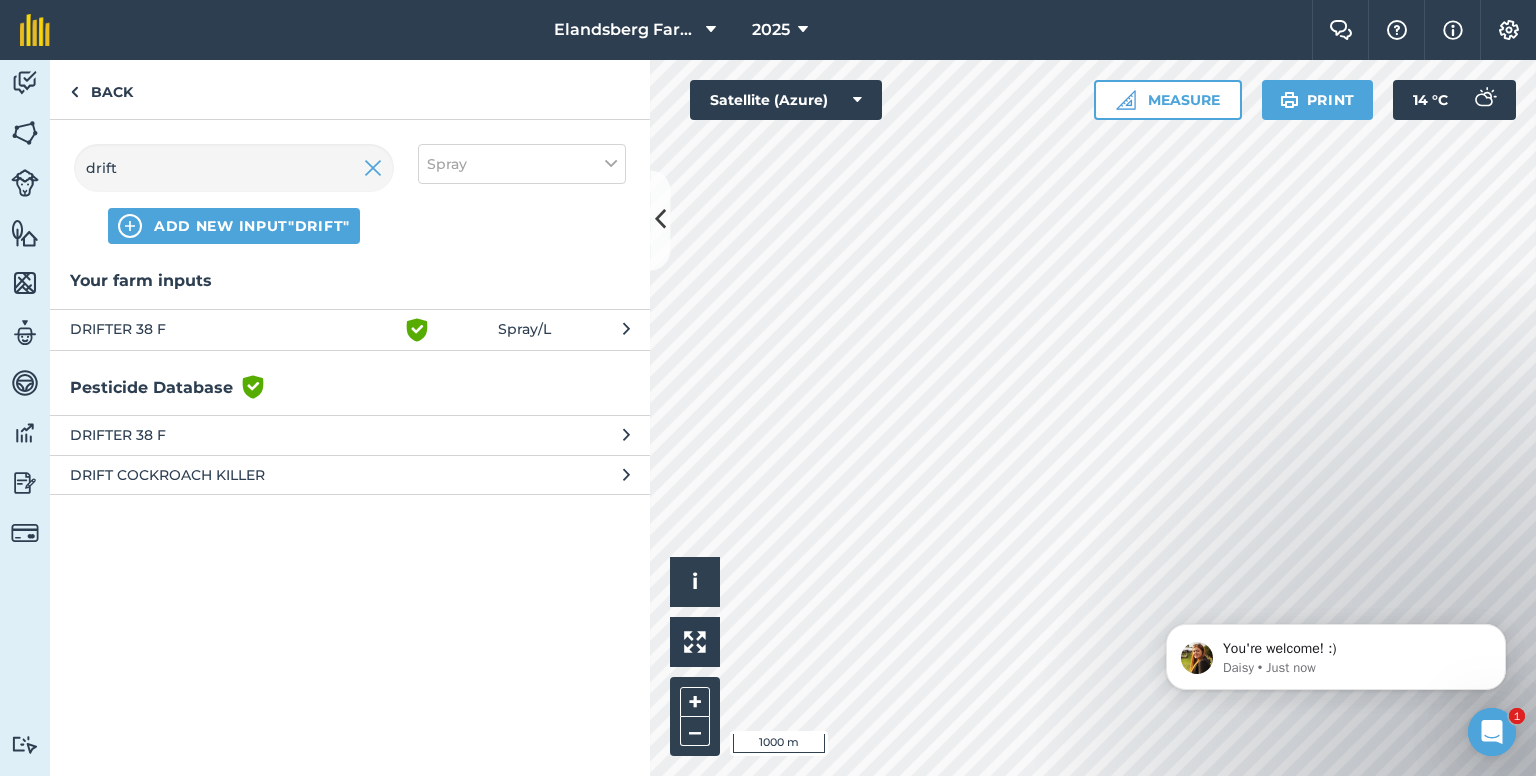 click on "DRIFTER 38 F" at bounding box center (233, 330) 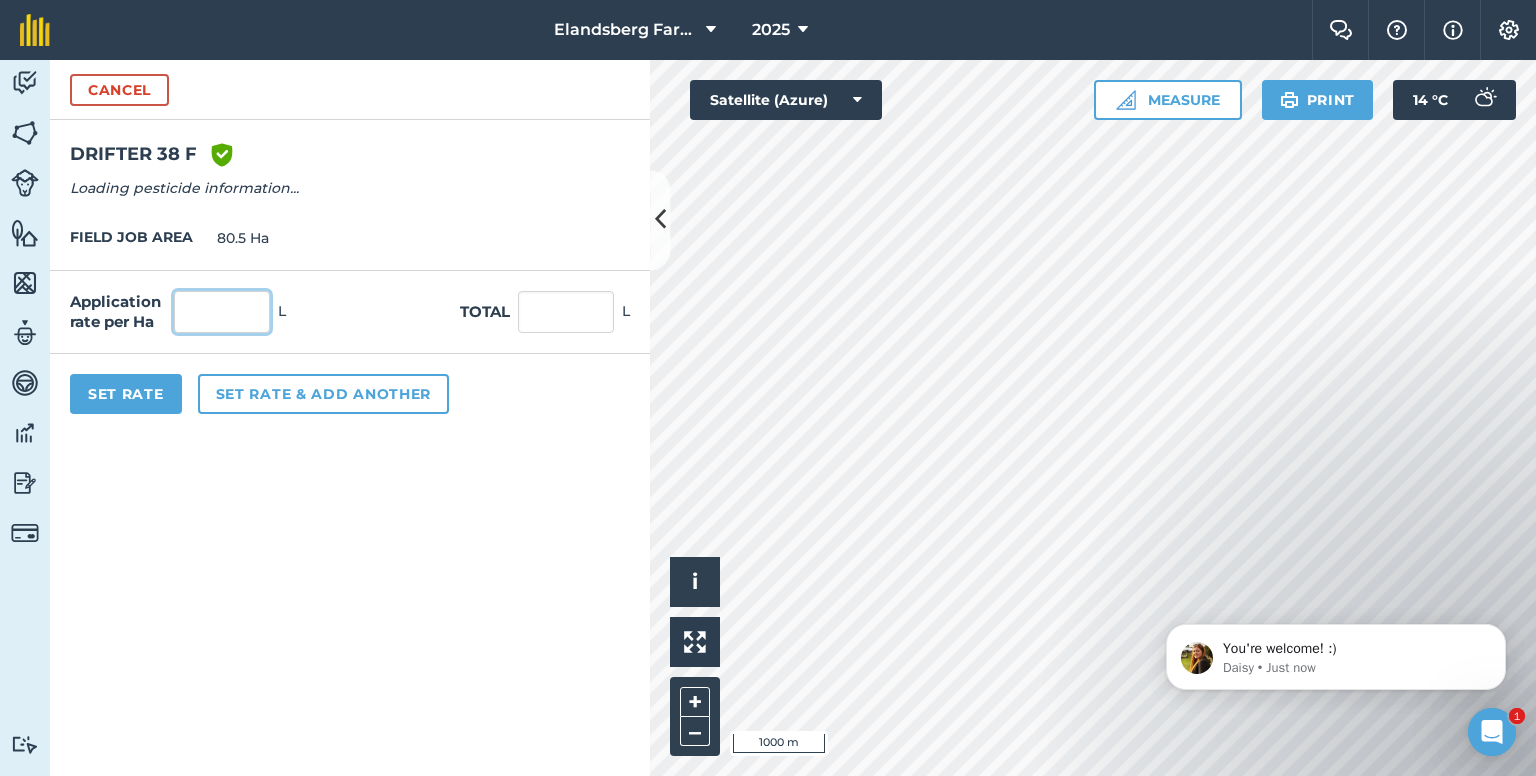 click at bounding box center (222, 312) 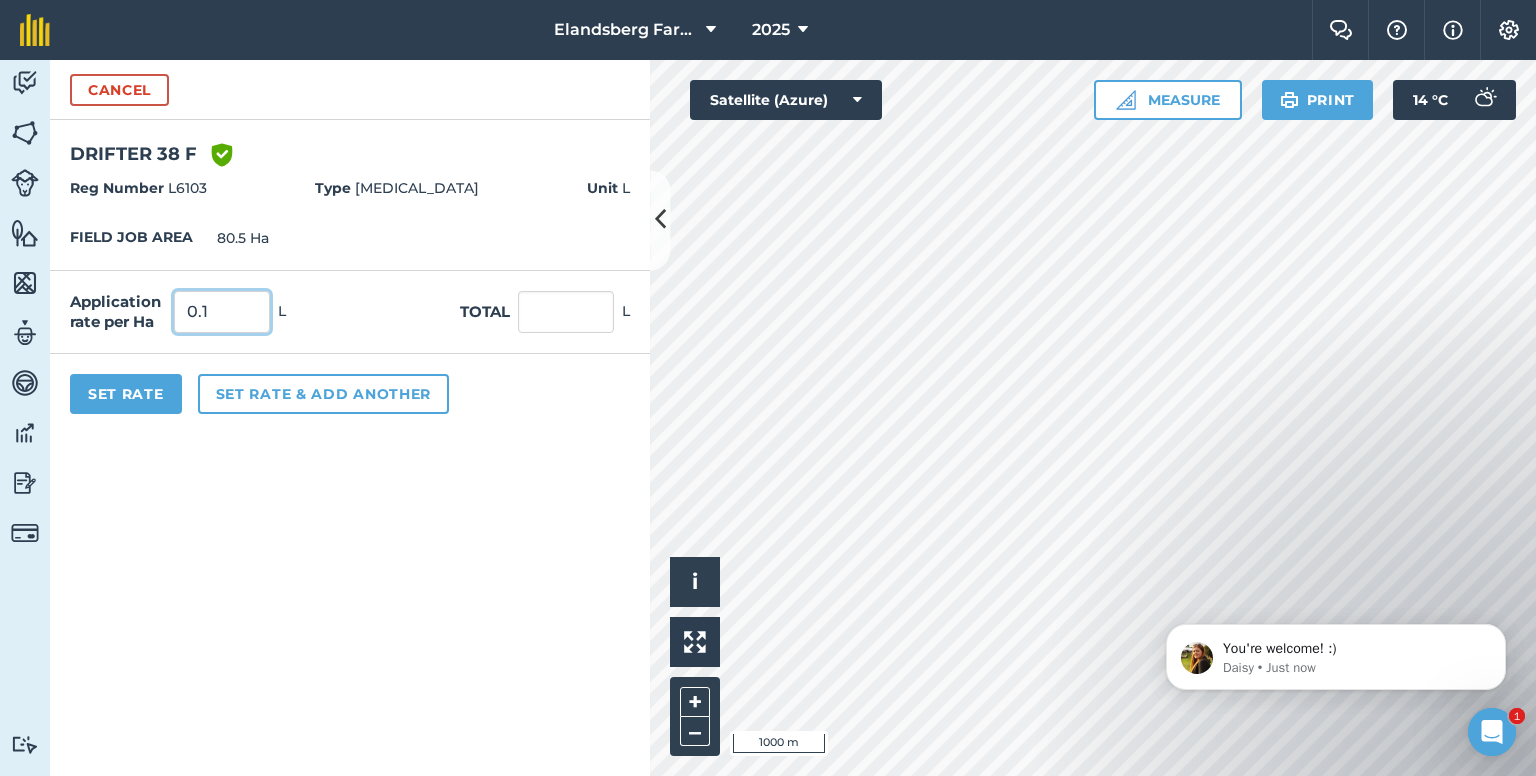 type on "0.1" 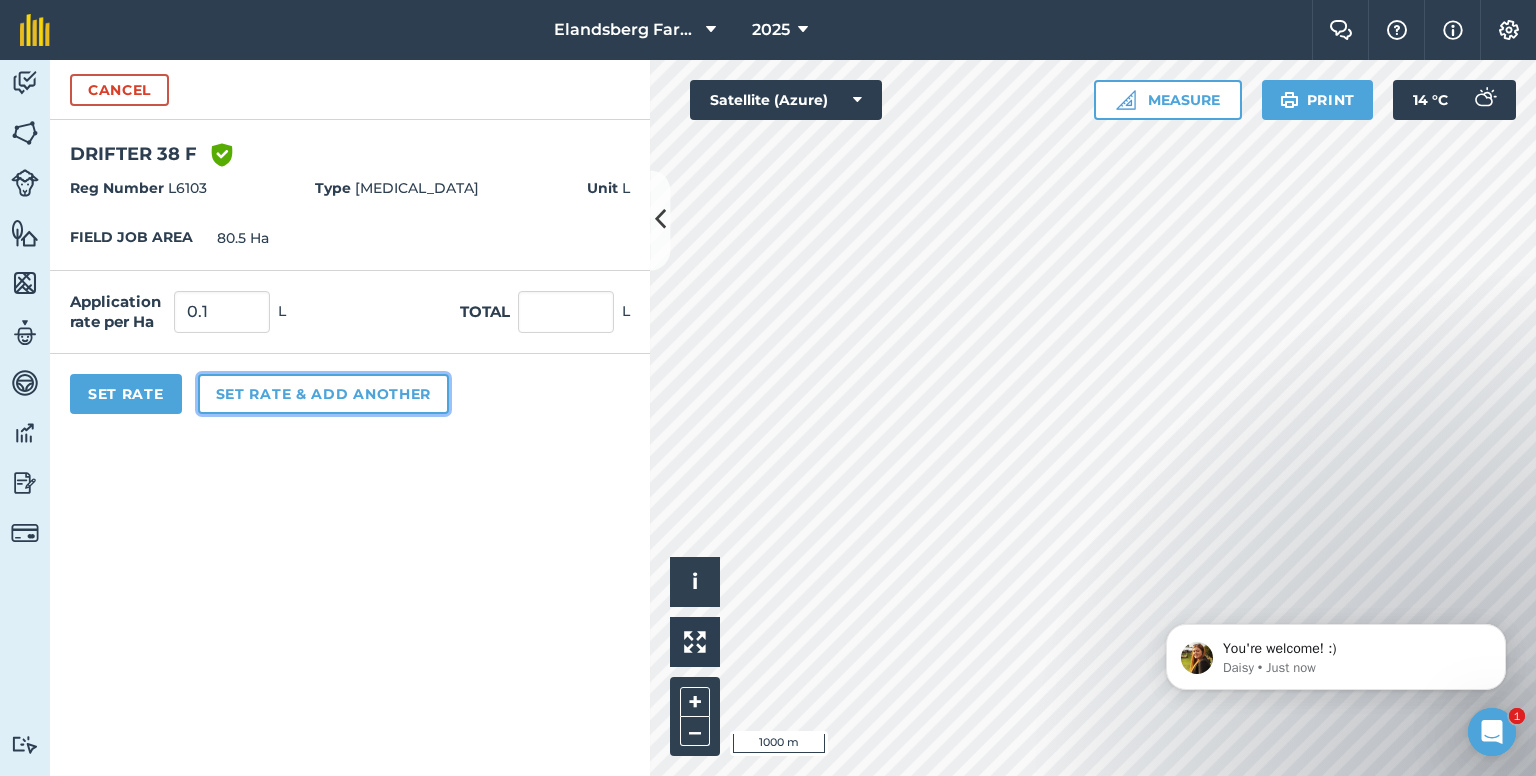type on "8.05" 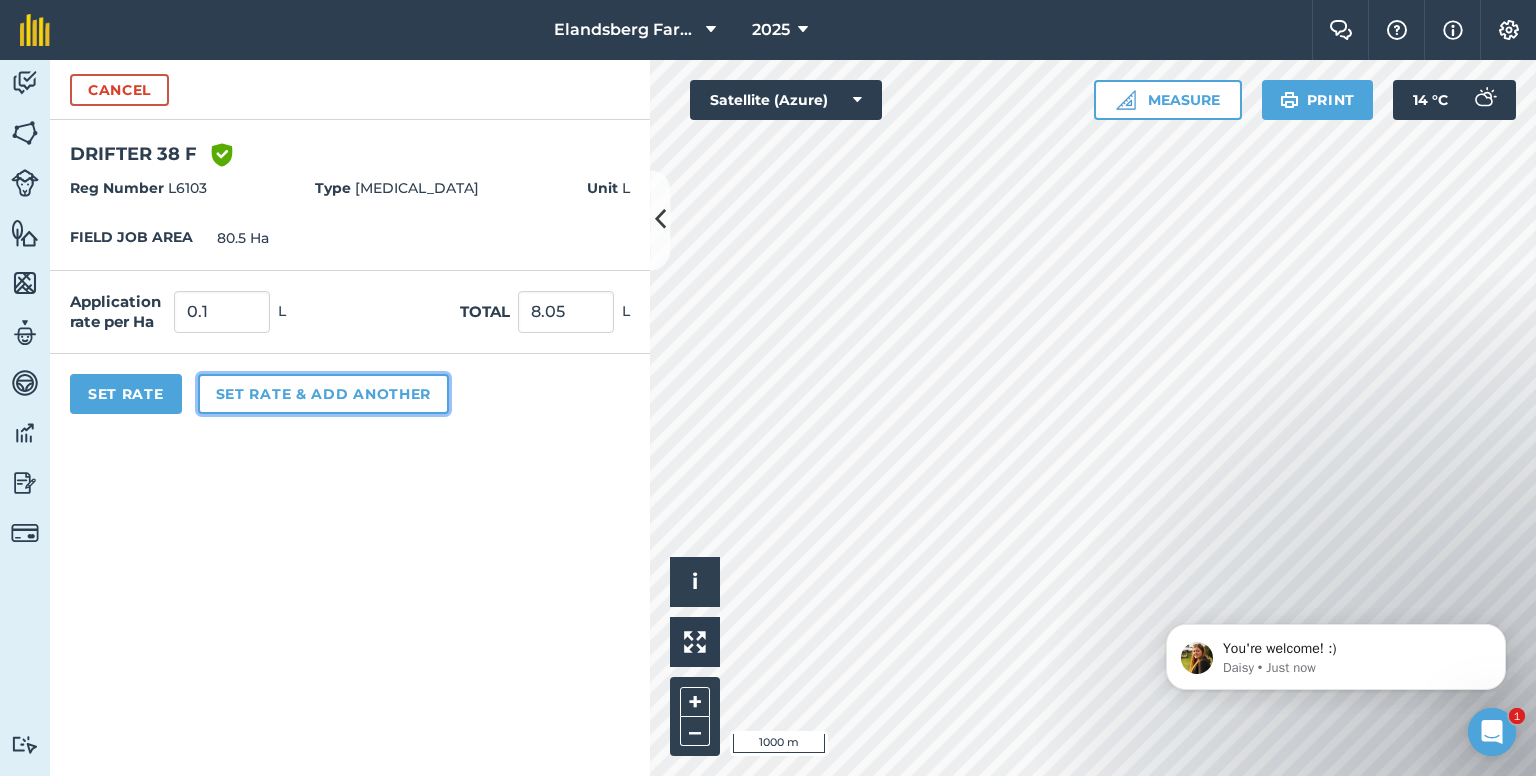 click on "Set rate & add another" at bounding box center [323, 394] 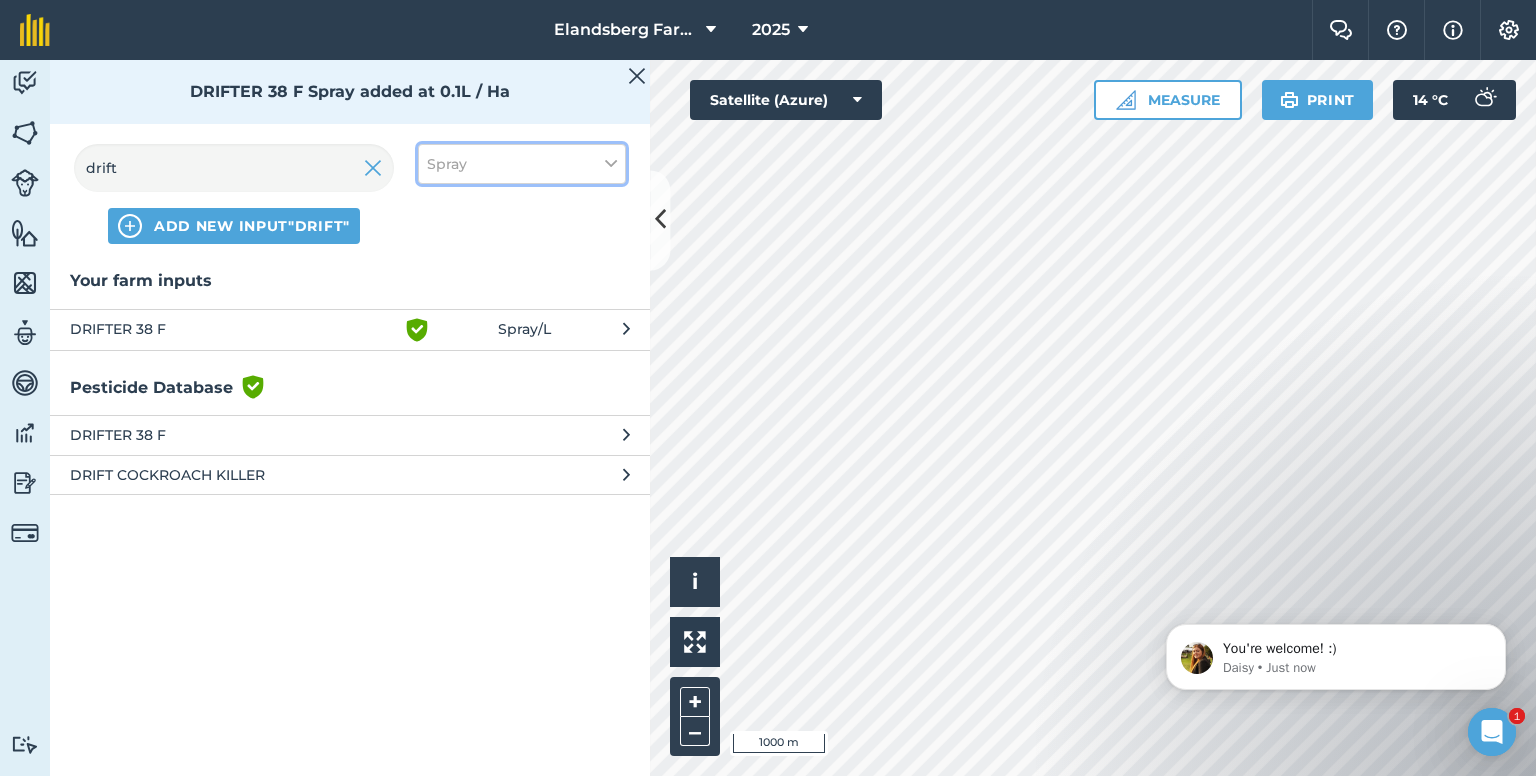 click on "Spray" at bounding box center [522, 164] 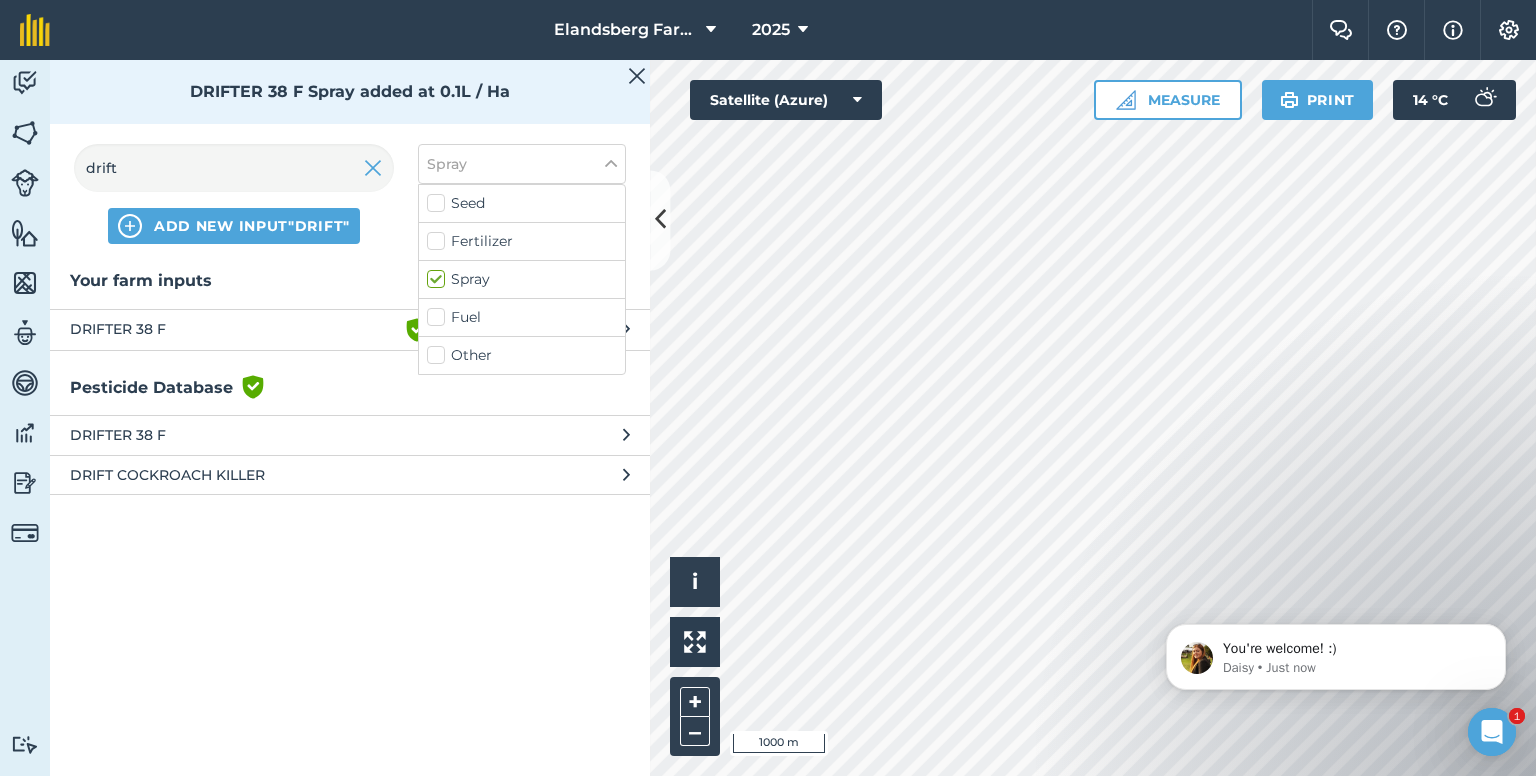 click on "Other" at bounding box center (522, 355) 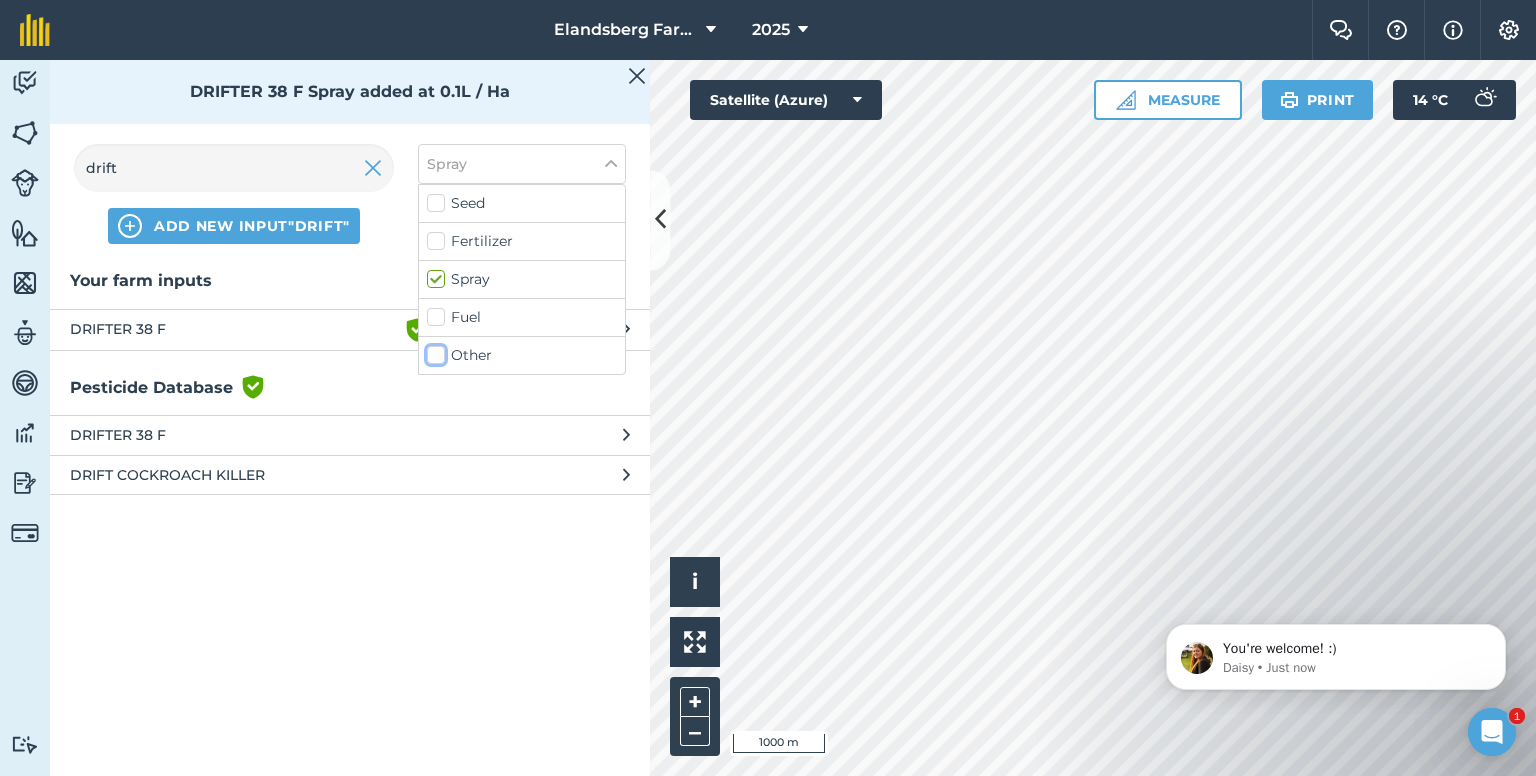 click on "Other" at bounding box center (433, 351) 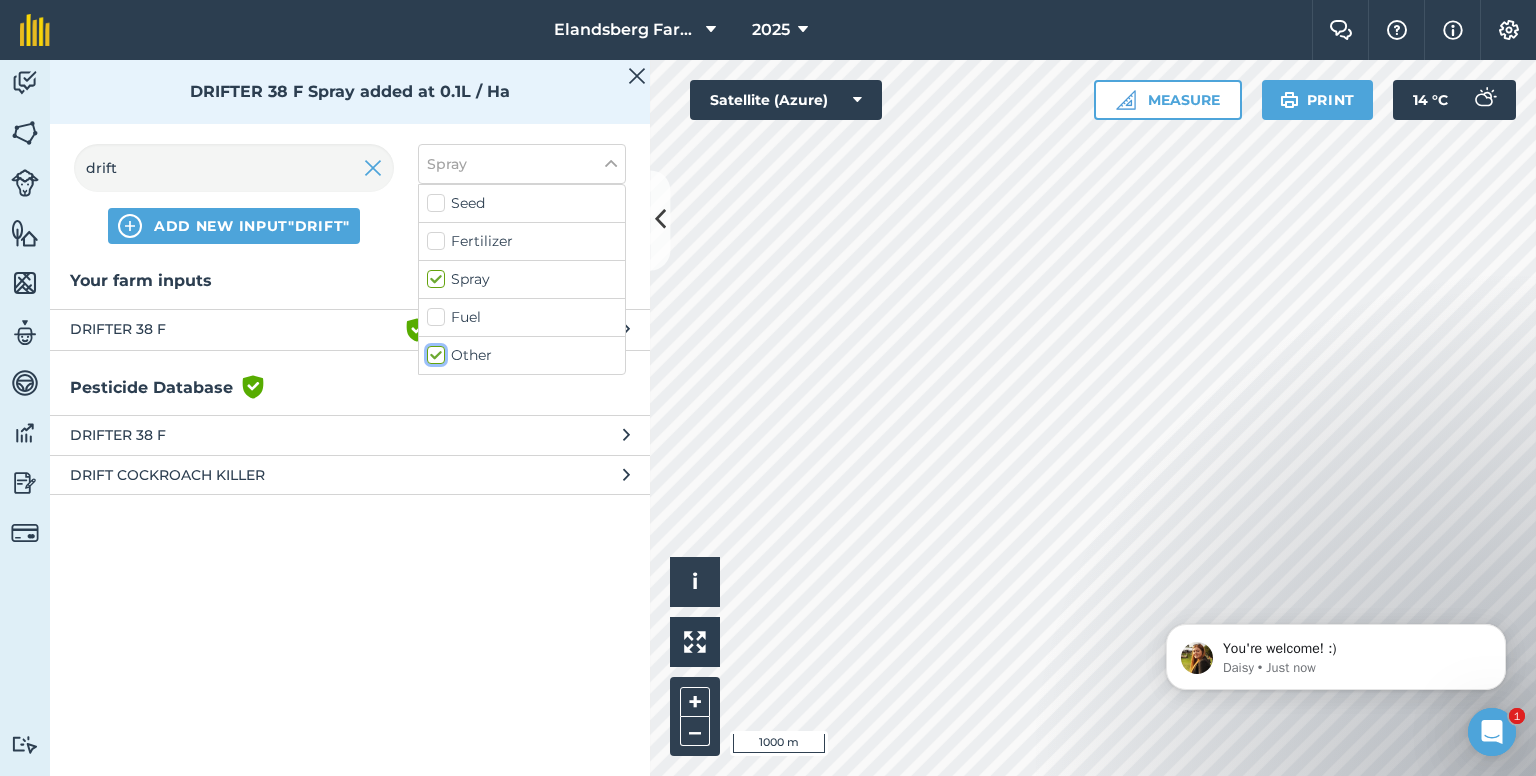 checkbox on "true" 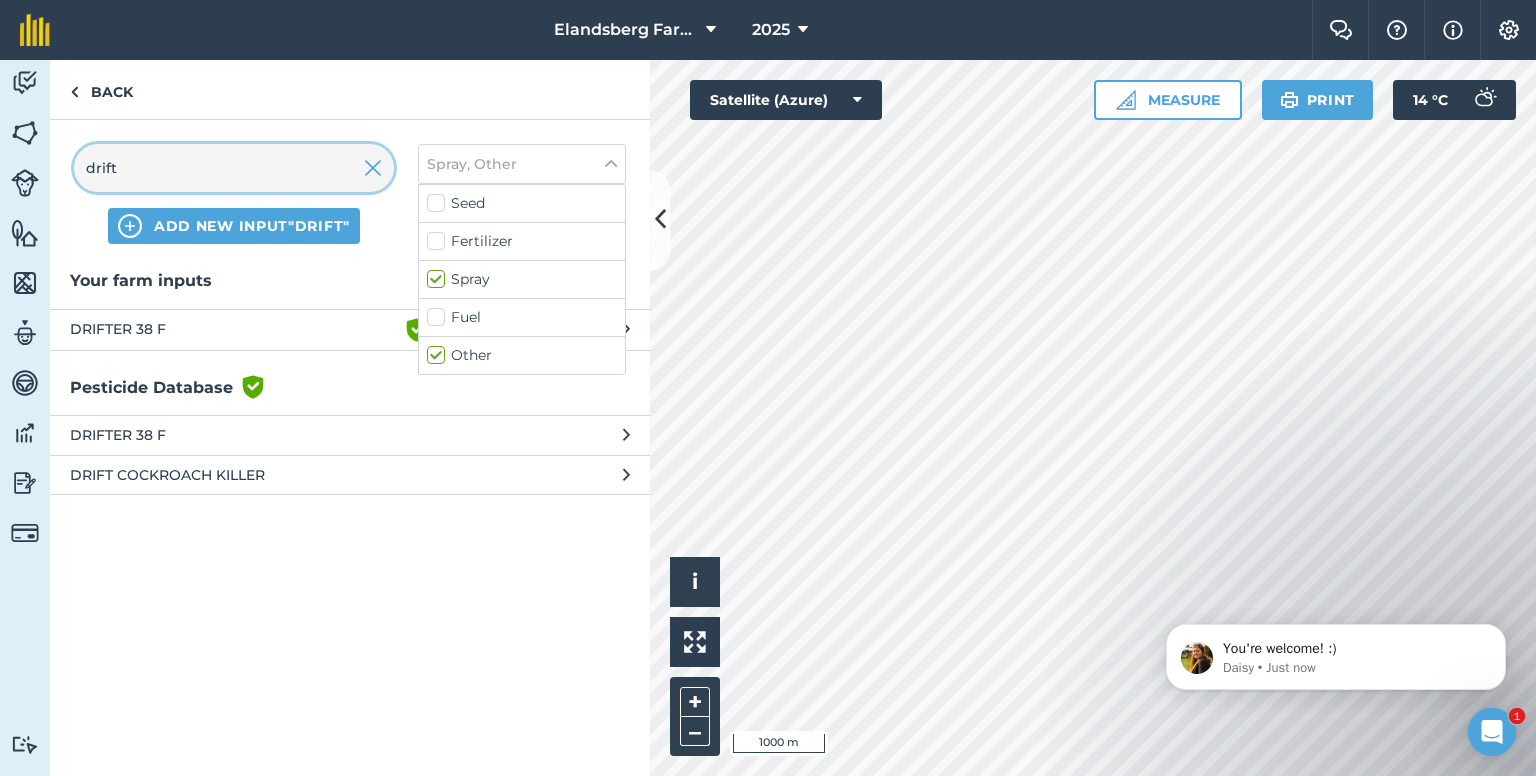 drag, startPoint x: 225, startPoint y: 179, endPoint x: 39, endPoint y: 179, distance: 186 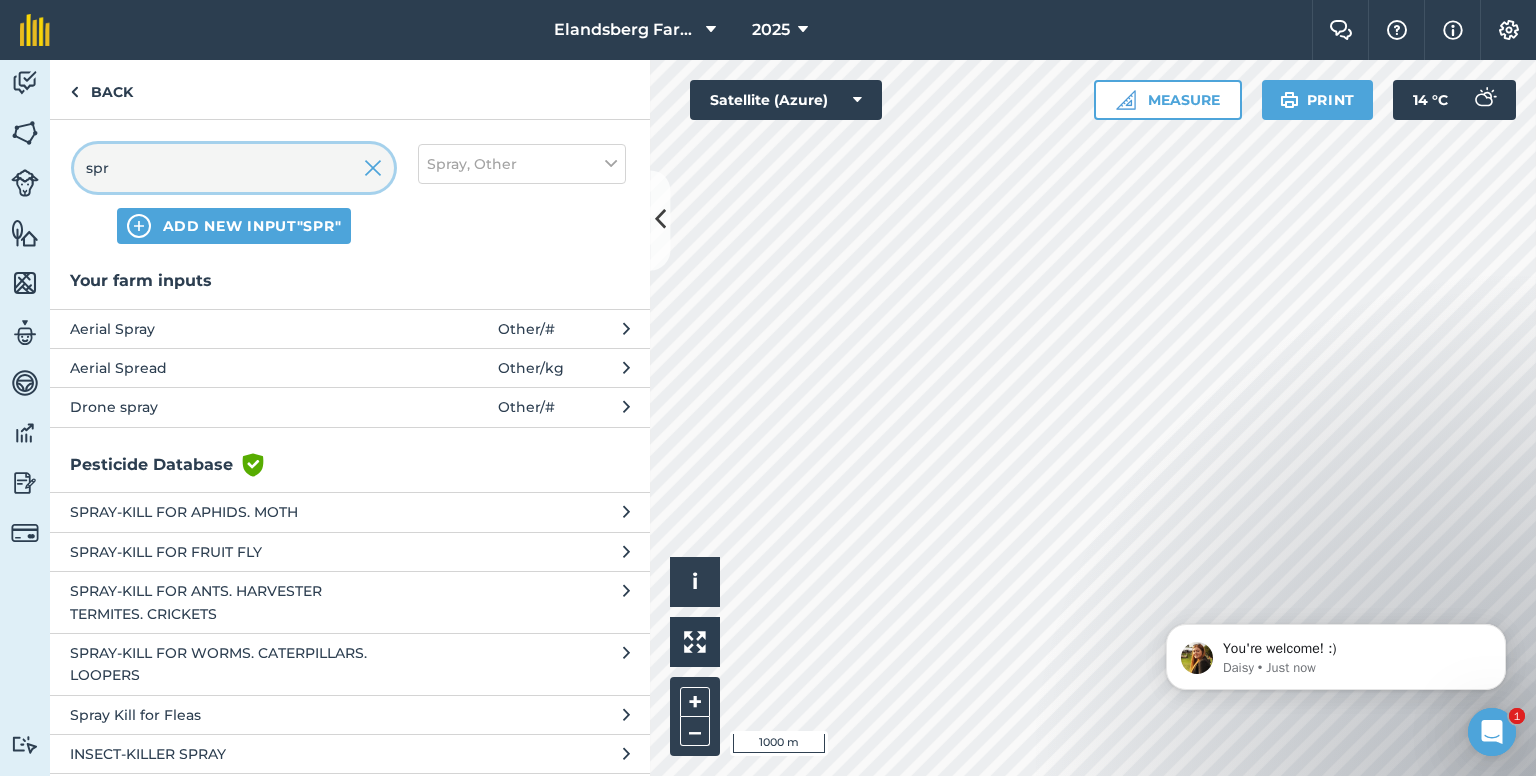 type on "spr" 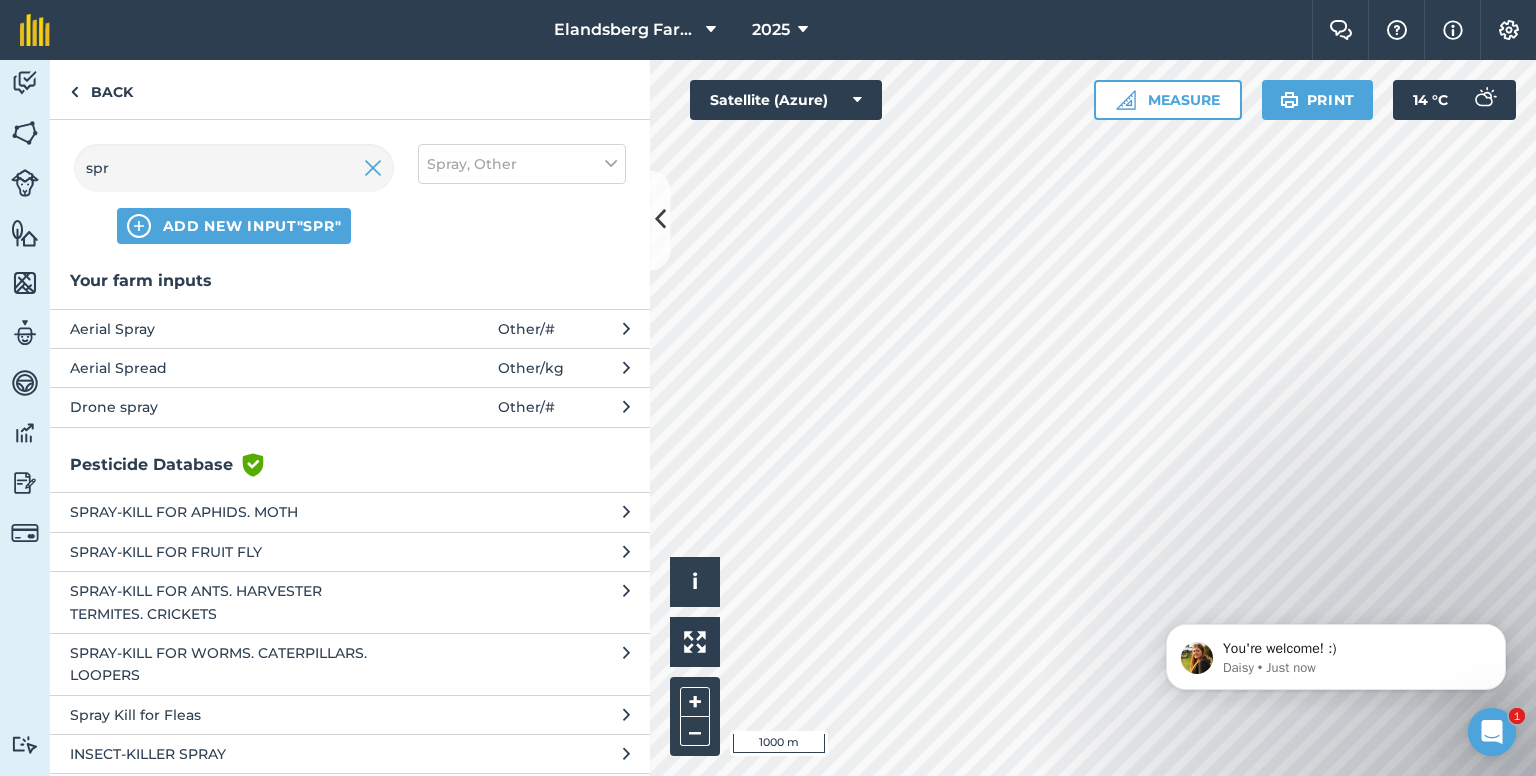 click on "Aerial Spray" at bounding box center [233, 329] 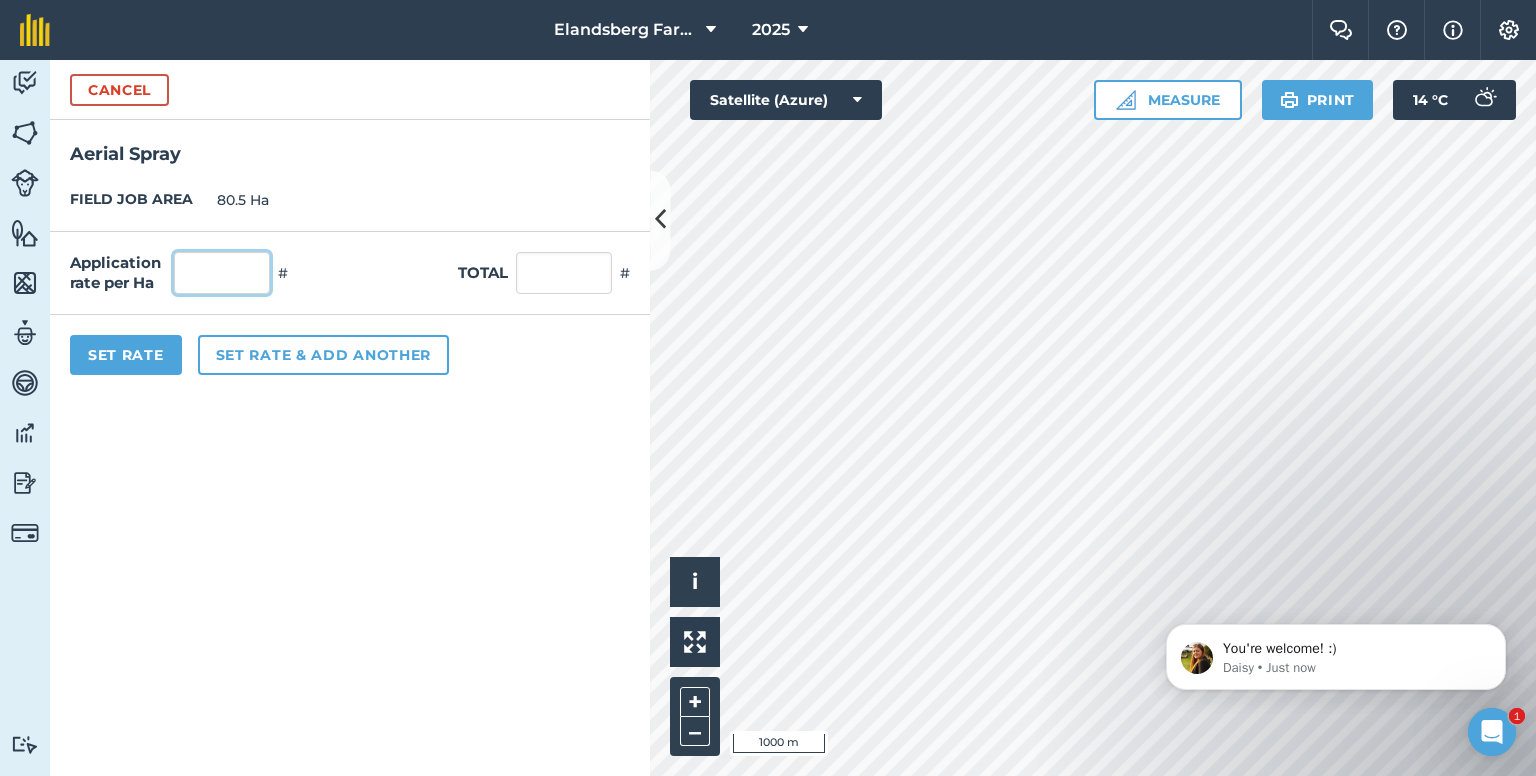 click at bounding box center [222, 273] 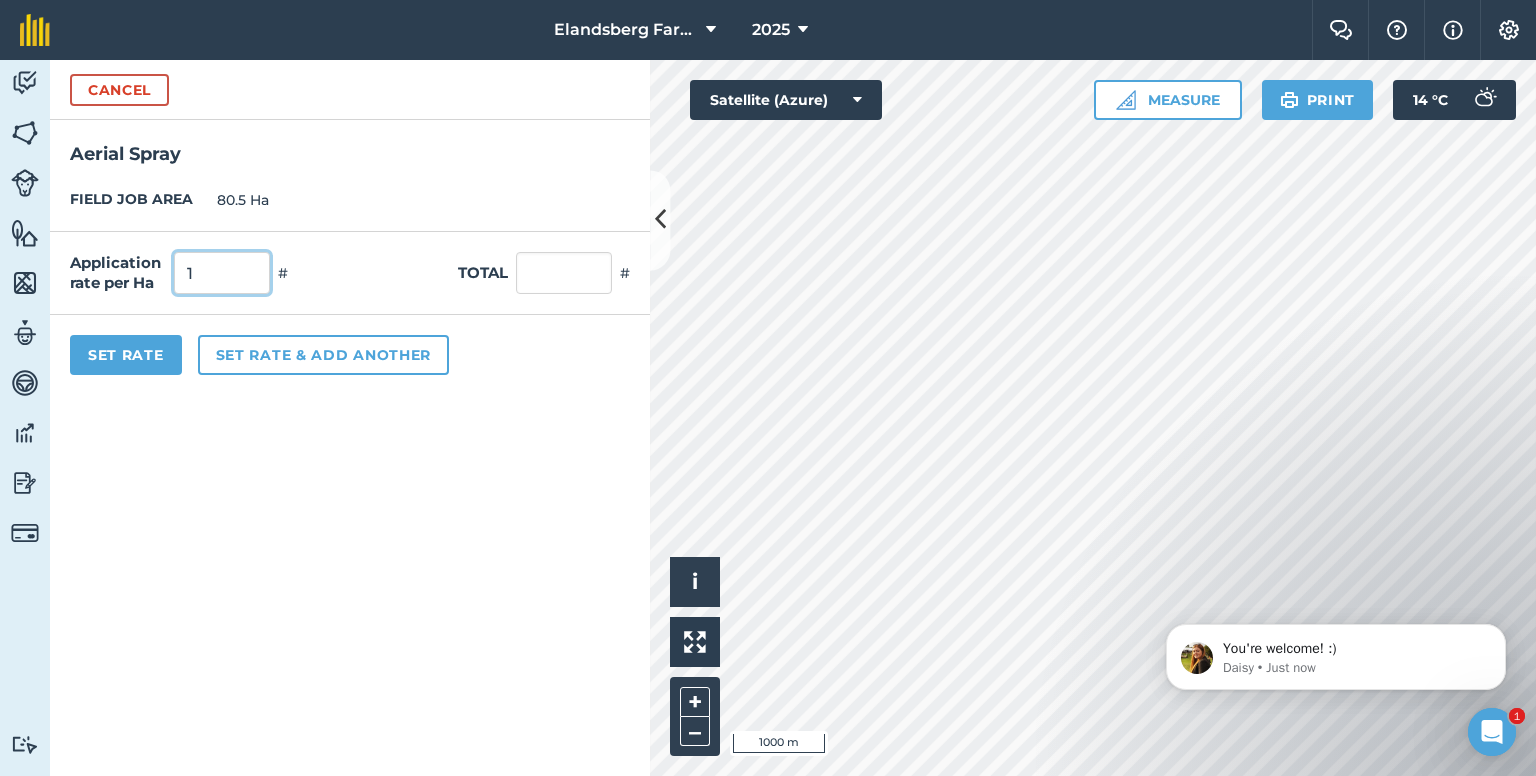 type on "1" 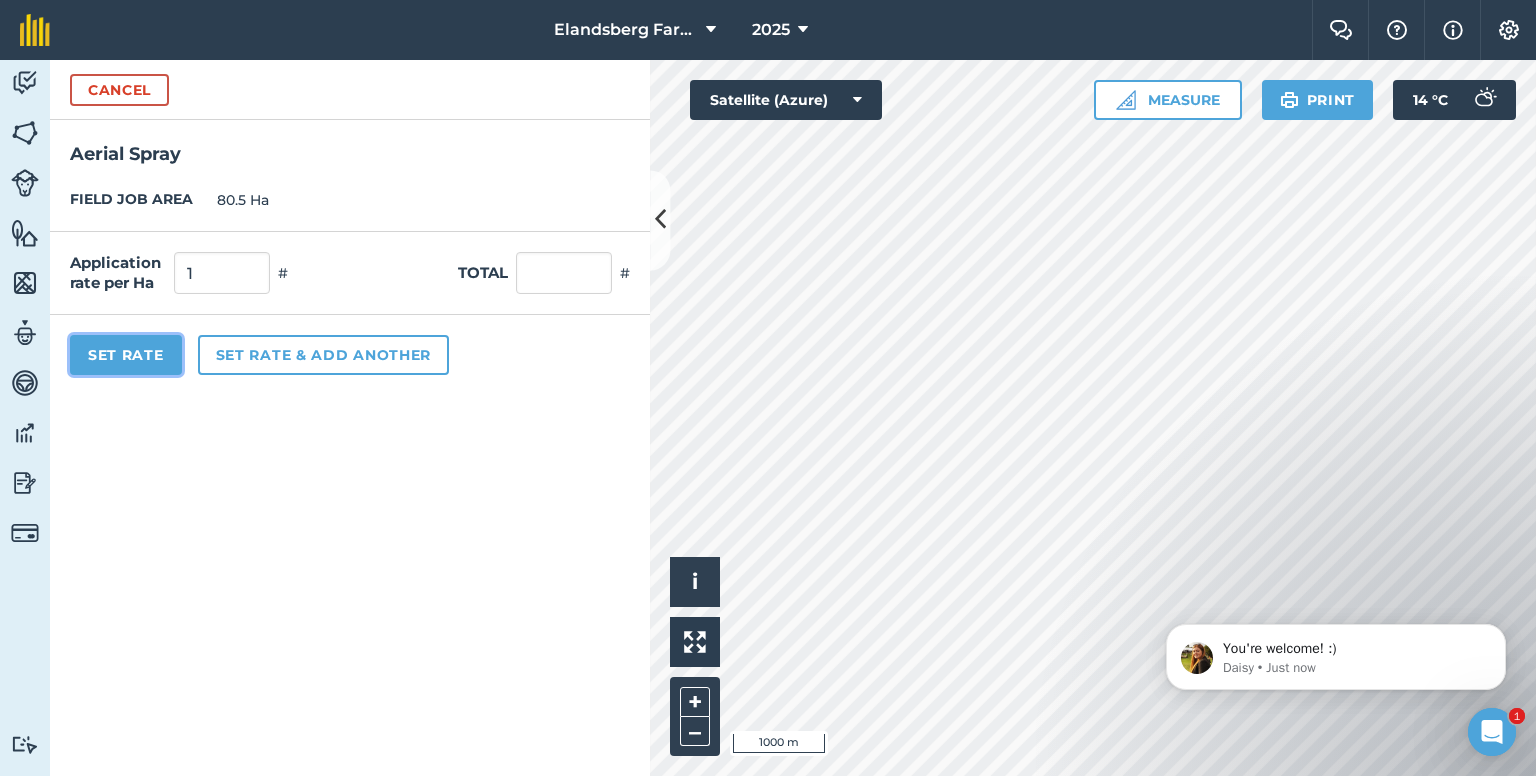 type on "80.5" 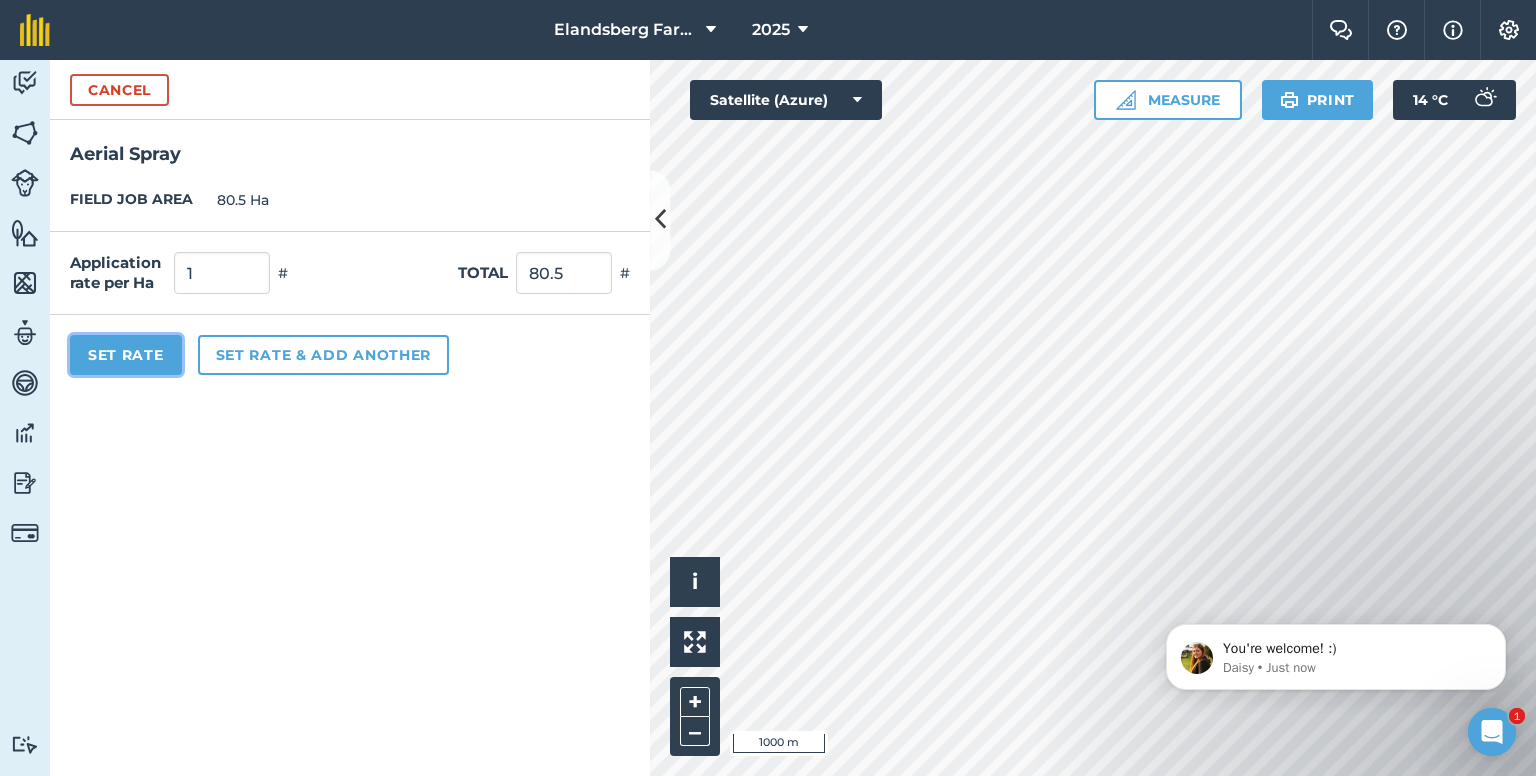 click on "Set Rate" at bounding box center (126, 355) 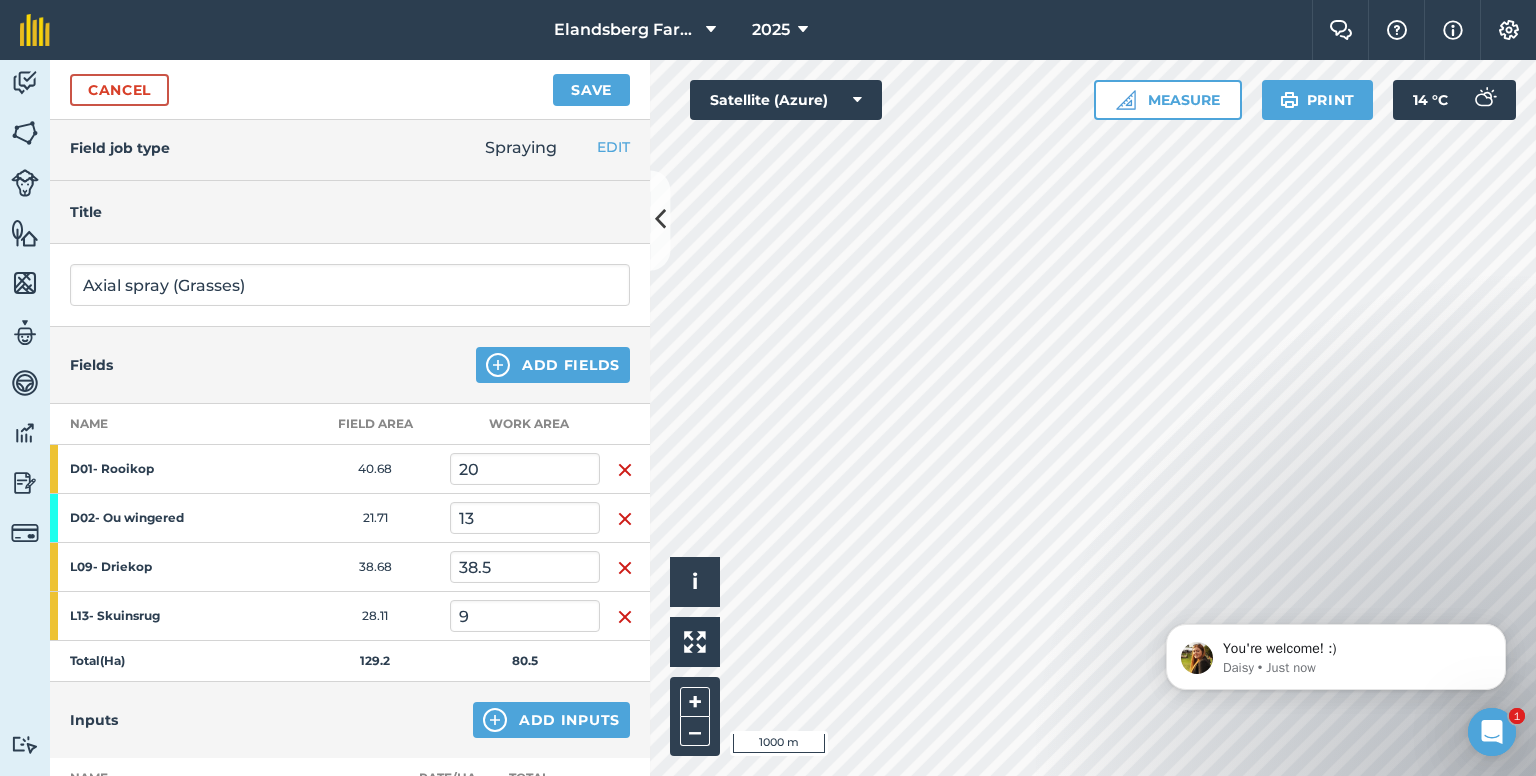 scroll, scrollTop: 0, scrollLeft: 0, axis: both 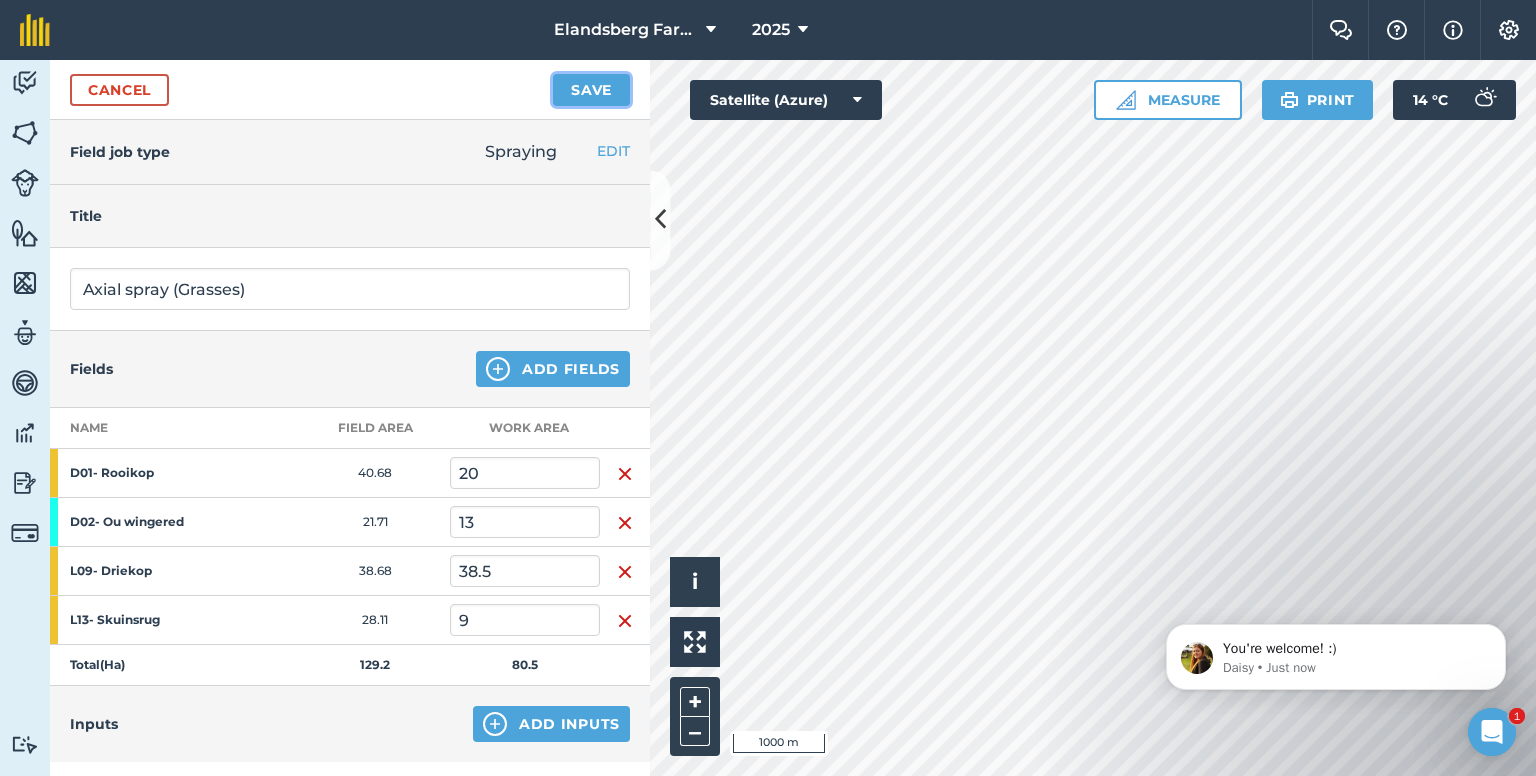 click on "Save" at bounding box center [591, 90] 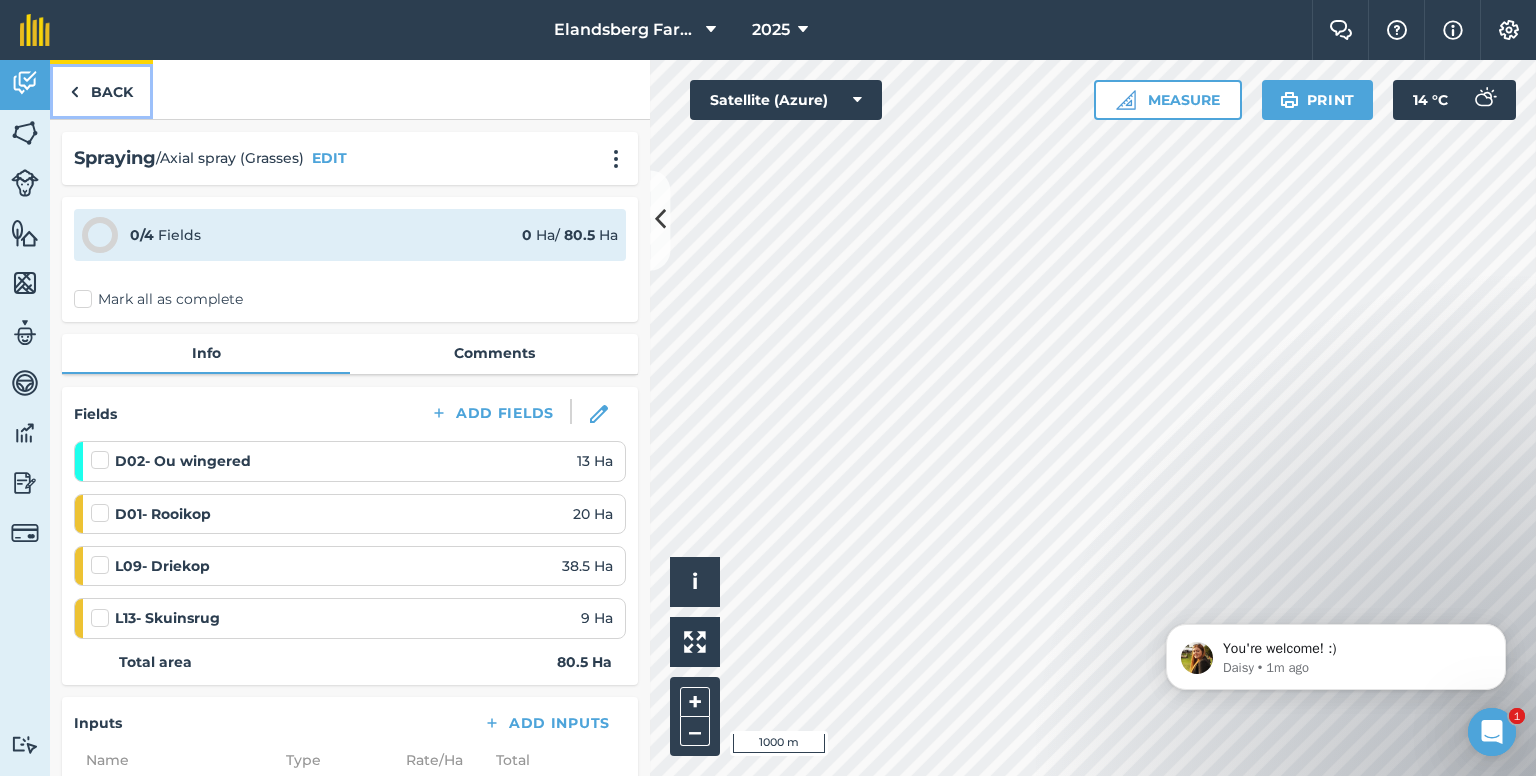 click on "Back" at bounding box center (101, 89) 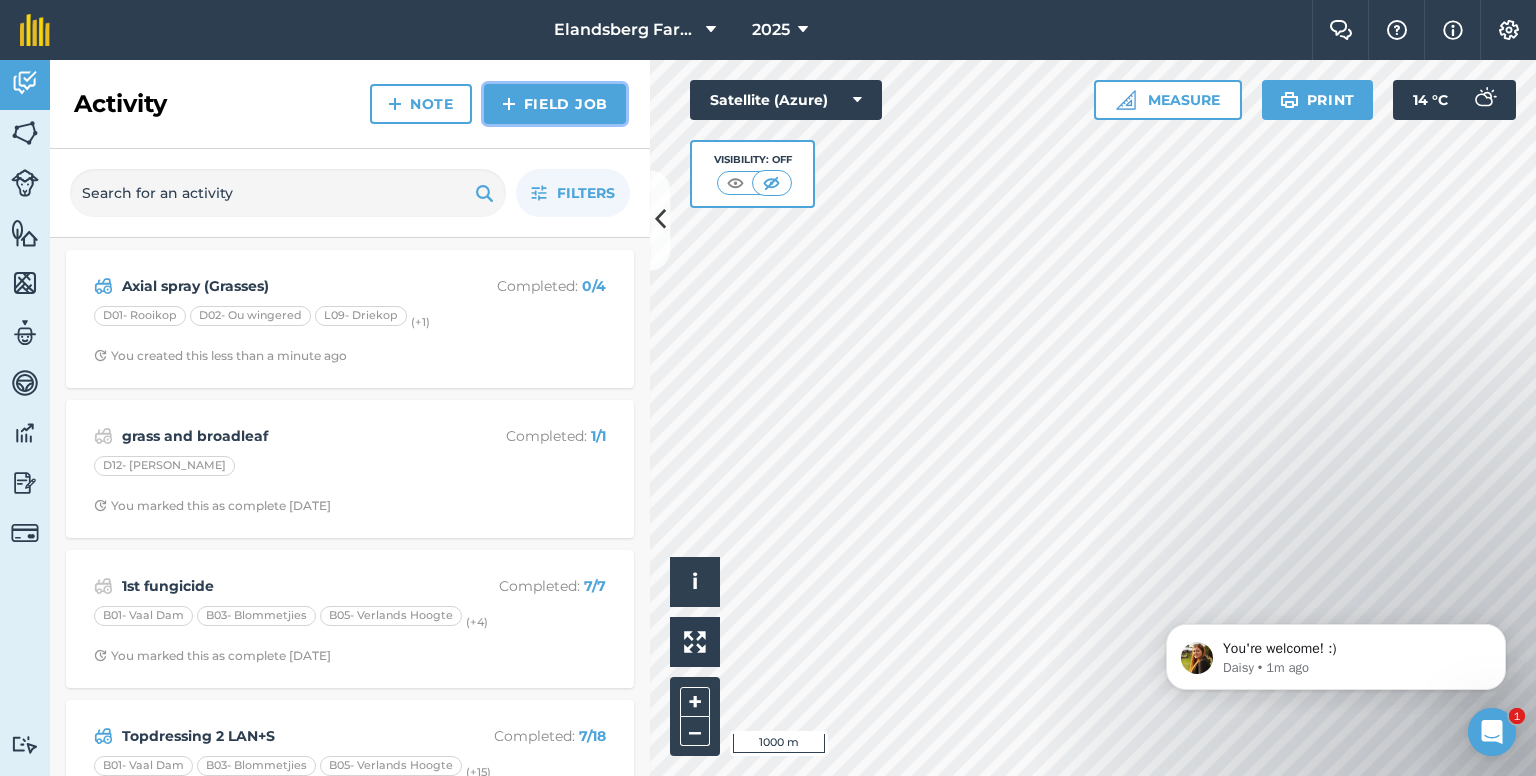 click on "Field Job" at bounding box center [555, 104] 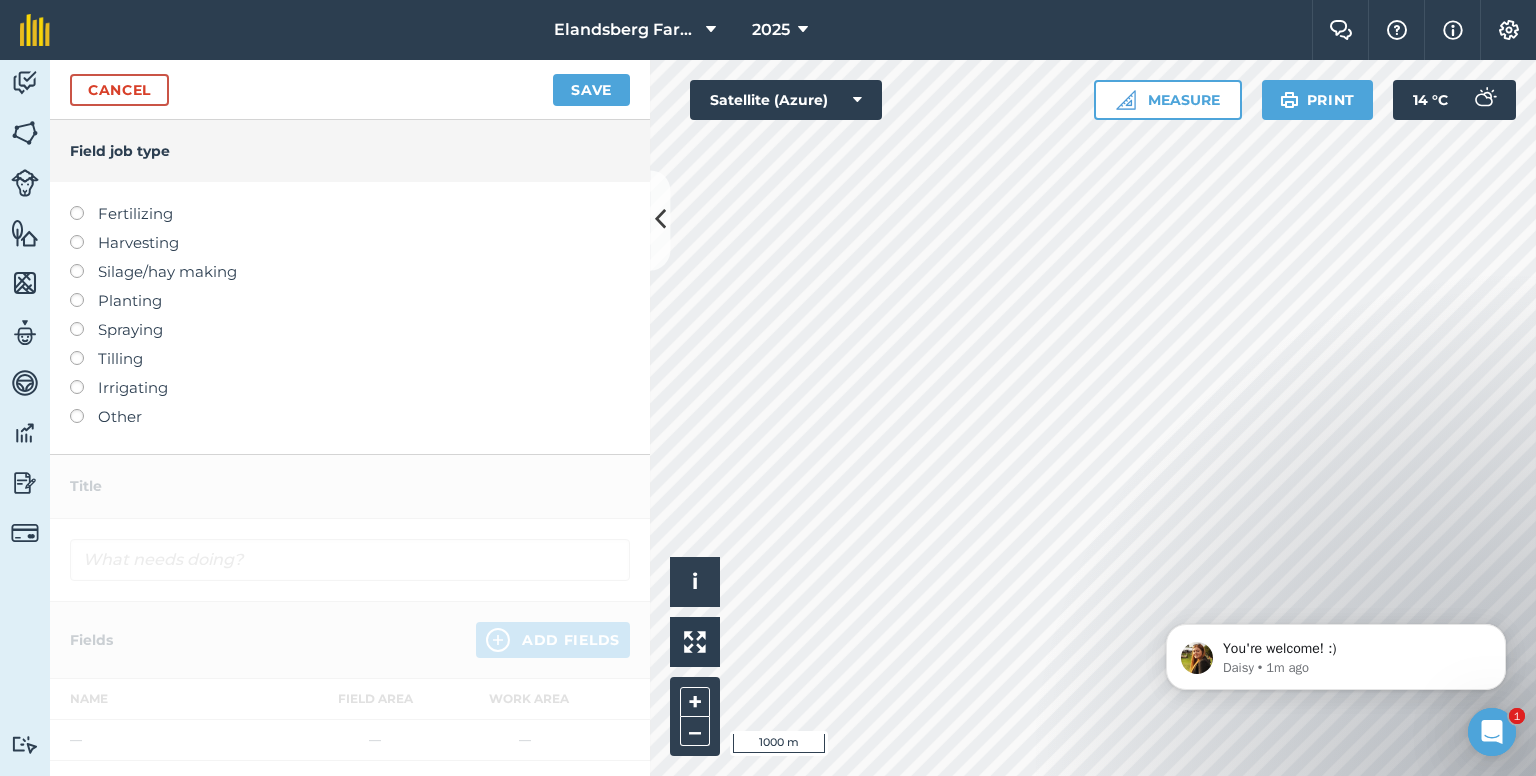 click at bounding box center (84, 322) 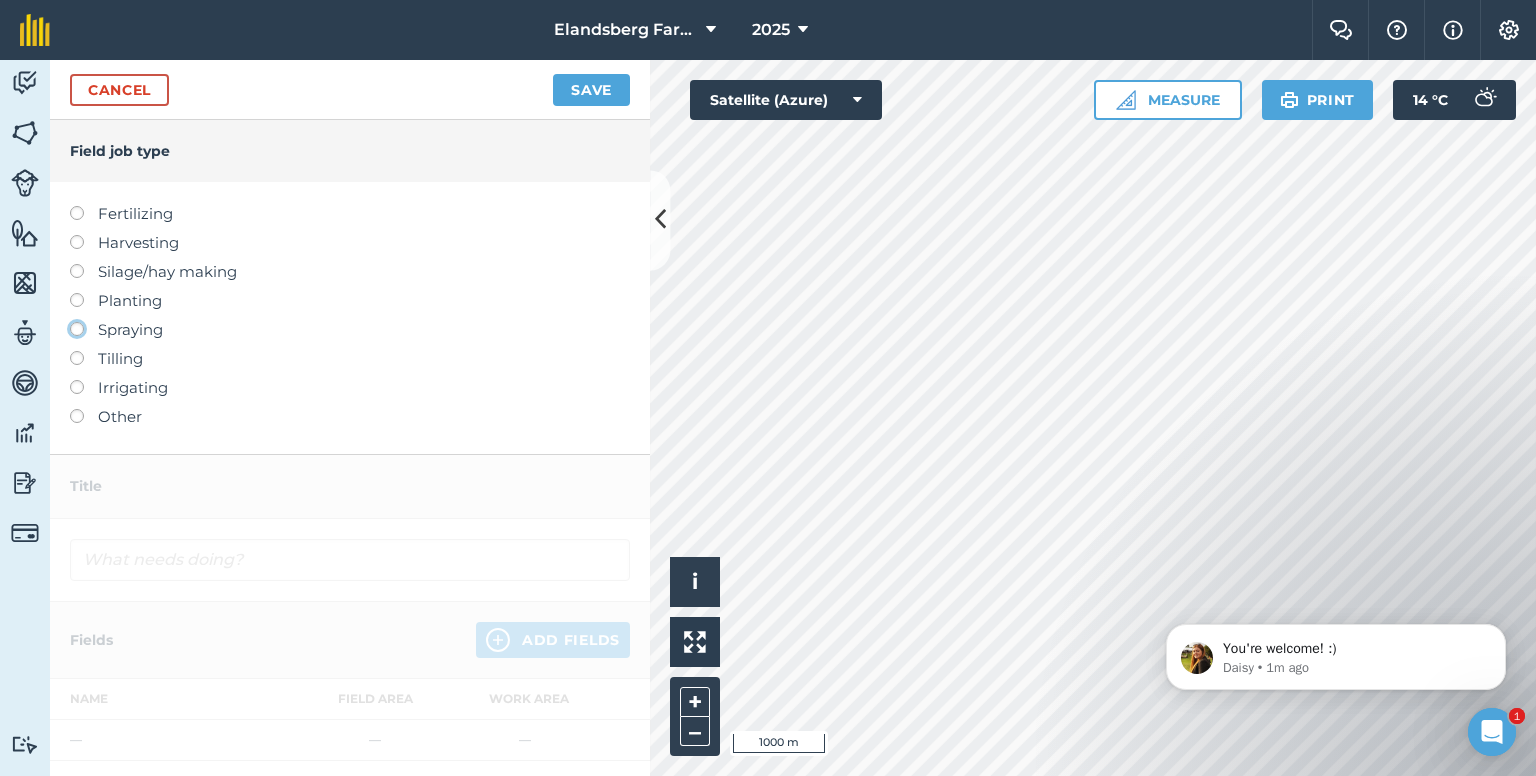 click on "Spraying" at bounding box center (-9943, 328) 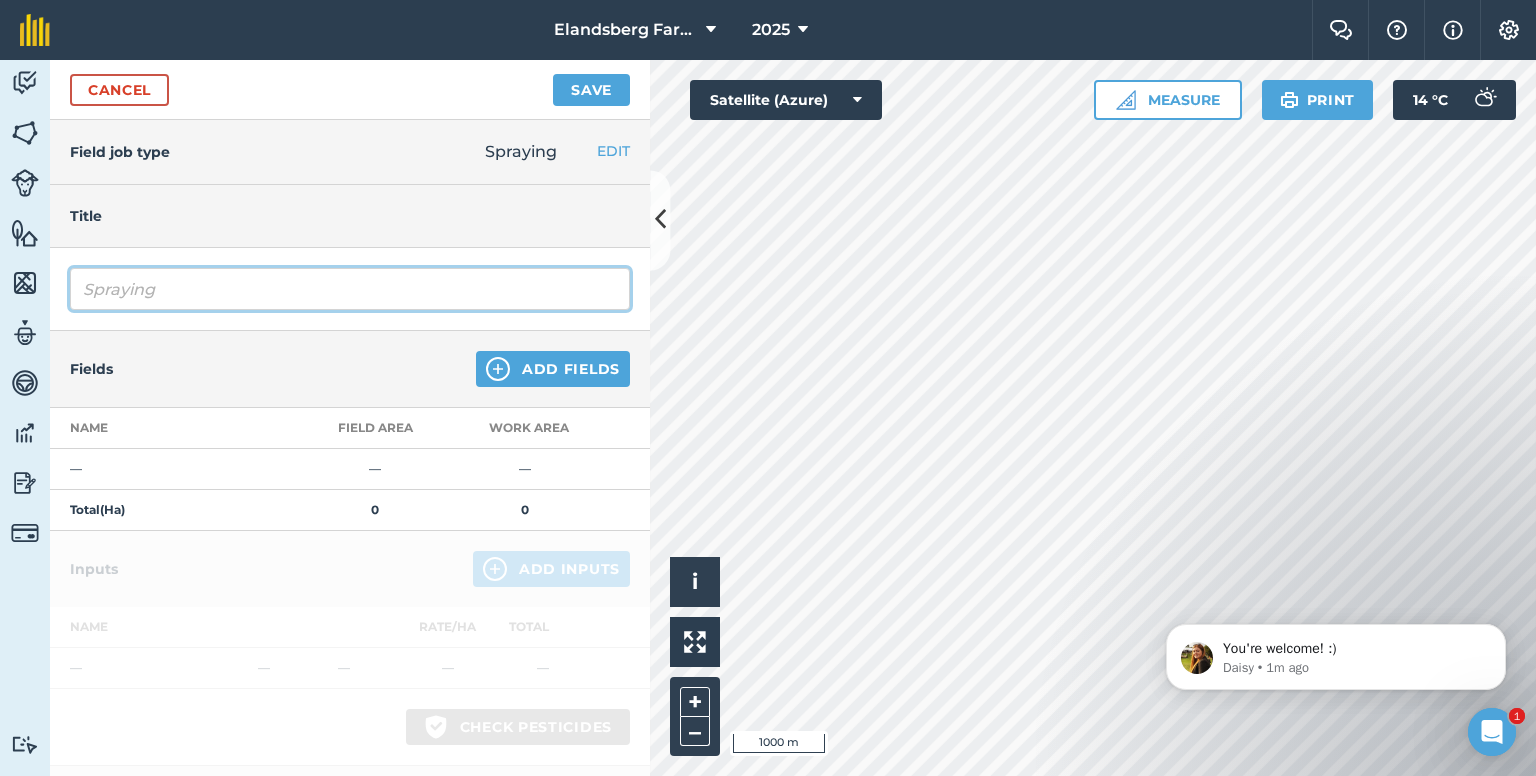 click on "Spraying" at bounding box center (350, 289) 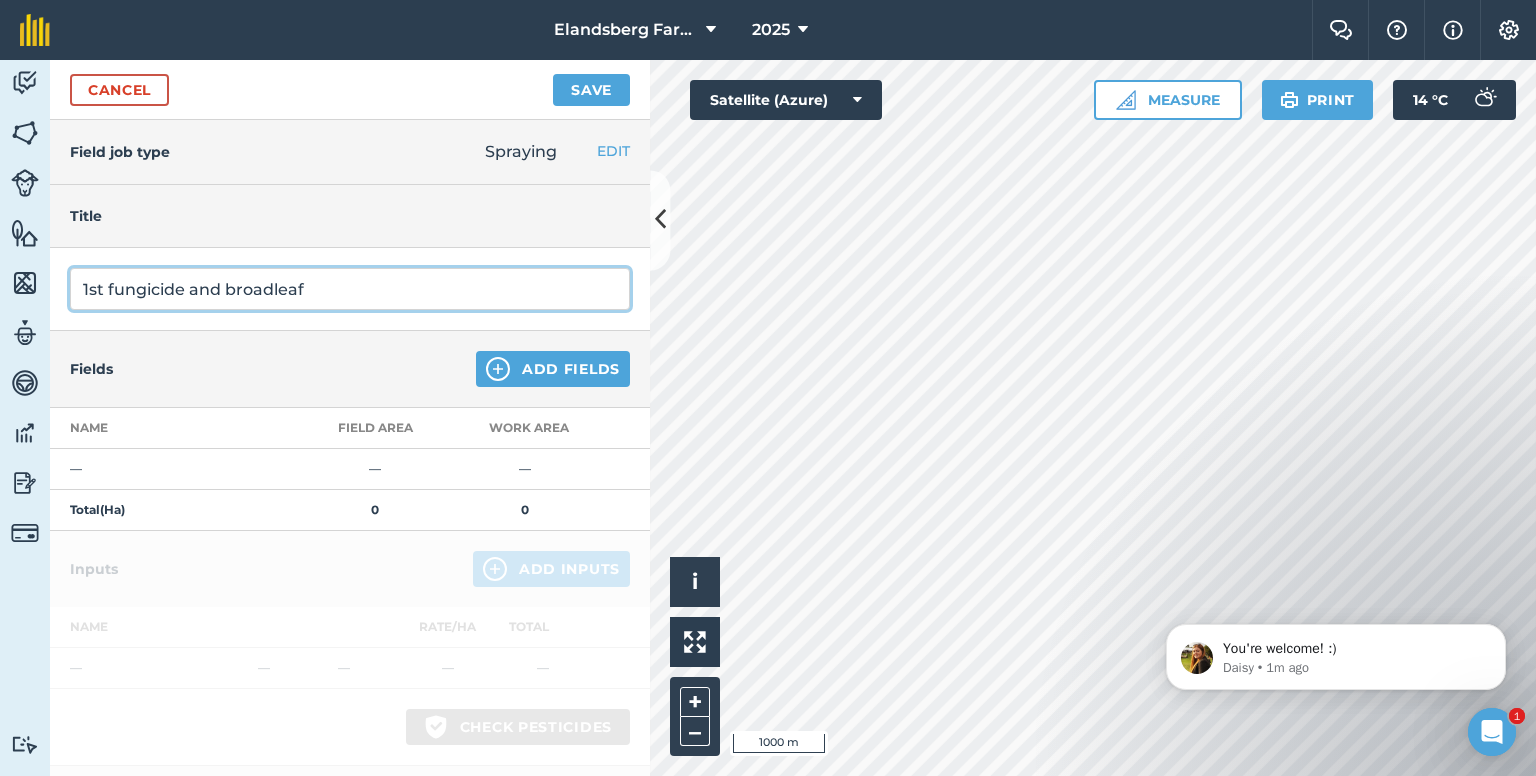 type on "1st fungicide and broadleaf" 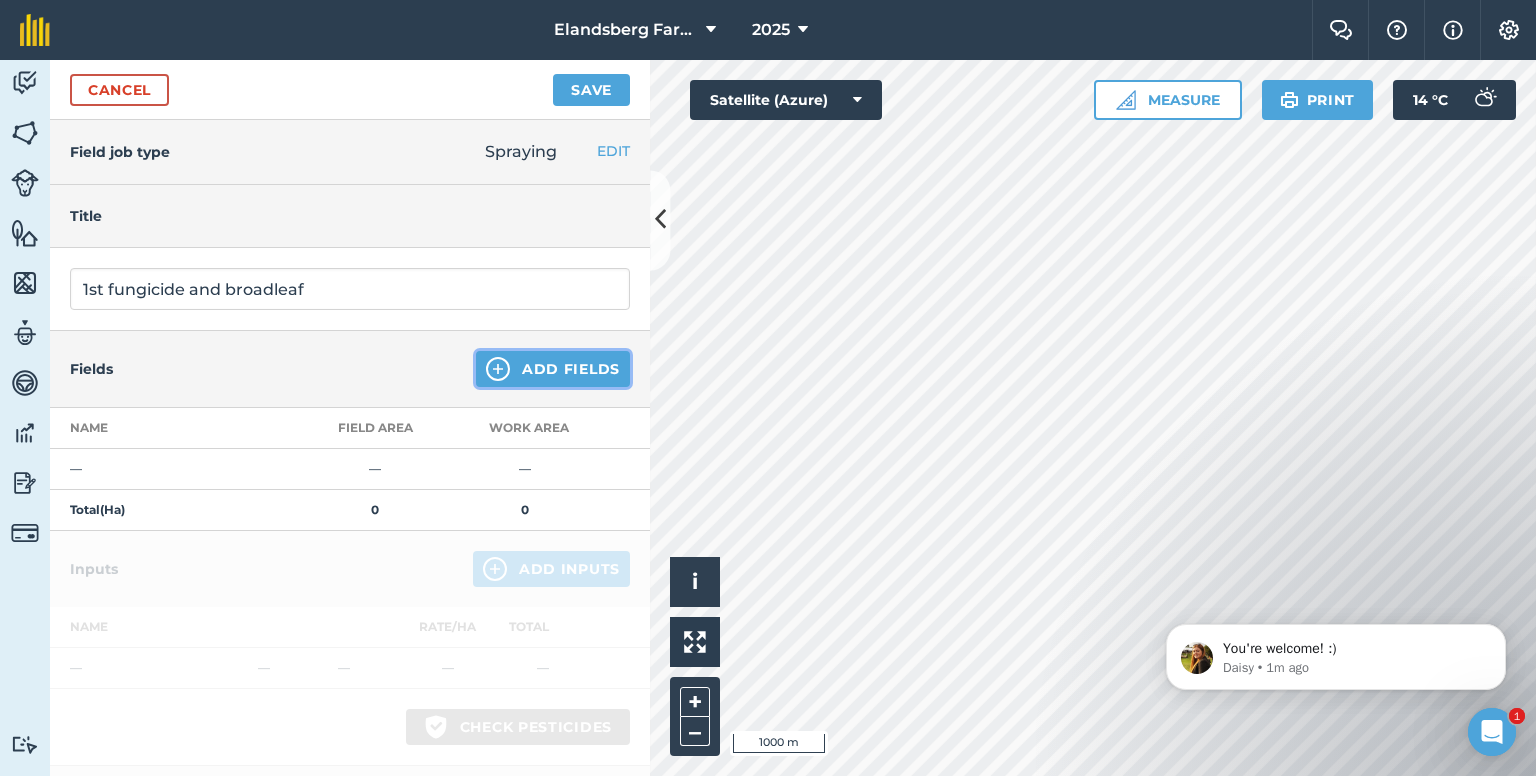 click on "Add Fields" at bounding box center (553, 369) 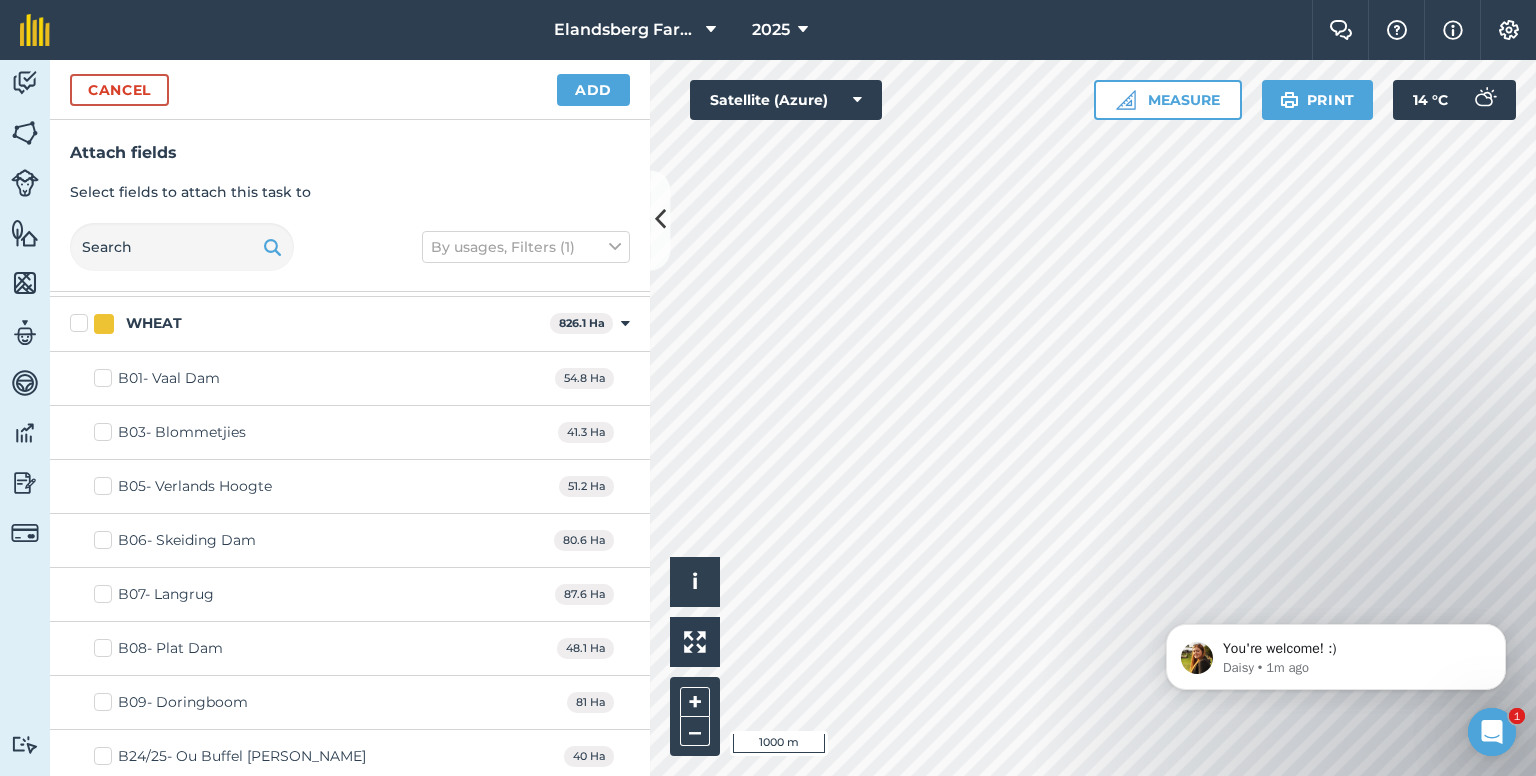 scroll, scrollTop: 3500, scrollLeft: 0, axis: vertical 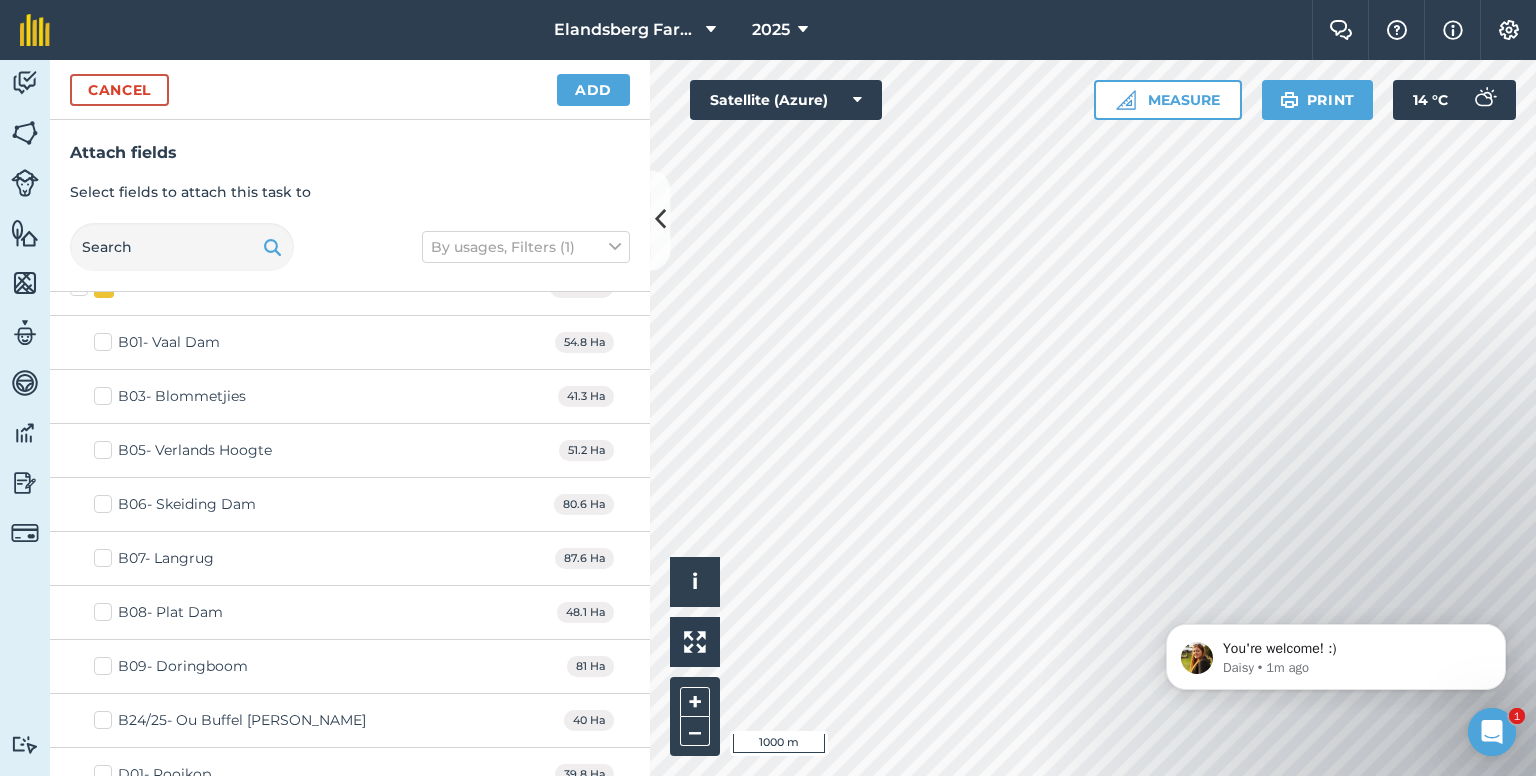 click on "B09- Doringboom" at bounding box center (171, 666) 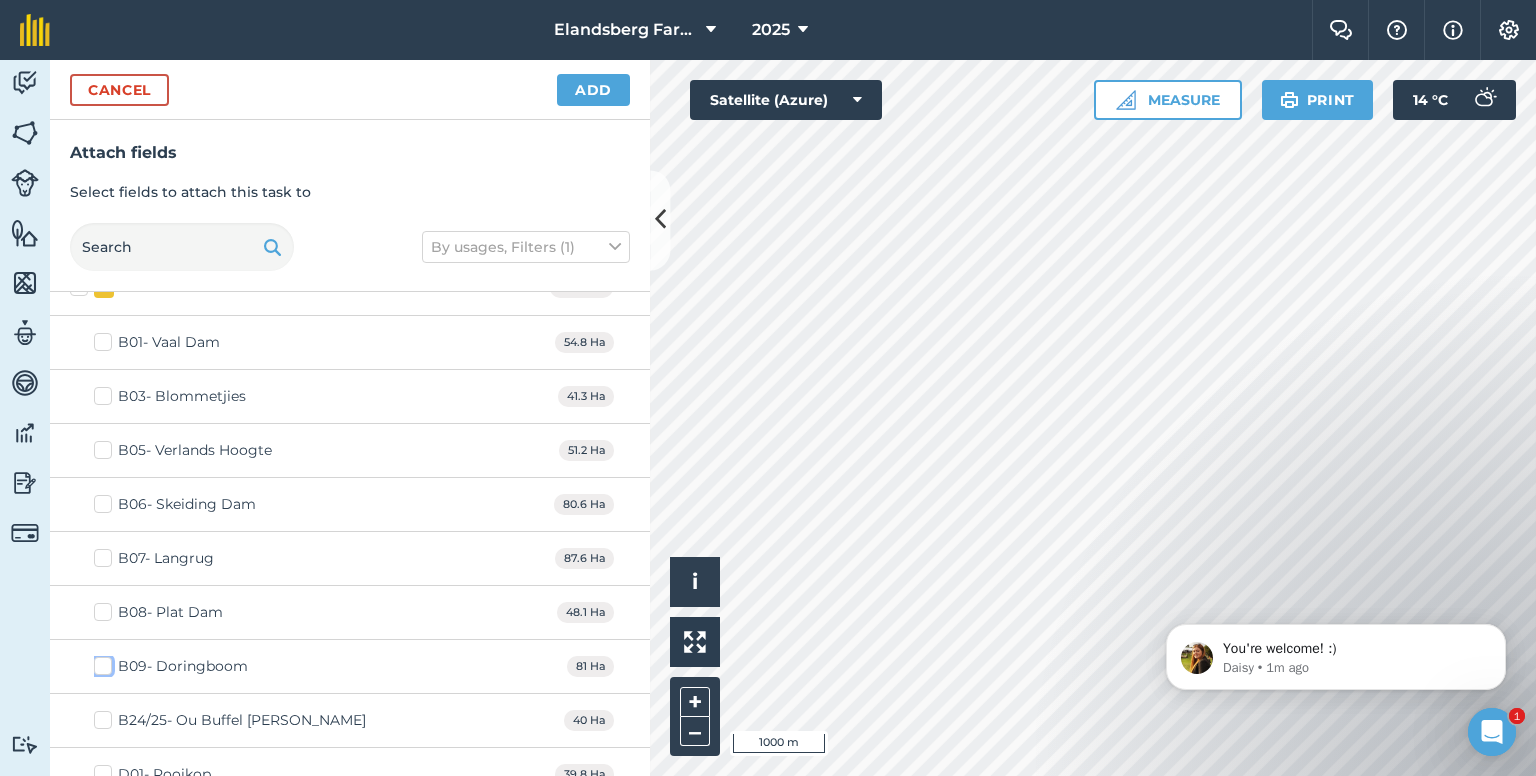 click on "B09- Doringboom" at bounding box center (100, 662) 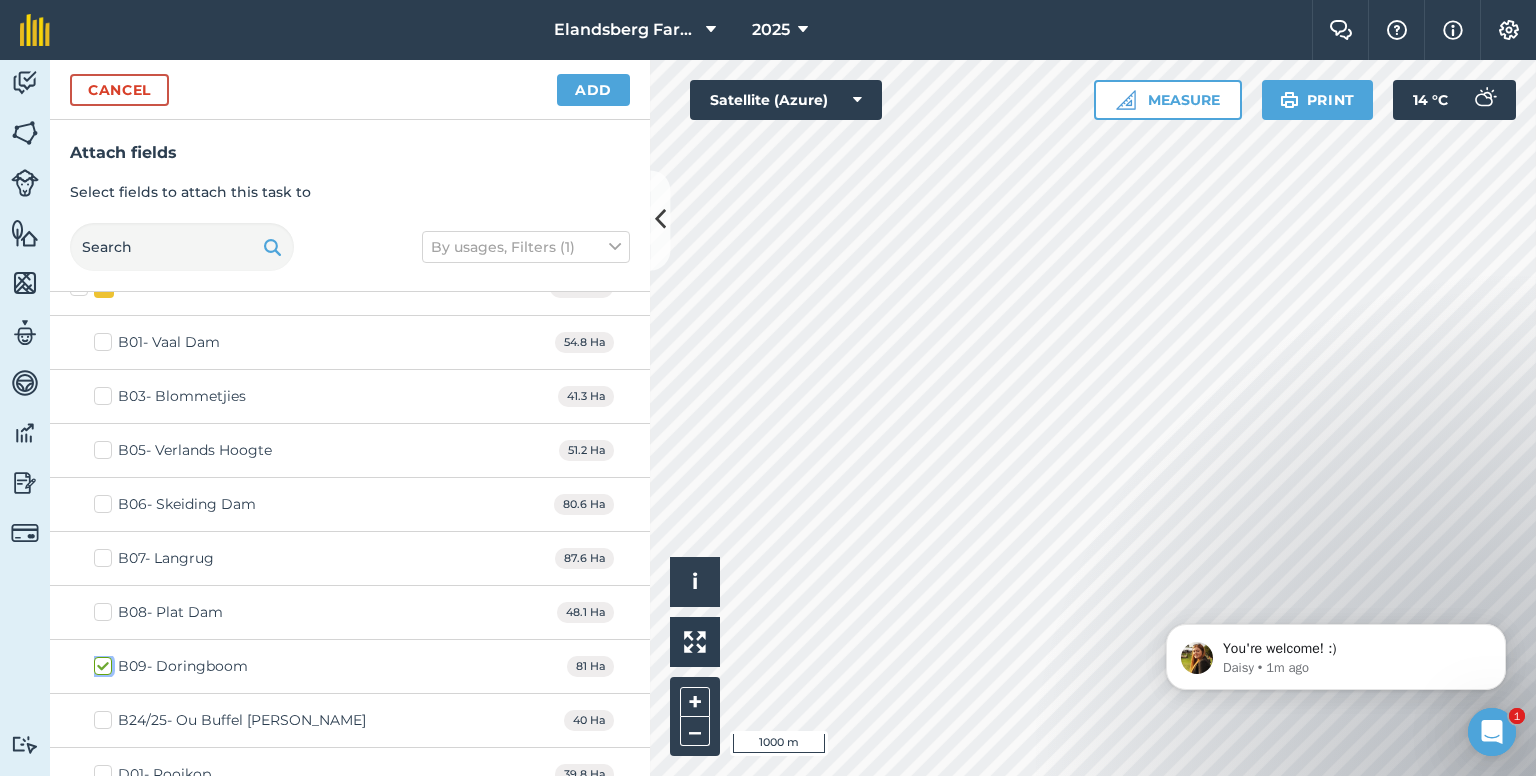 checkbox on "true" 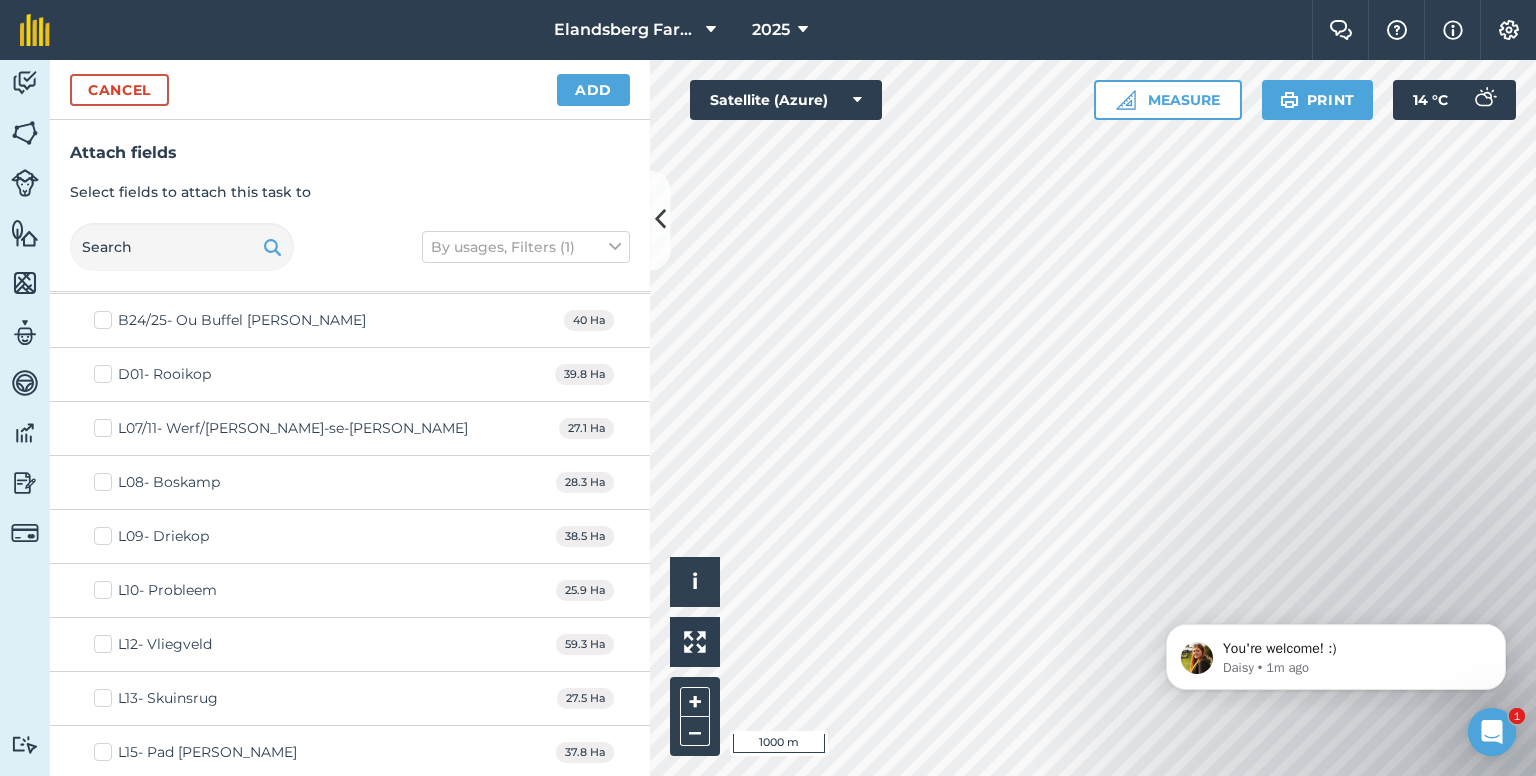 scroll, scrollTop: 3995, scrollLeft: 0, axis: vertical 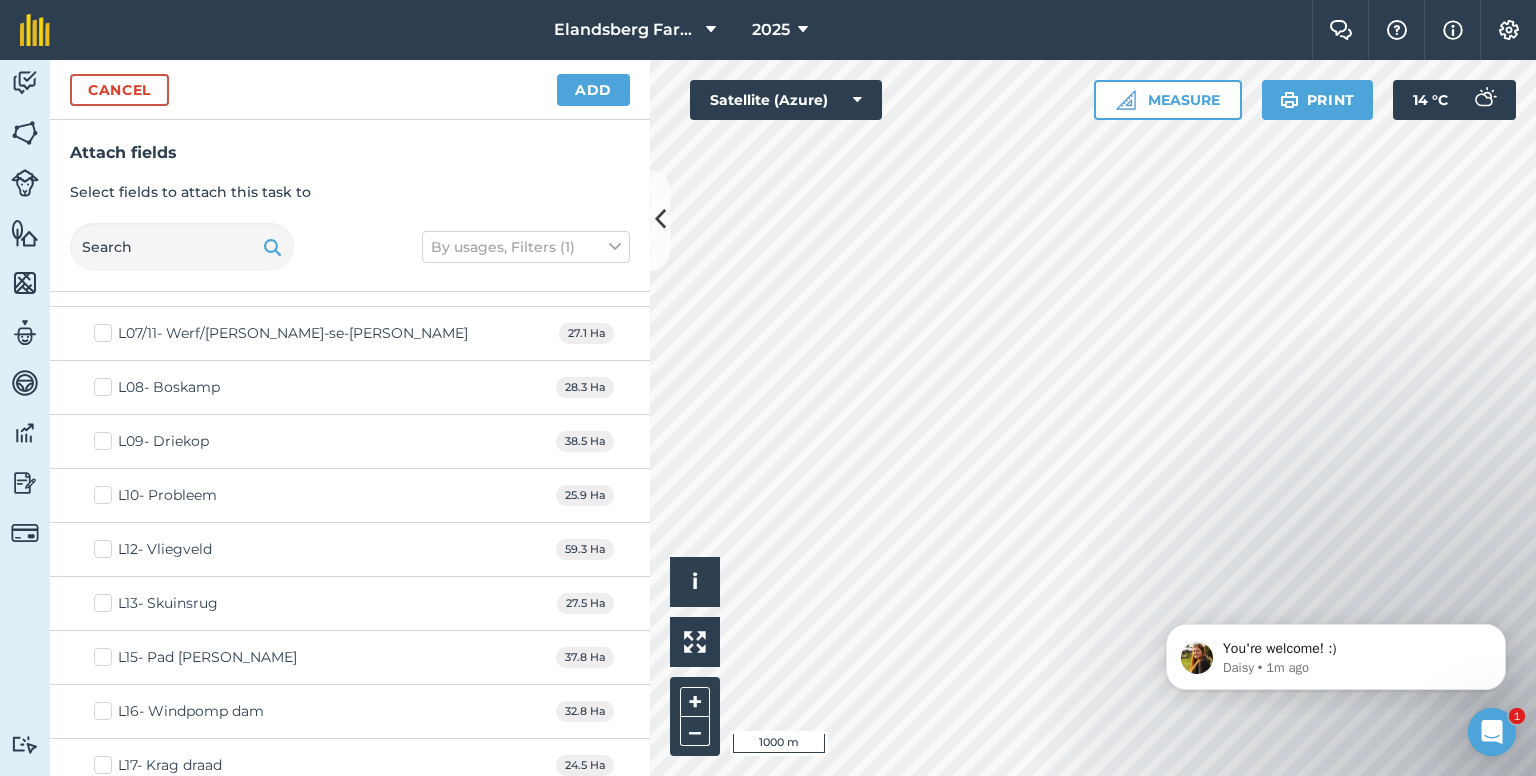 click on "L16- Windpomp dam" at bounding box center (179, 711) 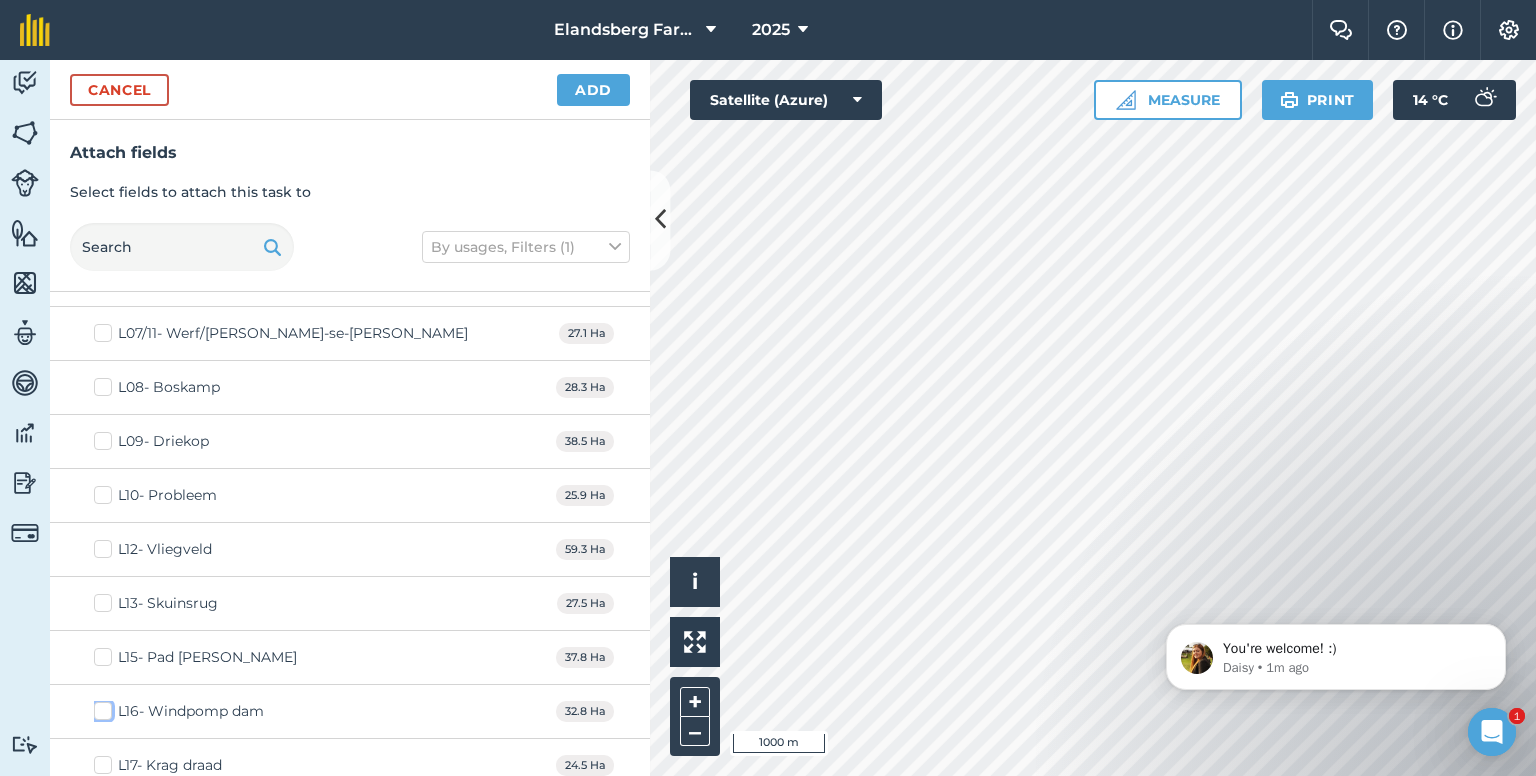 click on "L16- Windpomp dam" at bounding box center (100, 707) 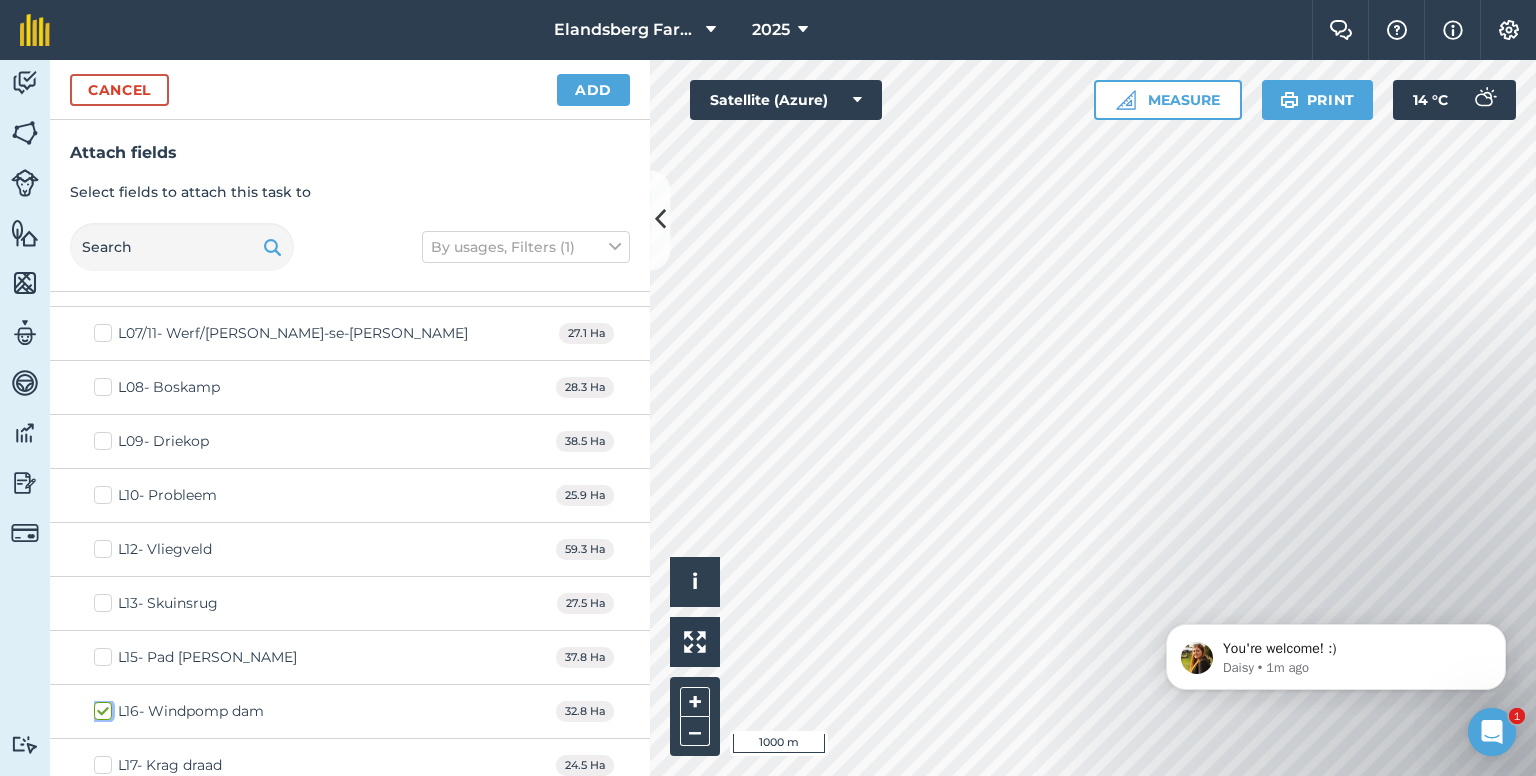 checkbox on "true" 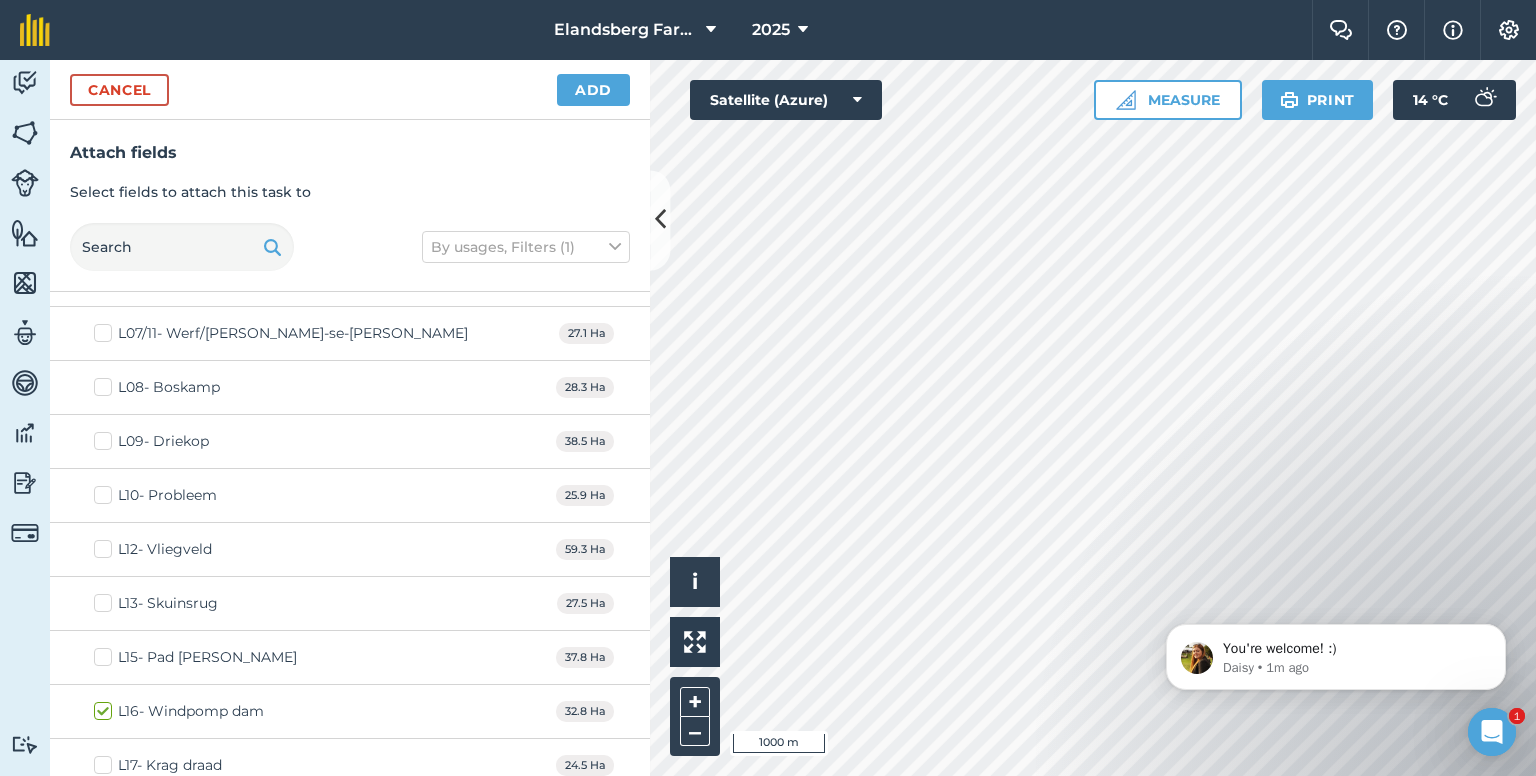 click on "L13- Skuinsrug" at bounding box center (156, 603) 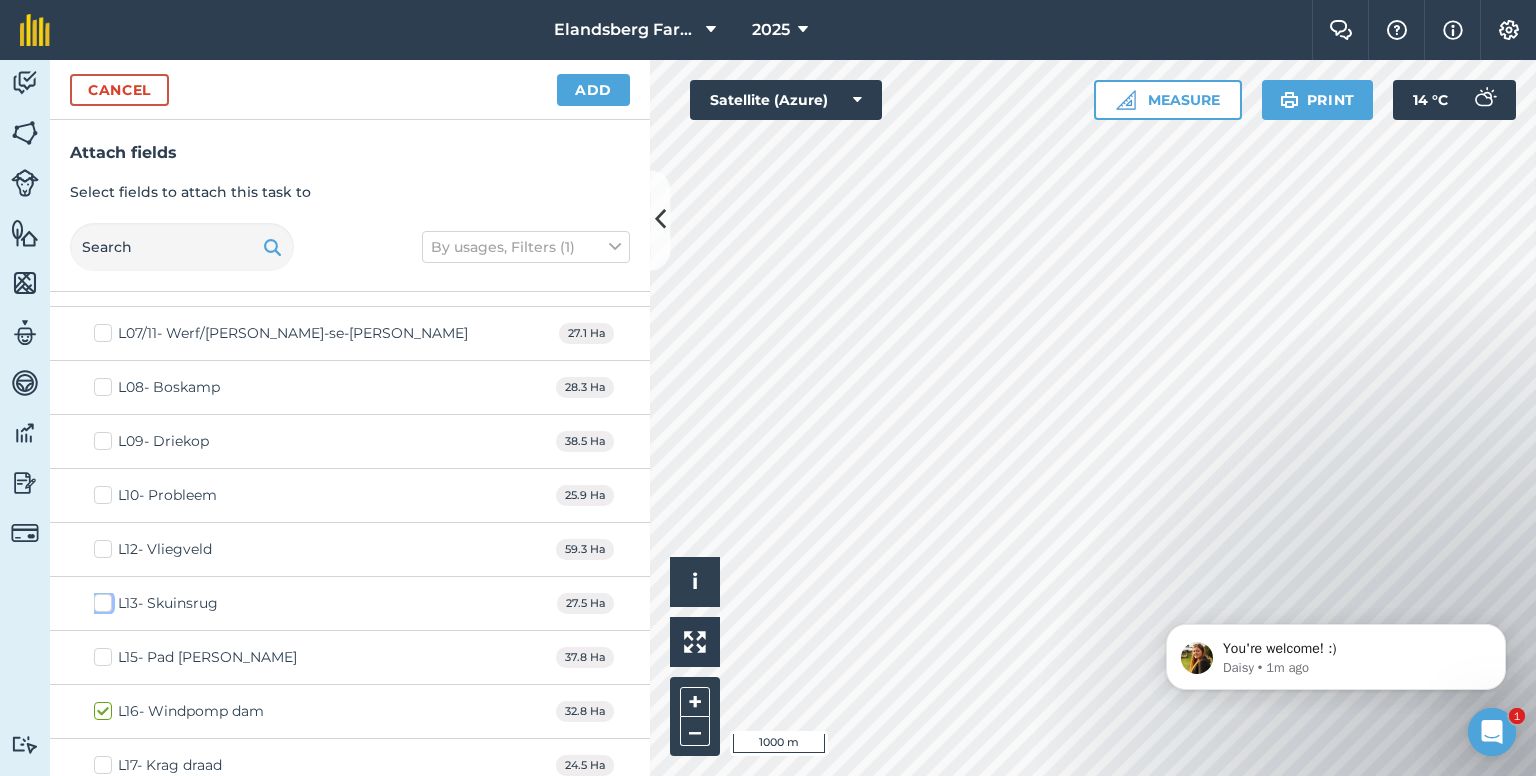 click on "L13- Skuinsrug" at bounding box center [100, 599] 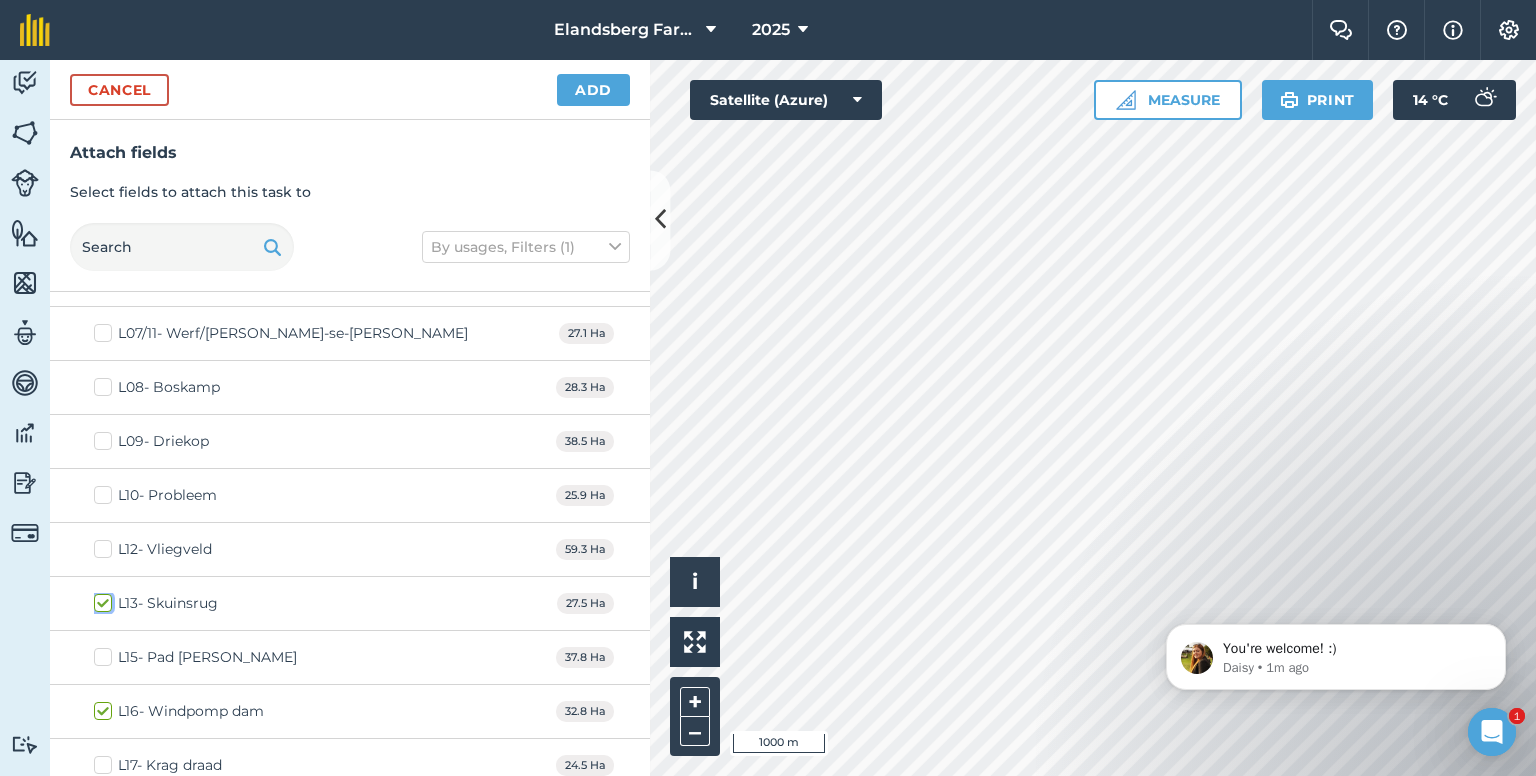 checkbox on "true" 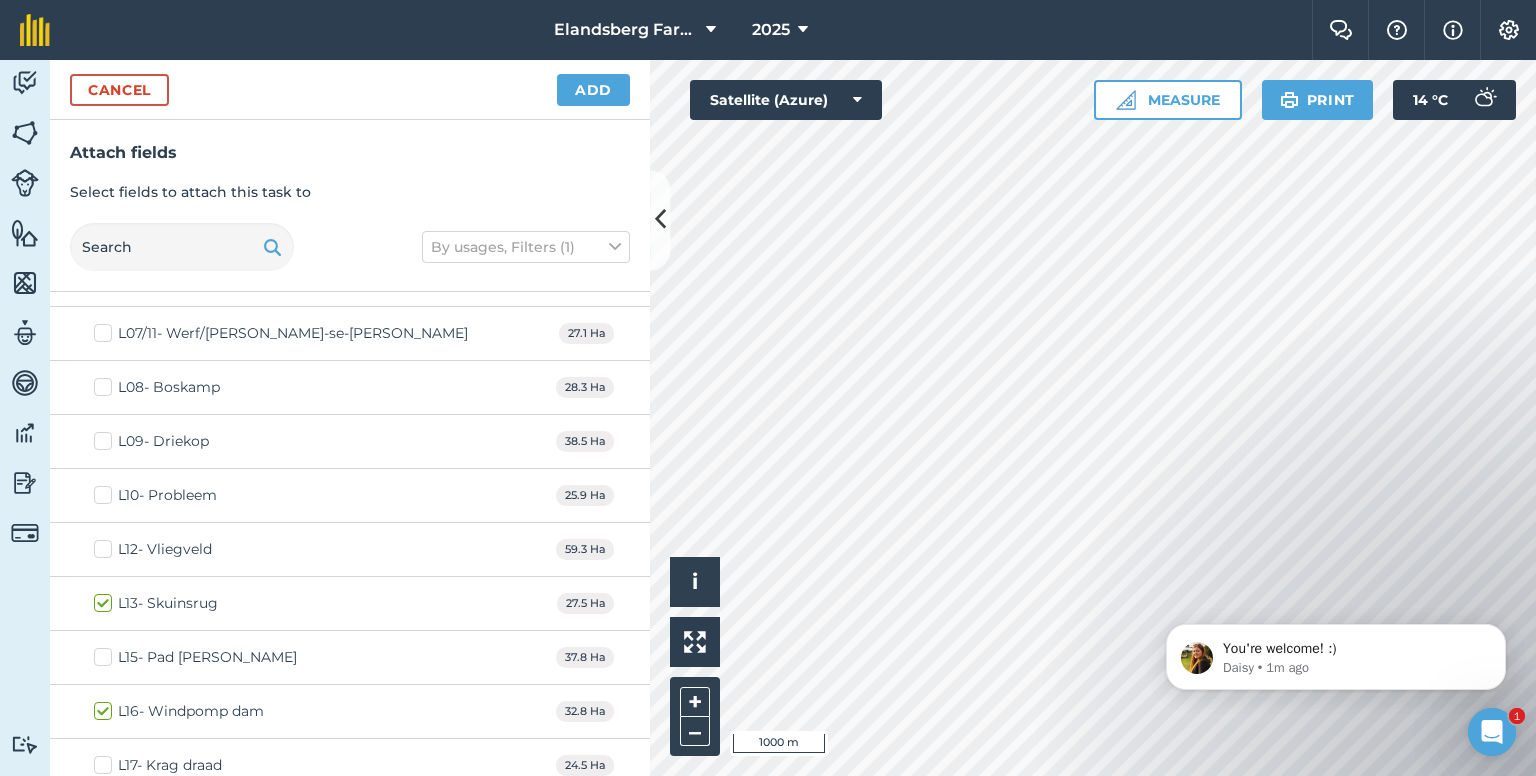 click on "L09- Driekop" at bounding box center [151, 441] 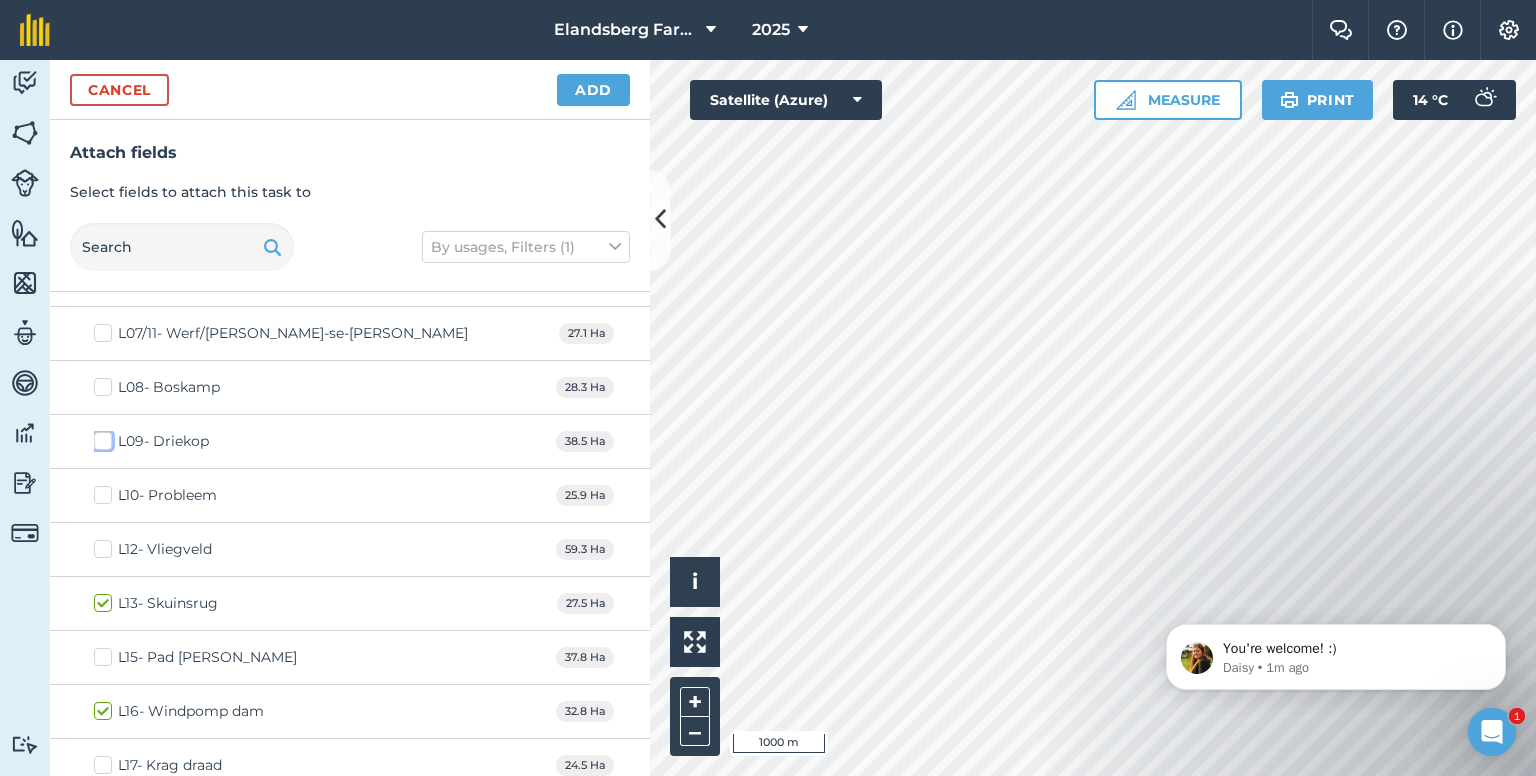 click on "L09- Driekop" at bounding box center [100, 437] 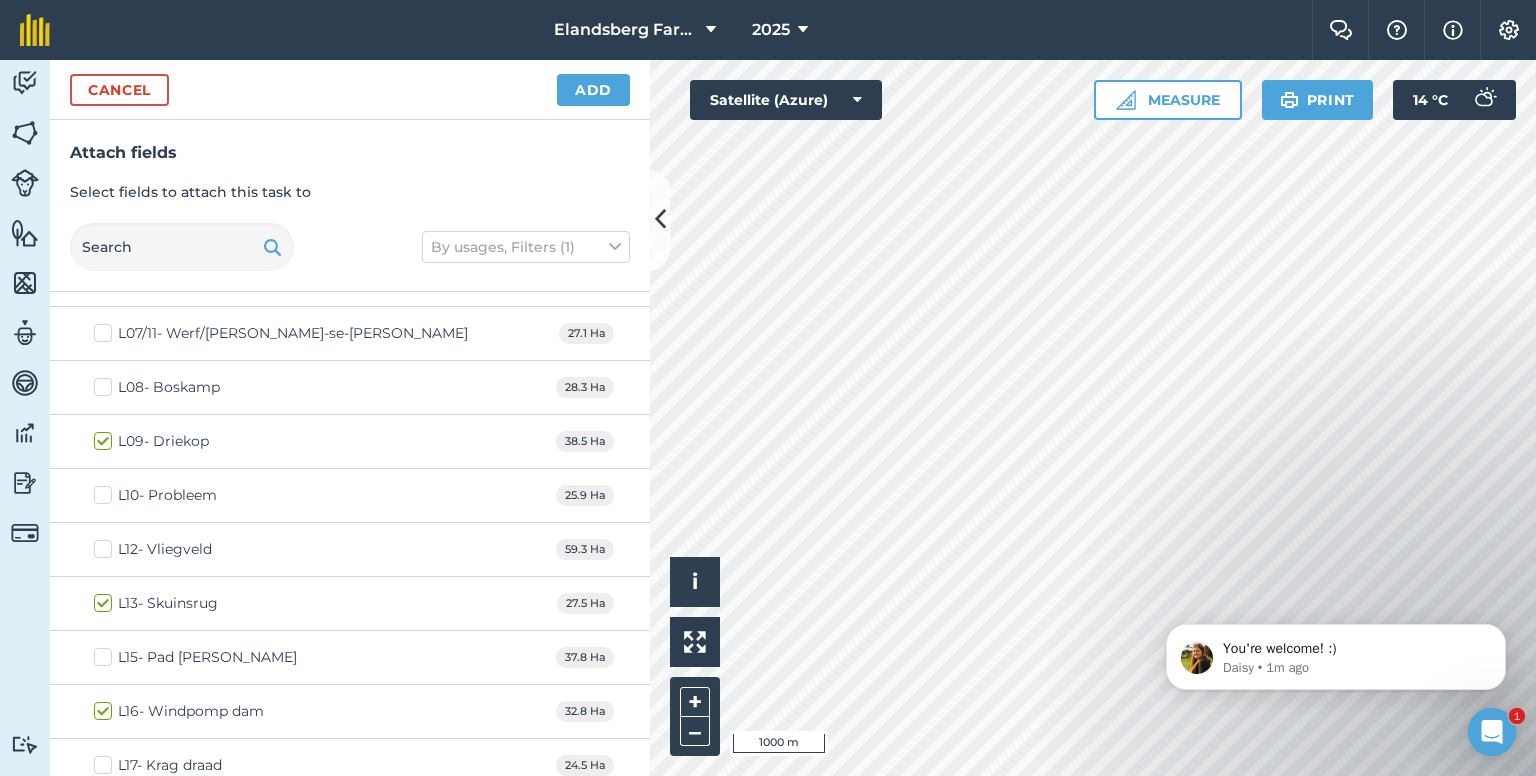 click on "L08- Boskamp" at bounding box center [157, 387] 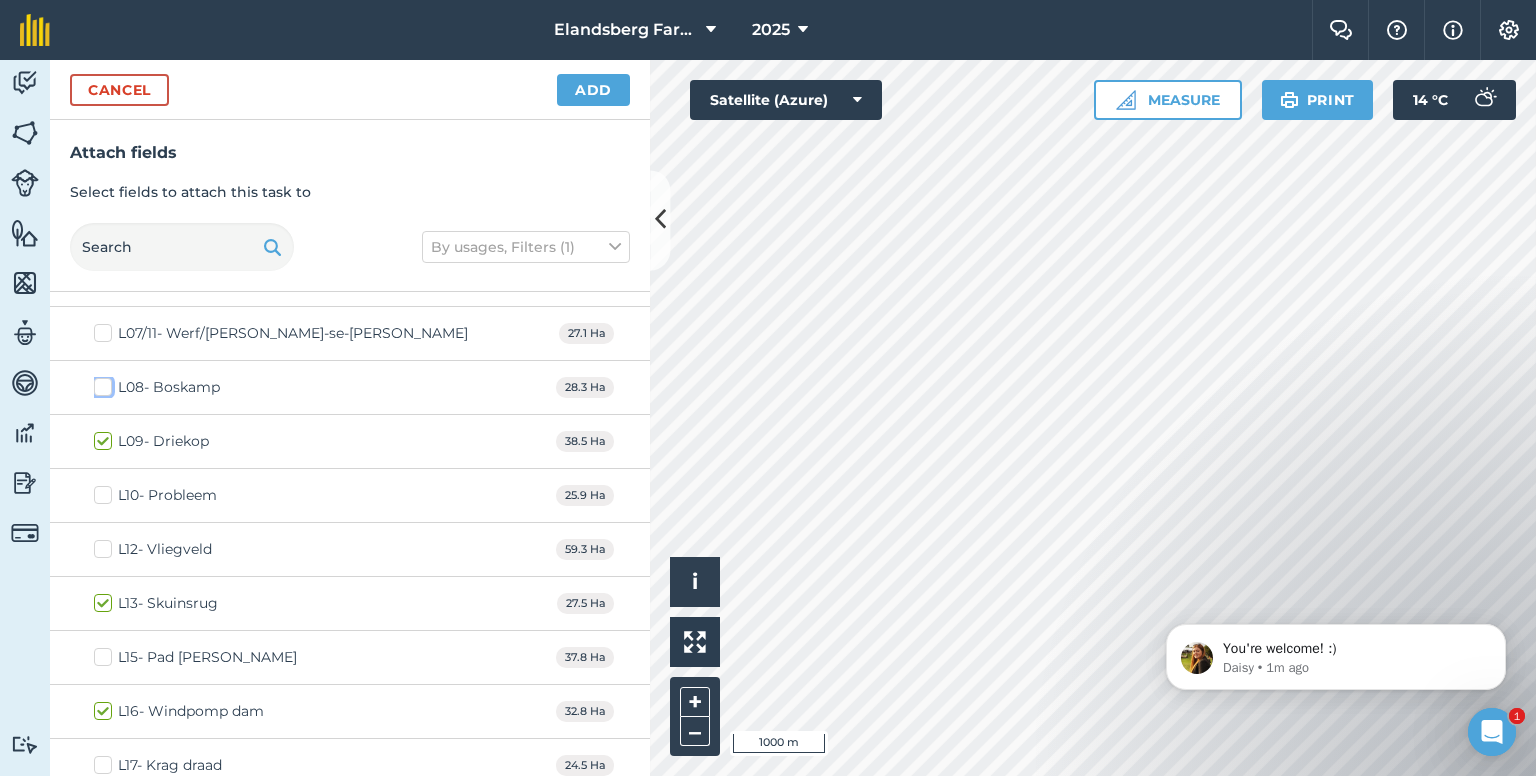 click on "L08- Boskamp" at bounding box center (100, 383) 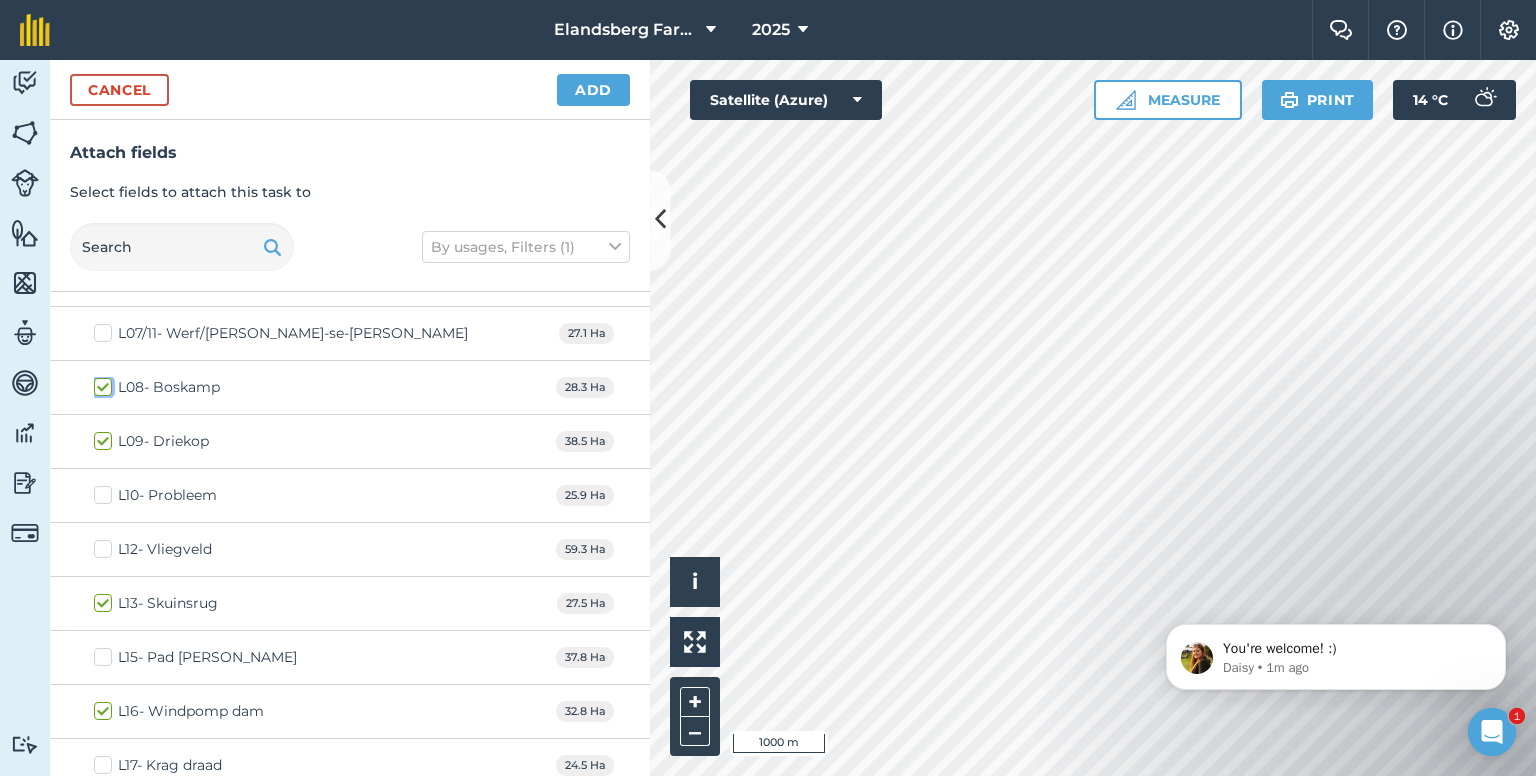 checkbox on "true" 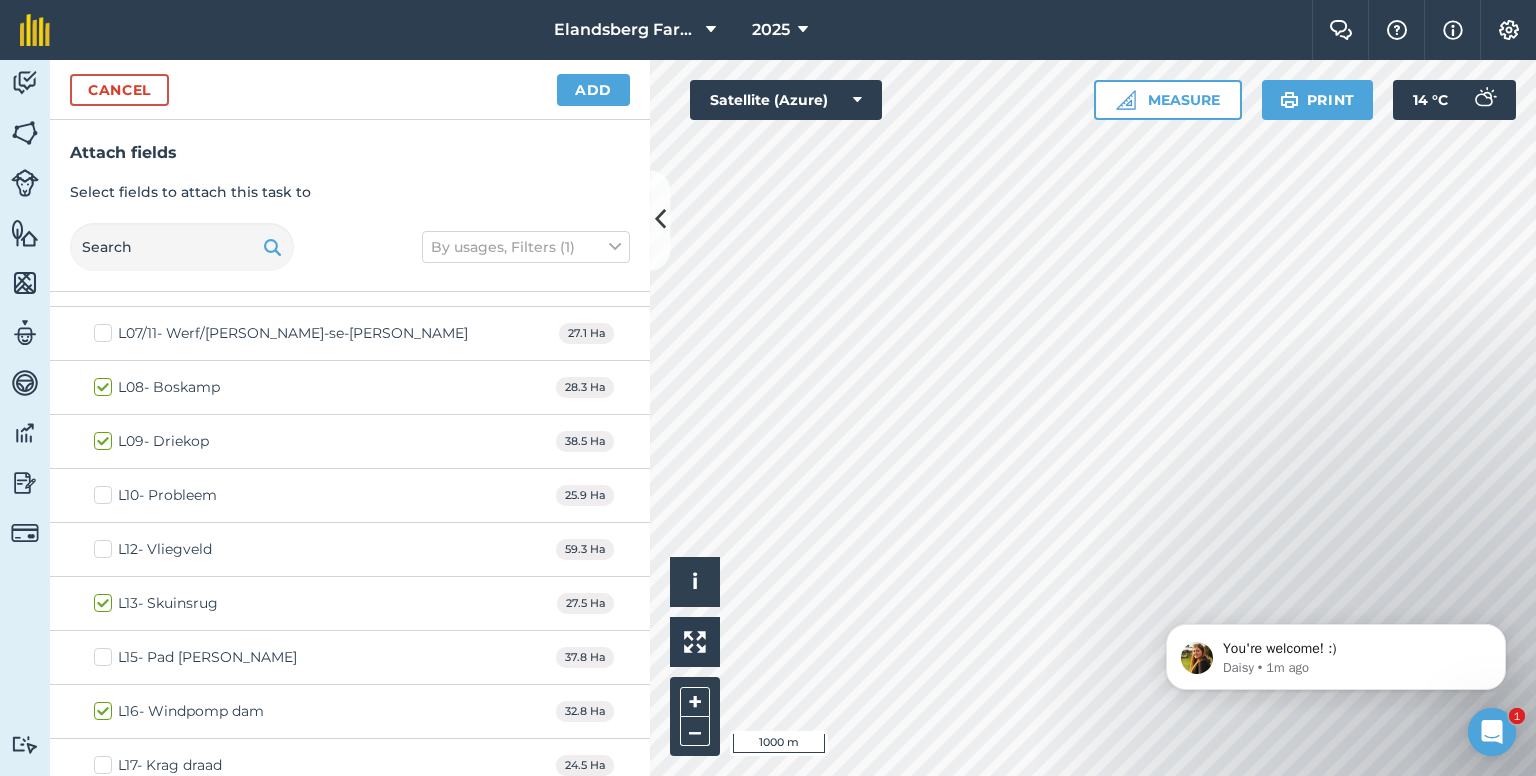 click on "L10- Probleem" at bounding box center (155, 495) 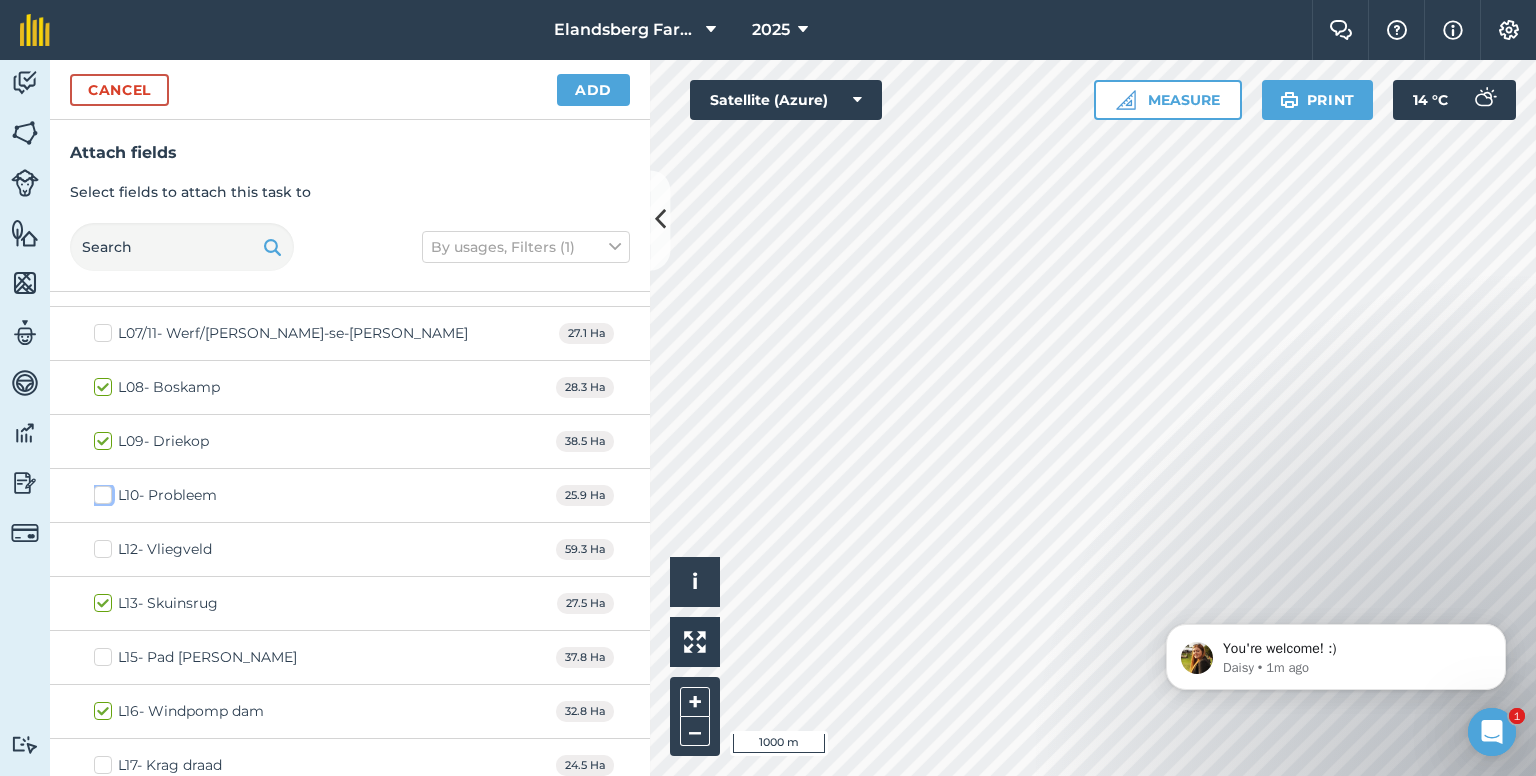 click on "L10- Probleem" at bounding box center (100, 491) 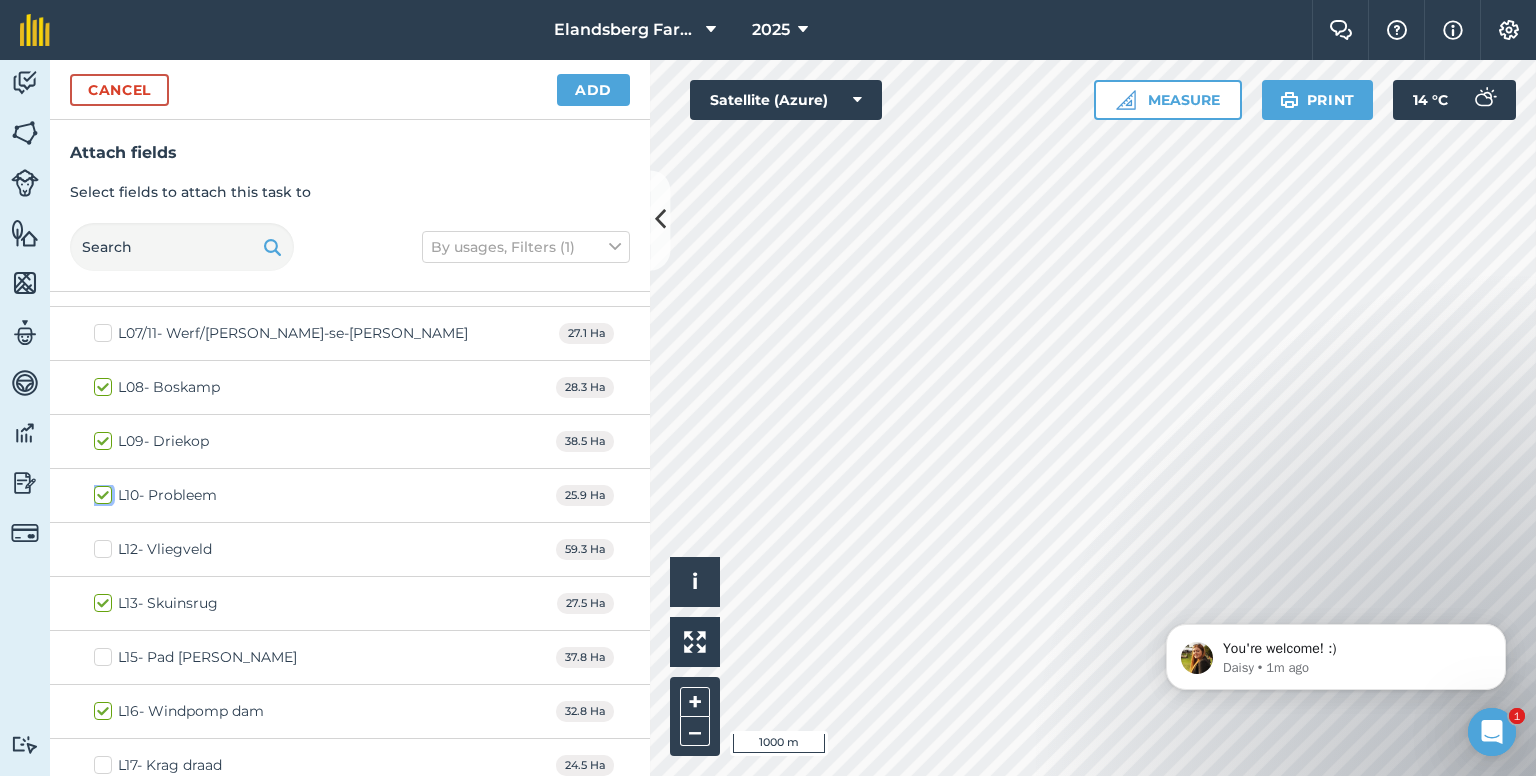 checkbox on "true" 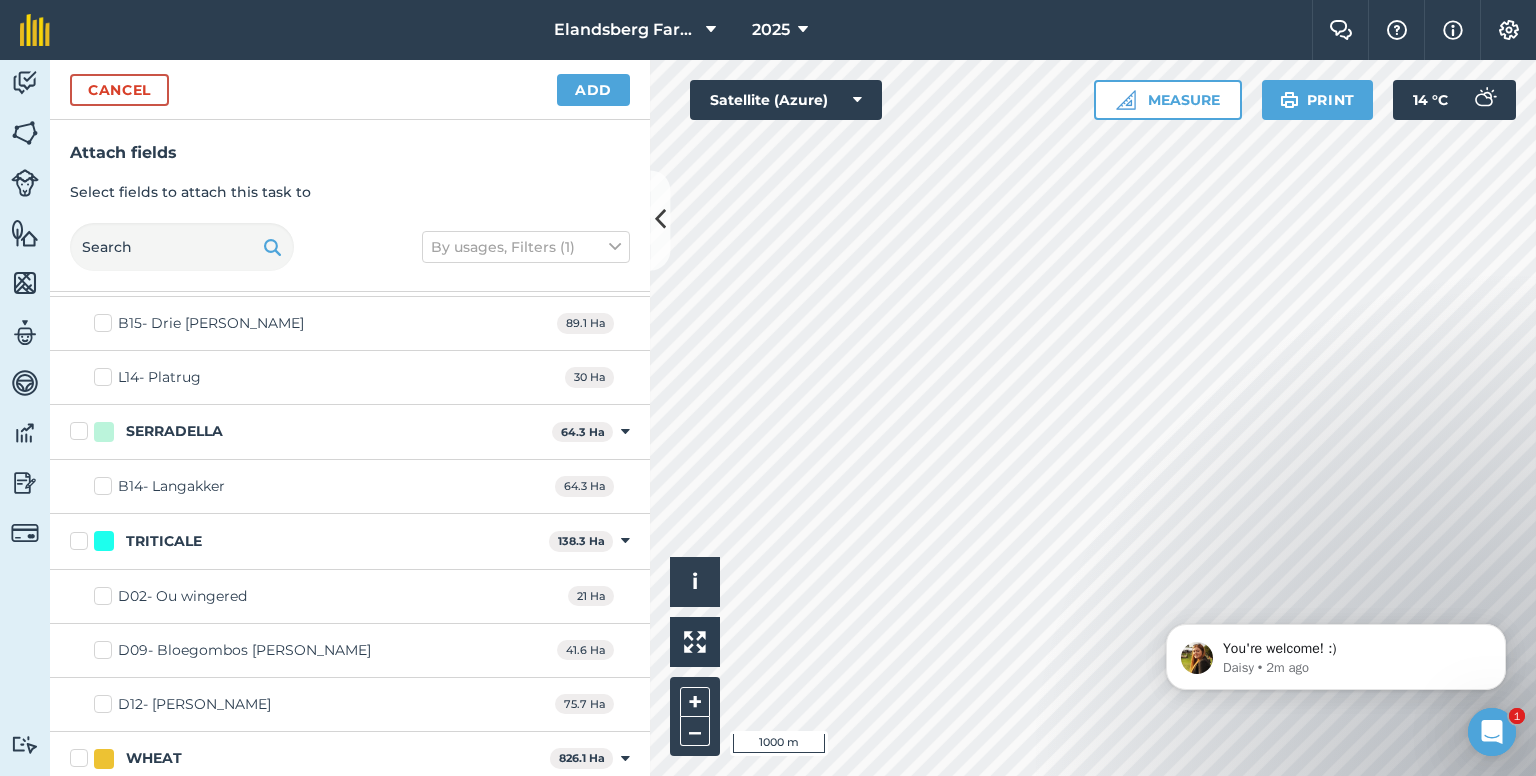 scroll, scrollTop: 2995, scrollLeft: 0, axis: vertical 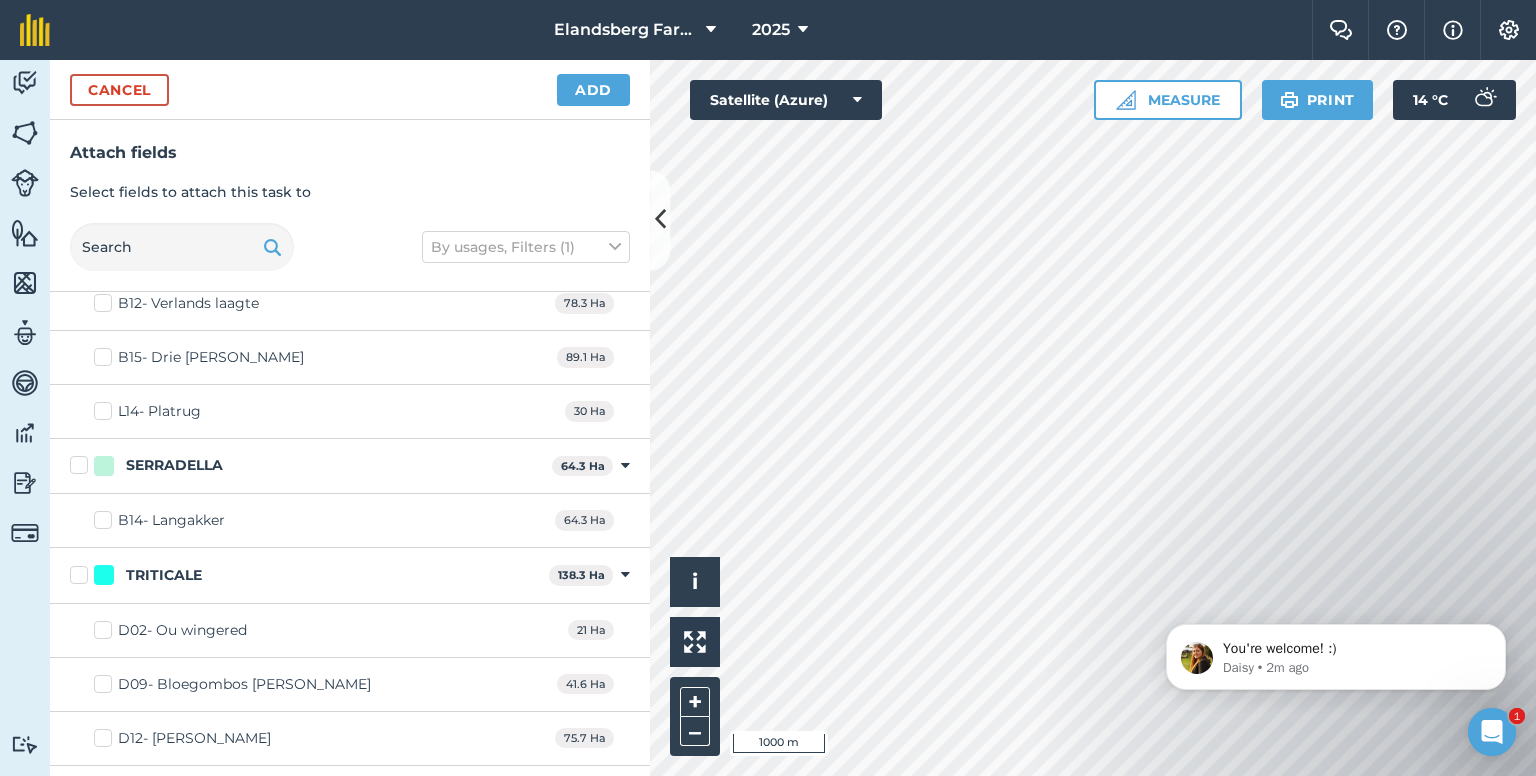 click on "D02- Ou wingered" at bounding box center [170, 630] 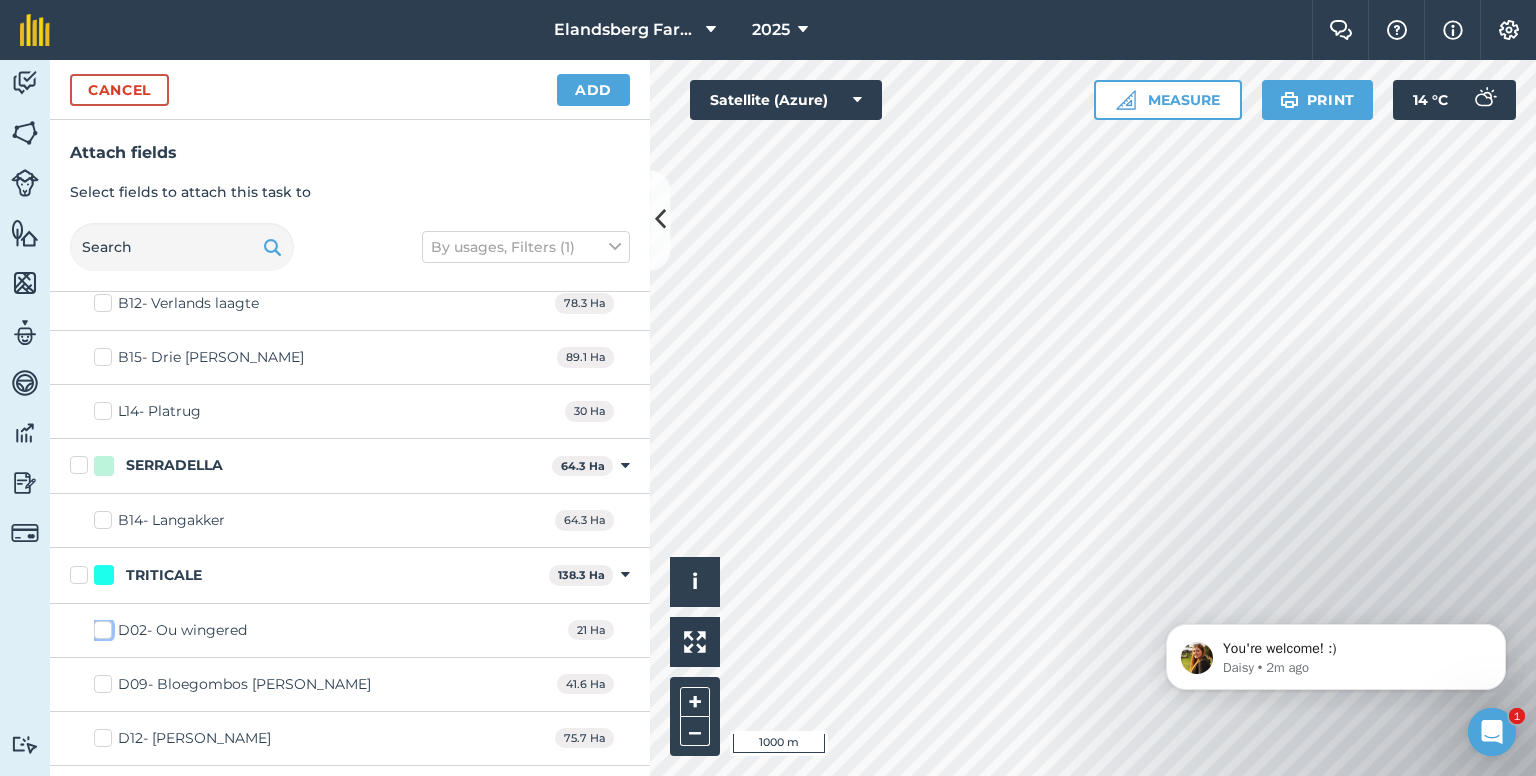 click on "D02- Ou wingered" at bounding box center [100, 626] 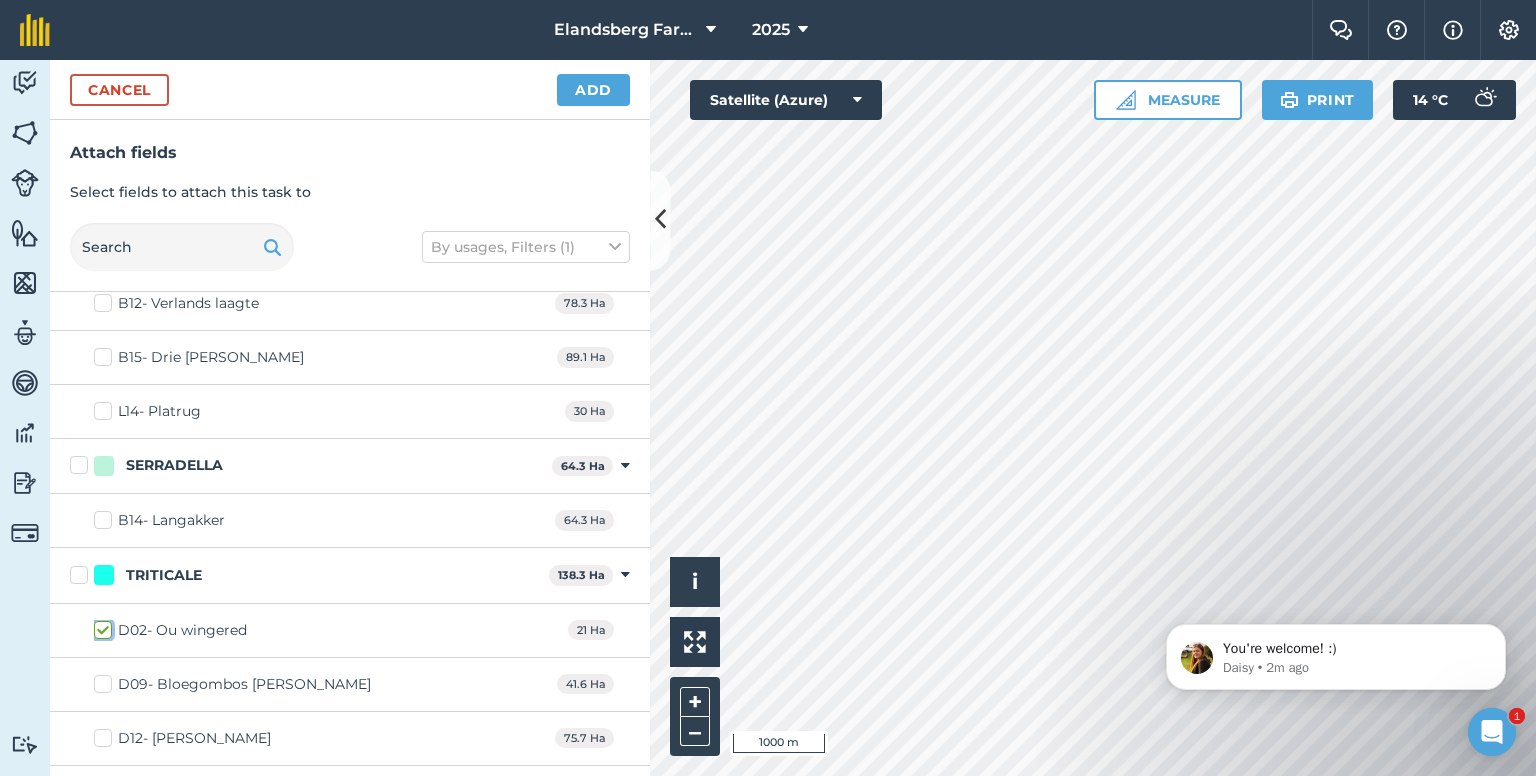 checkbox on "true" 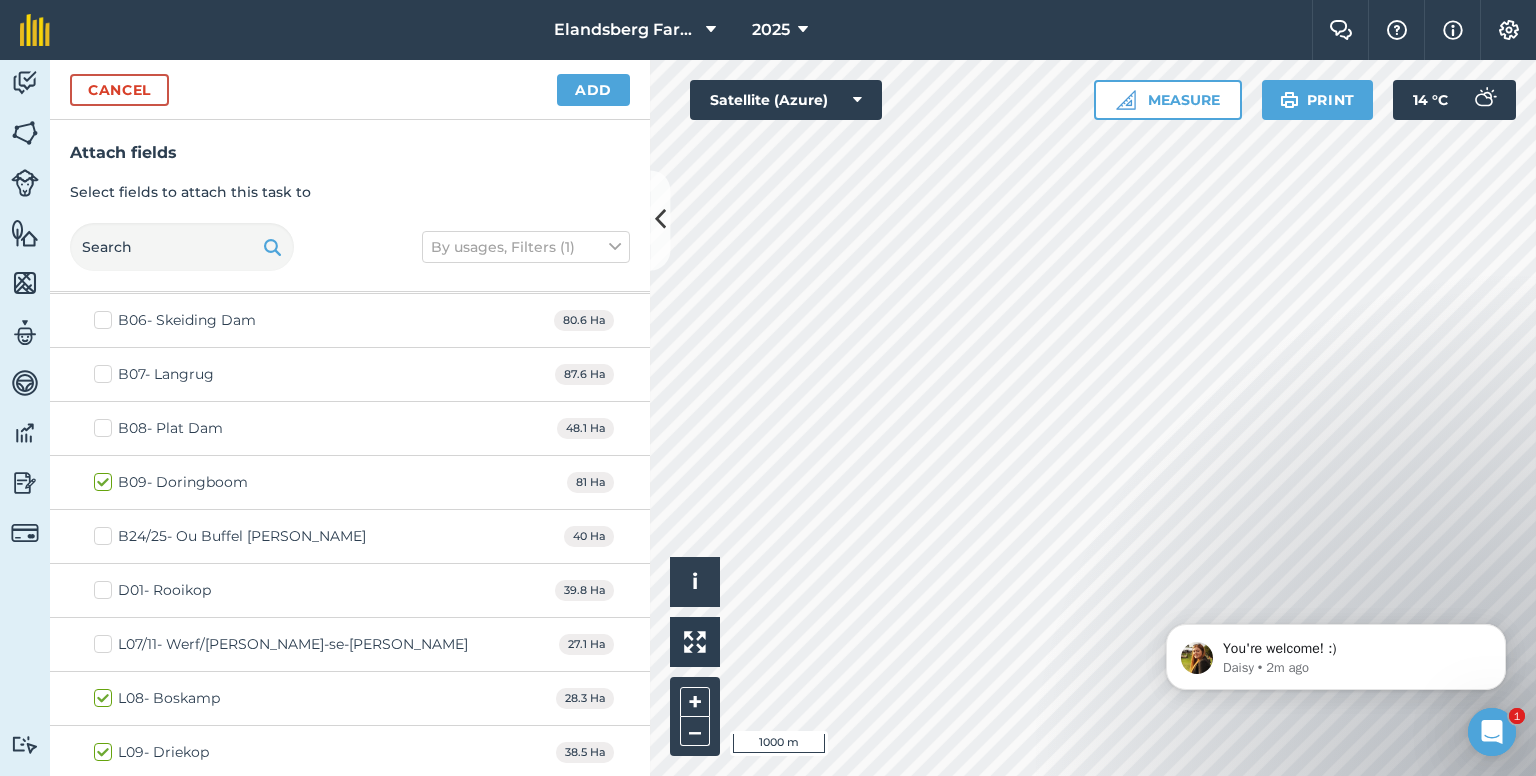 scroll, scrollTop: 3695, scrollLeft: 0, axis: vertical 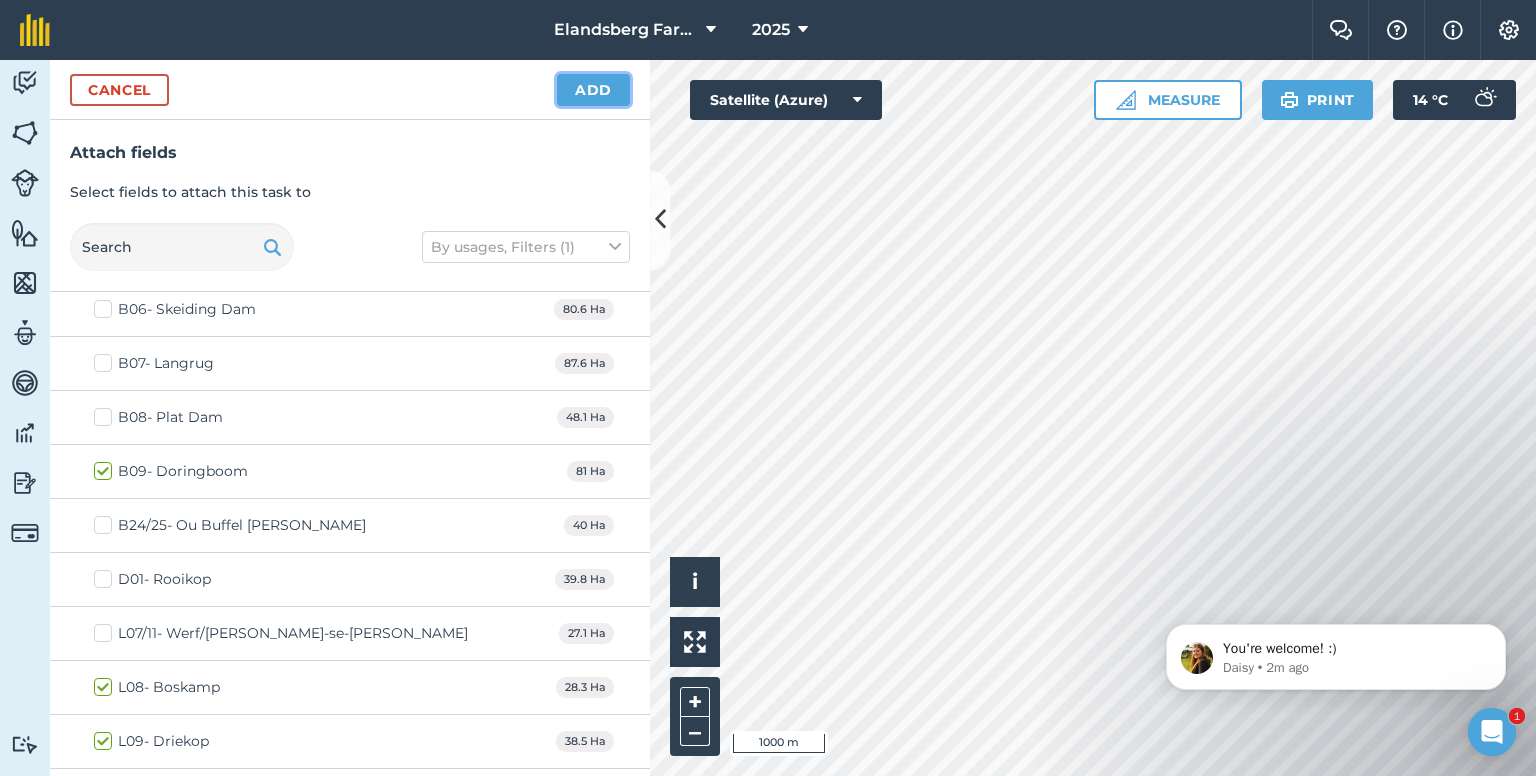 click on "Add" at bounding box center [593, 90] 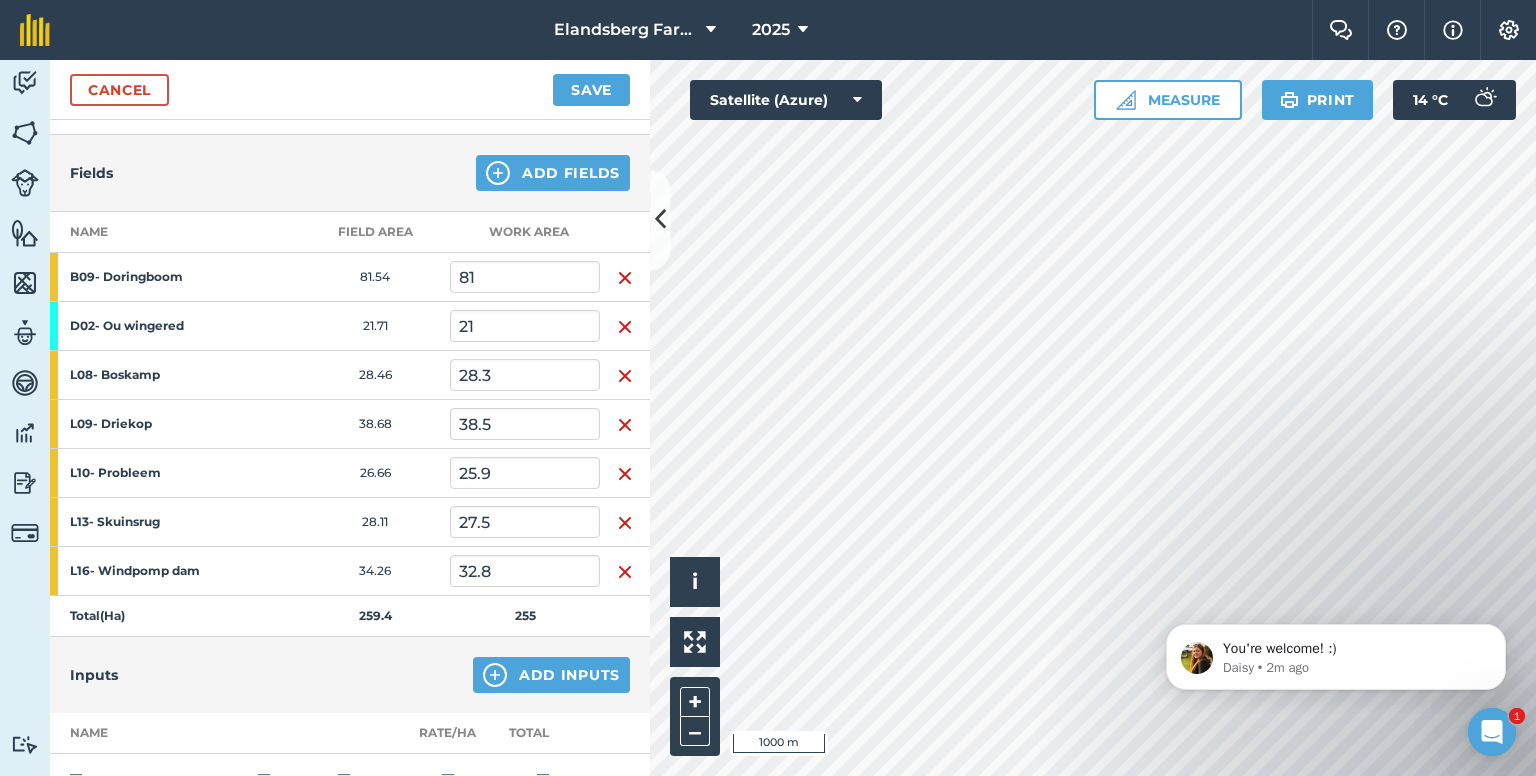 scroll, scrollTop: 0, scrollLeft: 0, axis: both 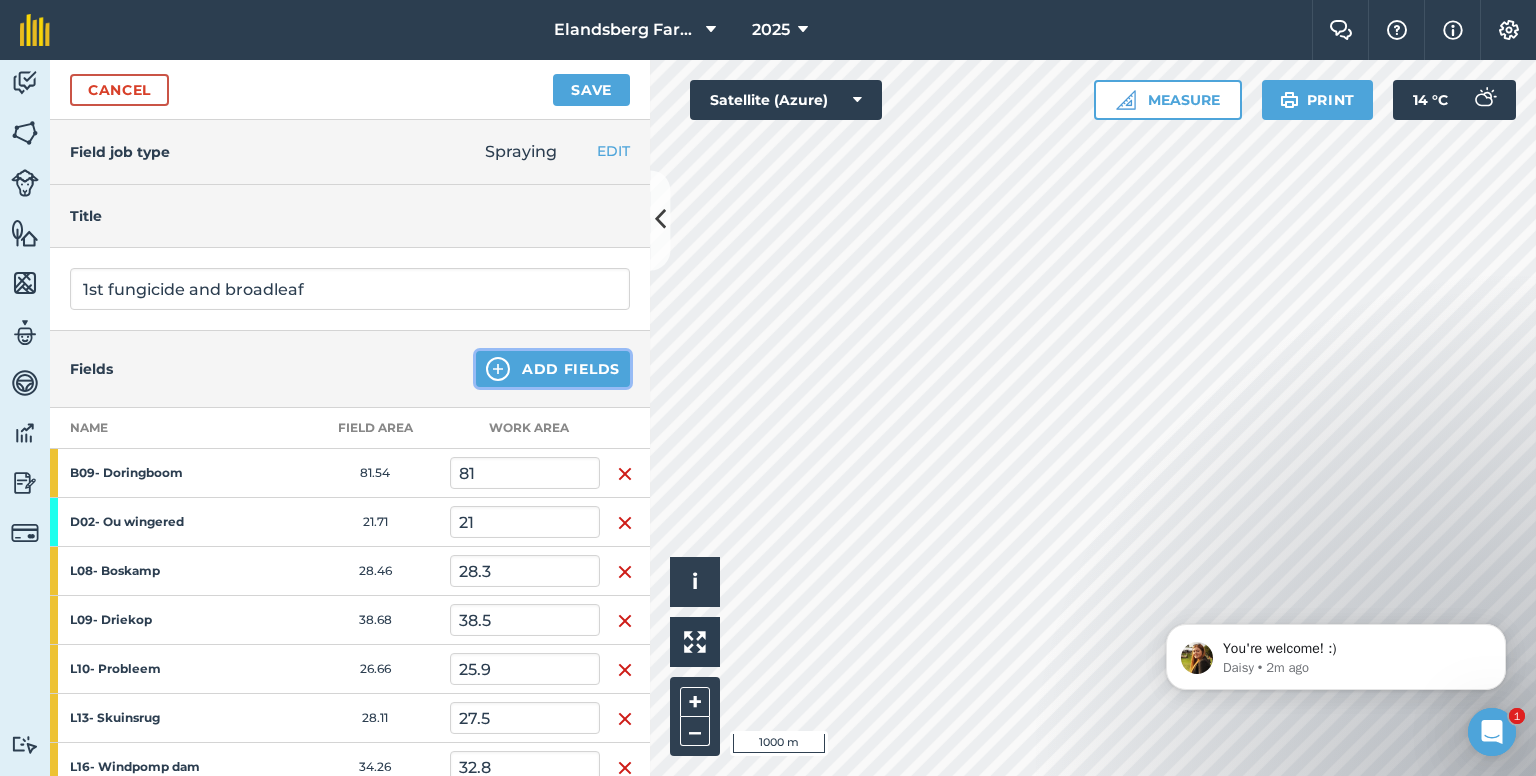 click on "Add Fields" at bounding box center [553, 369] 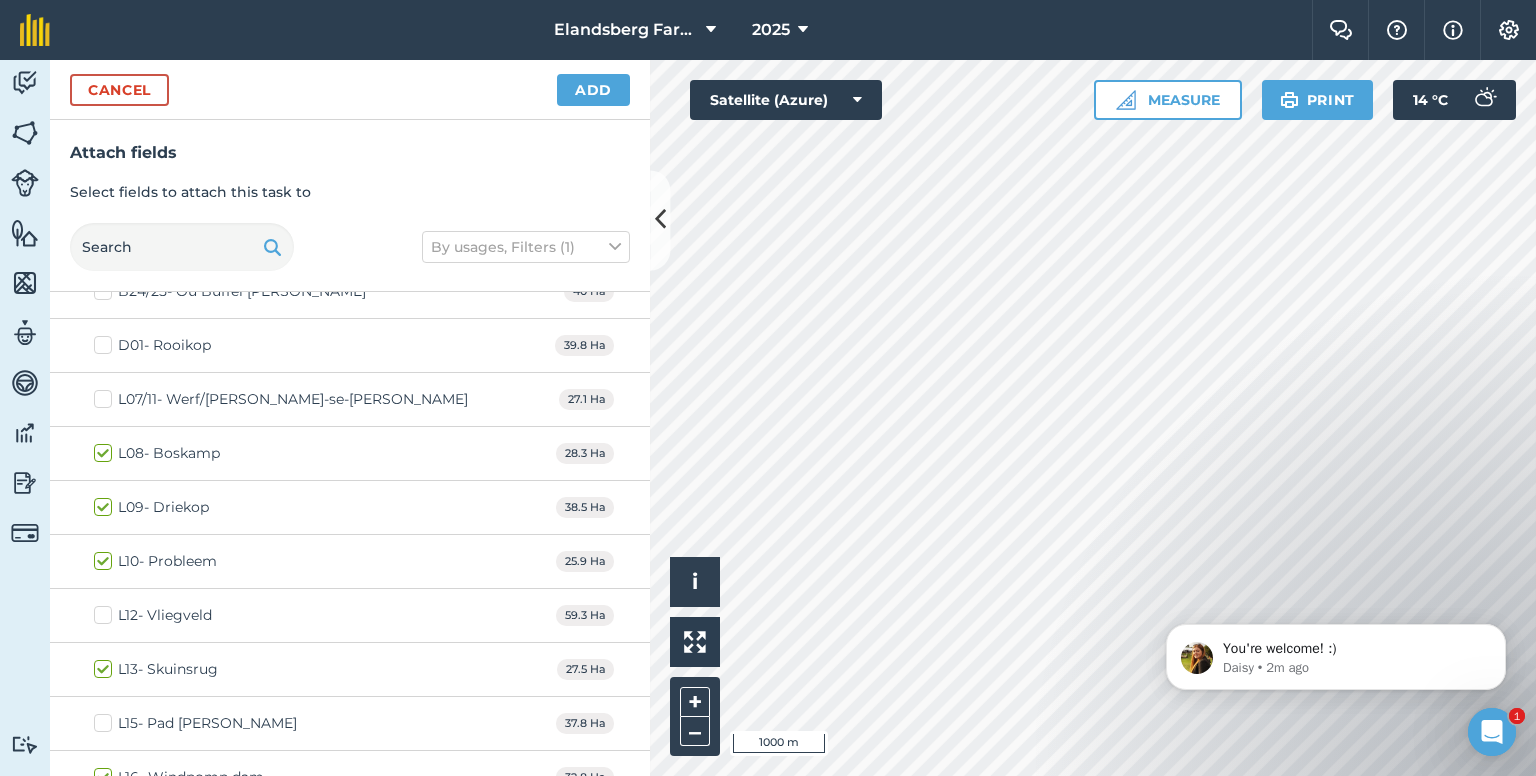 scroll, scrollTop: 3895, scrollLeft: 0, axis: vertical 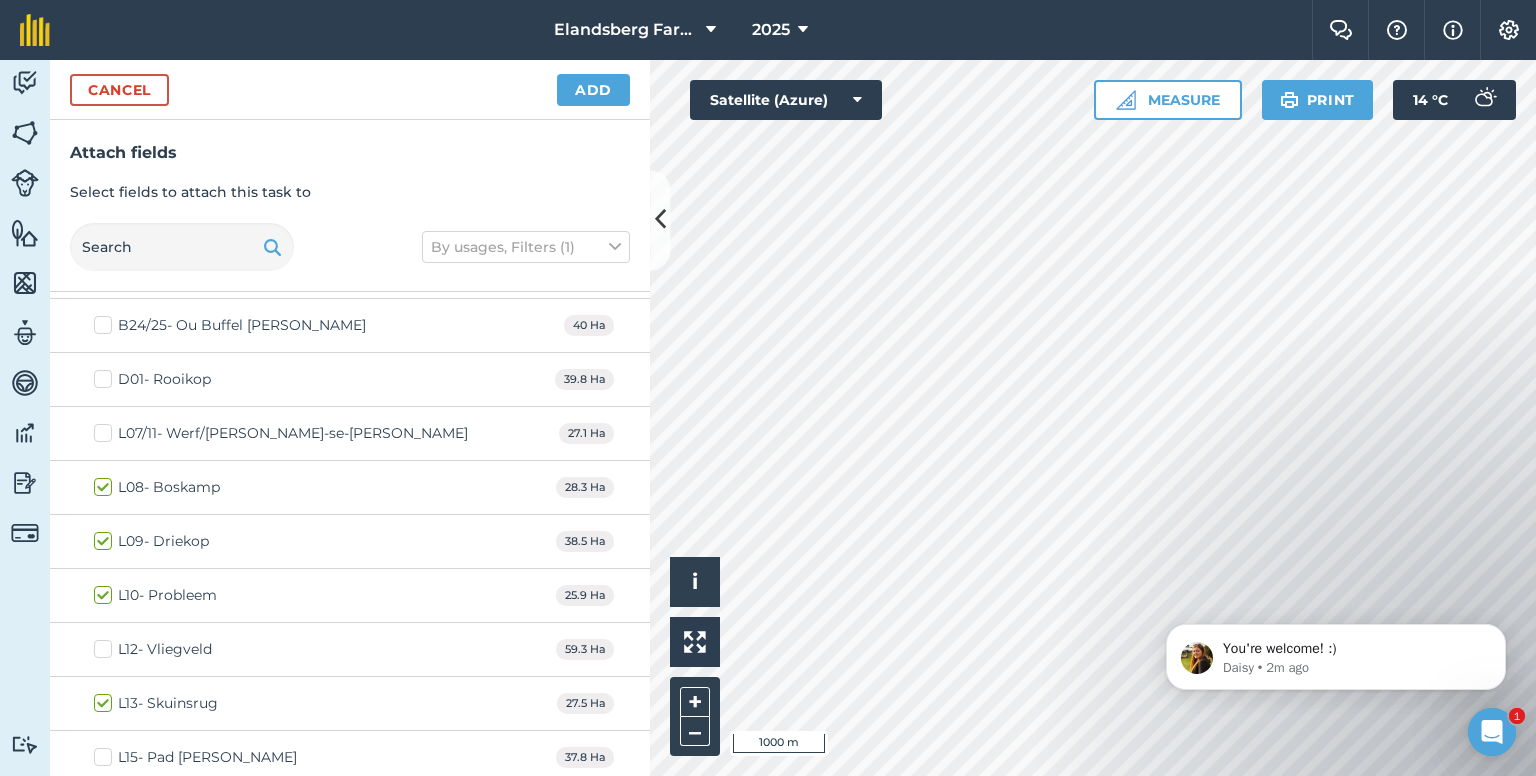 click on "D01- Rooikop" at bounding box center (152, 379) 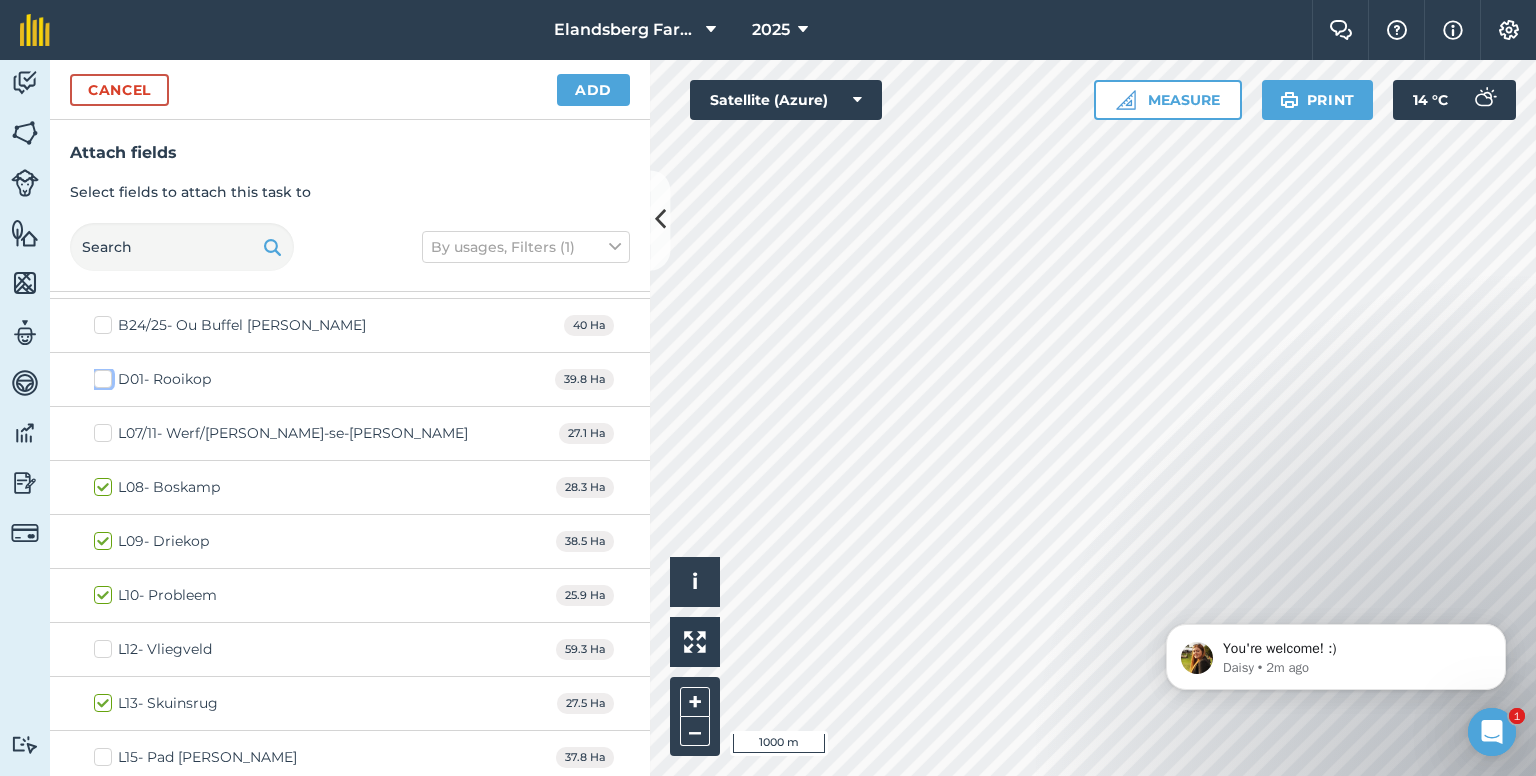 click on "D01- Rooikop" at bounding box center [100, 375] 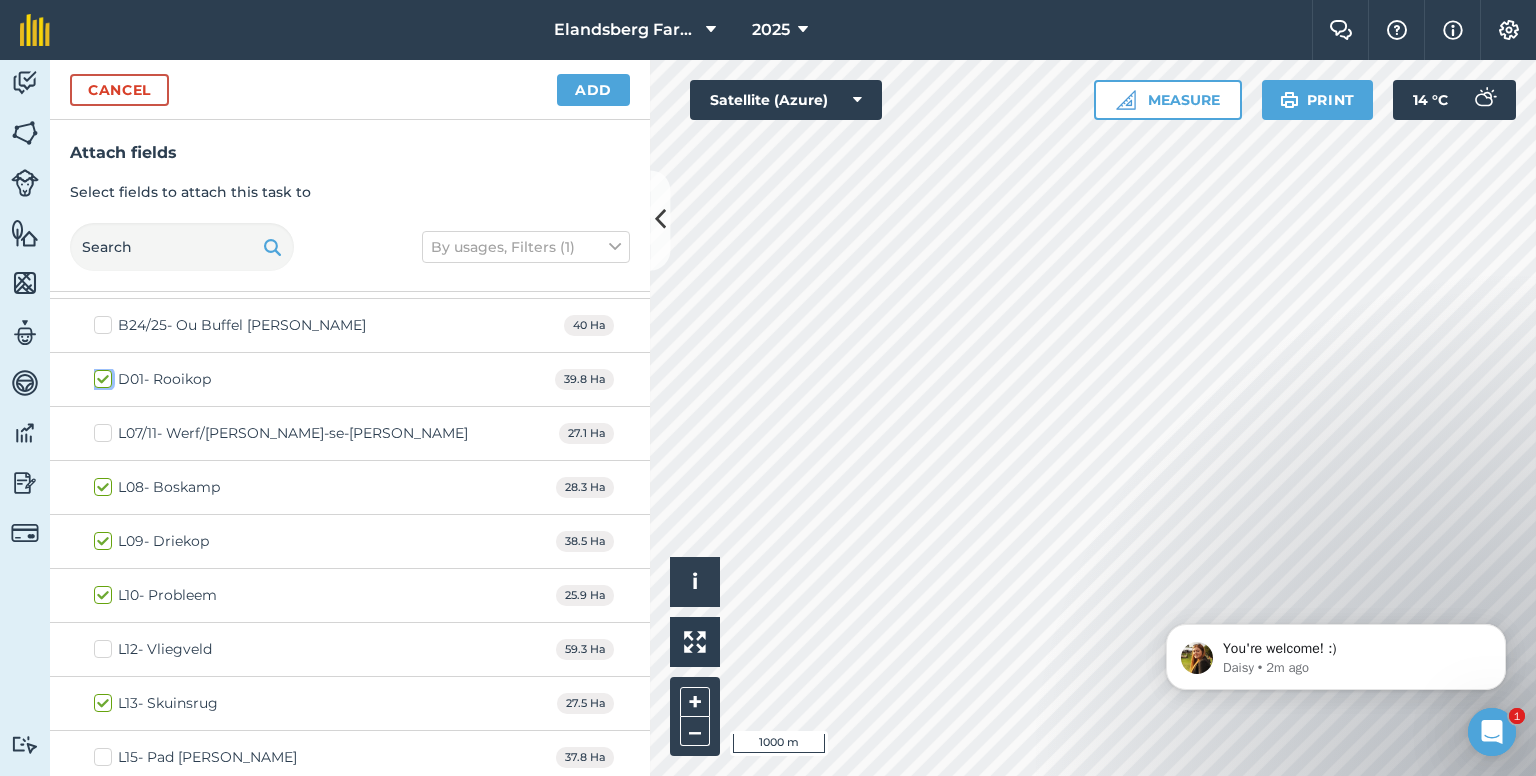 checkbox on "true" 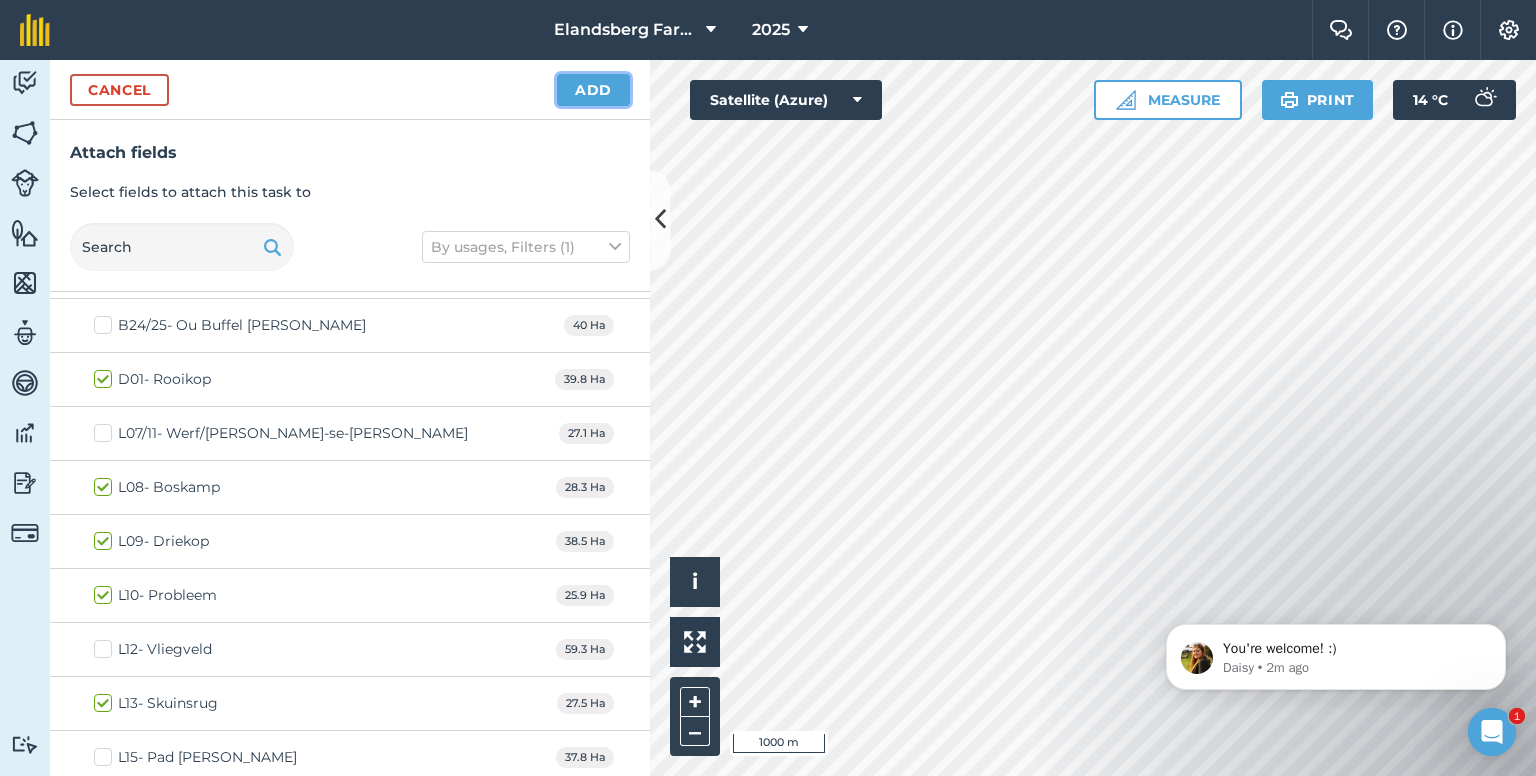 click on "Add" at bounding box center (593, 90) 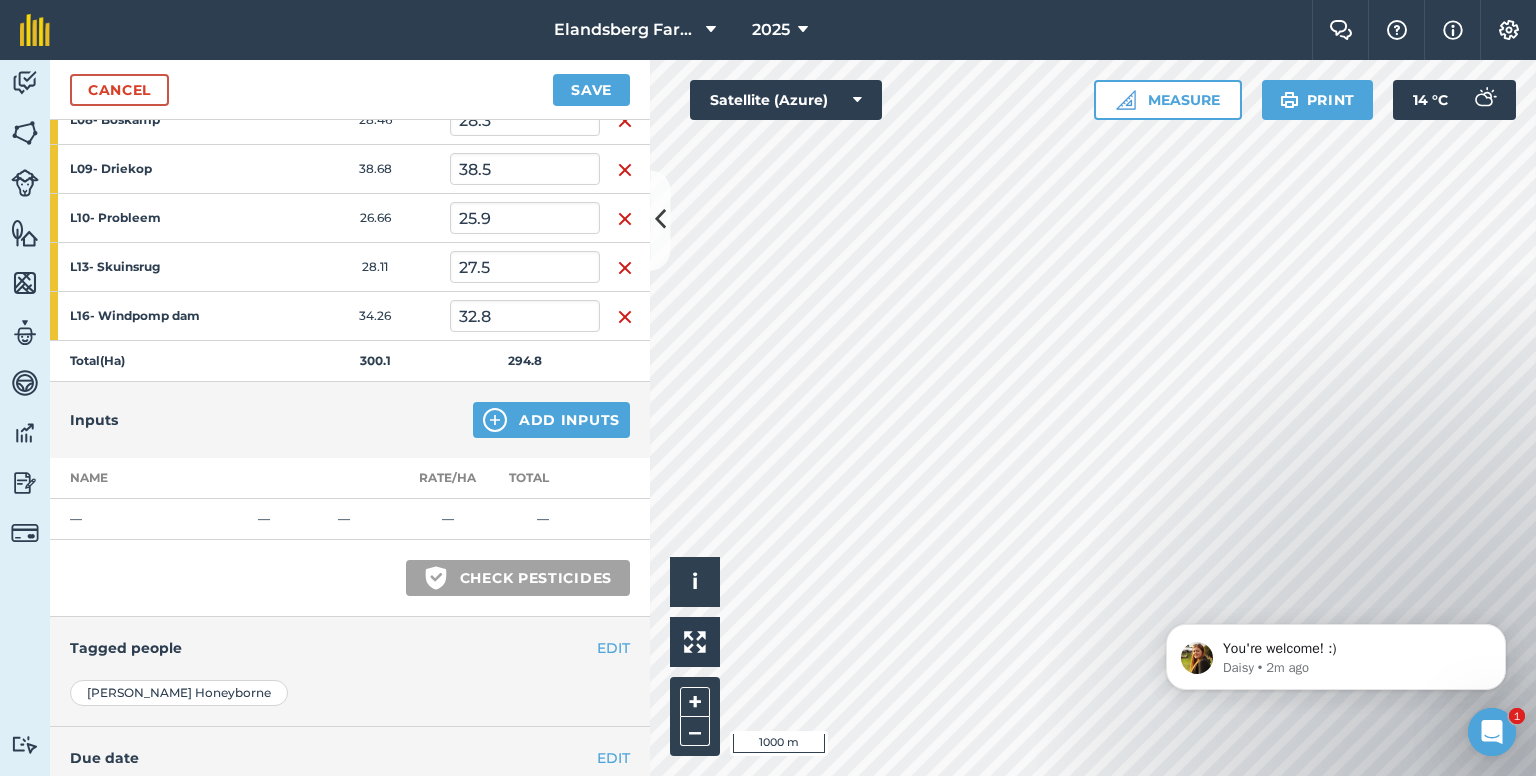 scroll, scrollTop: 400, scrollLeft: 0, axis: vertical 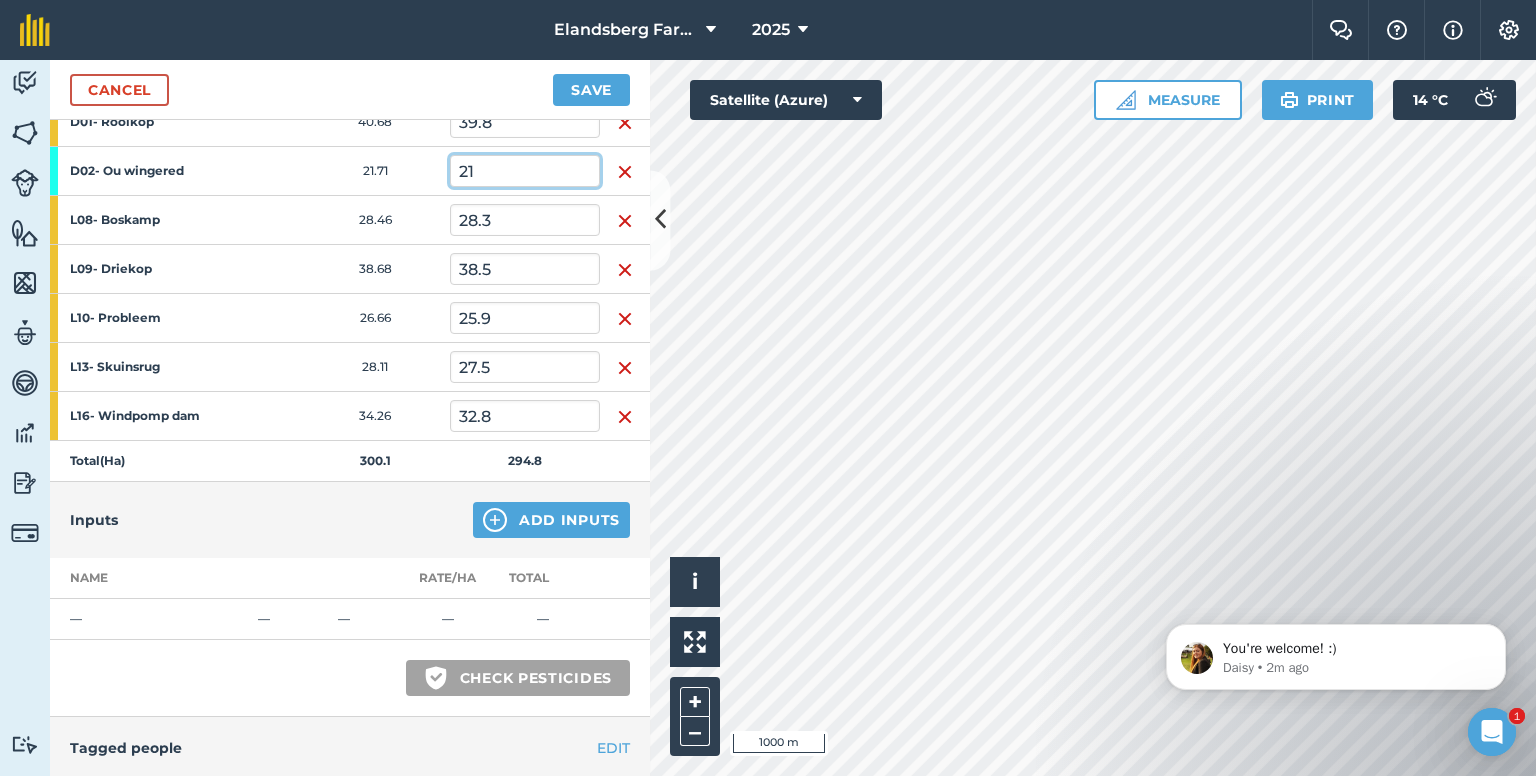 drag, startPoint x: 503, startPoint y: 173, endPoint x: 413, endPoint y: 172, distance: 90.005554 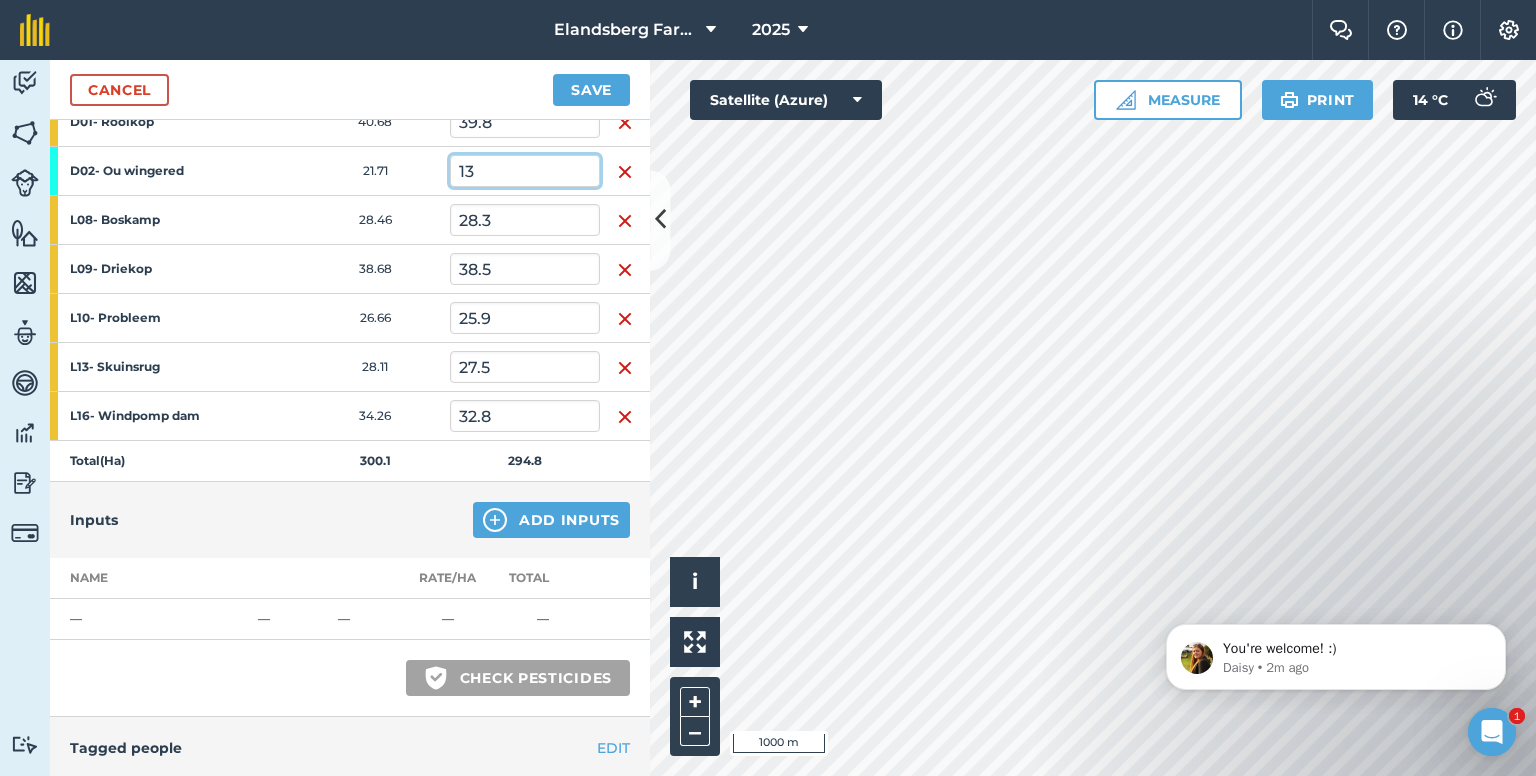 type on "13" 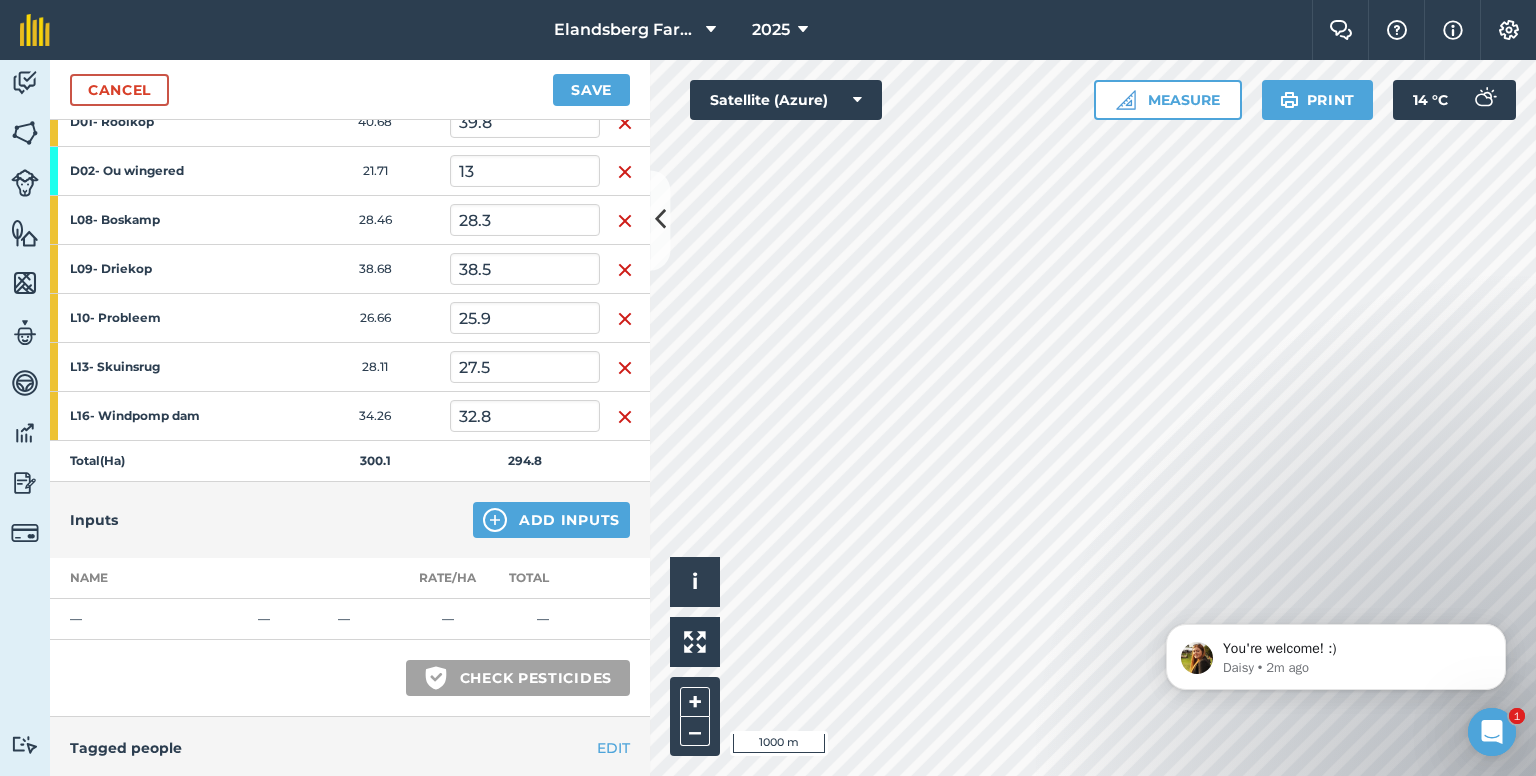 click on "Inputs   Add Inputs" at bounding box center [350, 520] 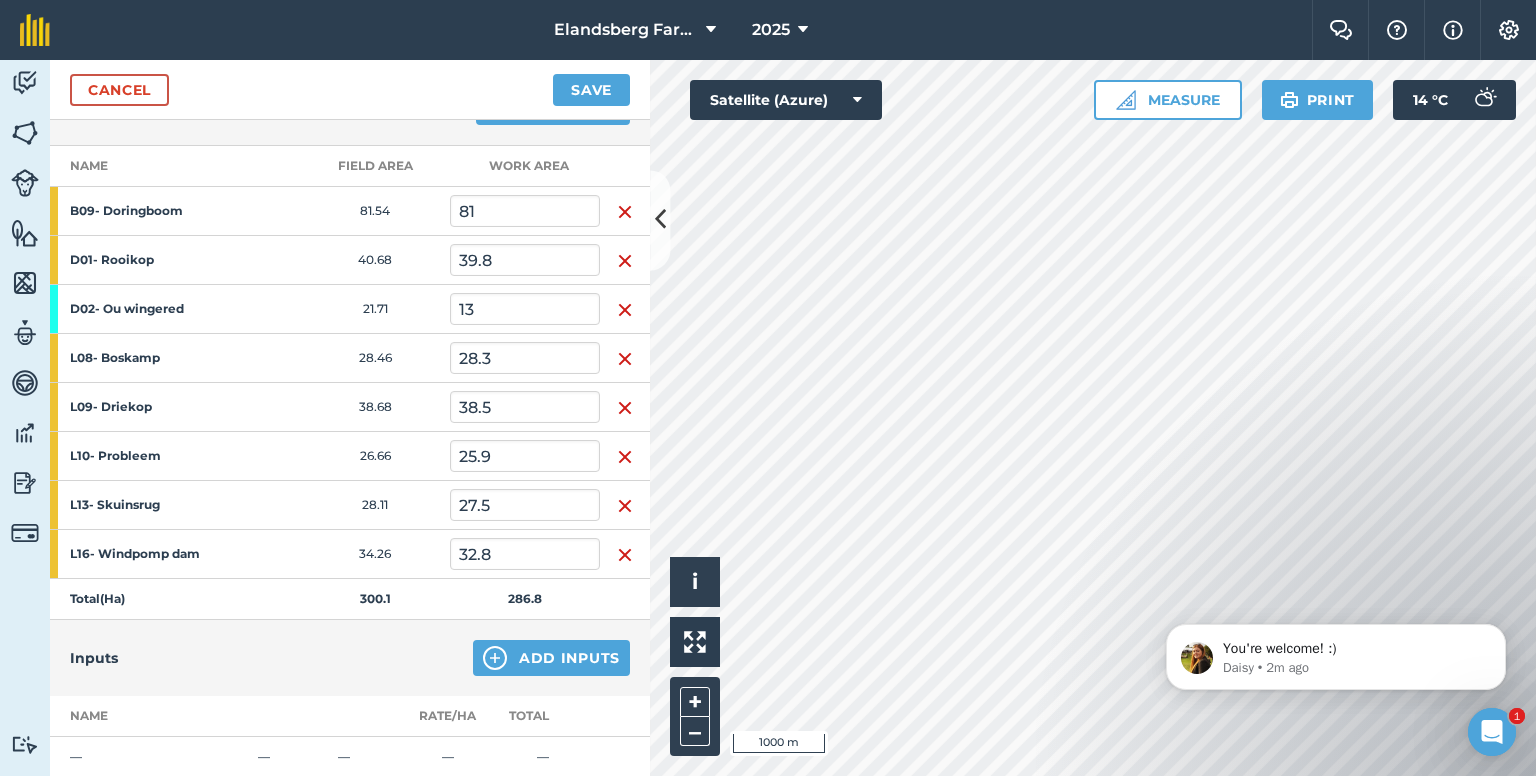 scroll, scrollTop: 200, scrollLeft: 0, axis: vertical 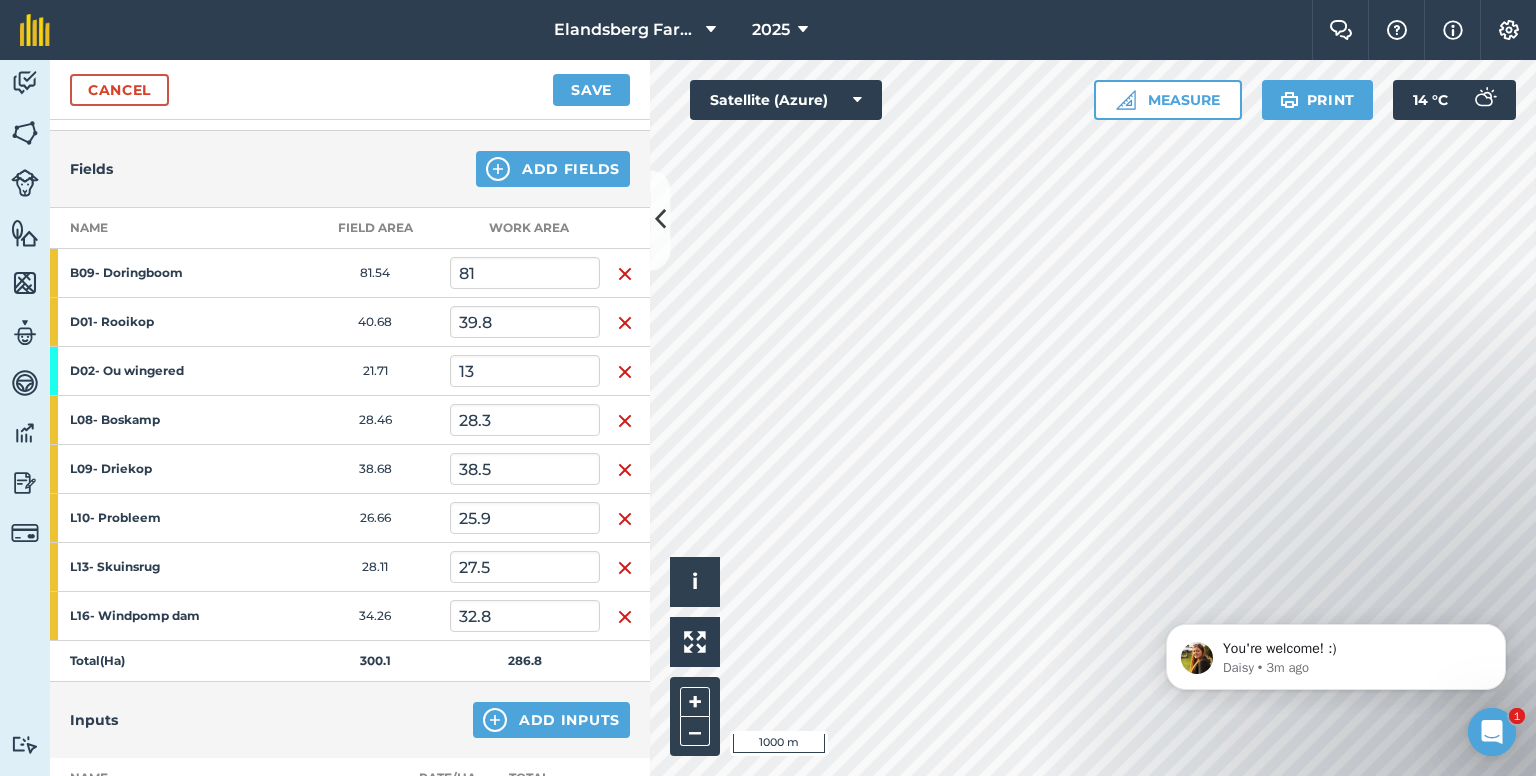 click at bounding box center (625, 421) 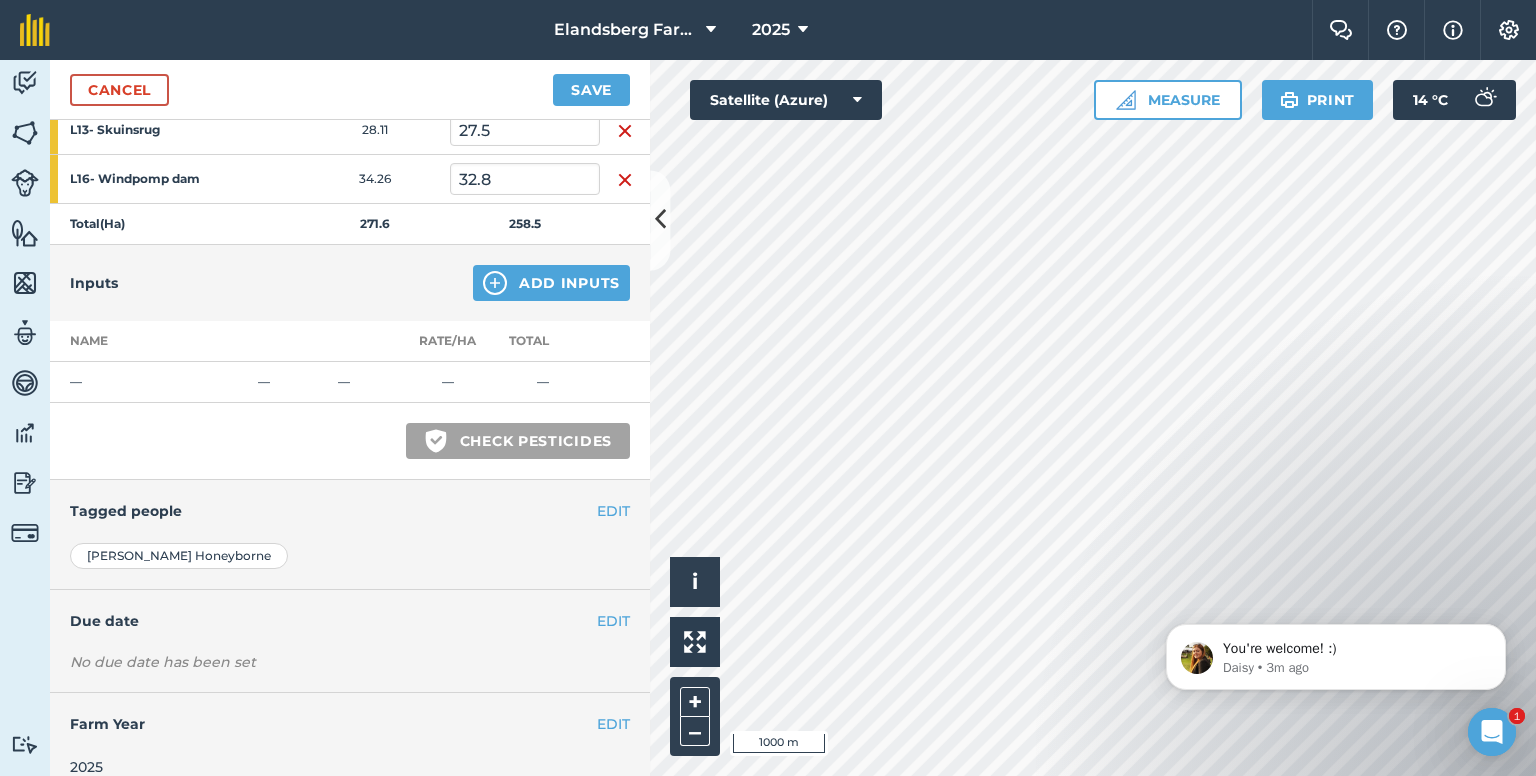 scroll, scrollTop: 600, scrollLeft: 0, axis: vertical 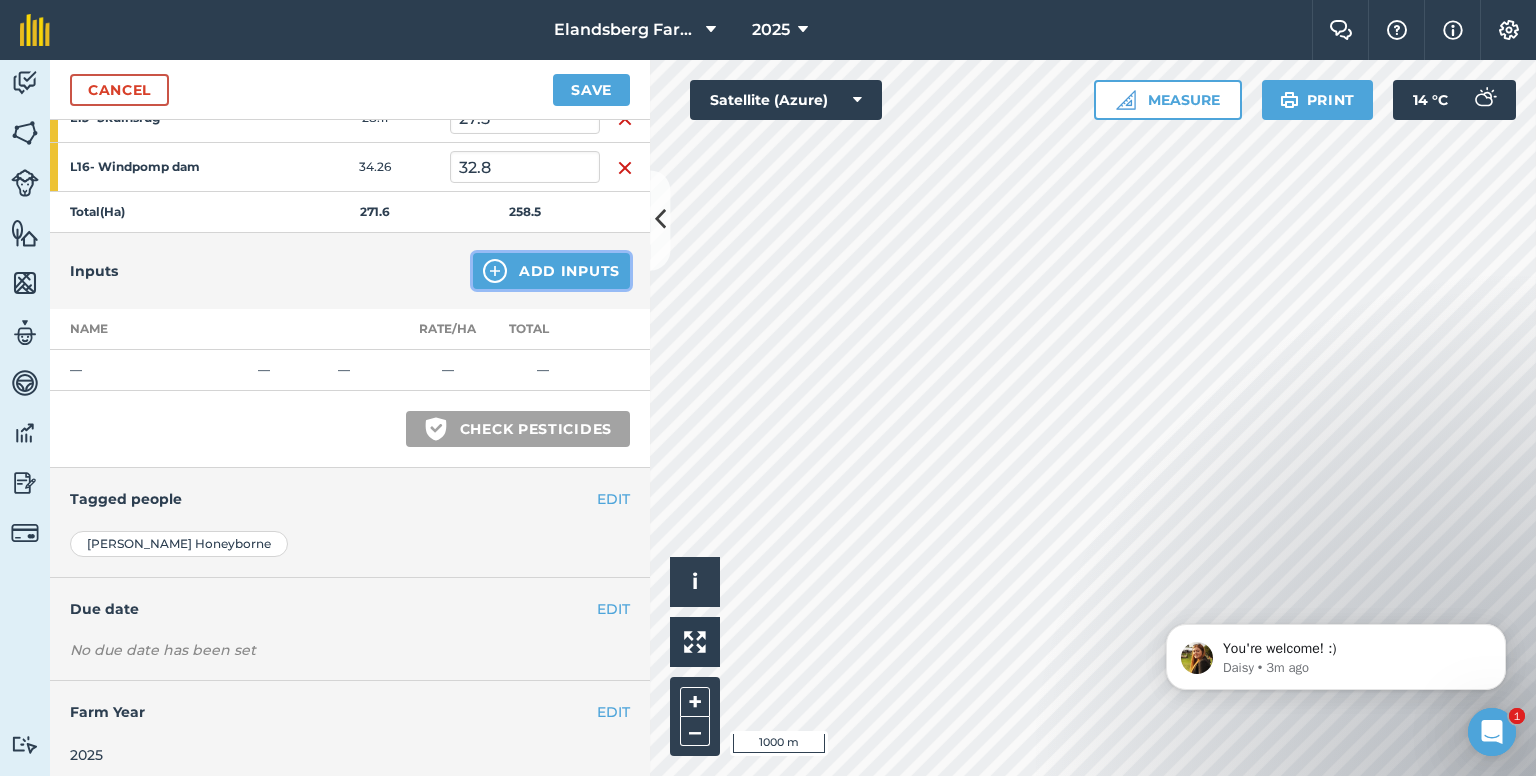 click on "Add Inputs" at bounding box center [551, 271] 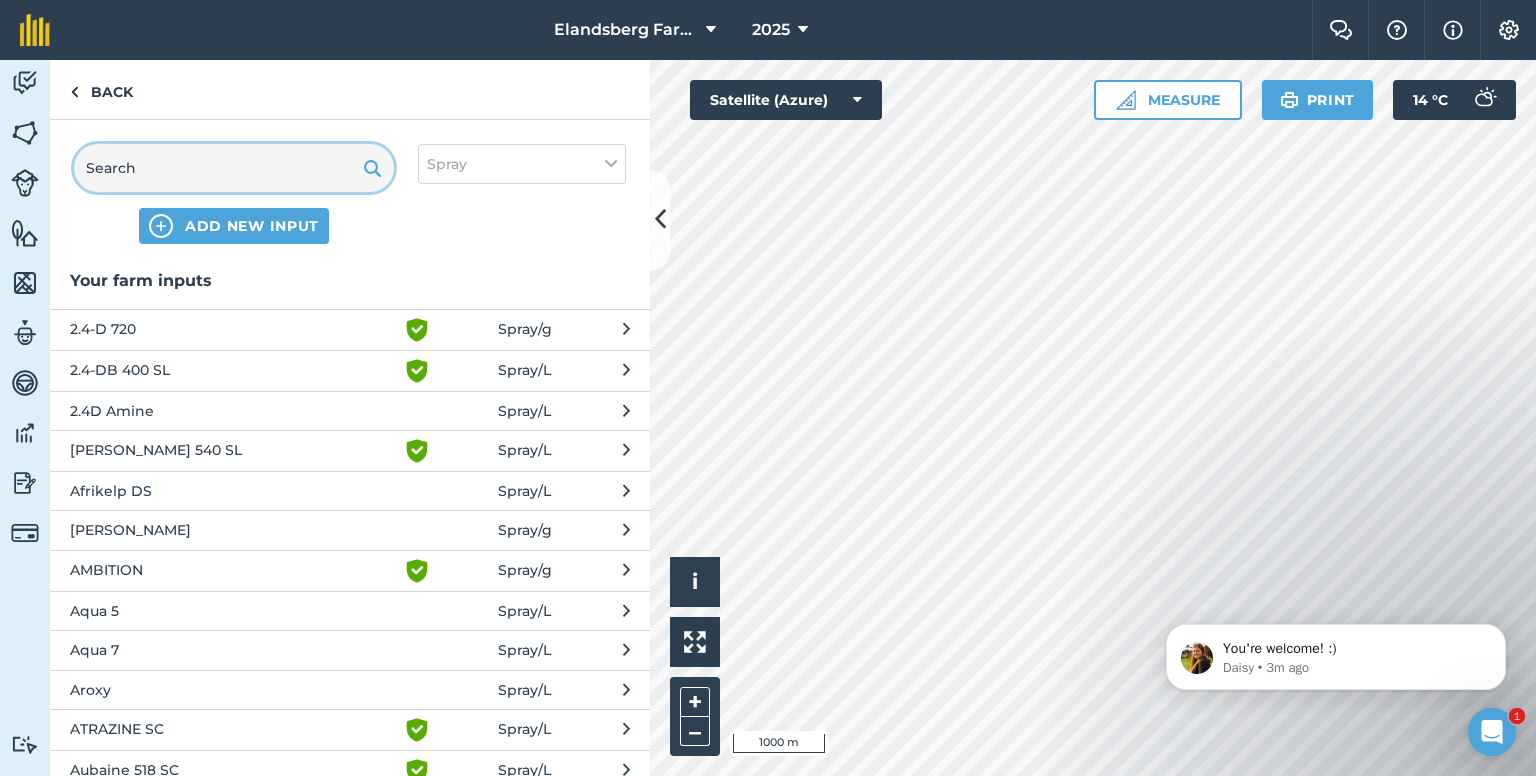 drag, startPoint x: 199, startPoint y: 165, endPoint x: 22, endPoint y: 165, distance: 177 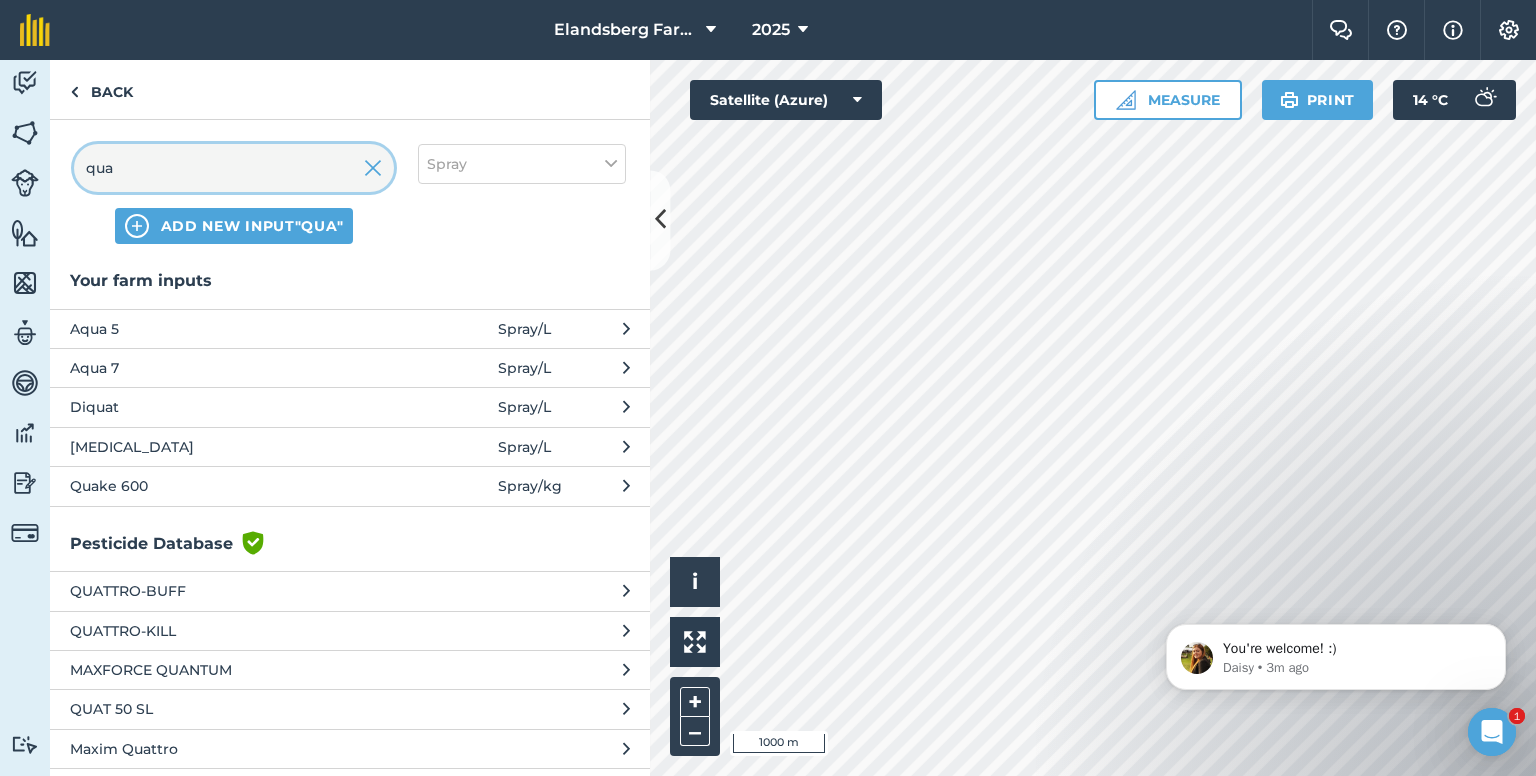 type on "qua" 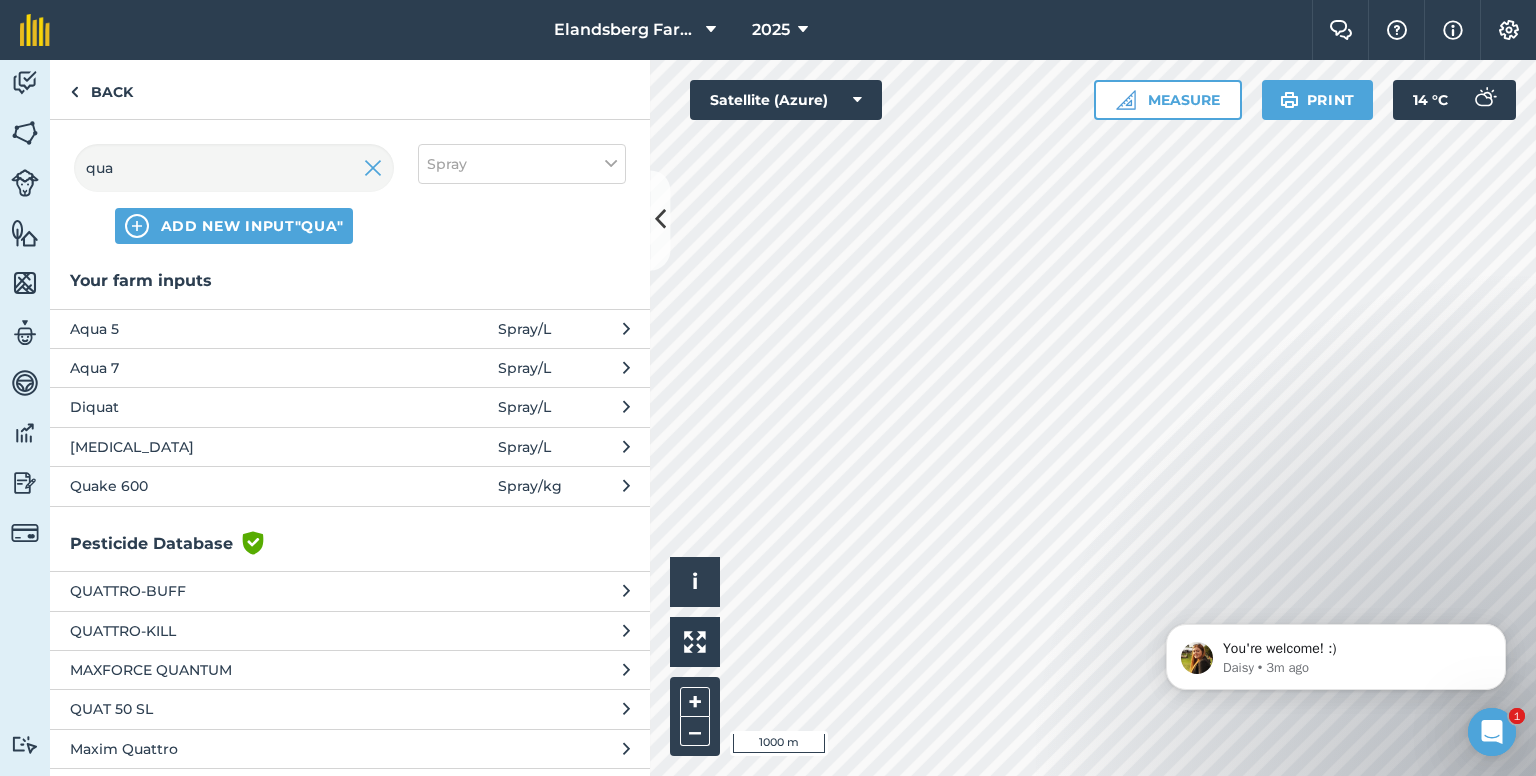 click on "Quake 600" at bounding box center [233, 486] 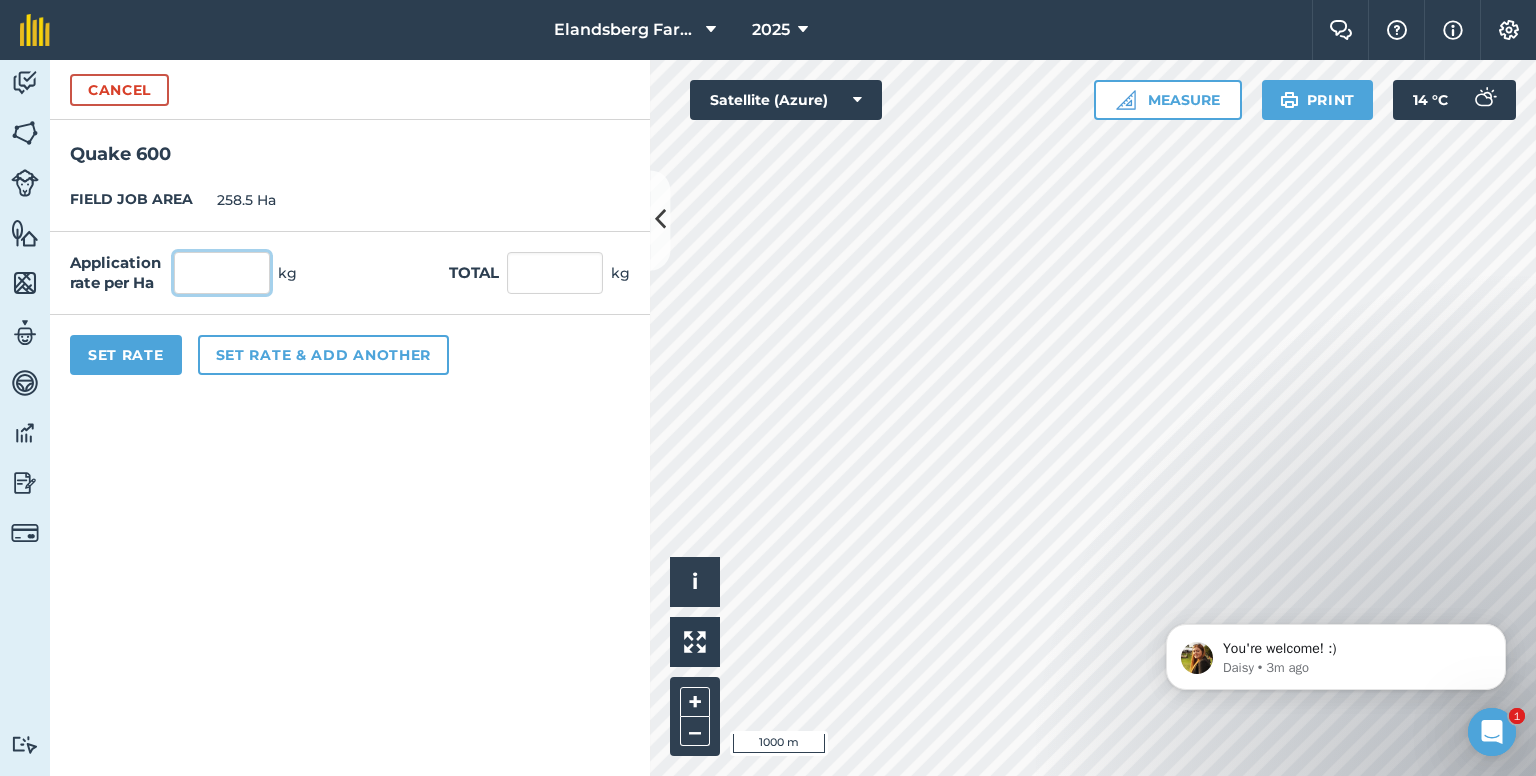 click at bounding box center [222, 273] 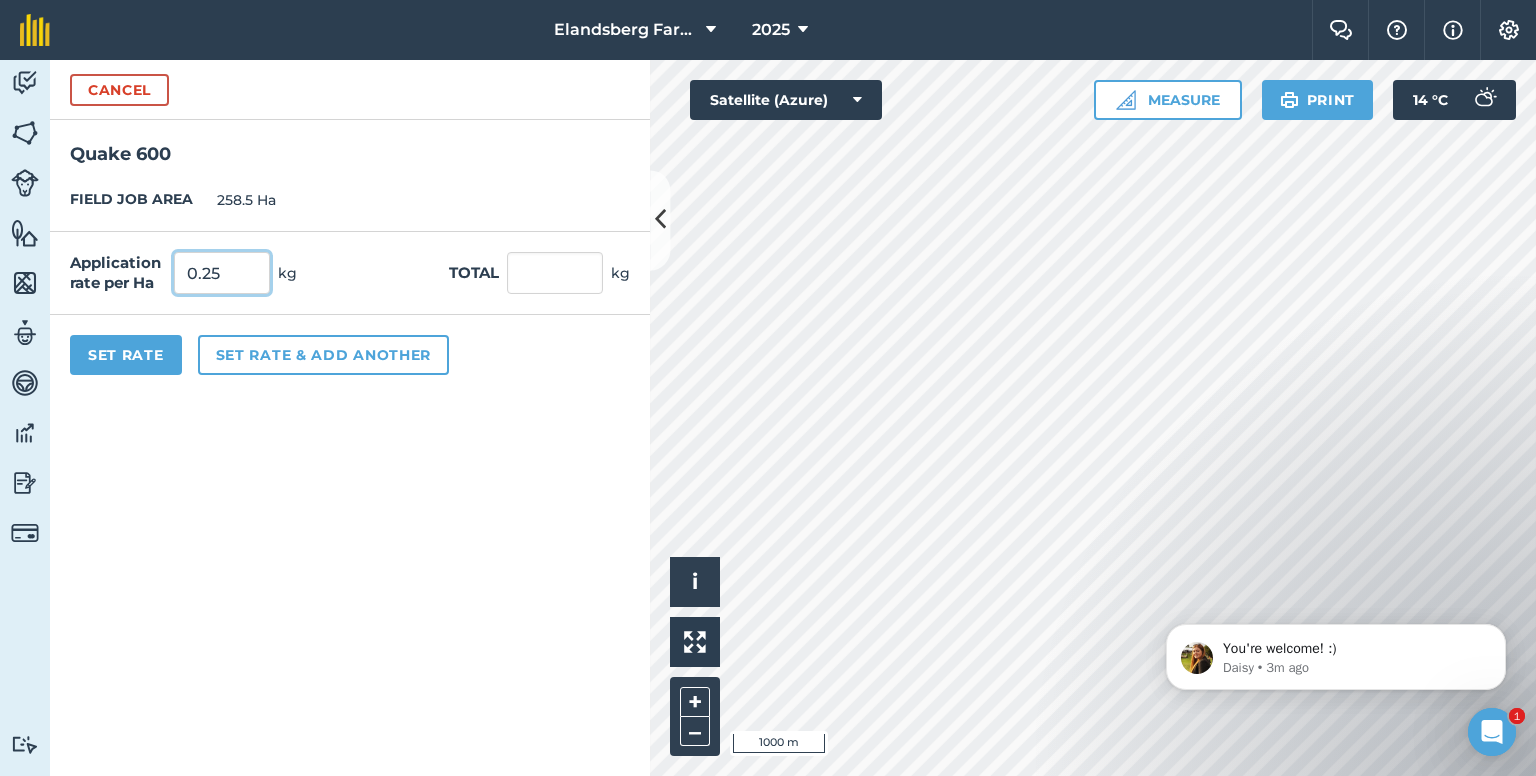 type on "0.25" 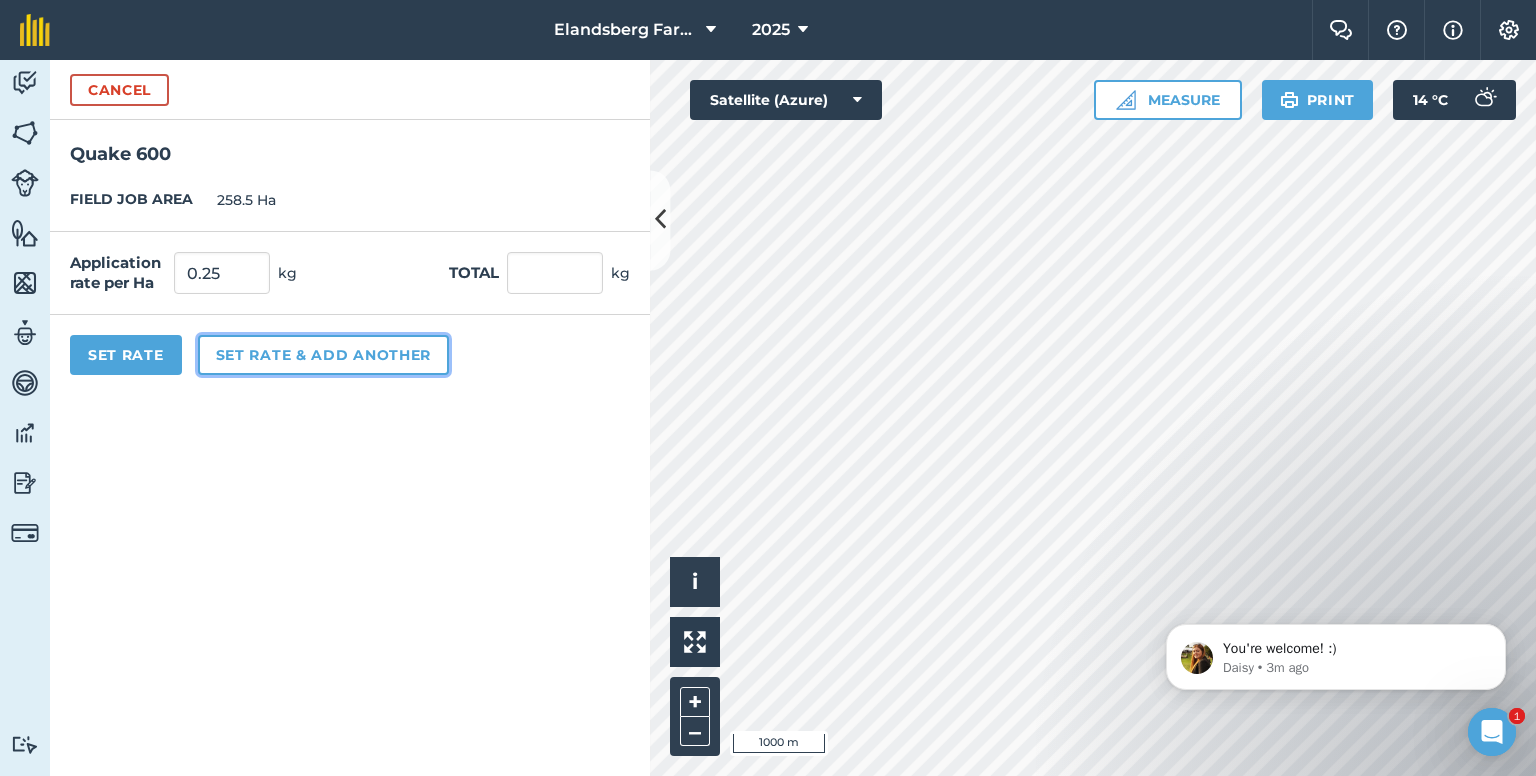 type on "64.625" 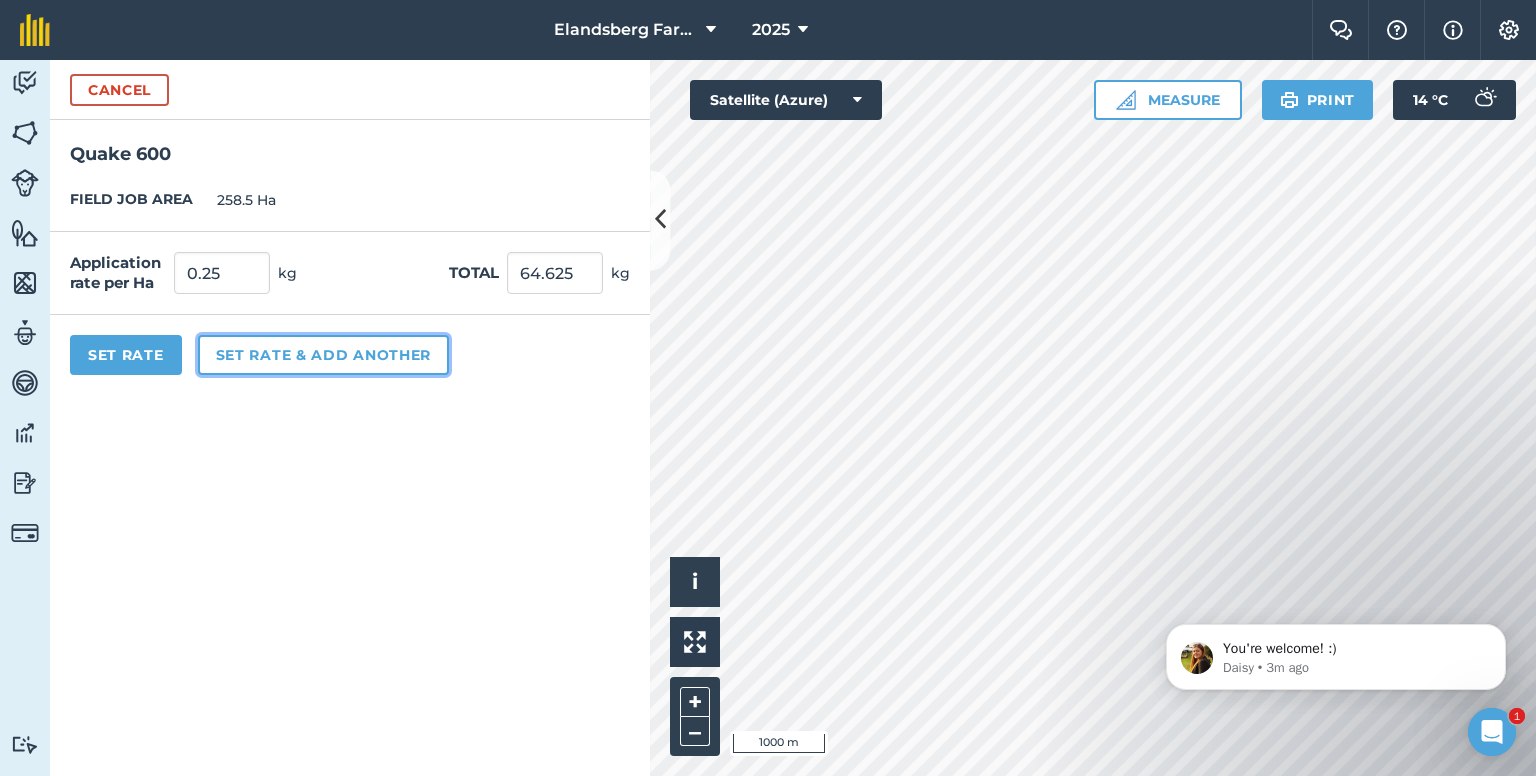 click on "Set rate & add another" at bounding box center (323, 355) 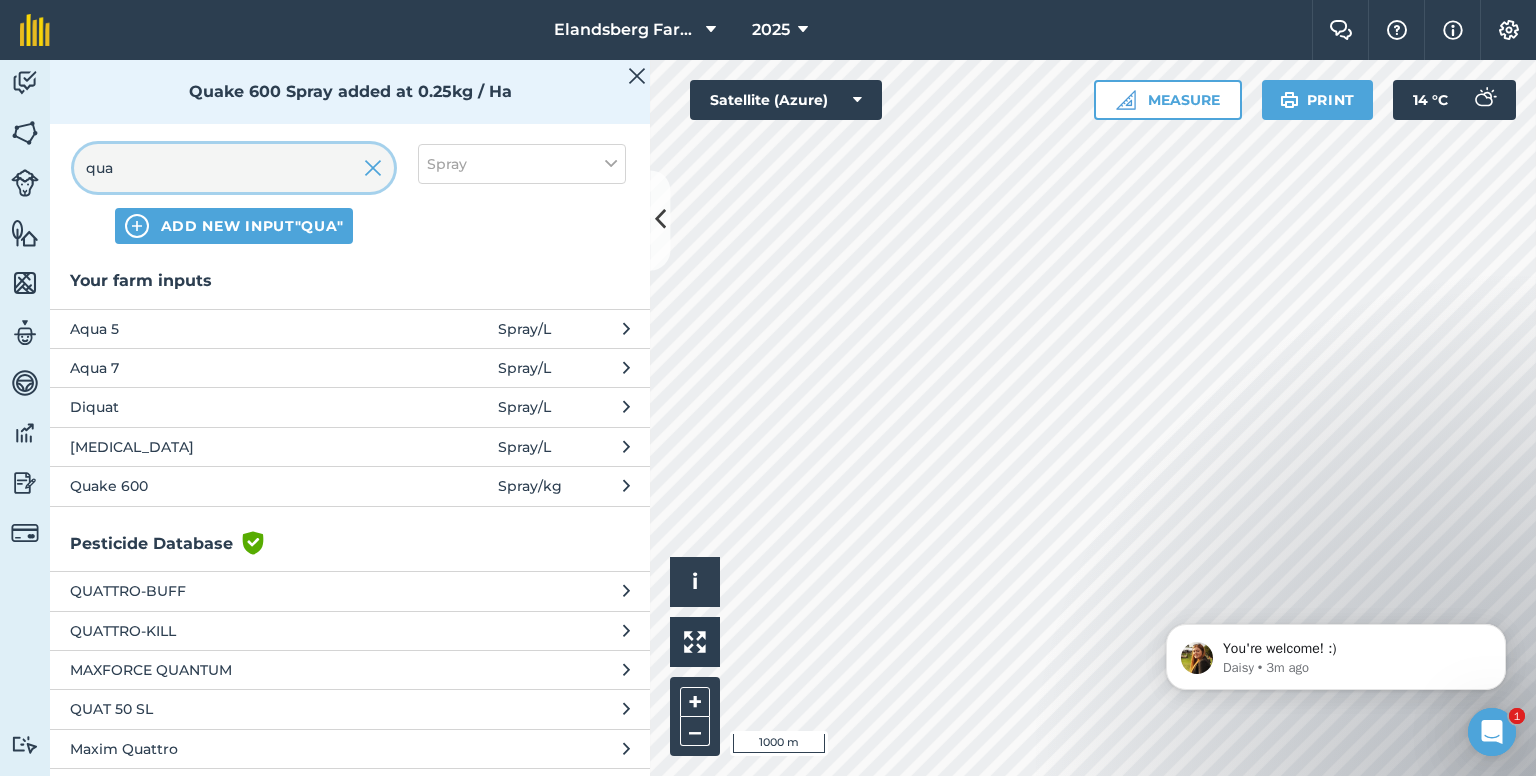 drag, startPoint x: 175, startPoint y: 172, endPoint x: 52, endPoint y: 172, distance: 123 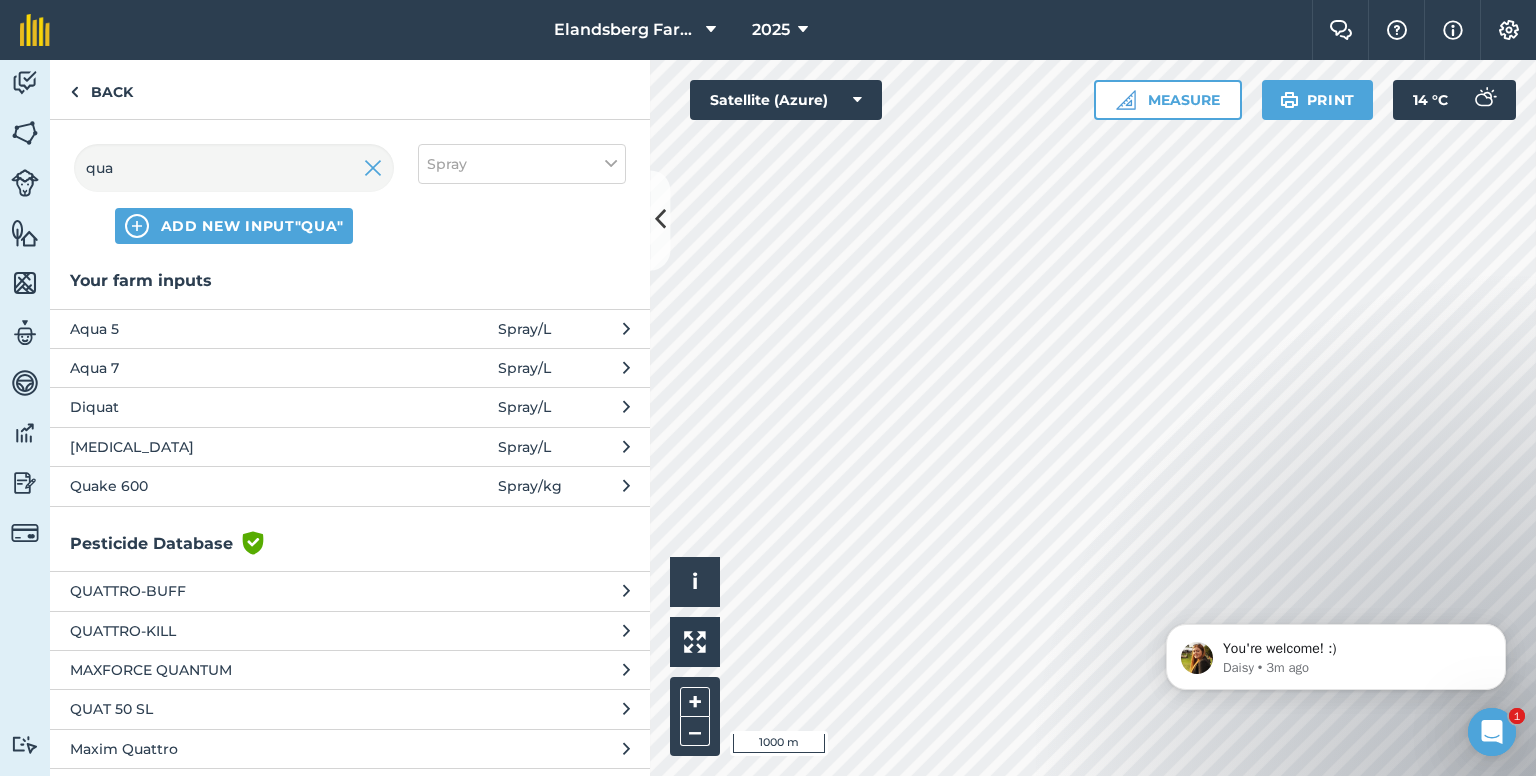 click on "Aqua 7" at bounding box center [233, 368] 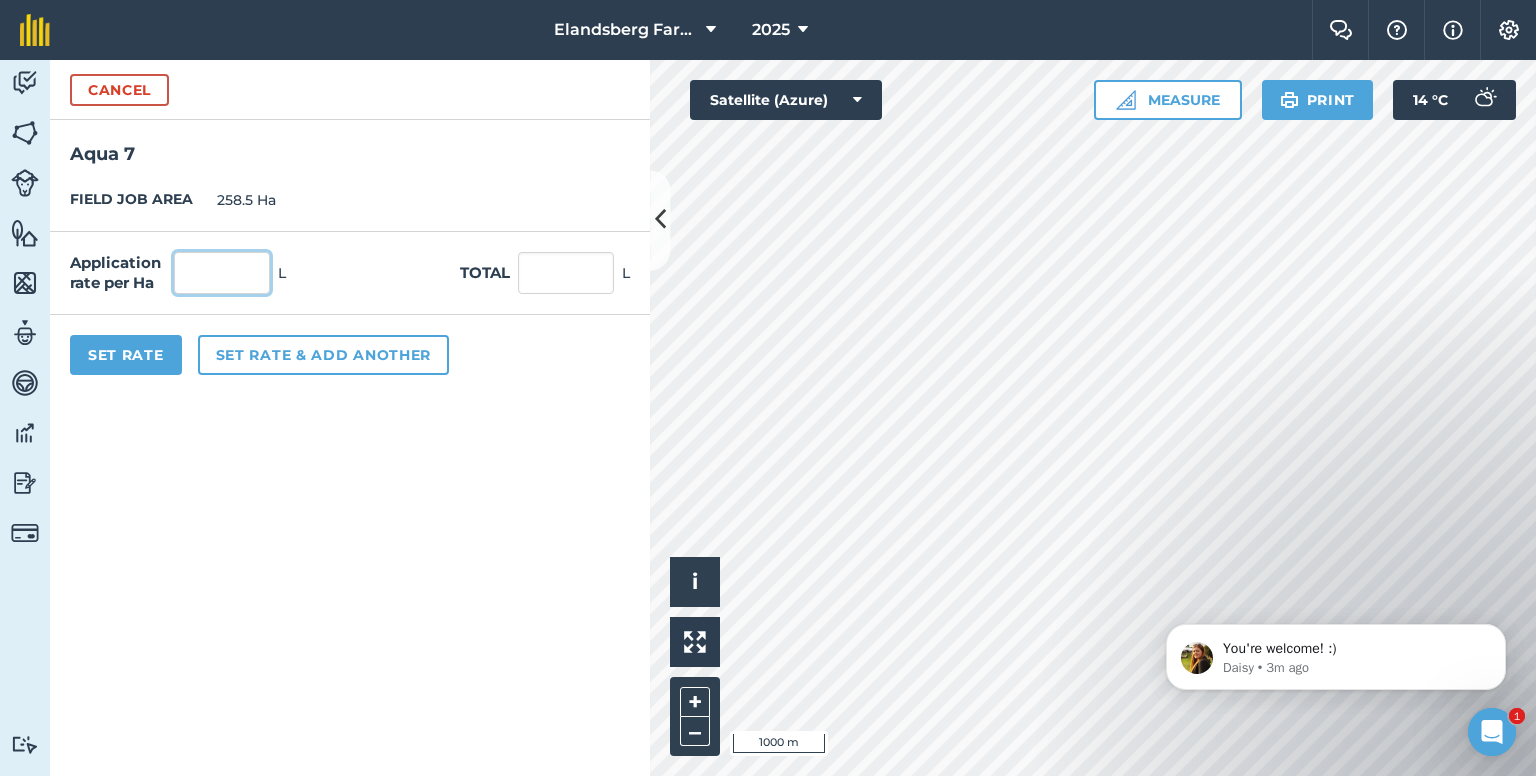 click at bounding box center [222, 273] 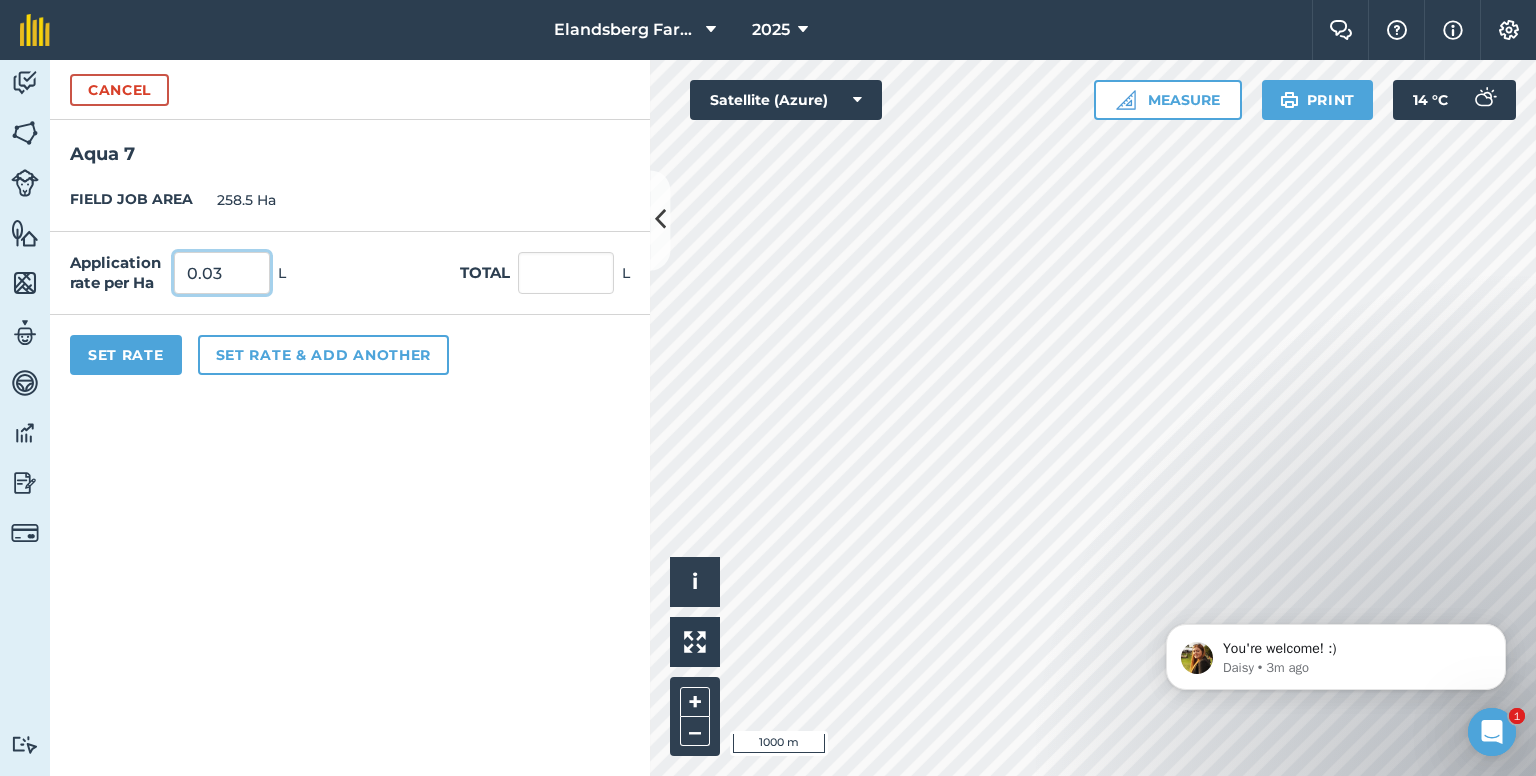 type on "0.03" 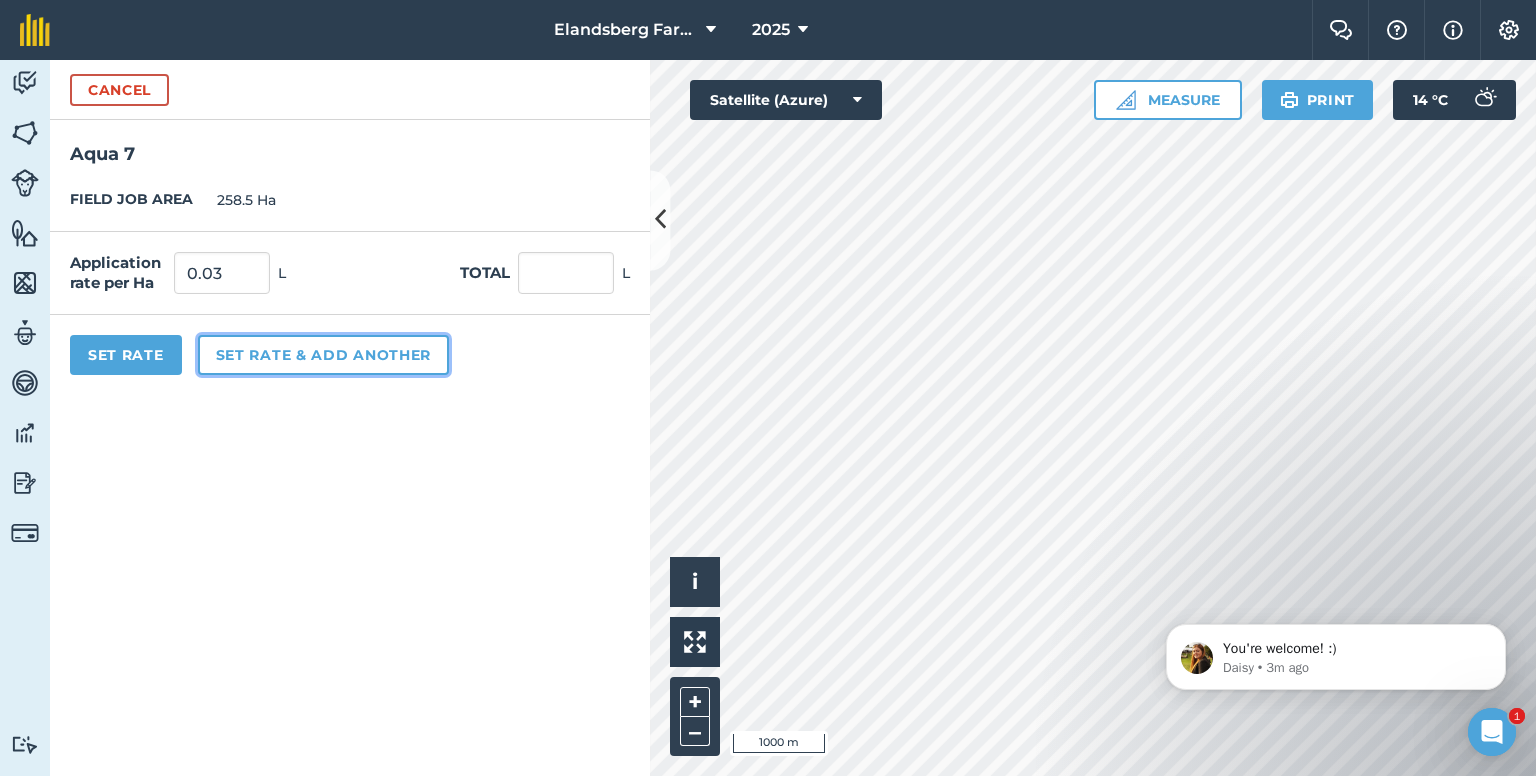 type on "7.755" 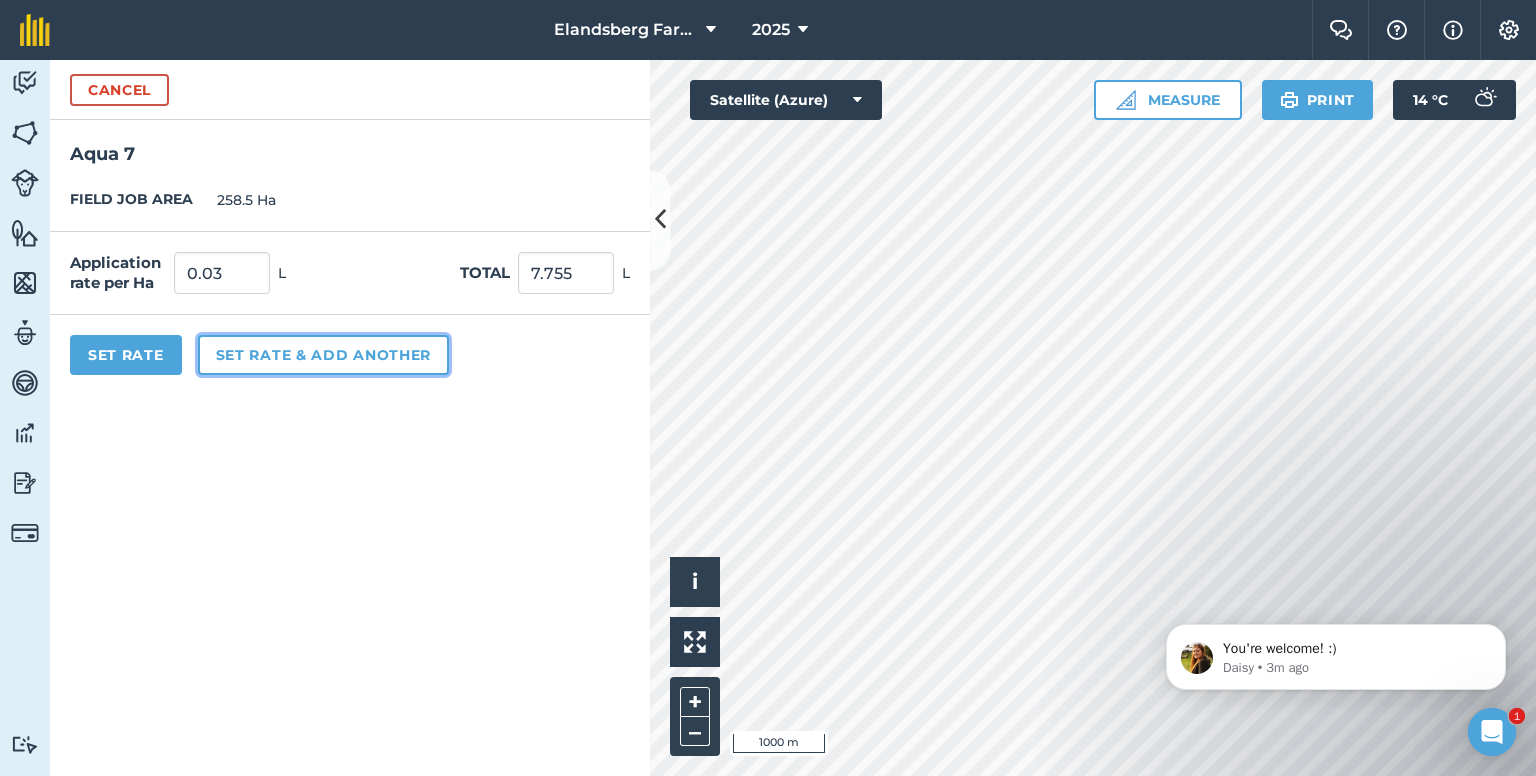 click on "Set rate & add another" at bounding box center [323, 355] 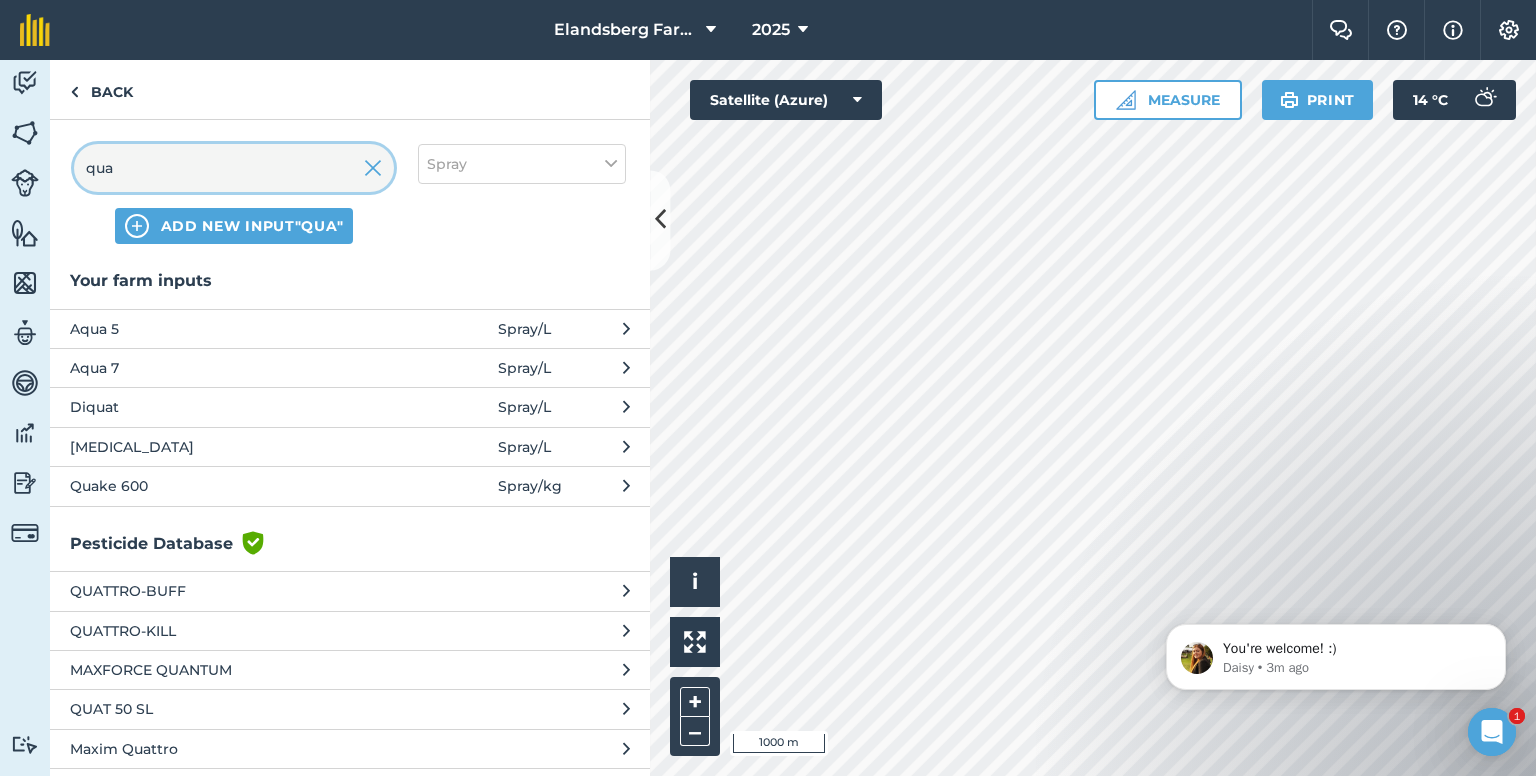 drag, startPoint x: 191, startPoint y: 174, endPoint x: 22, endPoint y: 174, distance: 169 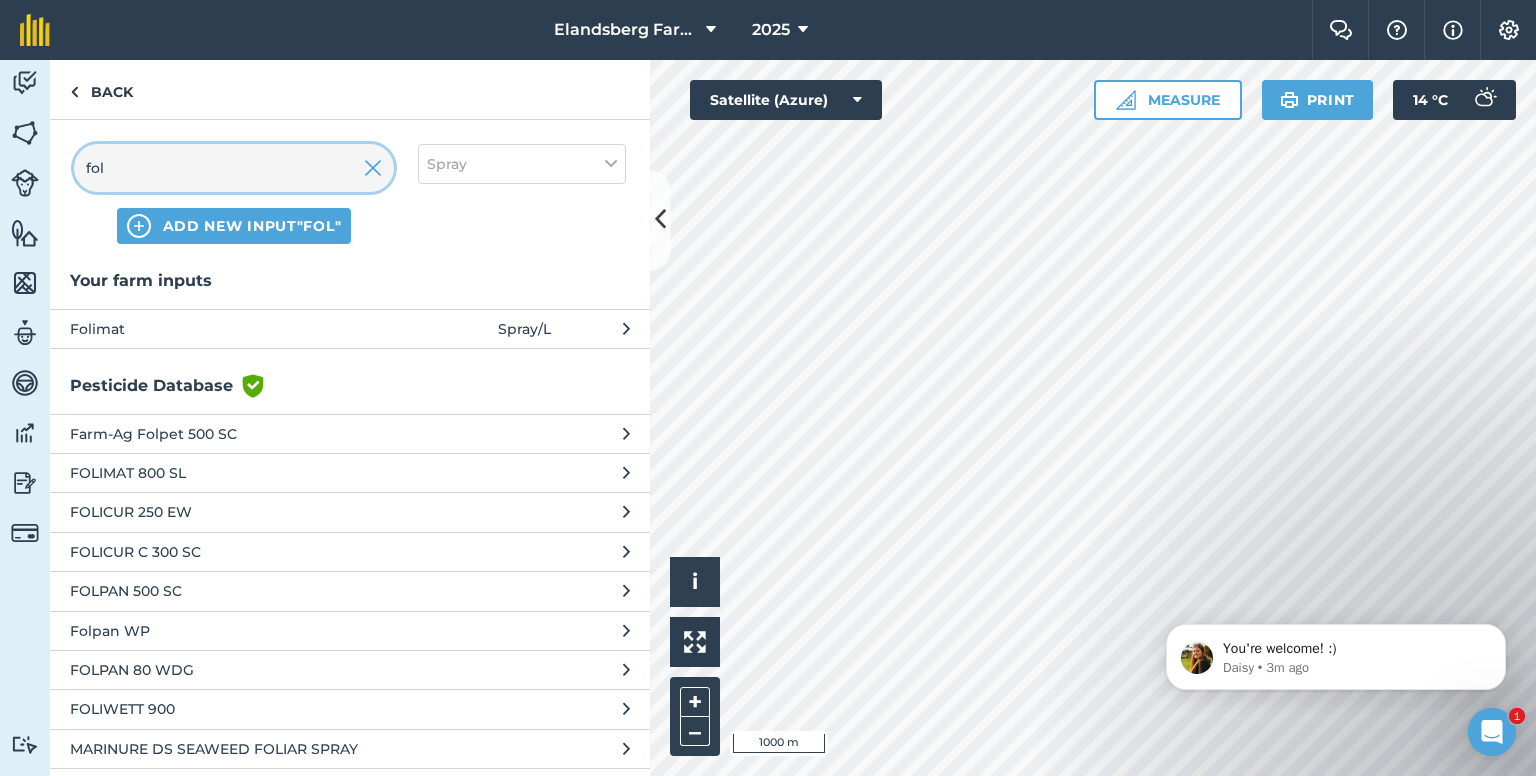type on "fol" 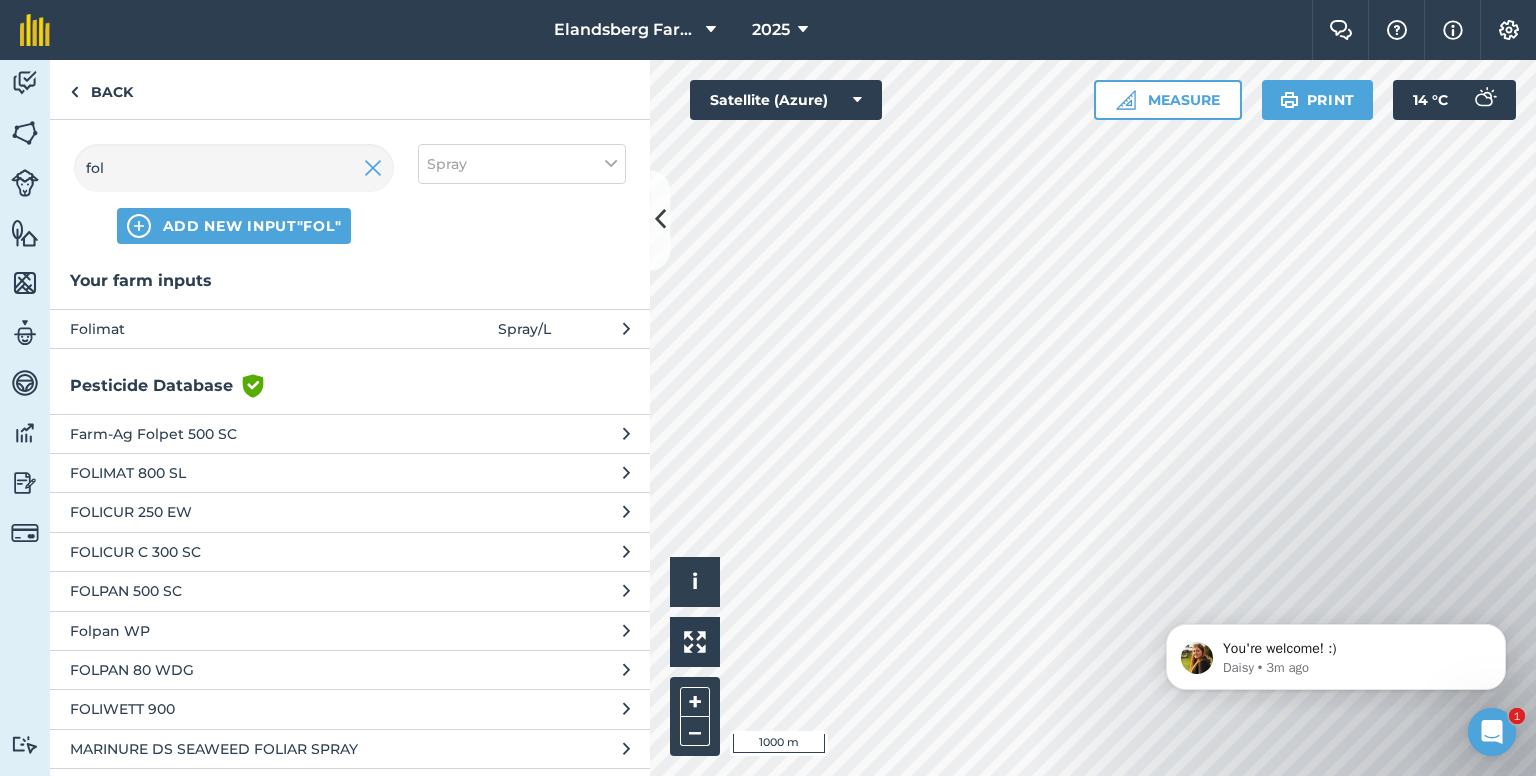 click on "Folimat" at bounding box center [233, 329] 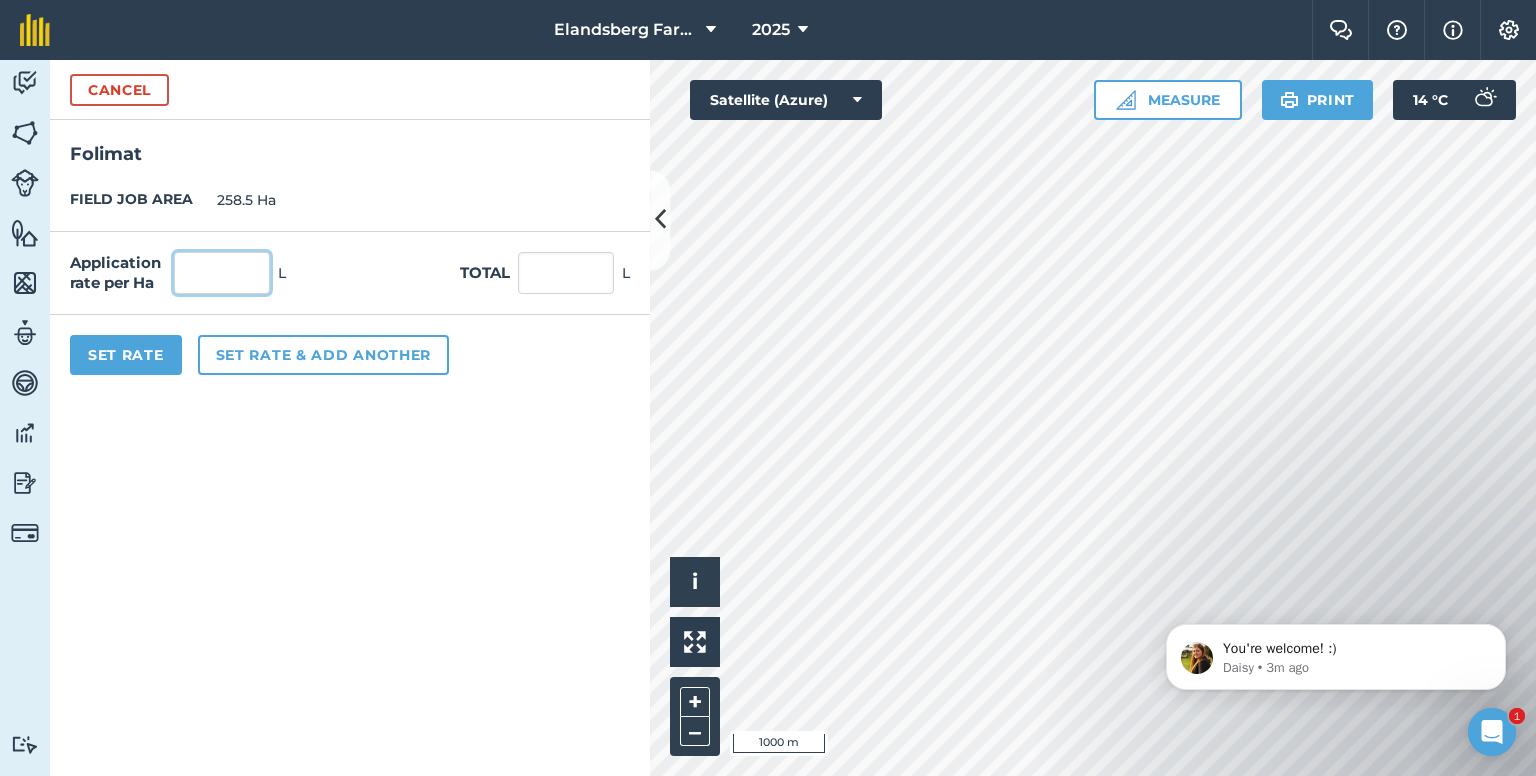 click at bounding box center (222, 273) 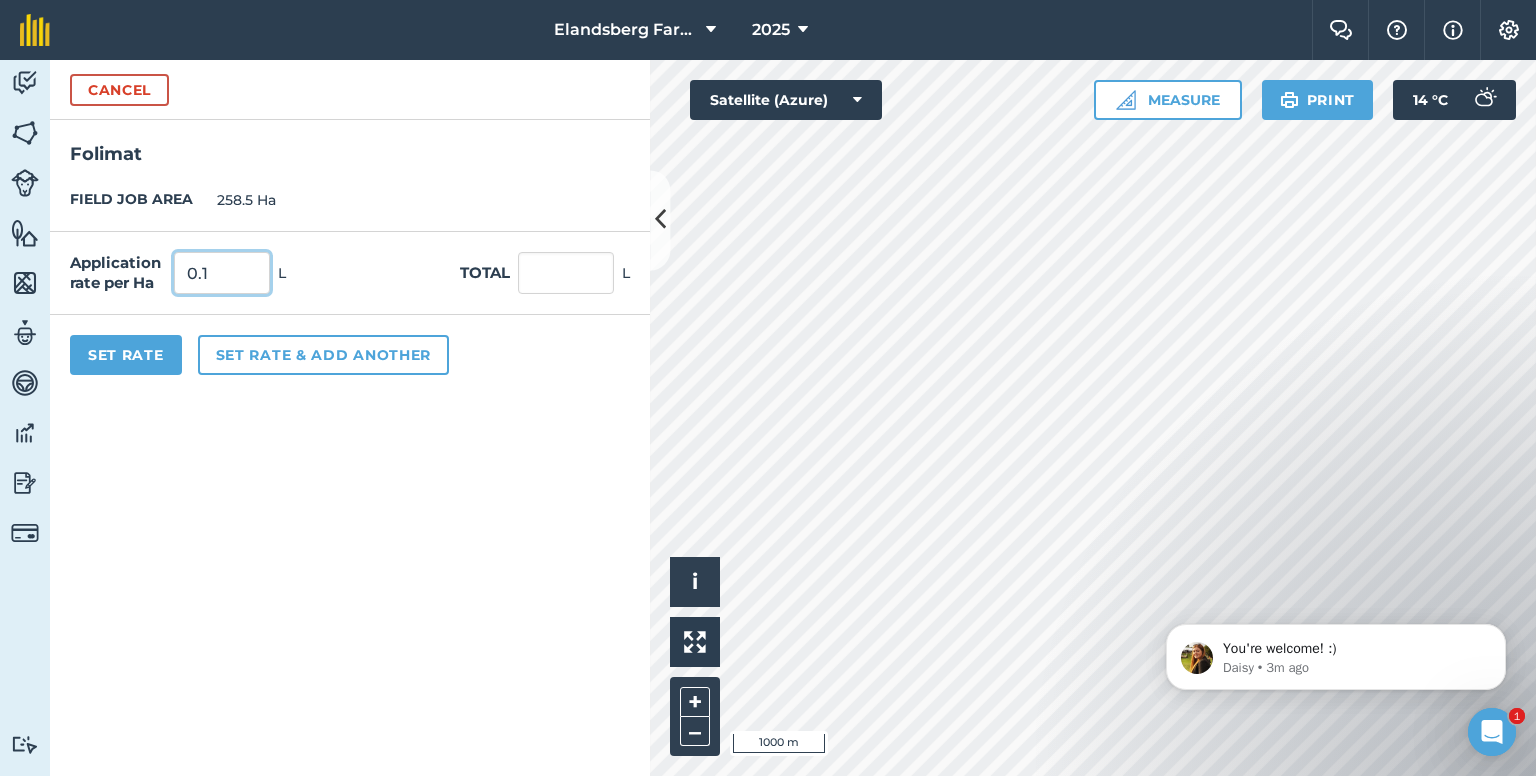 type on "0.1" 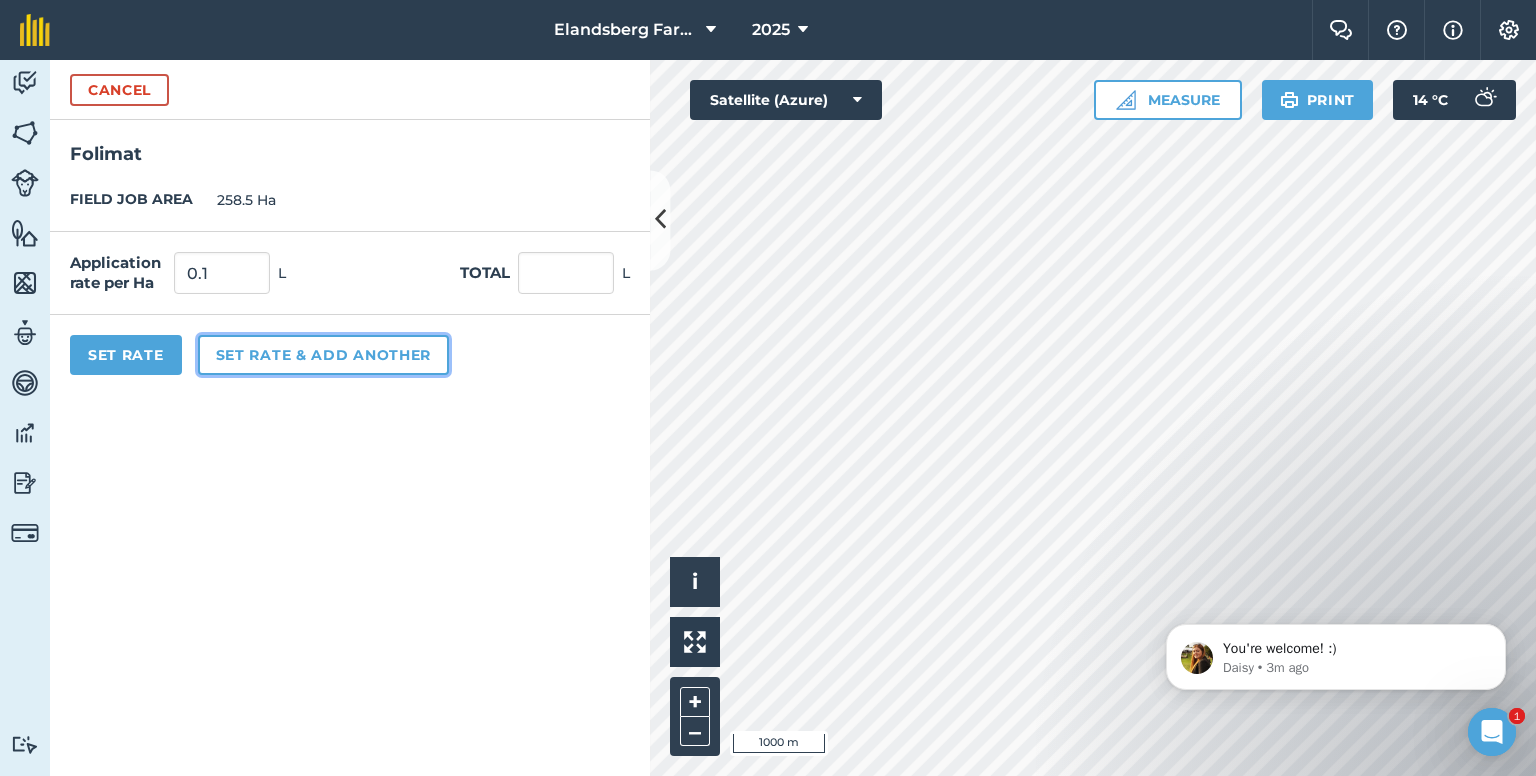 type on "25.85" 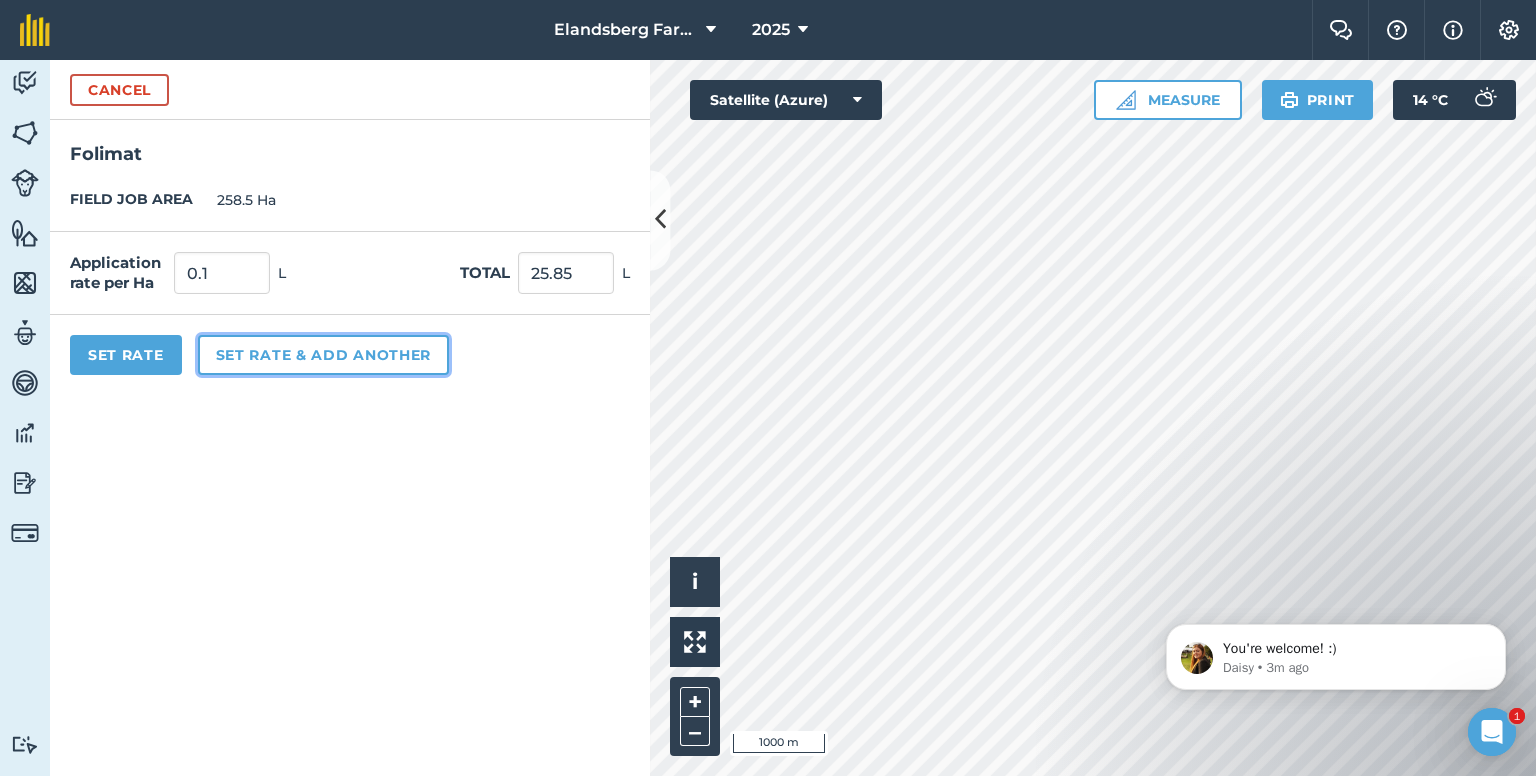 click on "Set rate & add another" at bounding box center [323, 355] 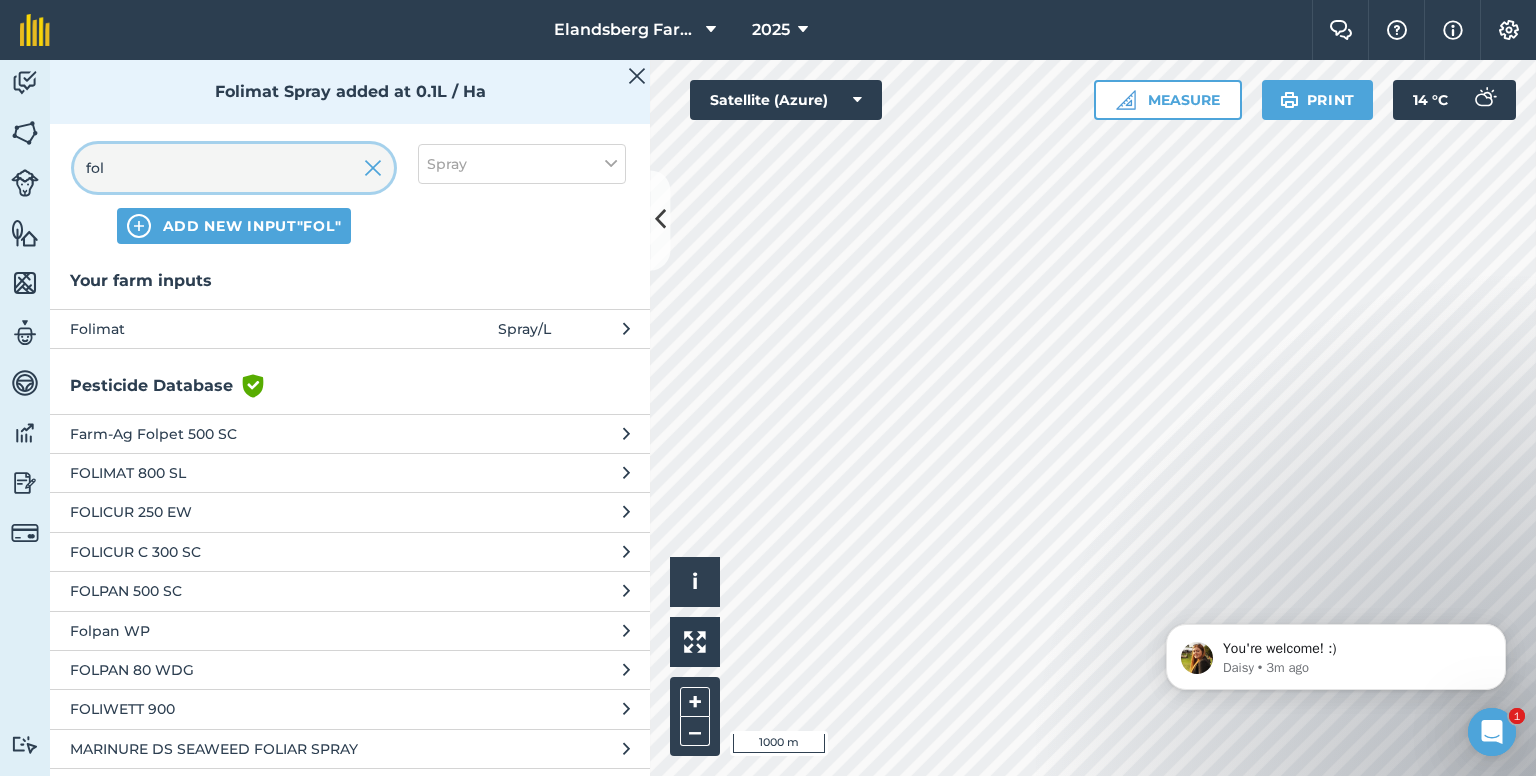 drag, startPoint x: 209, startPoint y: 179, endPoint x: 77, endPoint y: 172, distance: 132.18547 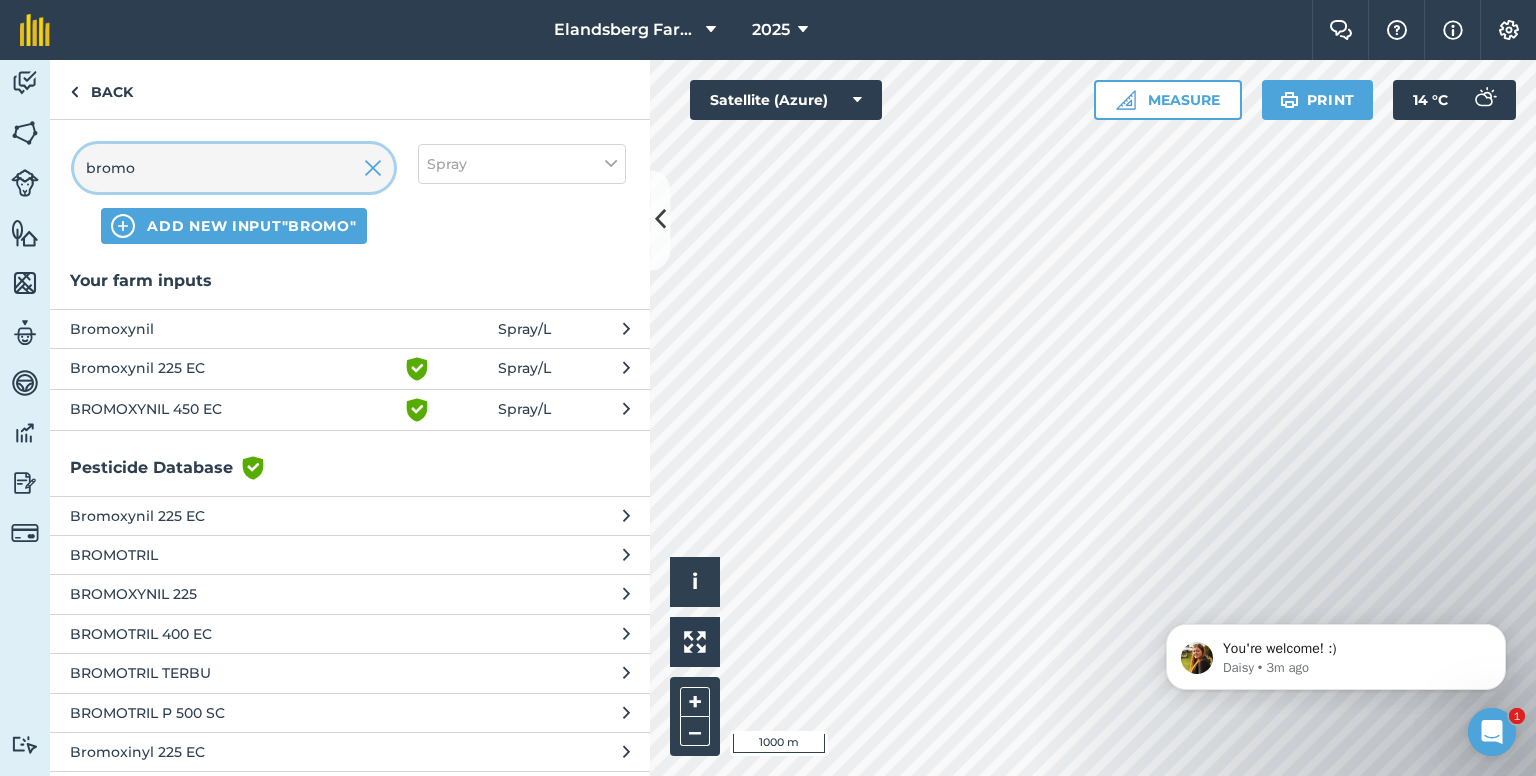 type on "bromo" 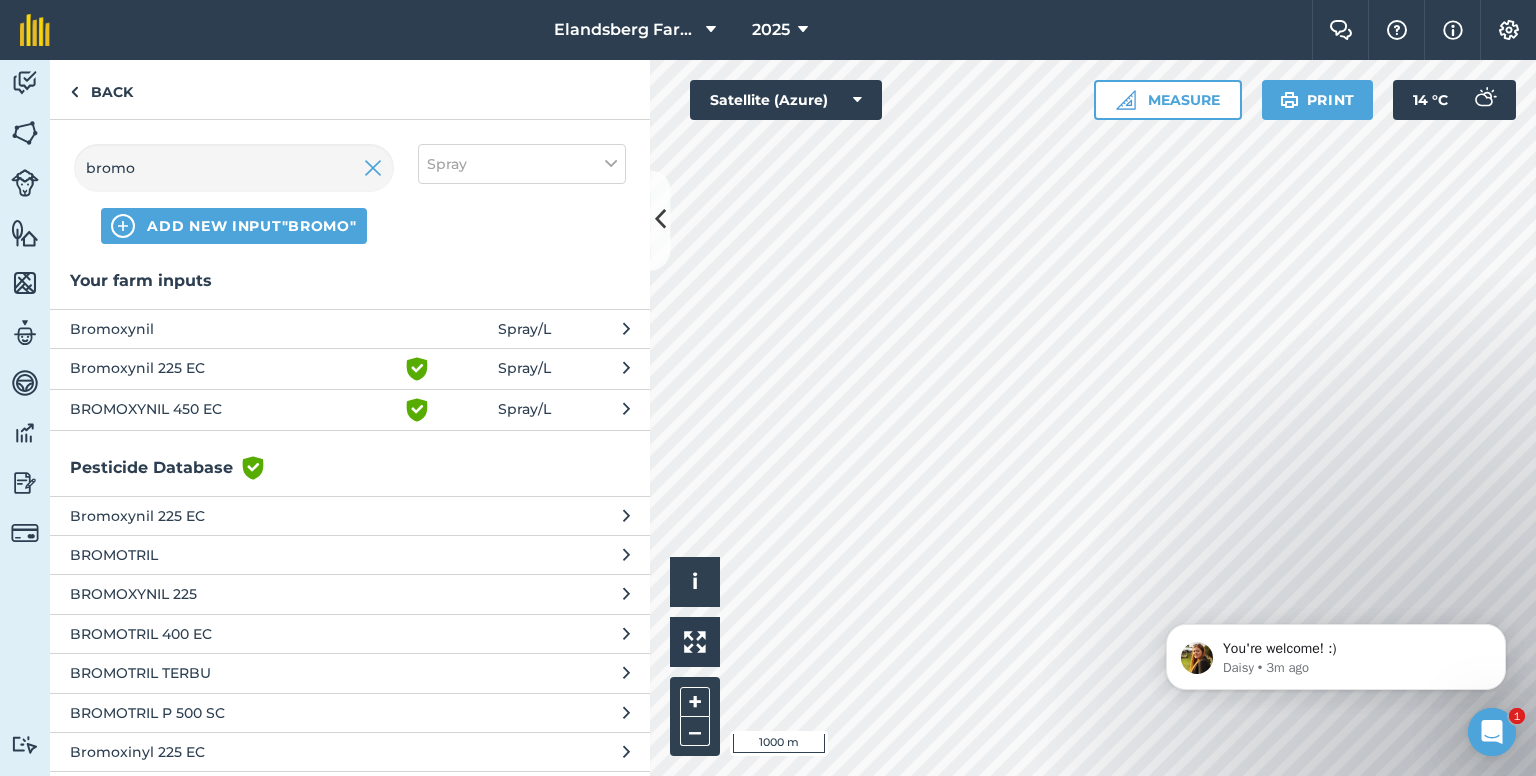 click on "BROMOXYNIL 450 EC" at bounding box center (233, 410) 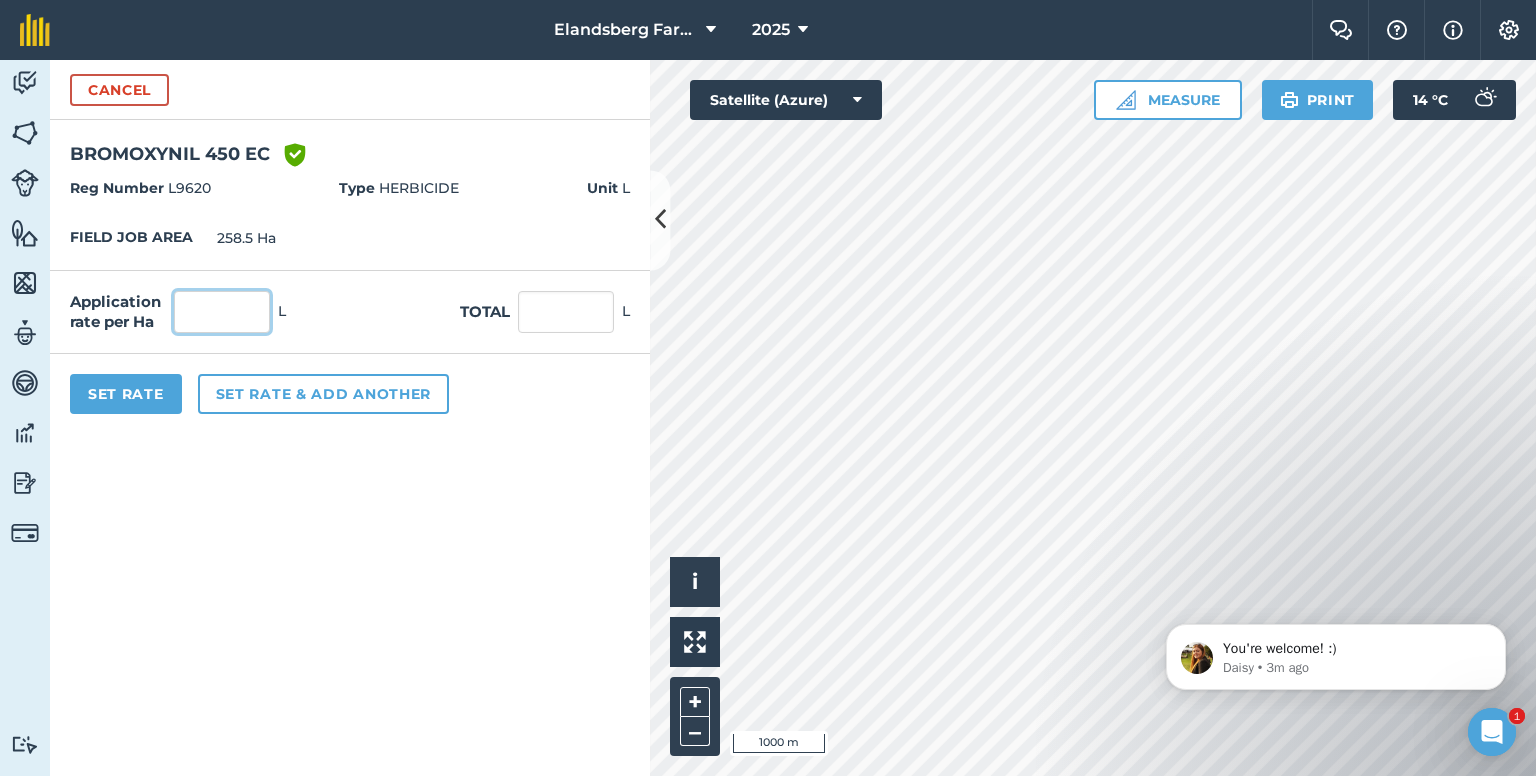 click at bounding box center (222, 312) 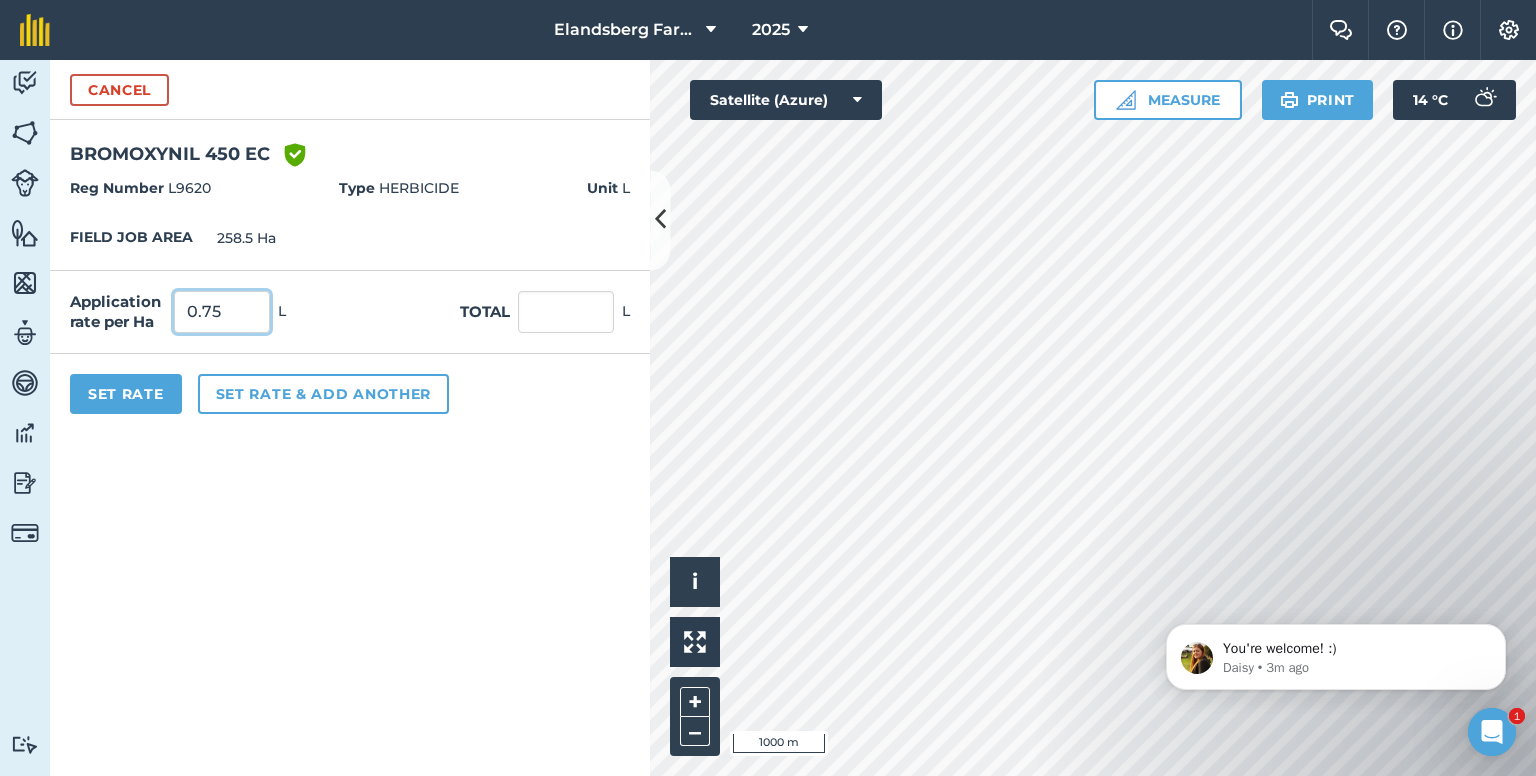 type on "0.75" 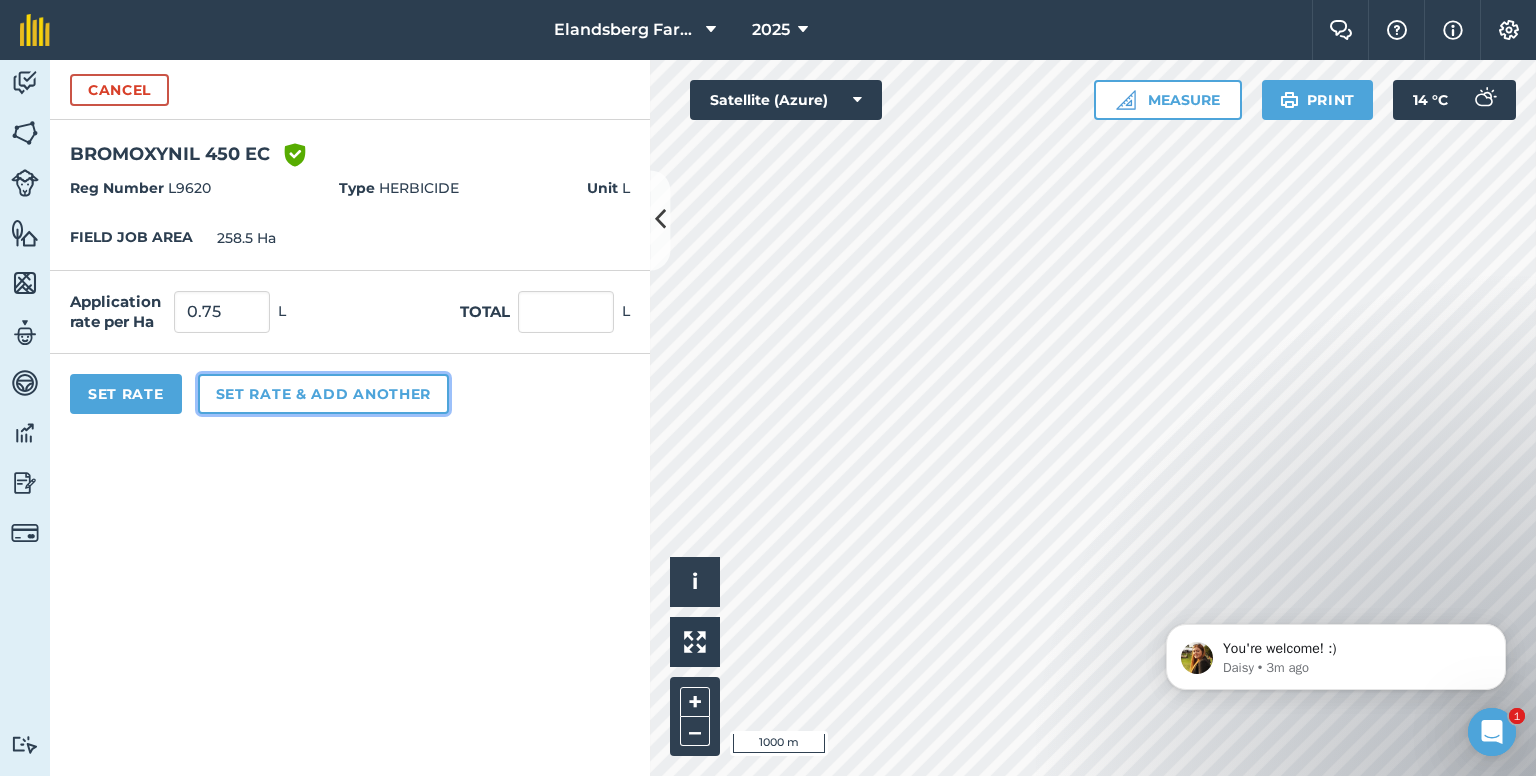 type on "193.875" 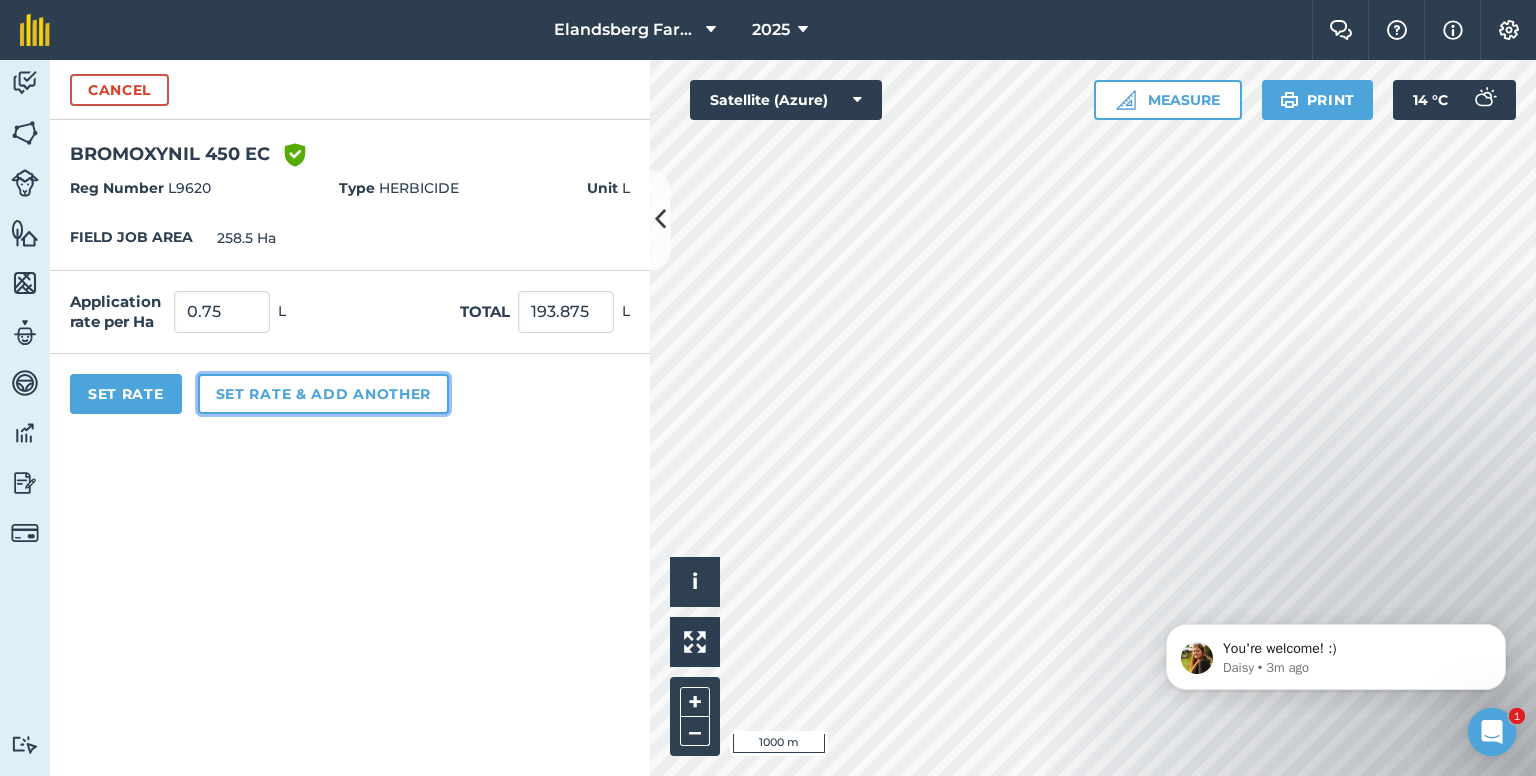 click on "Set rate & add another" at bounding box center [323, 394] 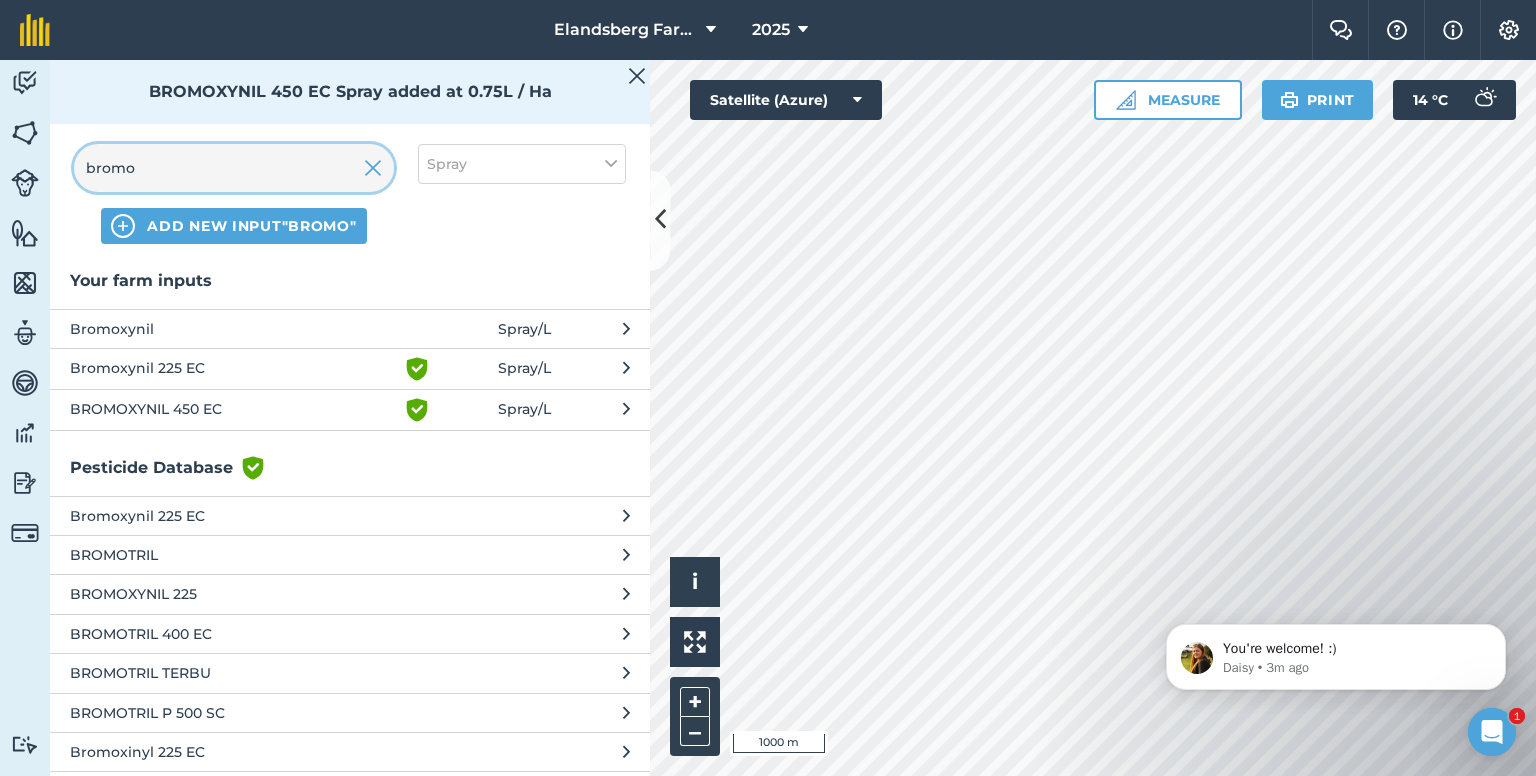 drag, startPoint x: 189, startPoint y: 160, endPoint x: 72, endPoint y: 177, distance: 118.22859 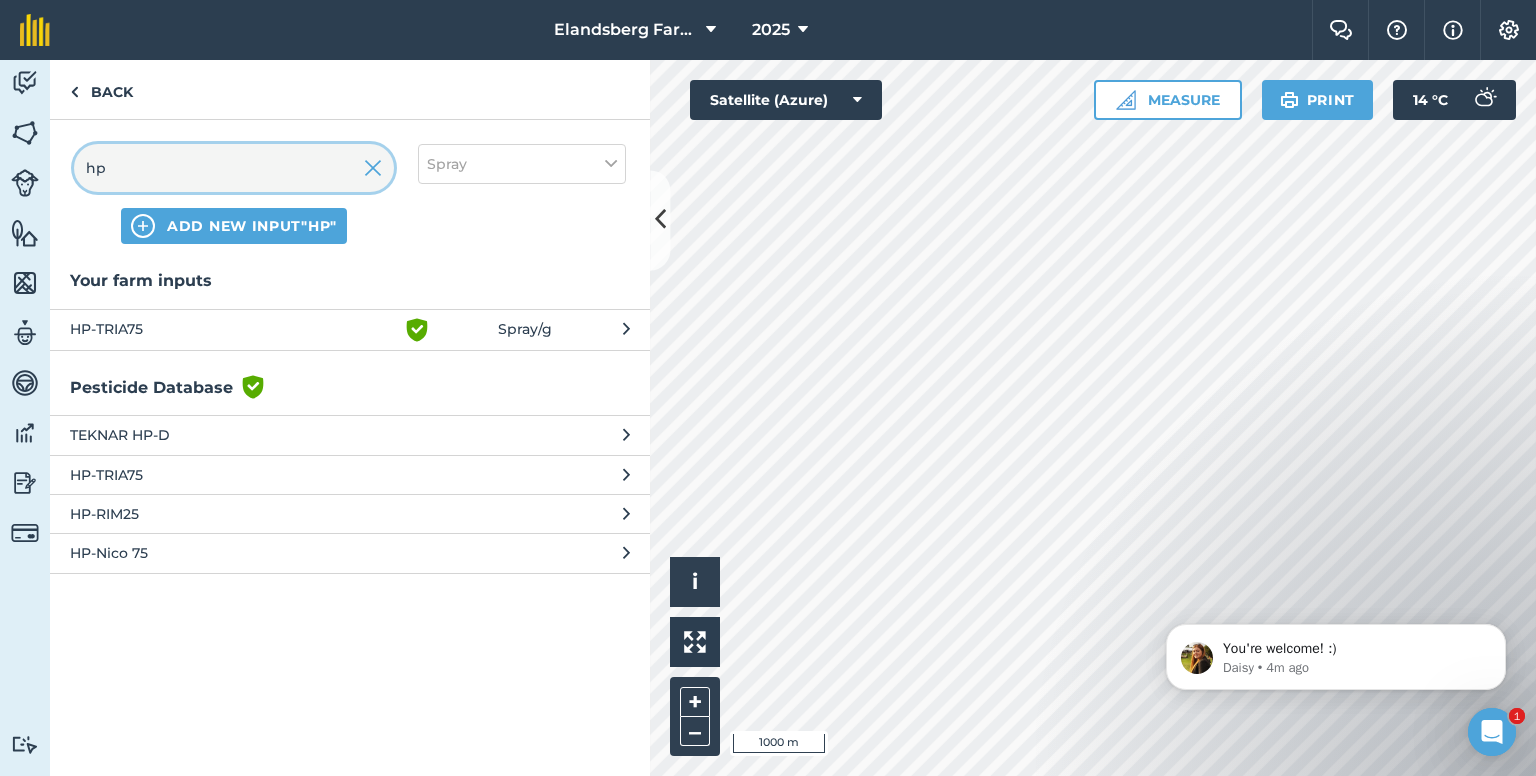 type on "hp" 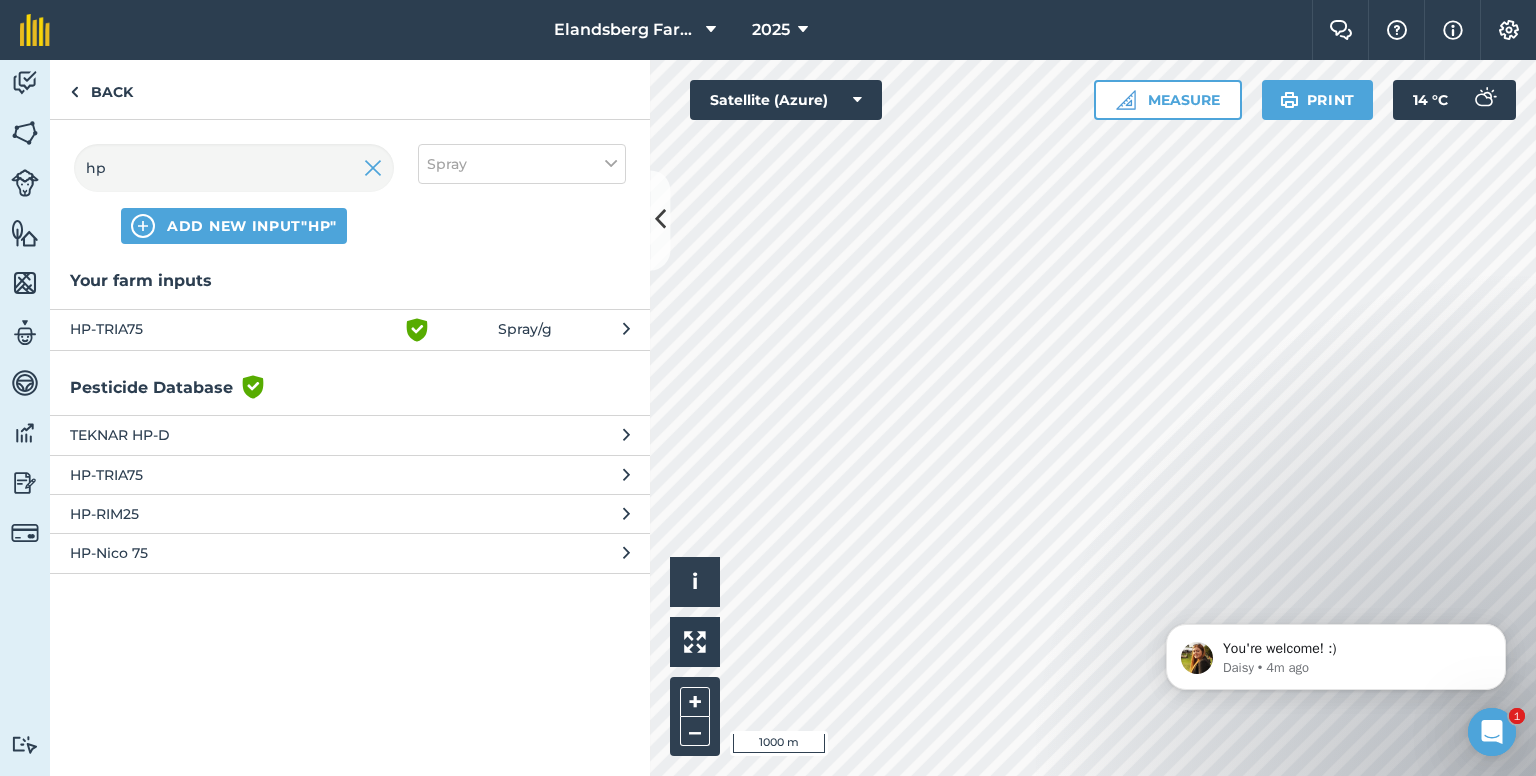 click on "HP-TRIA75" at bounding box center (233, 330) 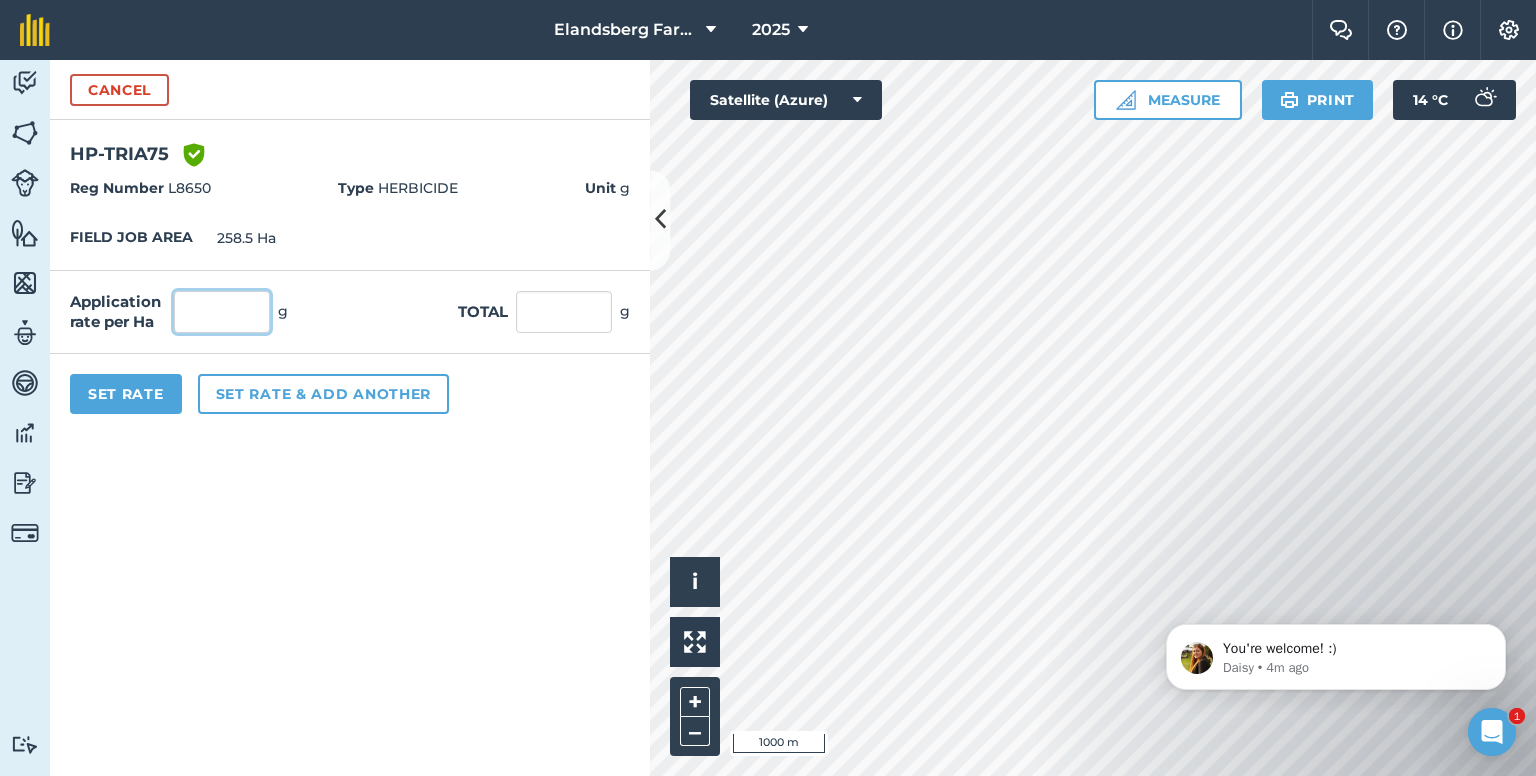 click at bounding box center (222, 312) 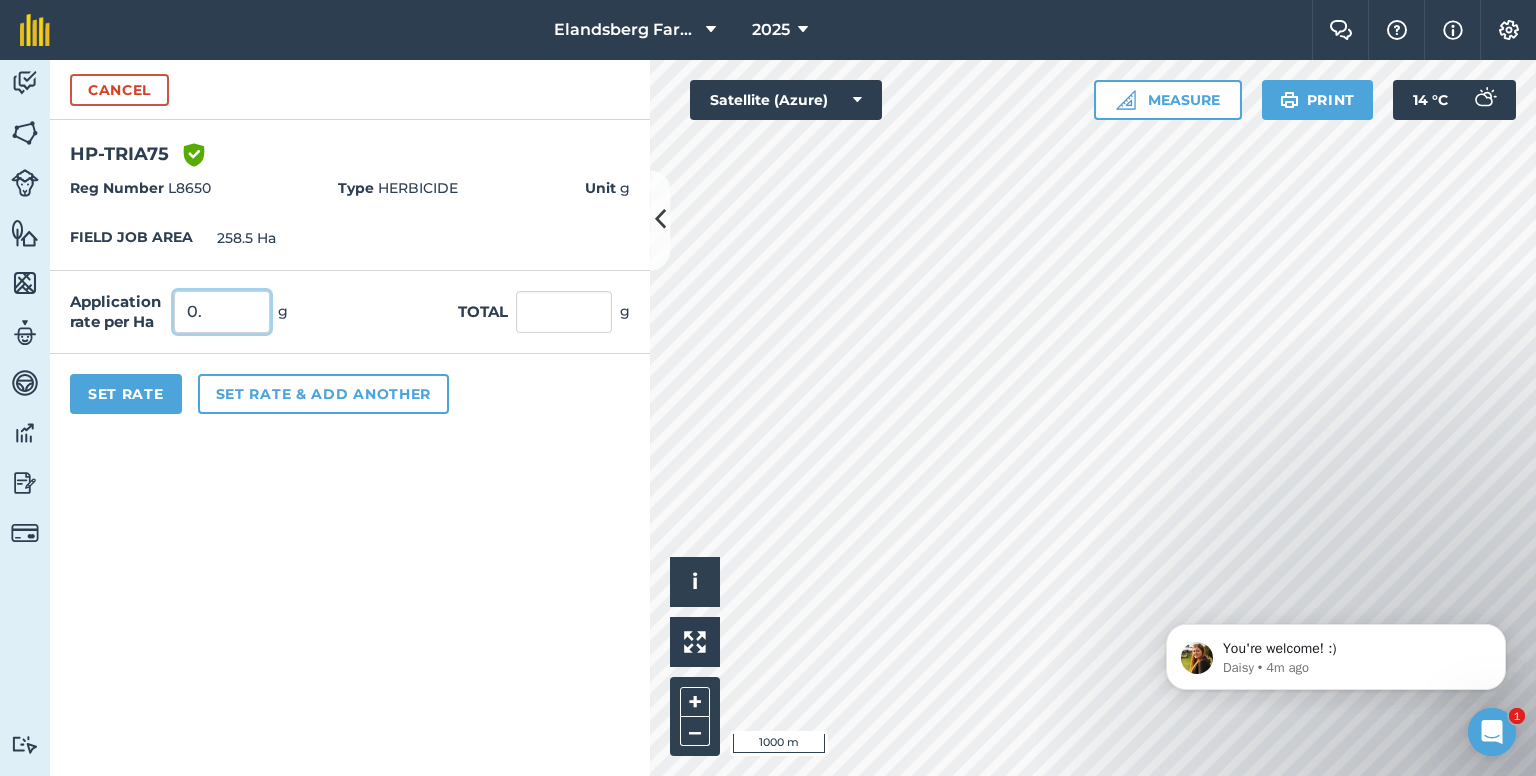type on "0" 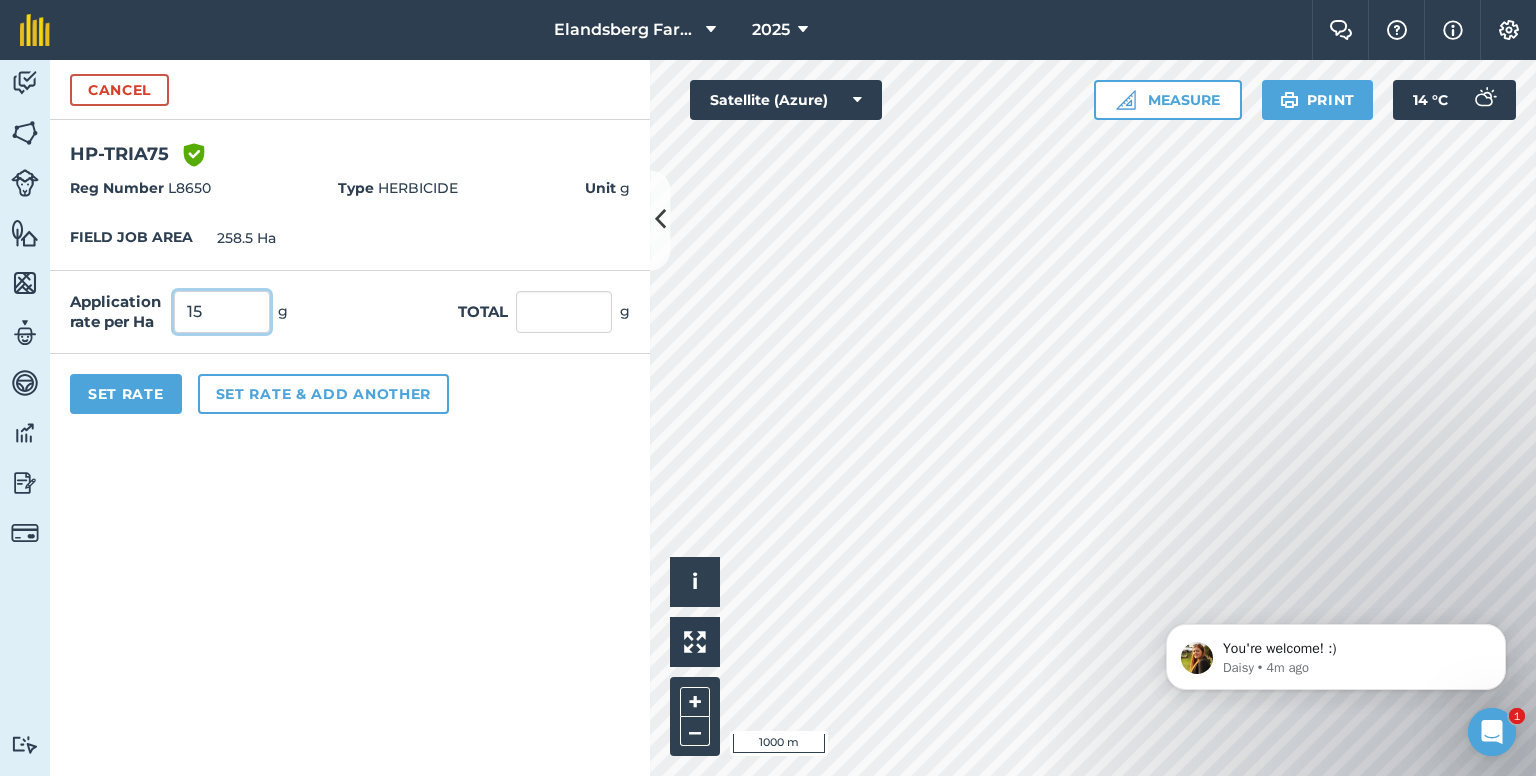 type on "15" 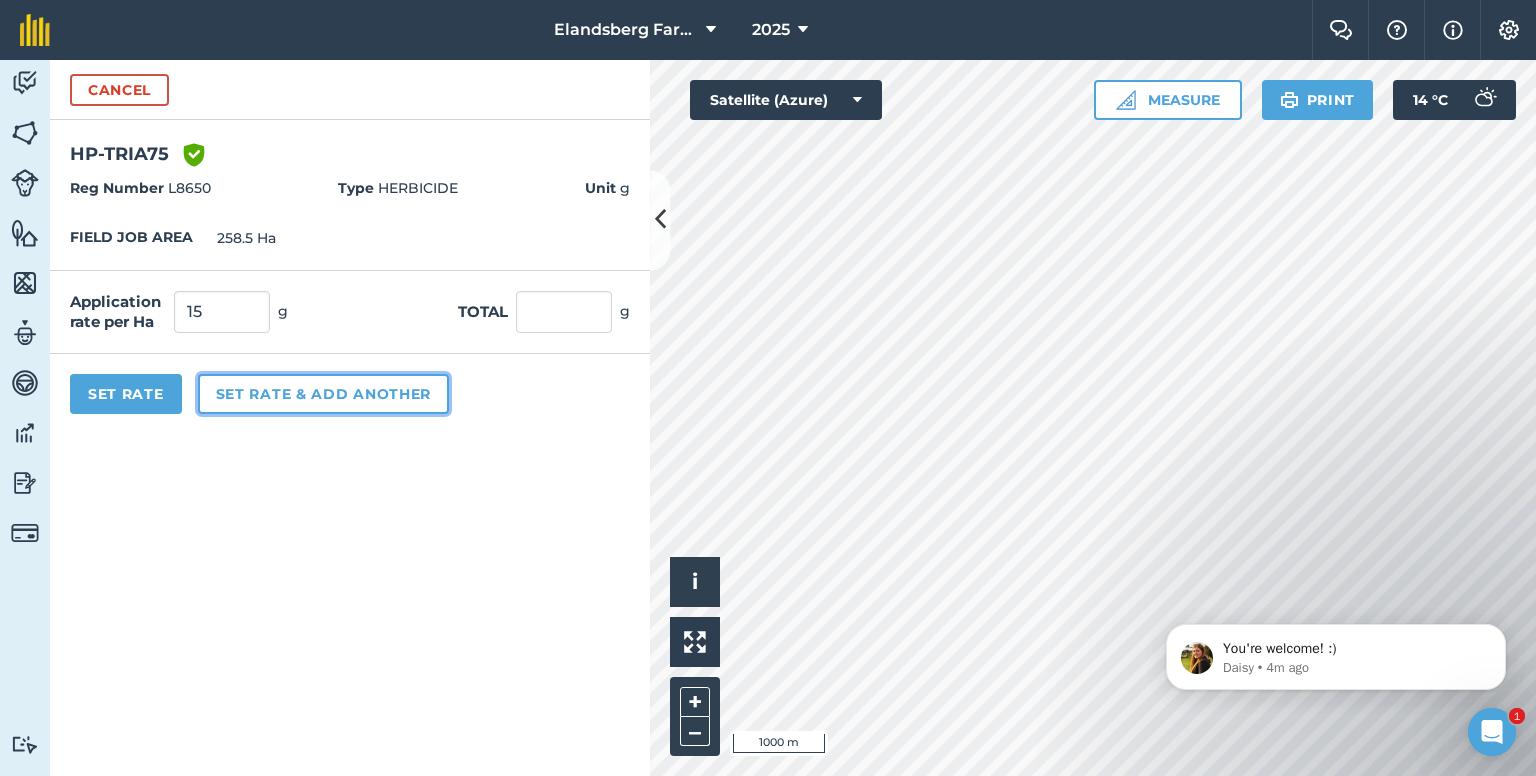 type on "3,877.5" 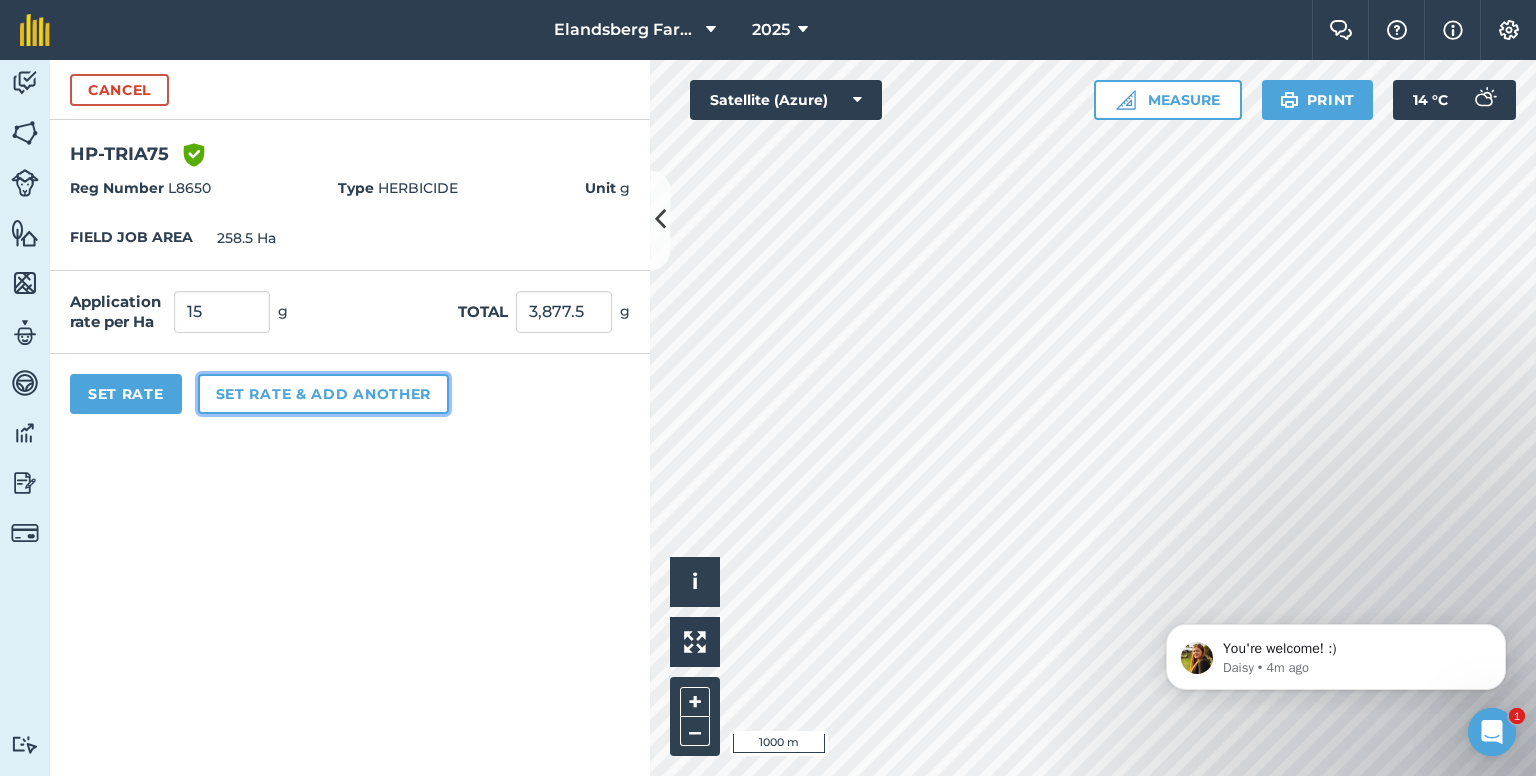 click on "Set rate & add another" at bounding box center [323, 394] 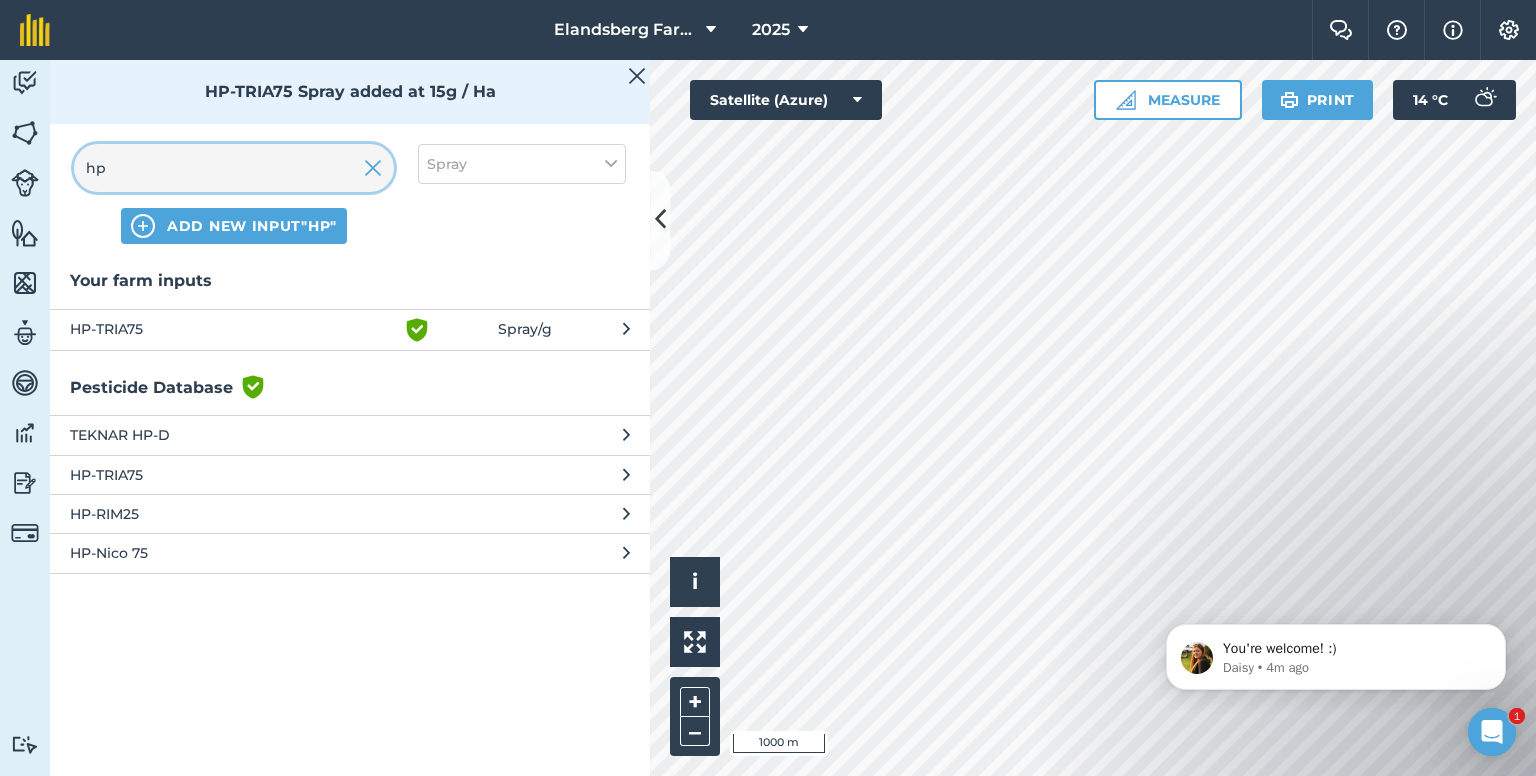 drag, startPoint x: 190, startPoint y: 171, endPoint x: 68, endPoint y: 165, distance: 122.14745 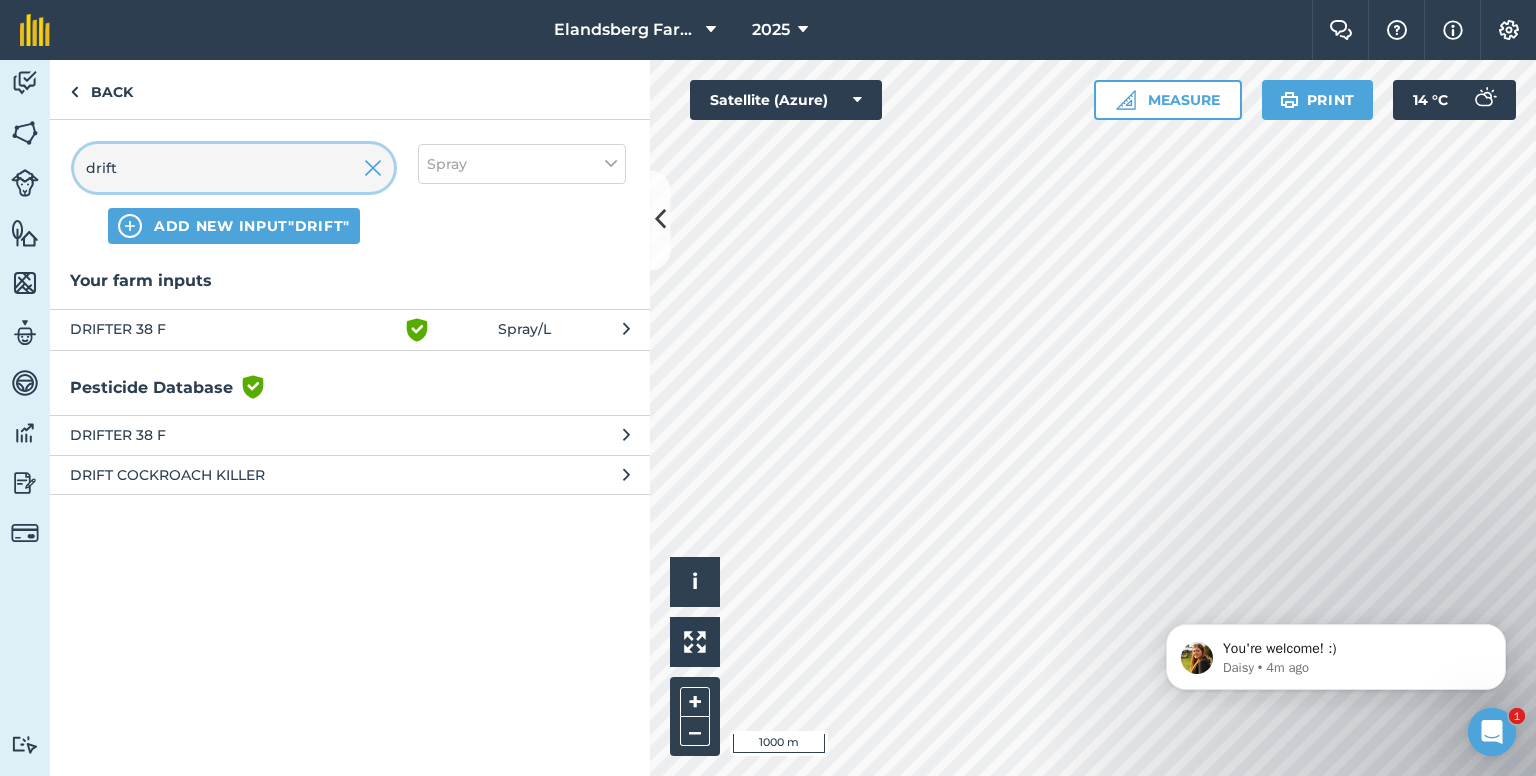 type on "drift" 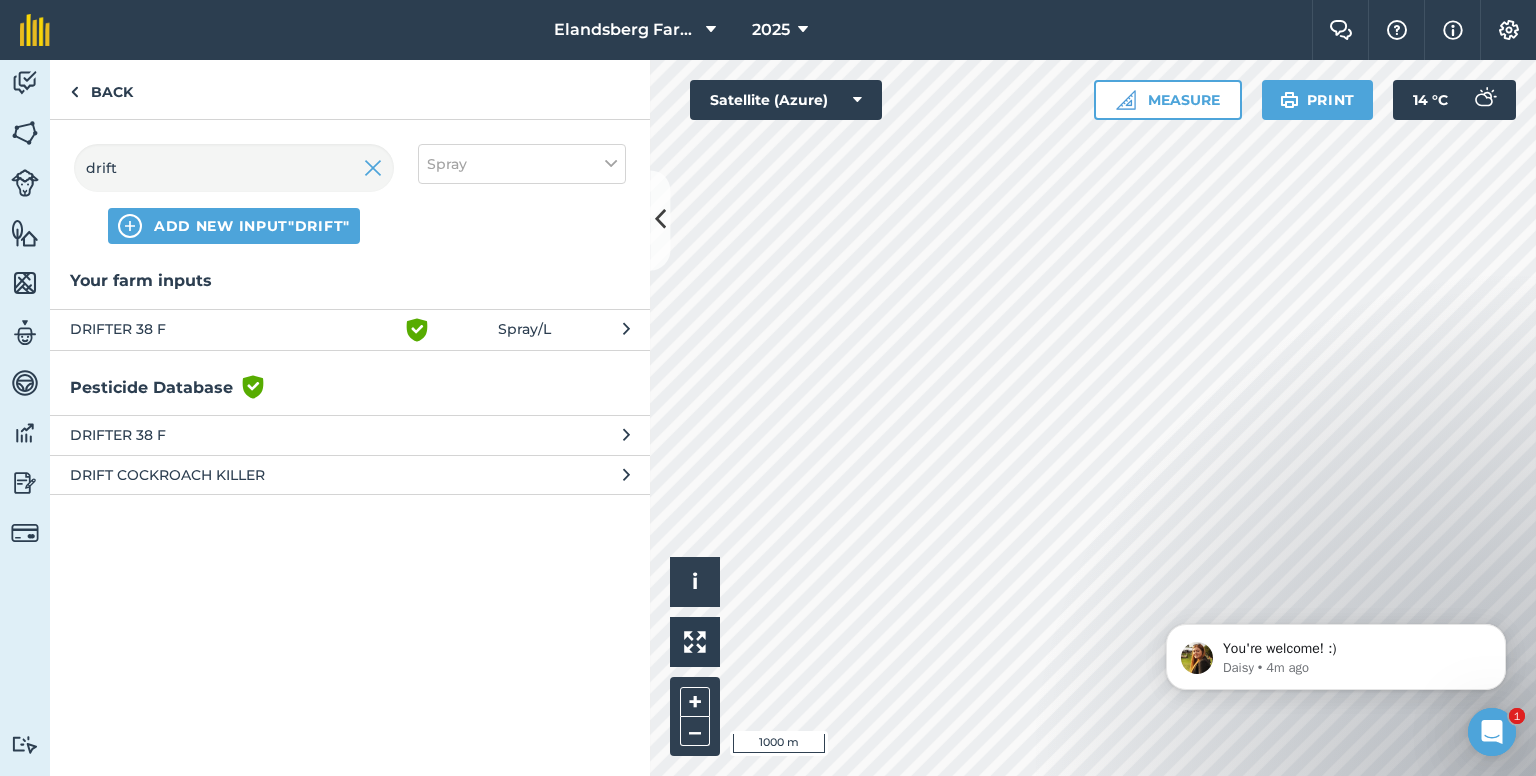 click on "DRIFTER 38 F" at bounding box center [233, 330] 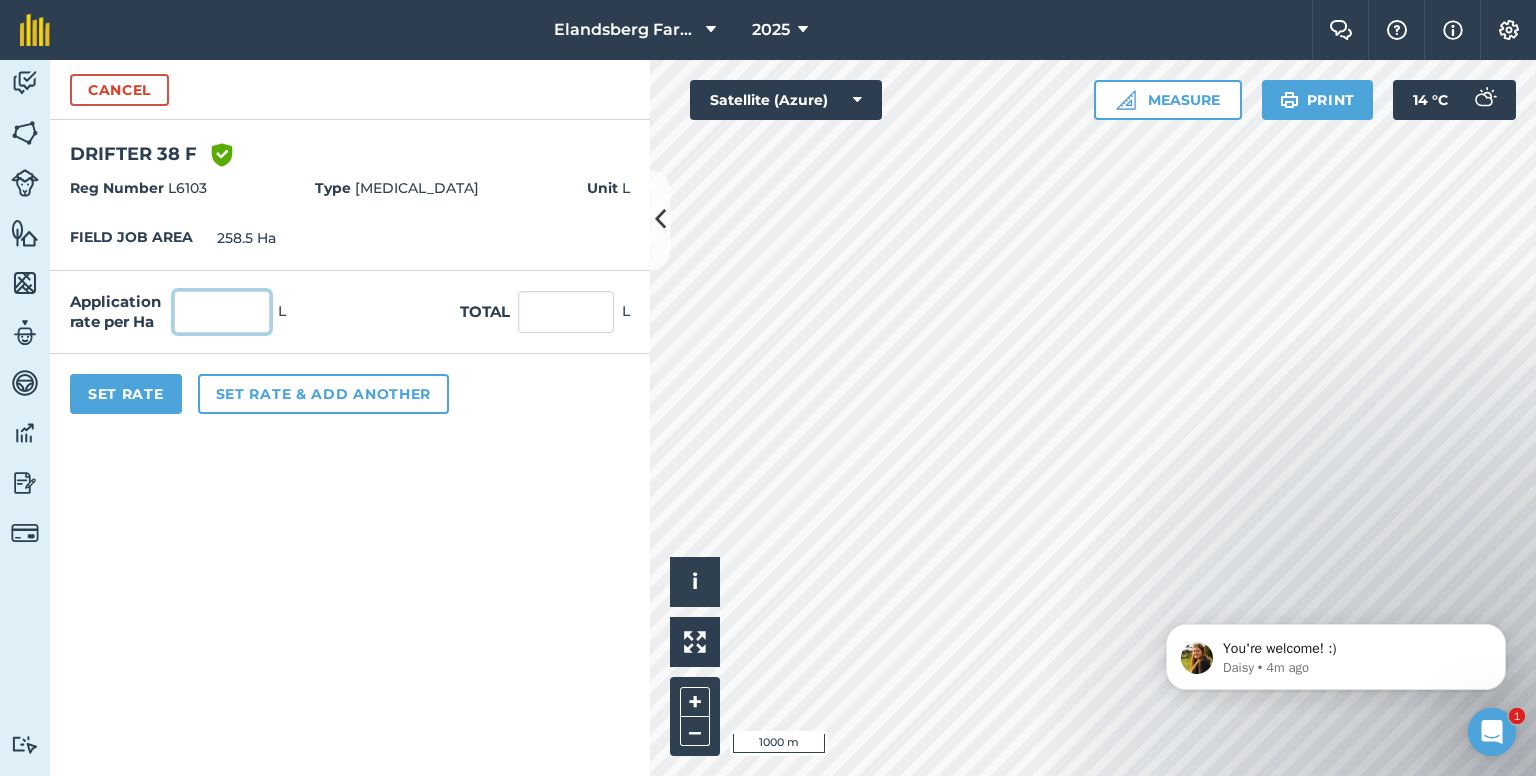 click at bounding box center [222, 312] 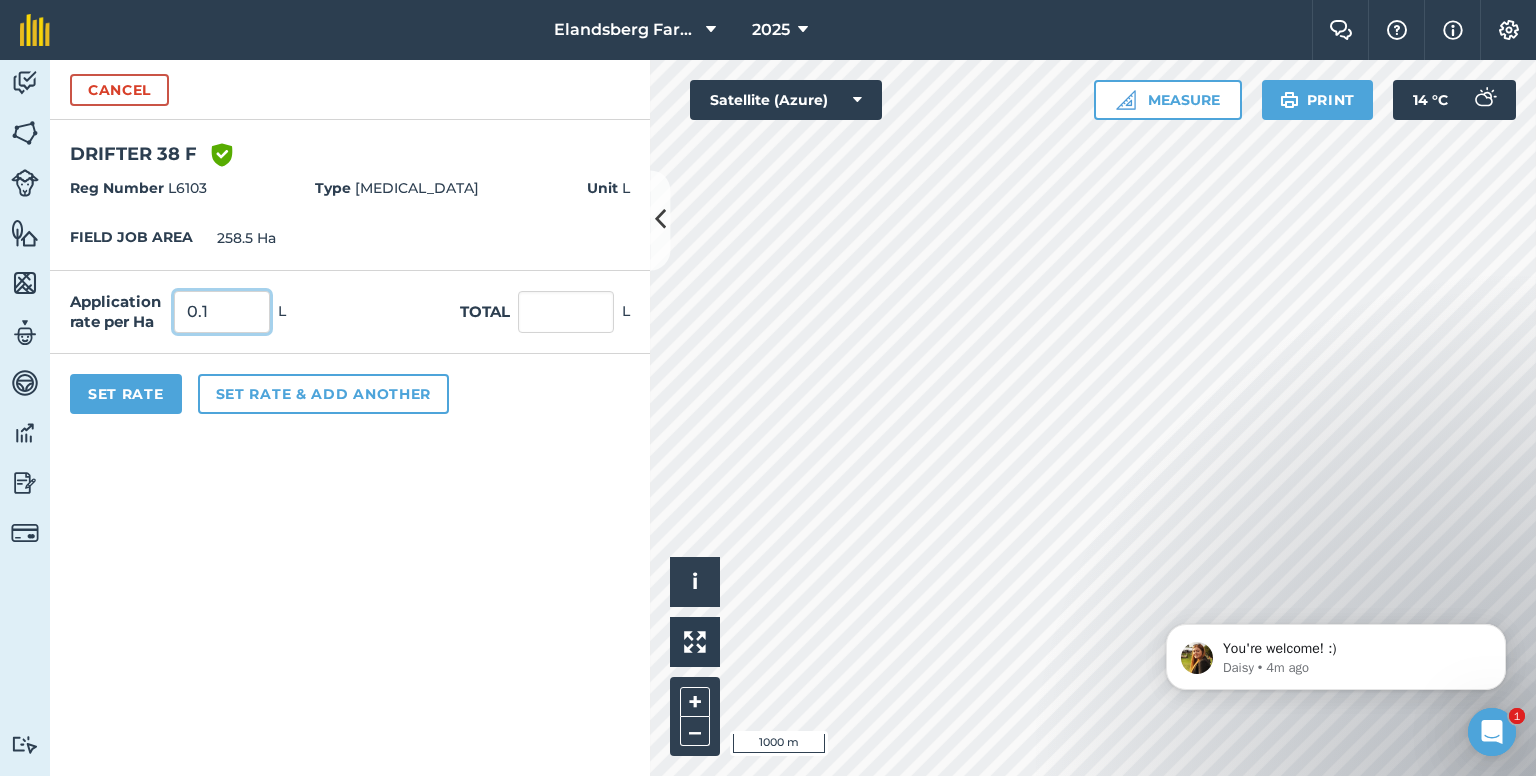 type on "0.1" 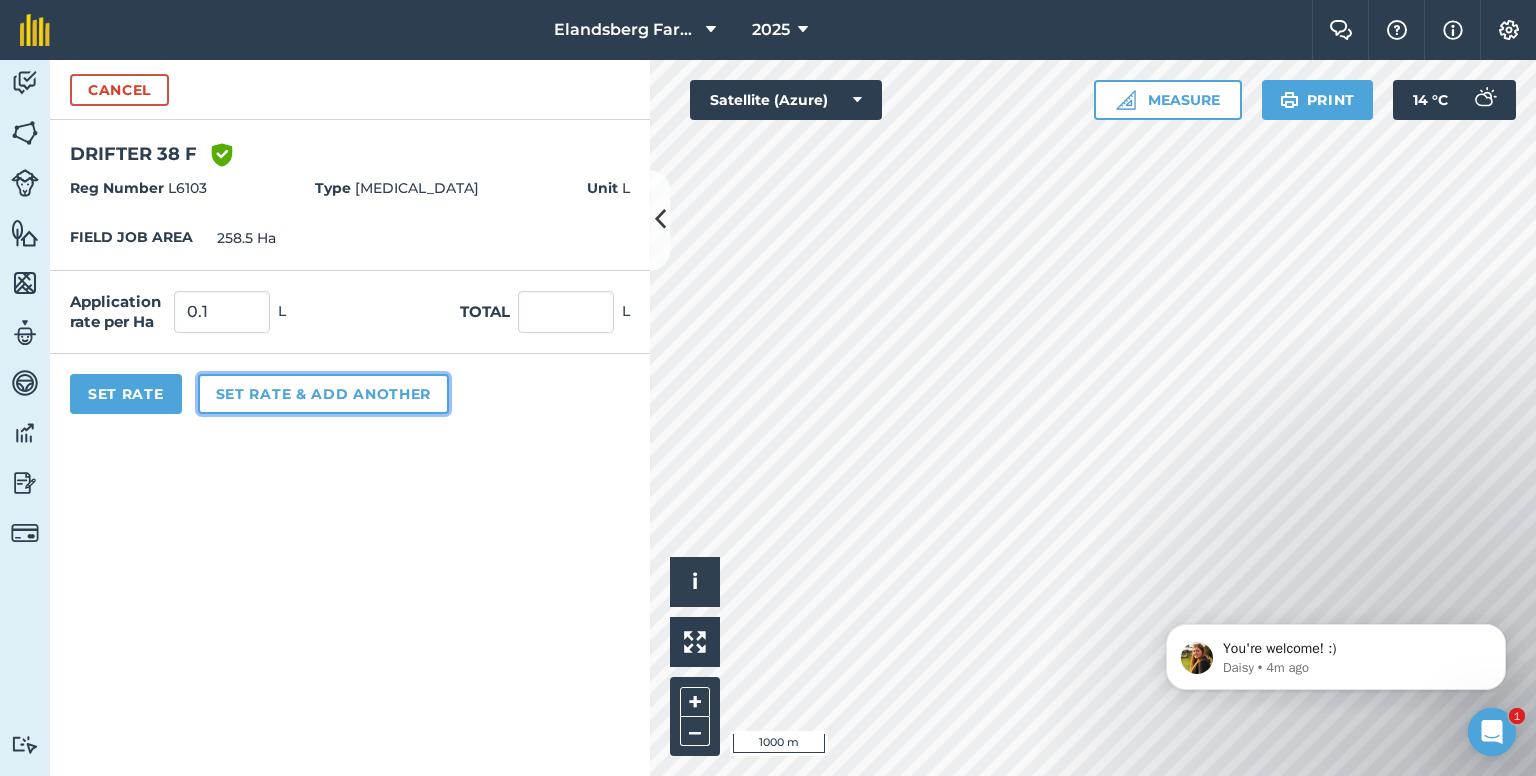 type on "25.85" 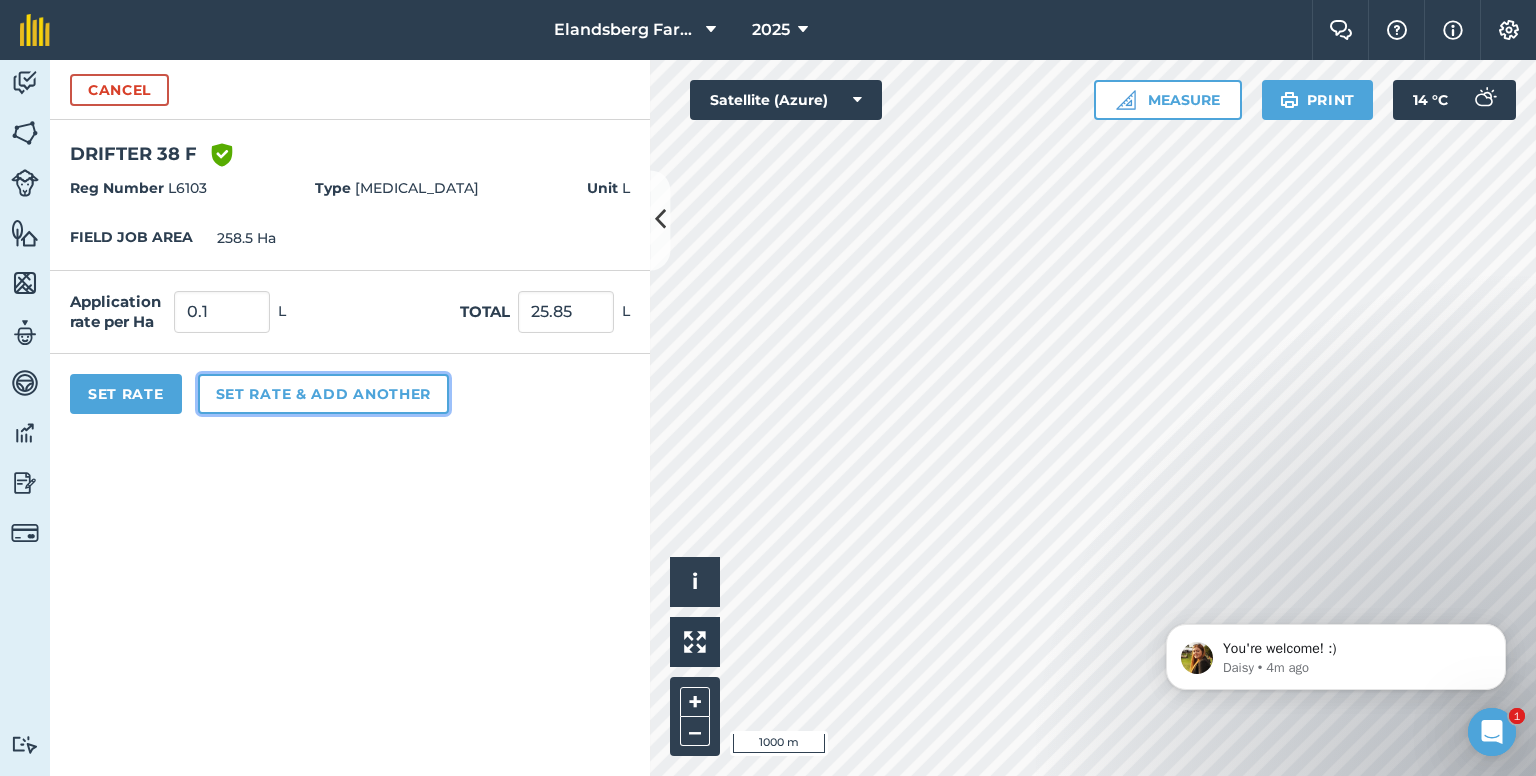 click on "Set rate & add another" at bounding box center [323, 394] 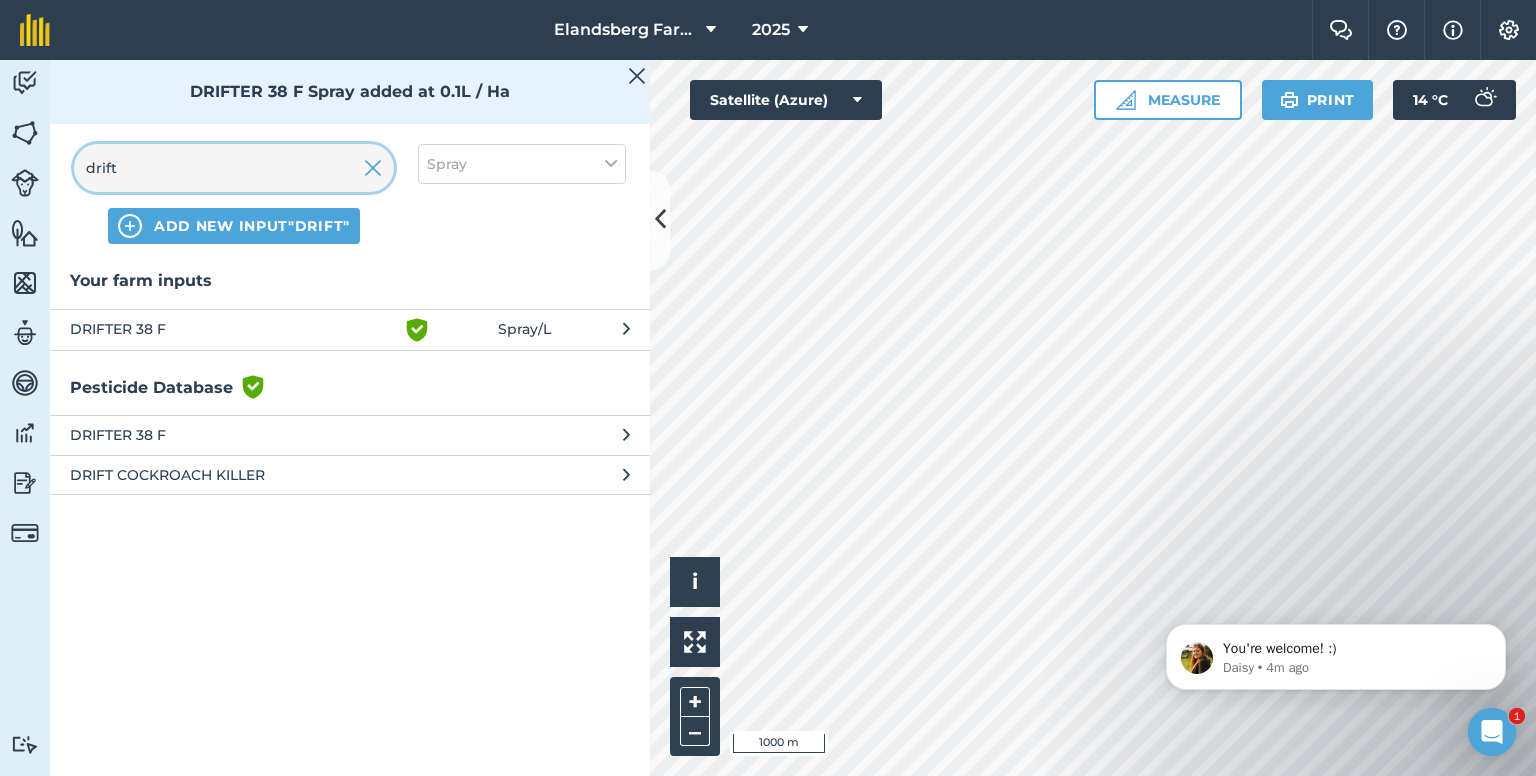 drag, startPoint x: 194, startPoint y: 168, endPoint x: 48, endPoint y: 171, distance: 146.03082 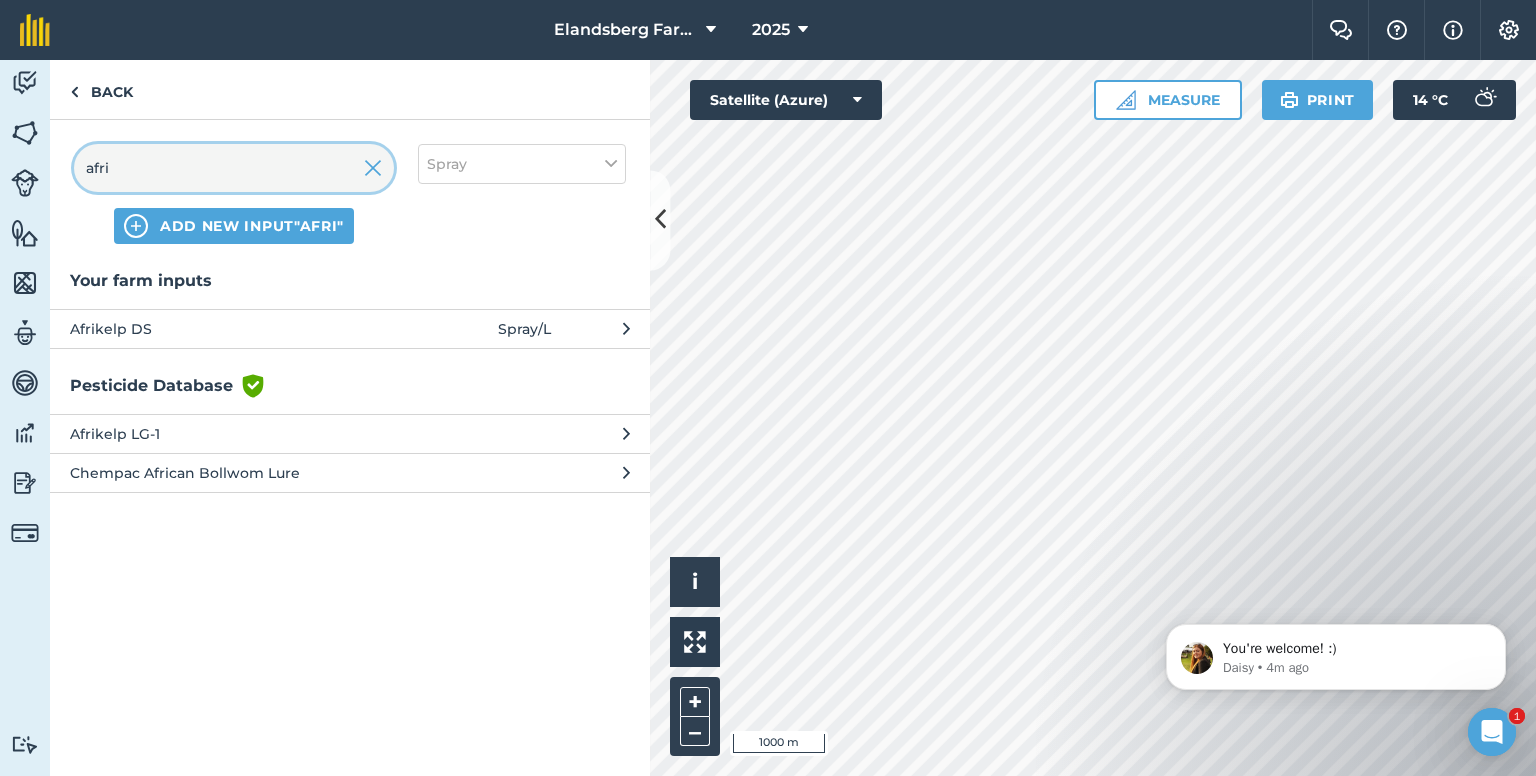 type on "afri" 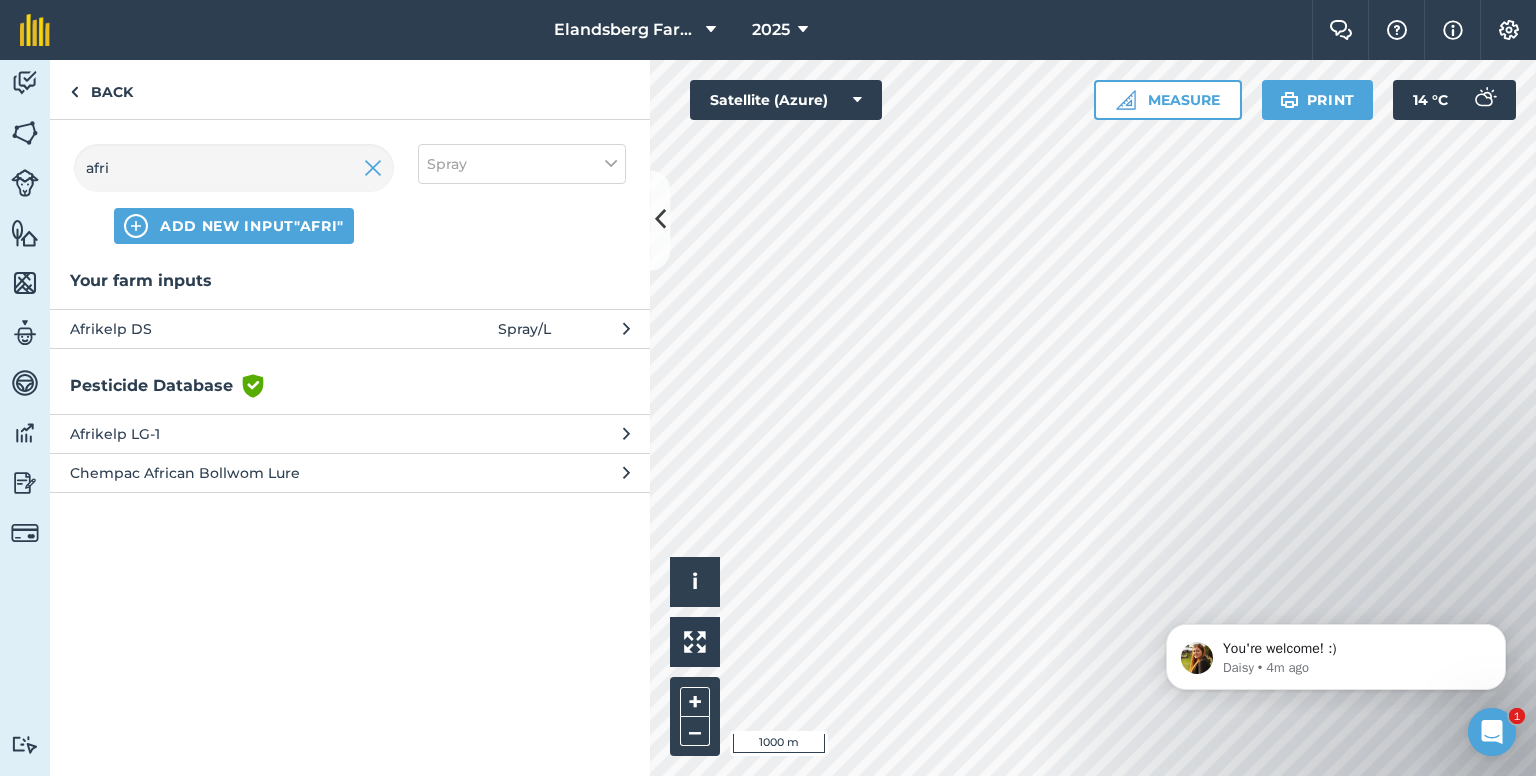 click on "Afrikelp DS" at bounding box center (233, 329) 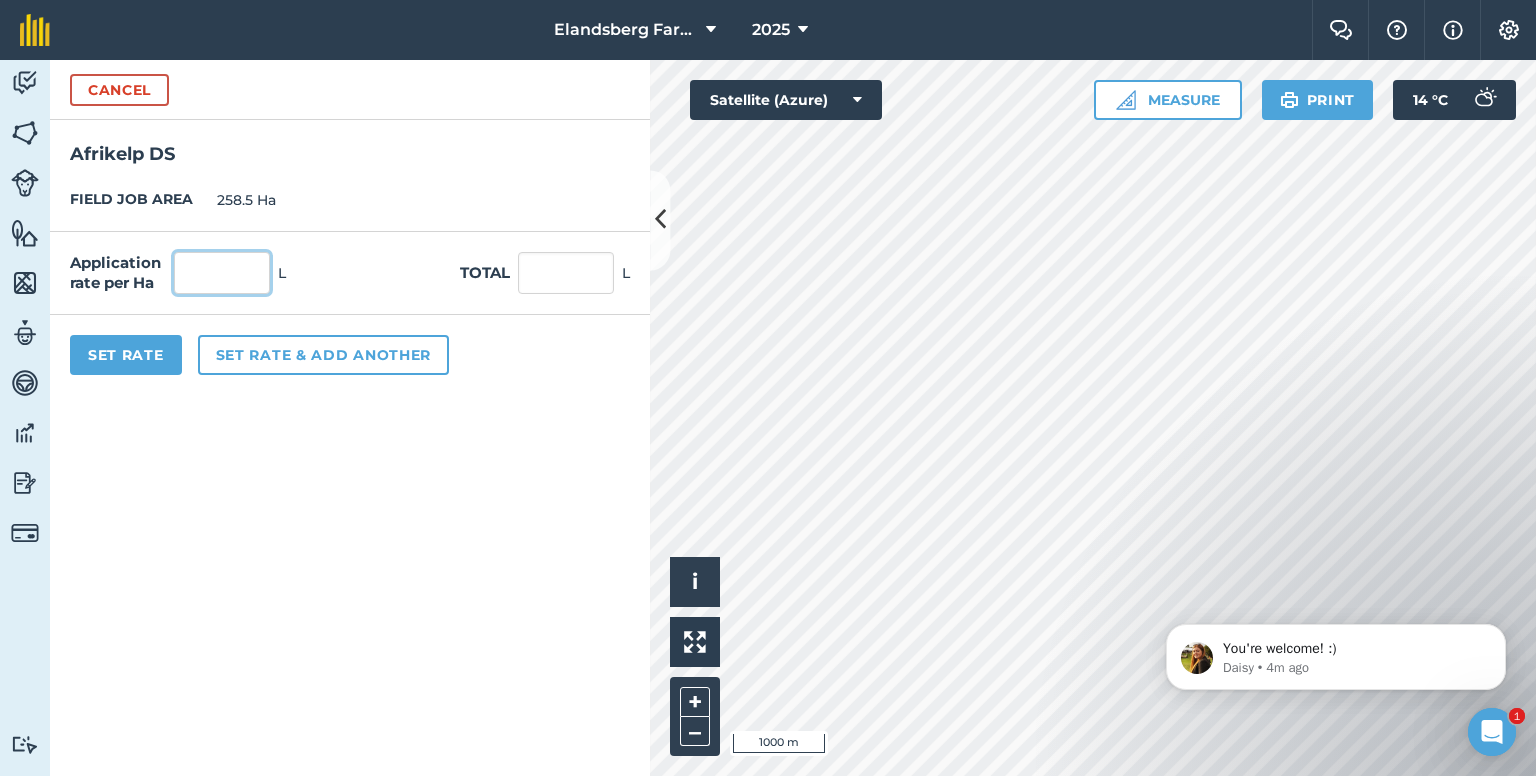 click at bounding box center [222, 273] 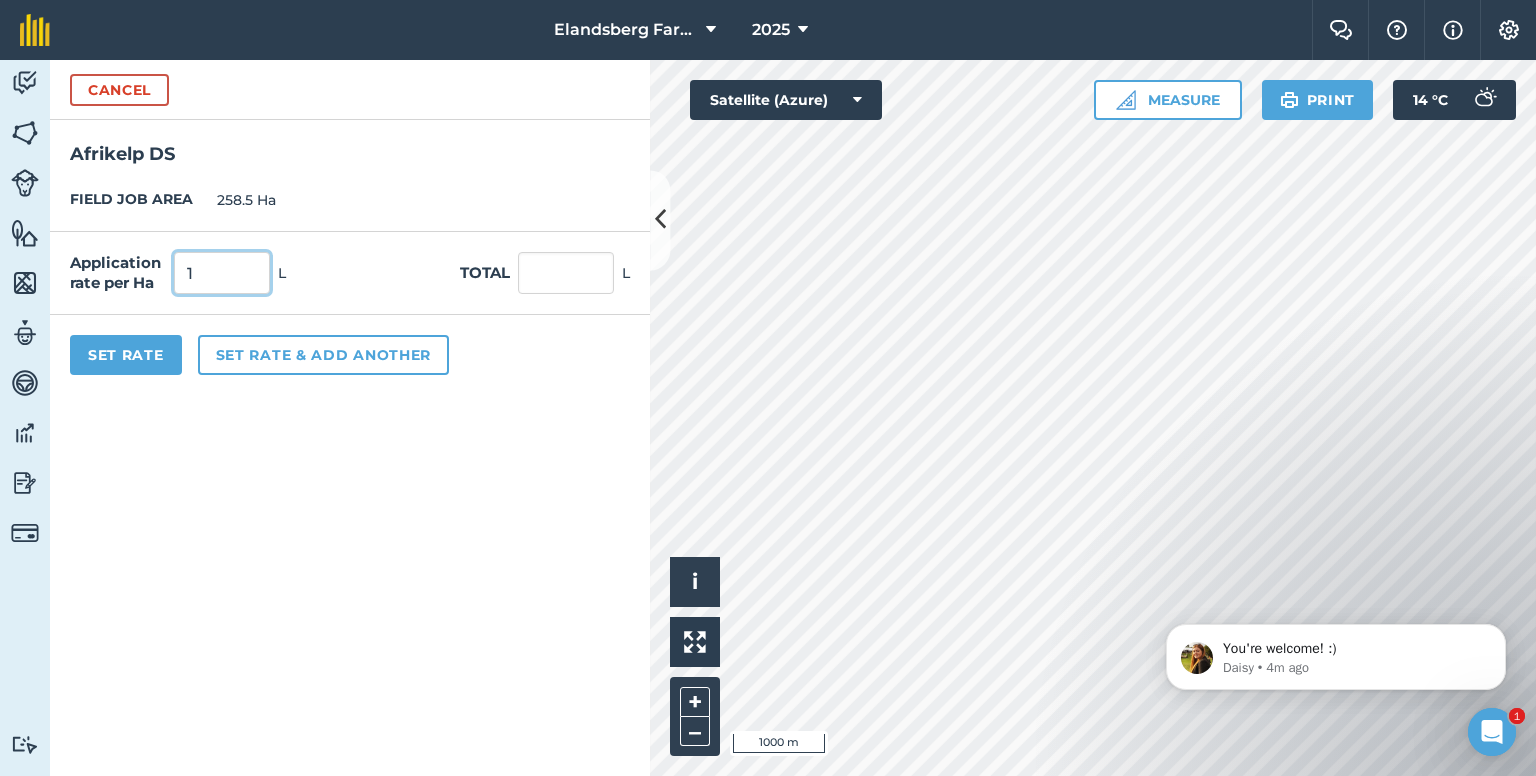 type on "1" 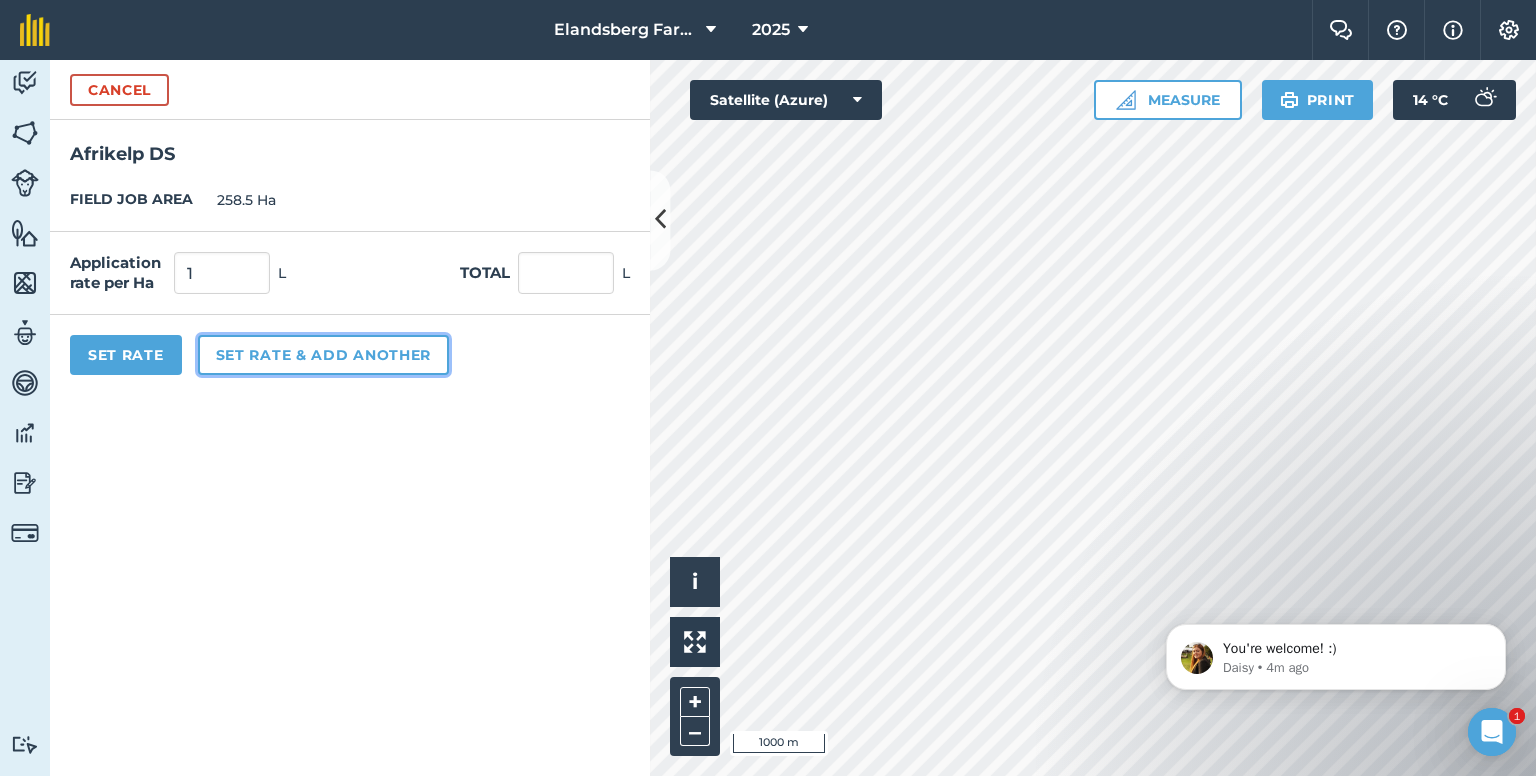 type on "258.5" 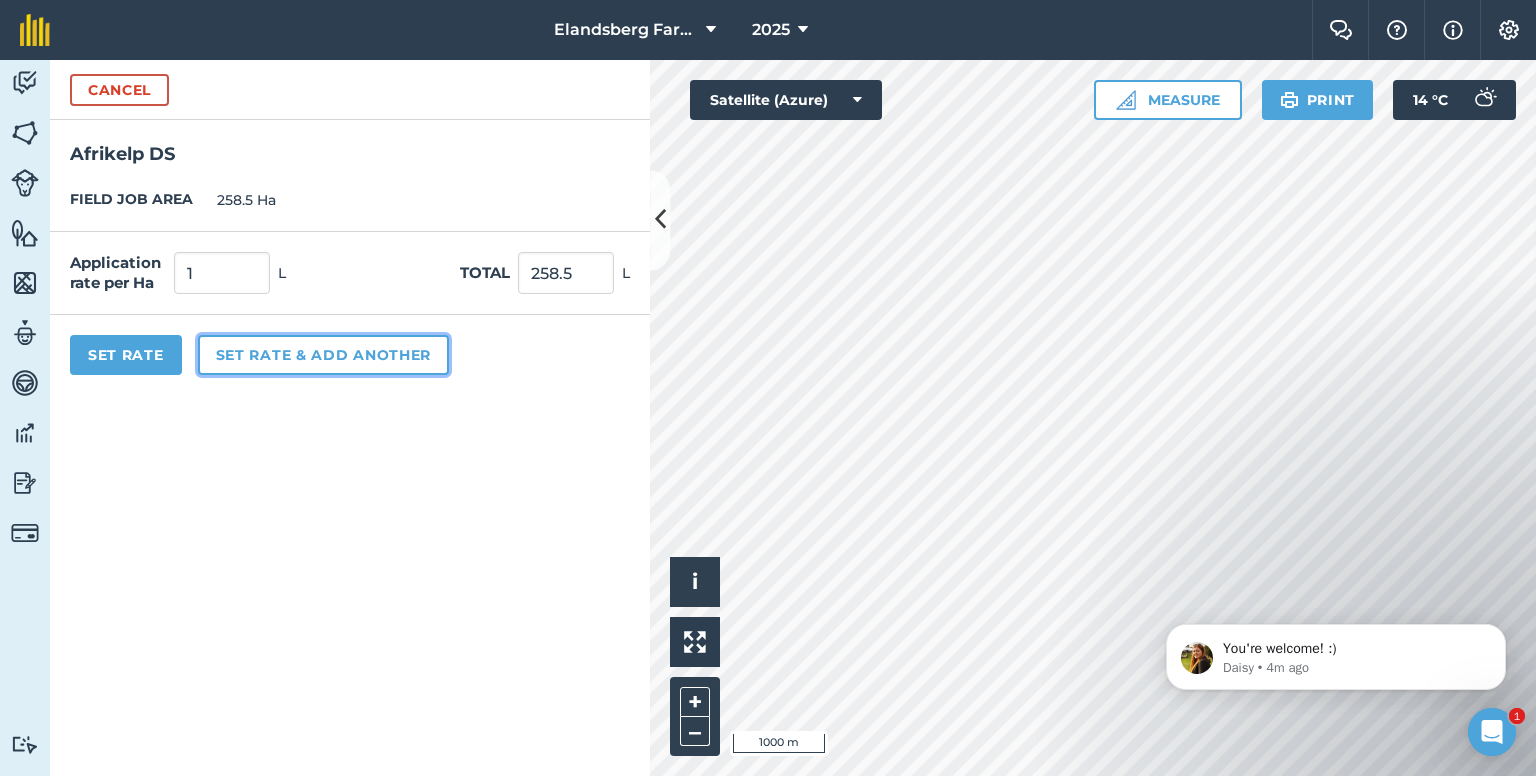 click on "Set rate & add another" at bounding box center [323, 355] 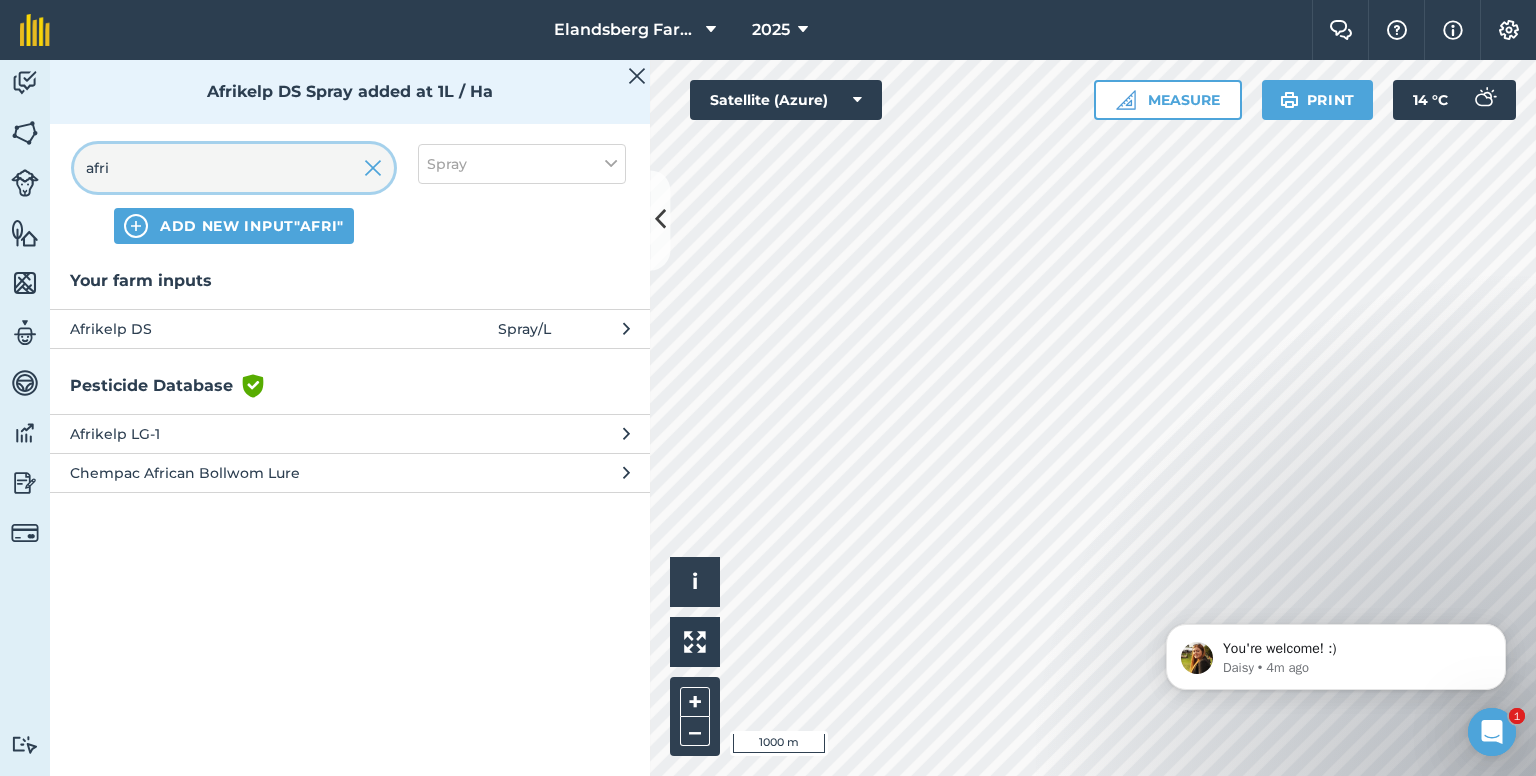 drag, startPoint x: 196, startPoint y: 181, endPoint x: 70, endPoint y: 176, distance: 126.09917 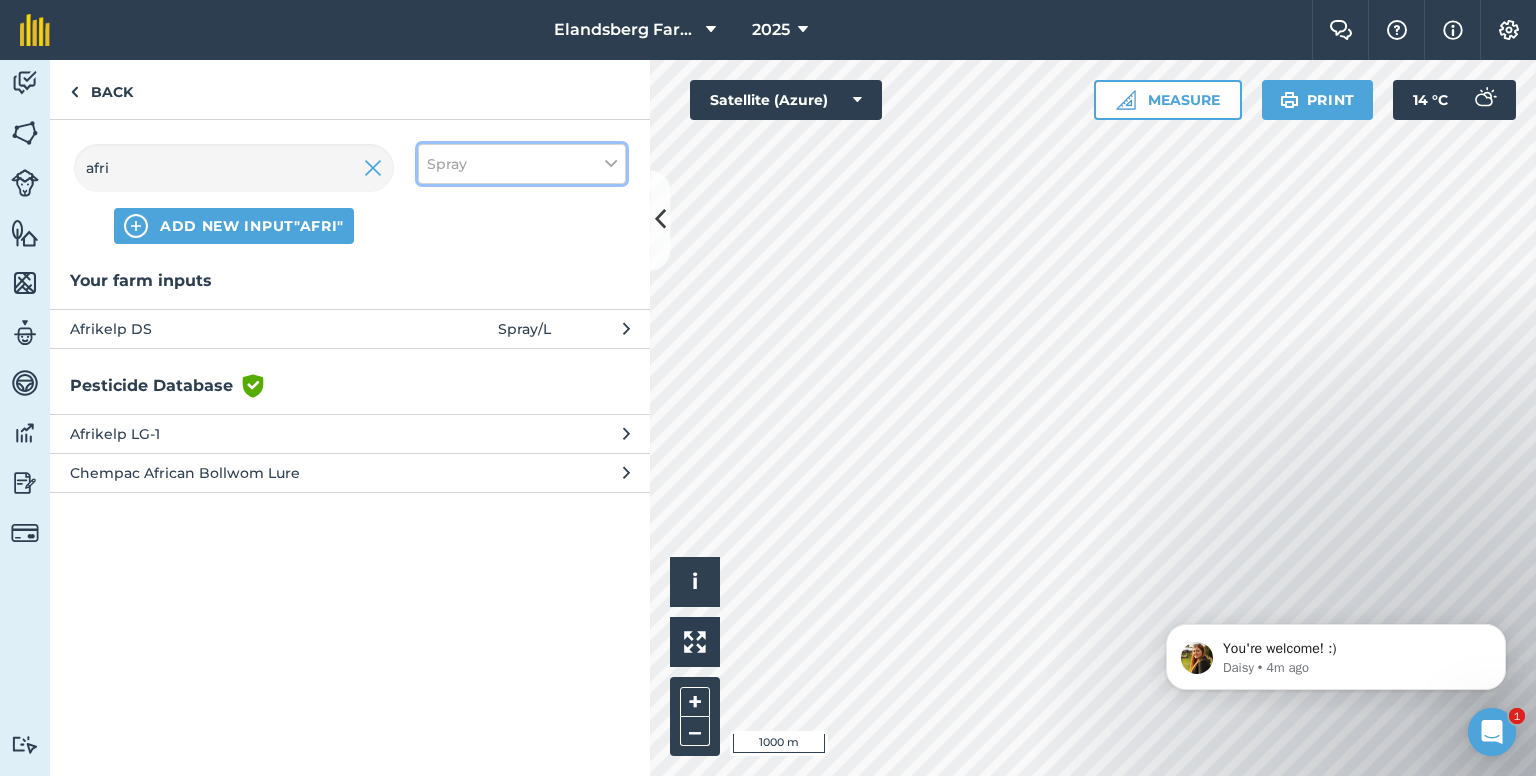 click on "Spray" at bounding box center [447, 164] 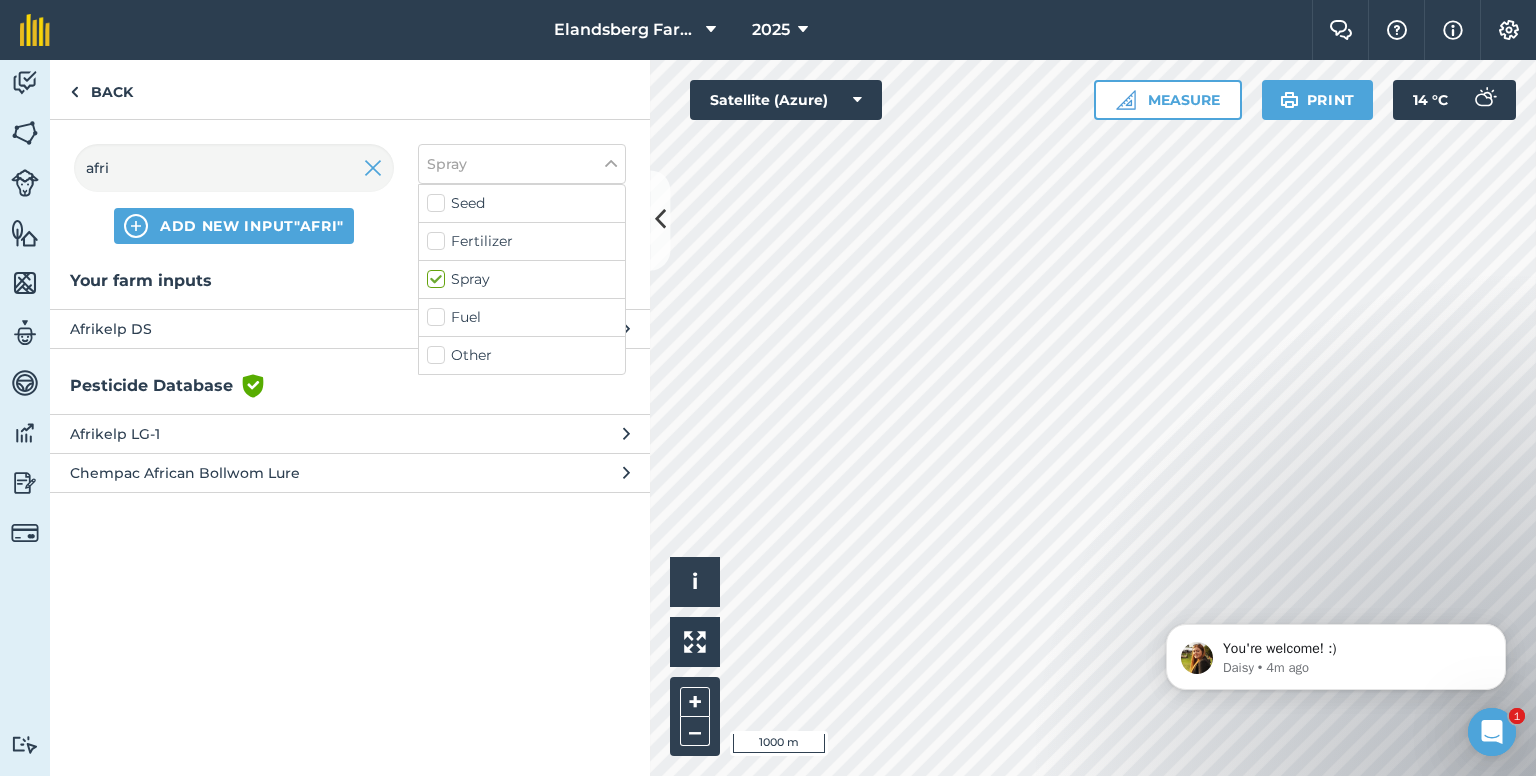 click on "Other" at bounding box center [522, 355] 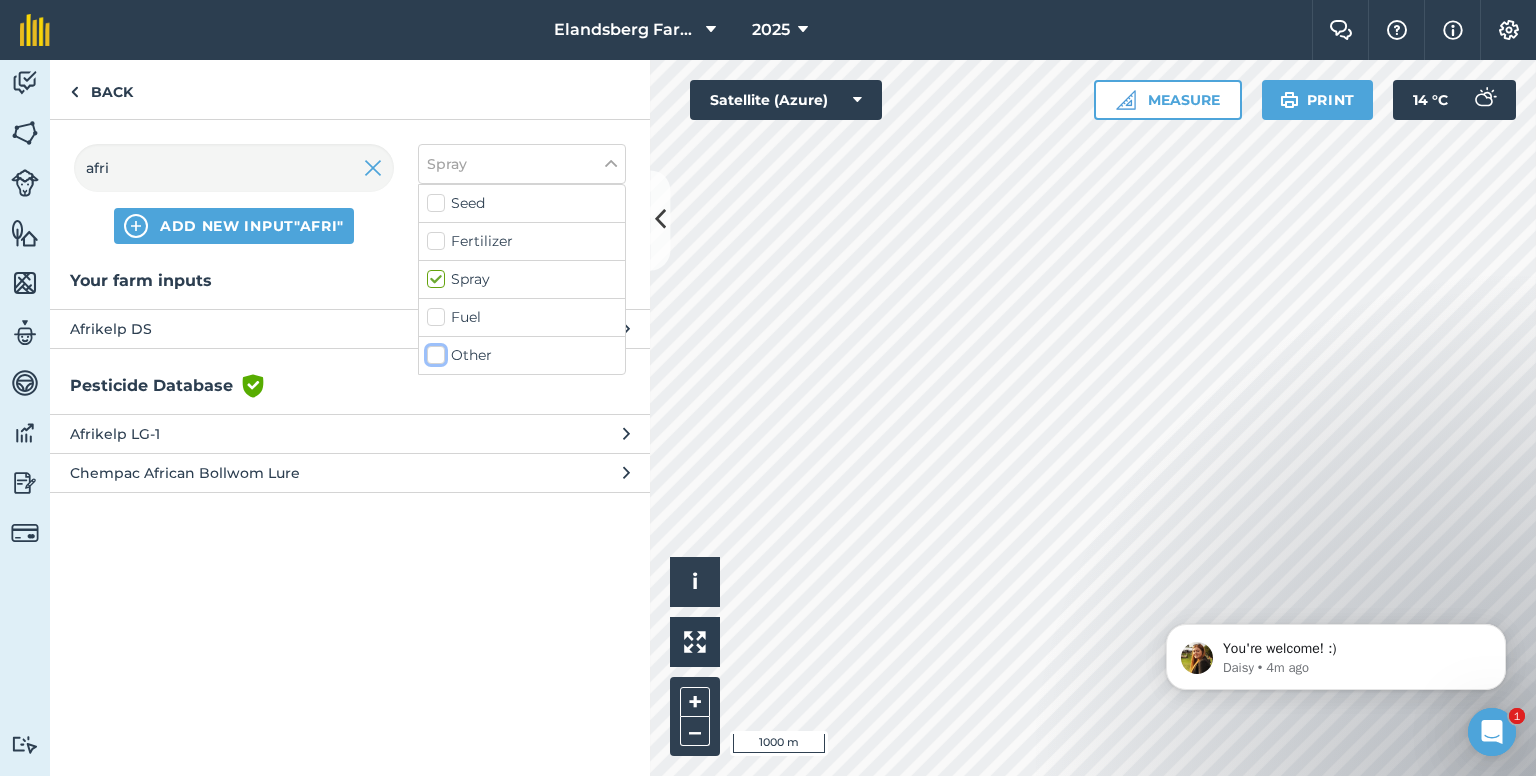 click on "Other" at bounding box center (433, 351) 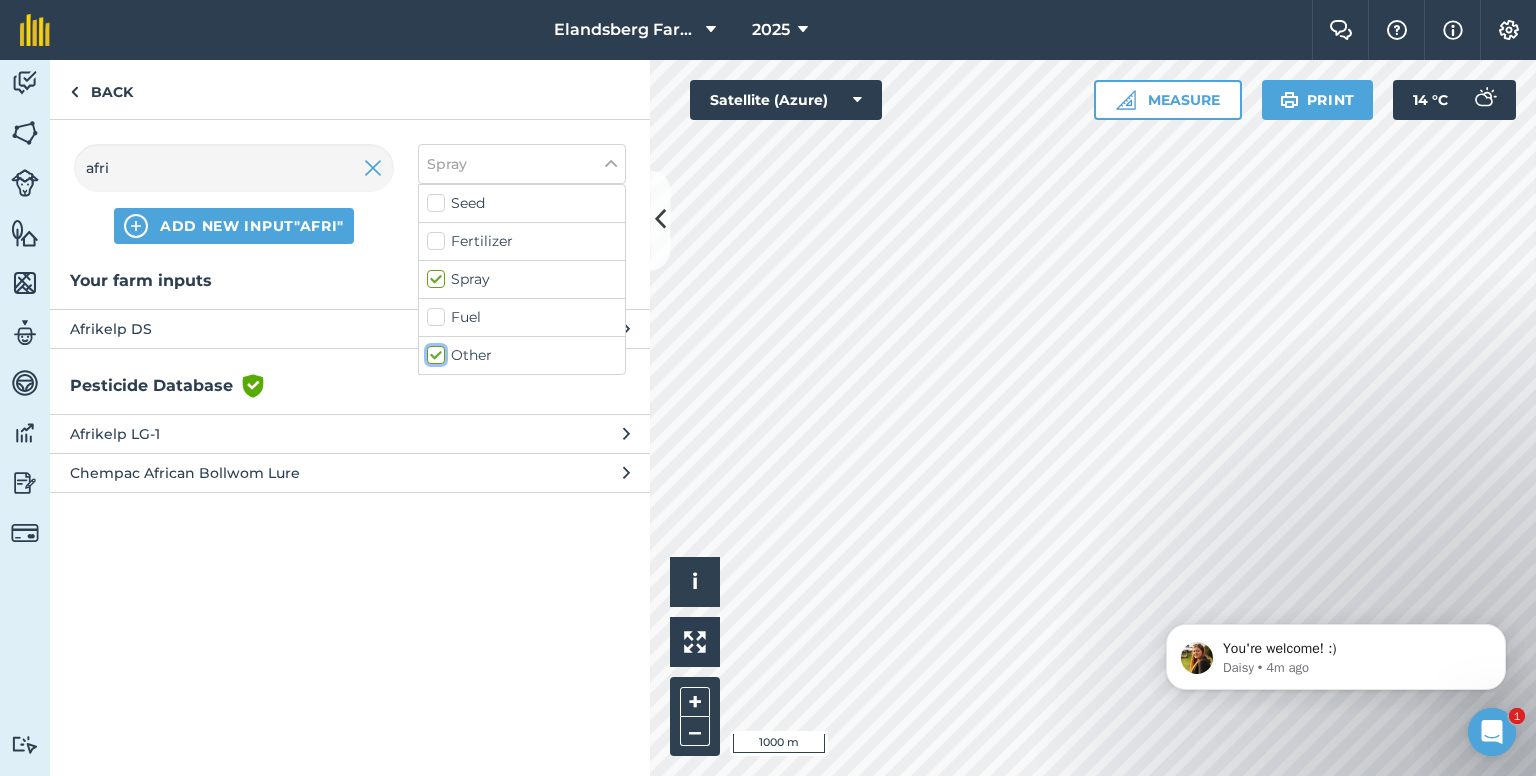 checkbox on "true" 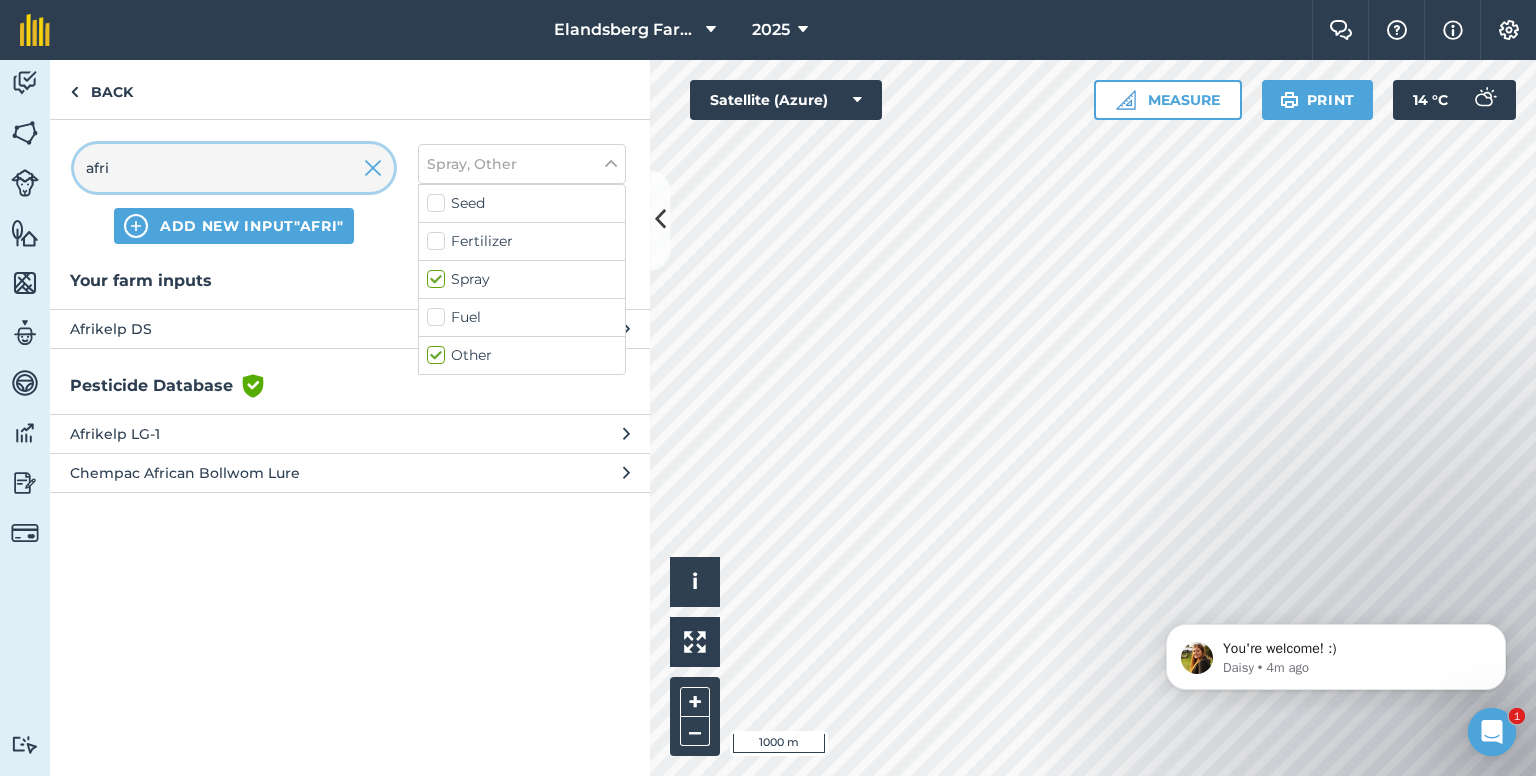 drag, startPoint x: 172, startPoint y: 173, endPoint x: 85, endPoint y: 170, distance: 87.05171 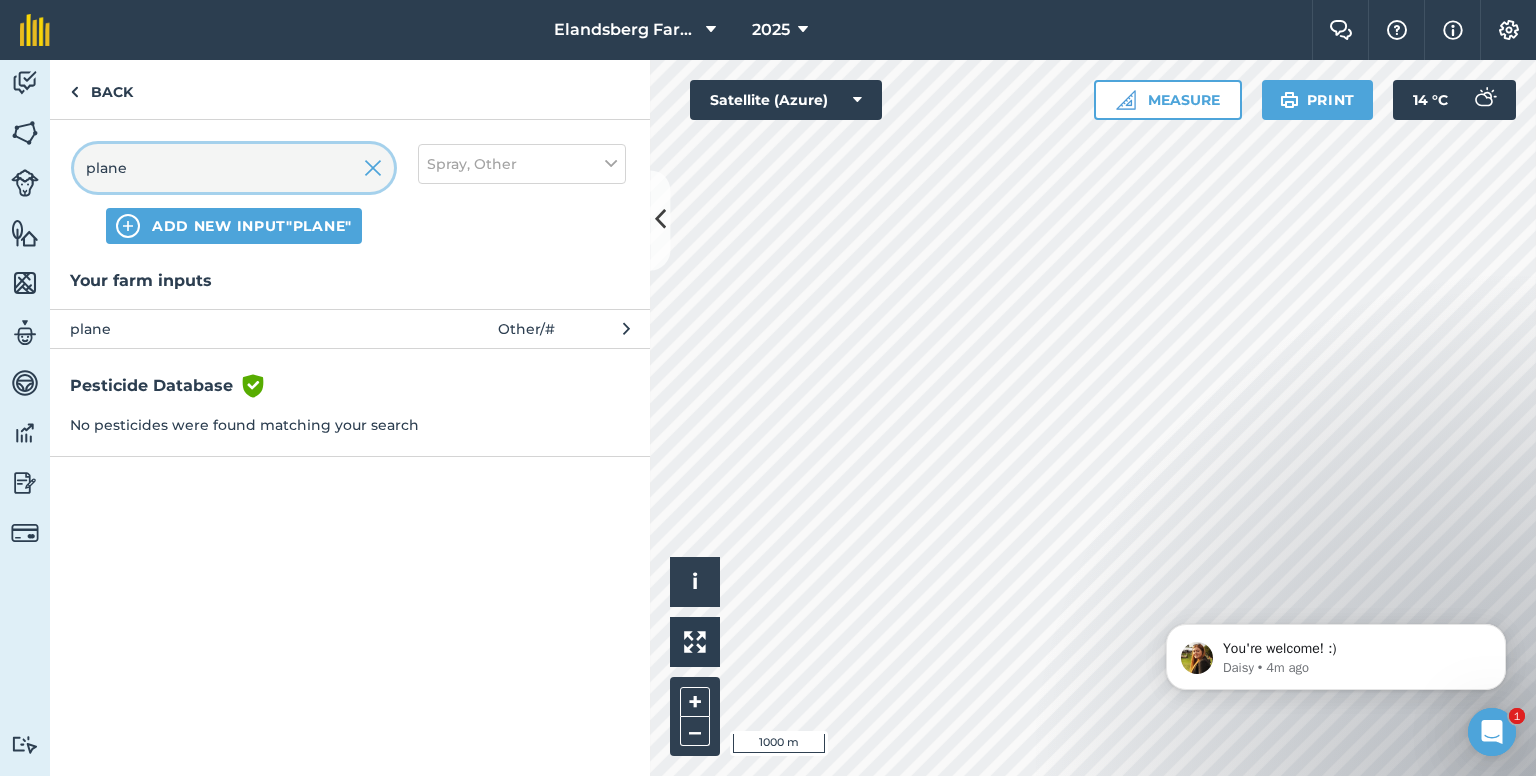 drag, startPoint x: 128, startPoint y: 176, endPoint x: 60, endPoint y: 175, distance: 68.007355 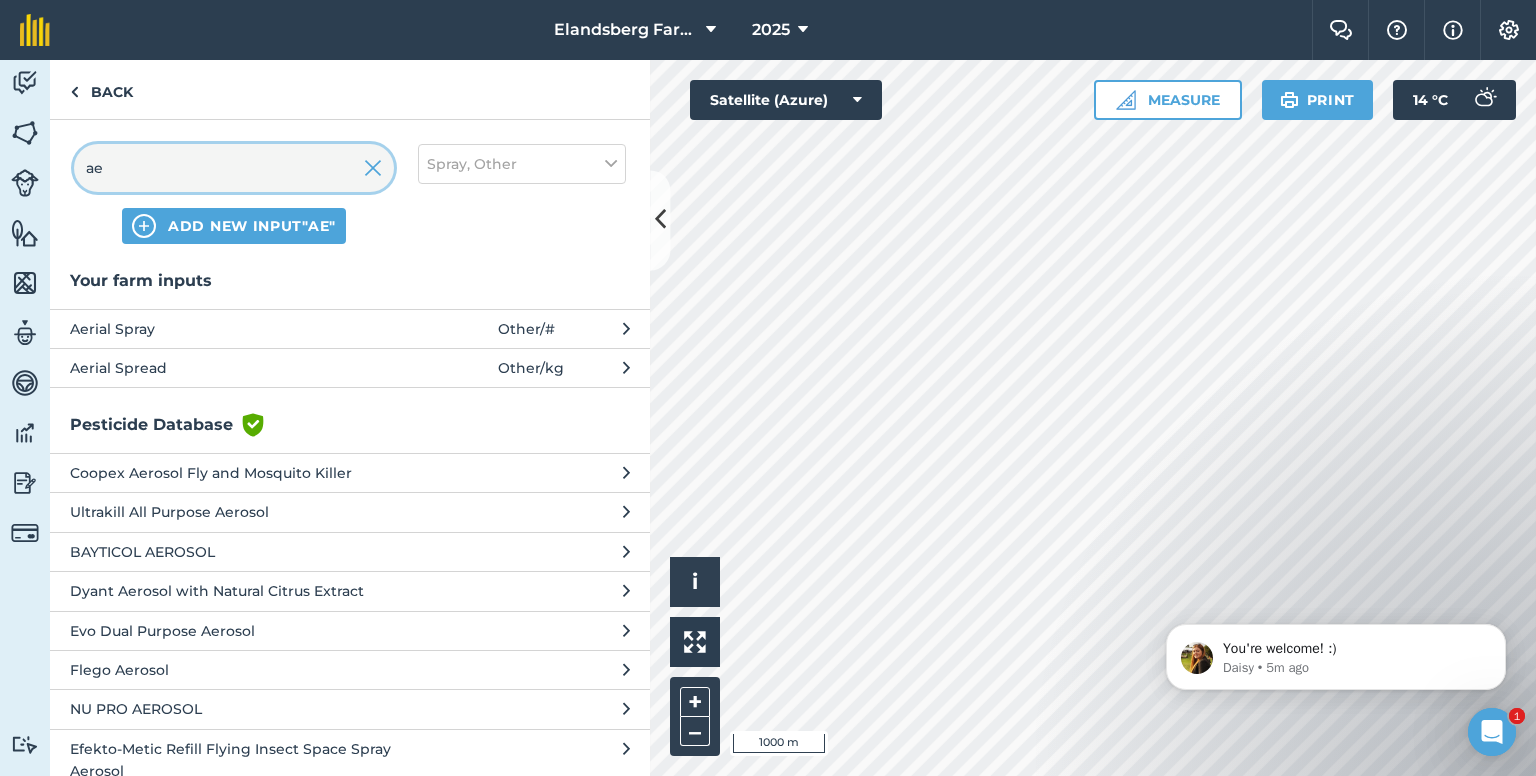 type on "ae" 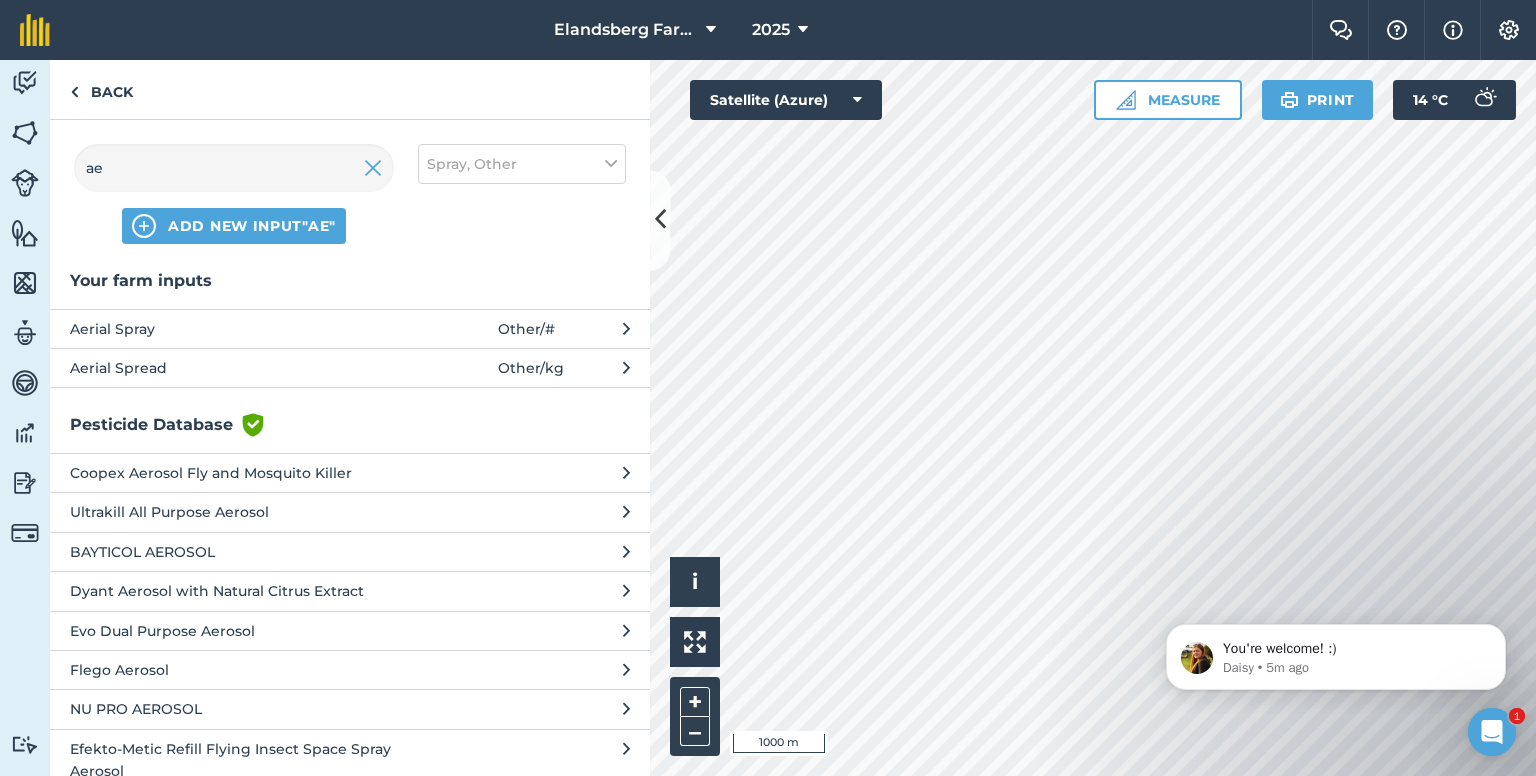 click on "Aerial Spray" at bounding box center [233, 329] 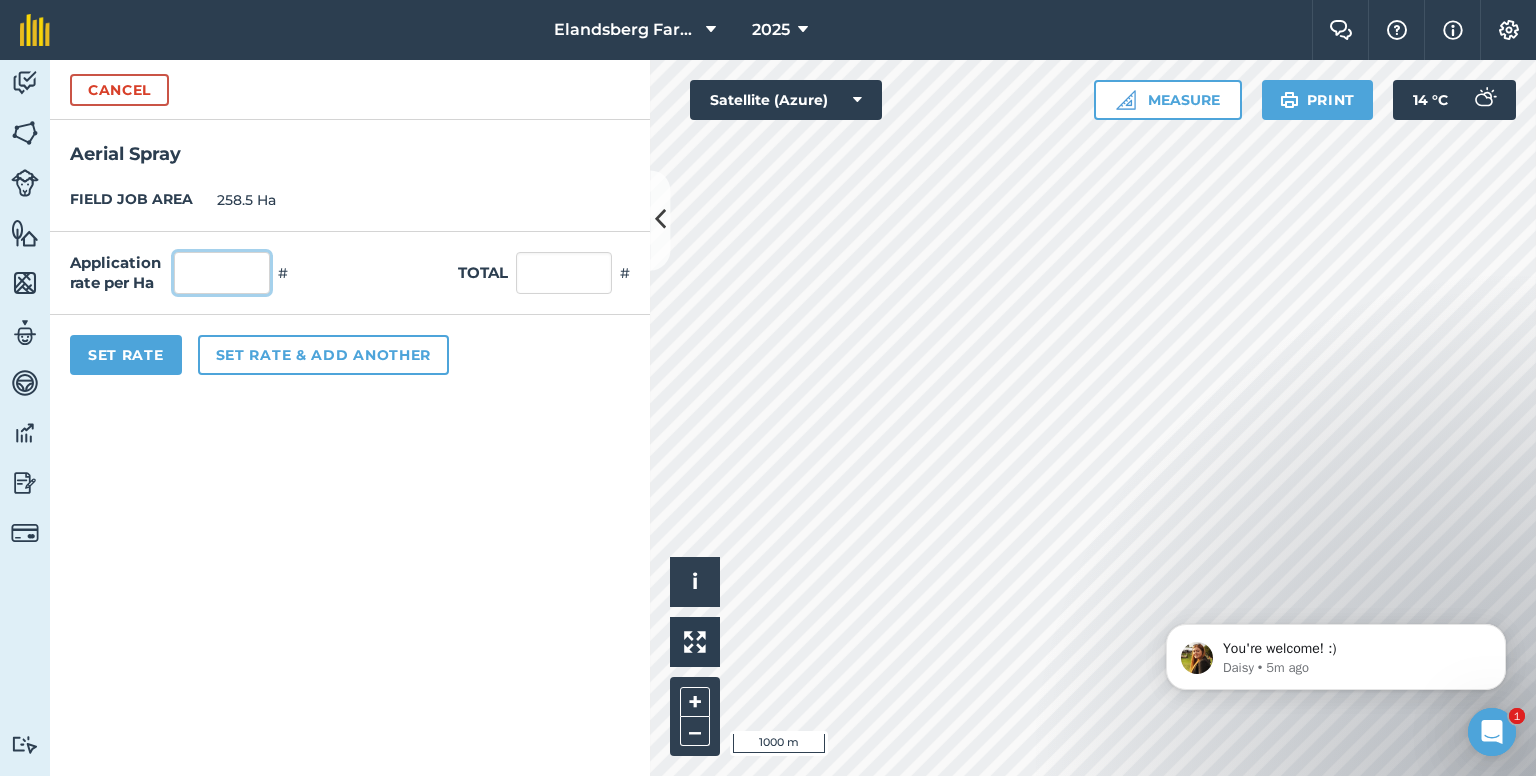 click at bounding box center [222, 273] 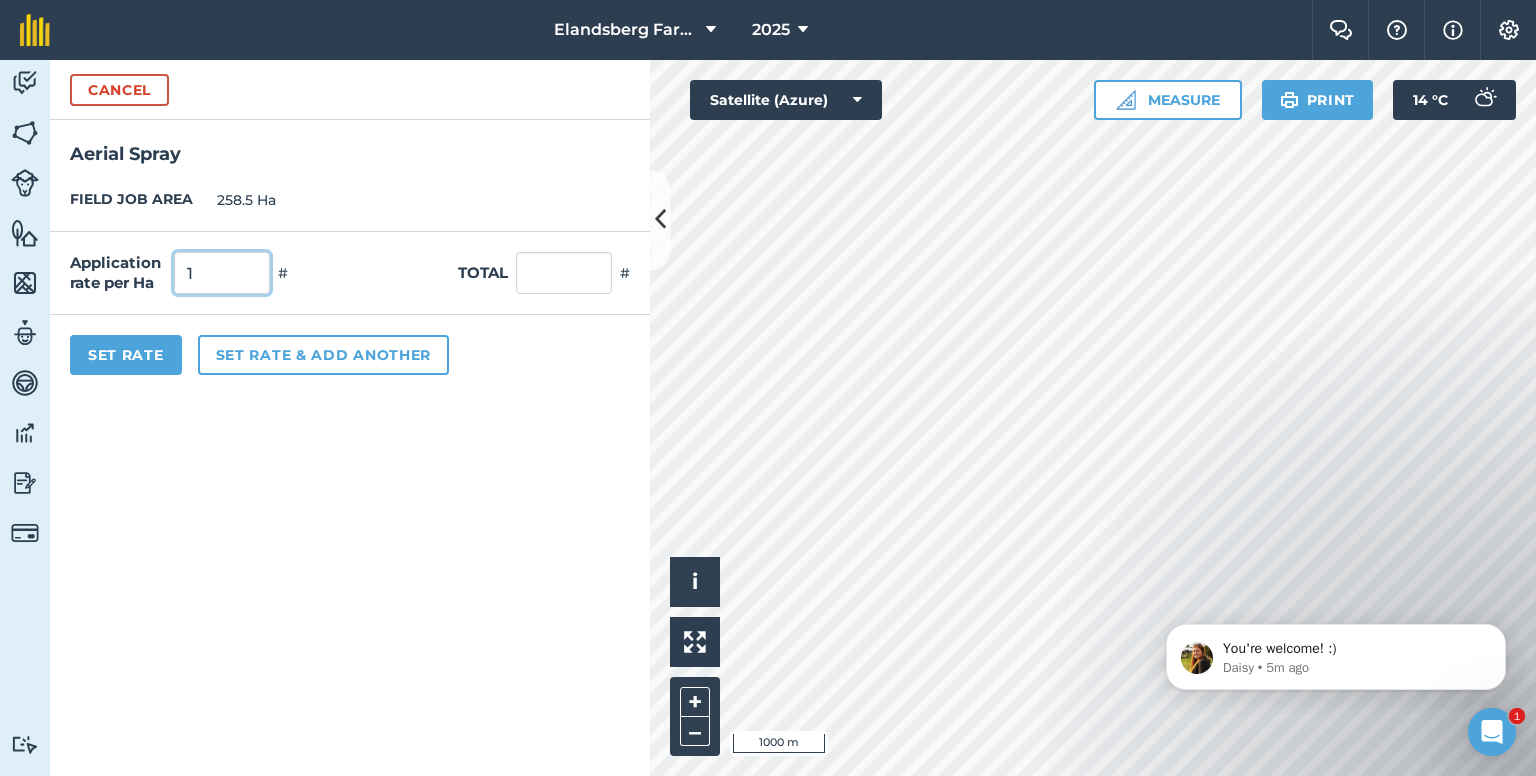 type on "1" 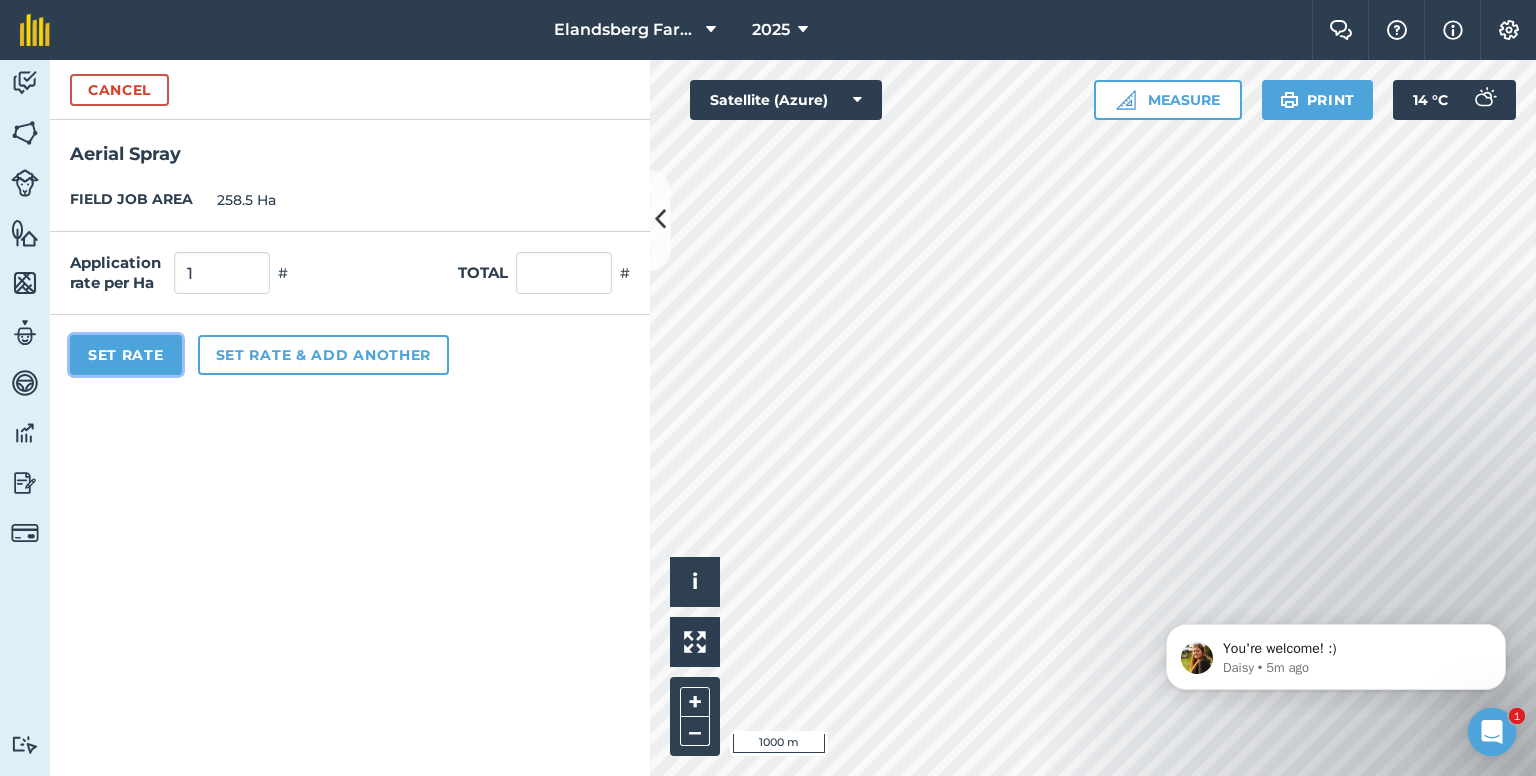 type on "258.5" 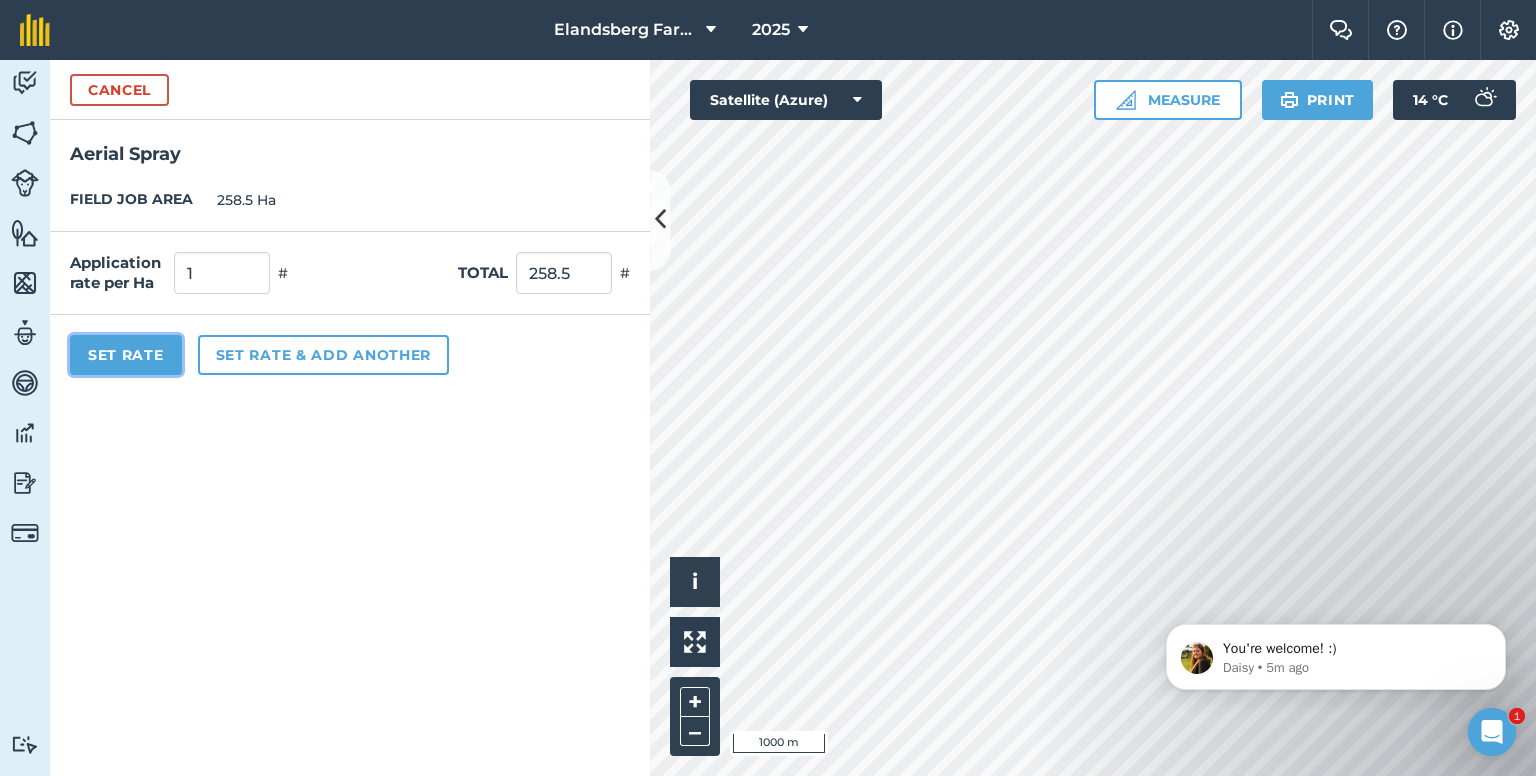 click on "Set Rate" at bounding box center (126, 355) 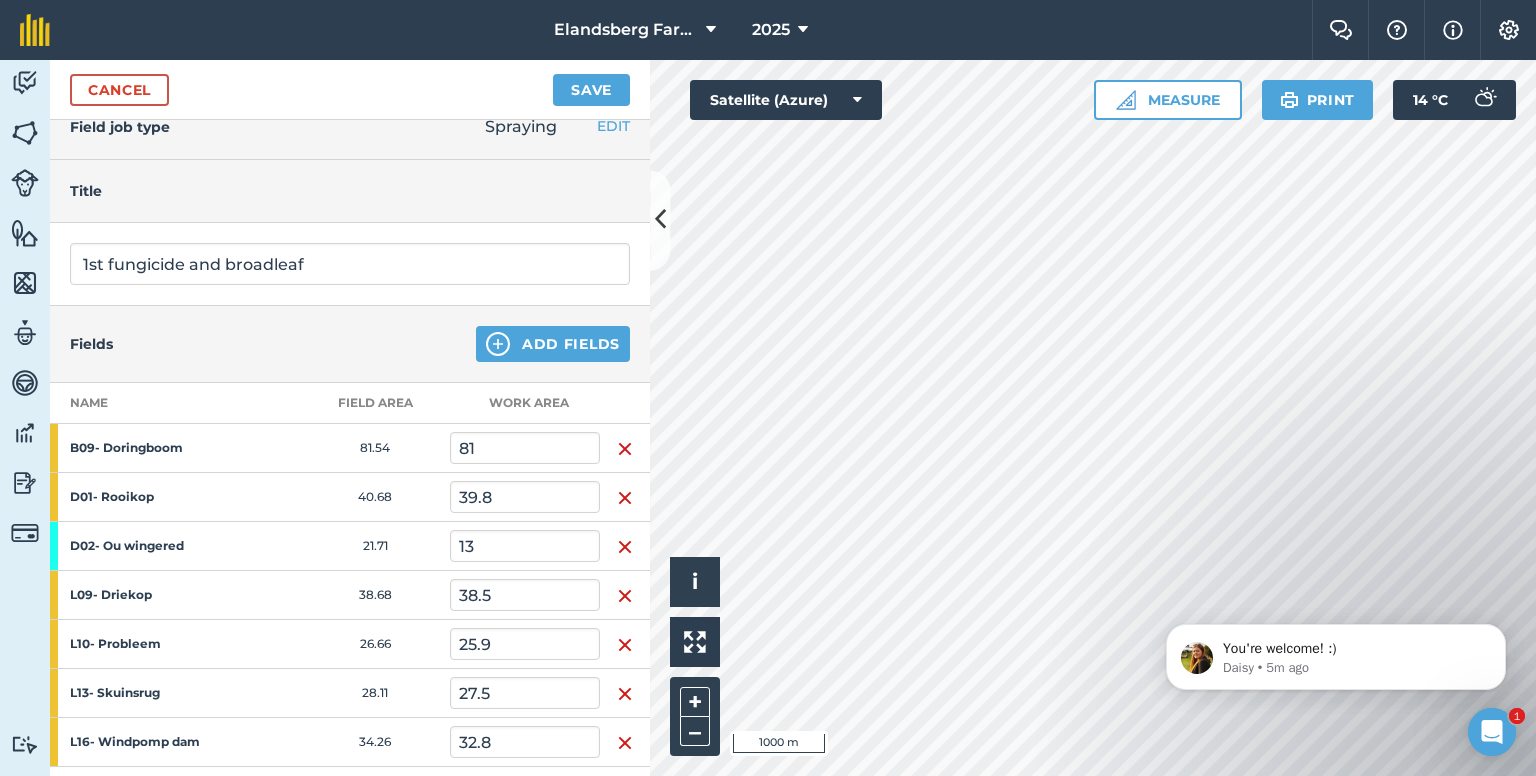 scroll, scrollTop: 18, scrollLeft: 0, axis: vertical 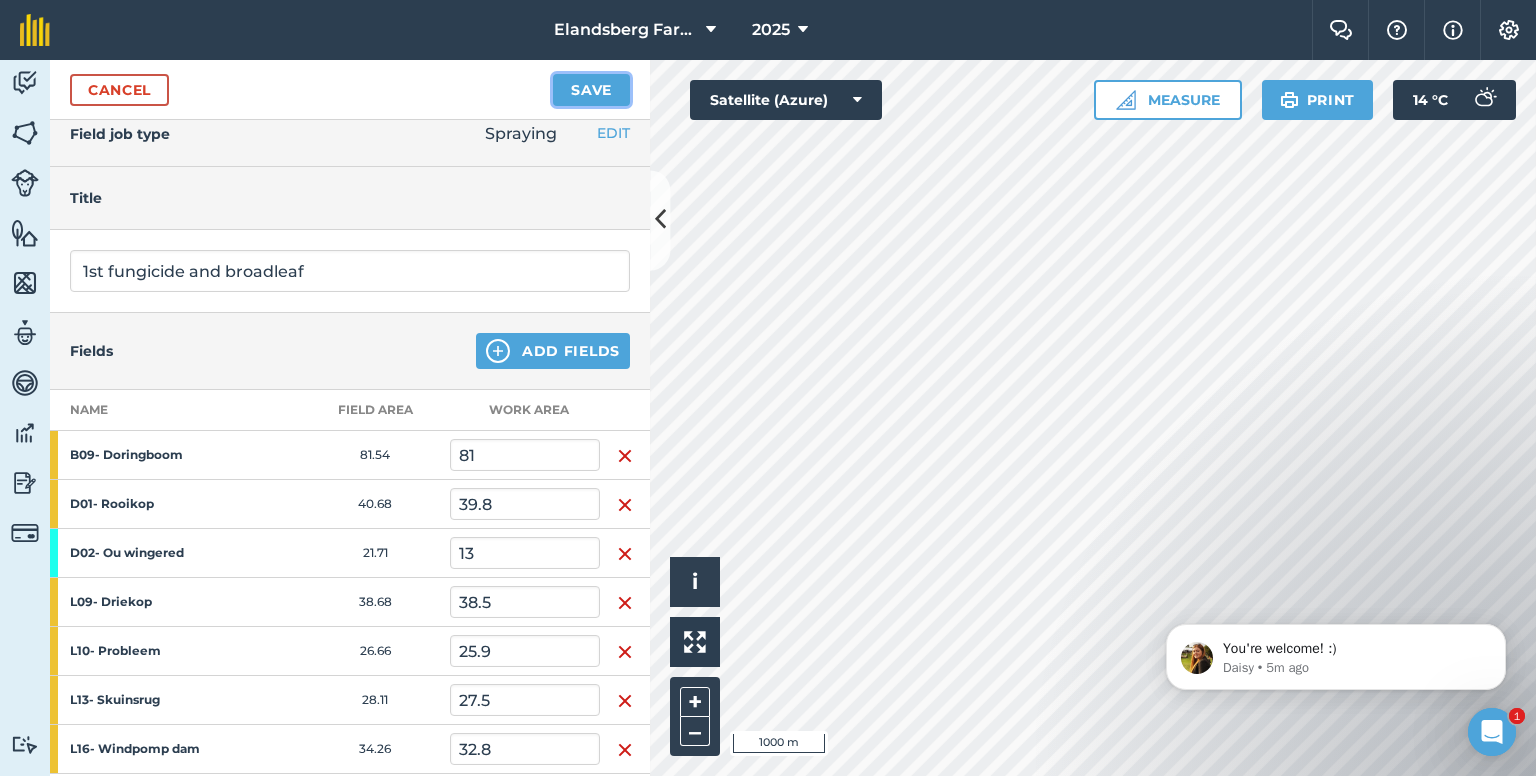 click on "Save" at bounding box center [591, 90] 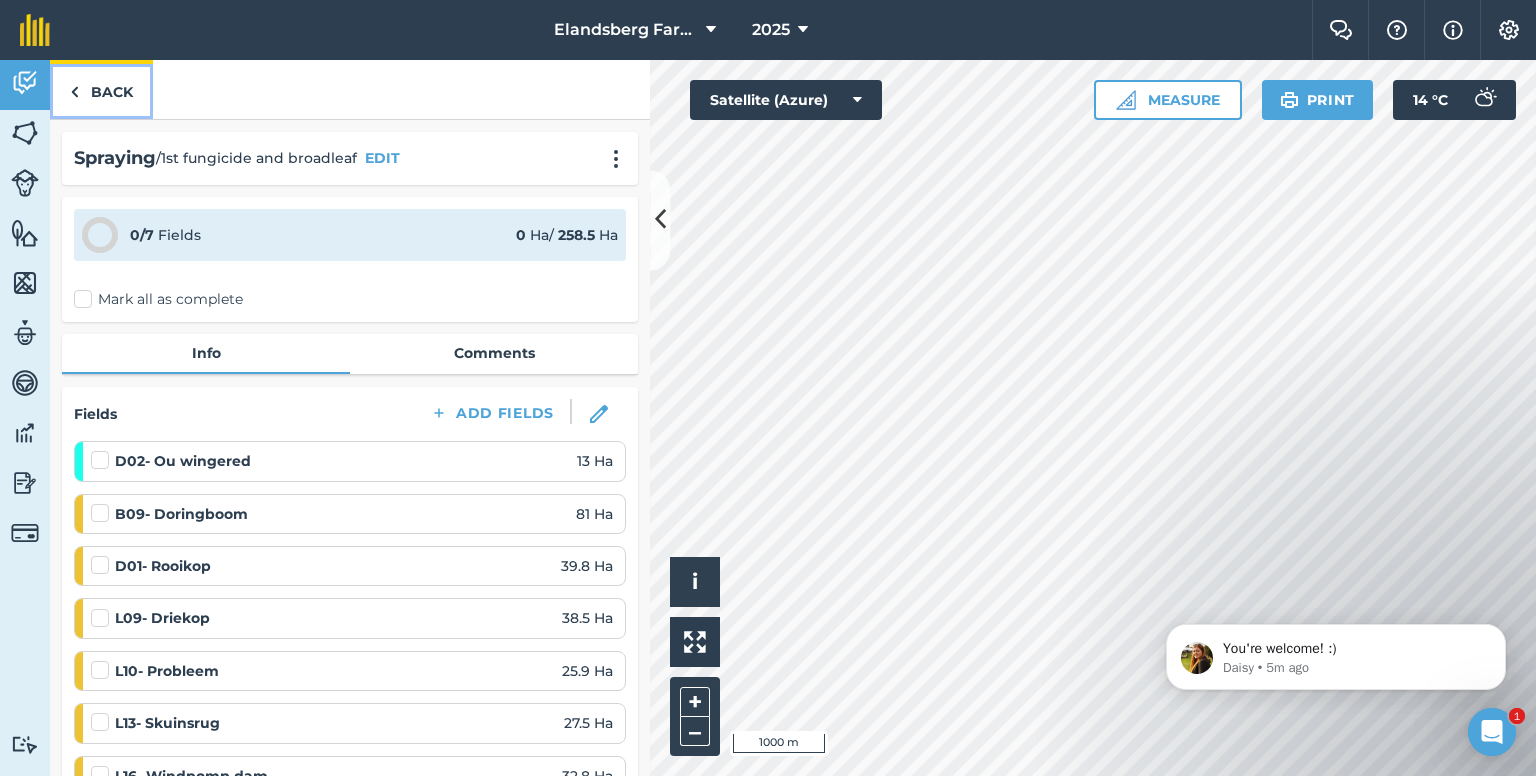 click on "Back" at bounding box center [101, 89] 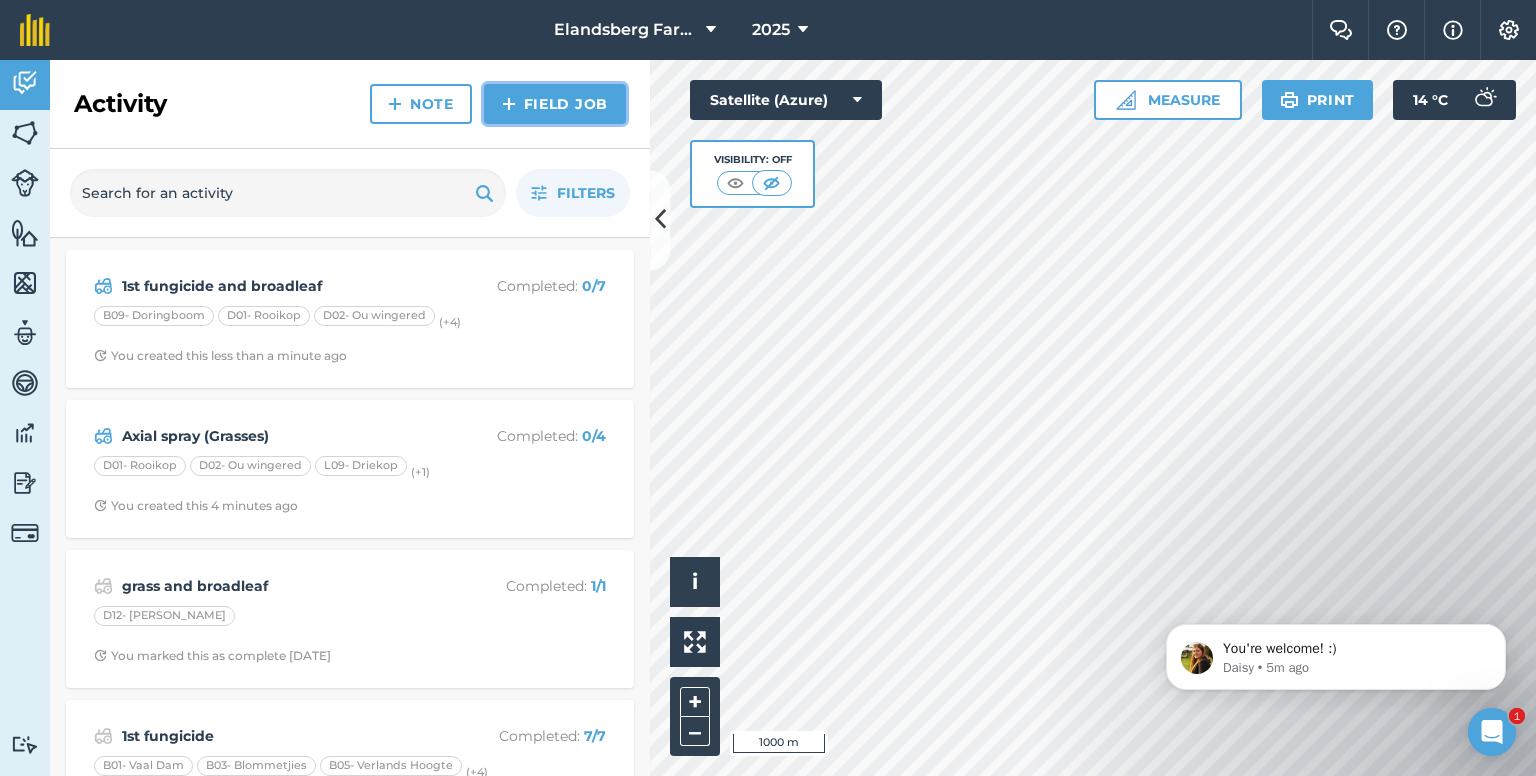 click on "Field Job" at bounding box center [555, 104] 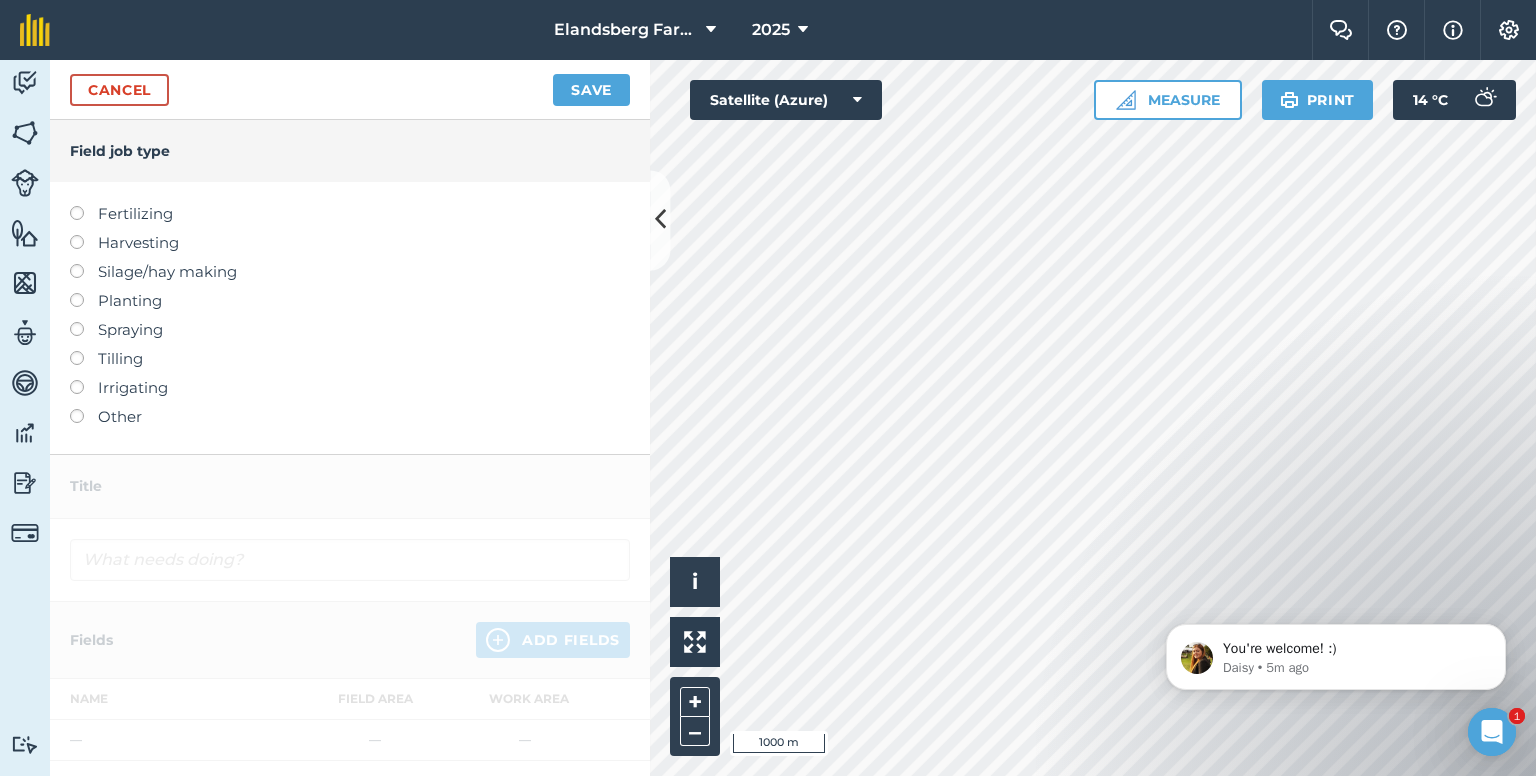 click at bounding box center (84, 322) 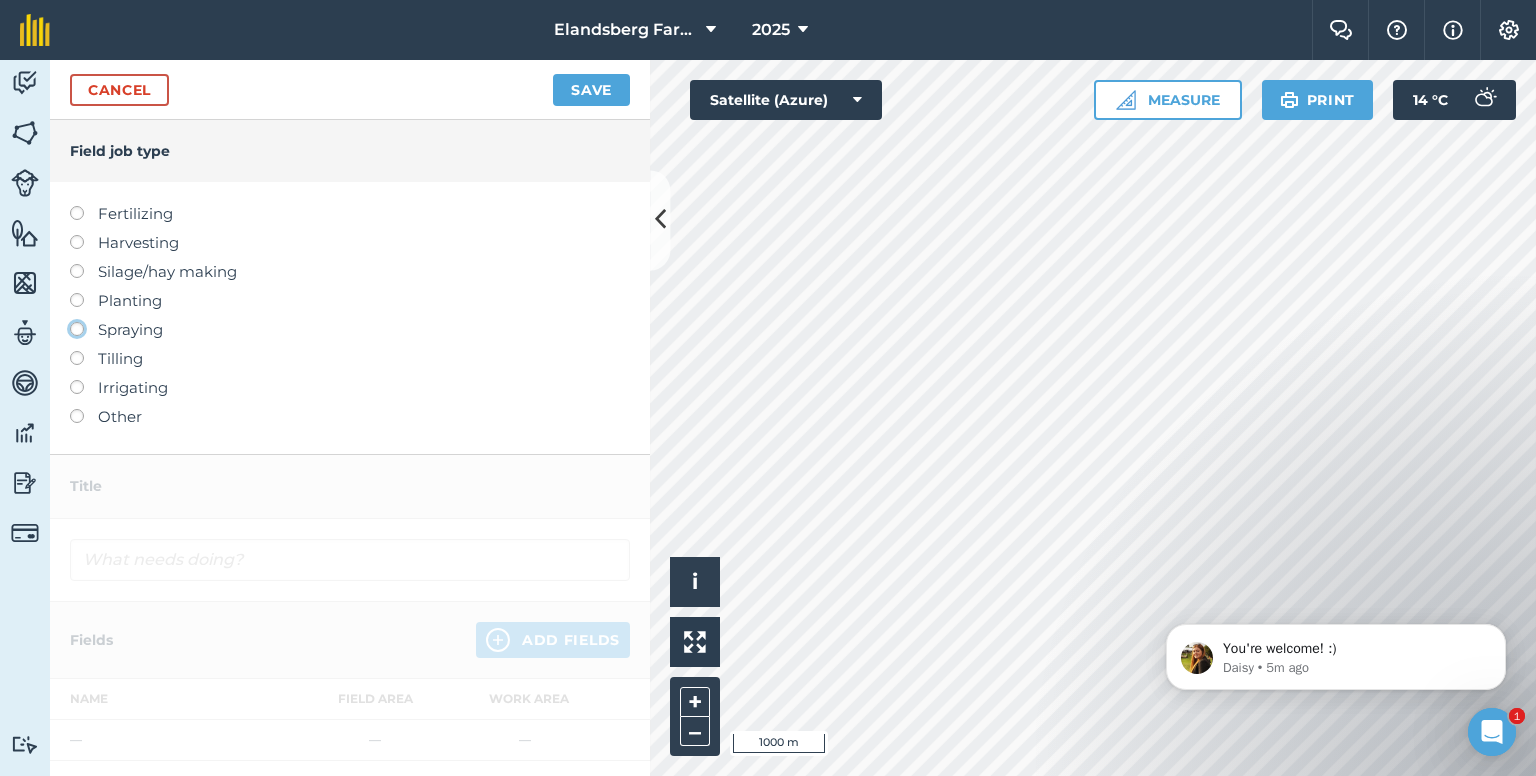 click on "Spraying" at bounding box center (-9943, 328) 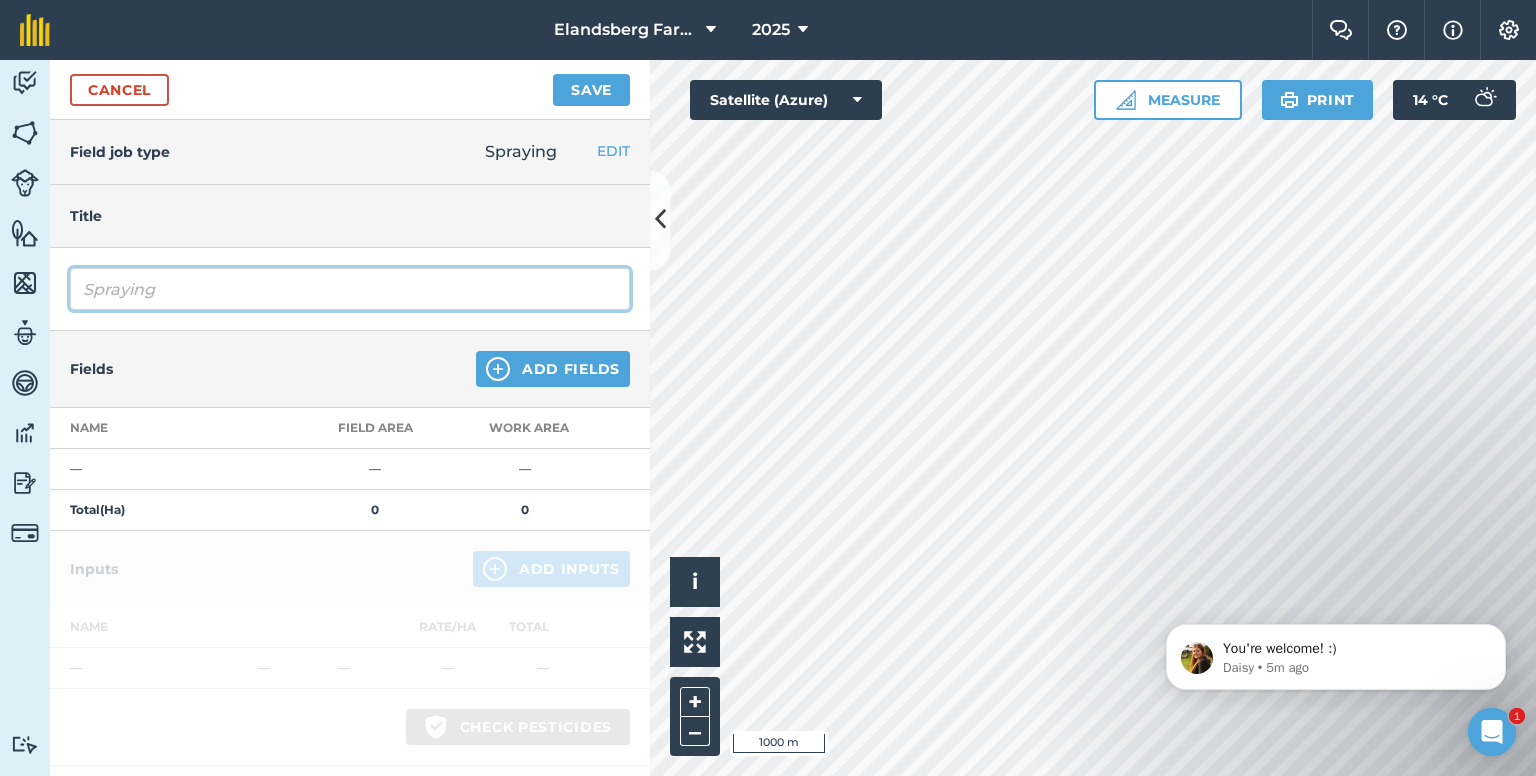 drag, startPoint x: 277, startPoint y: 295, endPoint x: 27, endPoint y: 294, distance: 250.002 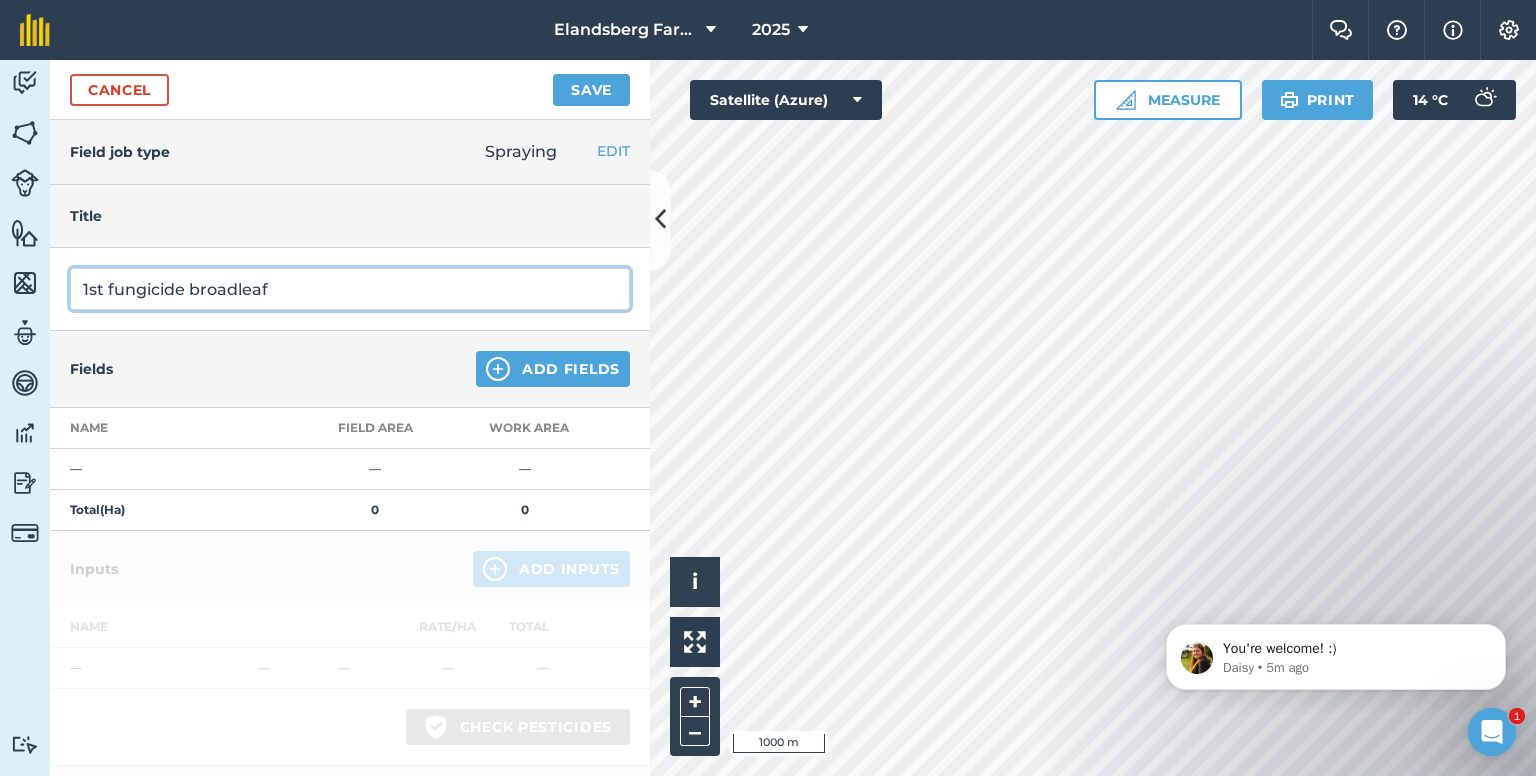 click on "1st fungicide broadleaf" at bounding box center [350, 289] 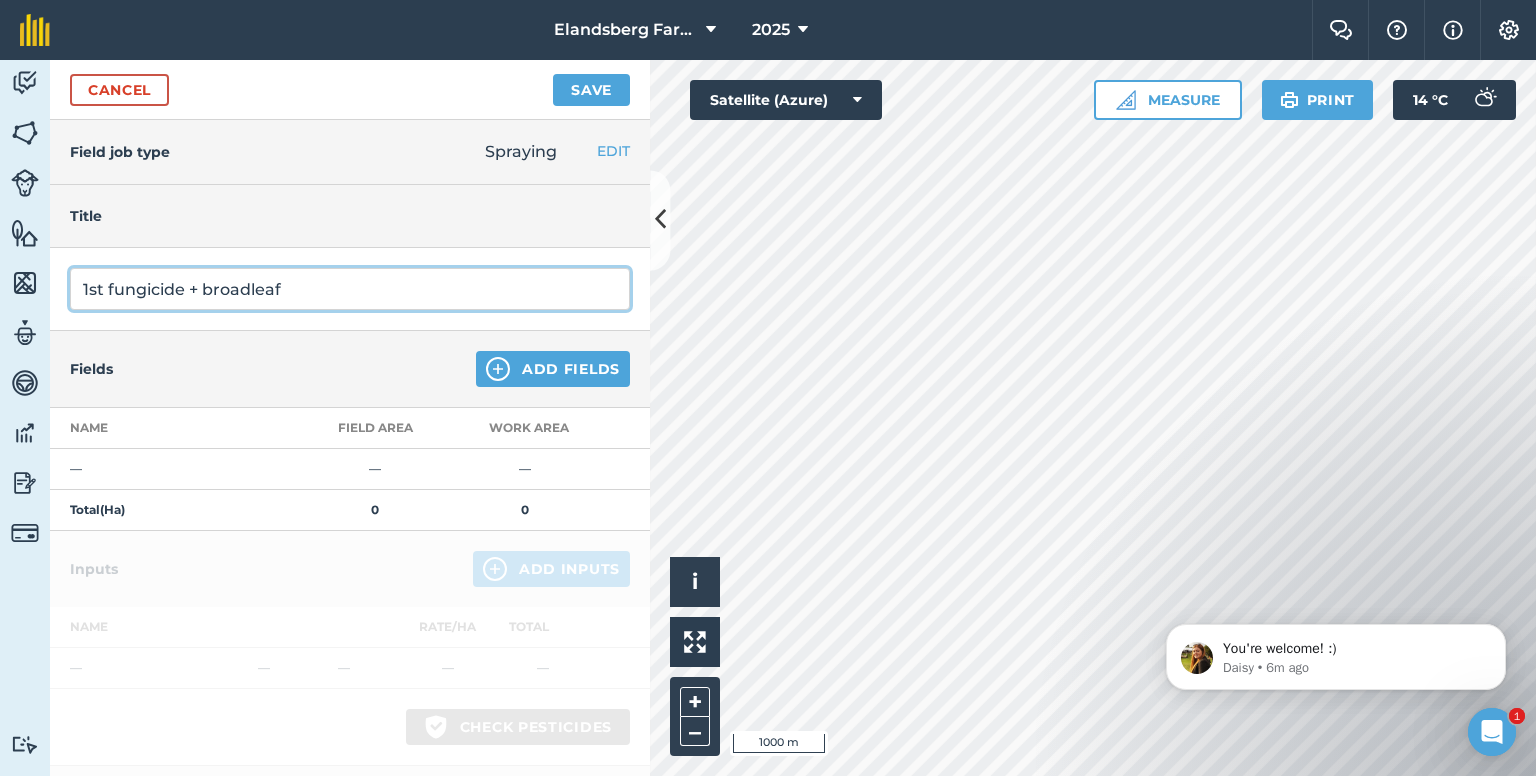 type on "1st fungicide + broadleaf" 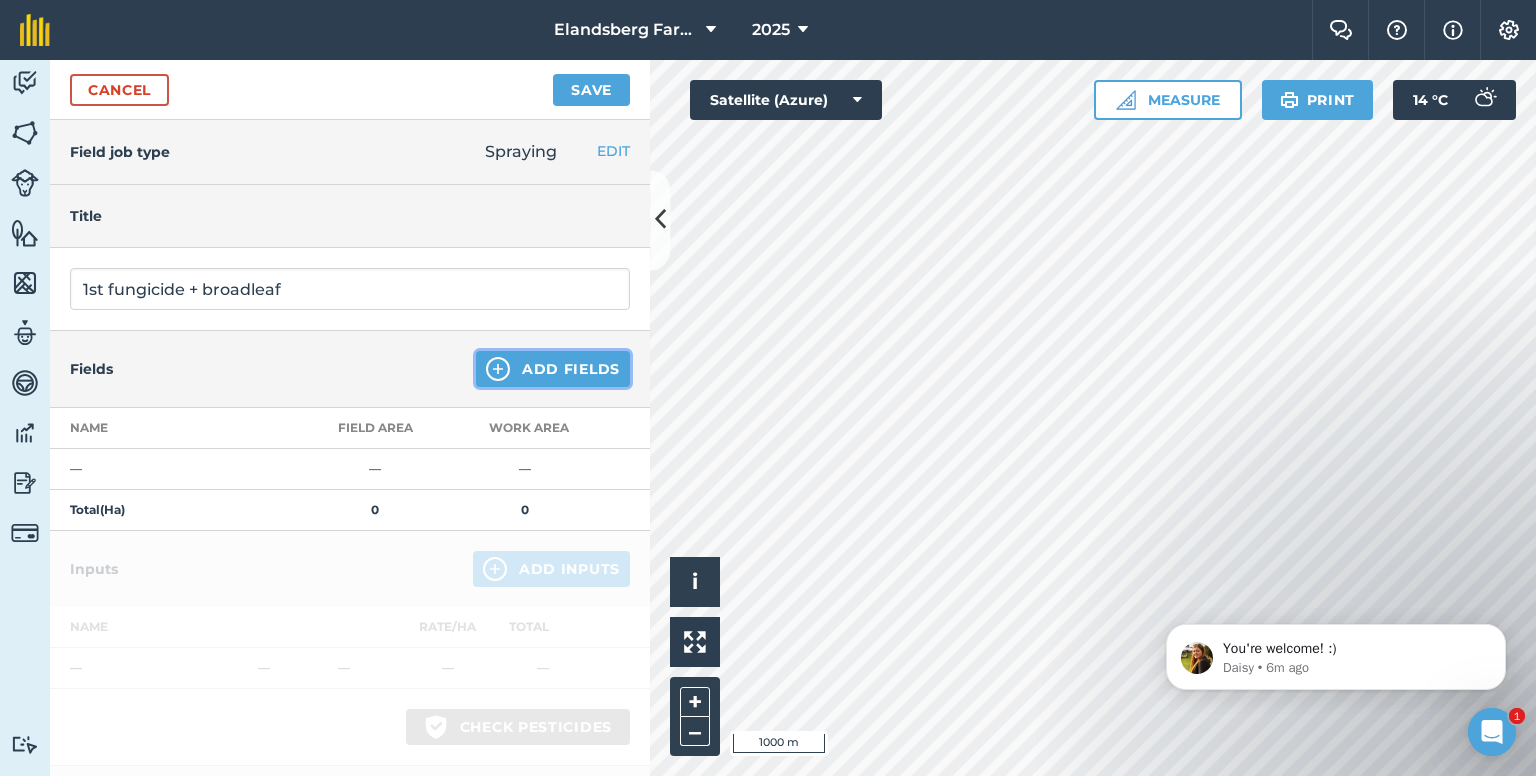 click at bounding box center [498, 369] 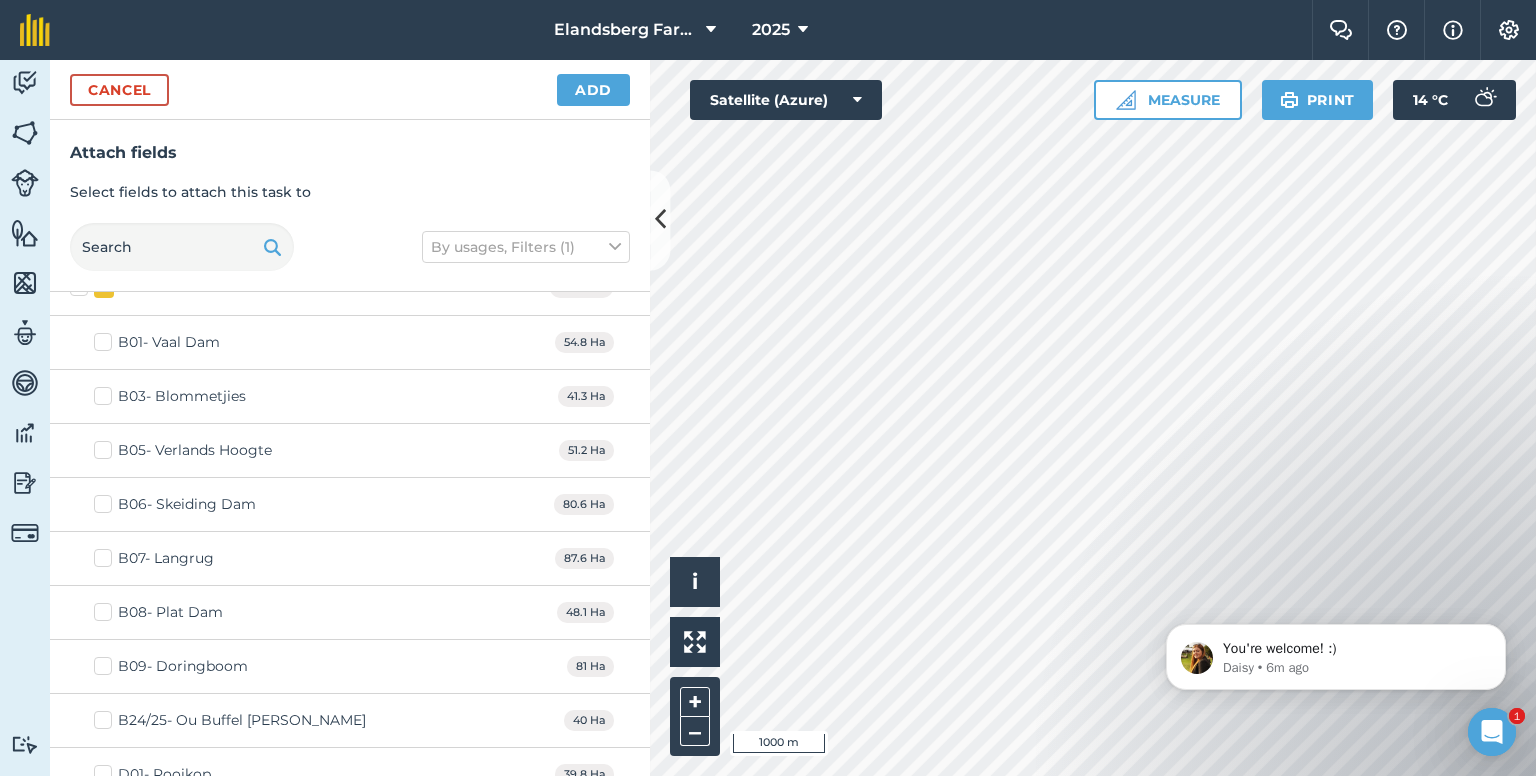 scroll, scrollTop: 3995, scrollLeft: 0, axis: vertical 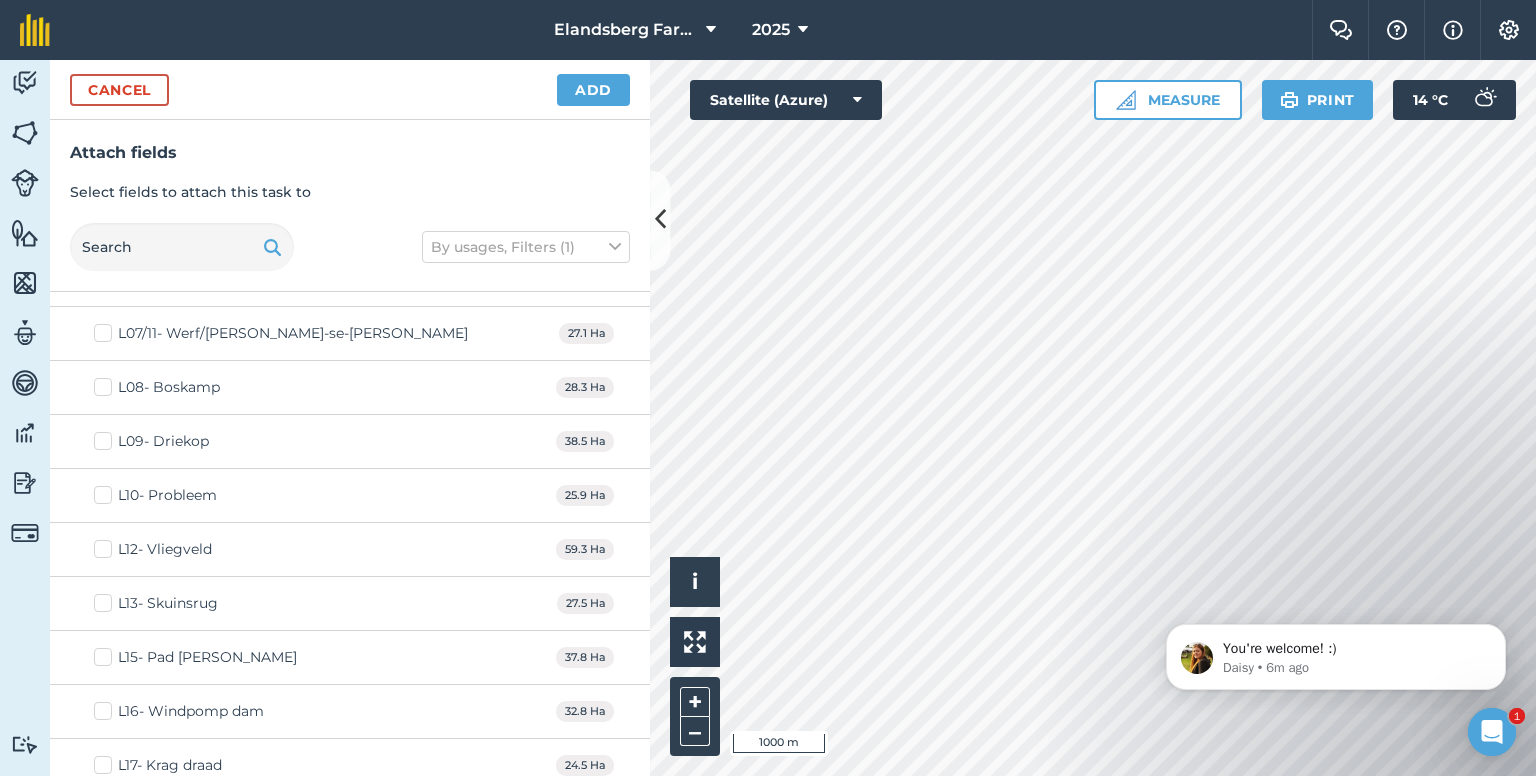 click on "L08- Boskamp" at bounding box center (157, 387) 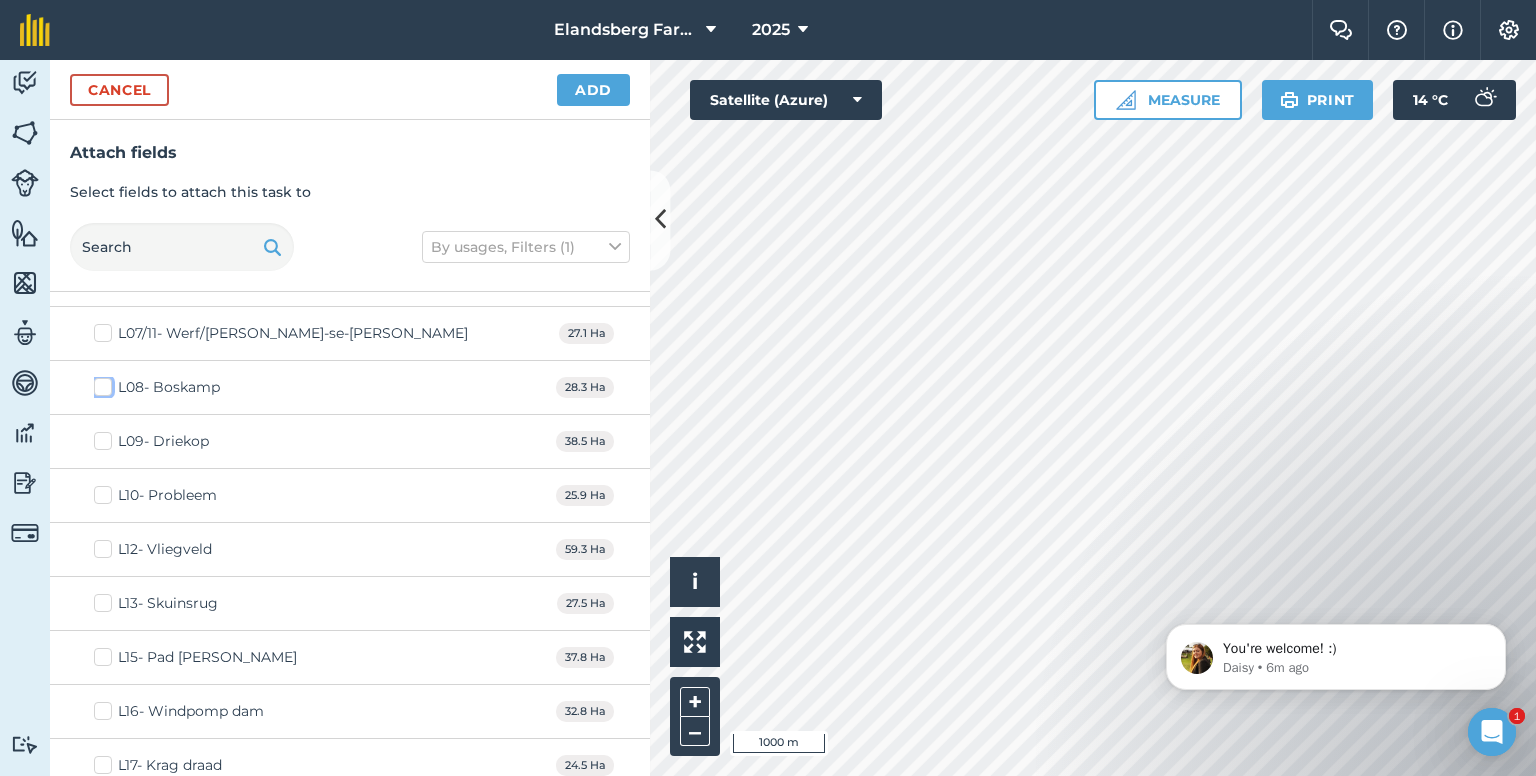 click on "L08- Boskamp" at bounding box center (100, 383) 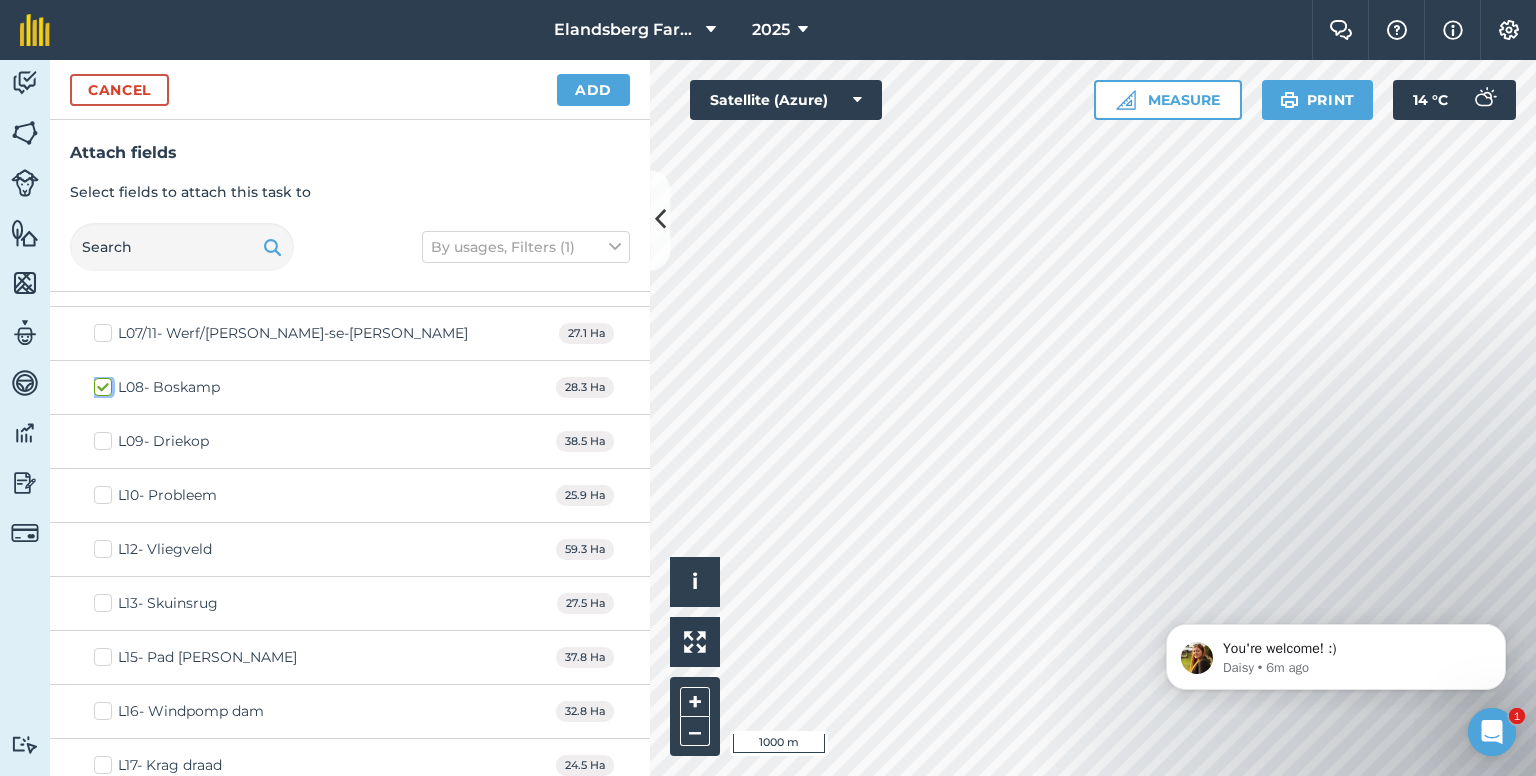 checkbox on "true" 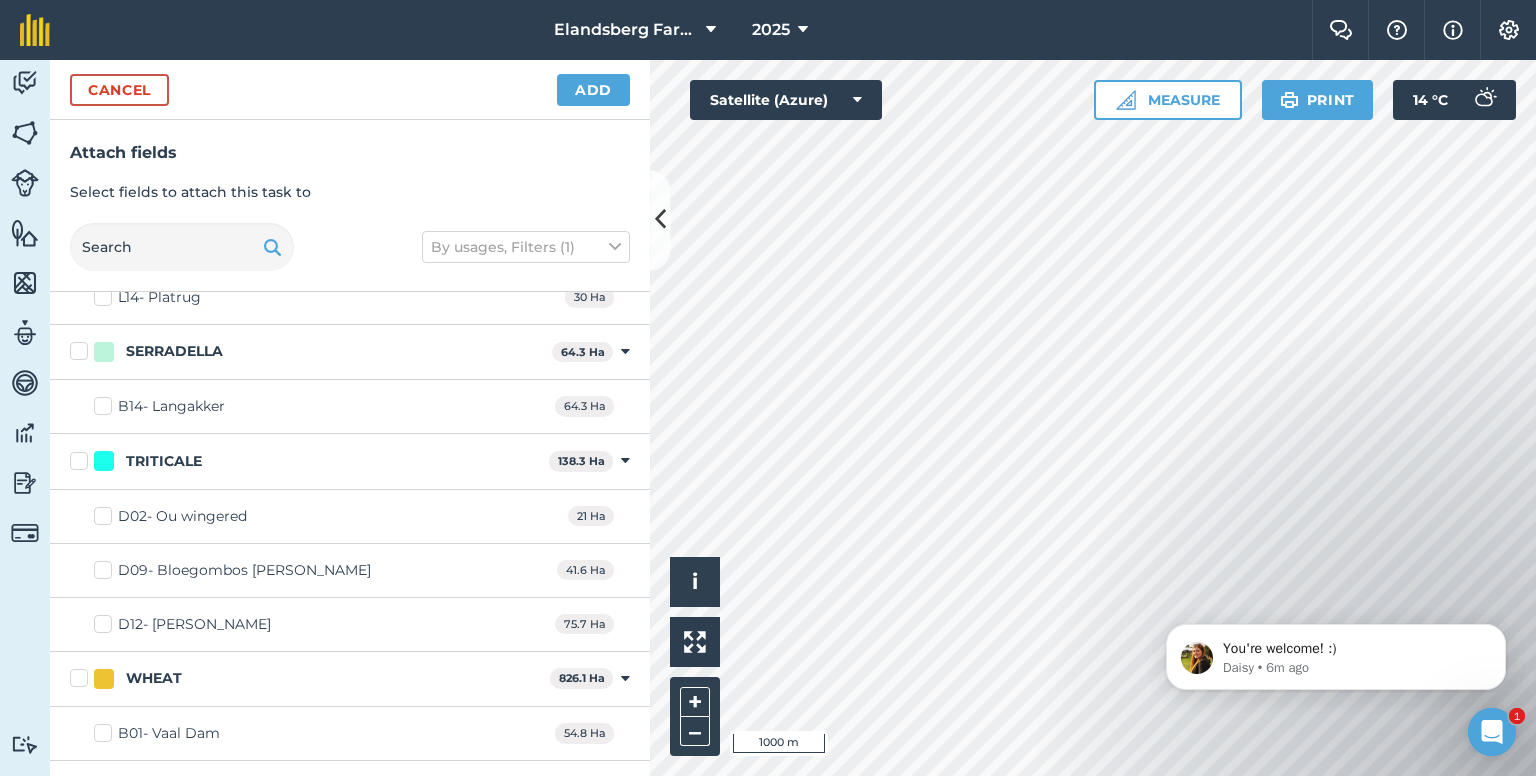 scroll, scrollTop: 3095, scrollLeft: 0, axis: vertical 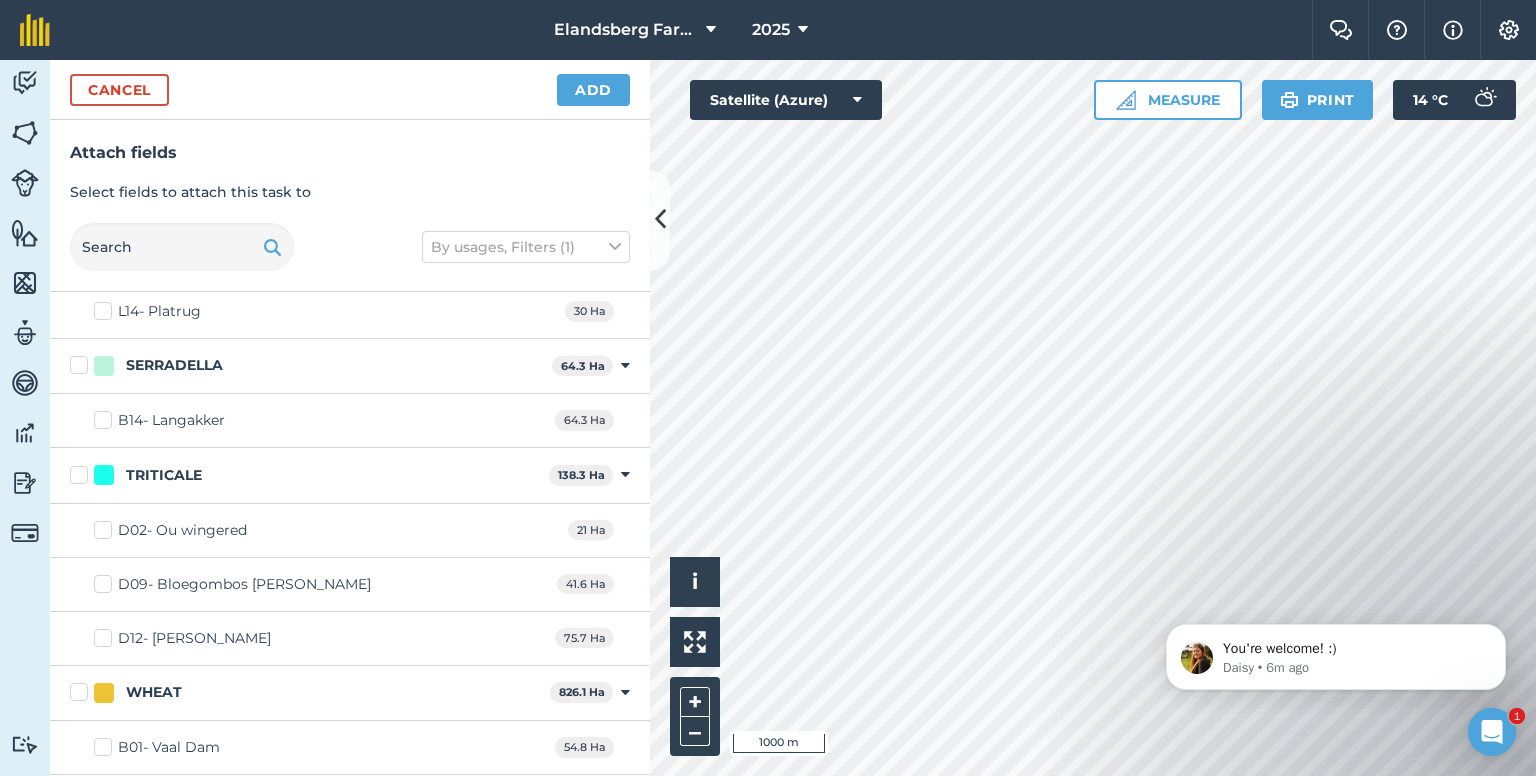 click on "D09- Bloegombos [PERSON_NAME]" at bounding box center (232, 584) 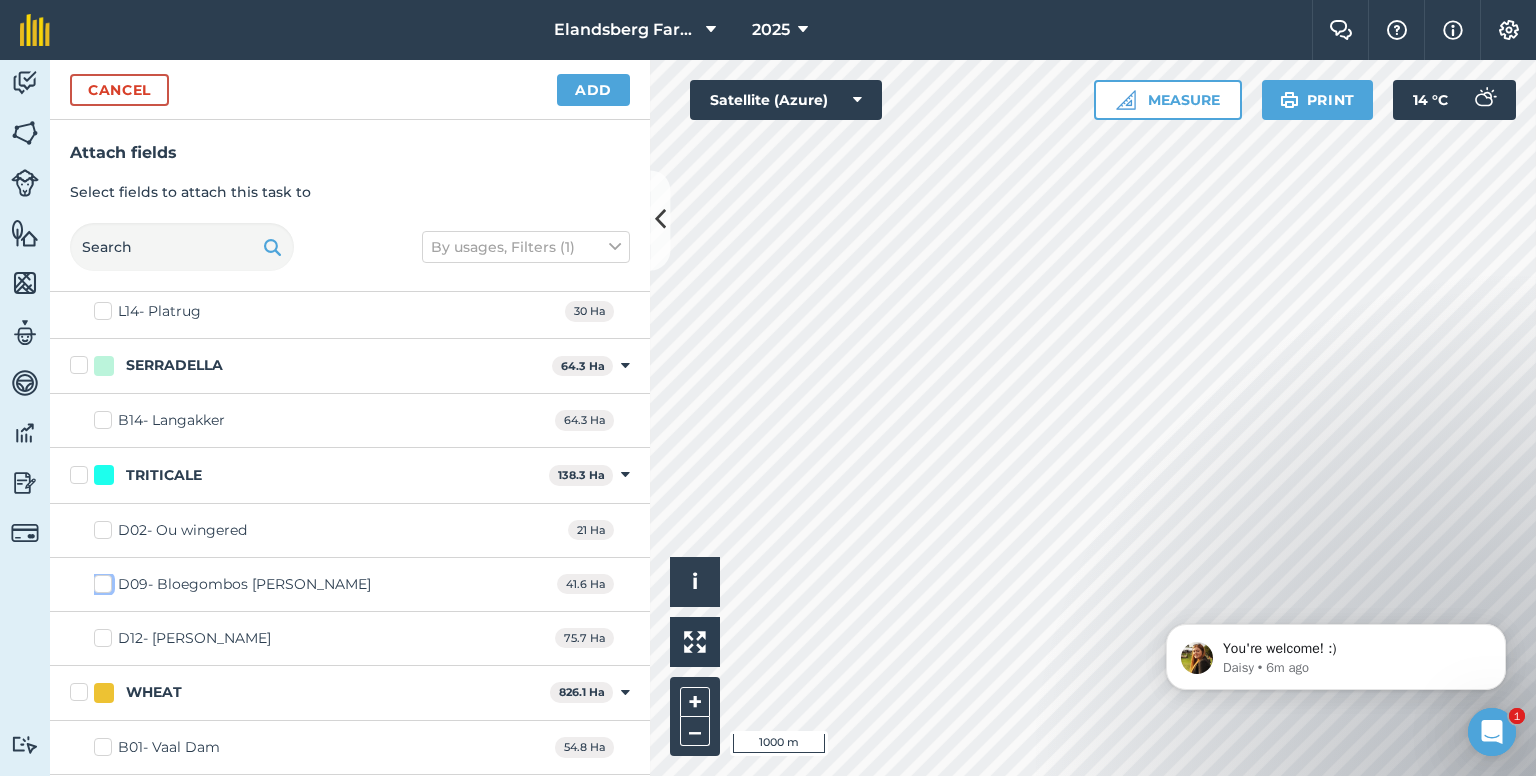 click on "D09- Bloegombos [PERSON_NAME]" at bounding box center [100, 580] 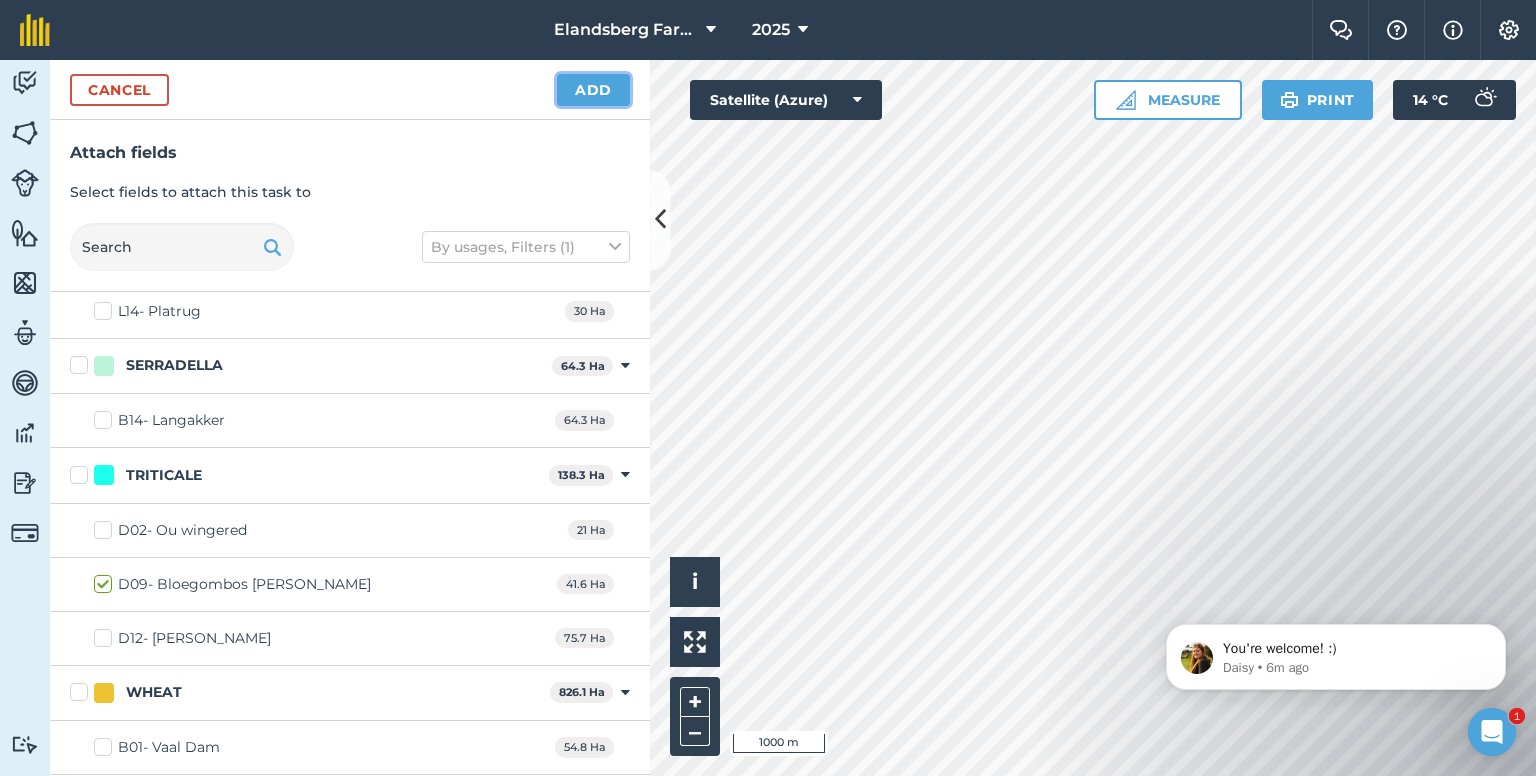 click on "Add" at bounding box center (593, 90) 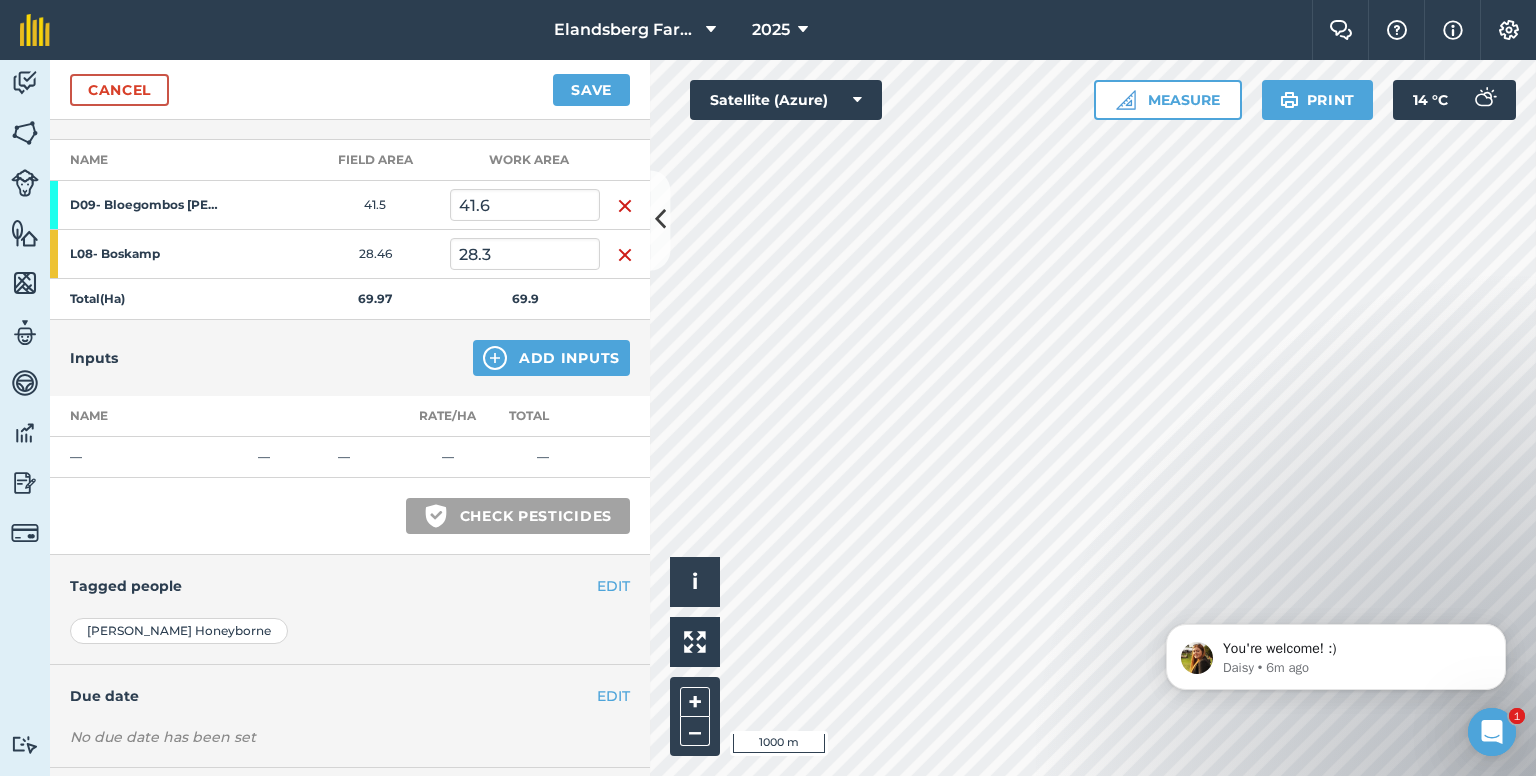 scroll, scrollTop: 360, scrollLeft: 0, axis: vertical 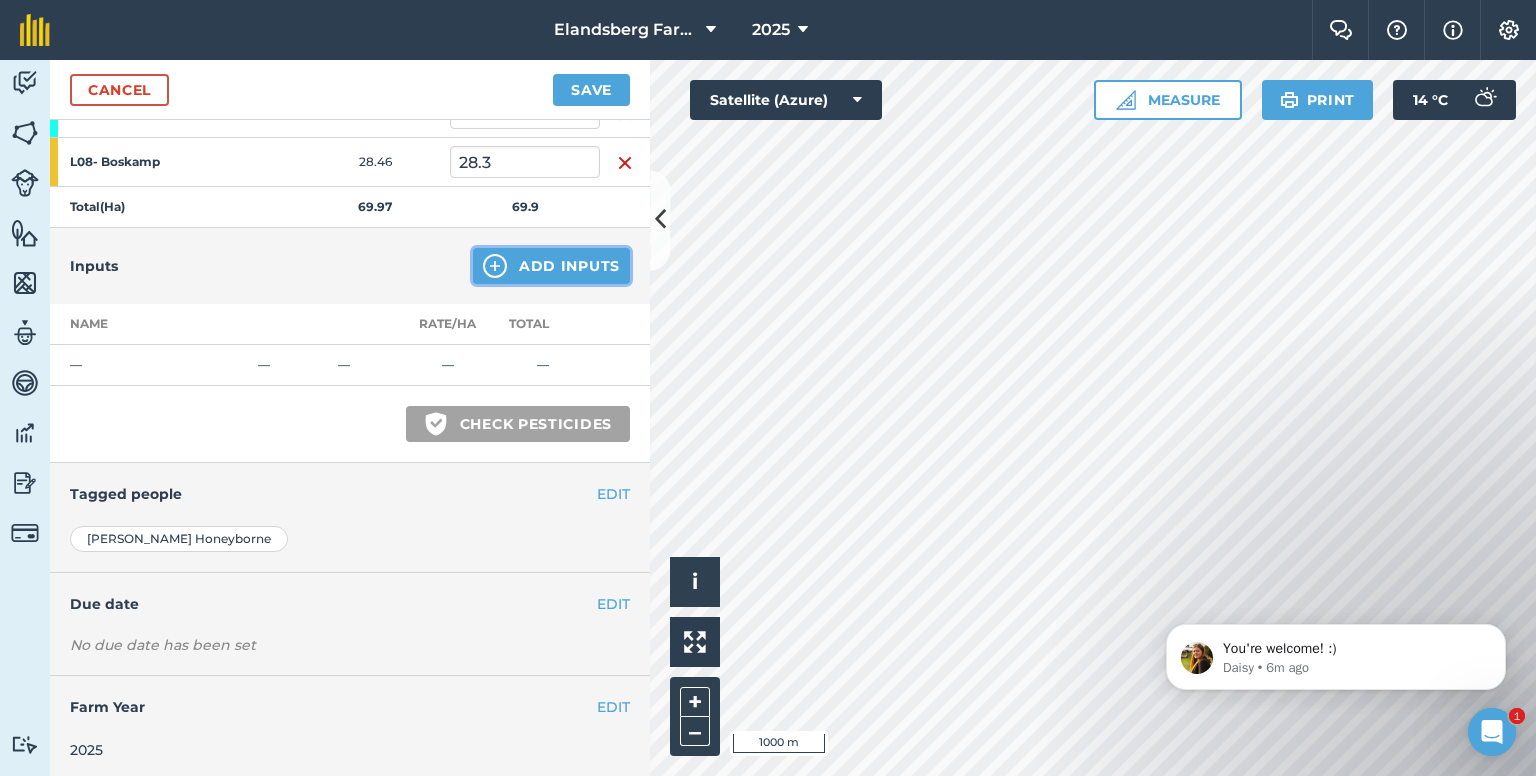 click at bounding box center (495, 266) 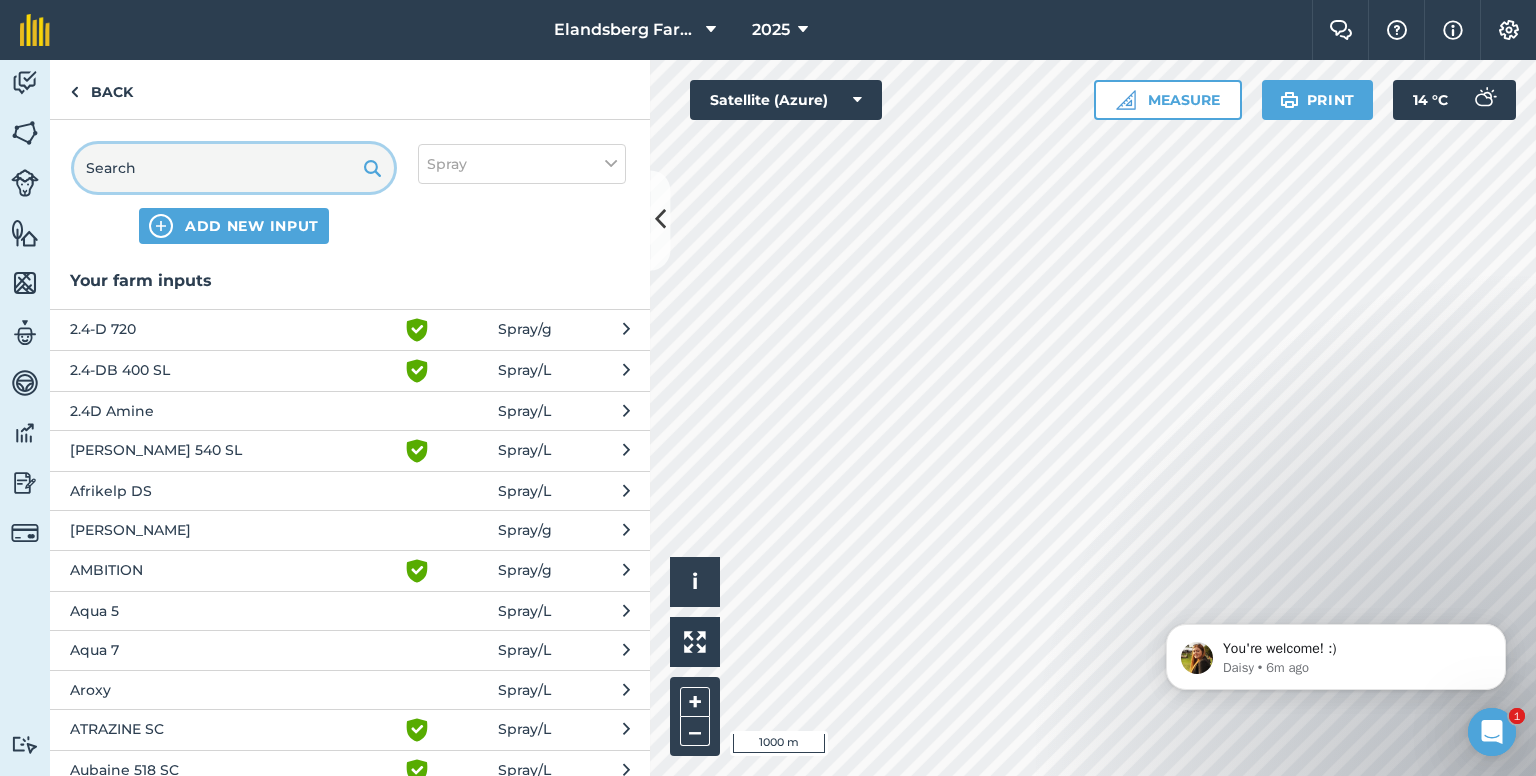 drag, startPoint x: 165, startPoint y: 177, endPoint x: 48, endPoint y: 176, distance: 117.00427 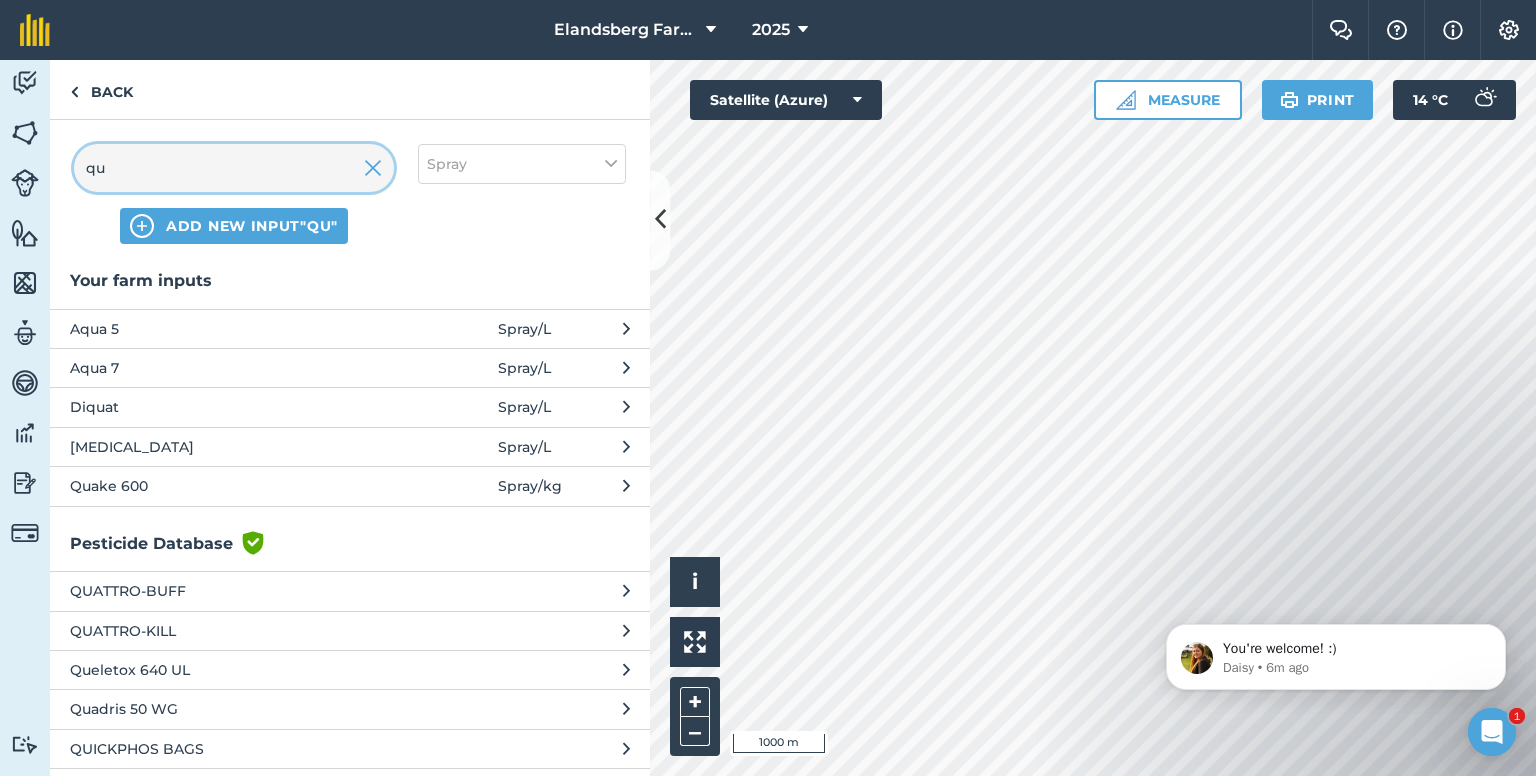 type on "qu" 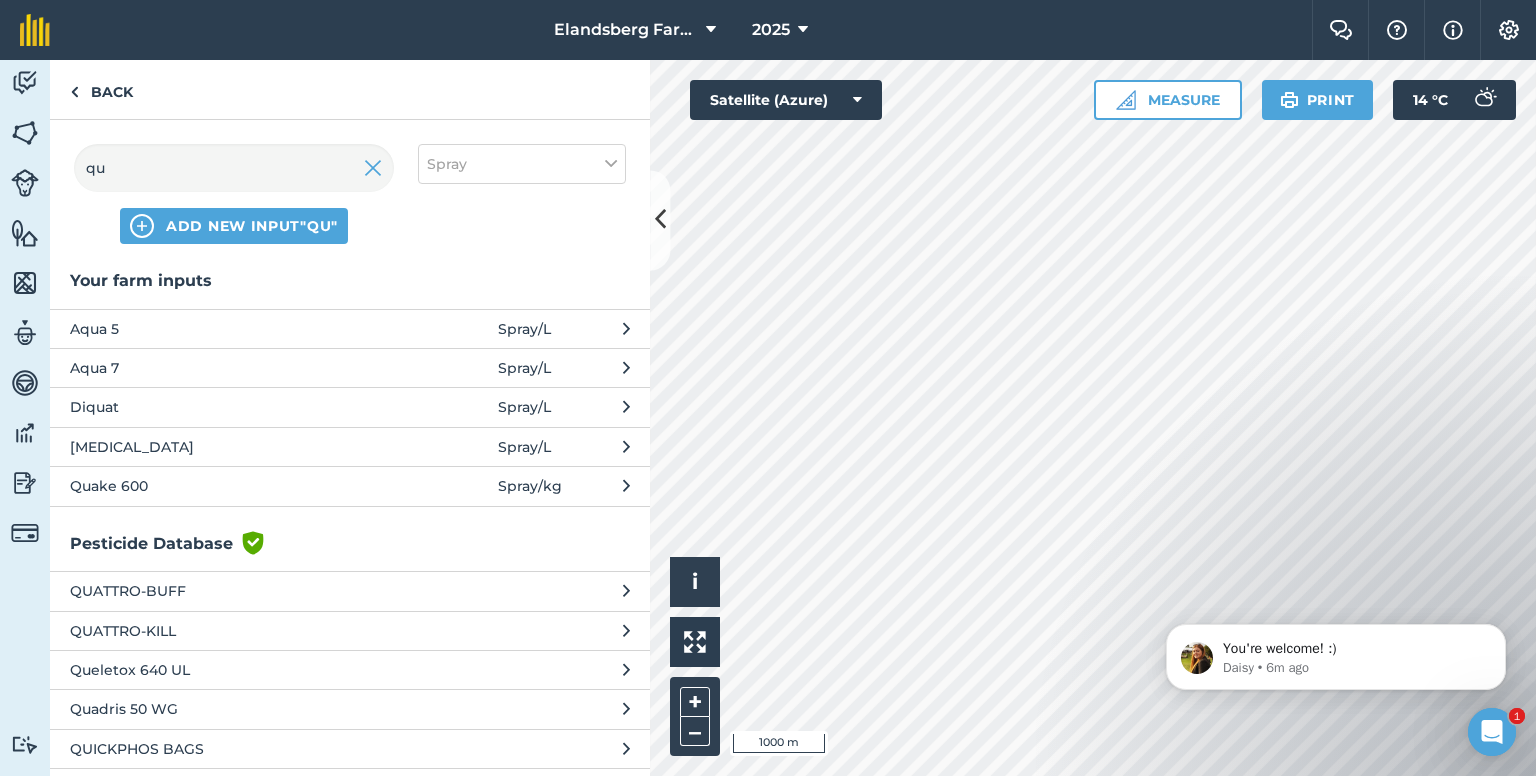 click on "Quake 600" at bounding box center (233, 486) 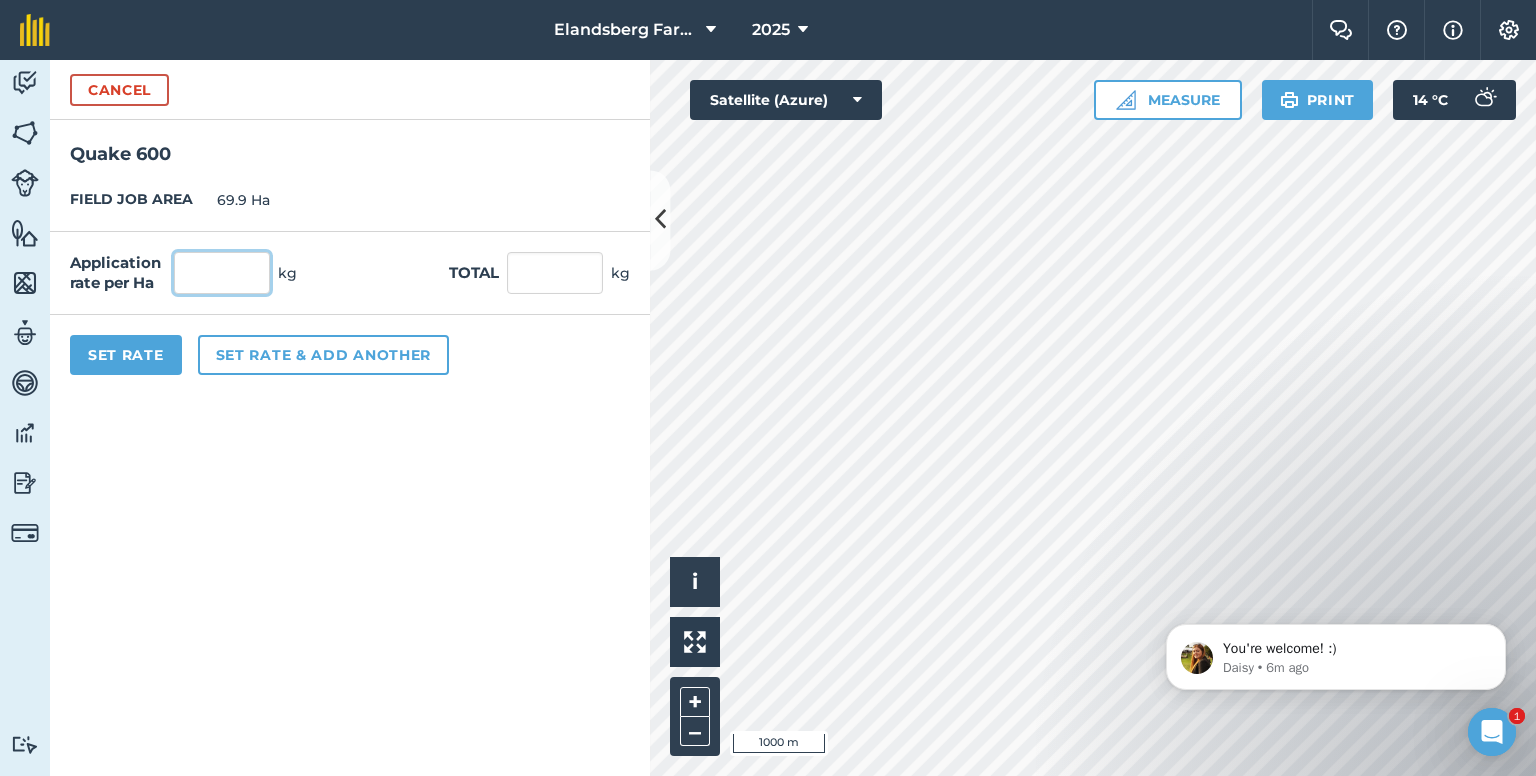 click at bounding box center [222, 273] 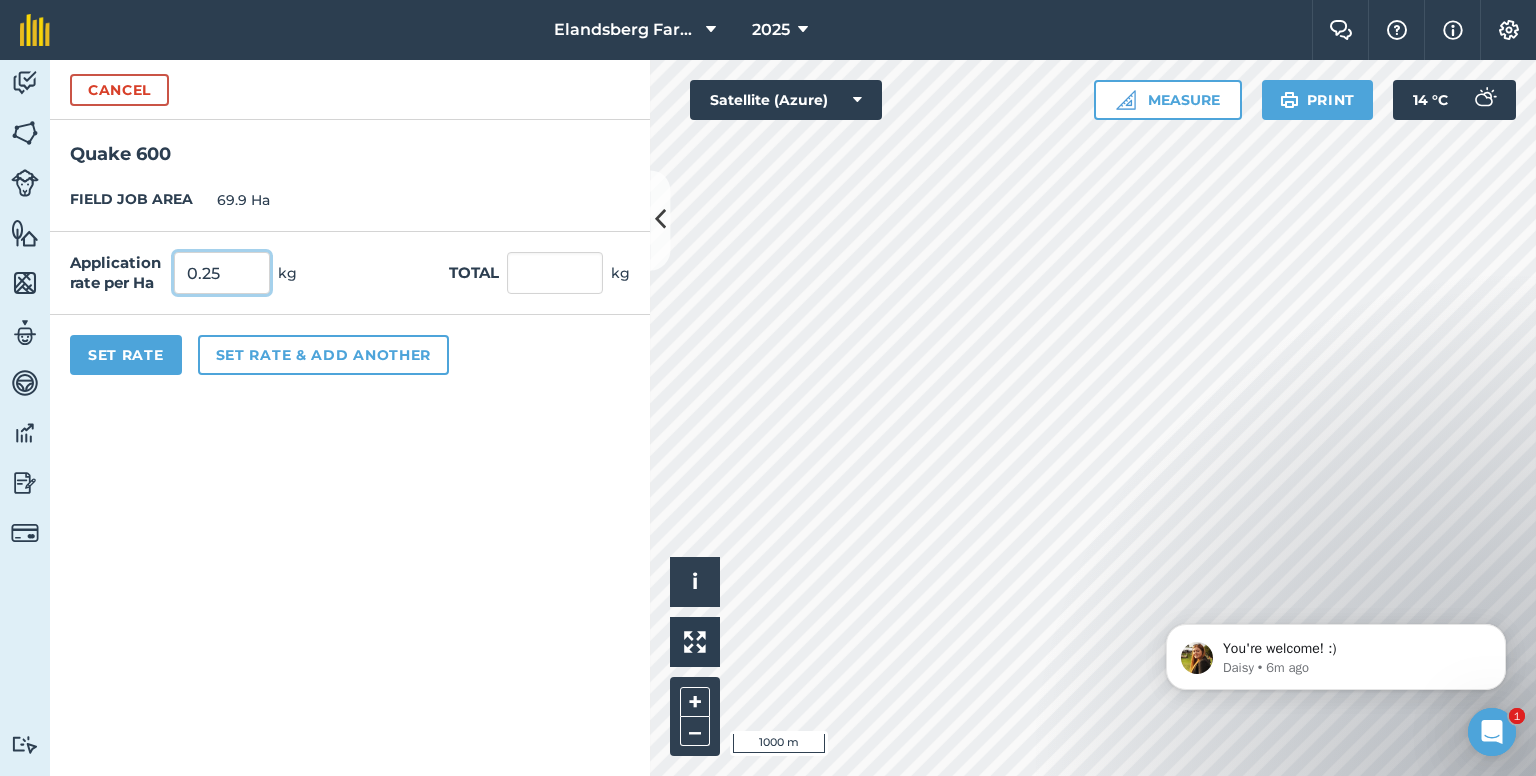 type on "0.25" 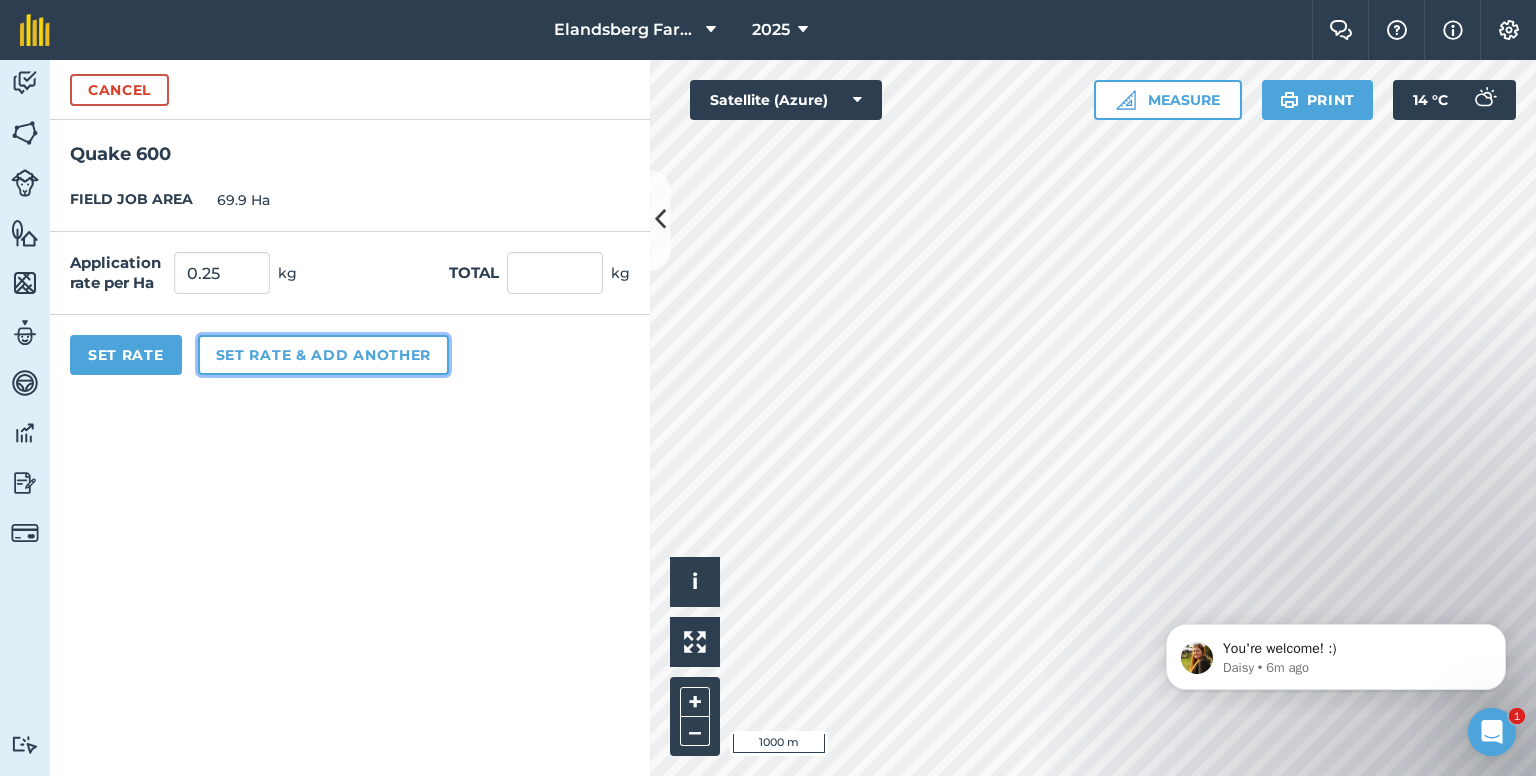 type on "17.475" 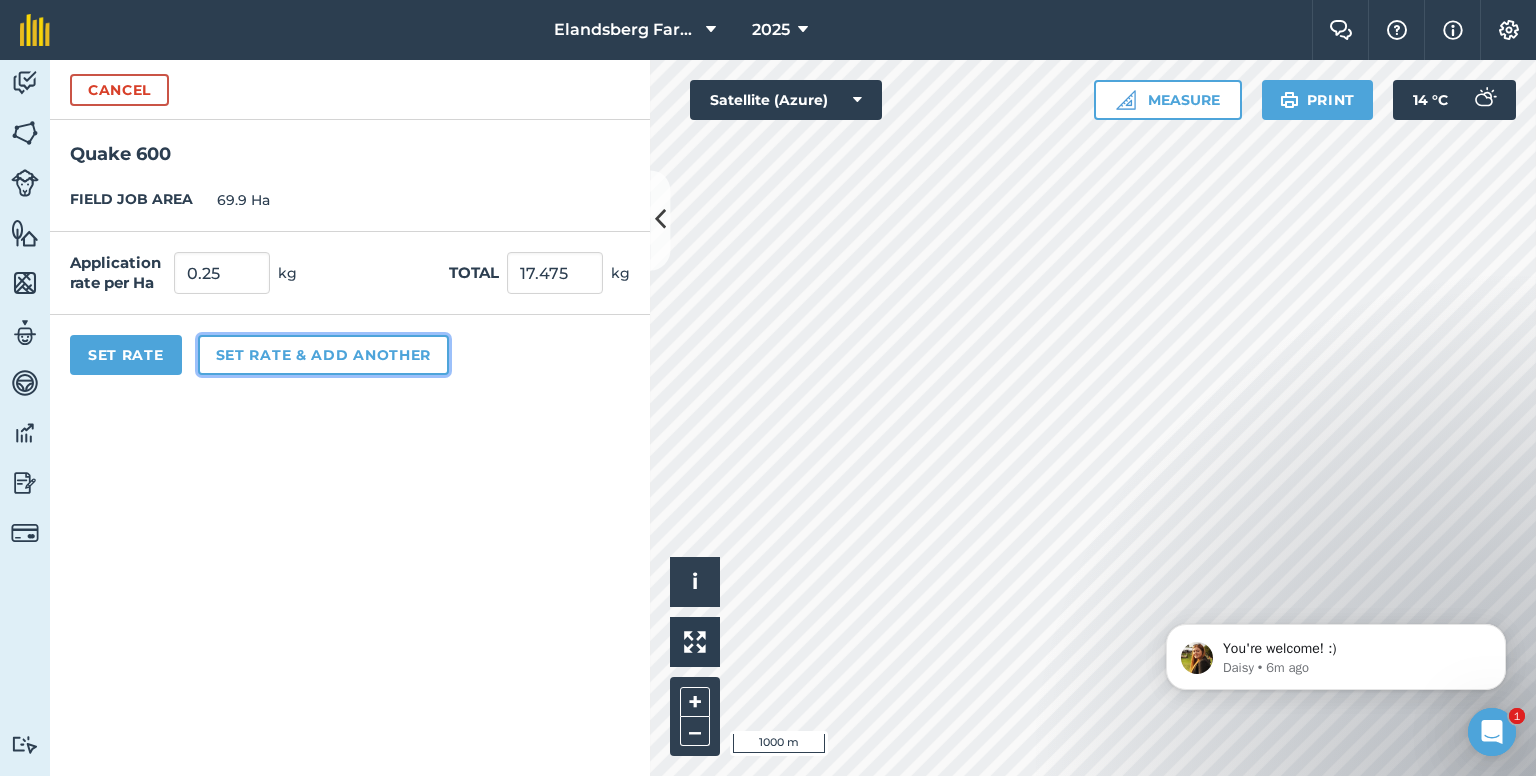 click on "Set rate & add another" at bounding box center [323, 355] 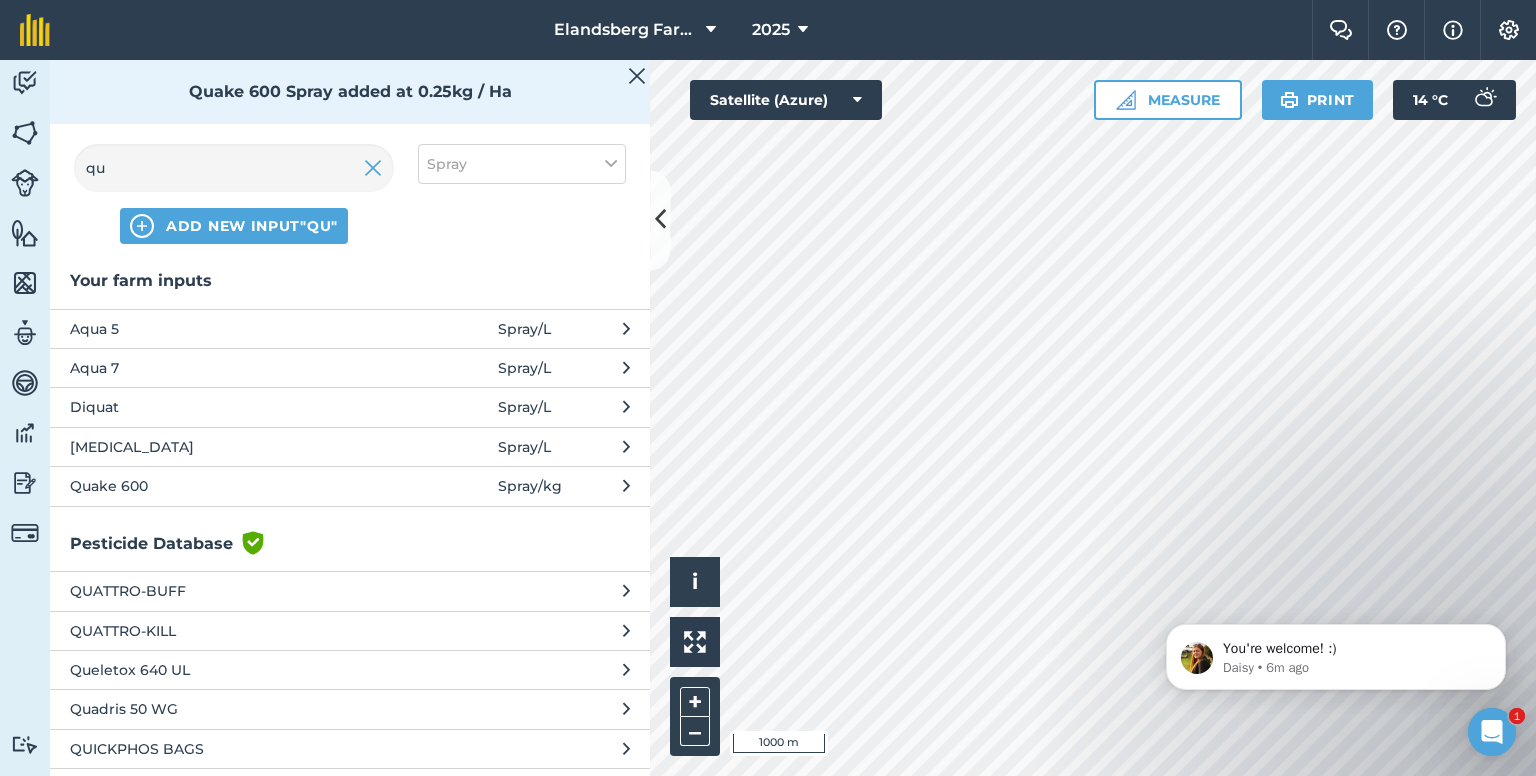 click on "Aqua 7" at bounding box center (233, 368) 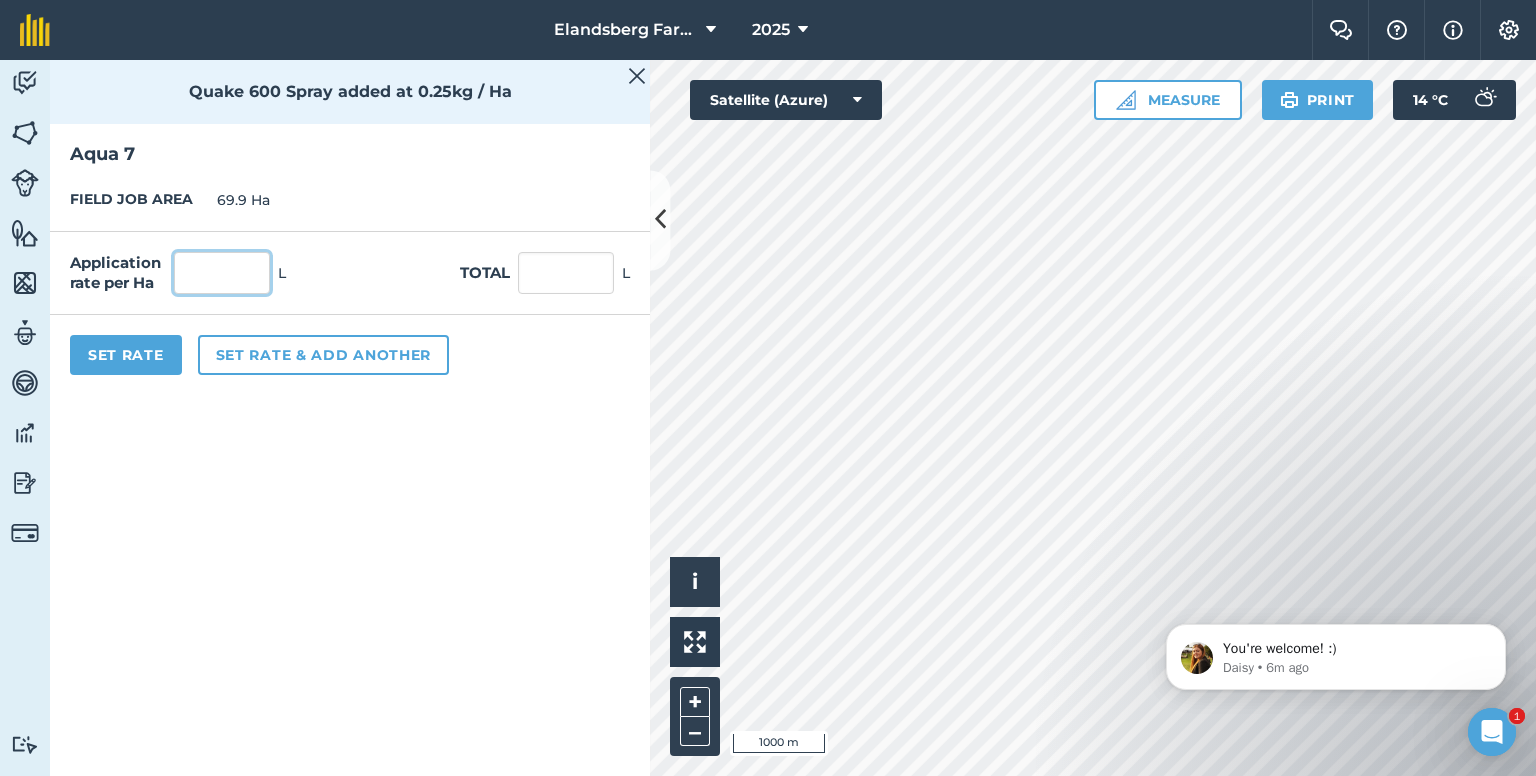 click at bounding box center (222, 273) 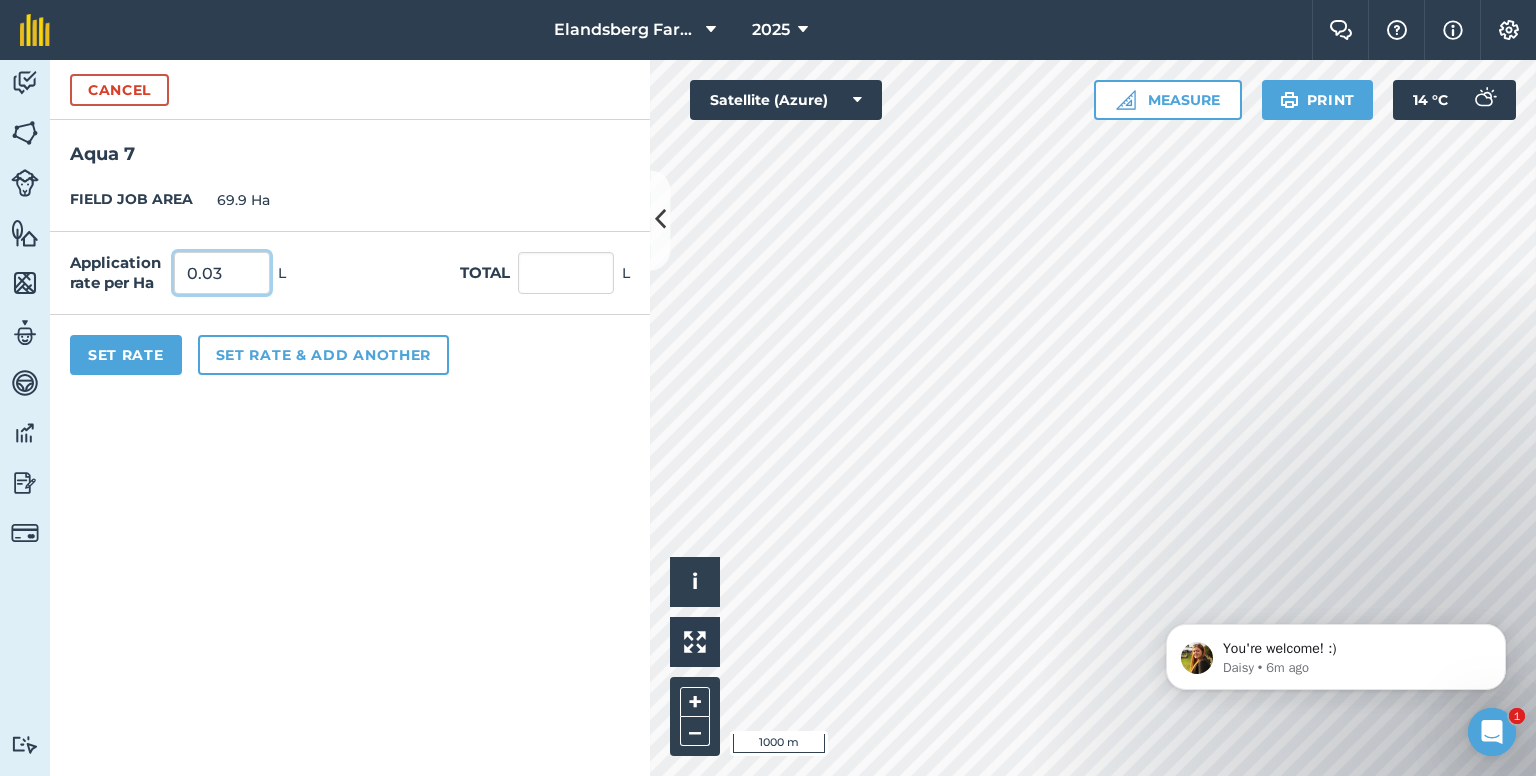 type on "0.03" 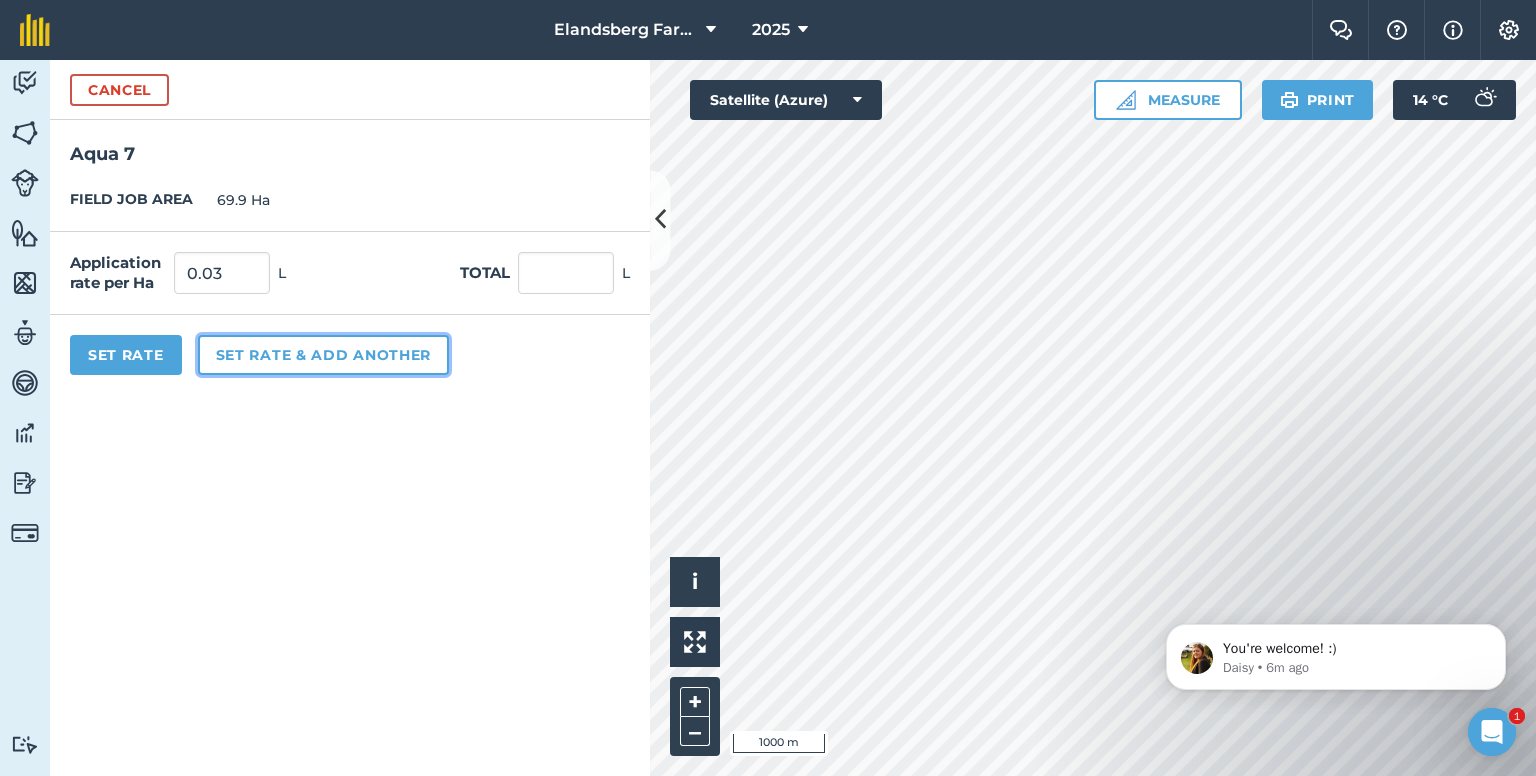 type on "2.097" 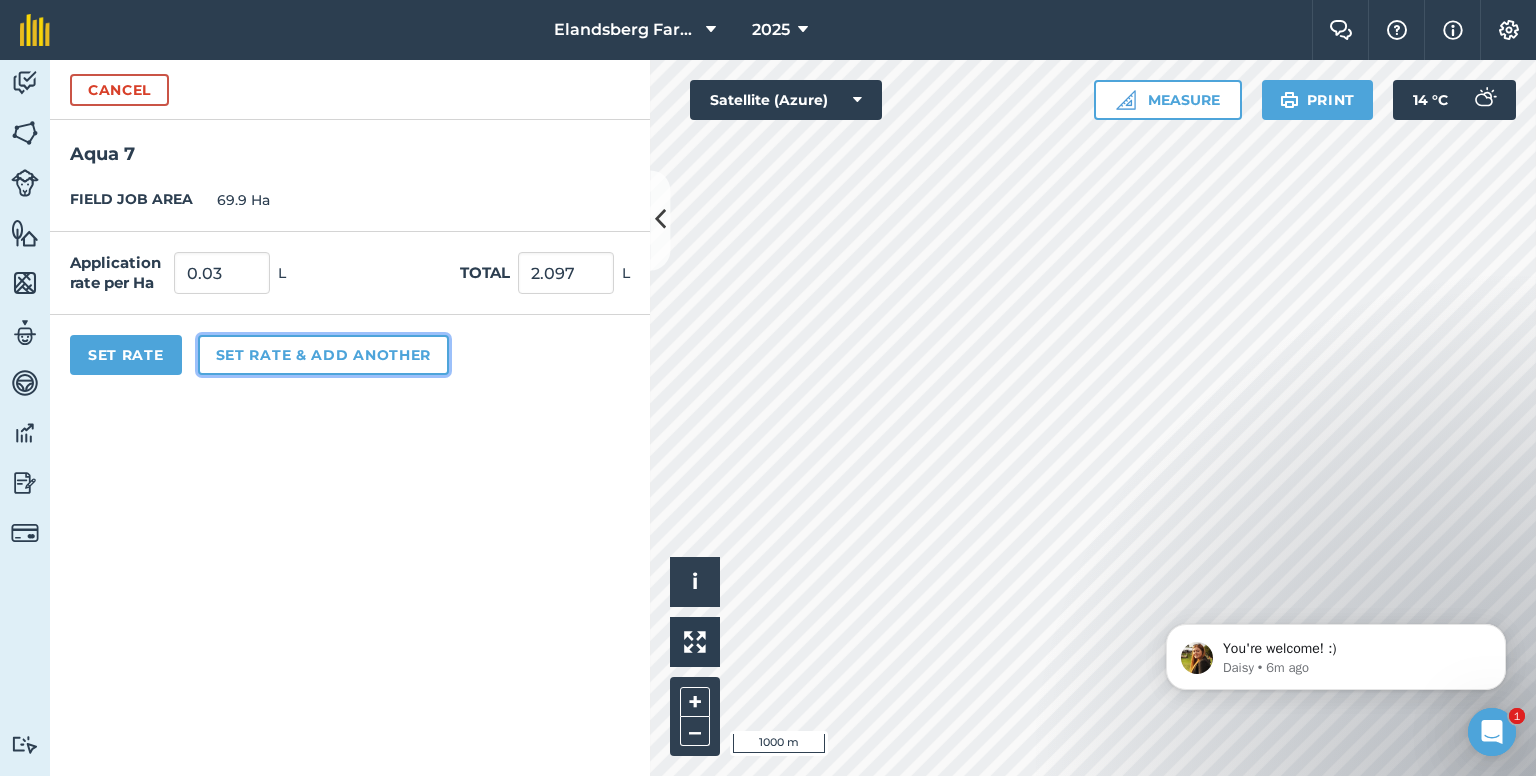 click on "Set rate & add another" at bounding box center [323, 355] 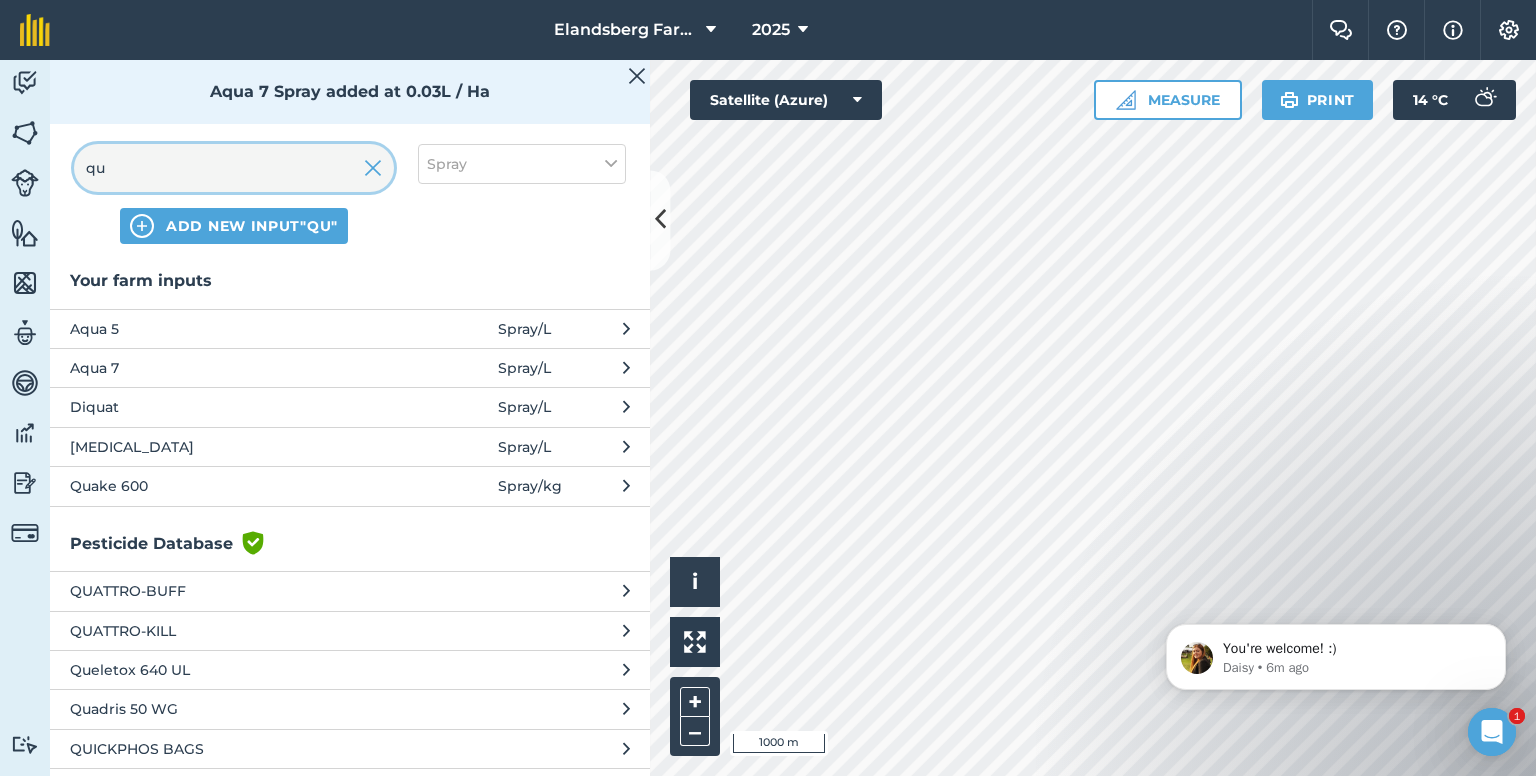 drag, startPoint x: 205, startPoint y: 169, endPoint x: 56, endPoint y: 177, distance: 149.21461 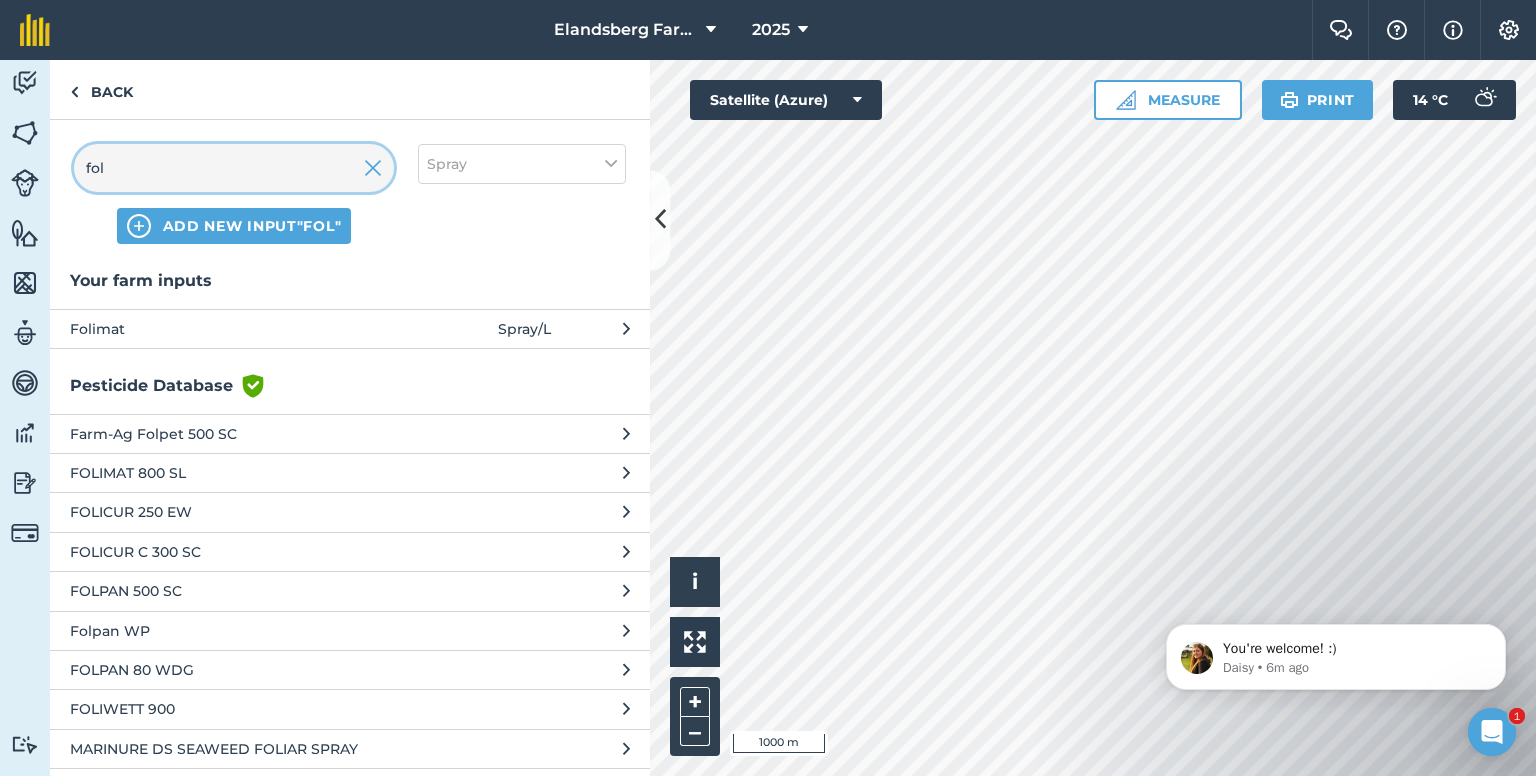 type on "fol" 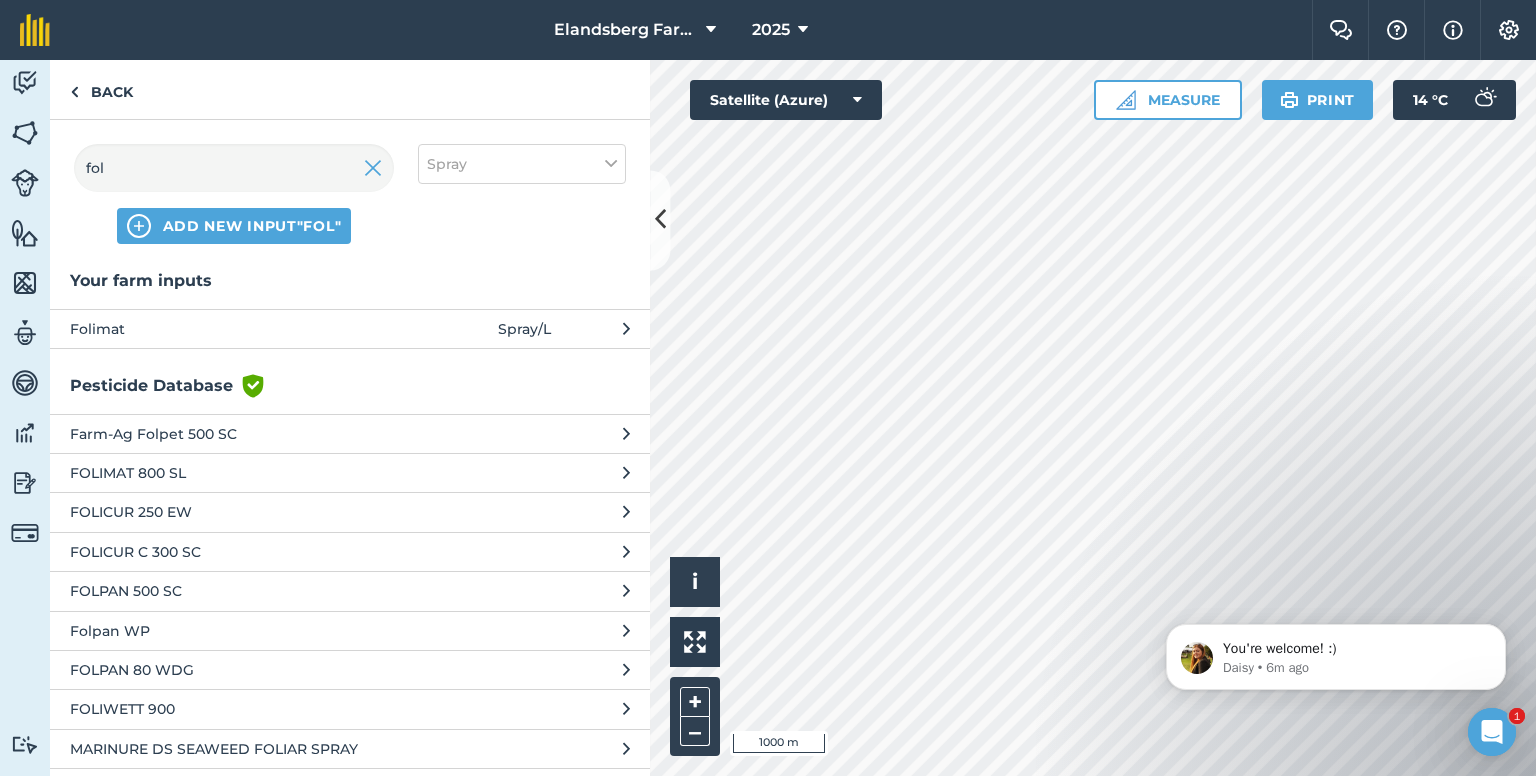 click on "Folimat" at bounding box center (233, 329) 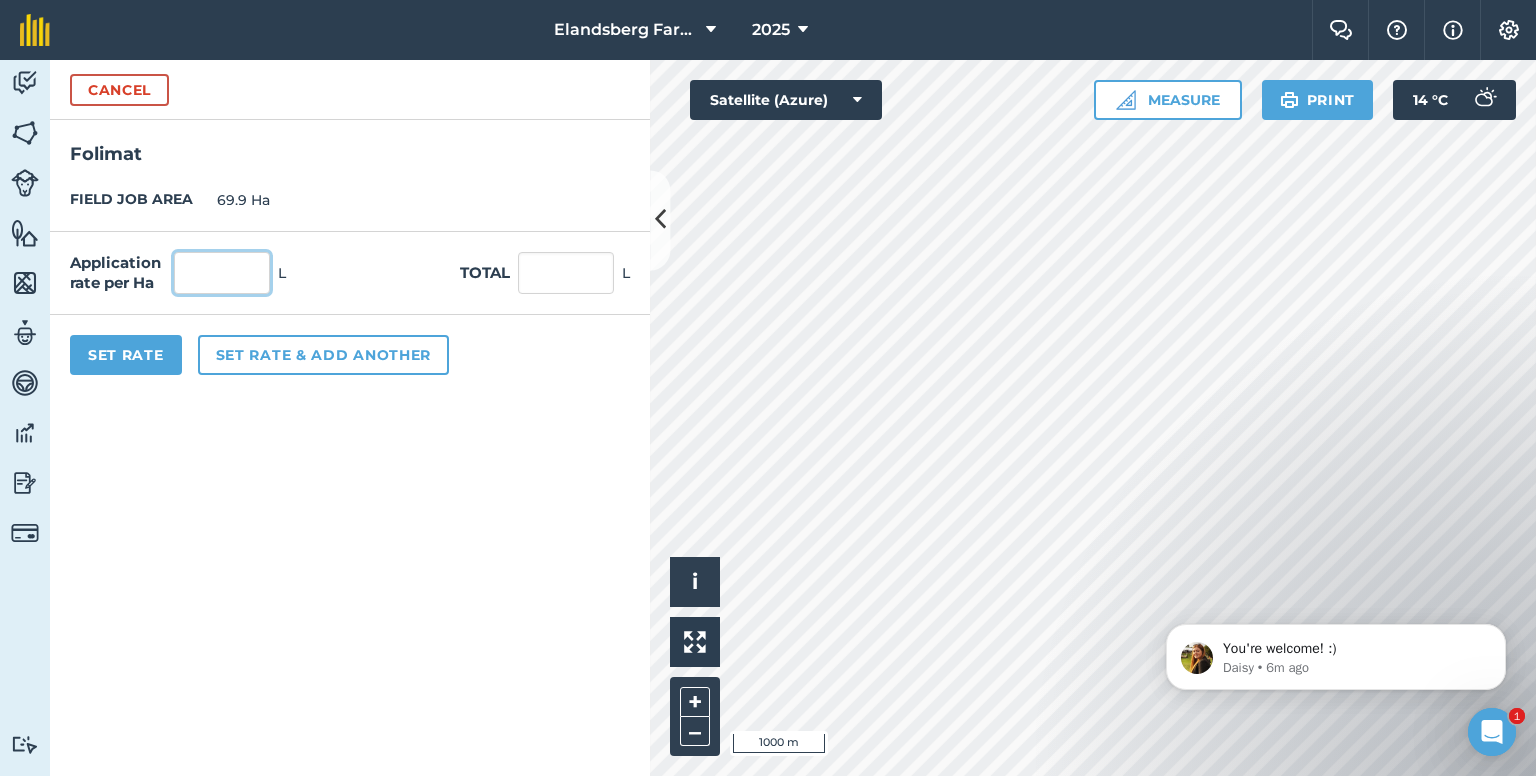 click at bounding box center (222, 273) 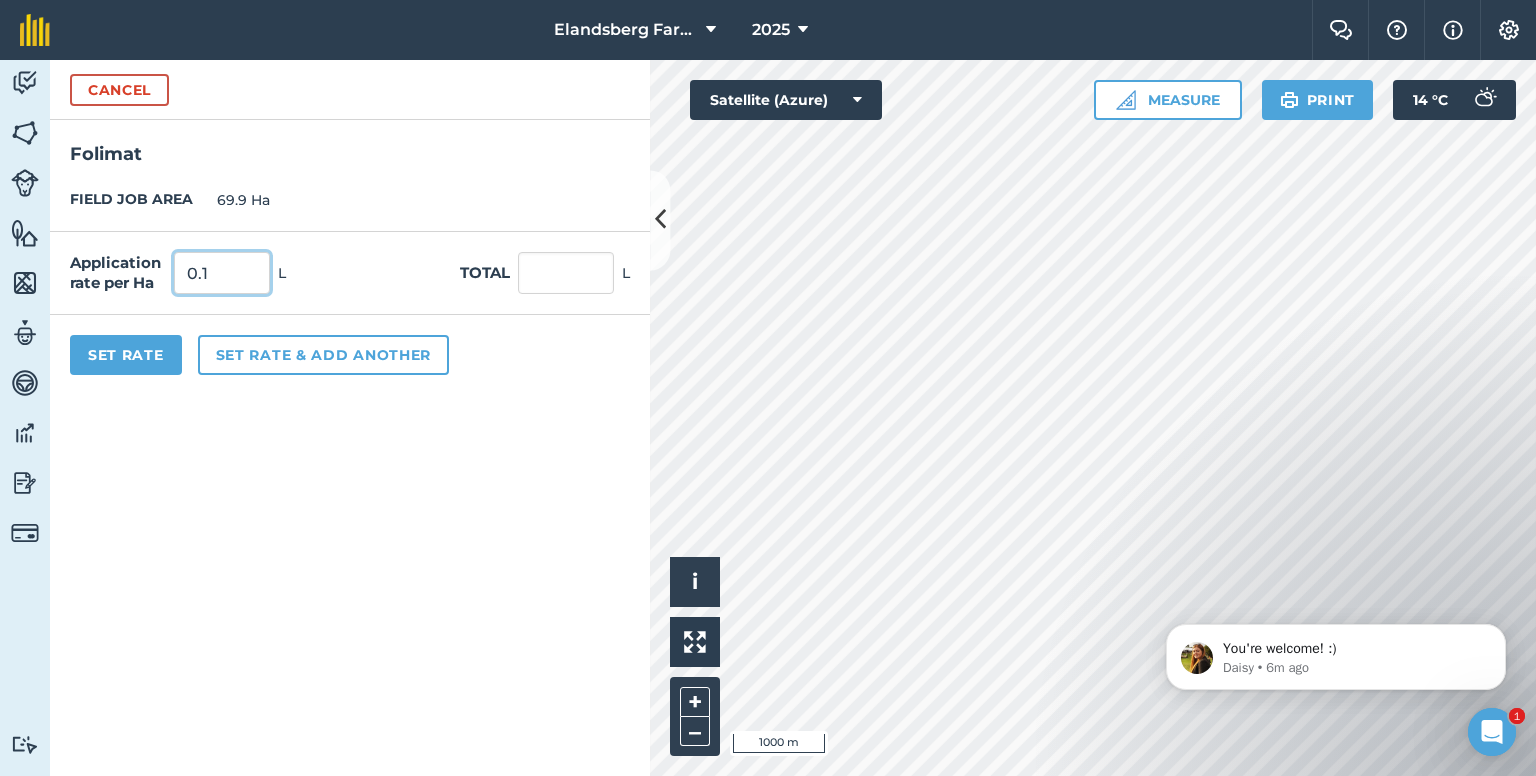 type on "0.1" 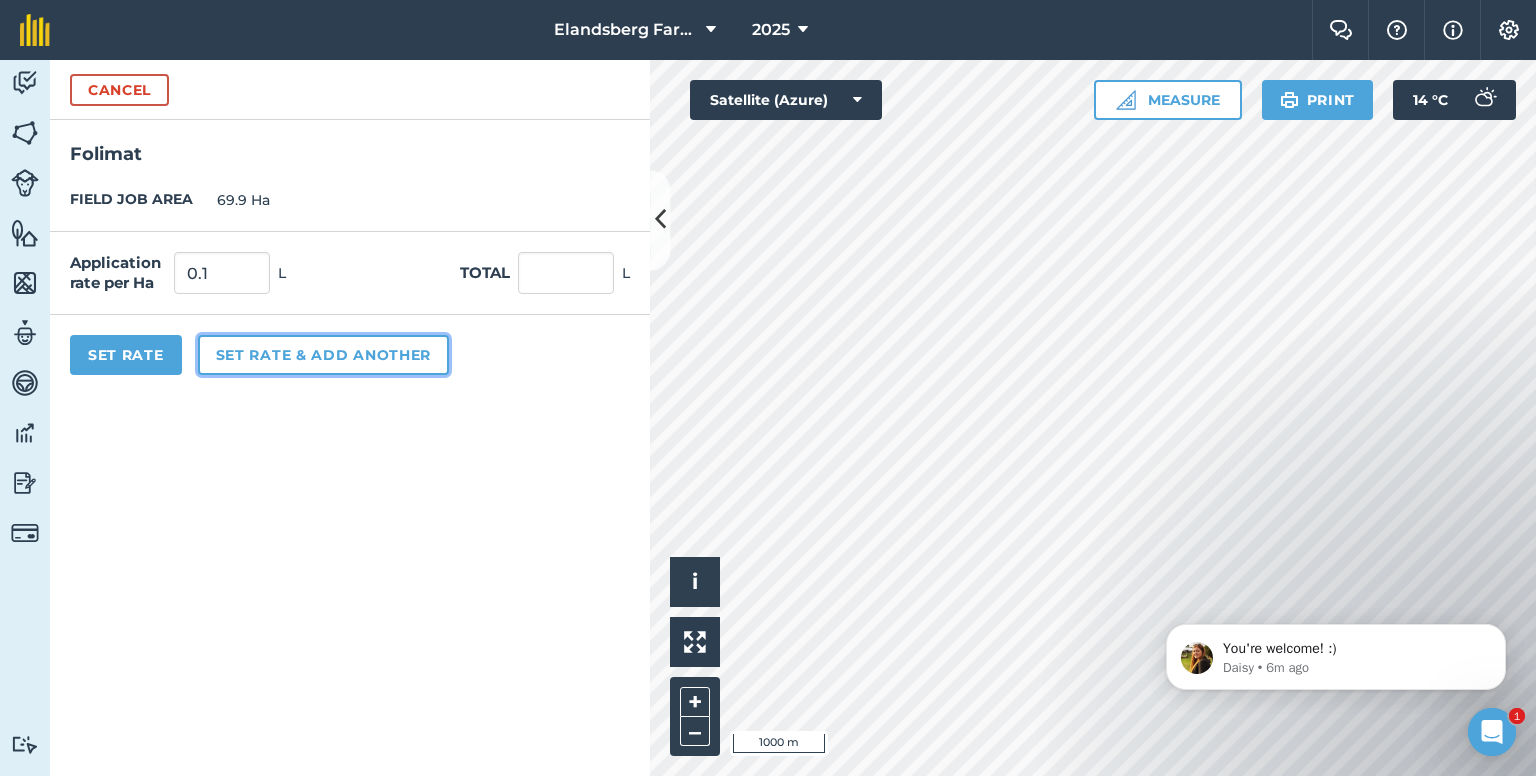 type on "6.99" 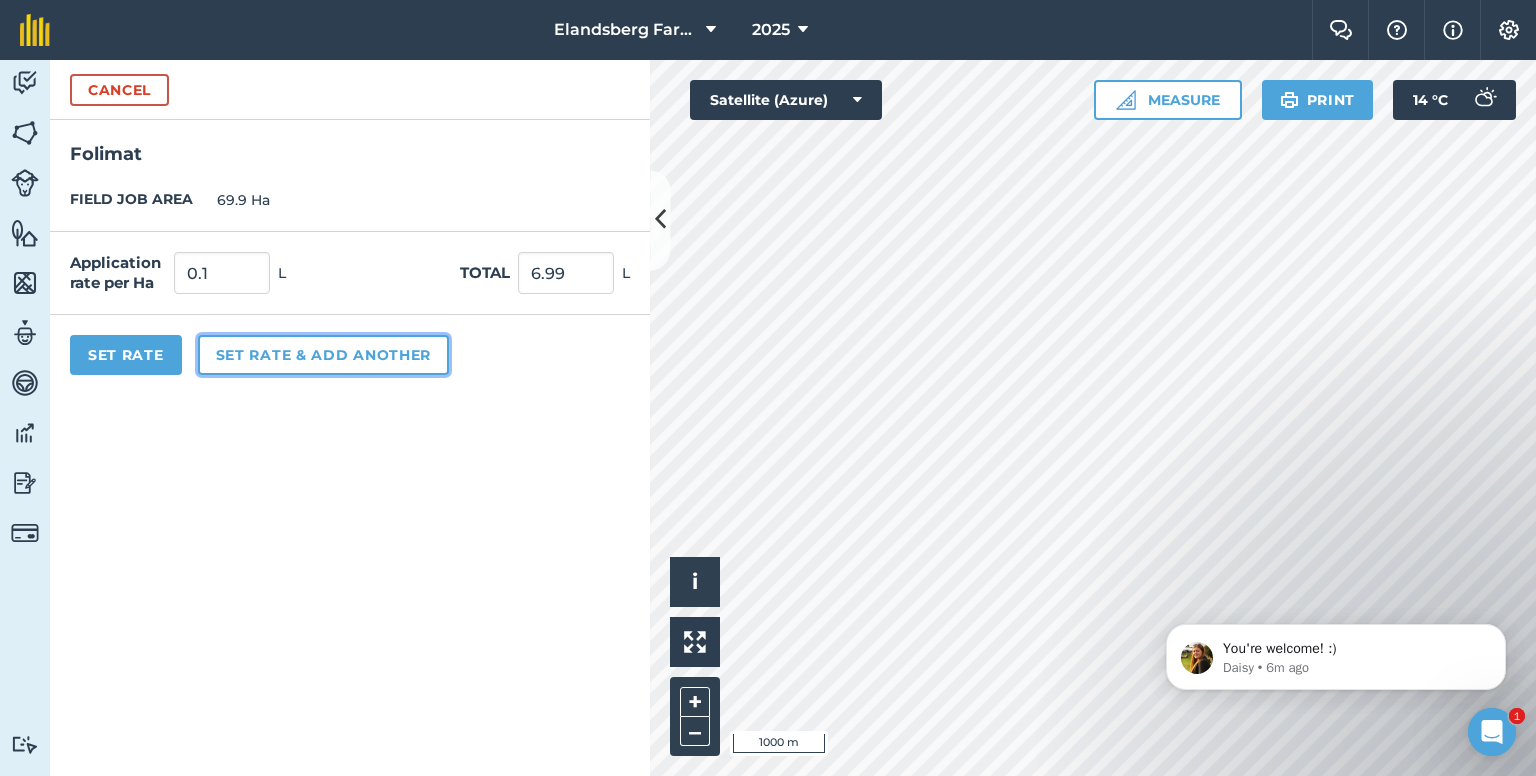 click on "Set rate & add another" at bounding box center [323, 355] 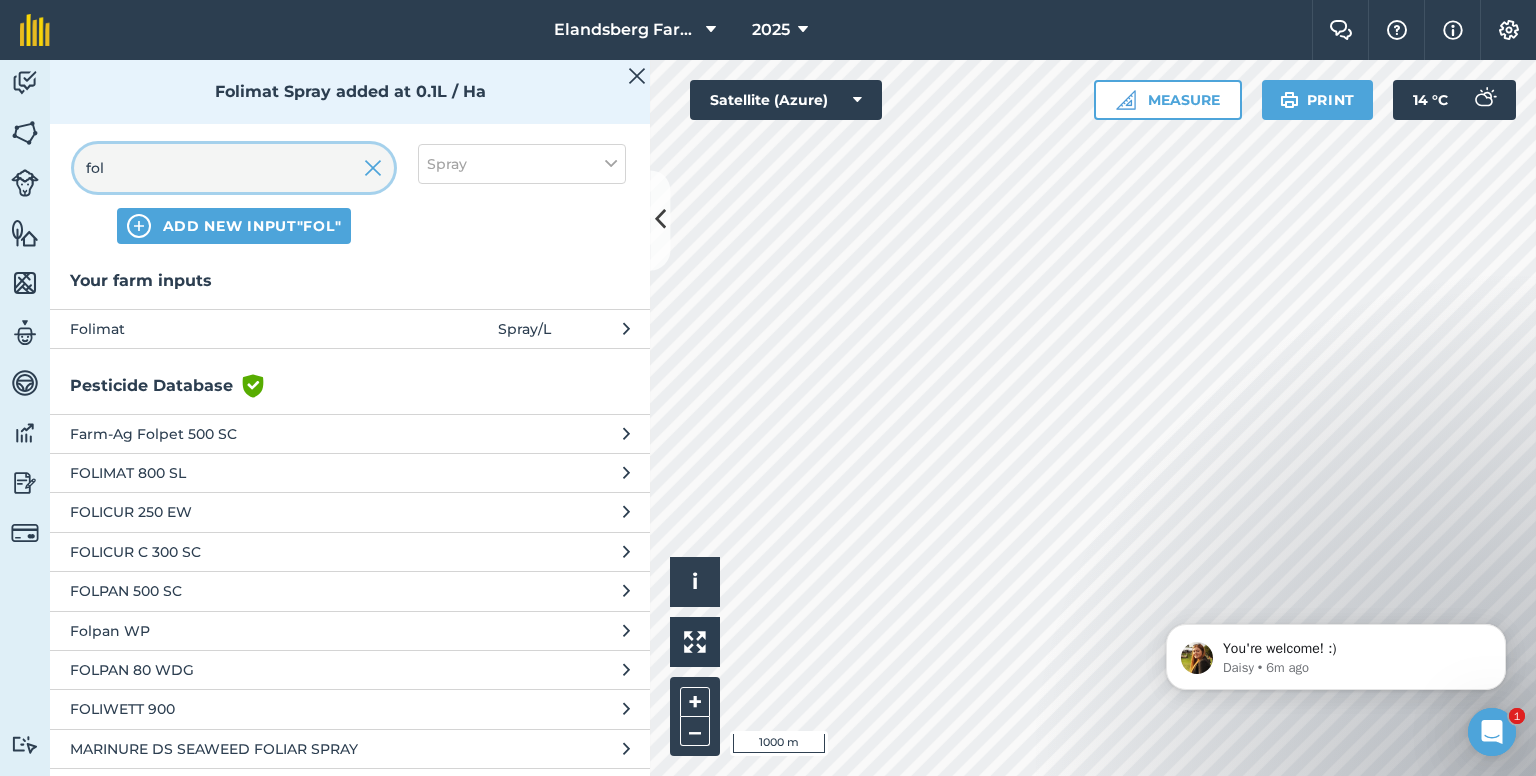 drag, startPoint x: 206, startPoint y: 161, endPoint x: 63, endPoint y: 164, distance: 143.03146 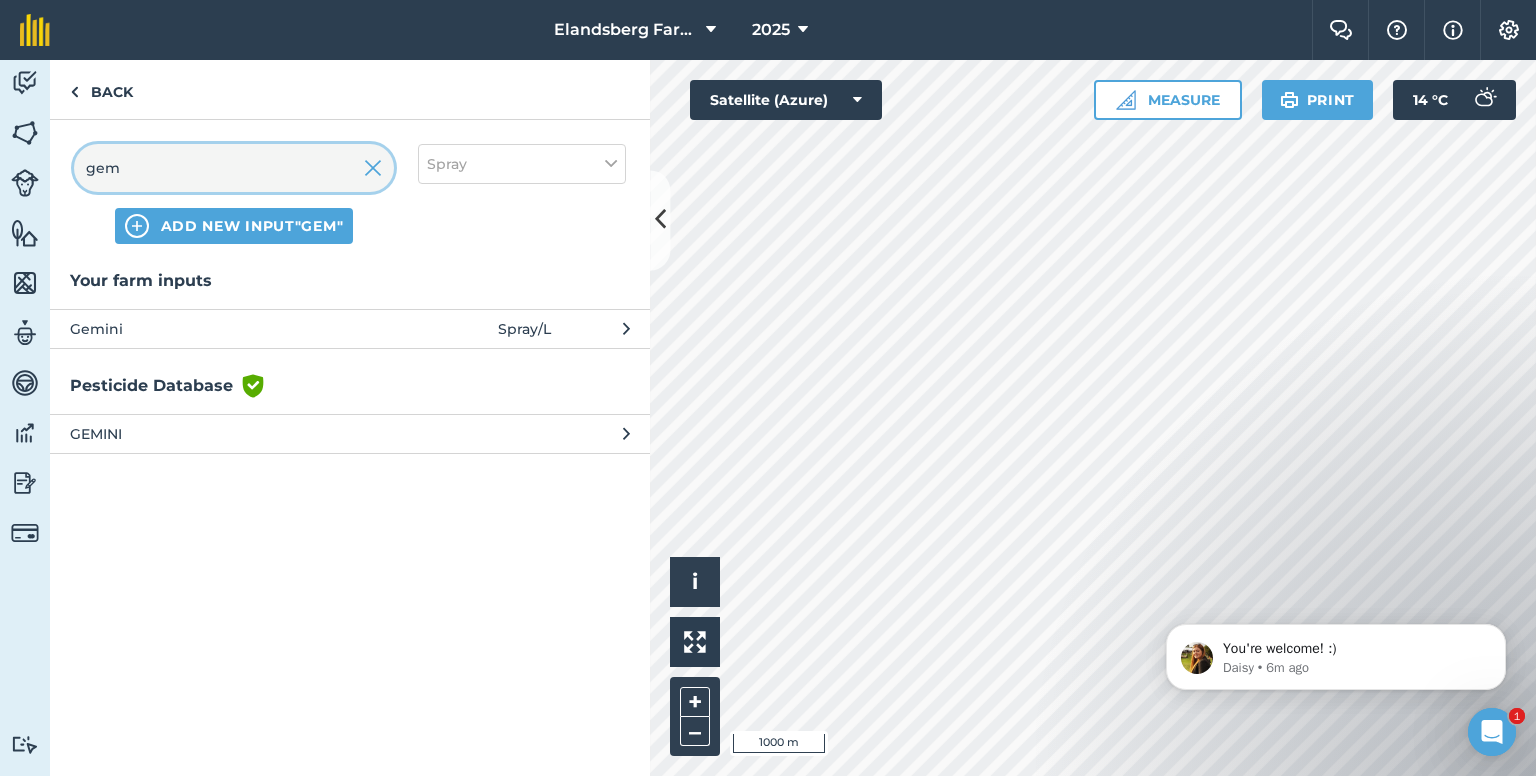 type on "gem" 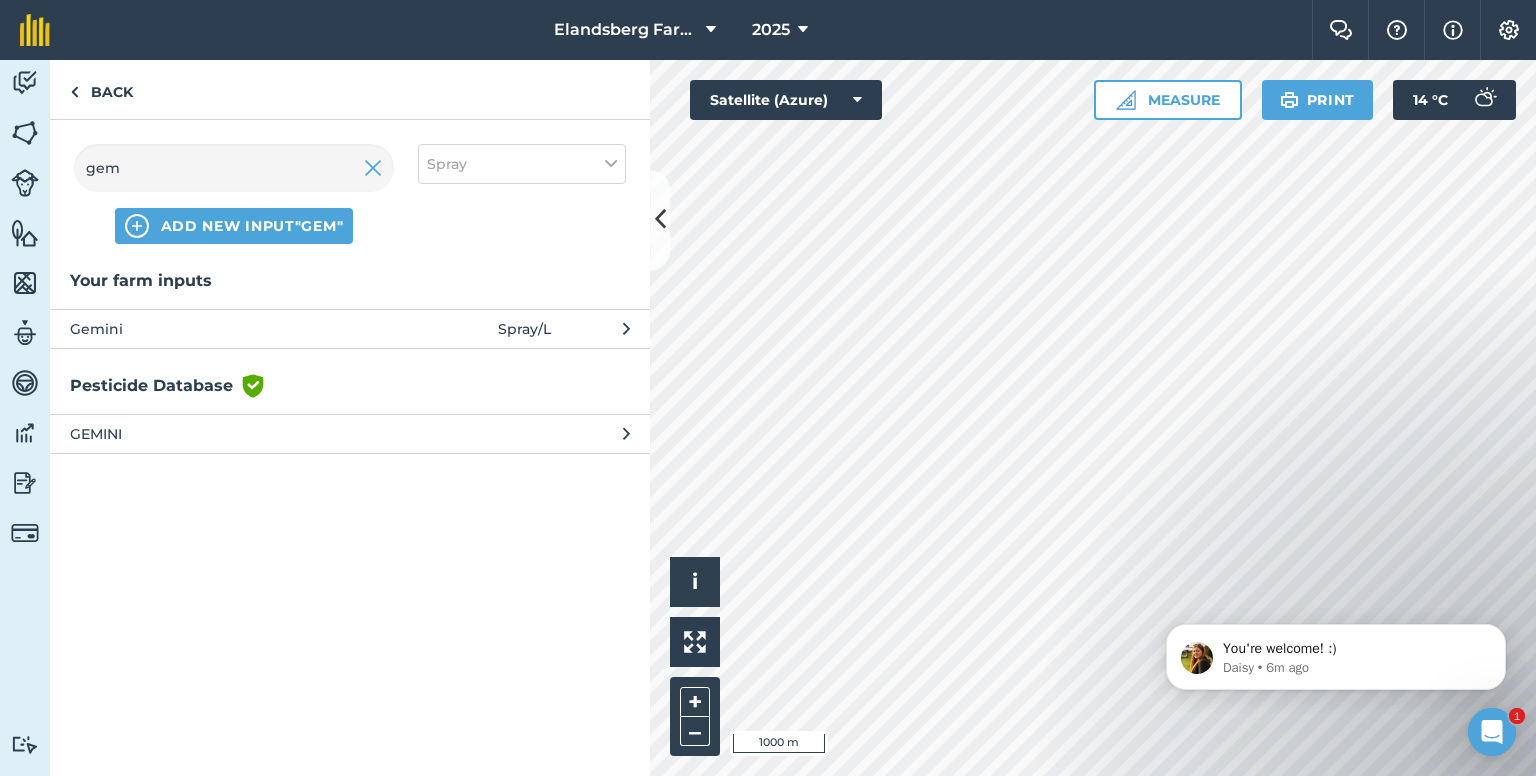 click on "Gemini" at bounding box center (233, 329) 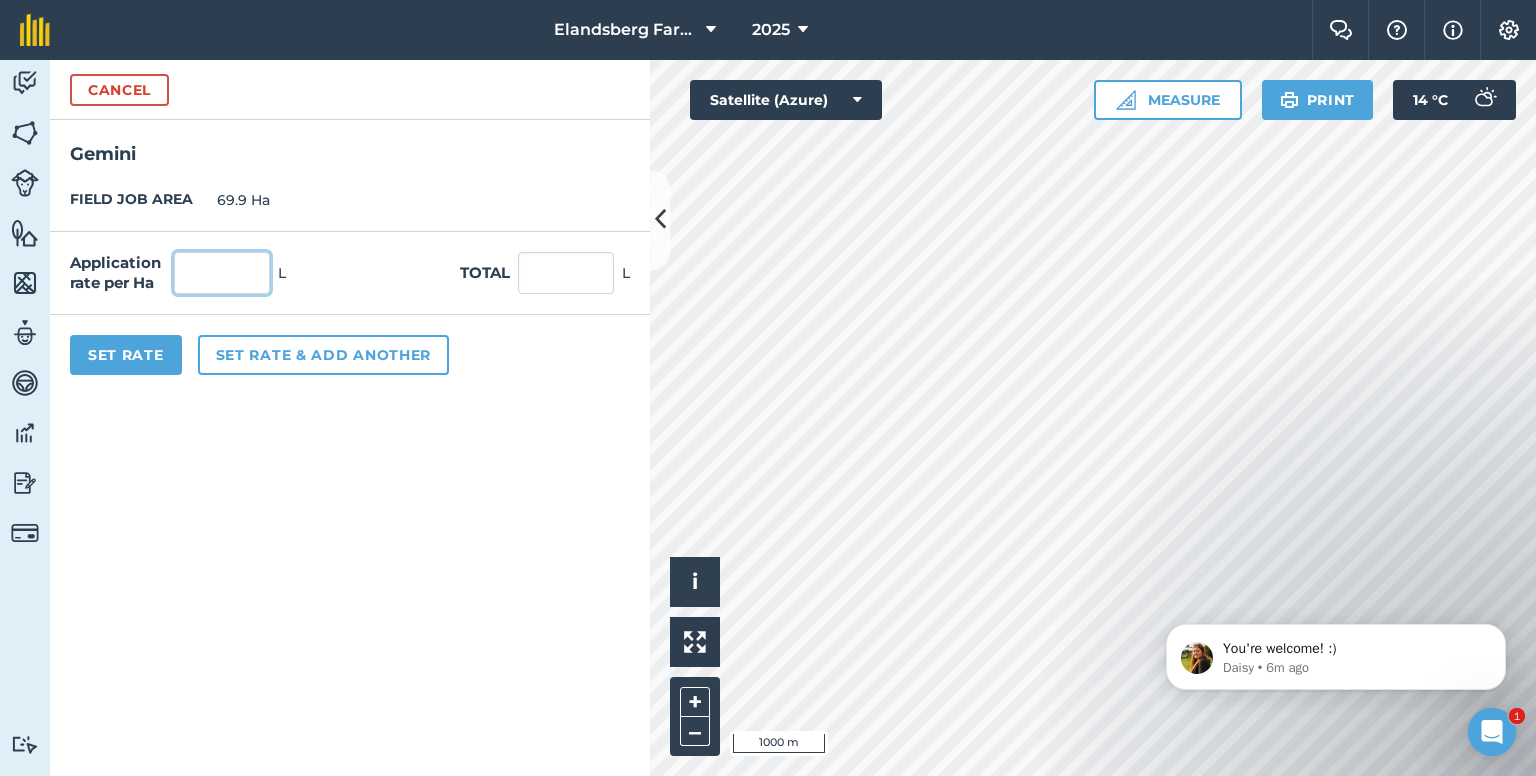 click at bounding box center (222, 273) 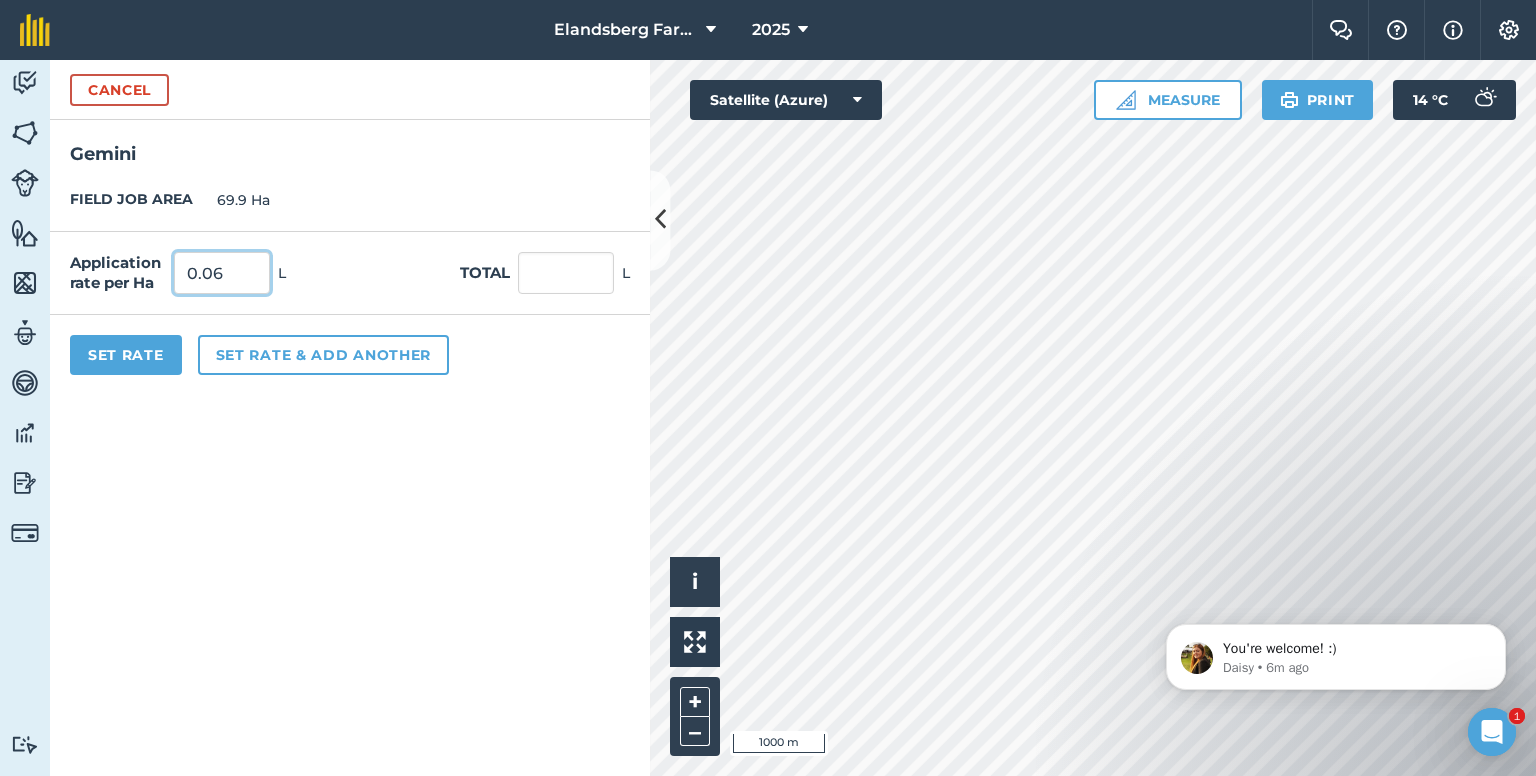 type on "0.06" 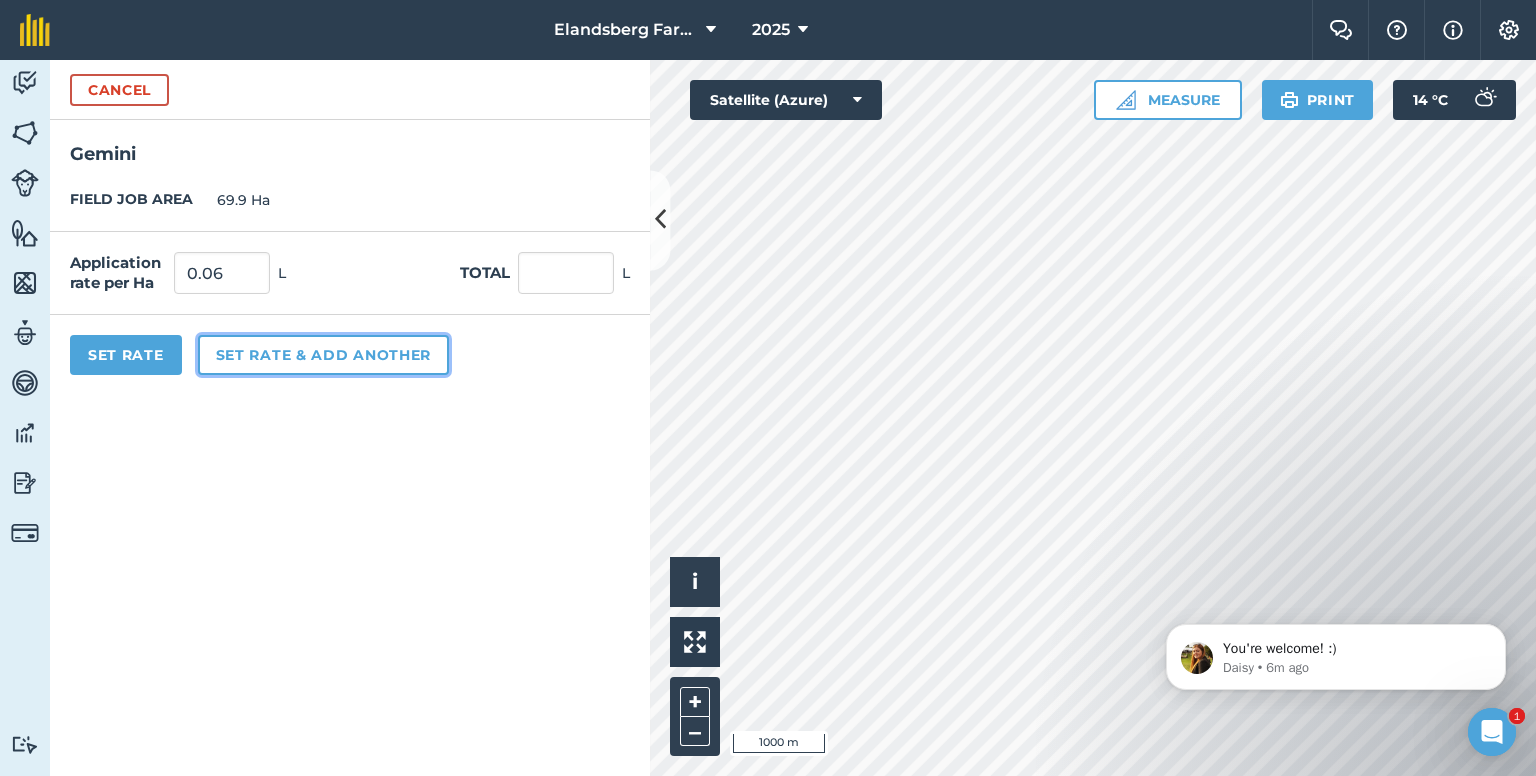 type on "4.194" 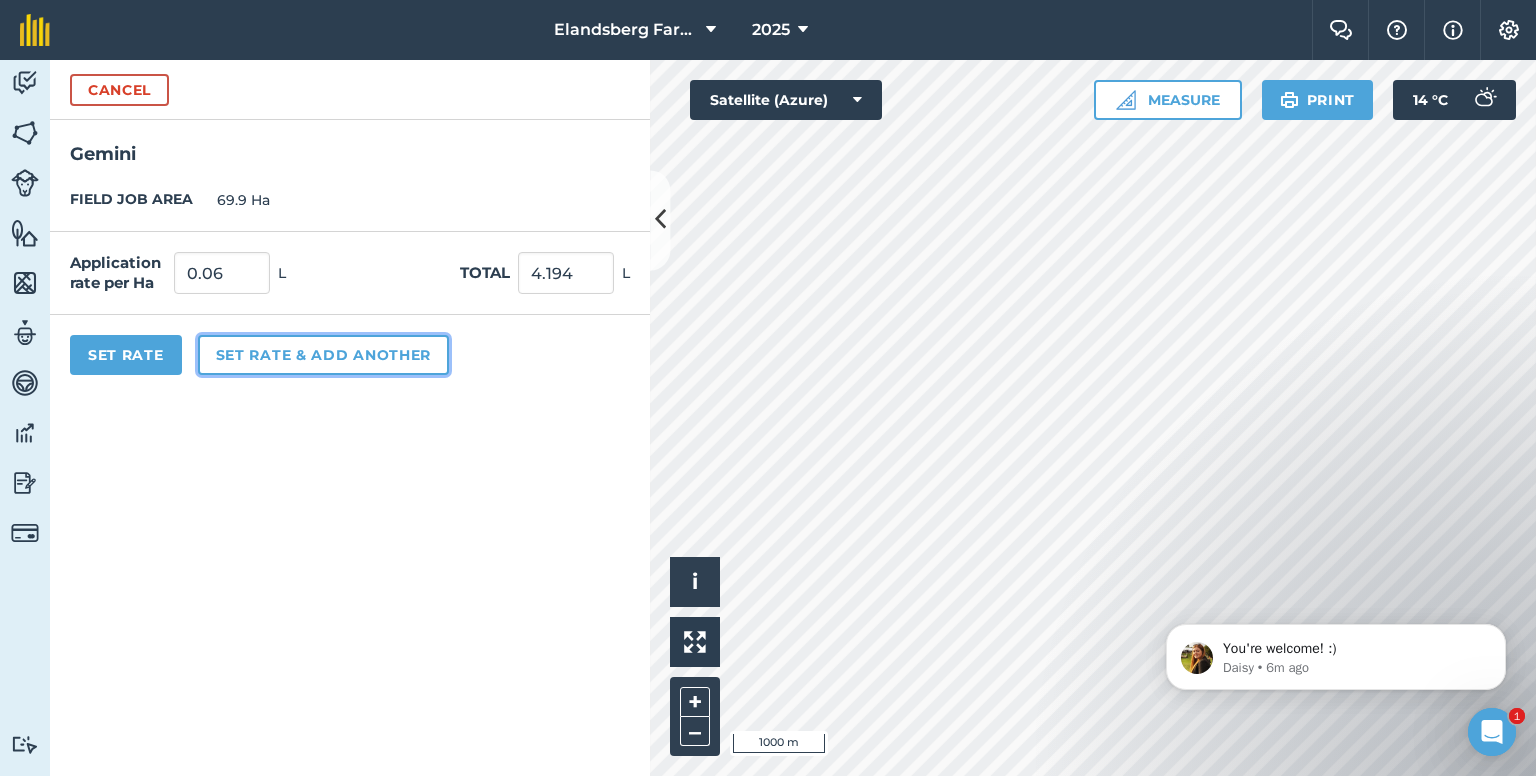 click on "Set rate & add another" at bounding box center [323, 355] 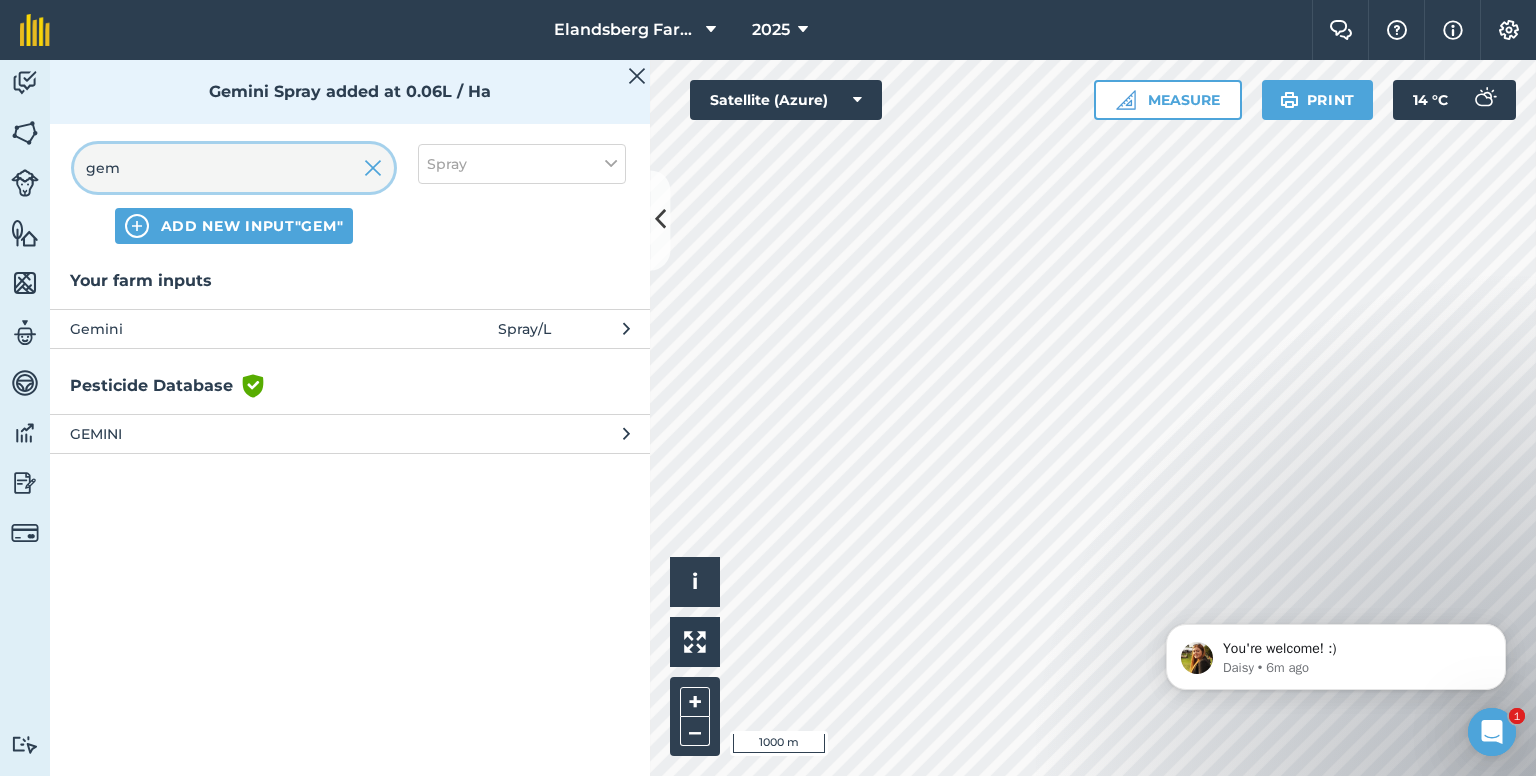 drag, startPoint x: 175, startPoint y: 170, endPoint x: 66, endPoint y: 169, distance: 109.004585 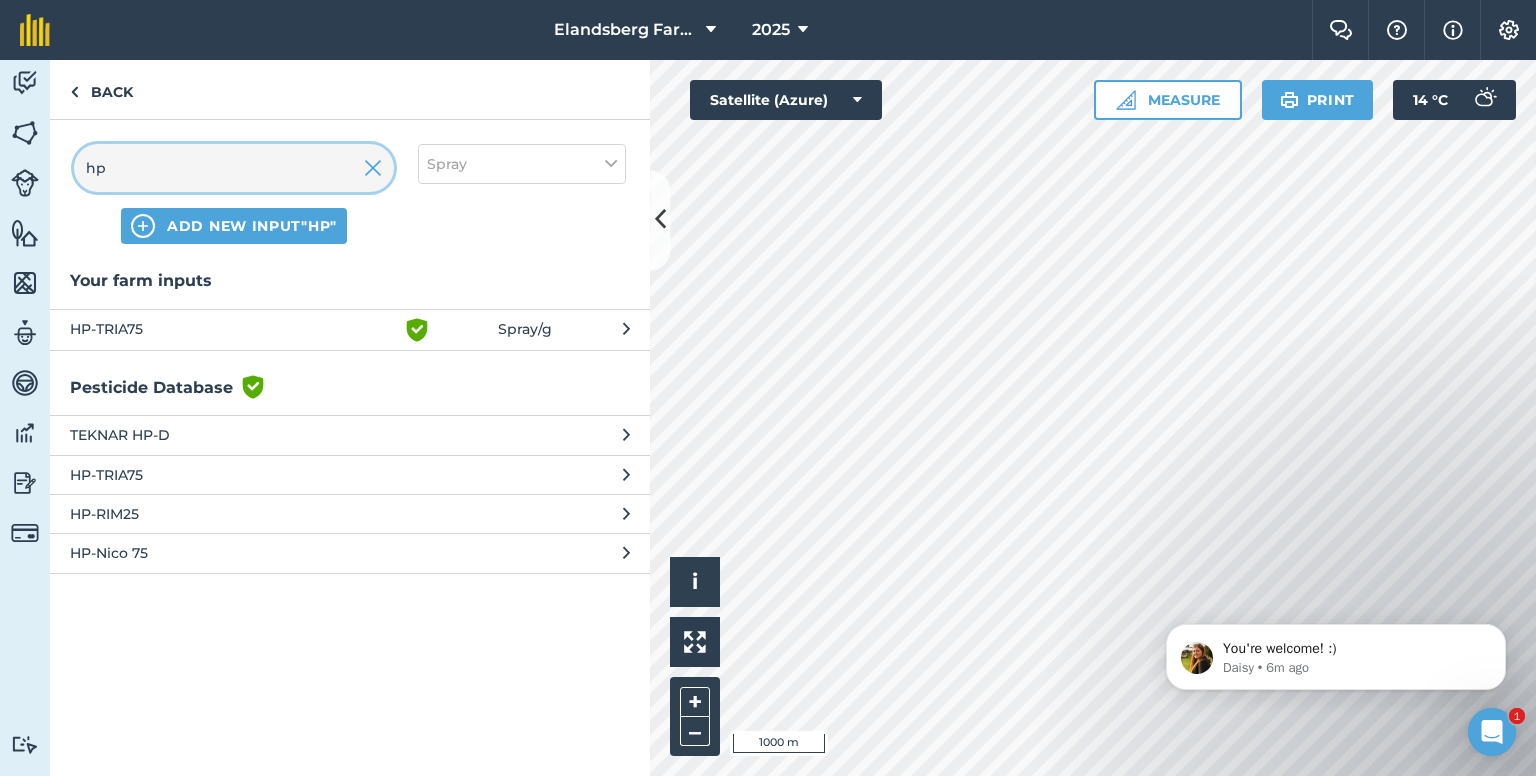 type on "hp" 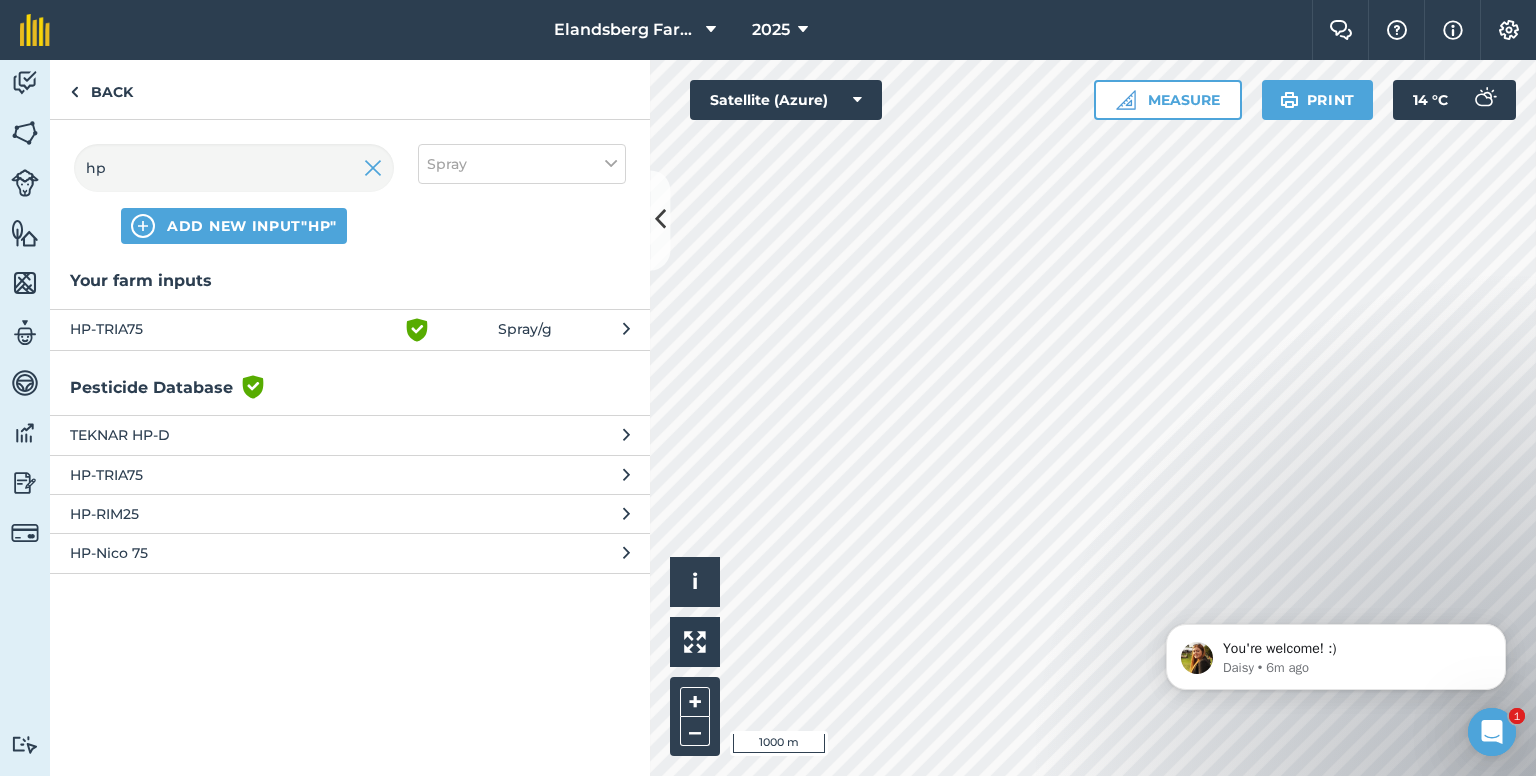 click on "HP-TRIA75" at bounding box center (233, 330) 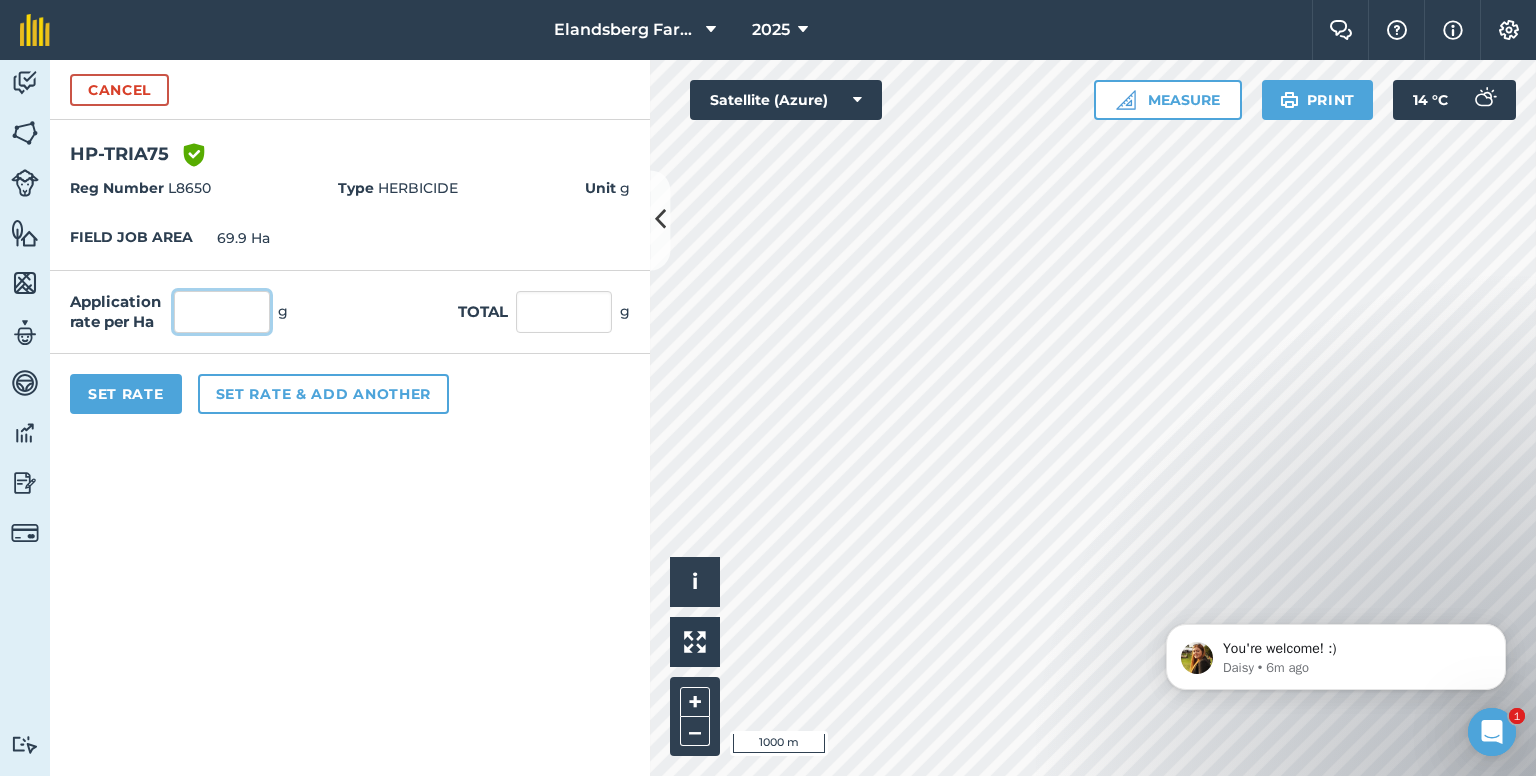 click at bounding box center (222, 312) 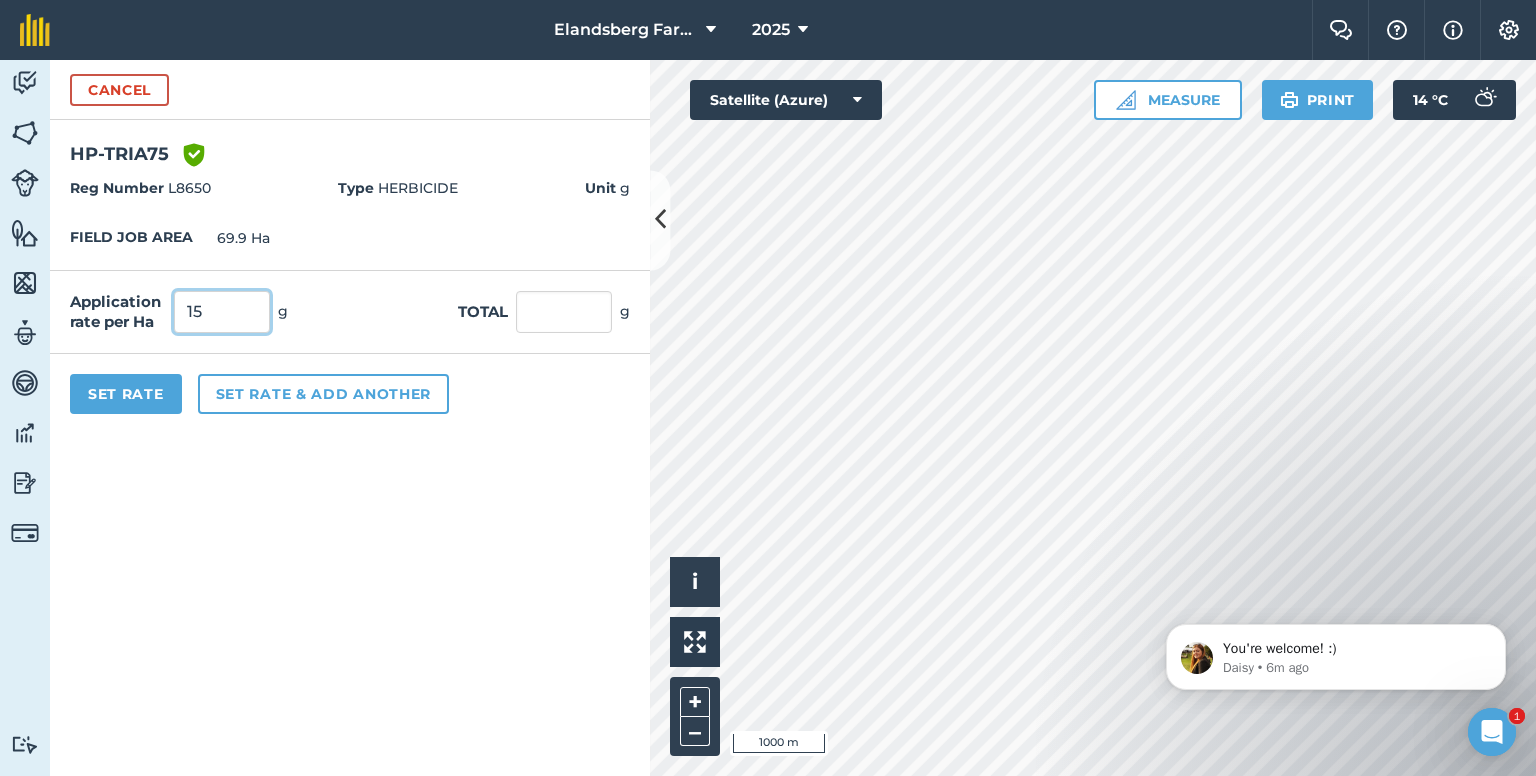 type on "15" 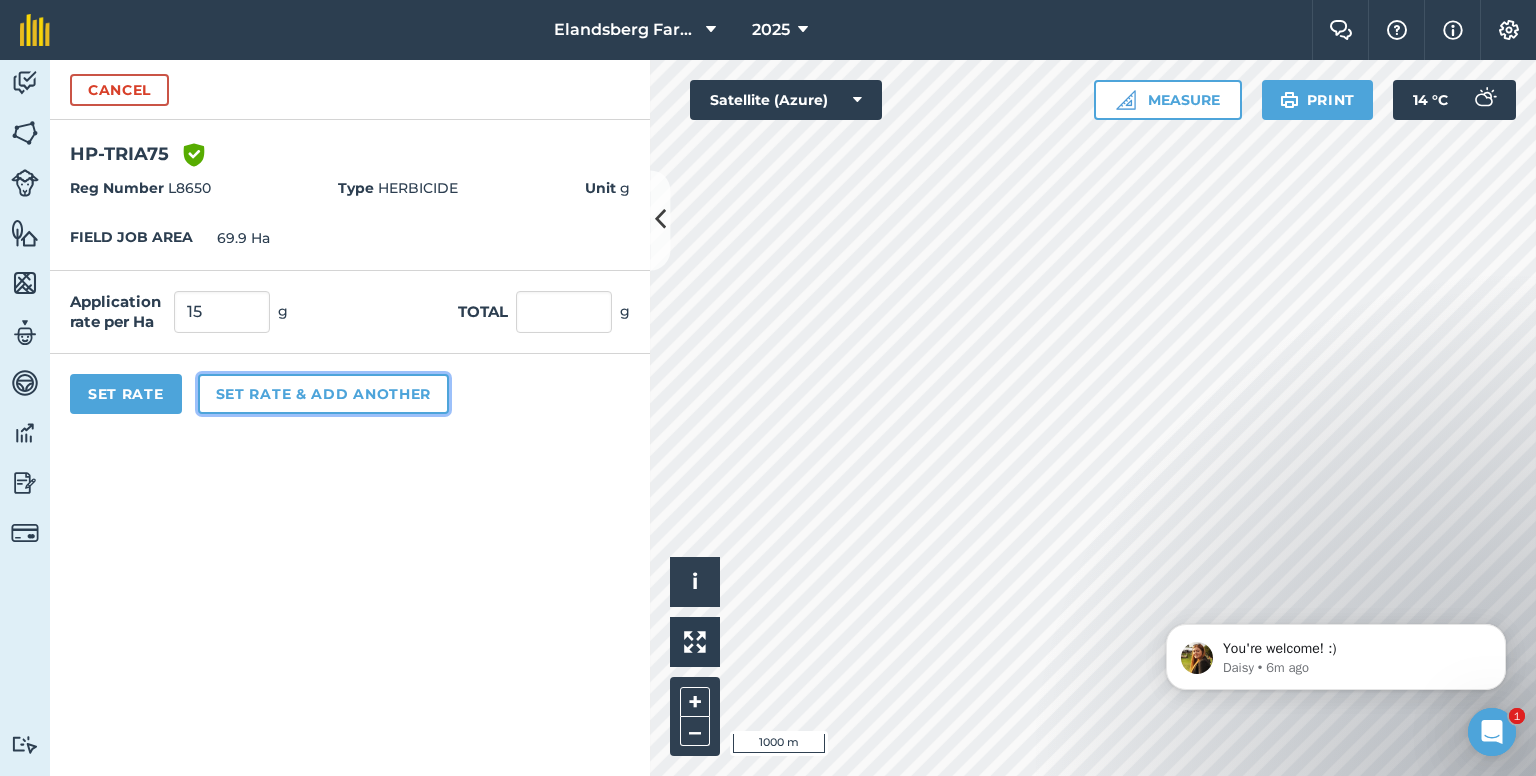 type on "1,048.5" 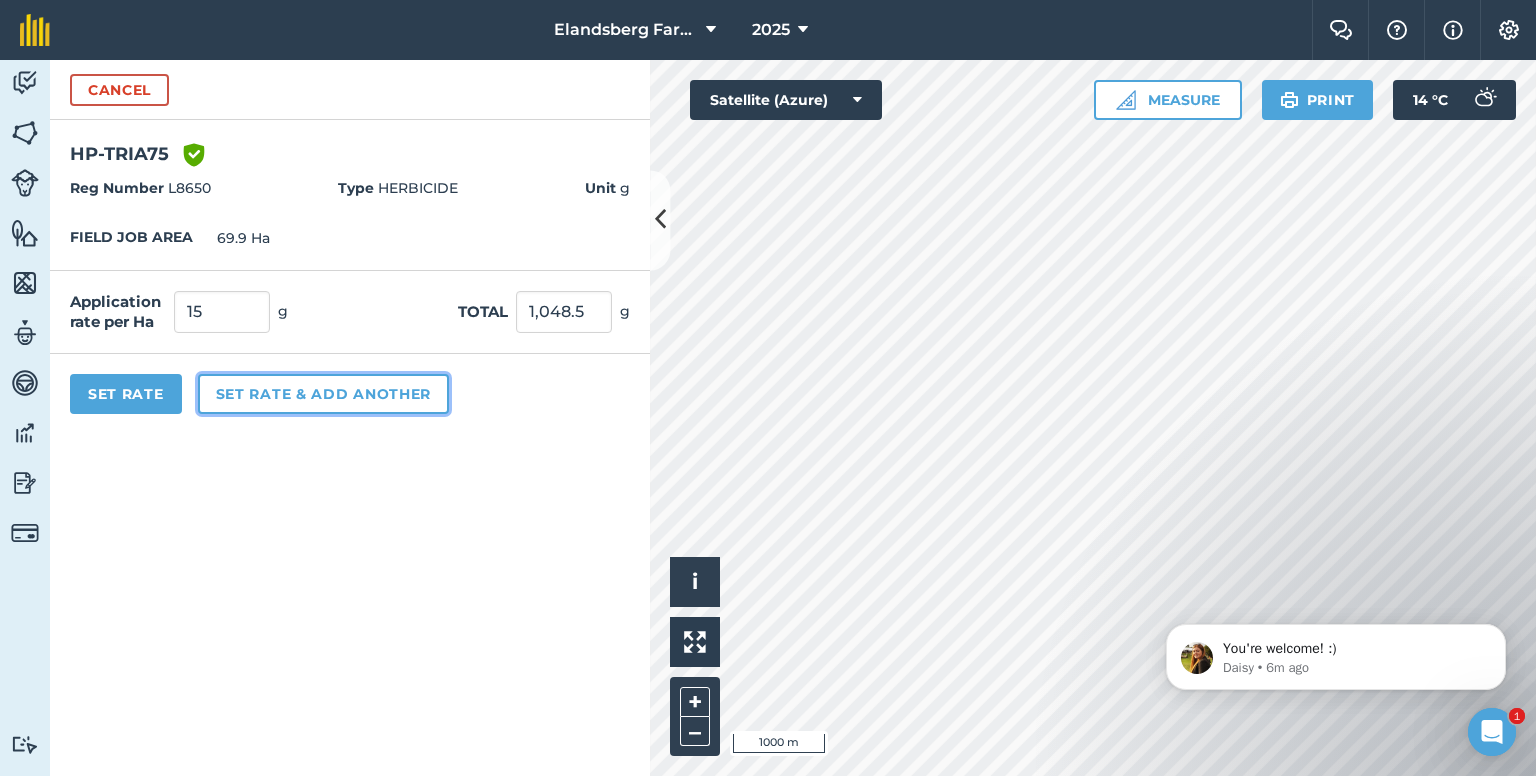 click on "Set rate & add another" at bounding box center [323, 394] 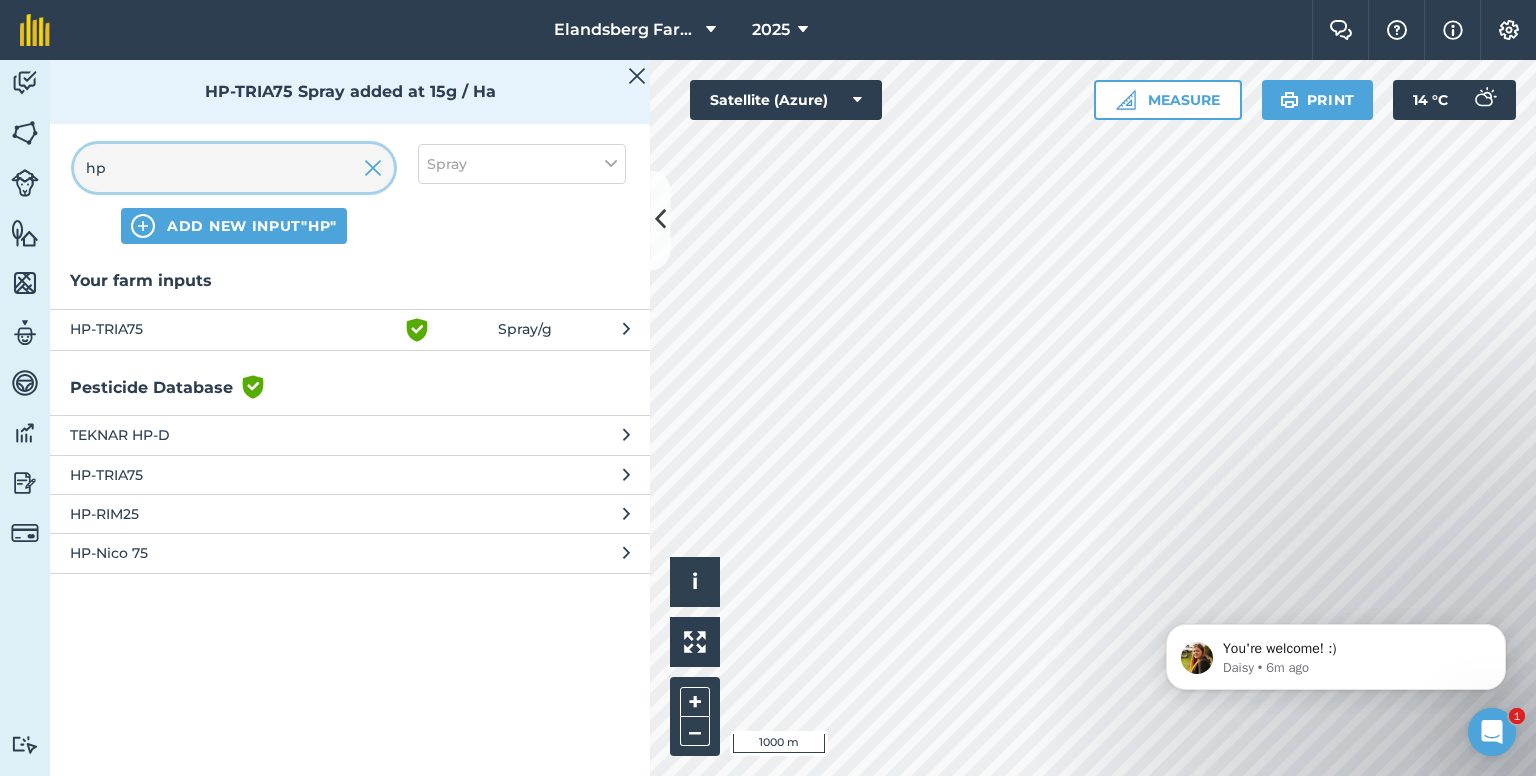 drag, startPoint x: 165, startPoint y: 178, endPoint x: 69, endPoint y: 177, distance: 96.00521 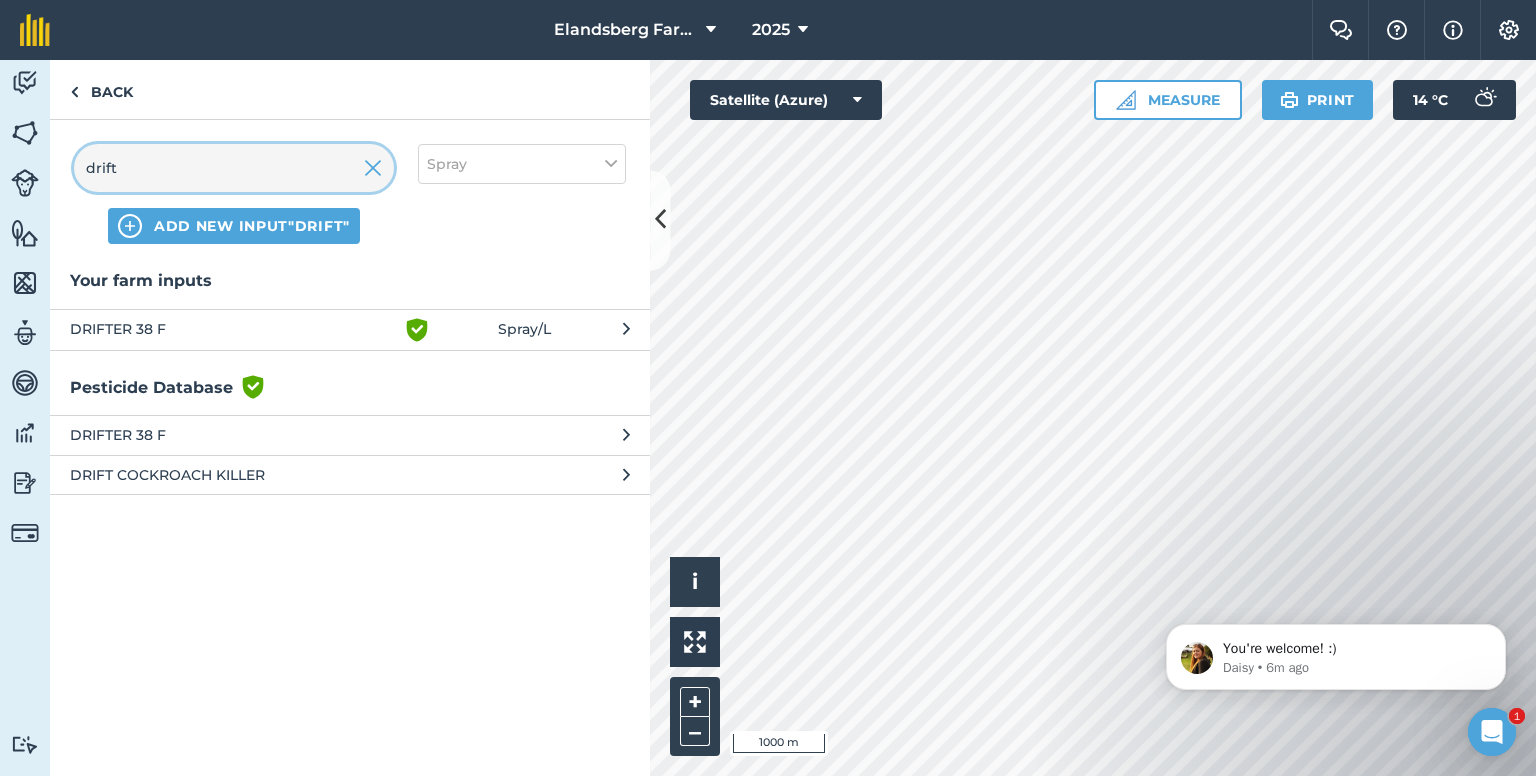 type on "drift" 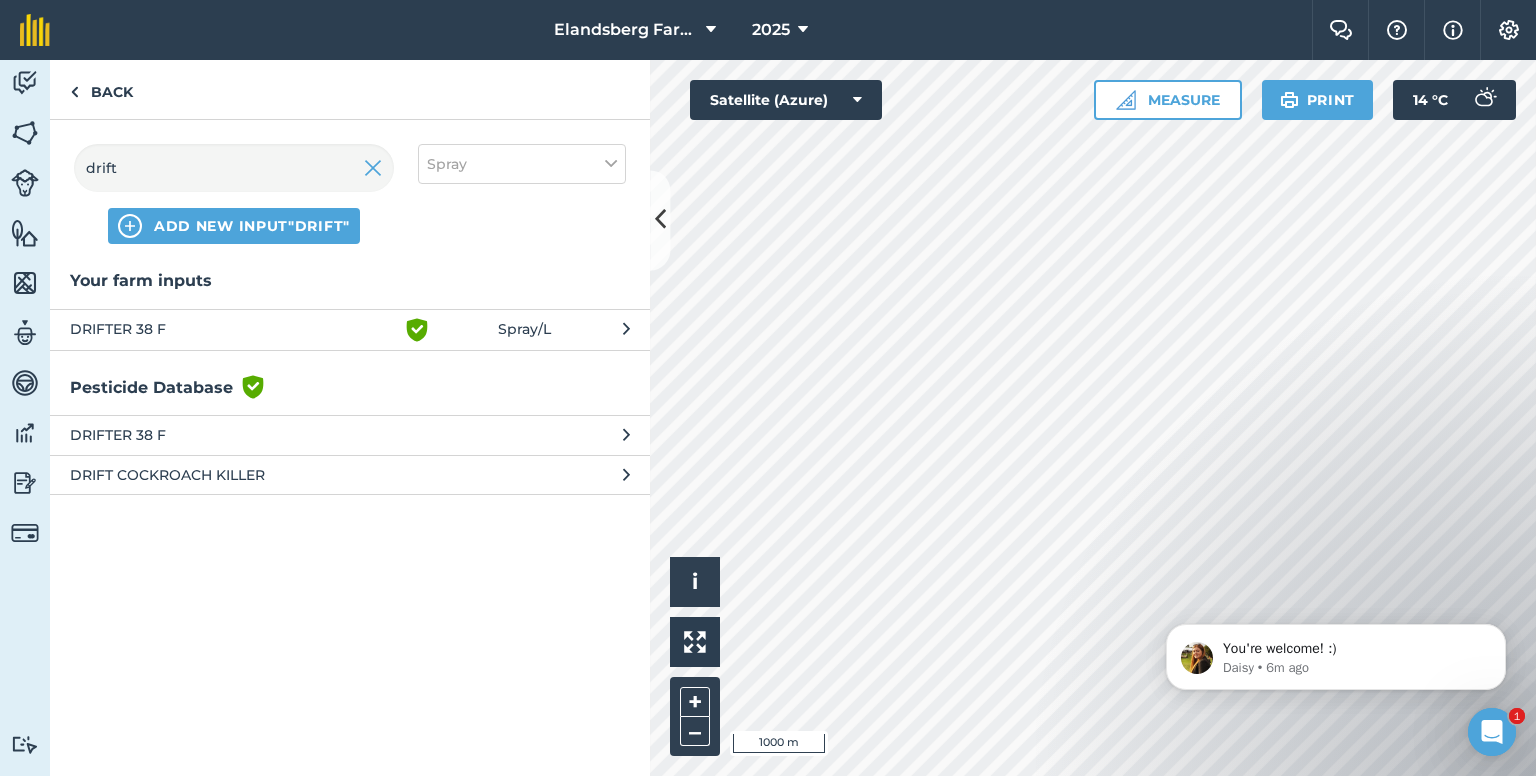 click on "DRIFTER 38 F" at bounding box center (233, 330) 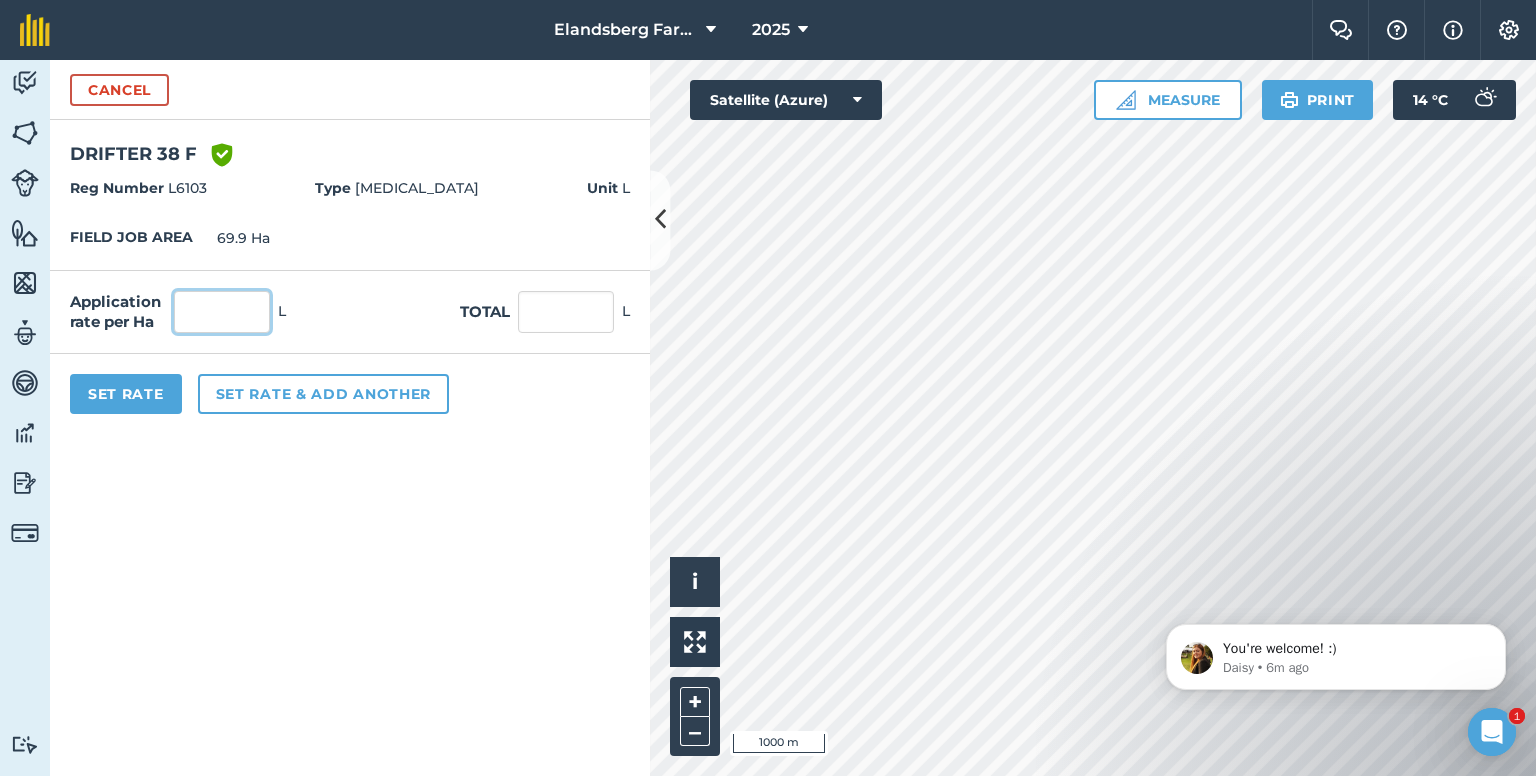 click at bounding box center [222, 312] 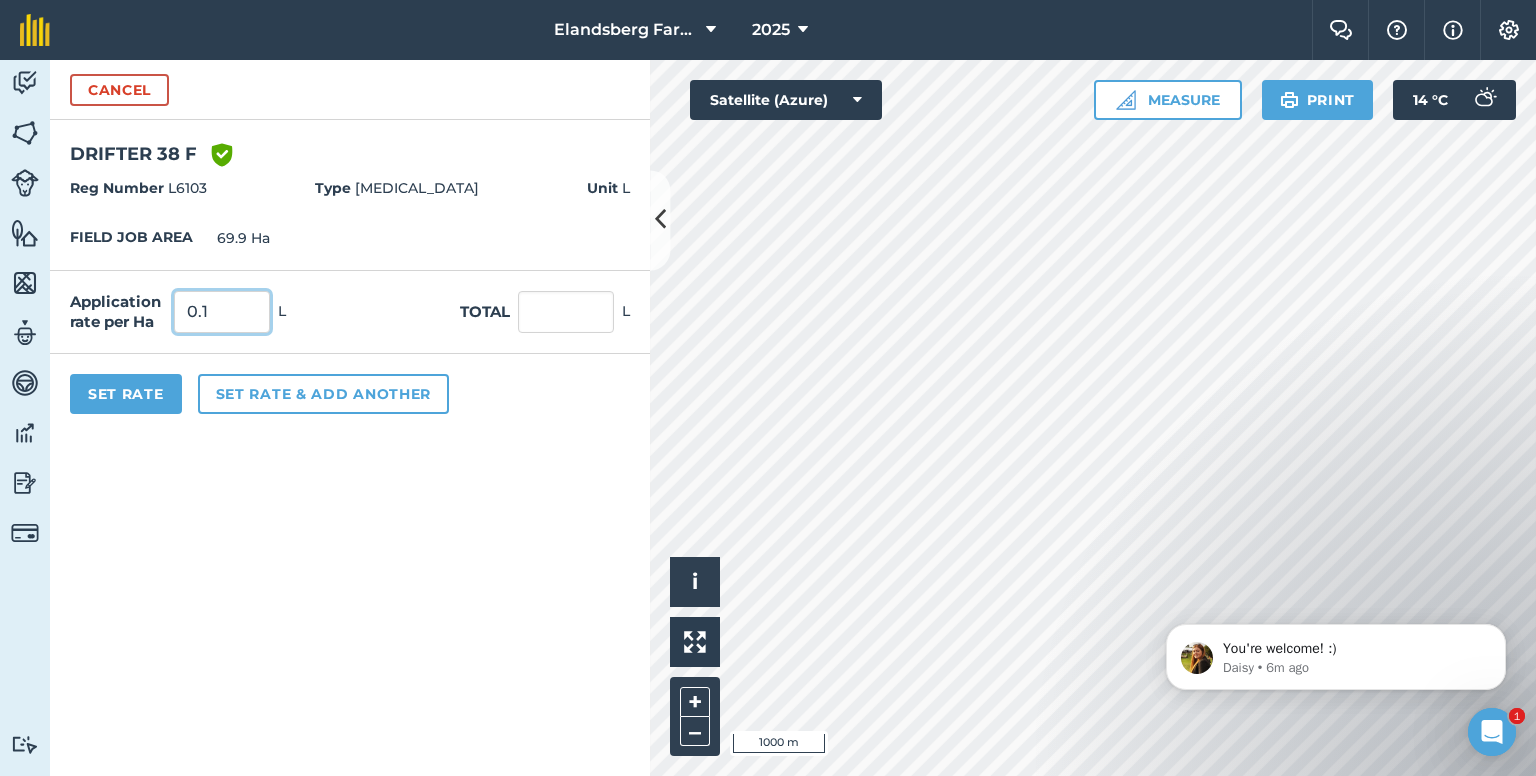 type on "0.1" 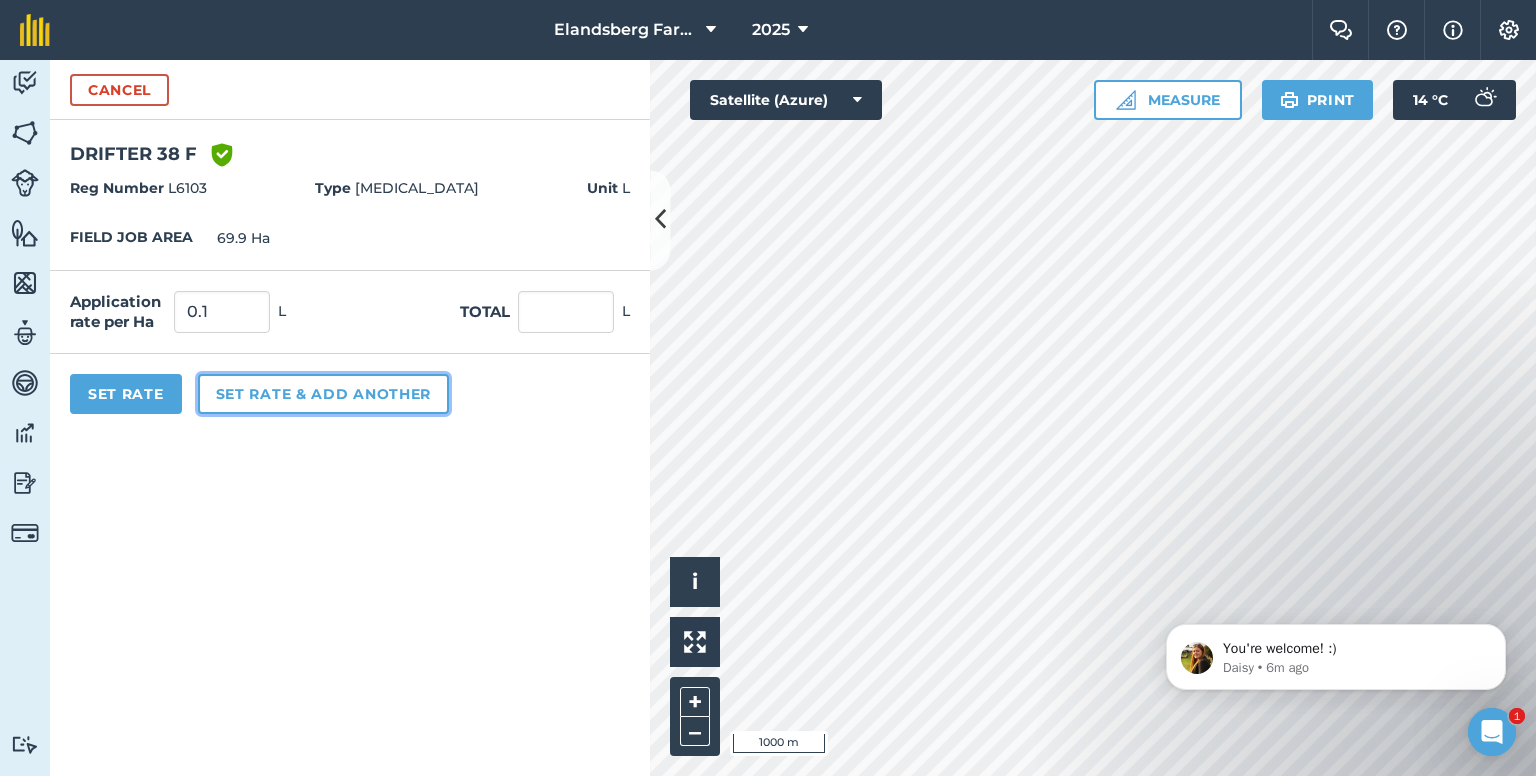 type on "6.99" 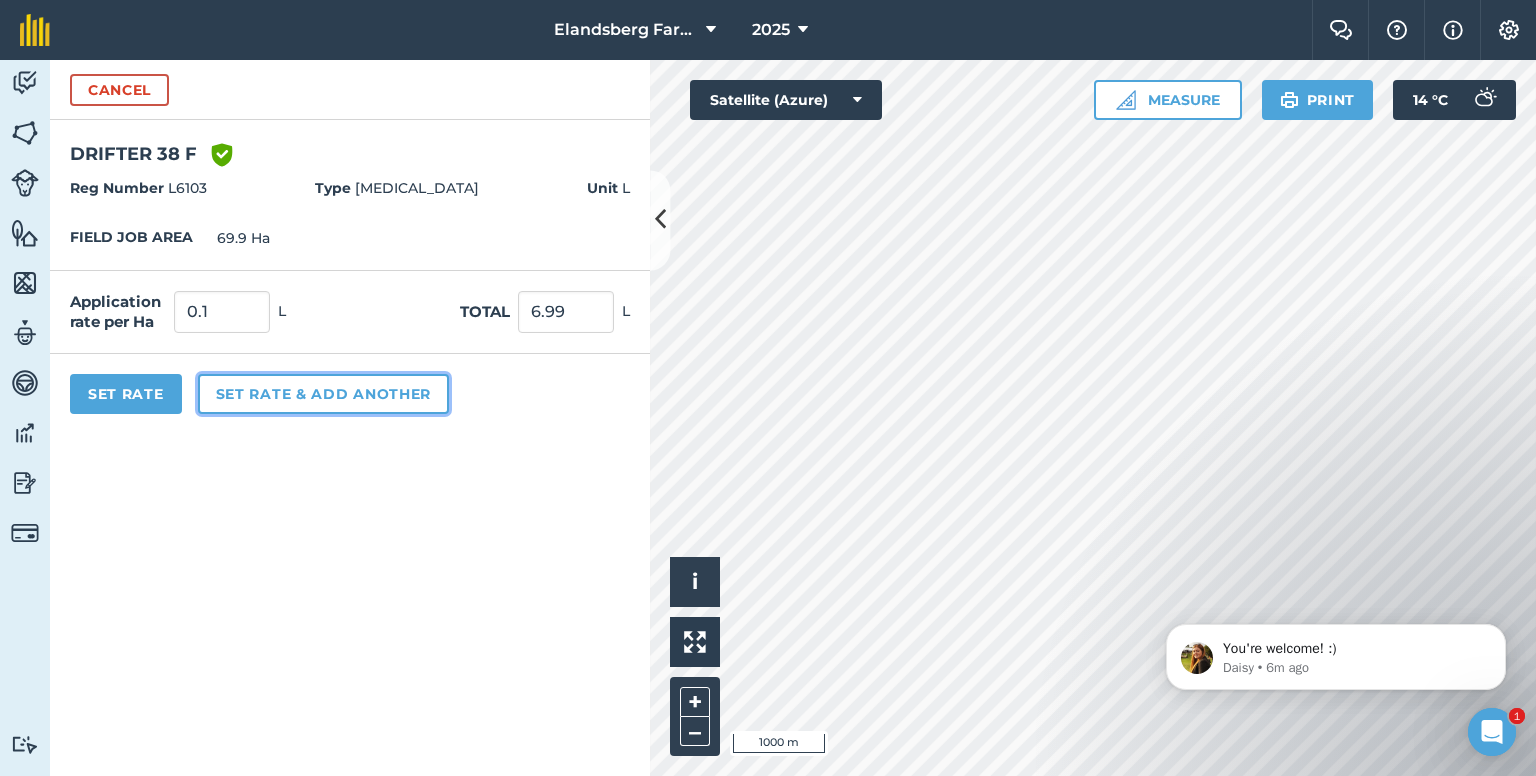 click on "Set rate & add another" at bounding box center (323, 394) 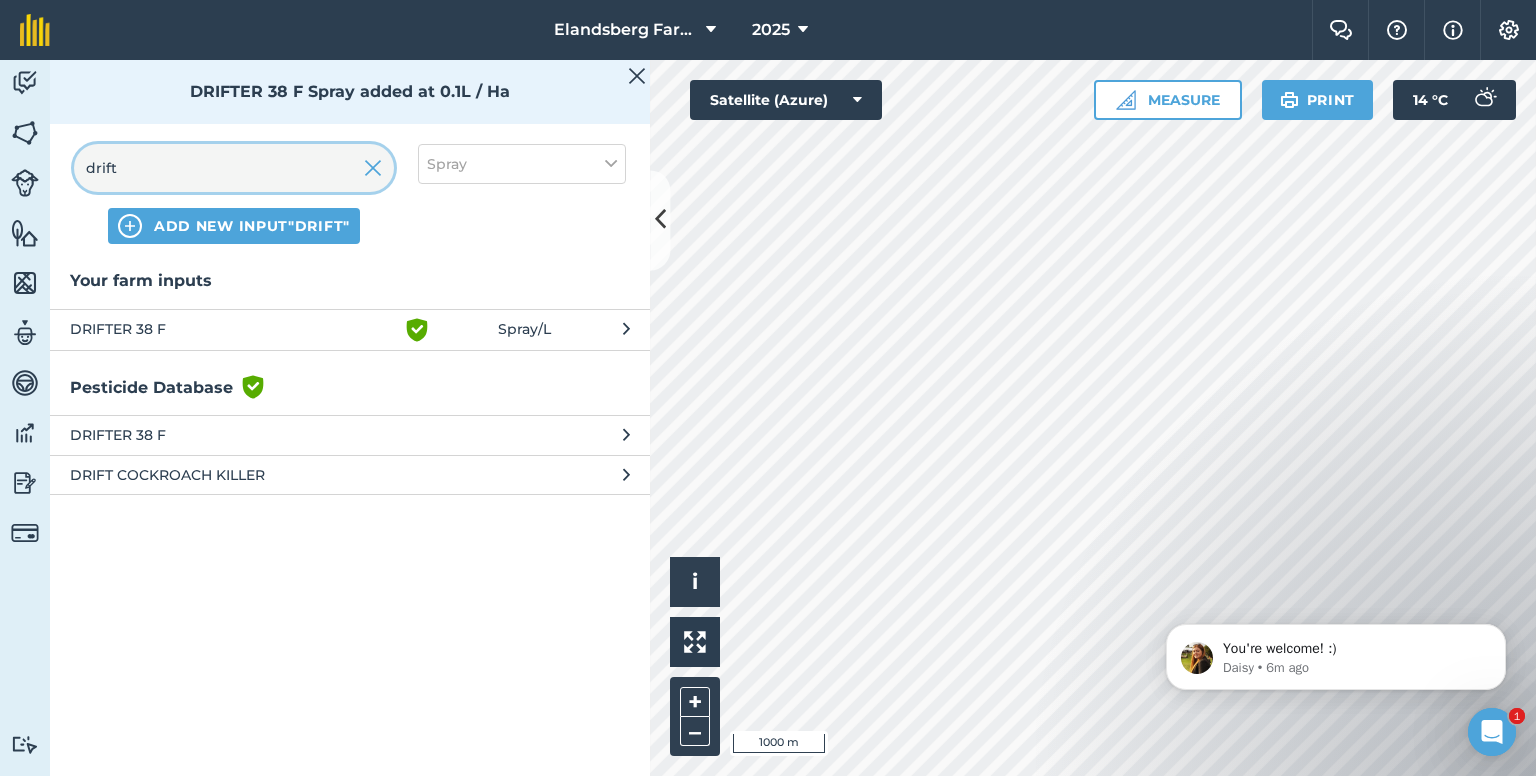 drag, startPoint x: 174, startPoint y: 173, endPoint x: 18, endPoint y: 156, distance: 156.92355 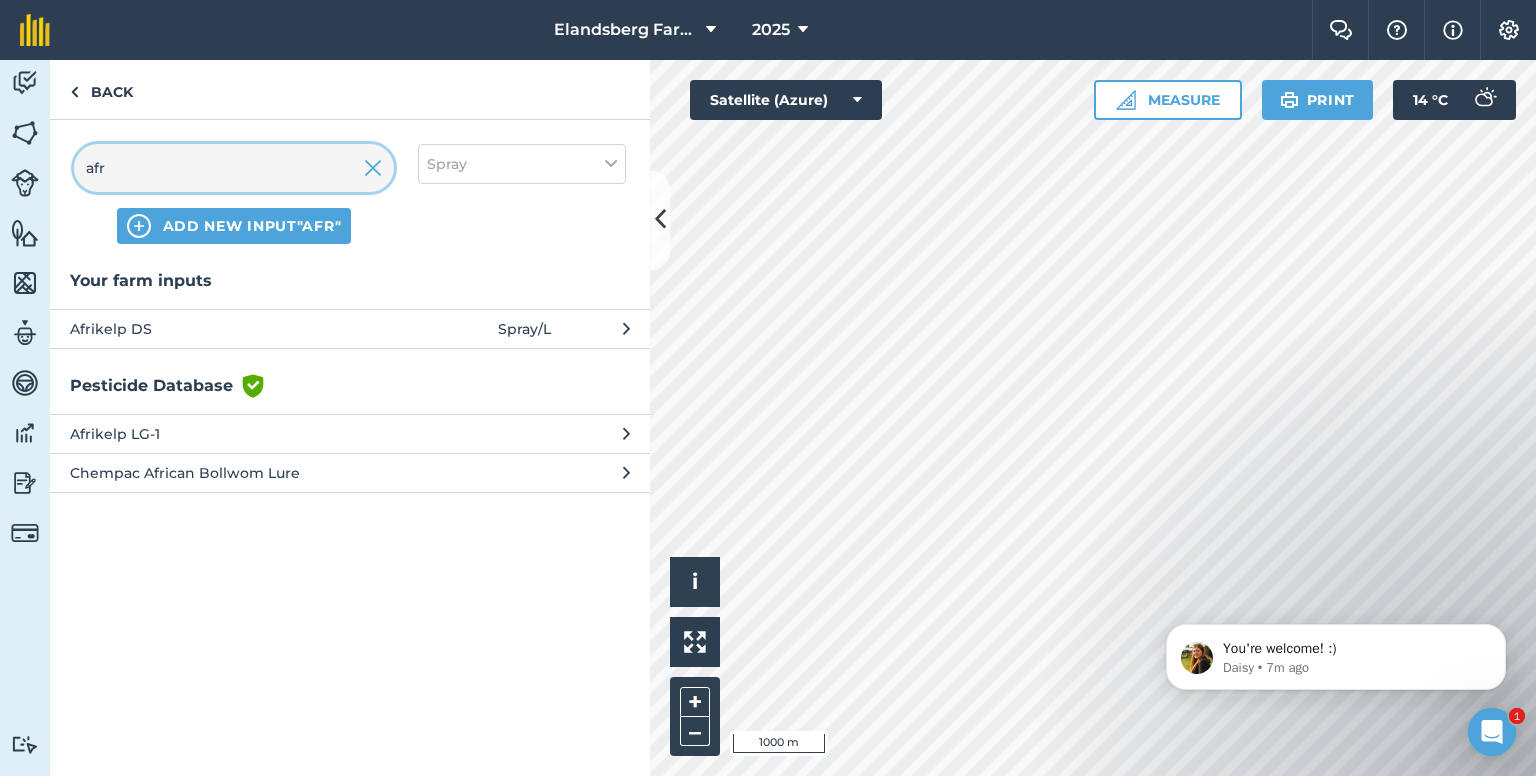 type on "afr" 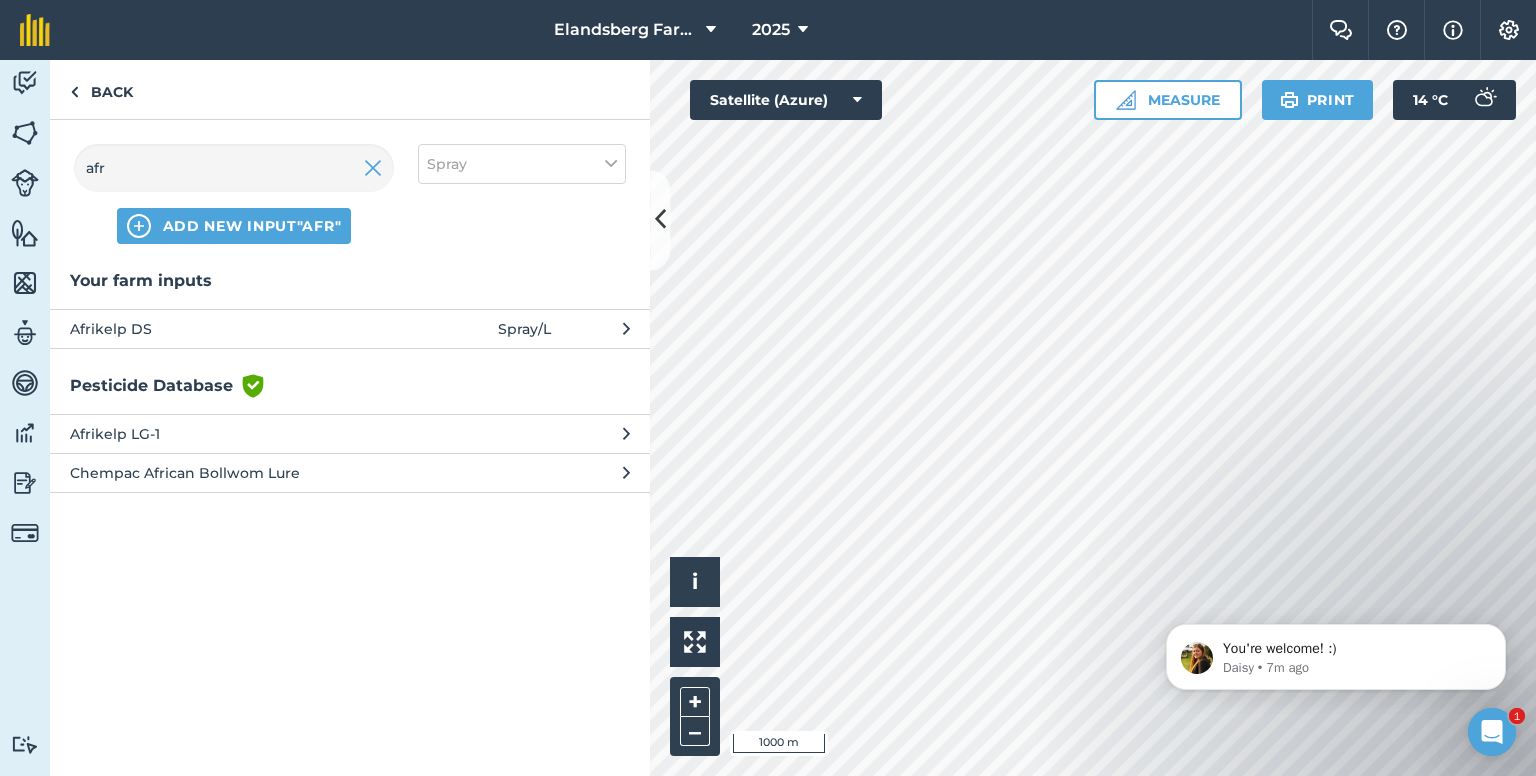 click on "Afrikelp DS" at bounding box center (233, 329) 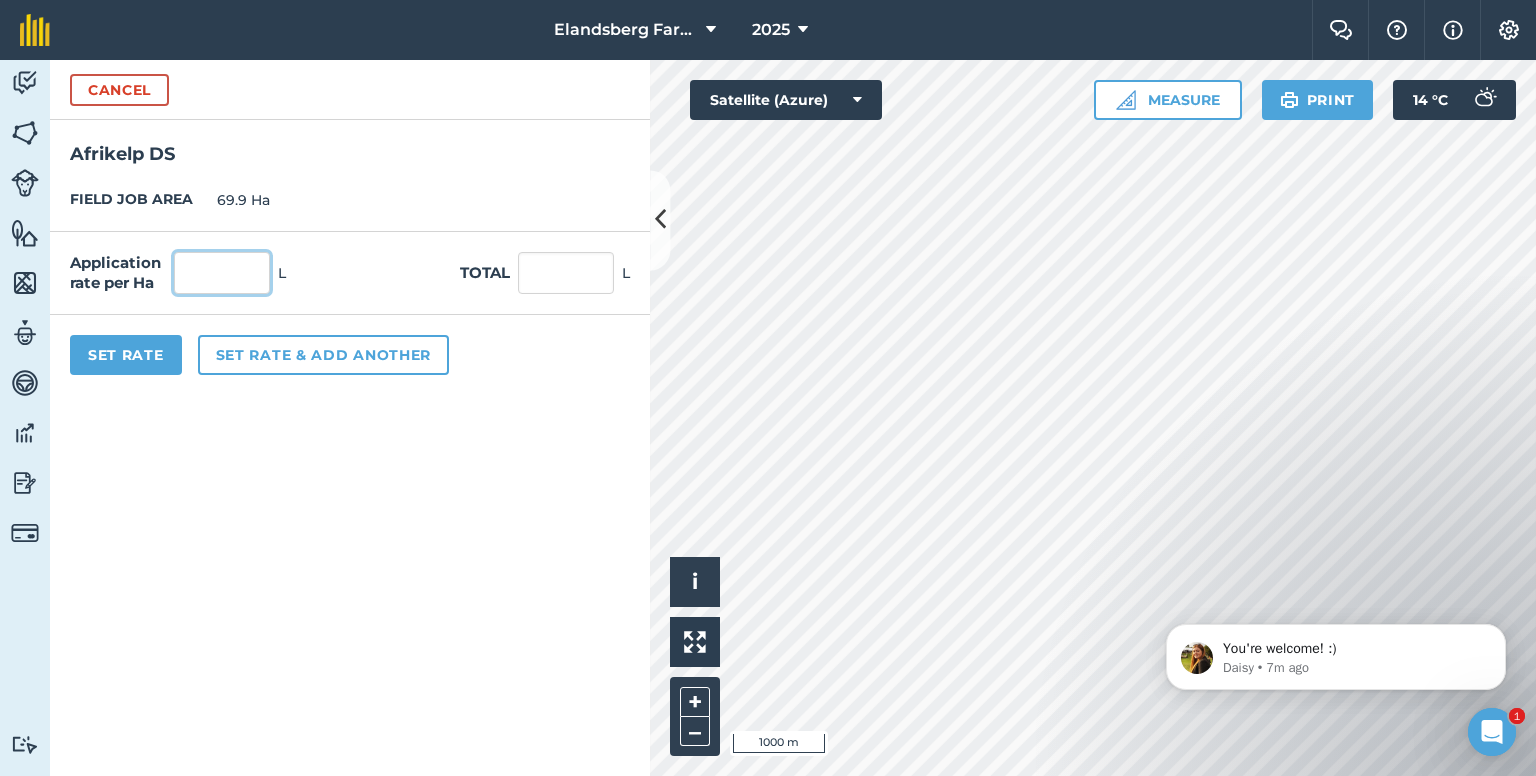 click at bounding box center (222, 273) 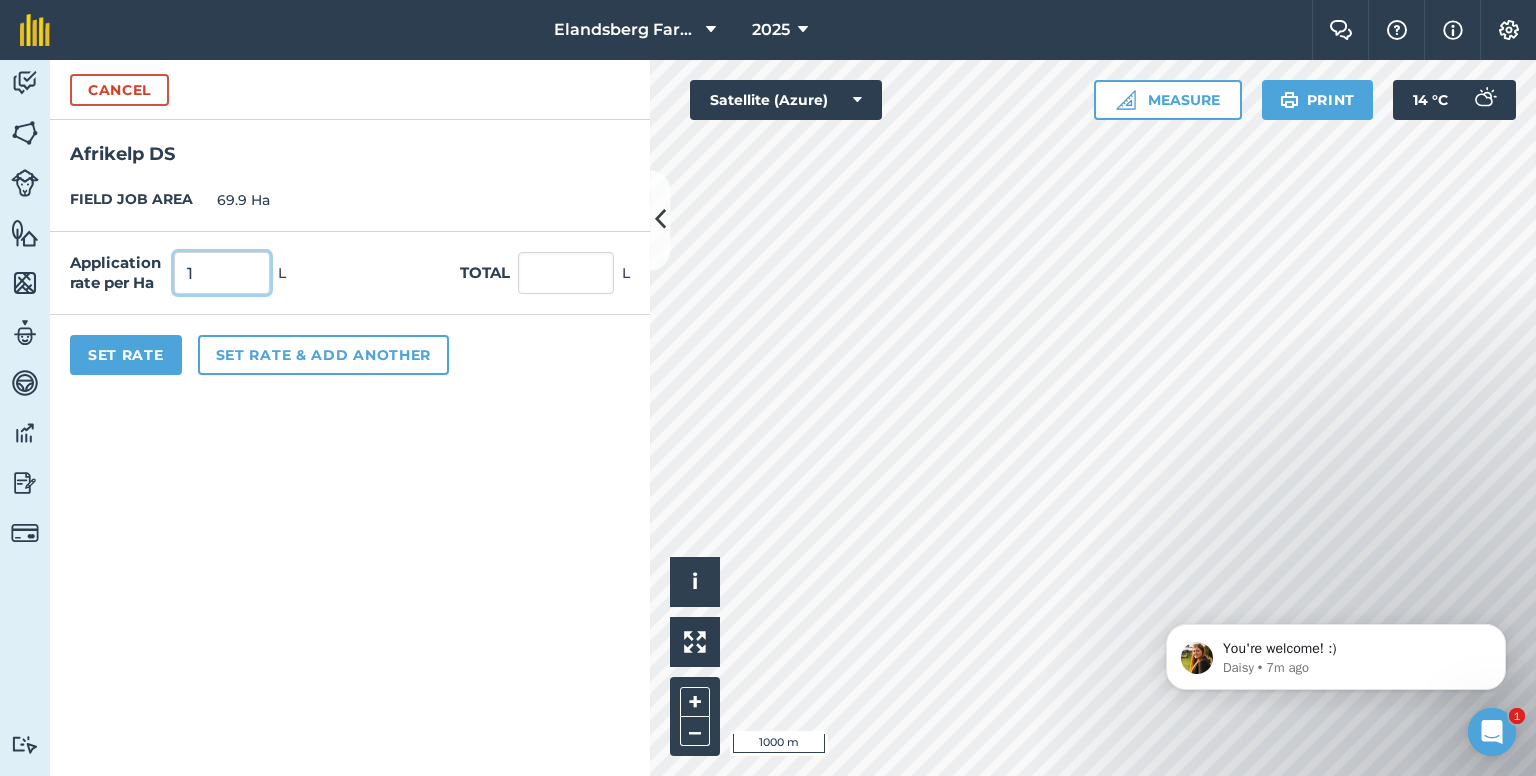 type on "1" 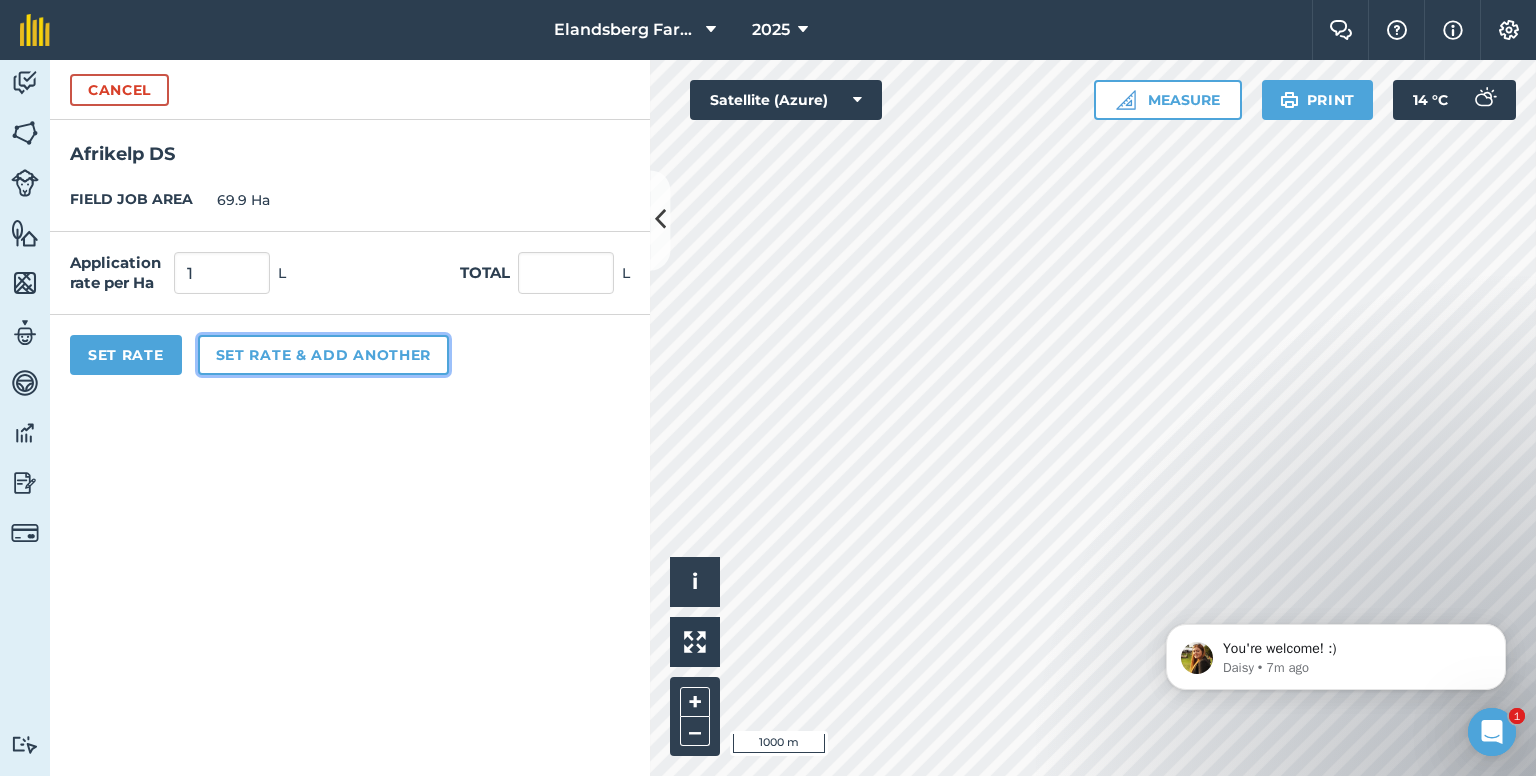 type on "69.9" 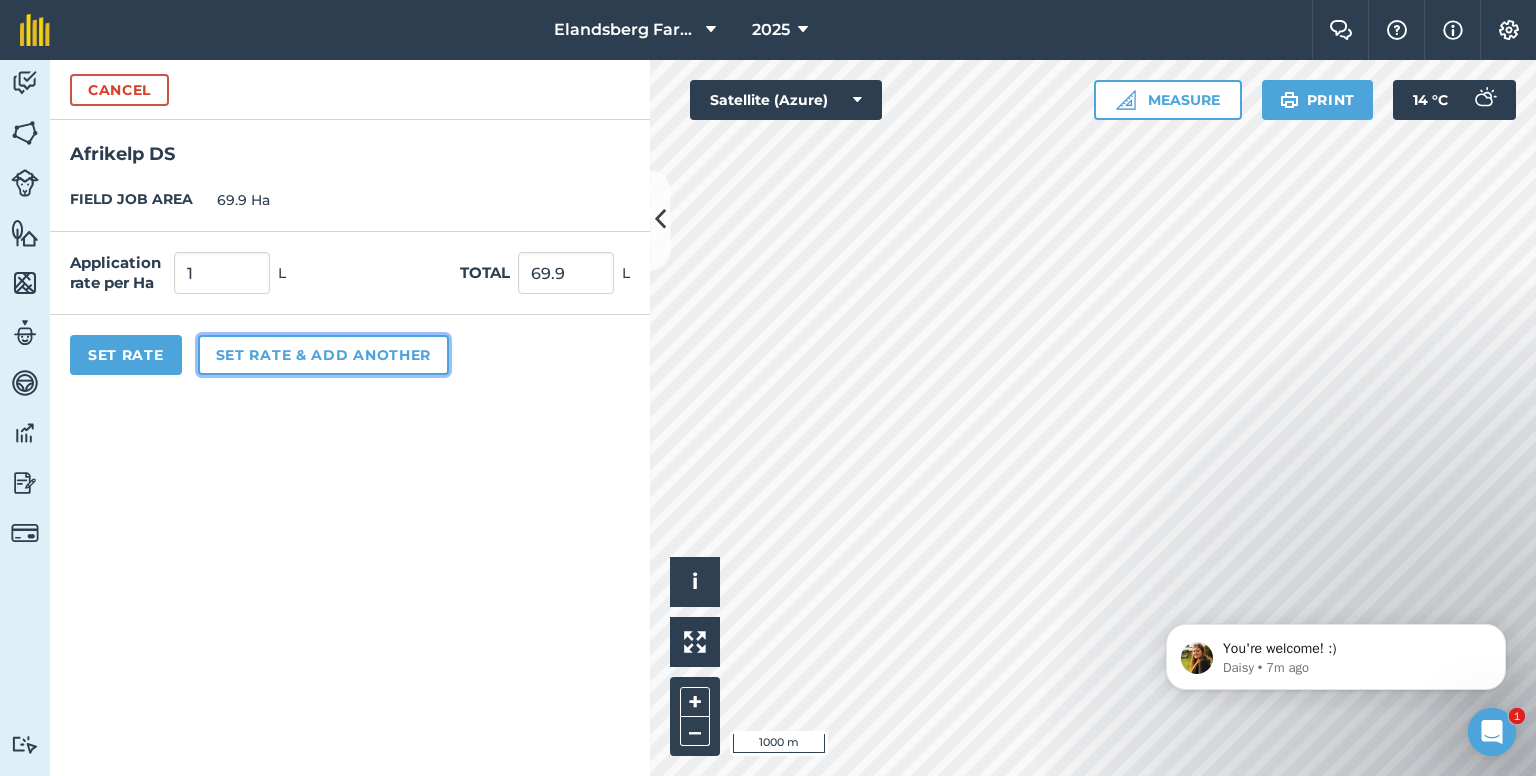 click on "Set rate & add another" at bounding box center [323, 355] 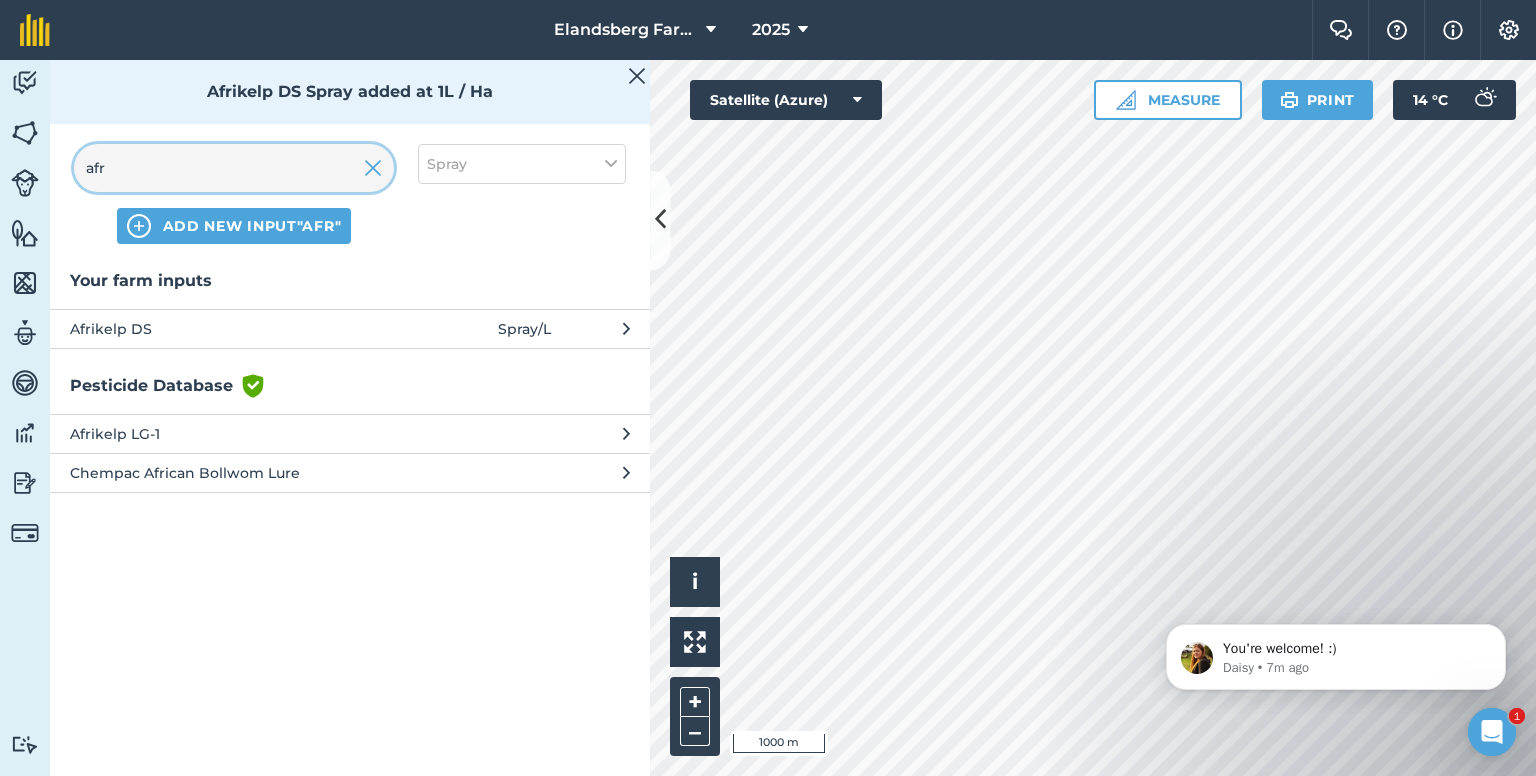 drag, startPoint x: 172, startPoint y: 171, endPoint x: 64, endPoint y: 169, distance: 108.01852 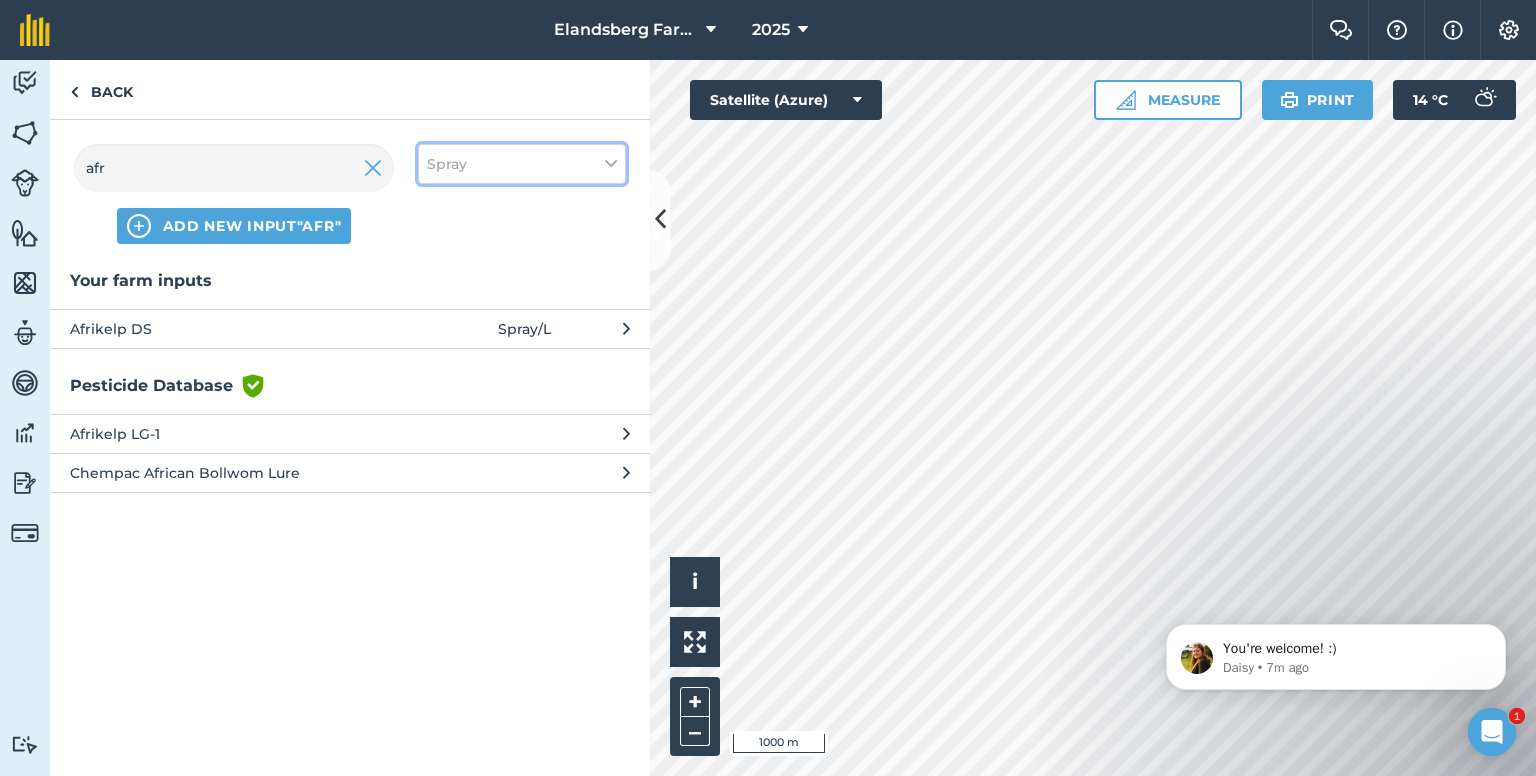 click on "Spray" at bounding box center [447, 164] 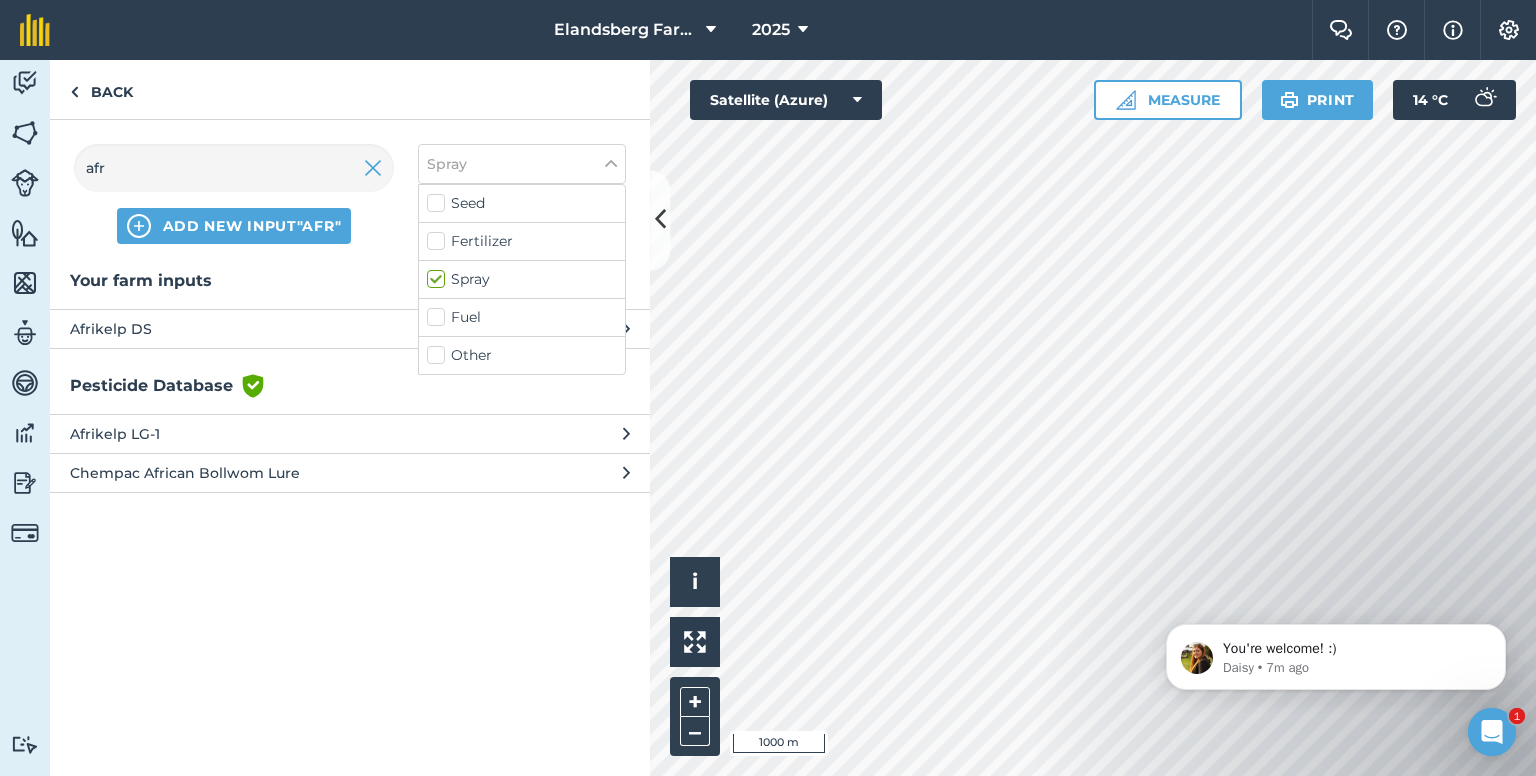 click on "Other" at bounding box center [522, 355] 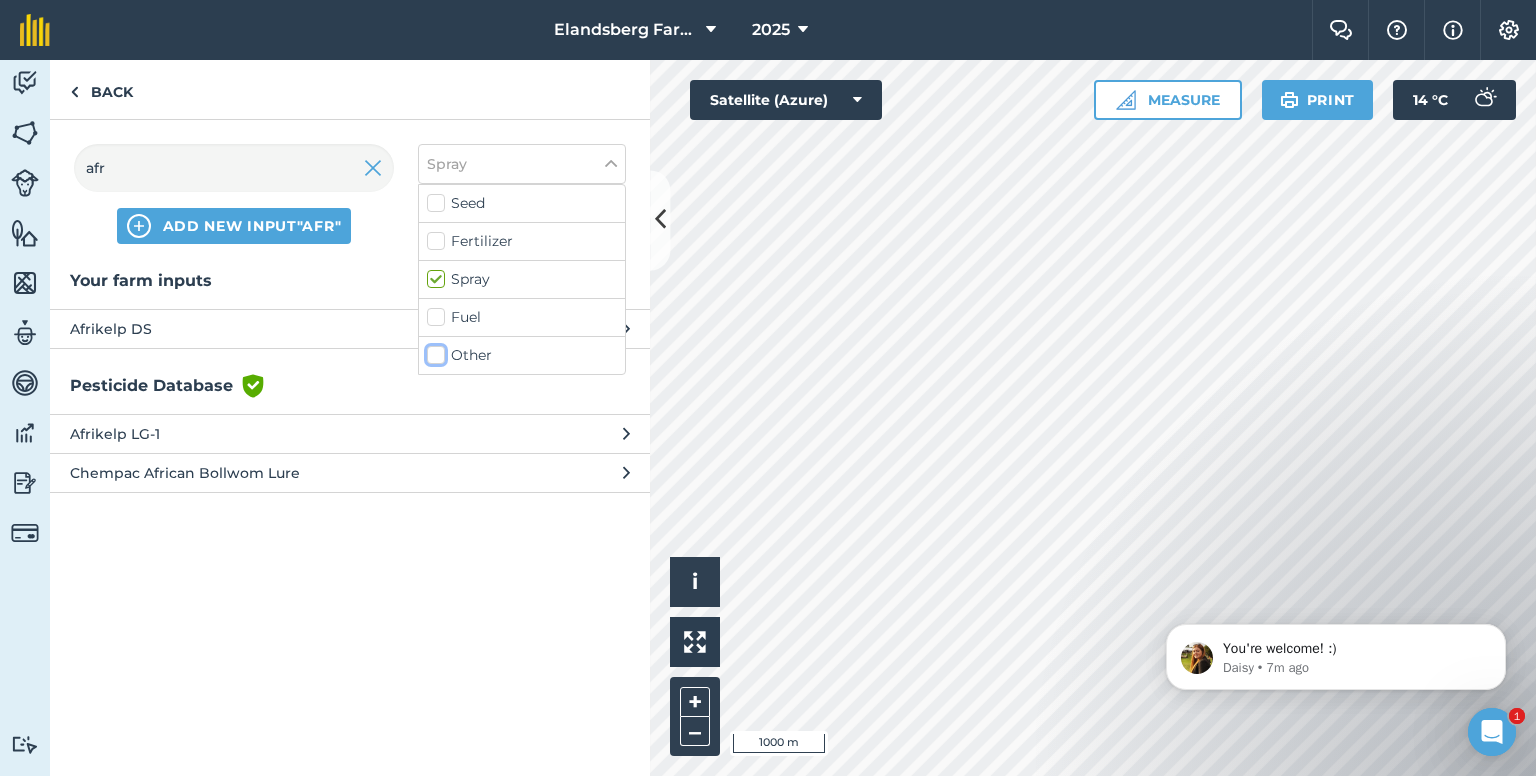 click on "Other" at bounding box center (433, 351) 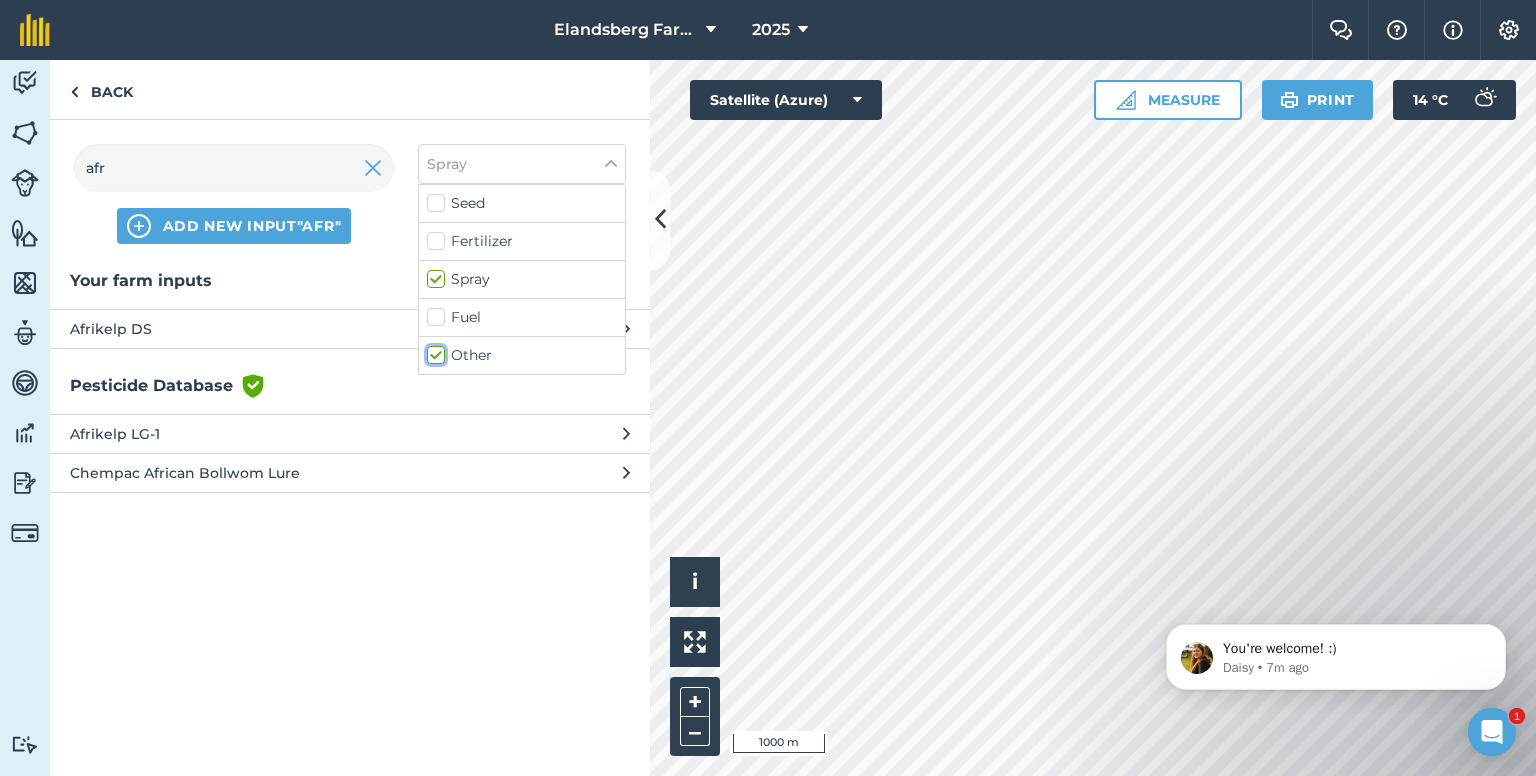 checkbox on "true" 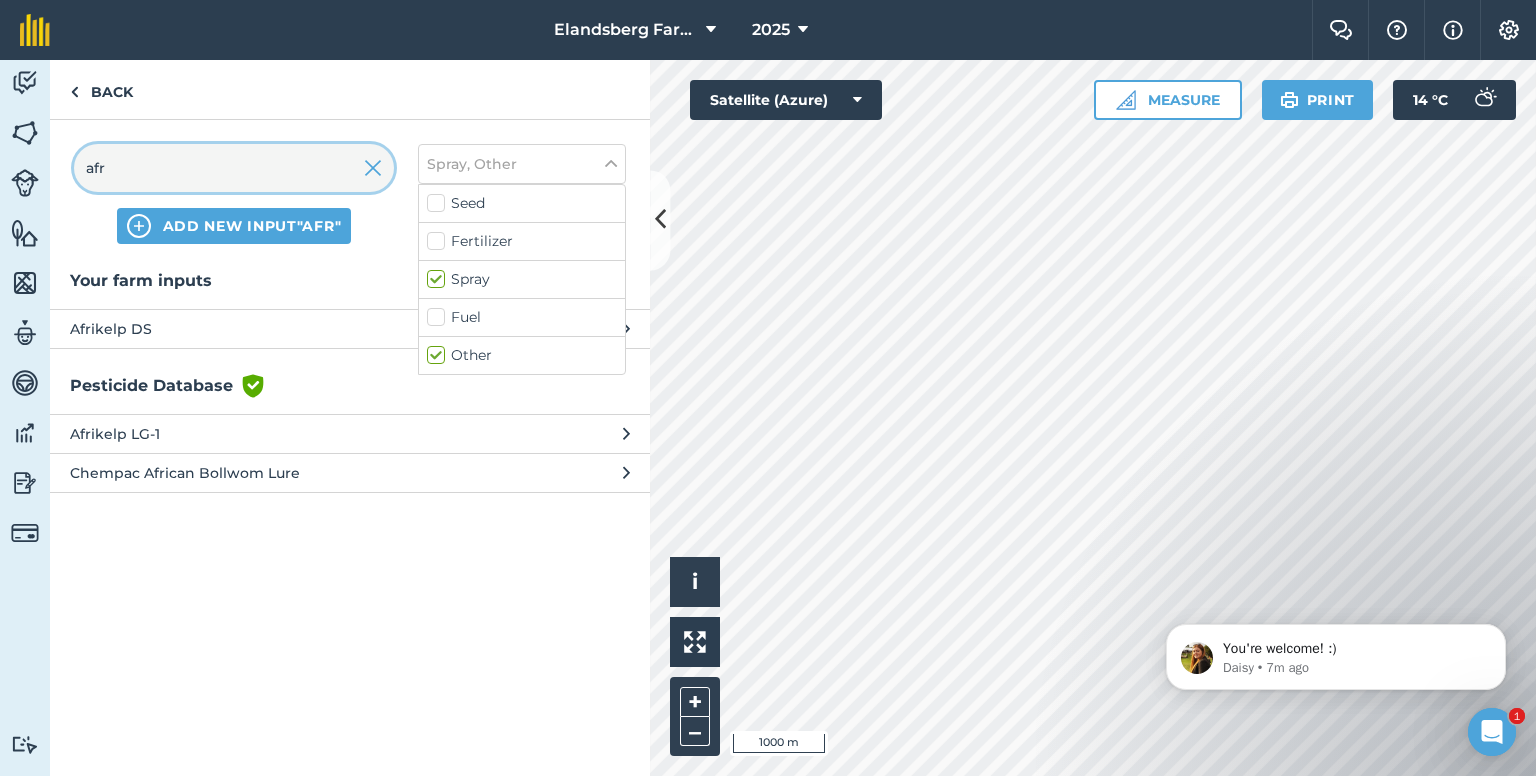 drag, startPoint x: 236, startPoint y: 171, endPoint x: 60, endPoint y: 163, distance: 176.18172 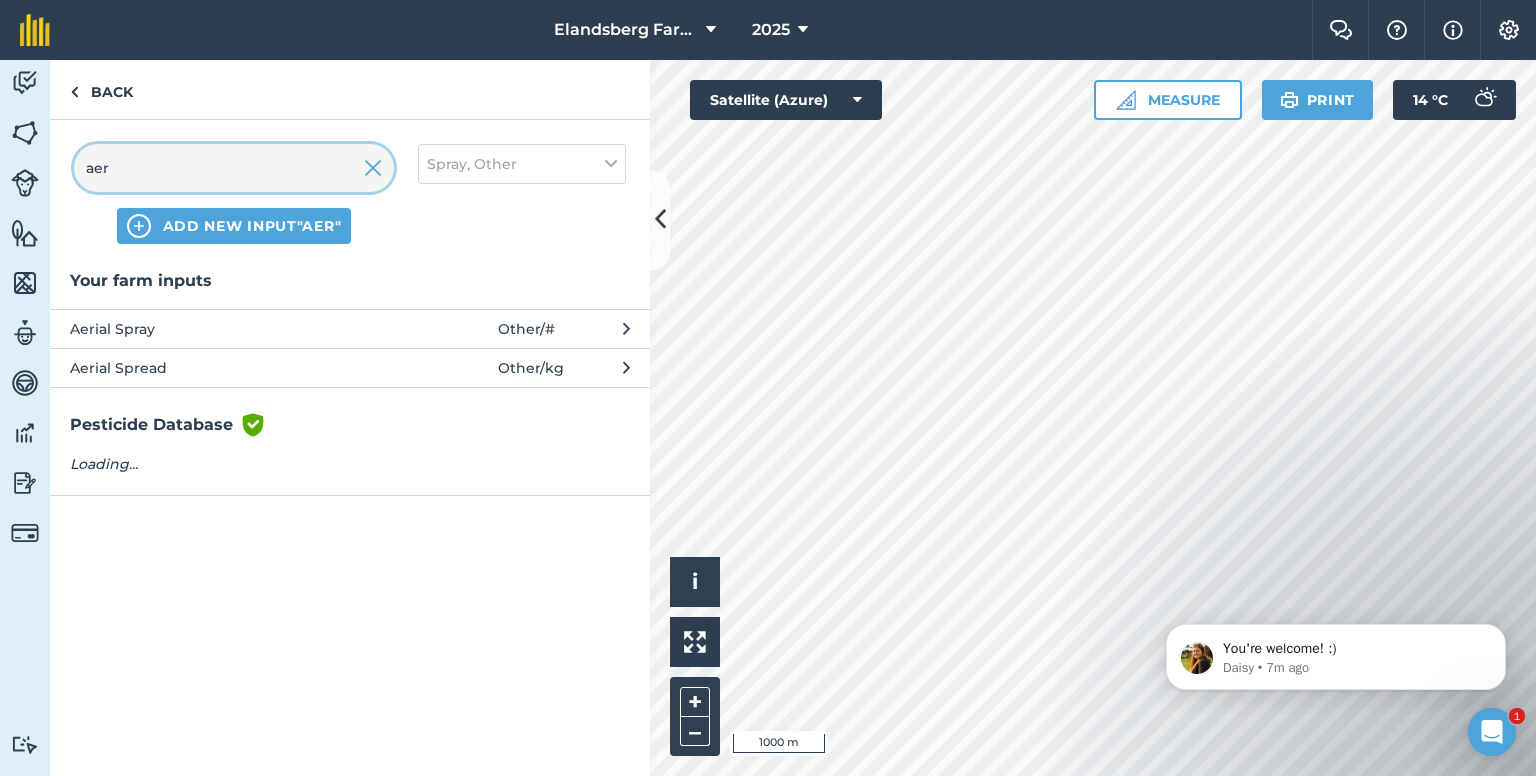 type on "aer" 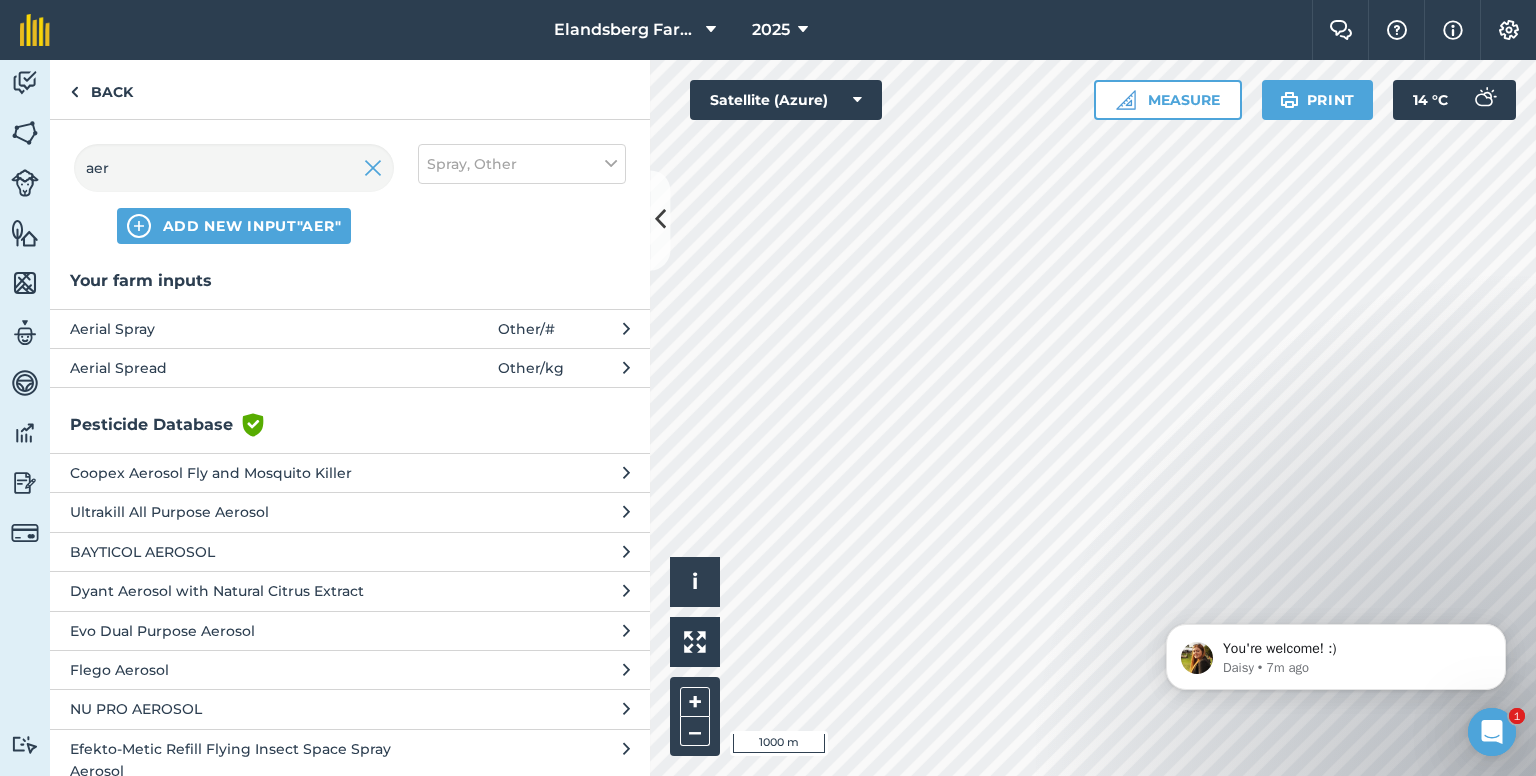 click on "Aerial Spray" at bounding box center (233, 329) 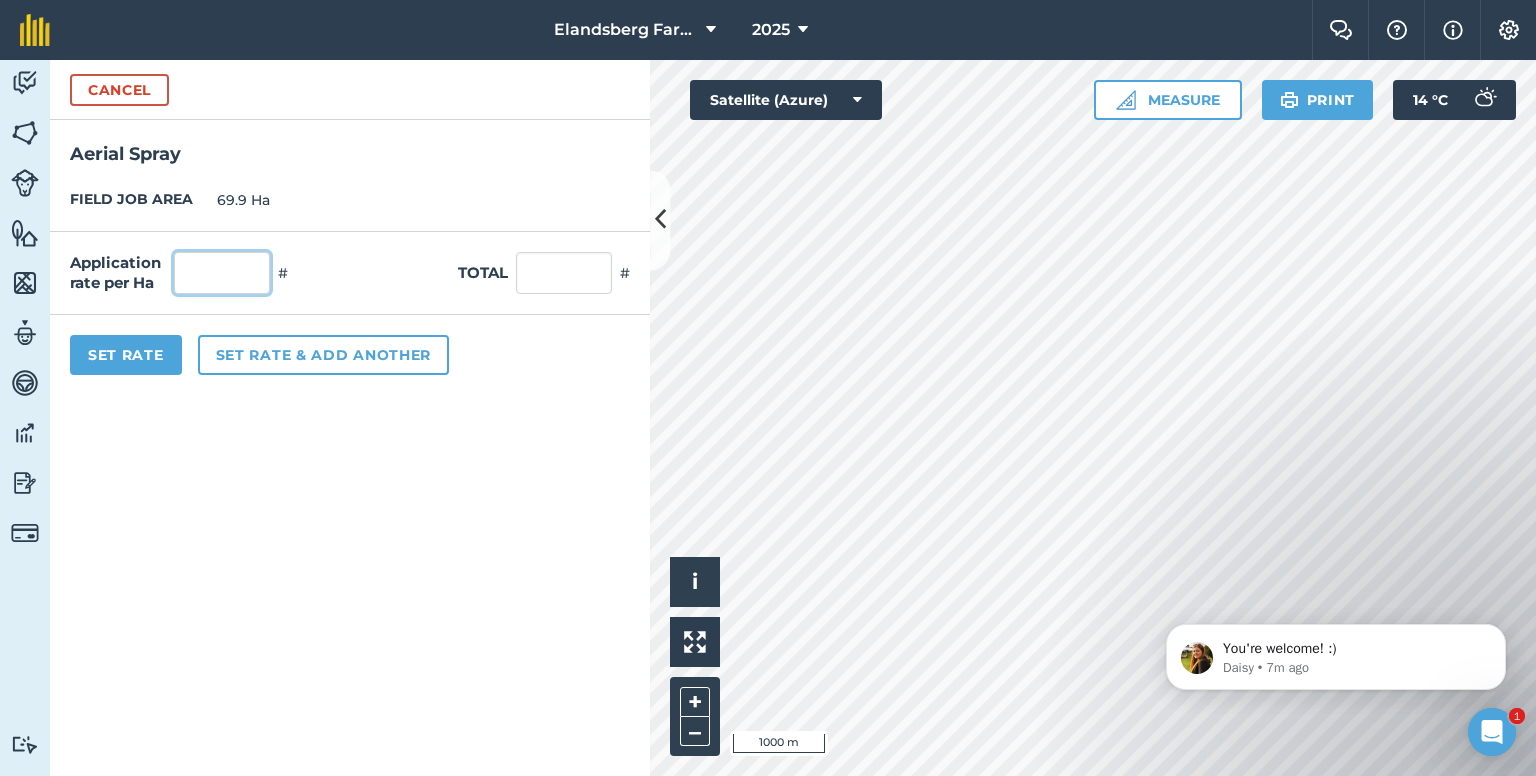 click at bounding box center (222, 273) 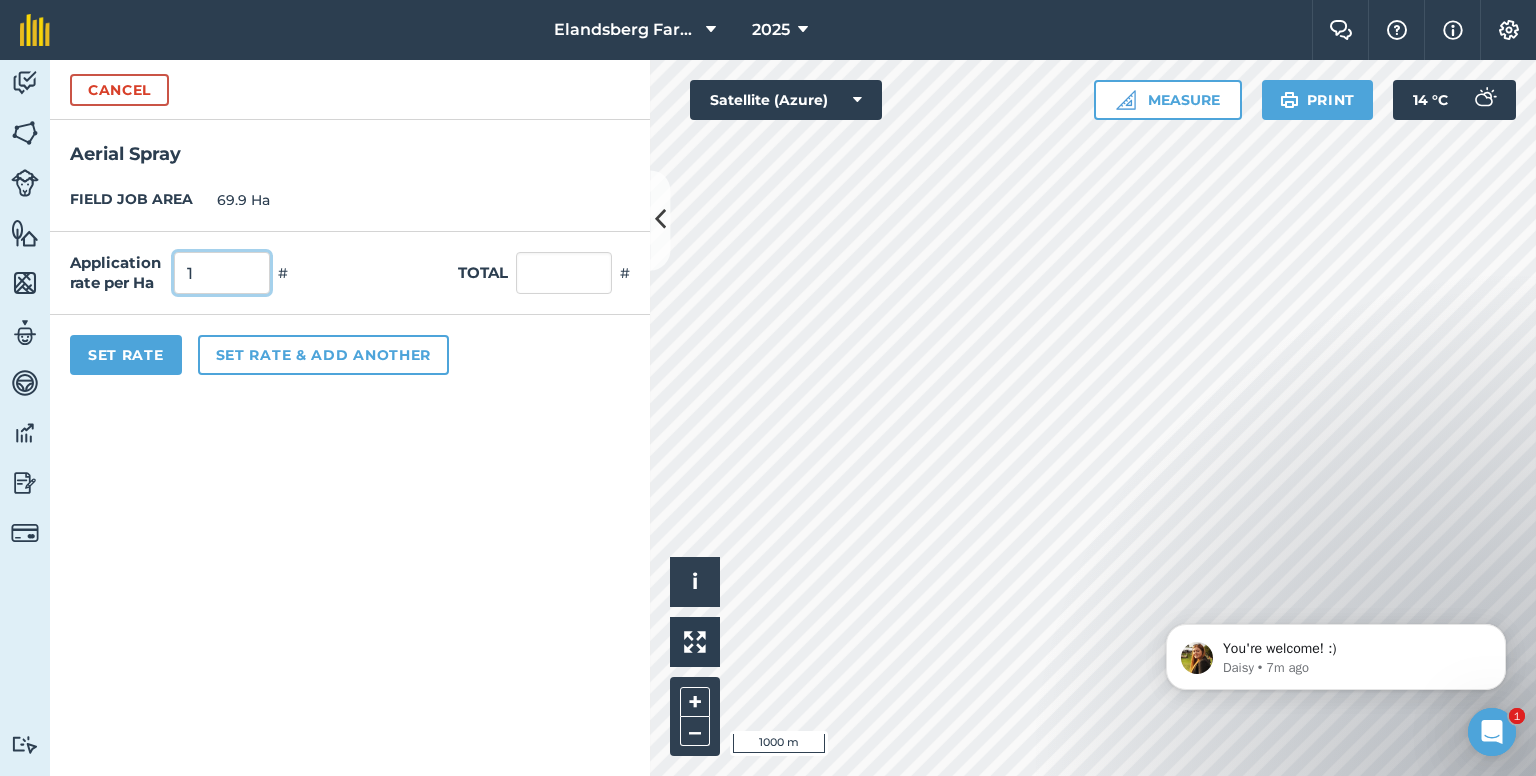 type on "1" 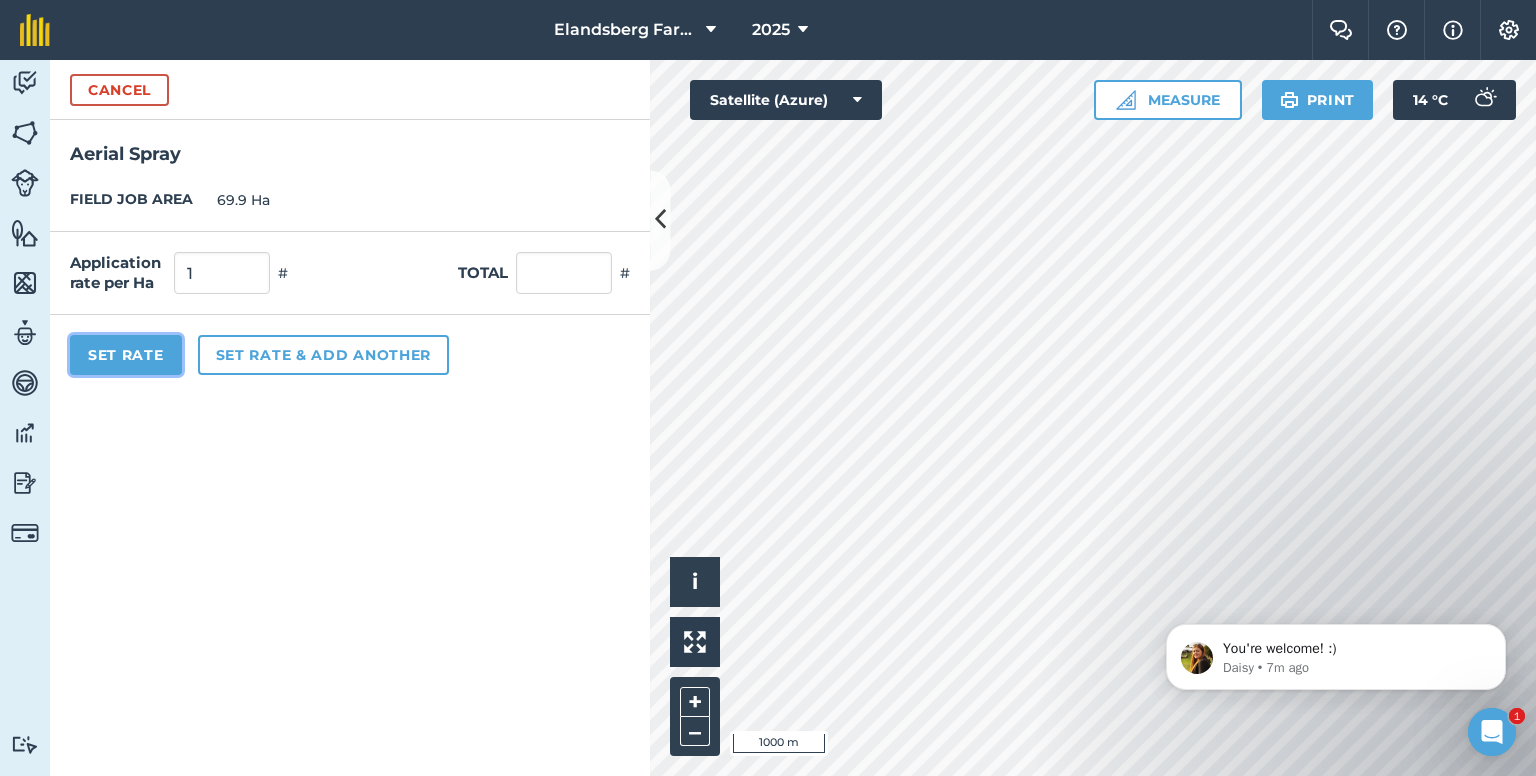 type on "69.9" 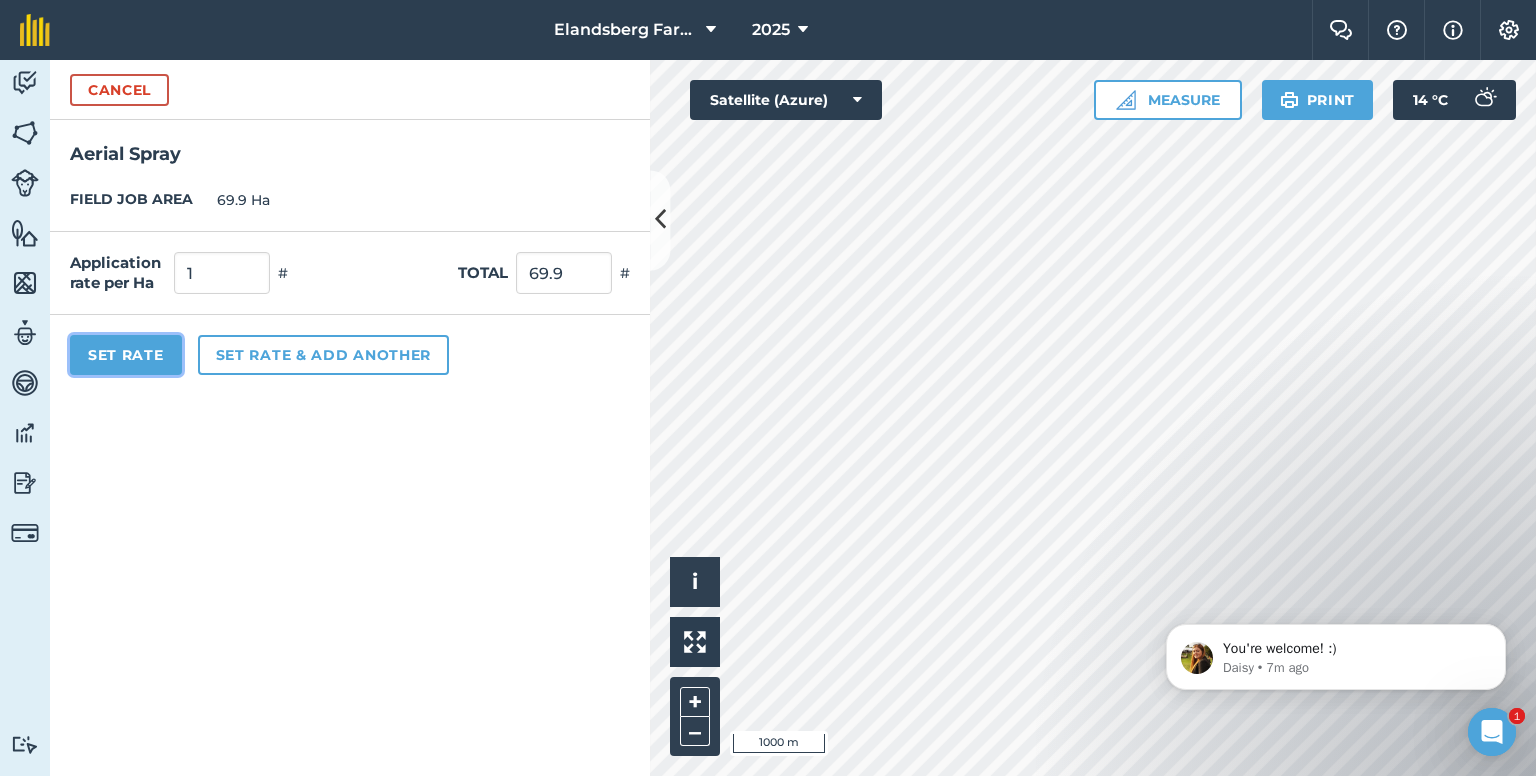 click on "Set Rate" at bounding box center (126, 355) 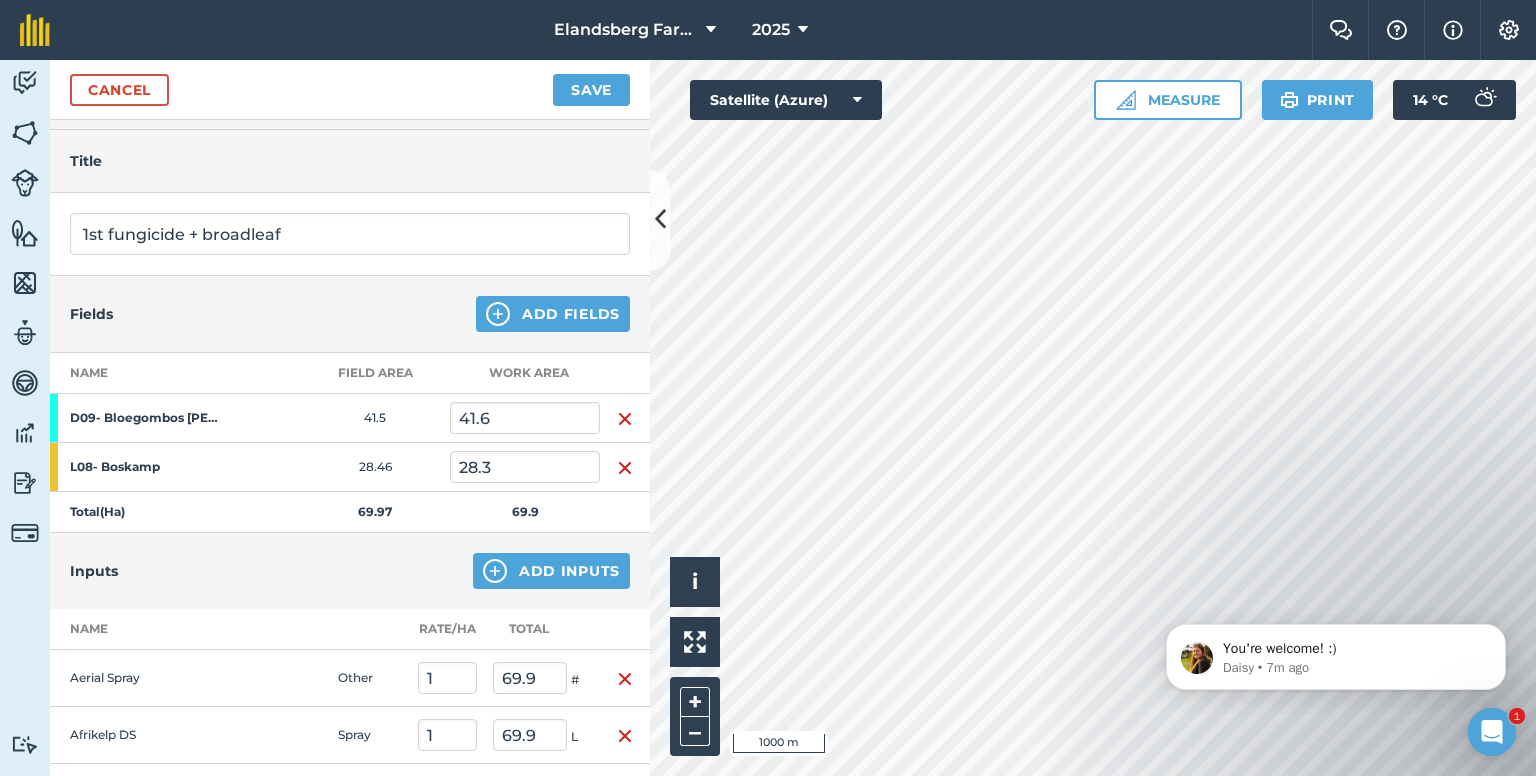 scroll, scrollTop: 0, scrollLeft: 0, axis: both 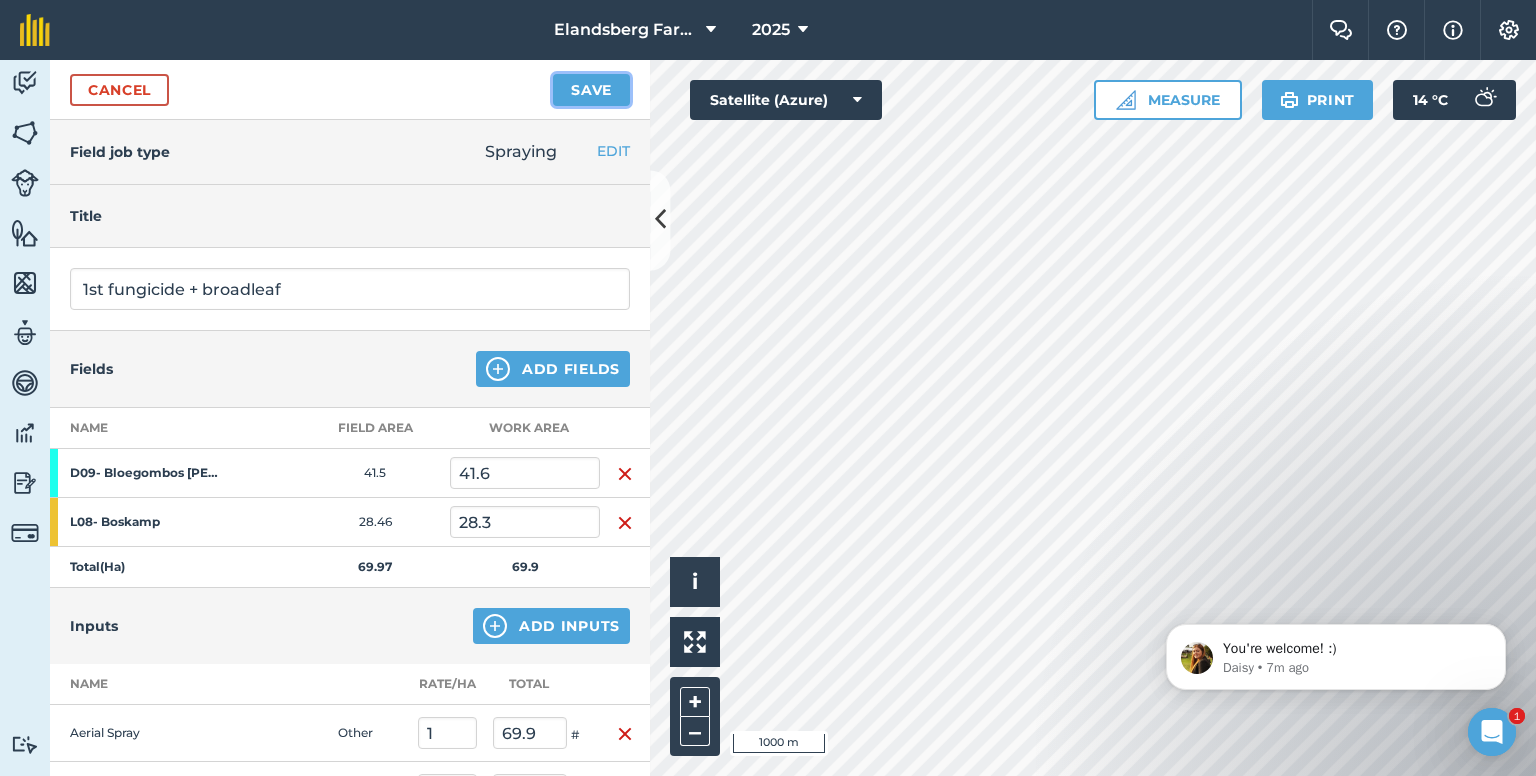 click on "Save" at bounding box center (591, 90) 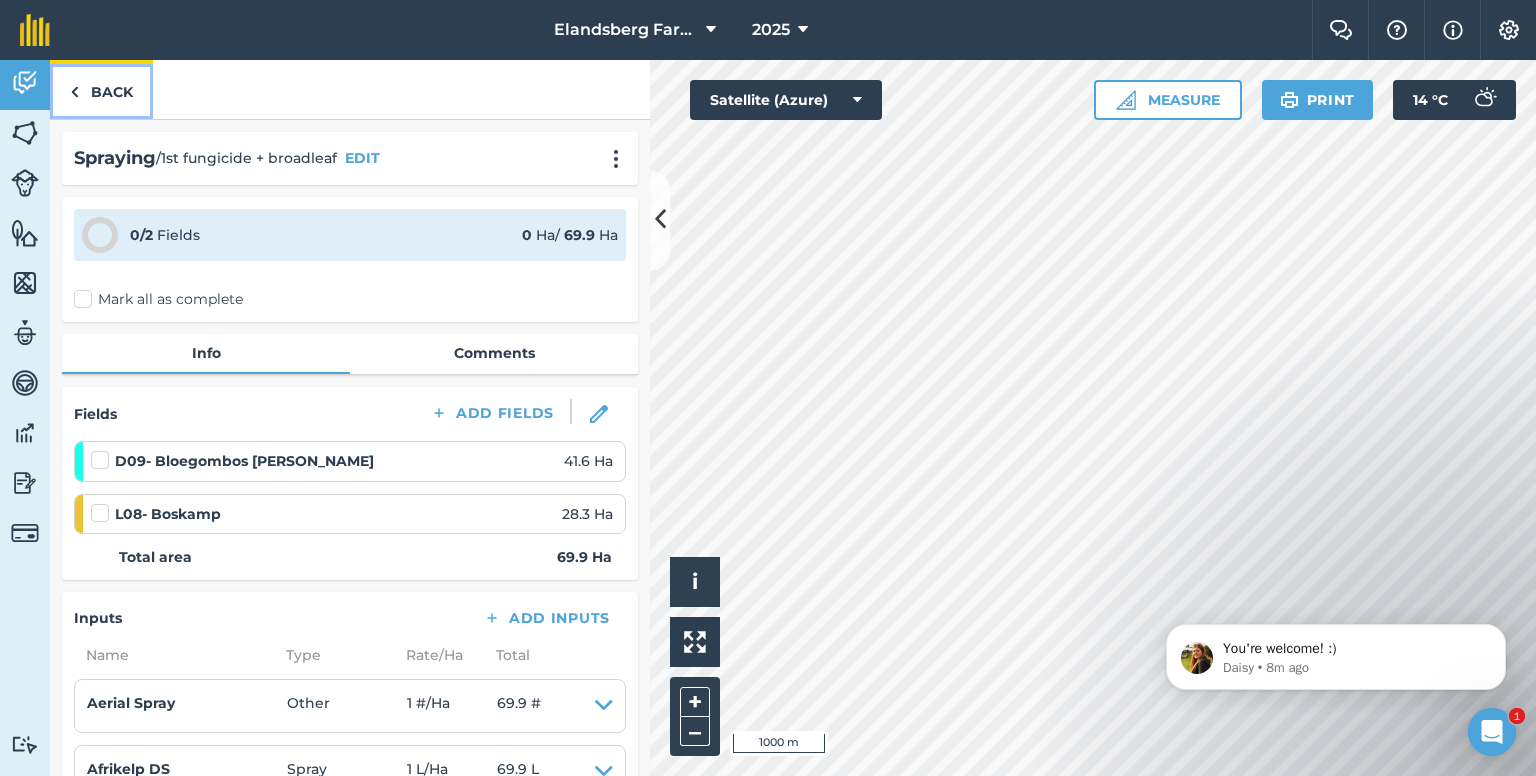click on "Back" at bounding box center (101, 89) 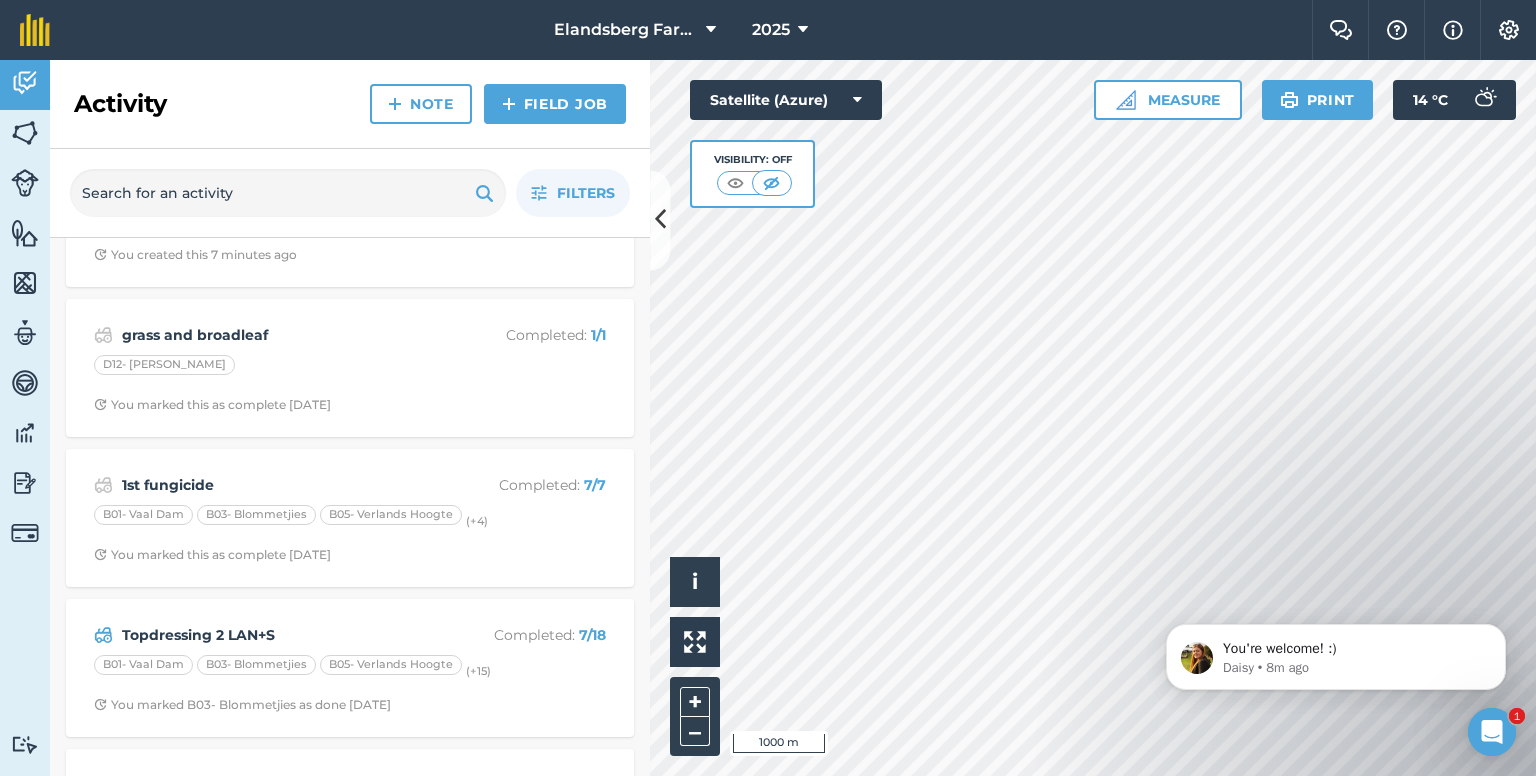 scroll, scrollTop: 0, scrollLeft: 0, axis: both 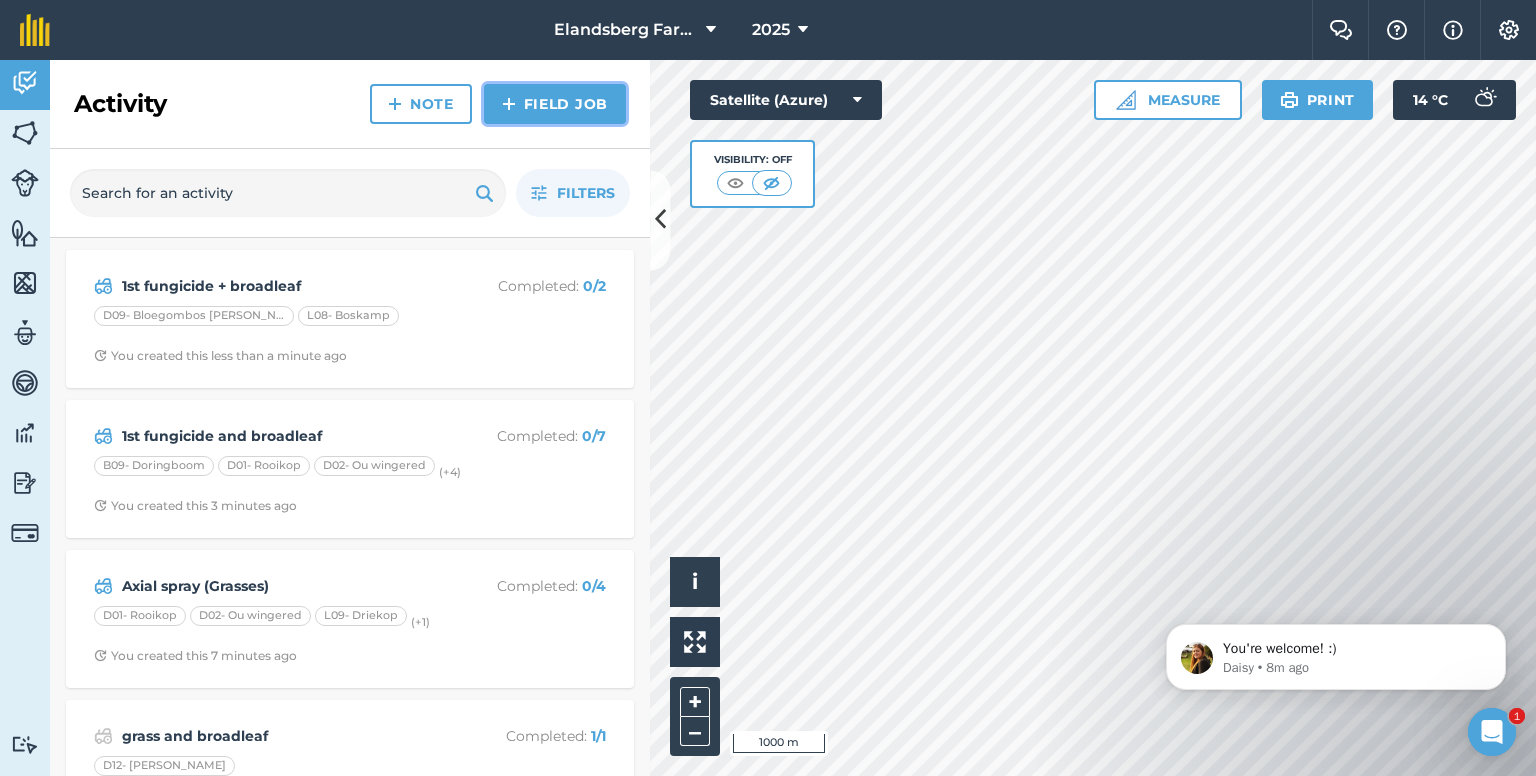click on "Field Job" at bounding box center (555, 104) 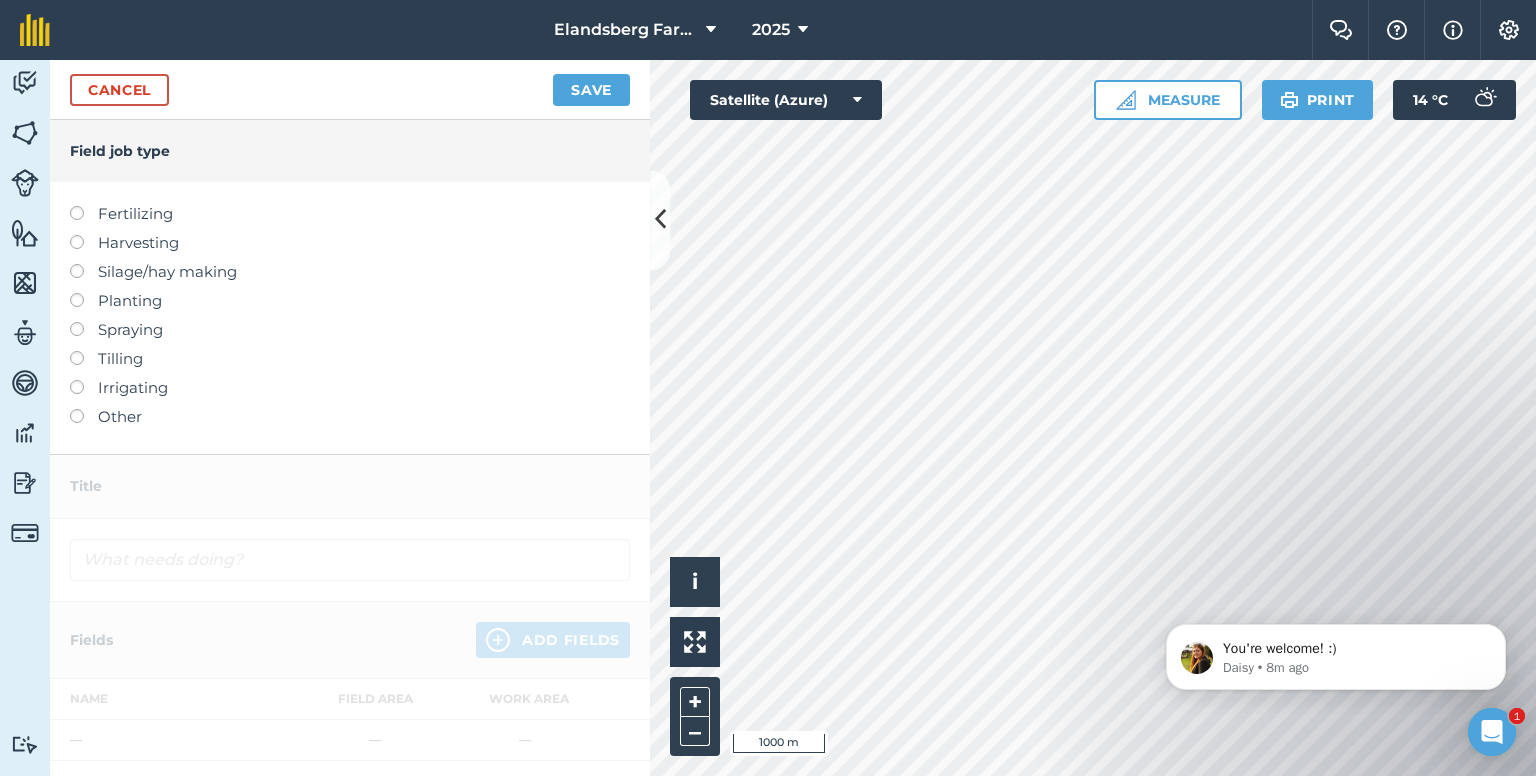 click at bounding box center (84, 322) 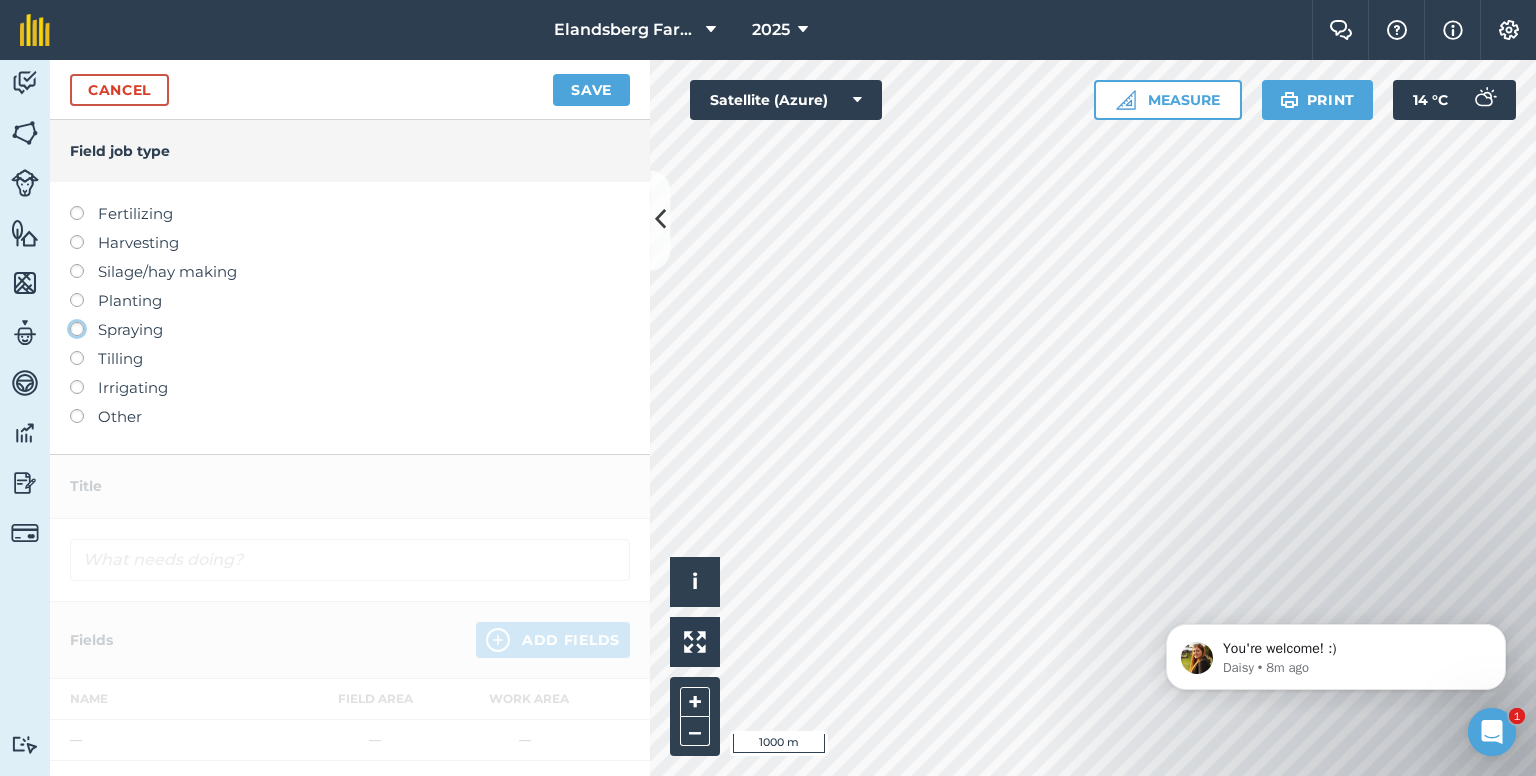click on "Spraying" at bounding box center [-9943, 328] 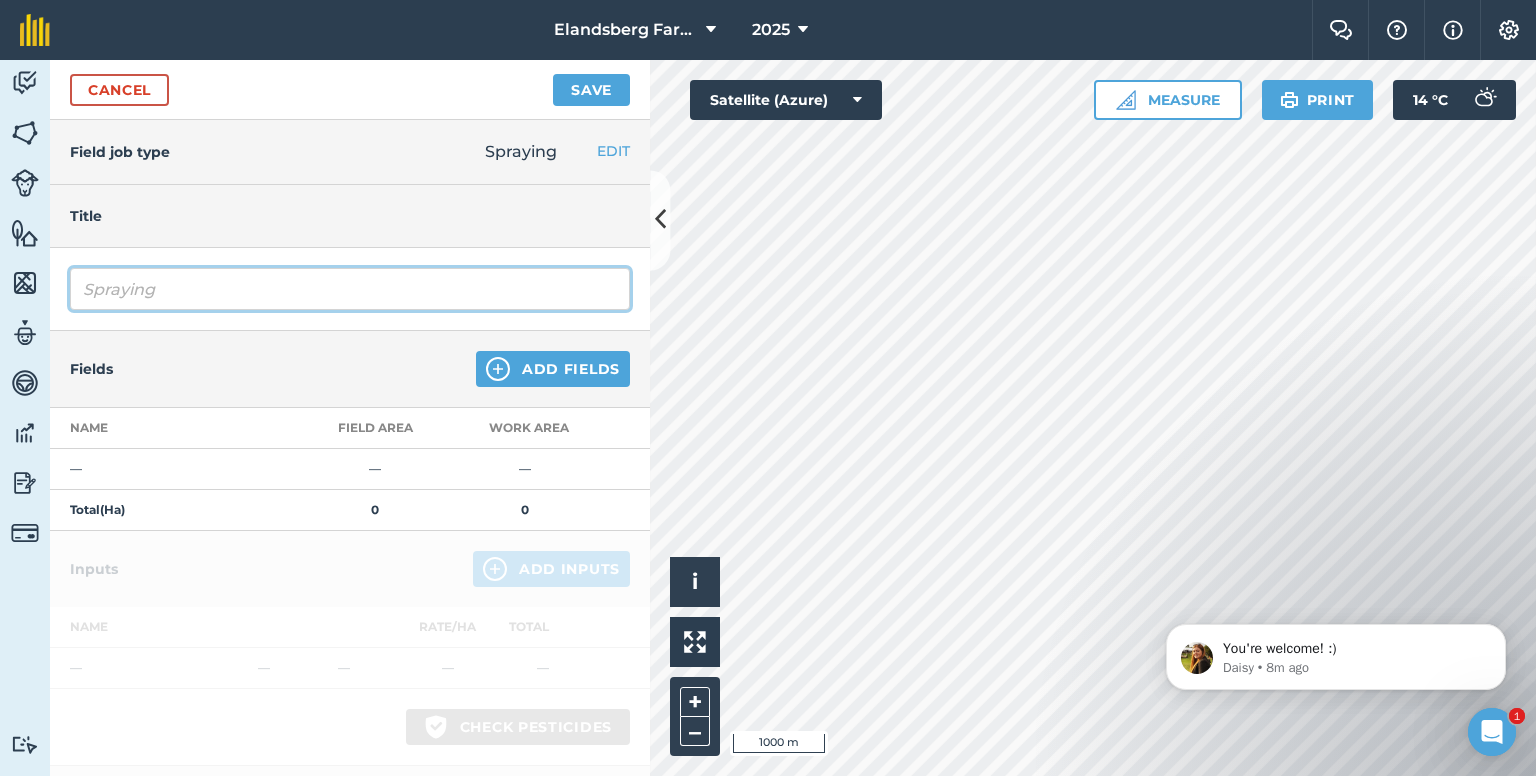 click on "Spraying" at bounding box center (350, 289) 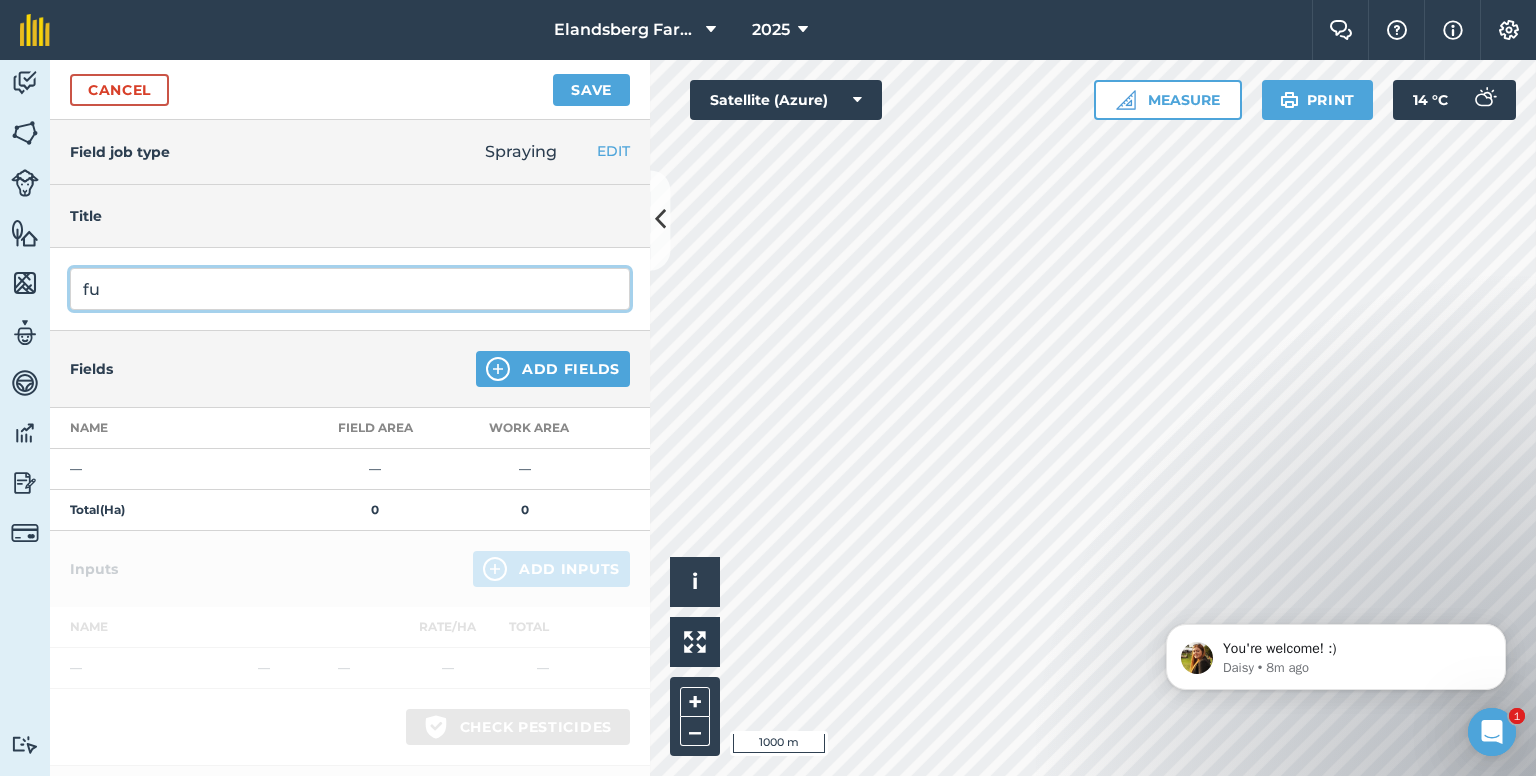 type on "f" 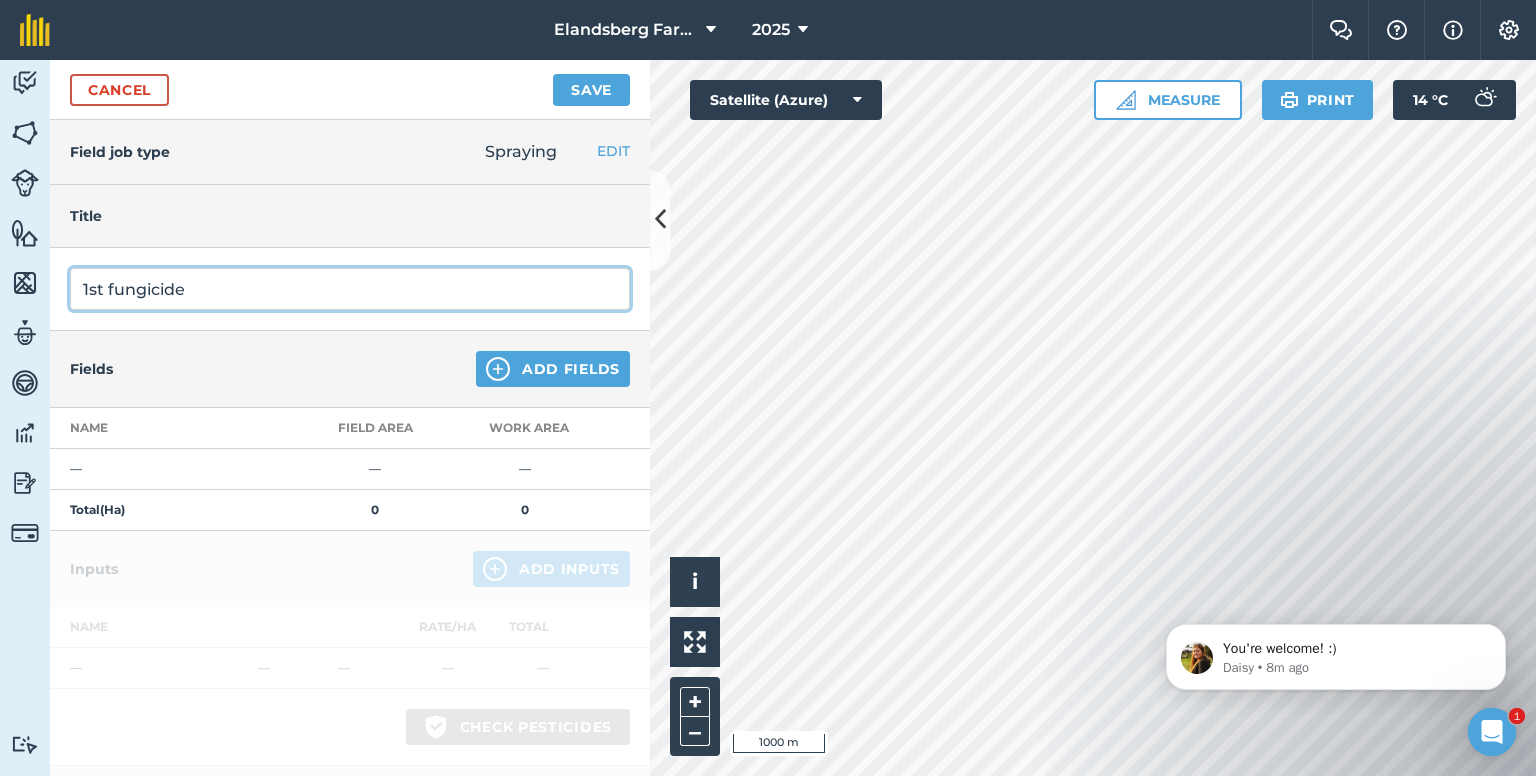 type on "1st fungicide" 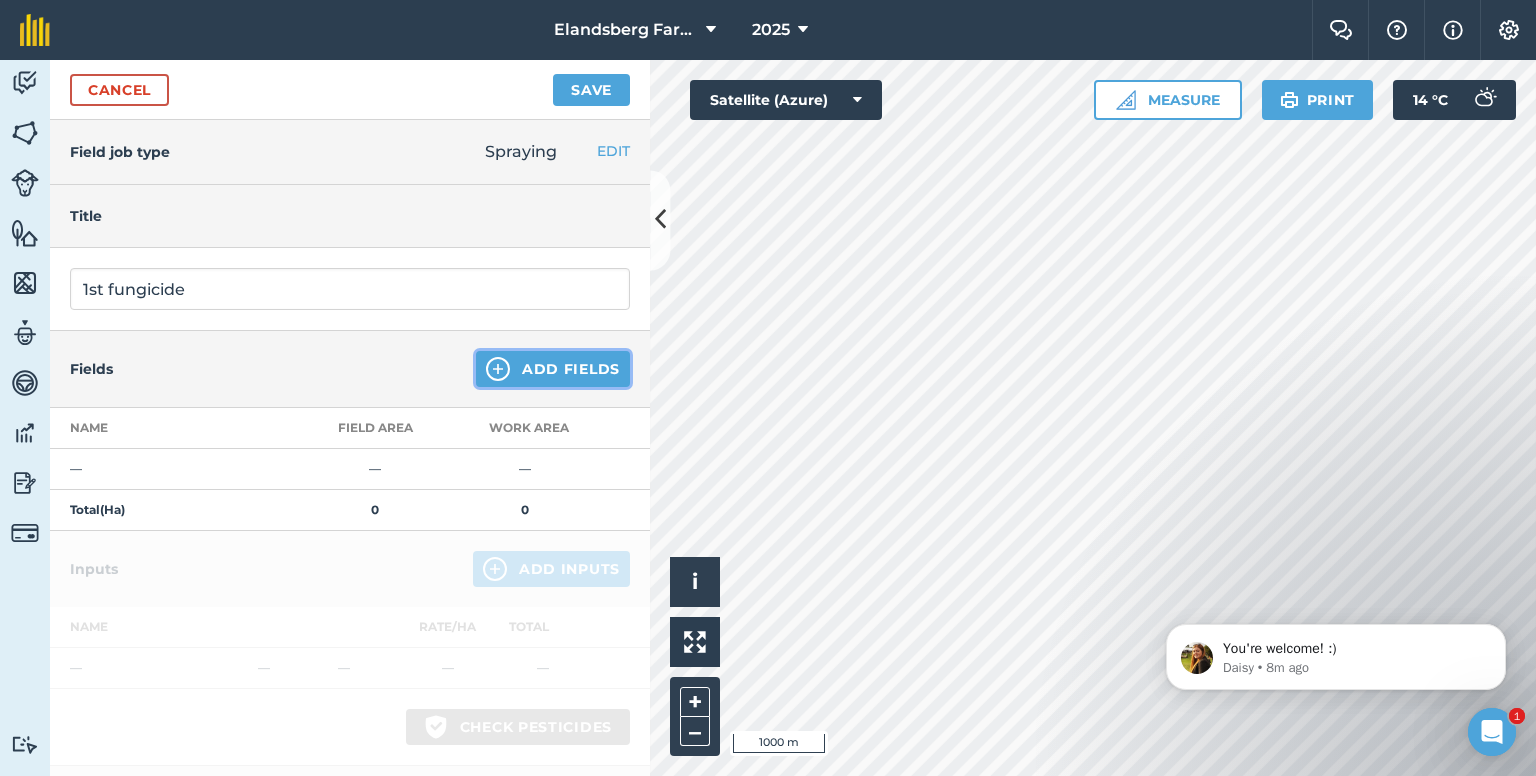click on "Add Fields" at bounding box center [553, 369] 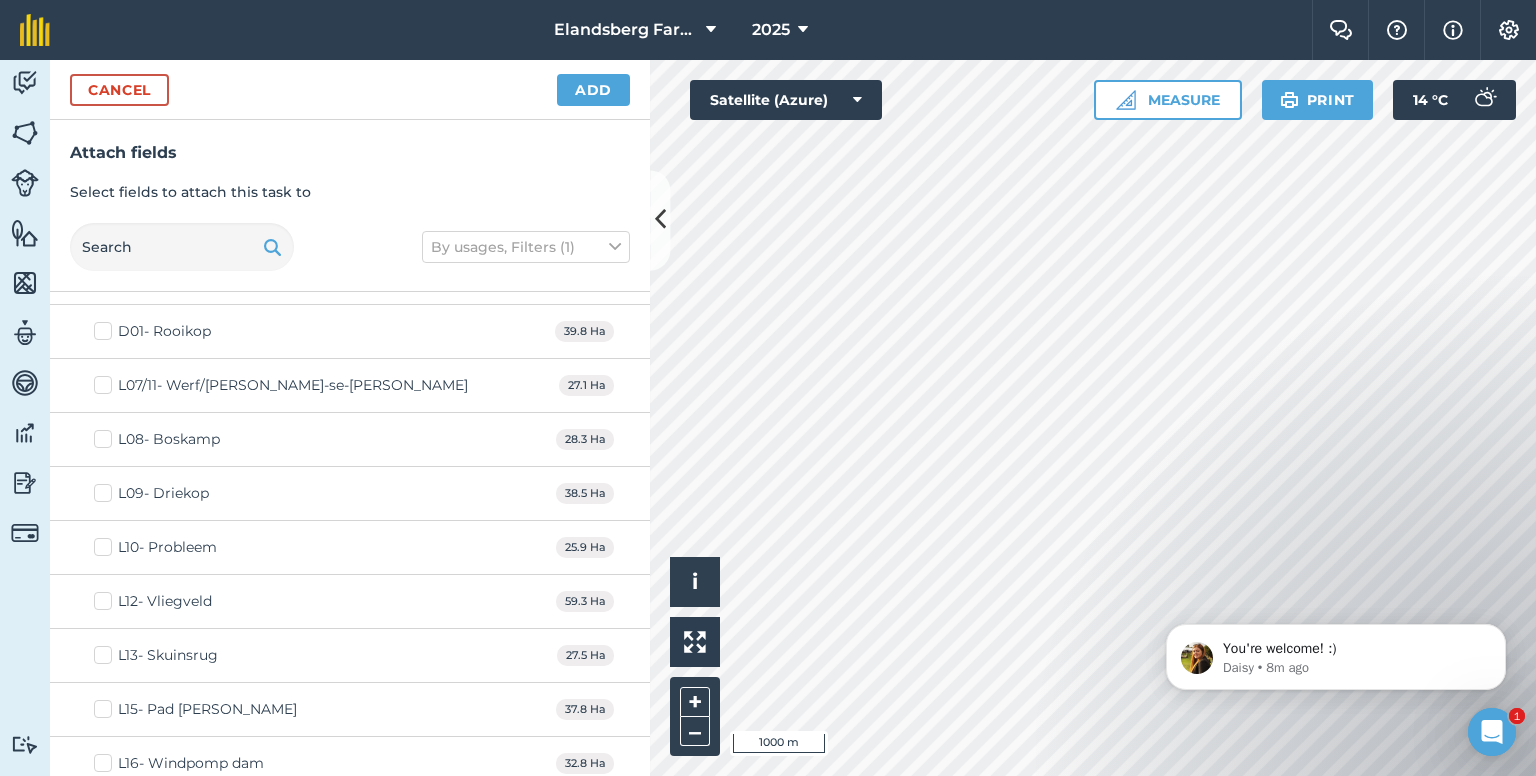 scroll, scrollTop: 3995, scrollLeft: 0, axis: vertical 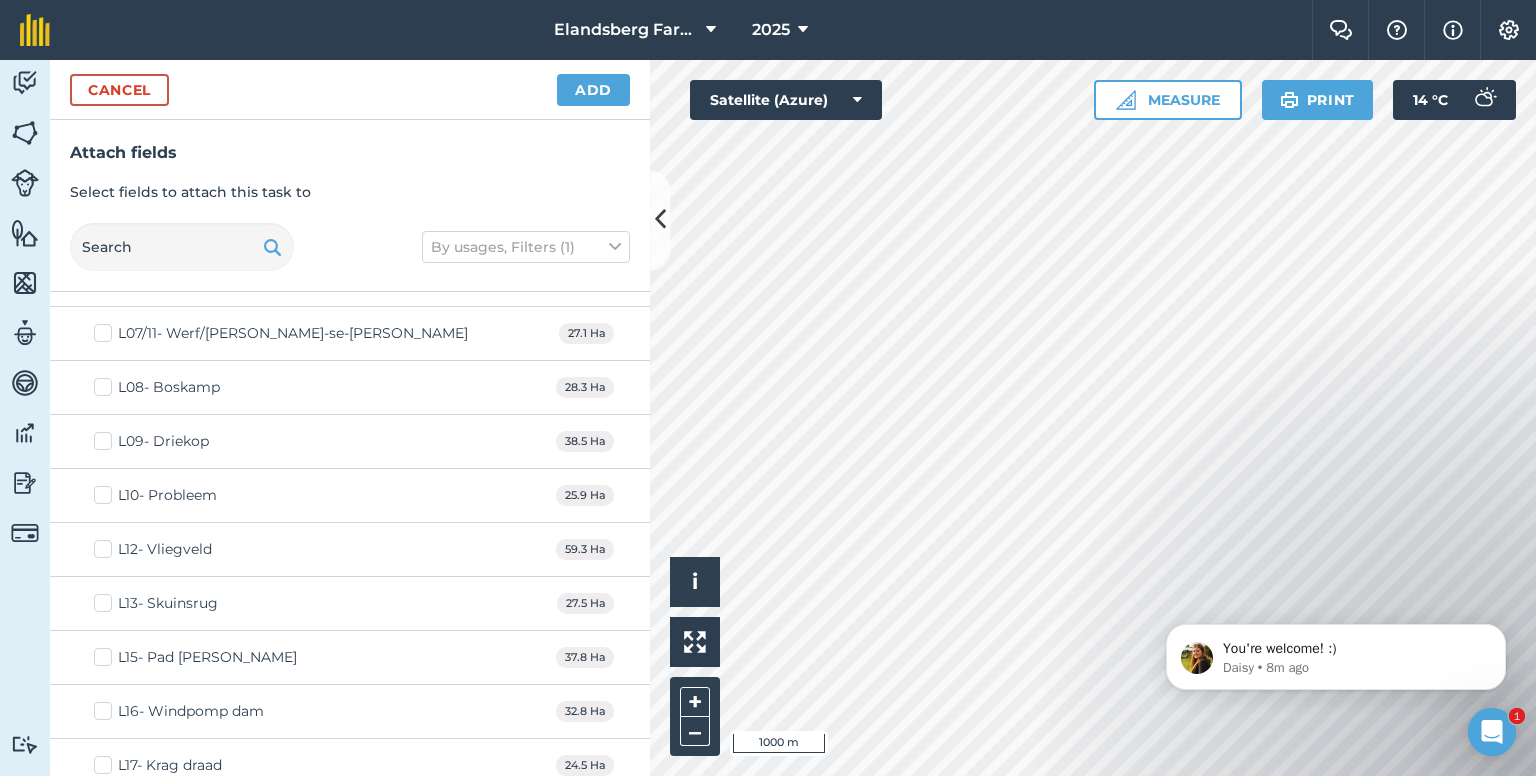 click on "L12- Vliegveld" at bounding box center [153, 549] 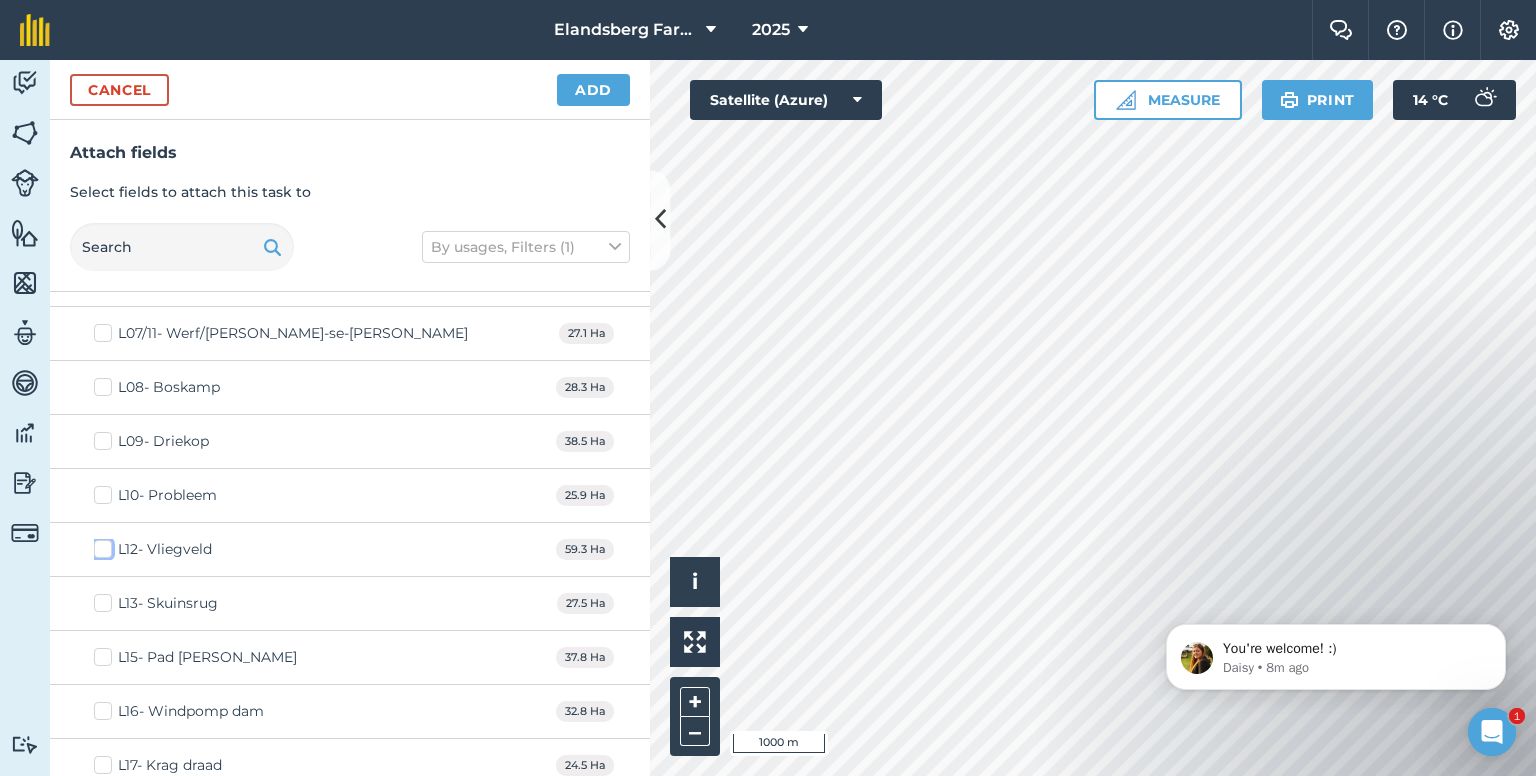 click on "L12- Vliegveld" at bounding box center [100, 545] 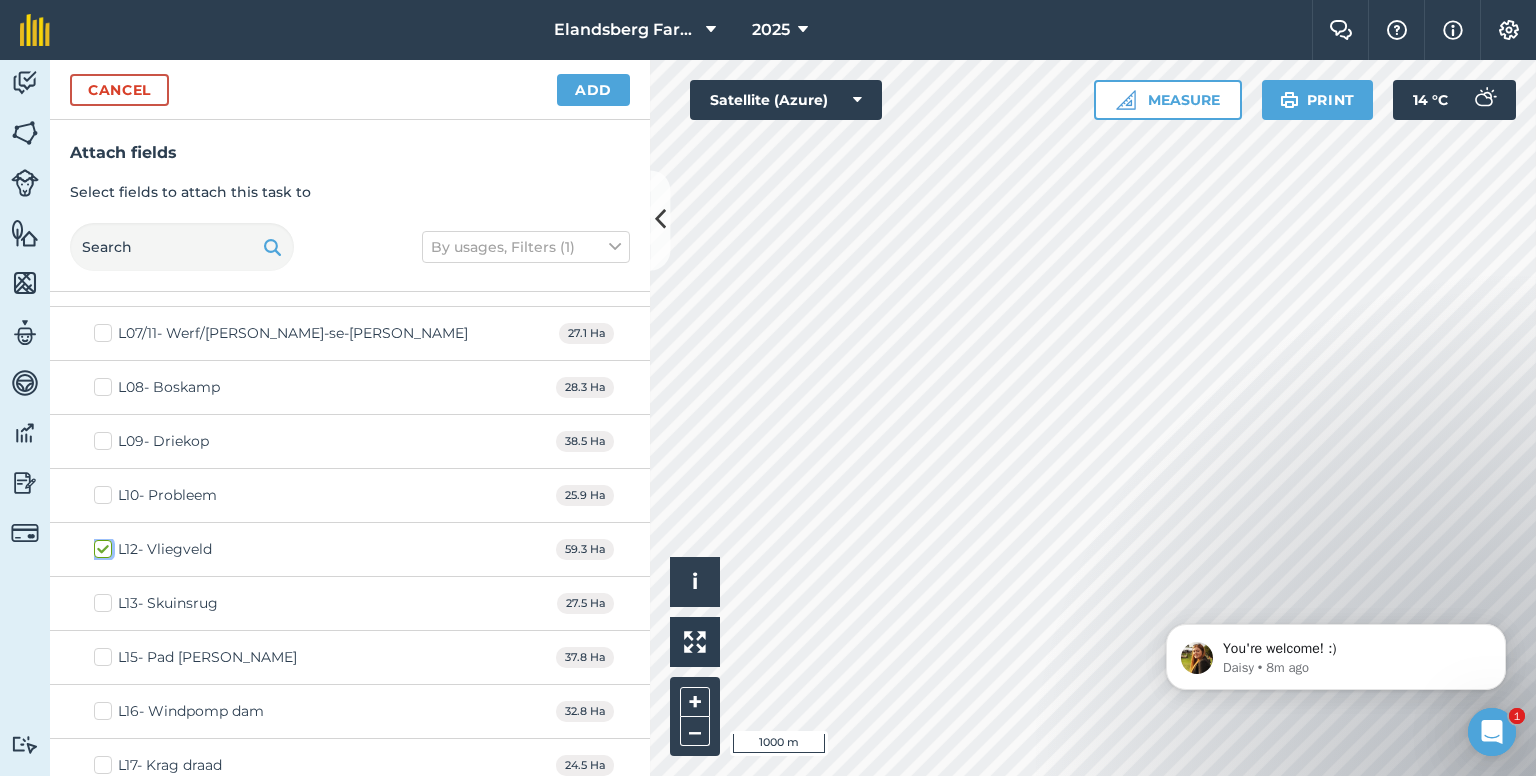checkbox on "true" 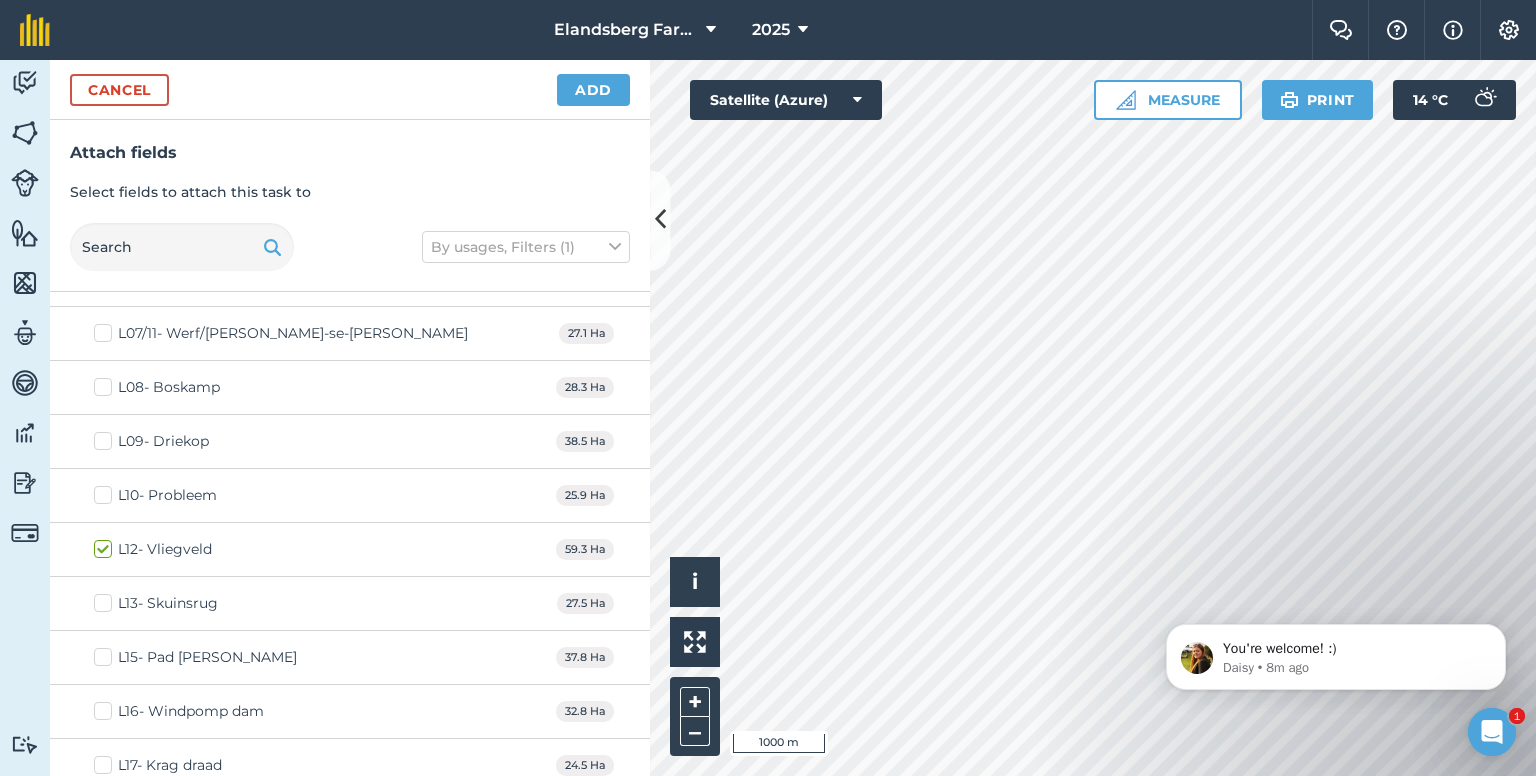 click on "L15- Pad [PERSON_NAME]" at bounding box center [195, 657] 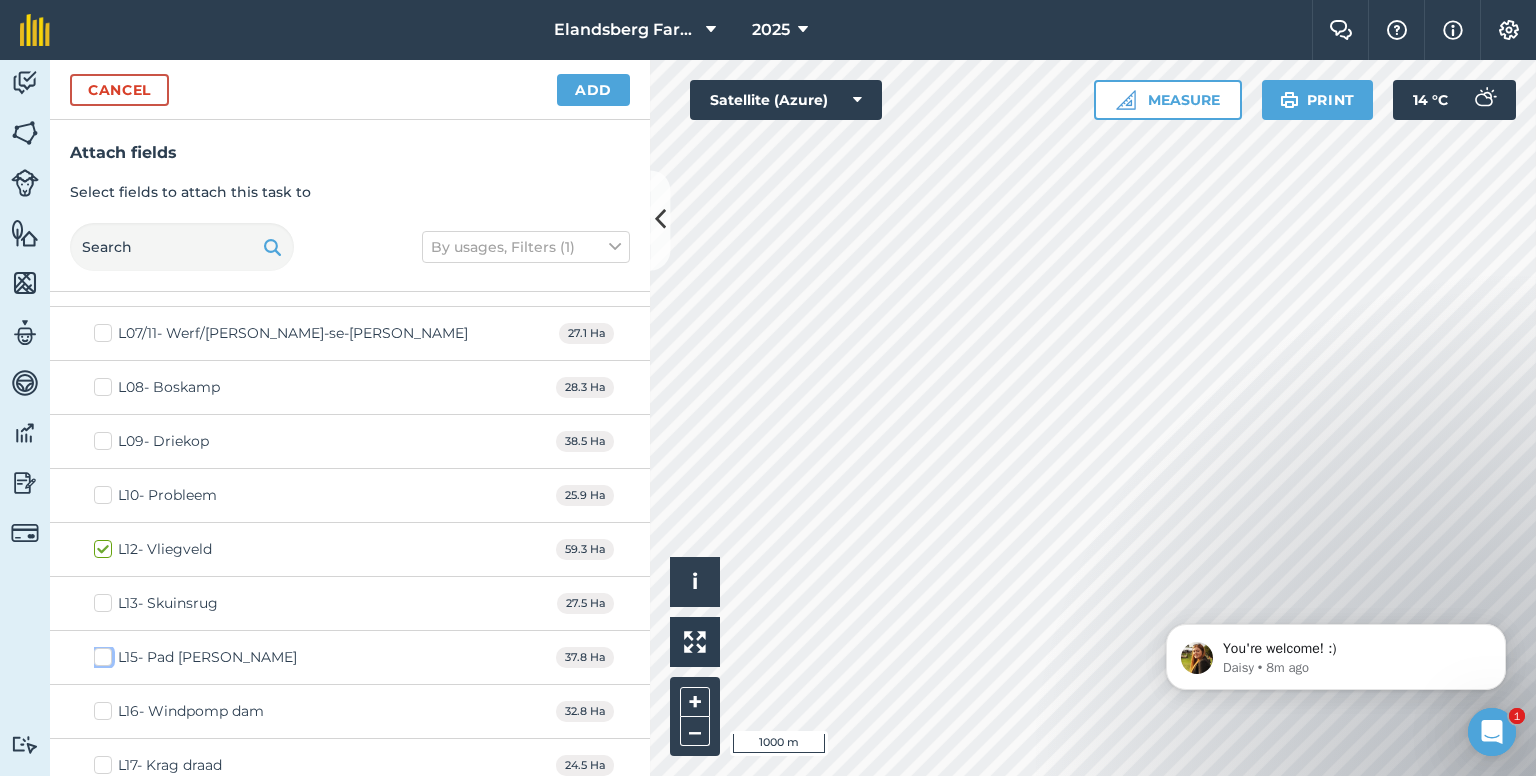 click on "L15- Pad [PERSON_NAME]" at bounding box center (100, 653) 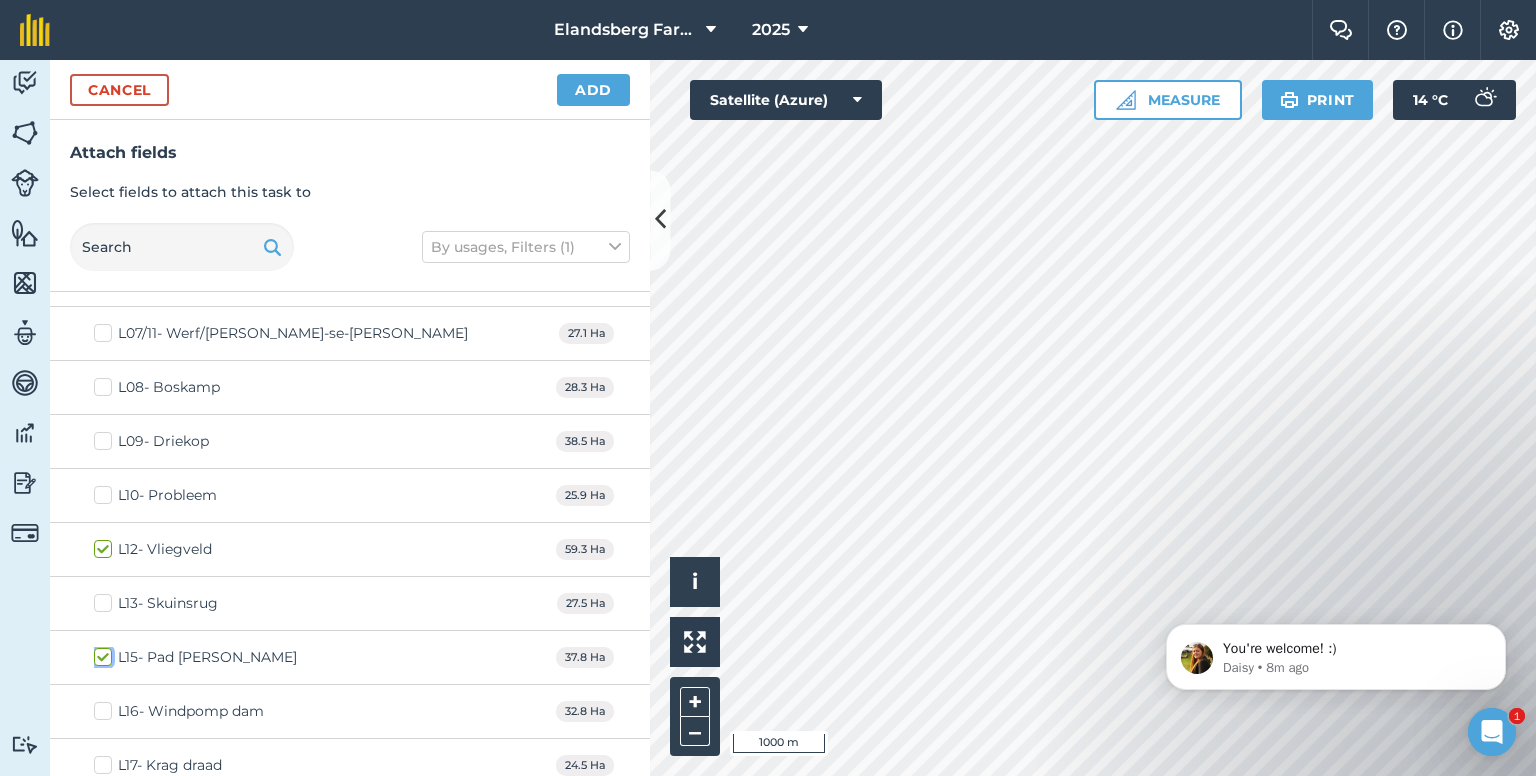 checkbox on "true" 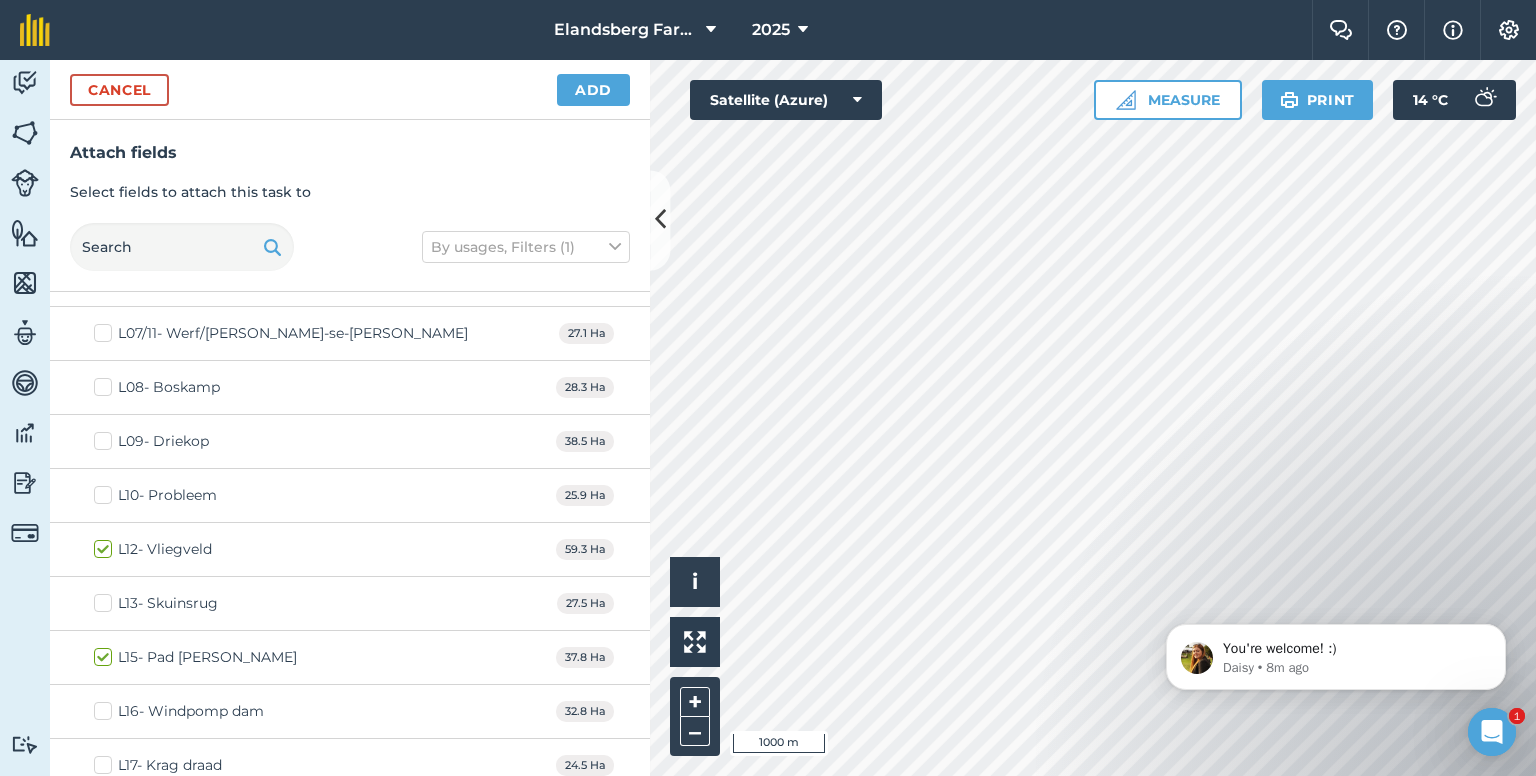 click on "L17- Krag draad" at bounding box center [158, 765] 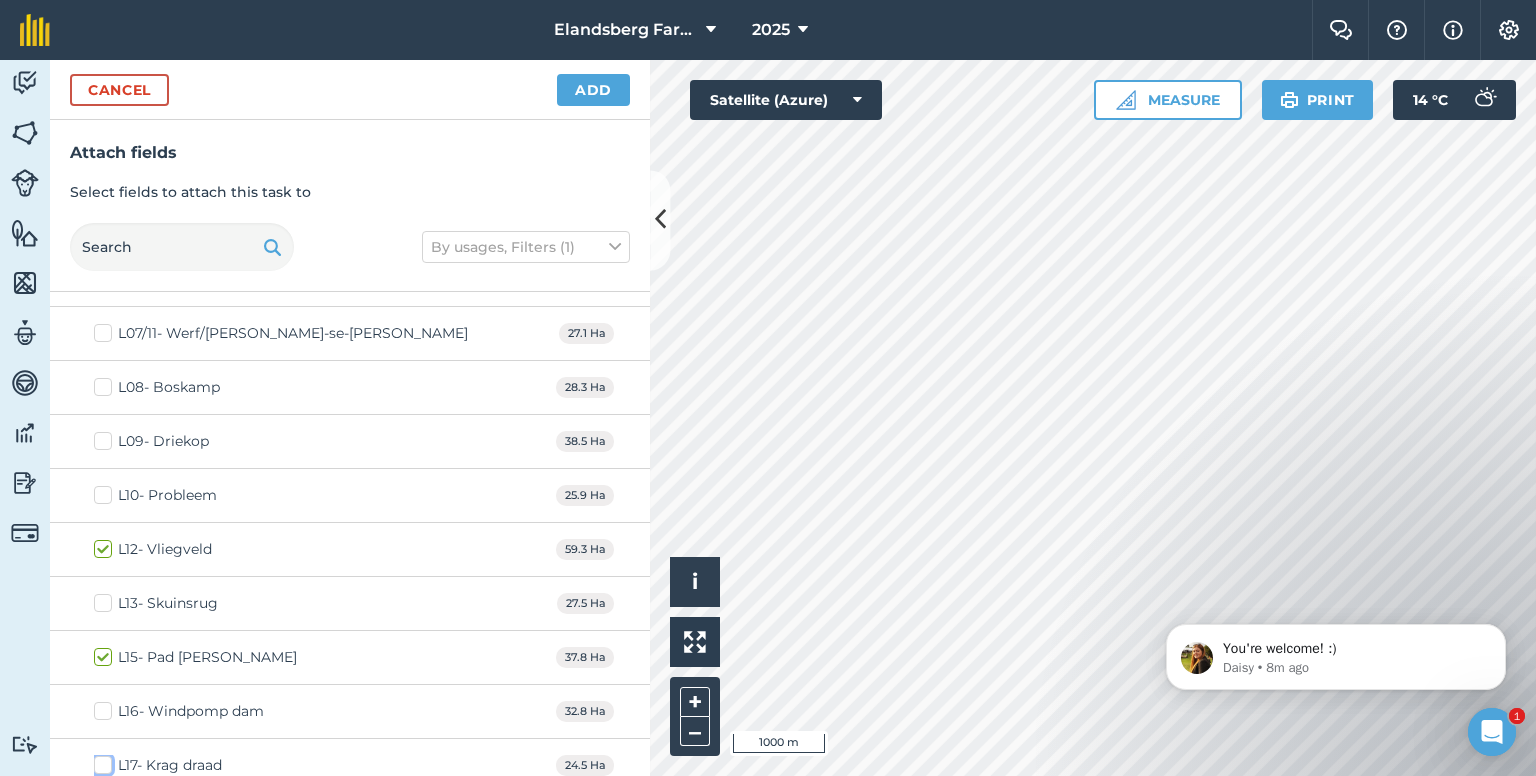 click on "L17- Krag draad" at bounding box center [100, 761] 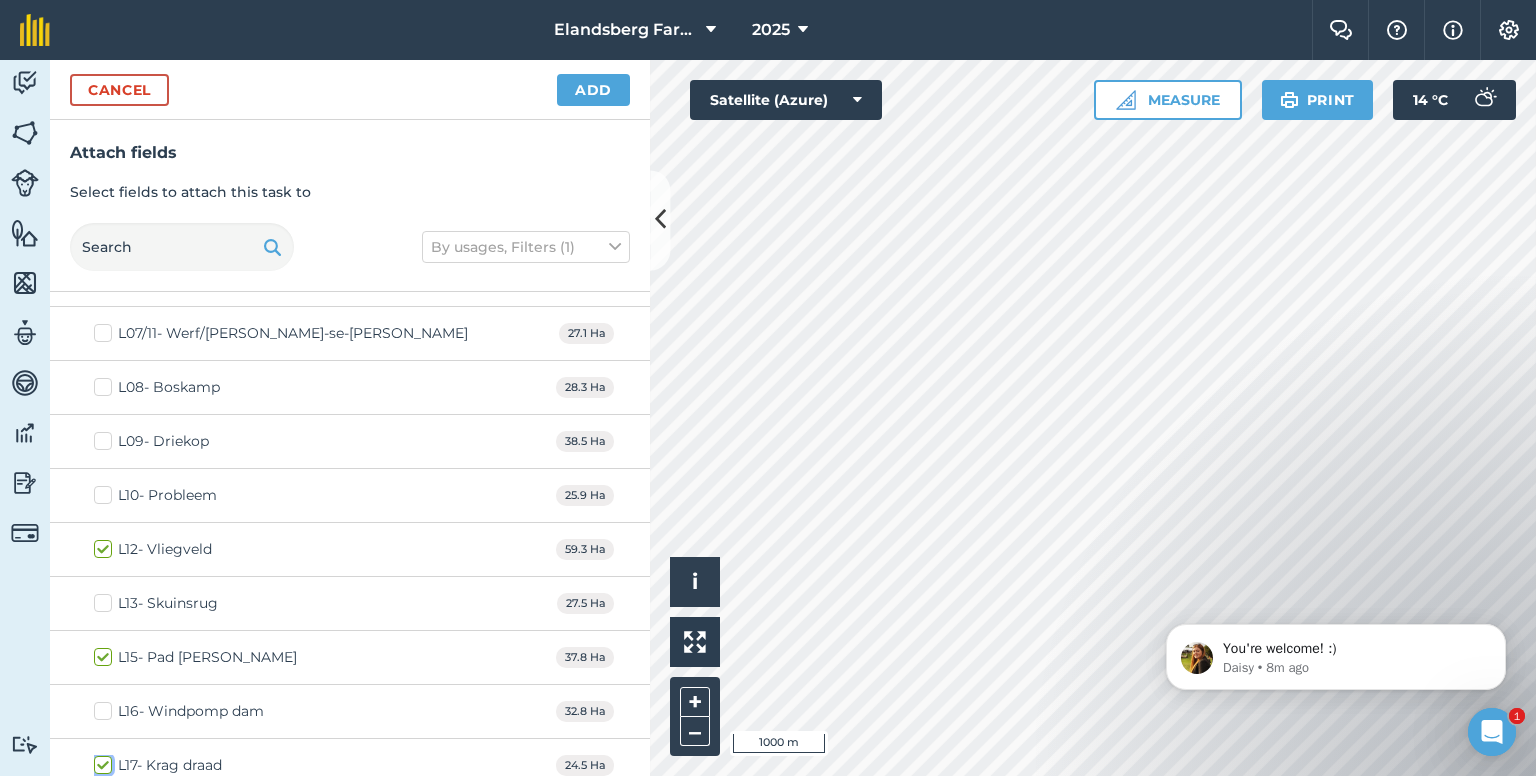 checkbox on "true" 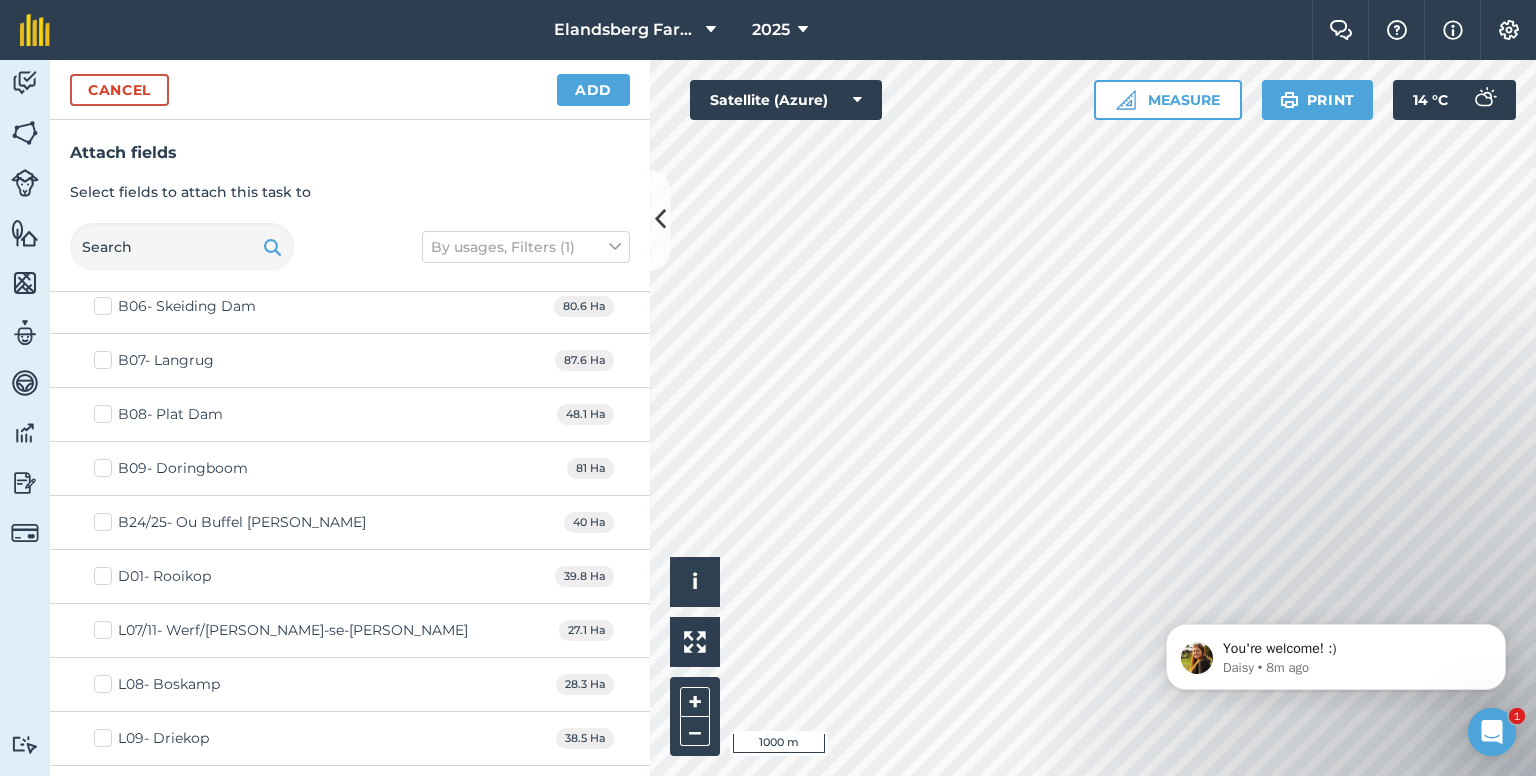 scroll, scrollTop: 3695, scrollLeft: 0, axis: vertical 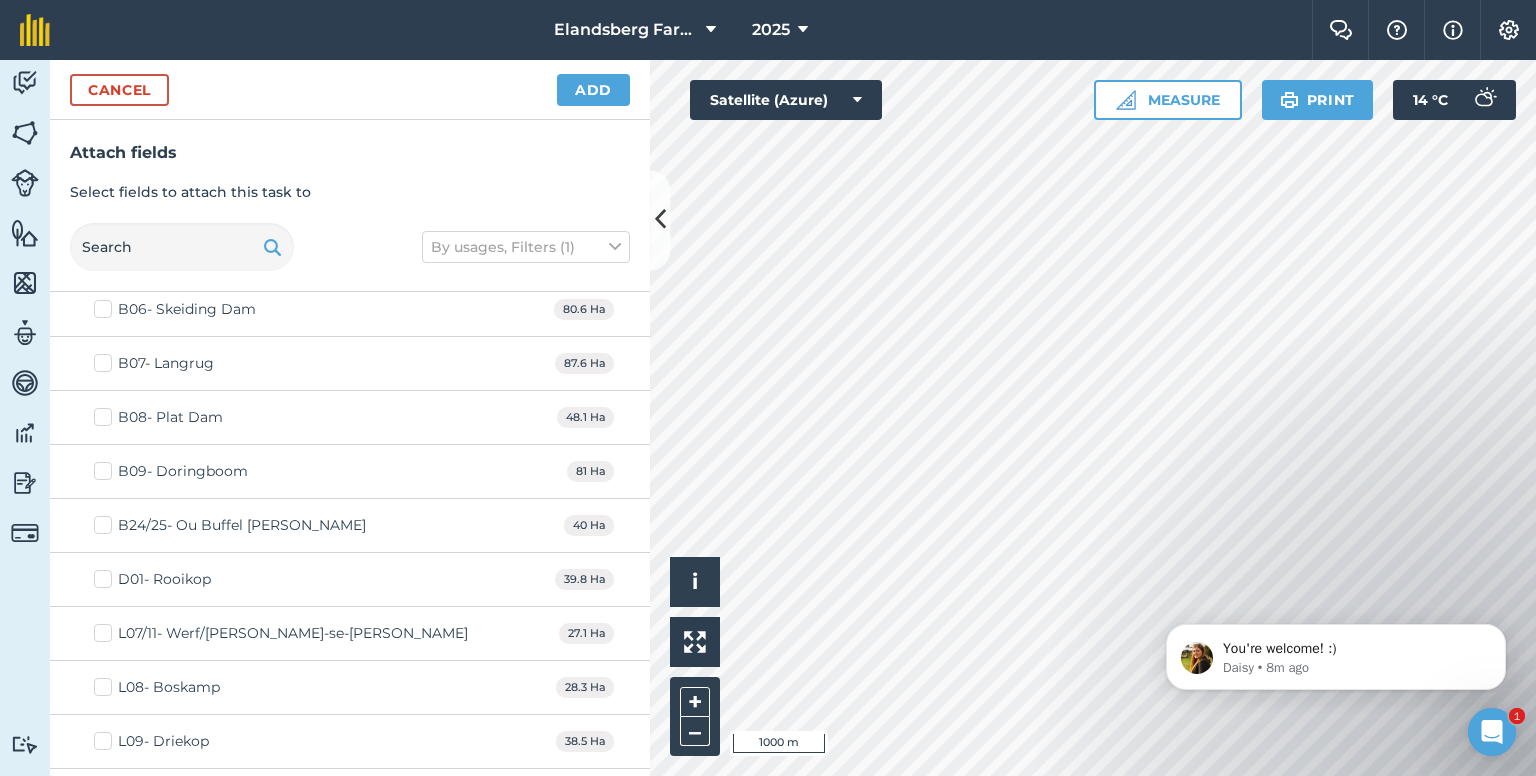 click on "L07/11- Werf/[PERSON_NAME]-se-[PERSON_NAME]" at bounding box center [281, 633] 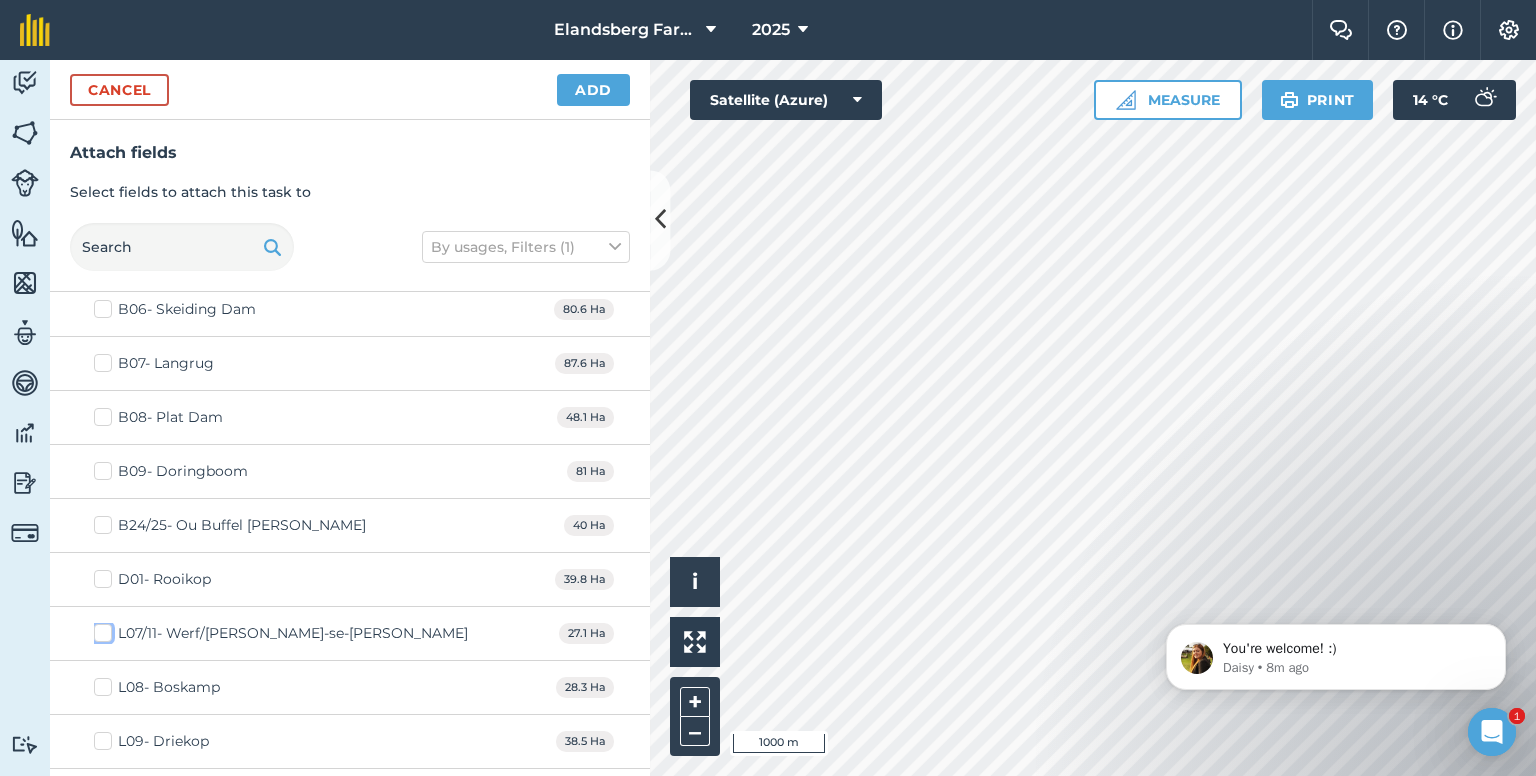 click on "L07/11- Werf/[PERSON_NAME]-se-[PERSON_NAME]" at bounding box center [100, 629] 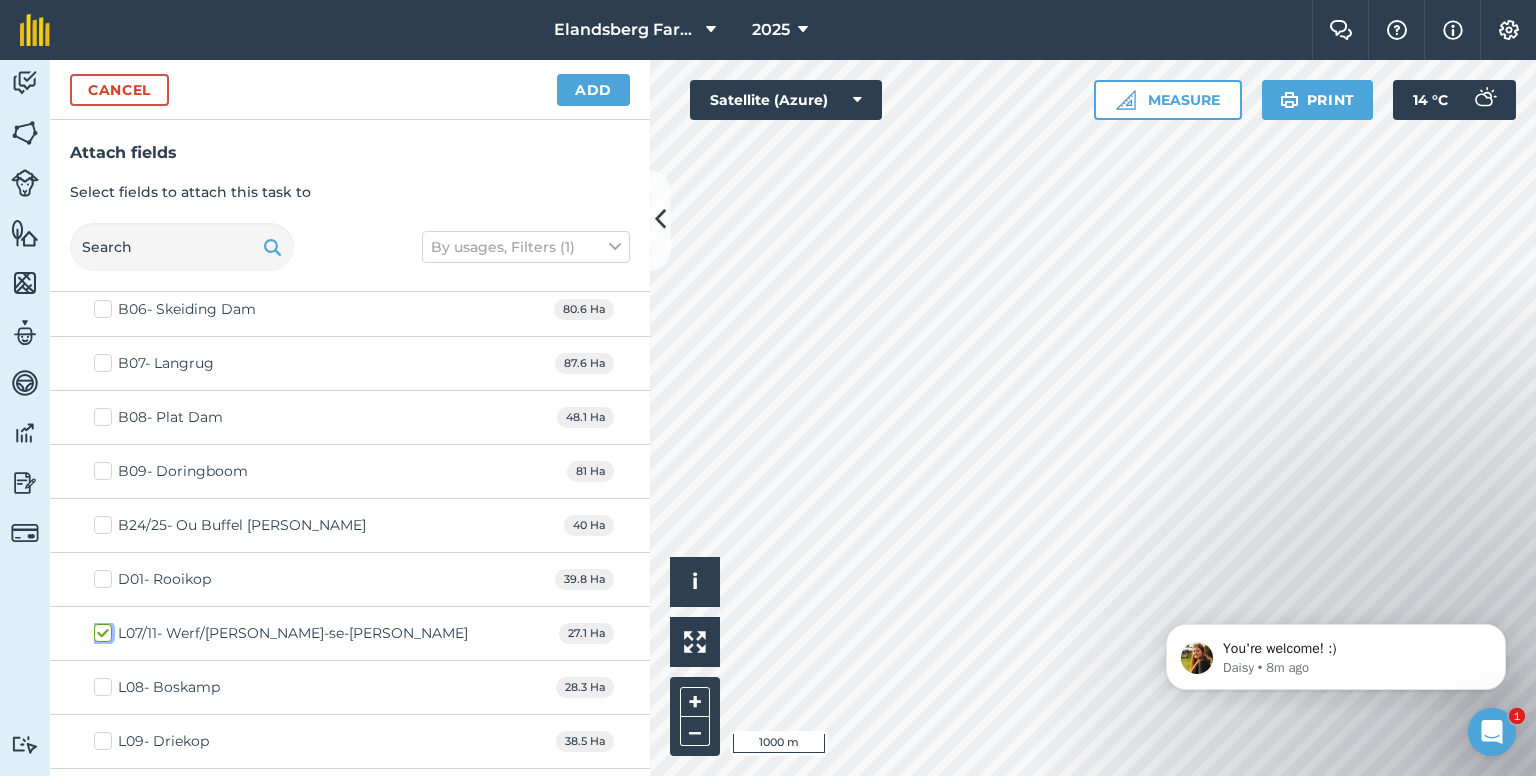 checkbox on "true" 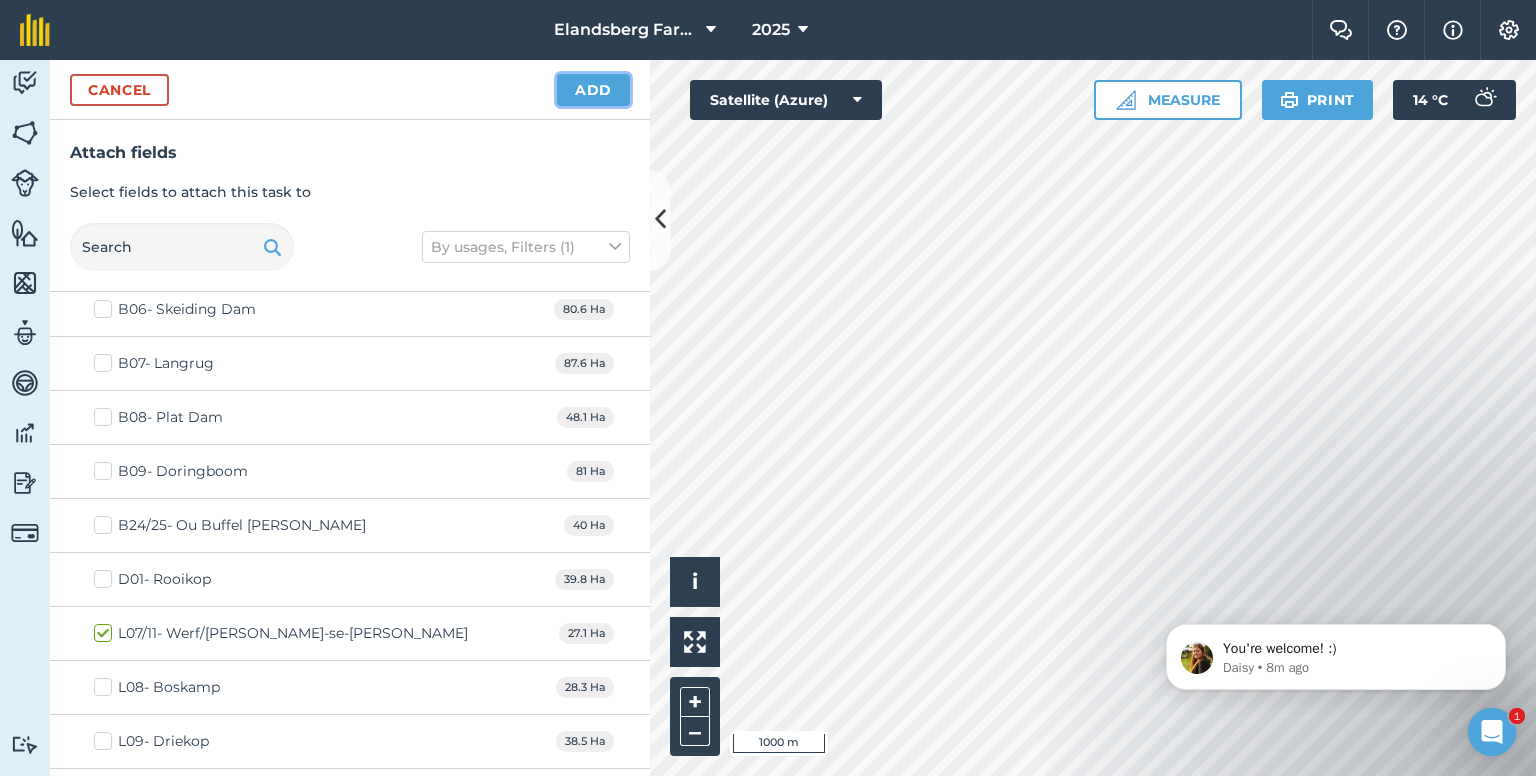 click on "Add" at bounding box center [593, 90] 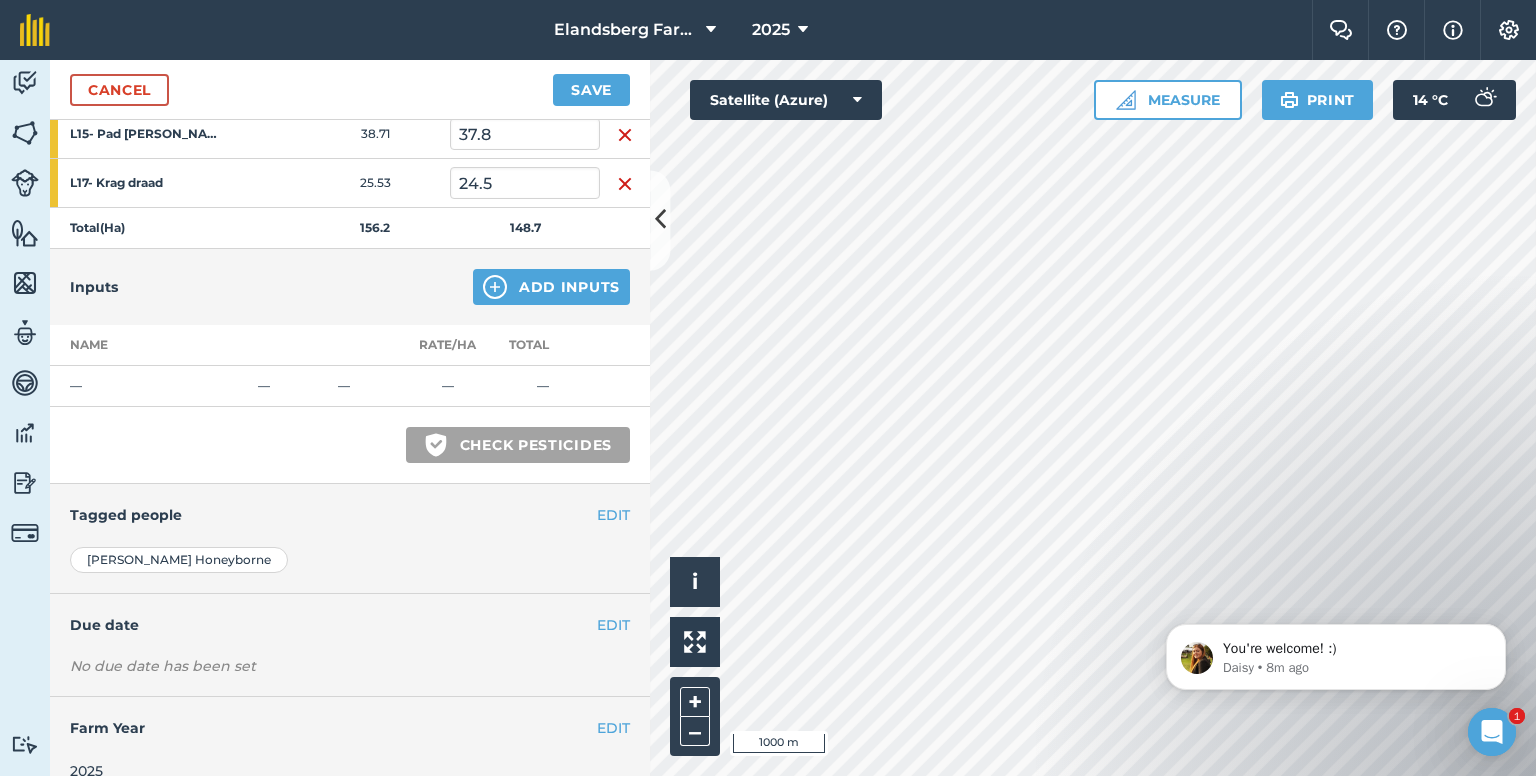 scroll, scrollTop: 458, scrollLeft: 0, axis: vertical 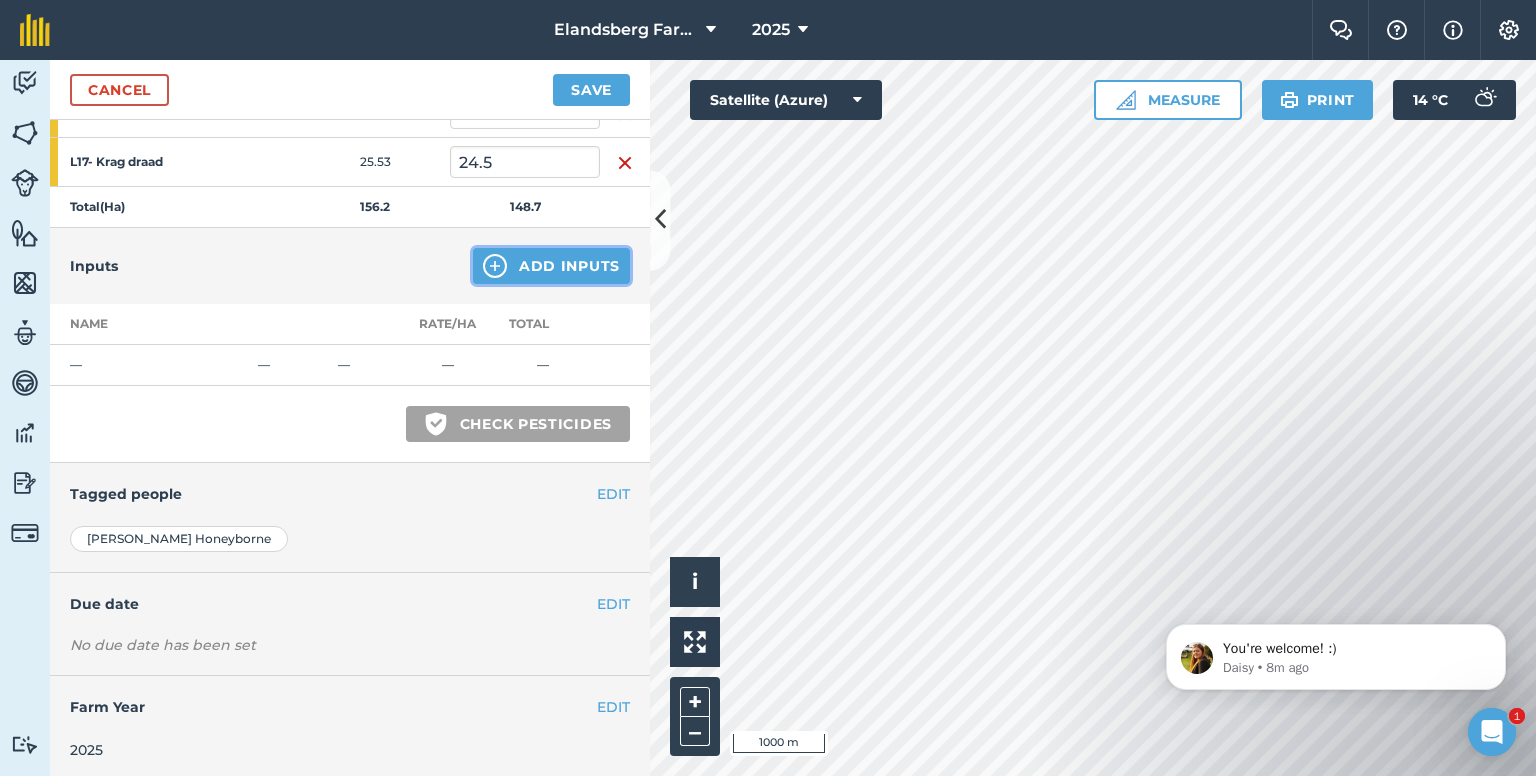 click on "Add Inputs" at bounding box center [551, 266] 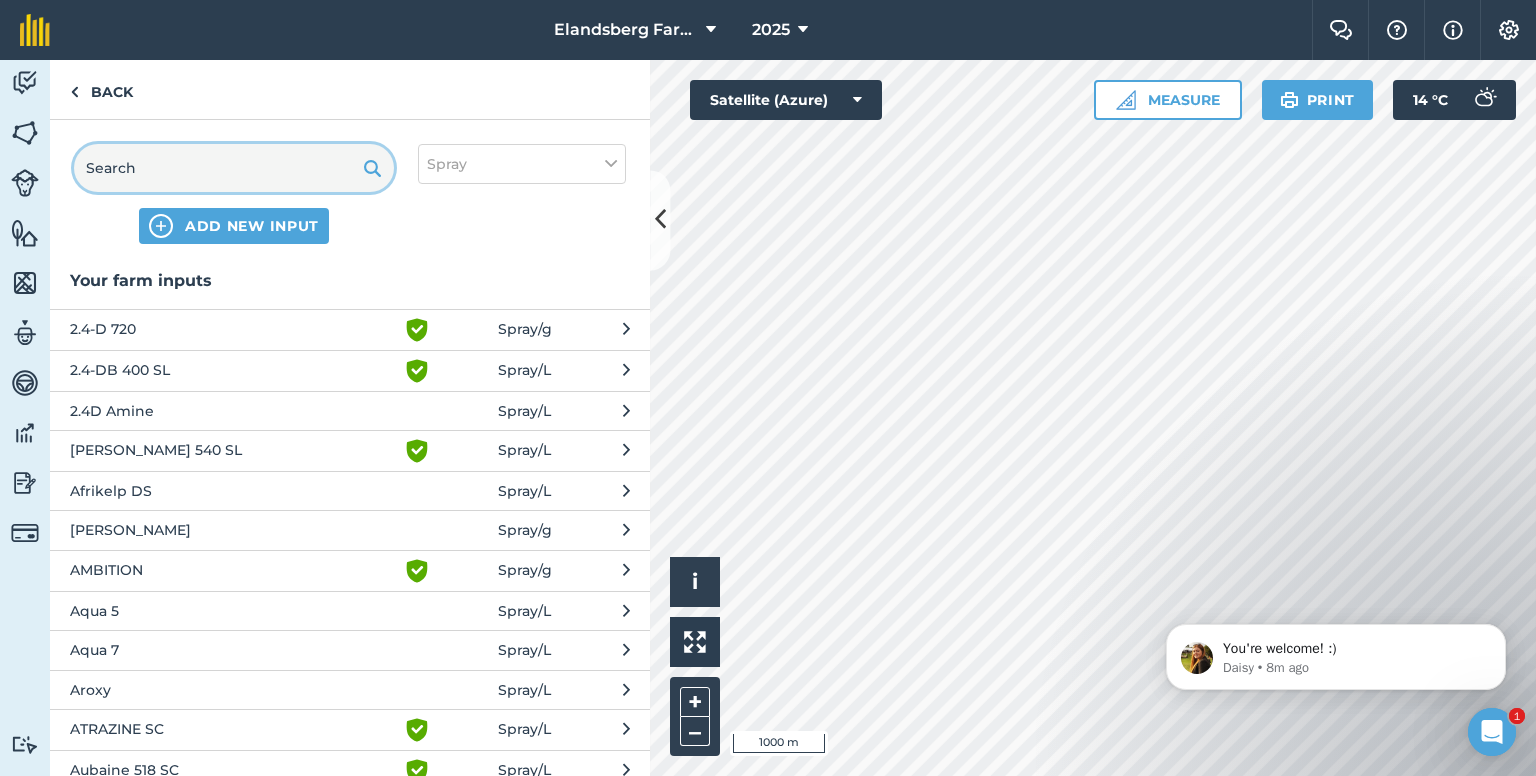click at bounding box center [234, 168] 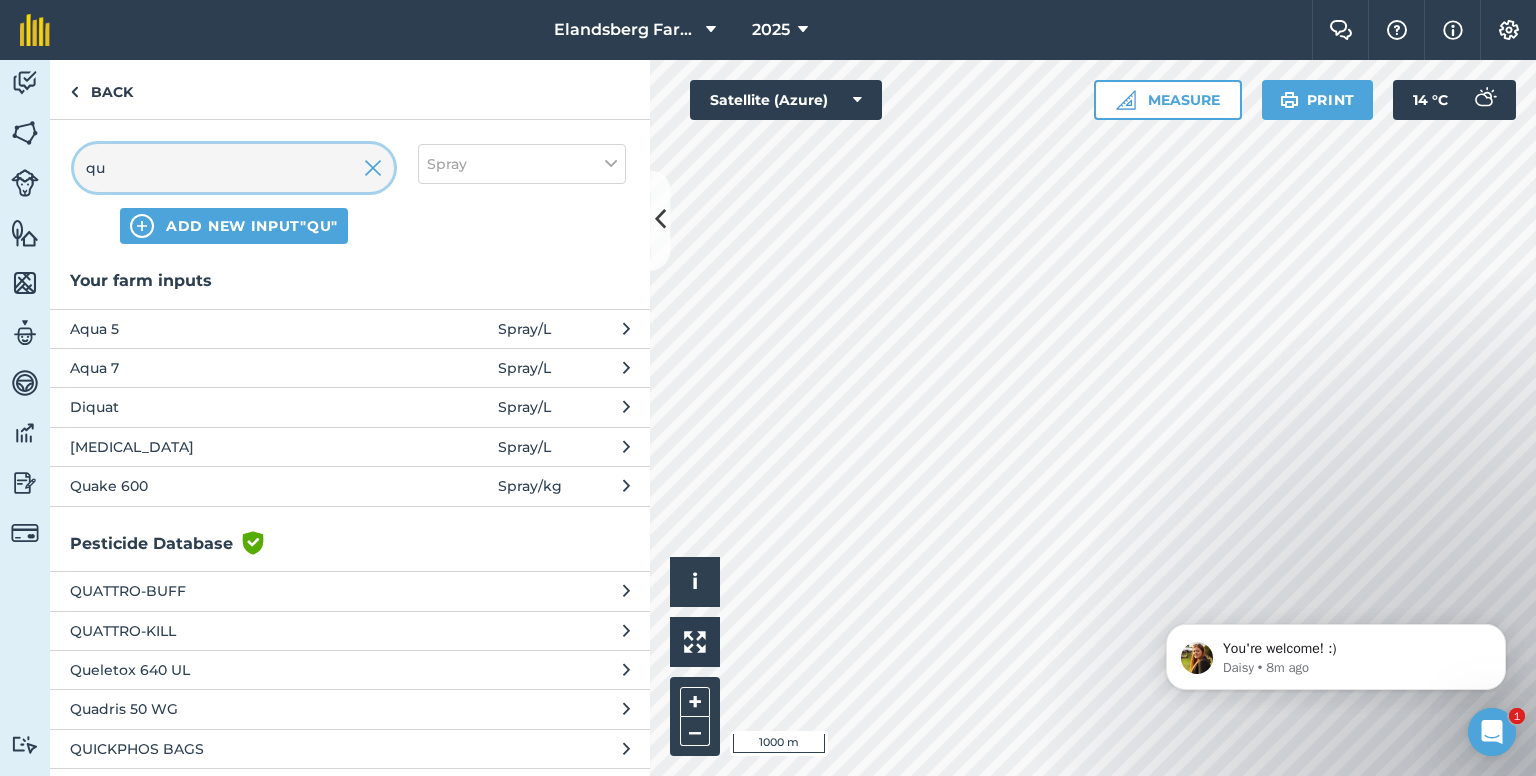 type on "qu" 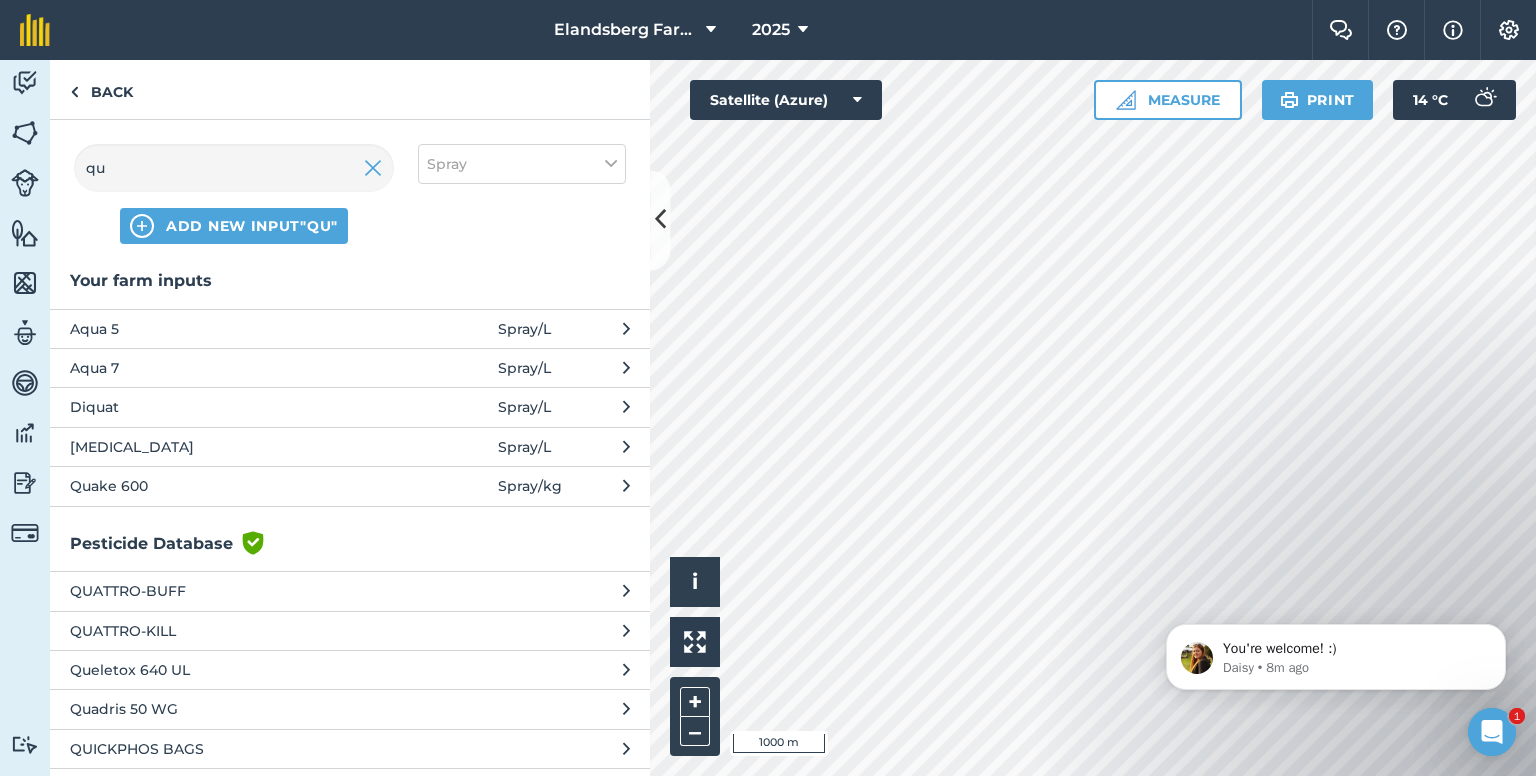 click on "Quake 600" at bounding box center [233, 486] 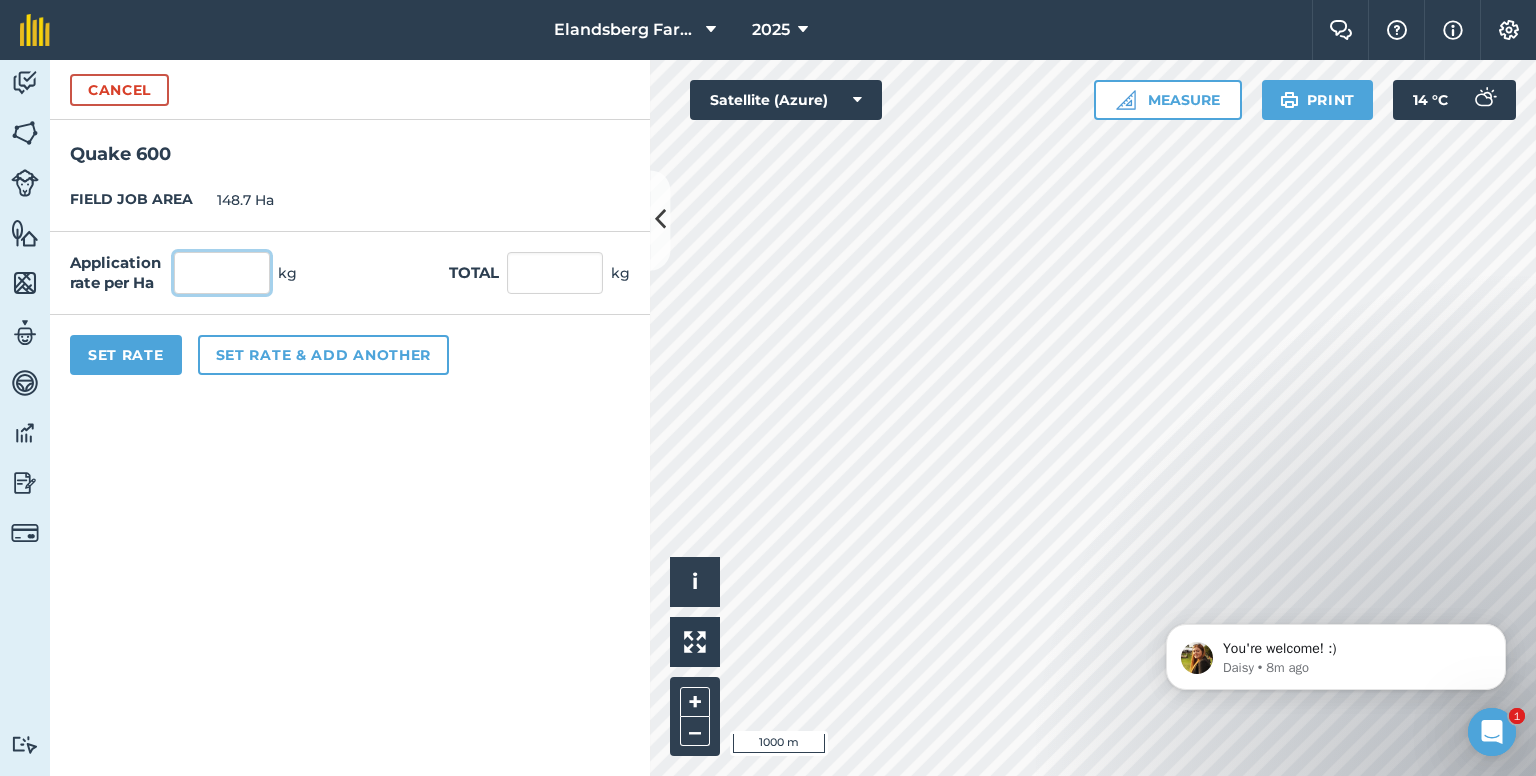 click at bounding box center (222, 273) 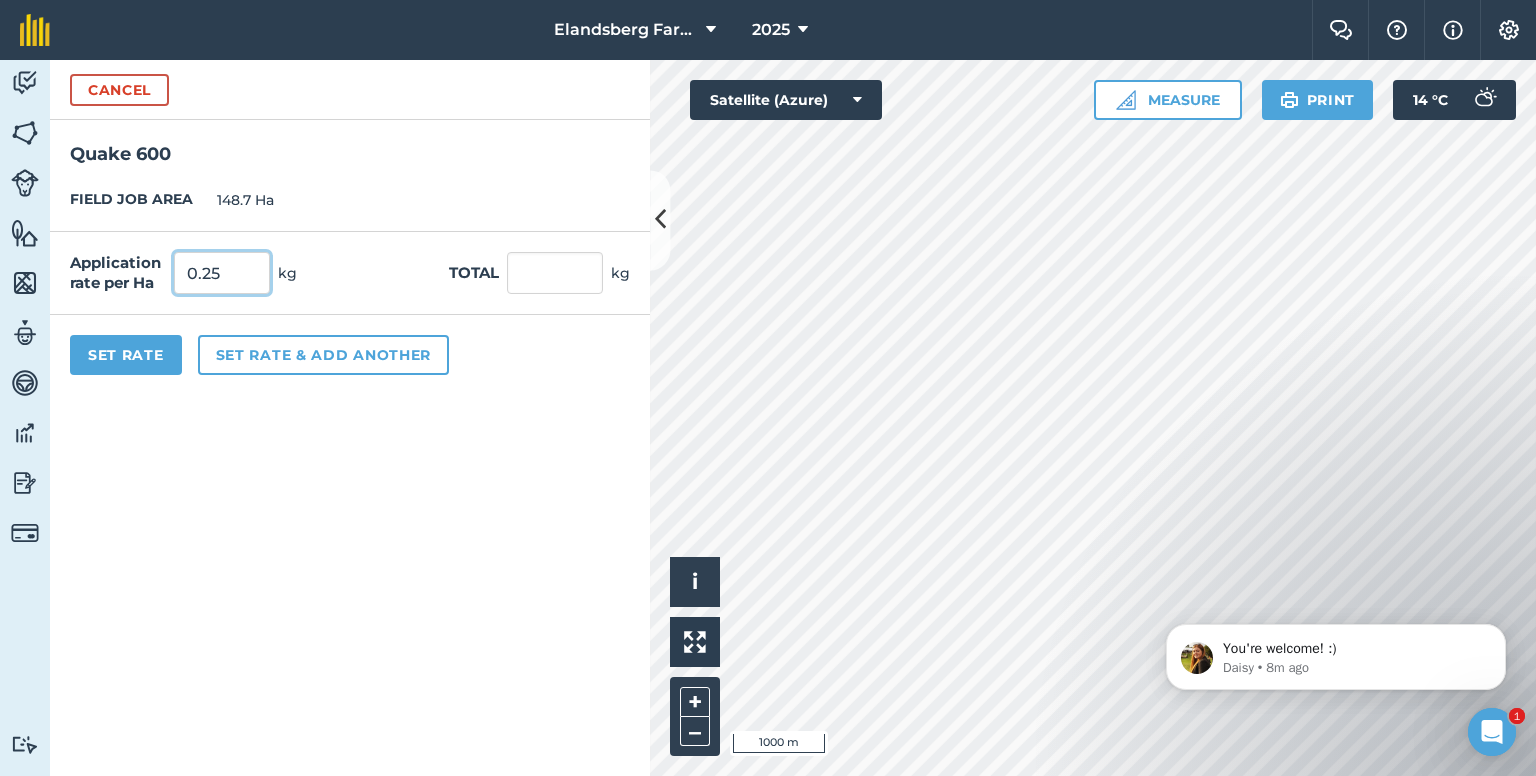 type on "0.25" 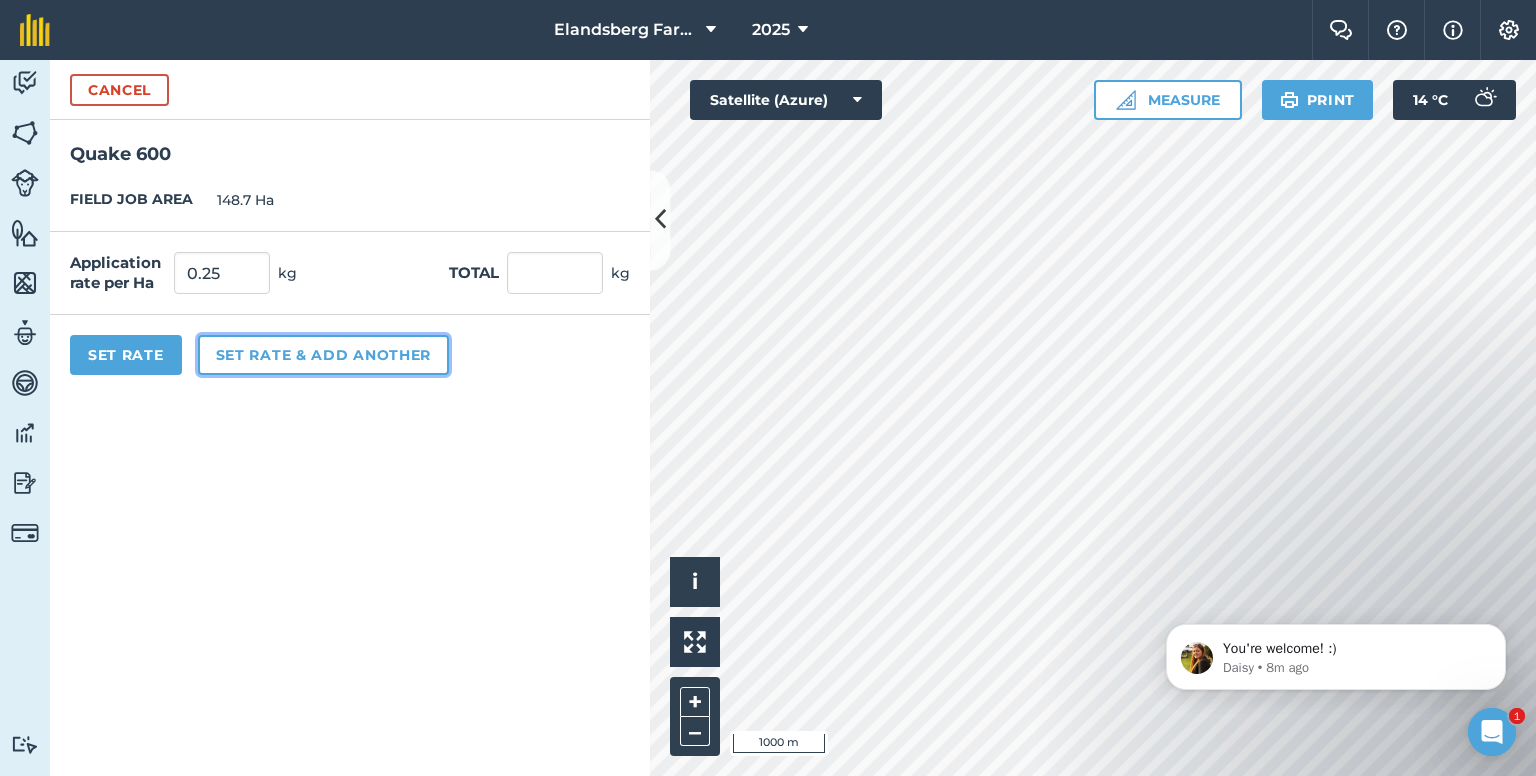 type on "37.175" 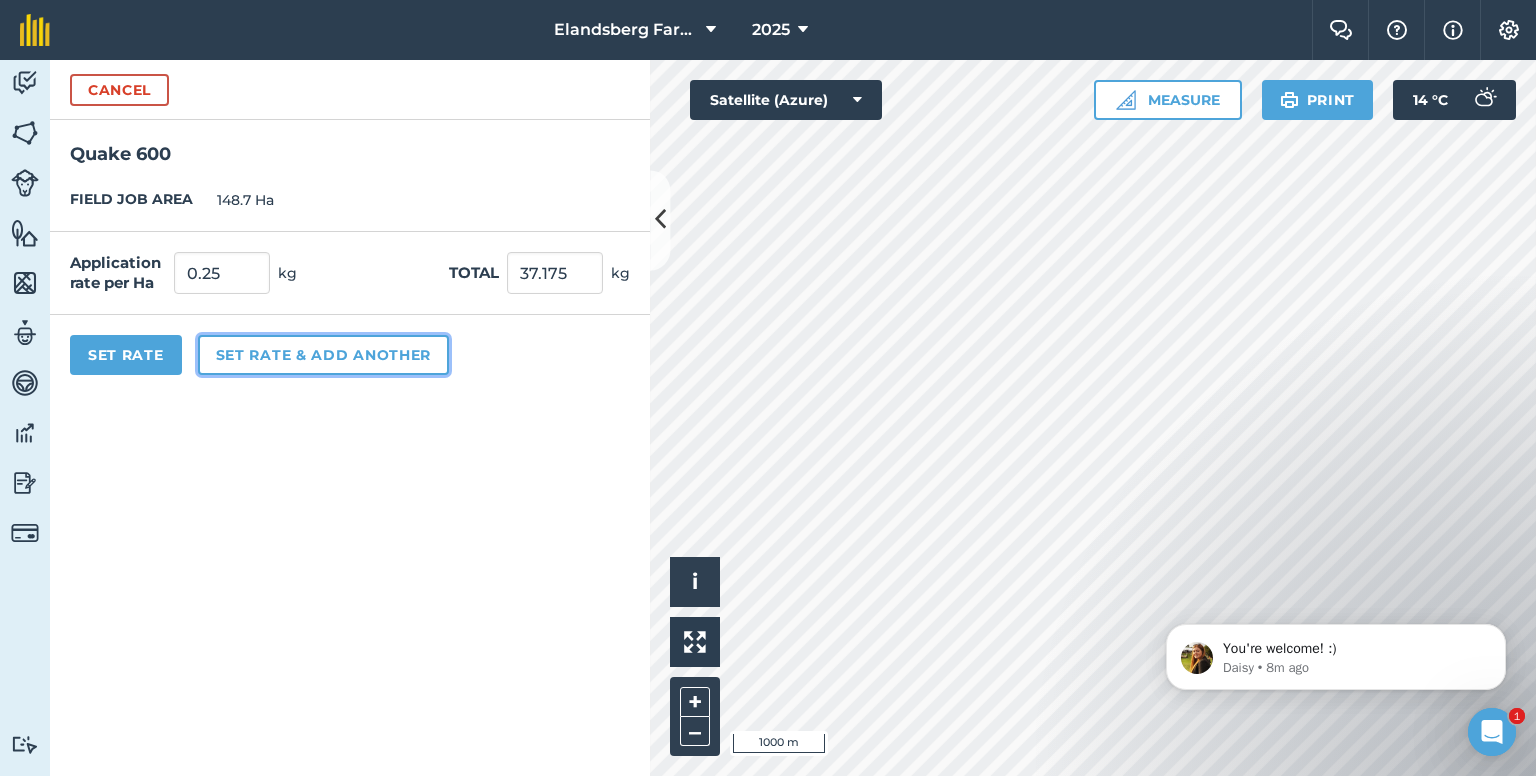 click on "Set rate & add another" at bounding box center (323, 355) 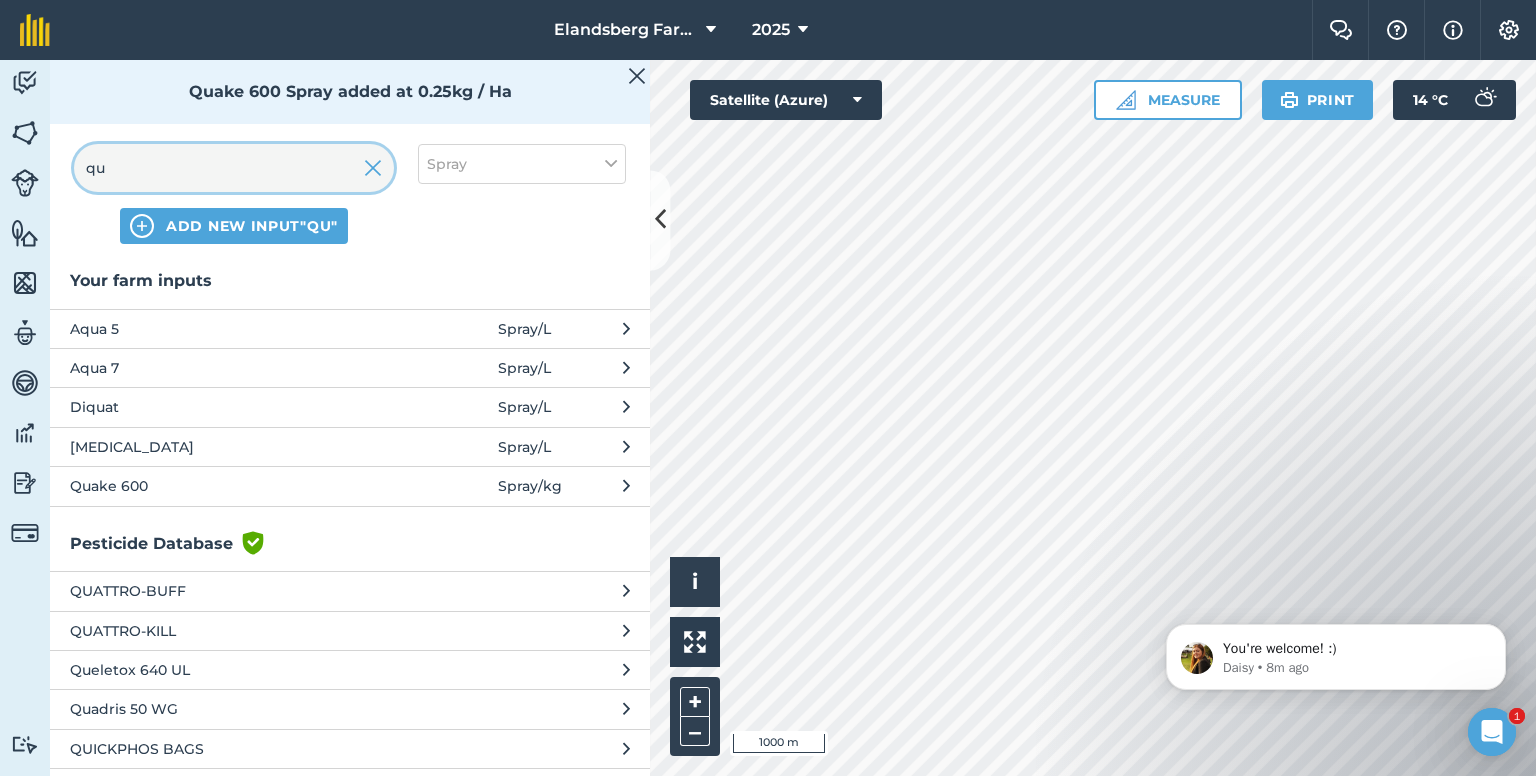 drag, startPoint x: 238, startPoint y: 167, endPoint x: 30, endPoint y: 172, distance: 208.06009 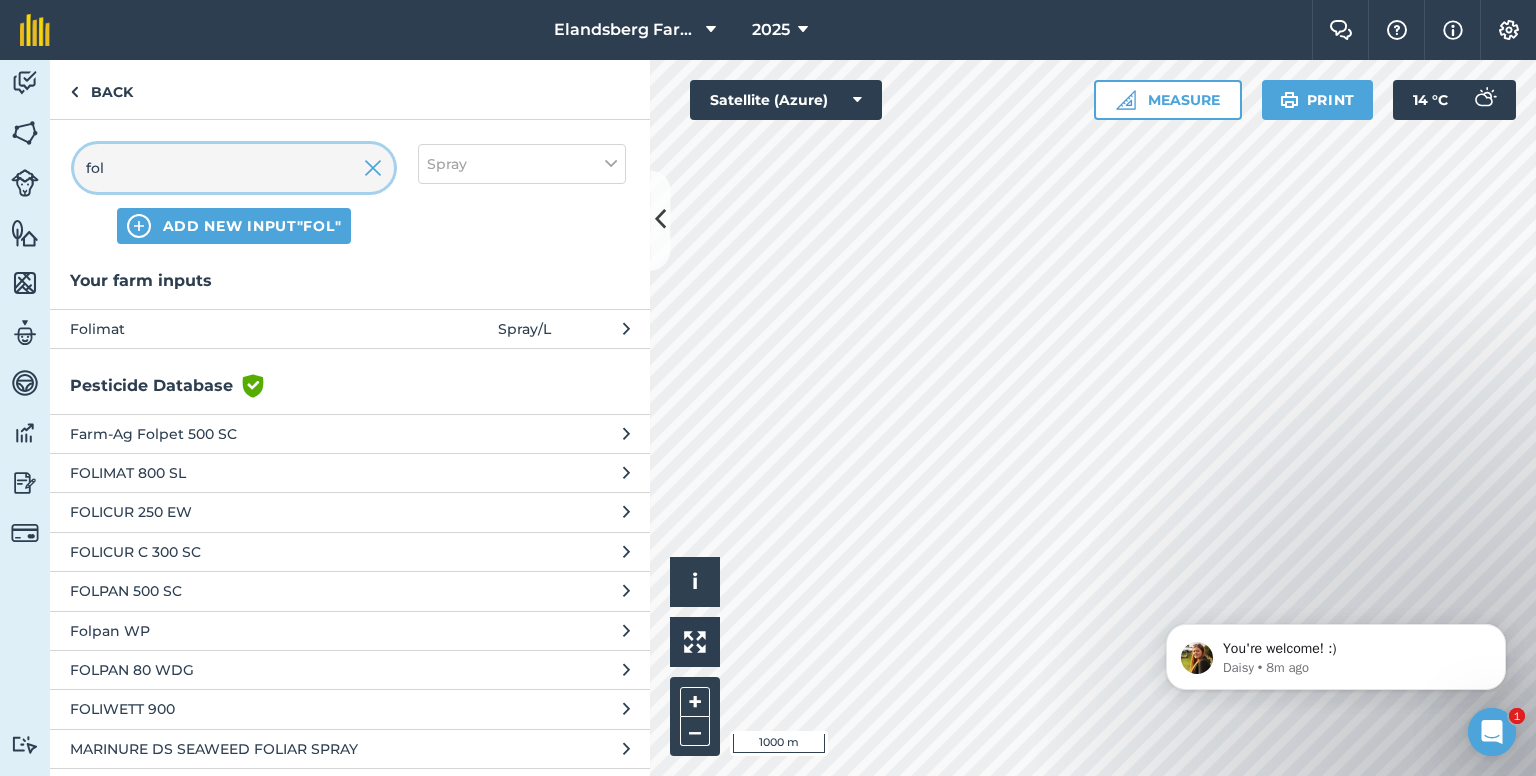 type on "fol" 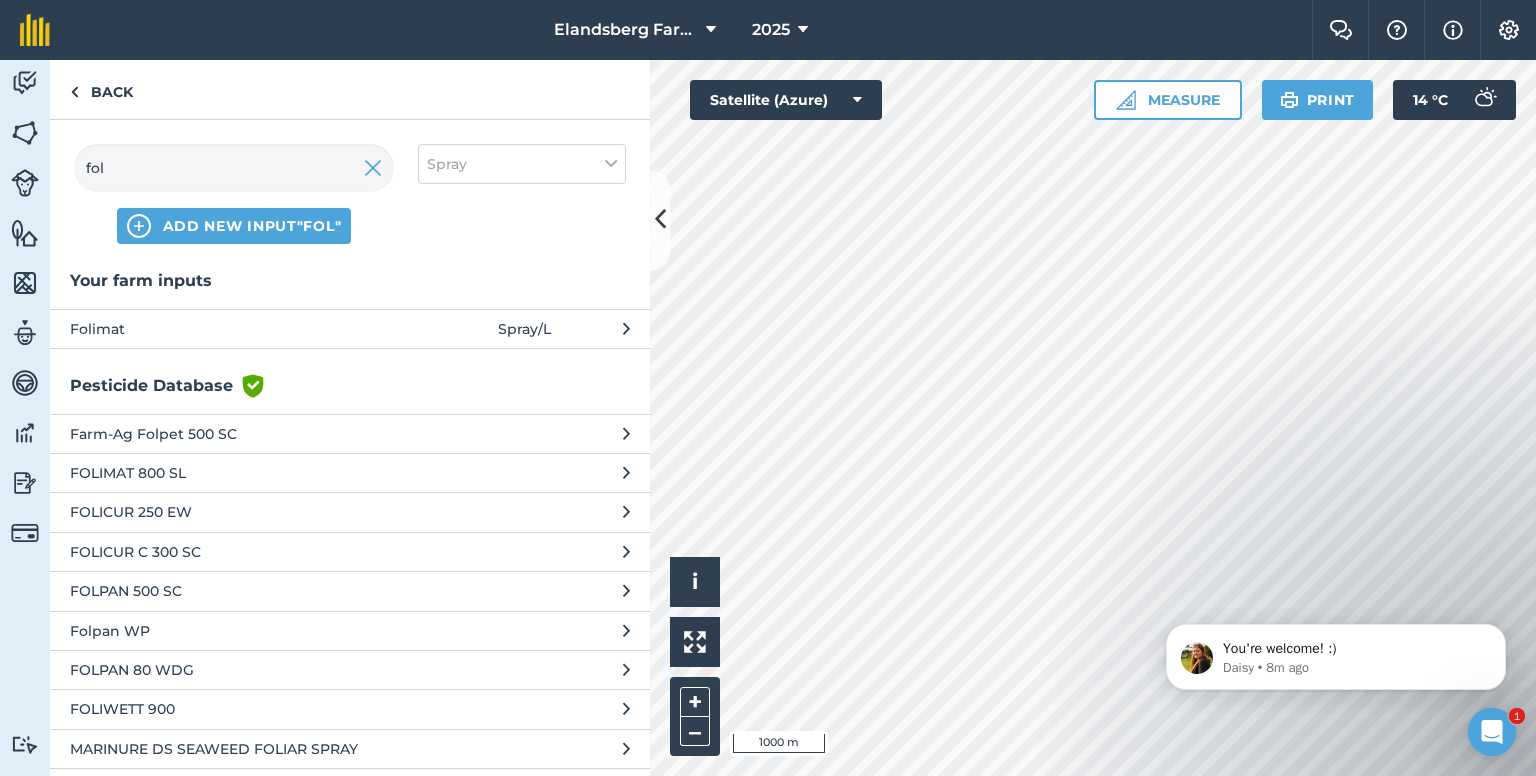 click on "Folimat" at bounding box center [233, 329] 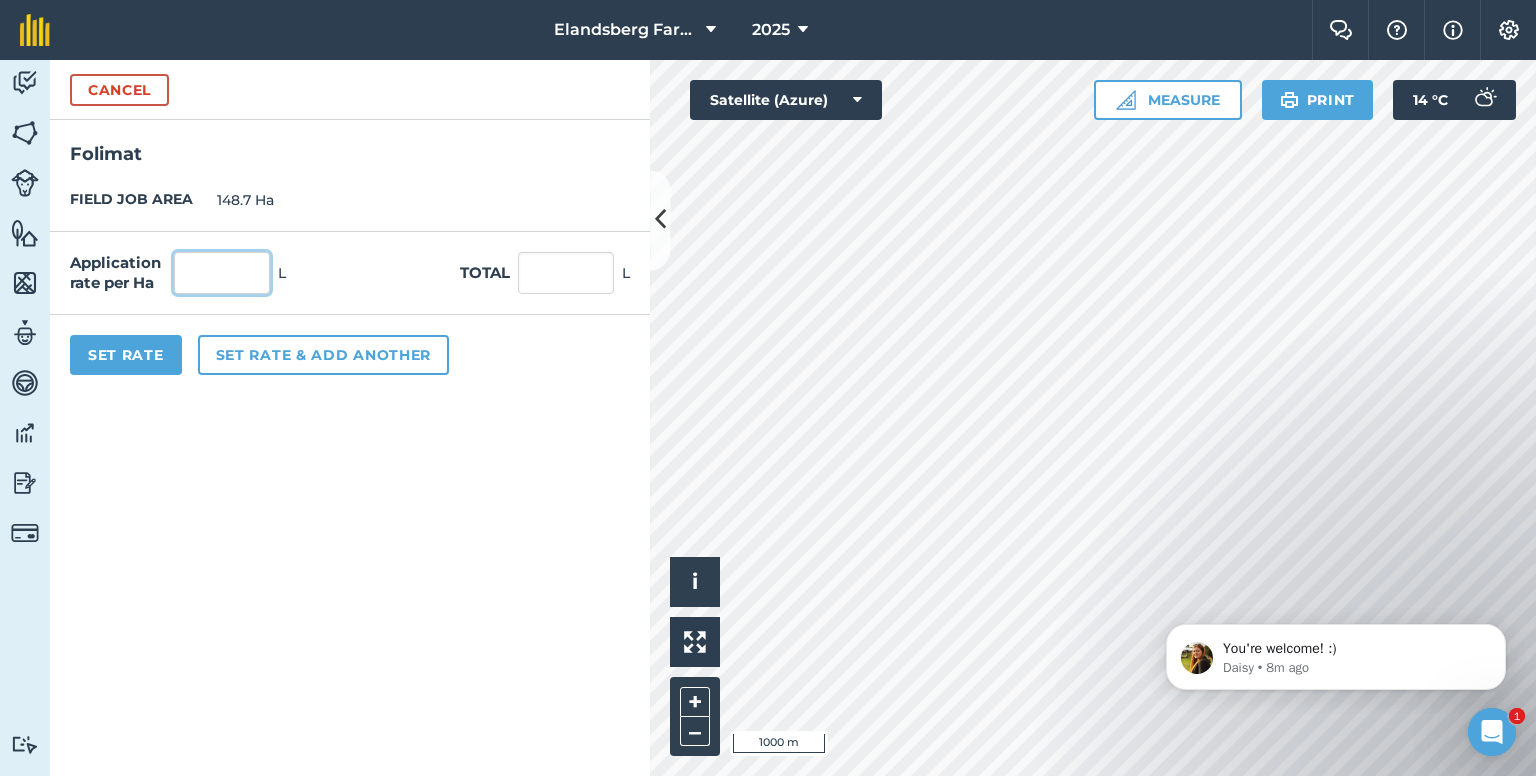 click at bounding box center (222, 273) 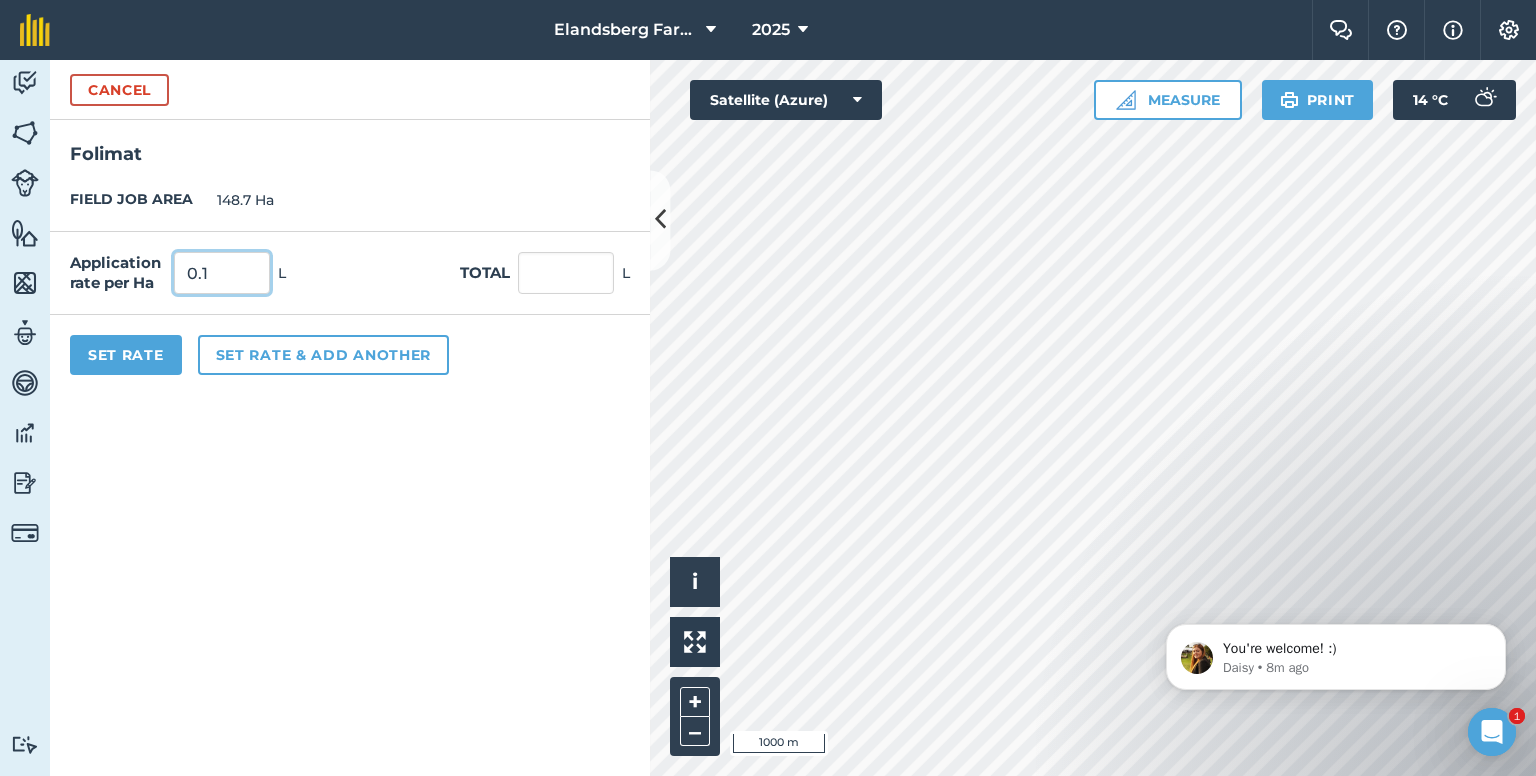 type on "0.1" 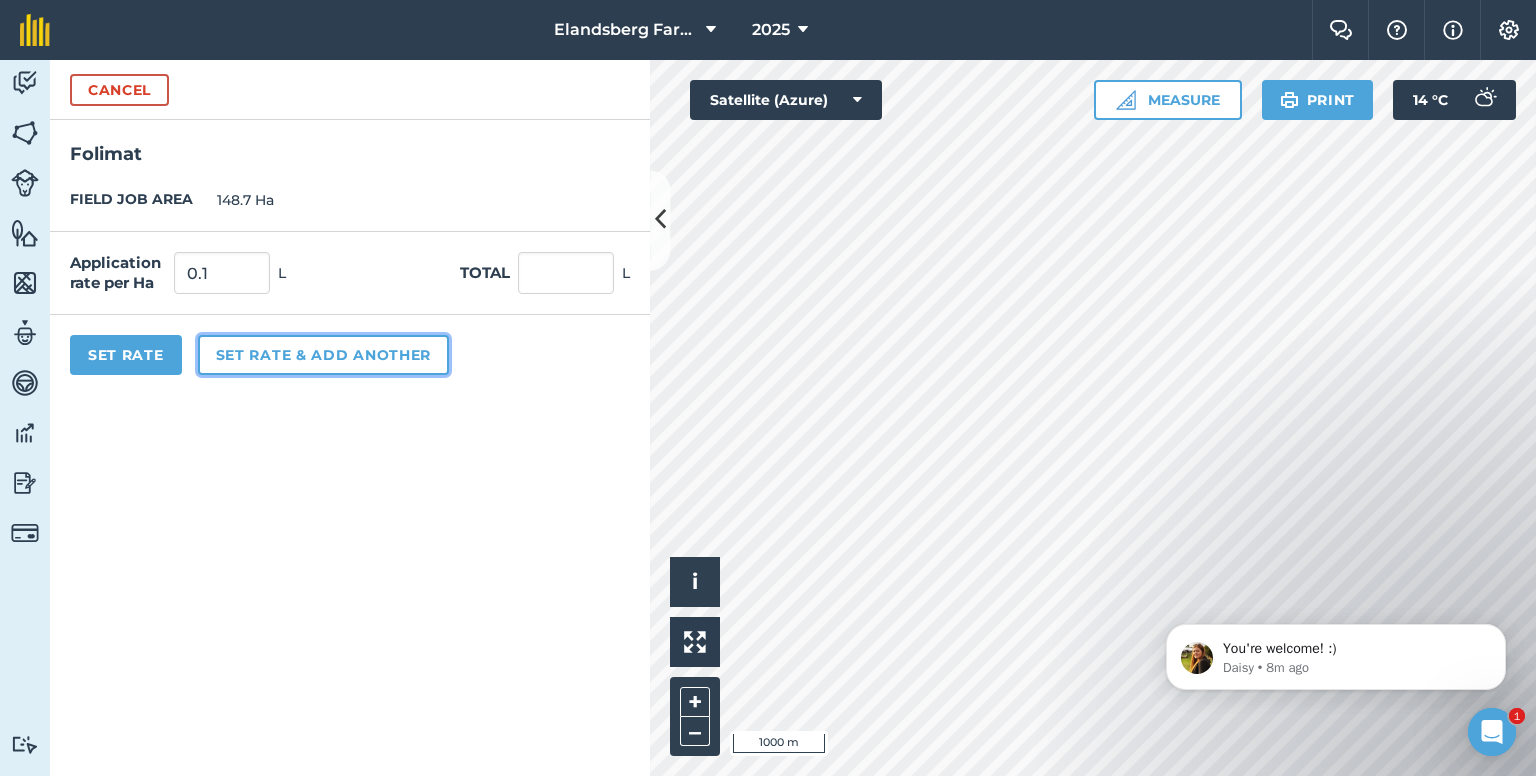 type on "14.87" 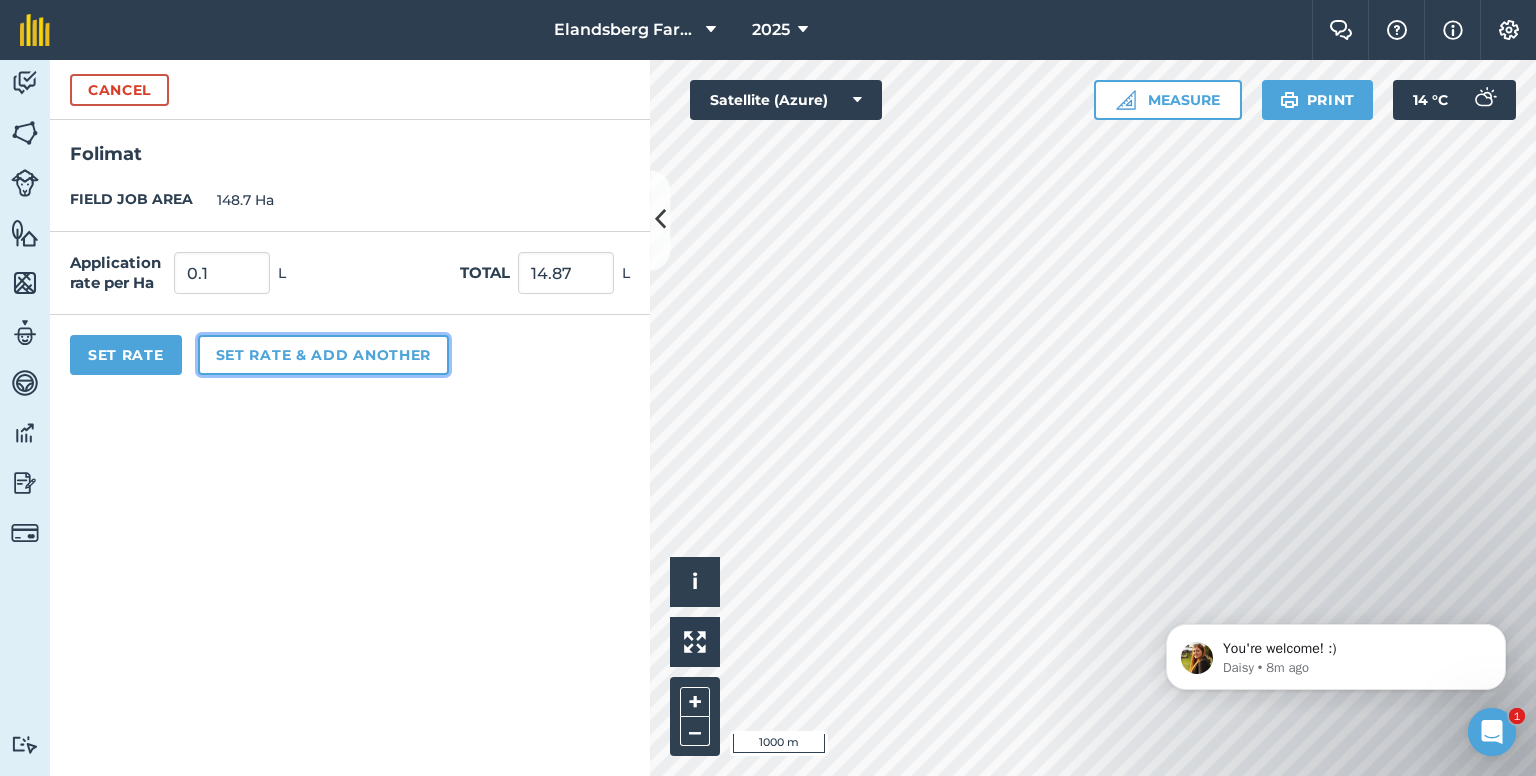 click on "Set rate & add another" at bounding box center [323, 355] 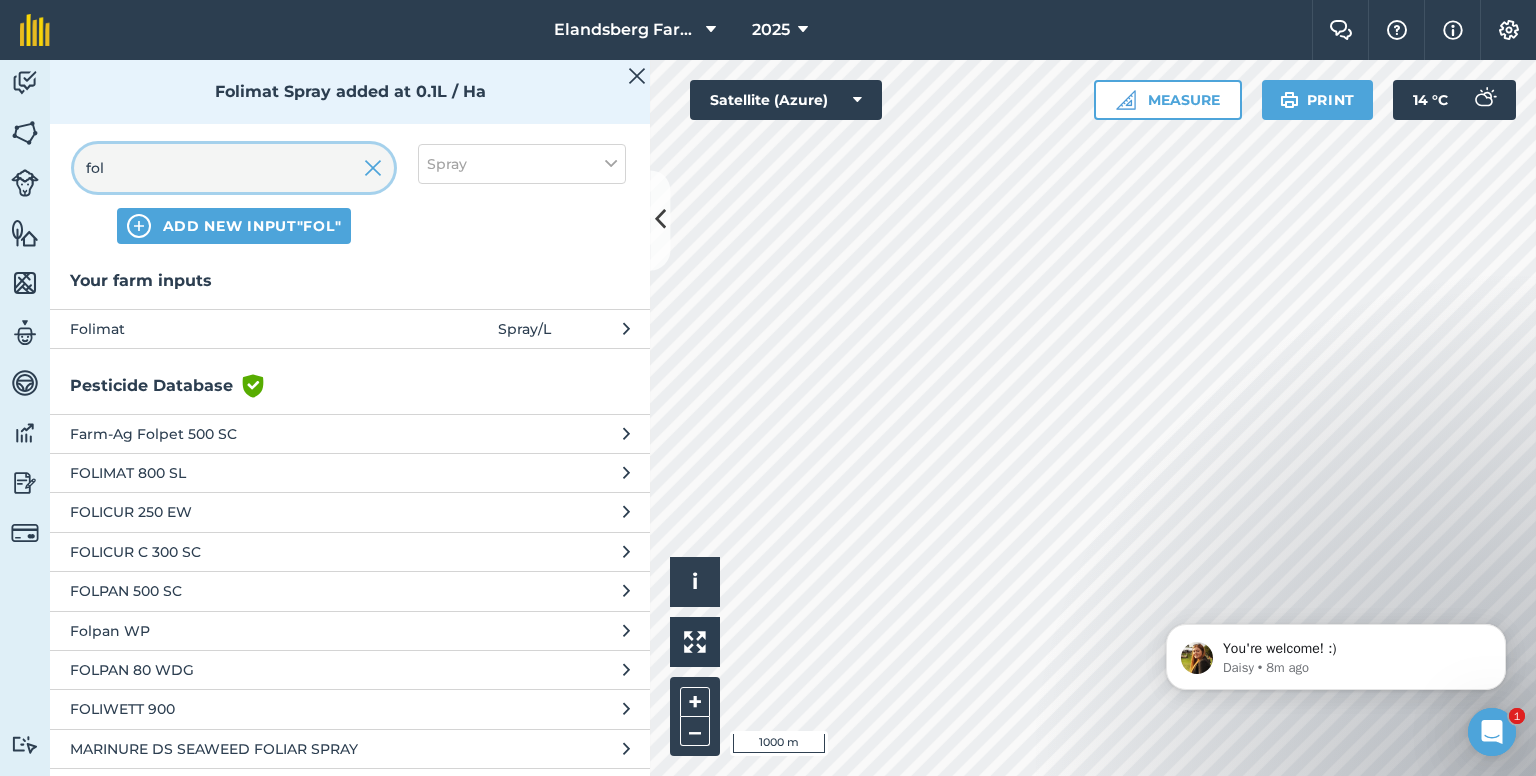 drag, startPoint x: 164, startPoint y: 179, endPoint x: 38, endPoint y: 168, distance: 126.47925 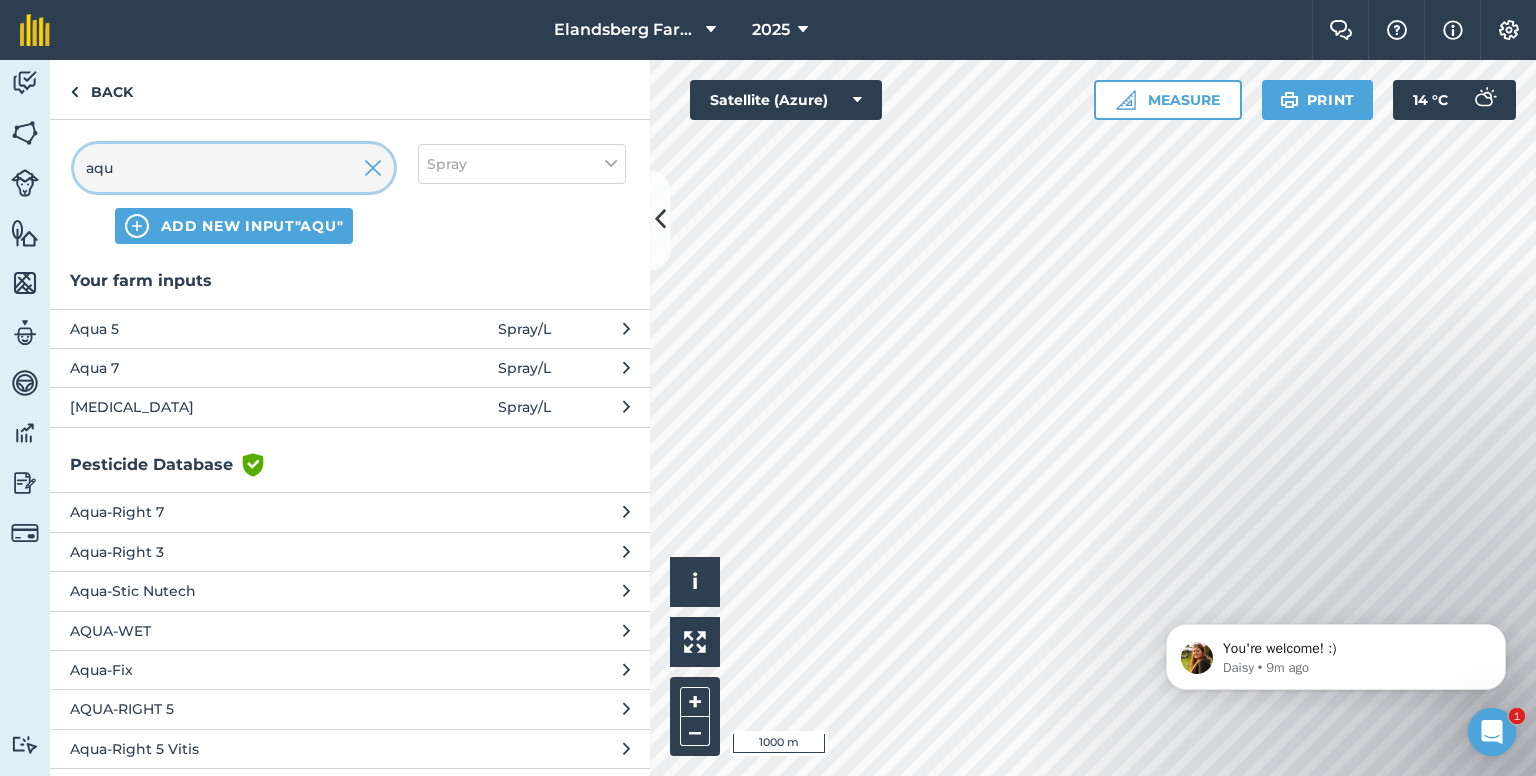 type on "aqu" 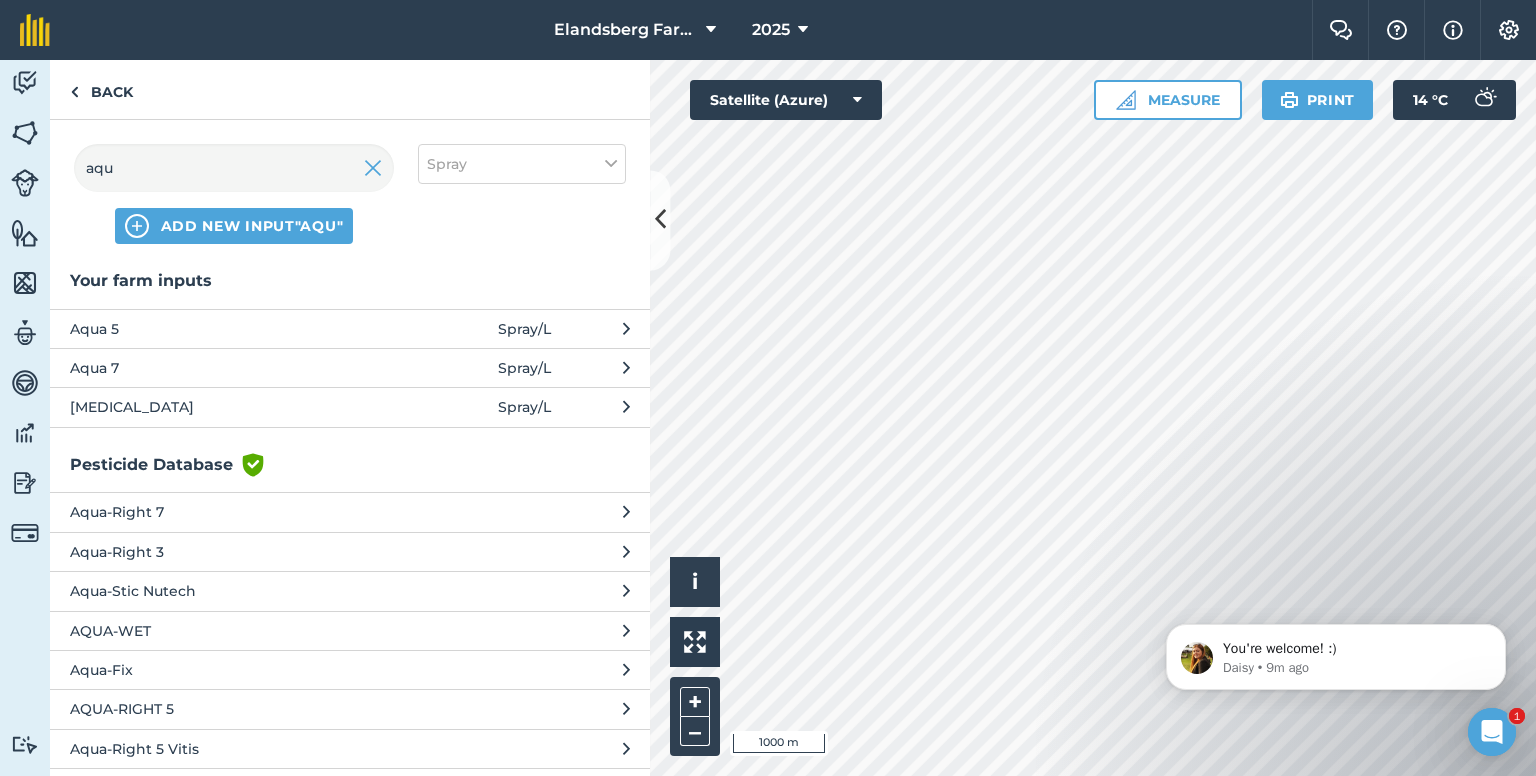 click on "Aqua 7" at bounding box center (233, 368) 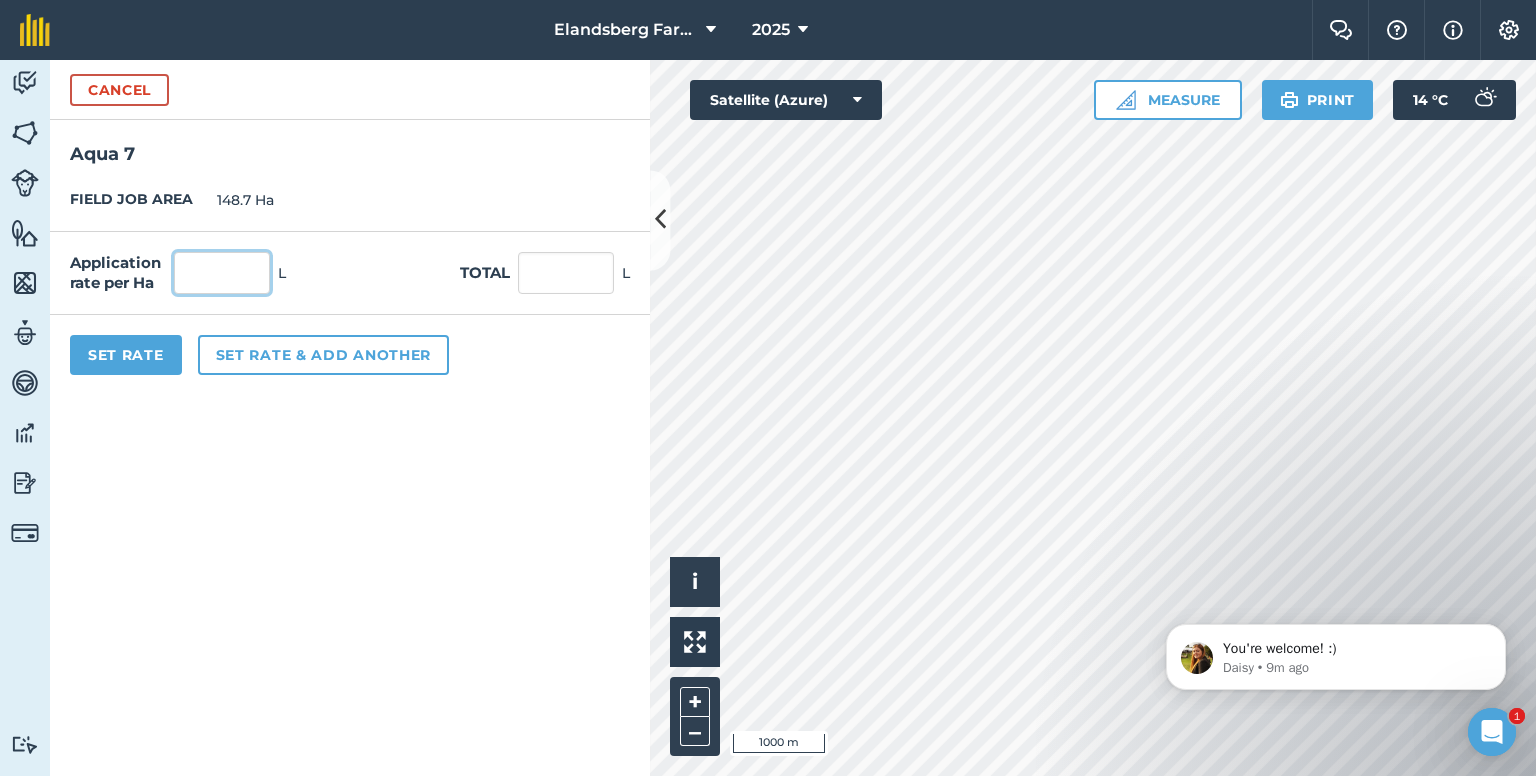 click at bounding box center [222, 273] 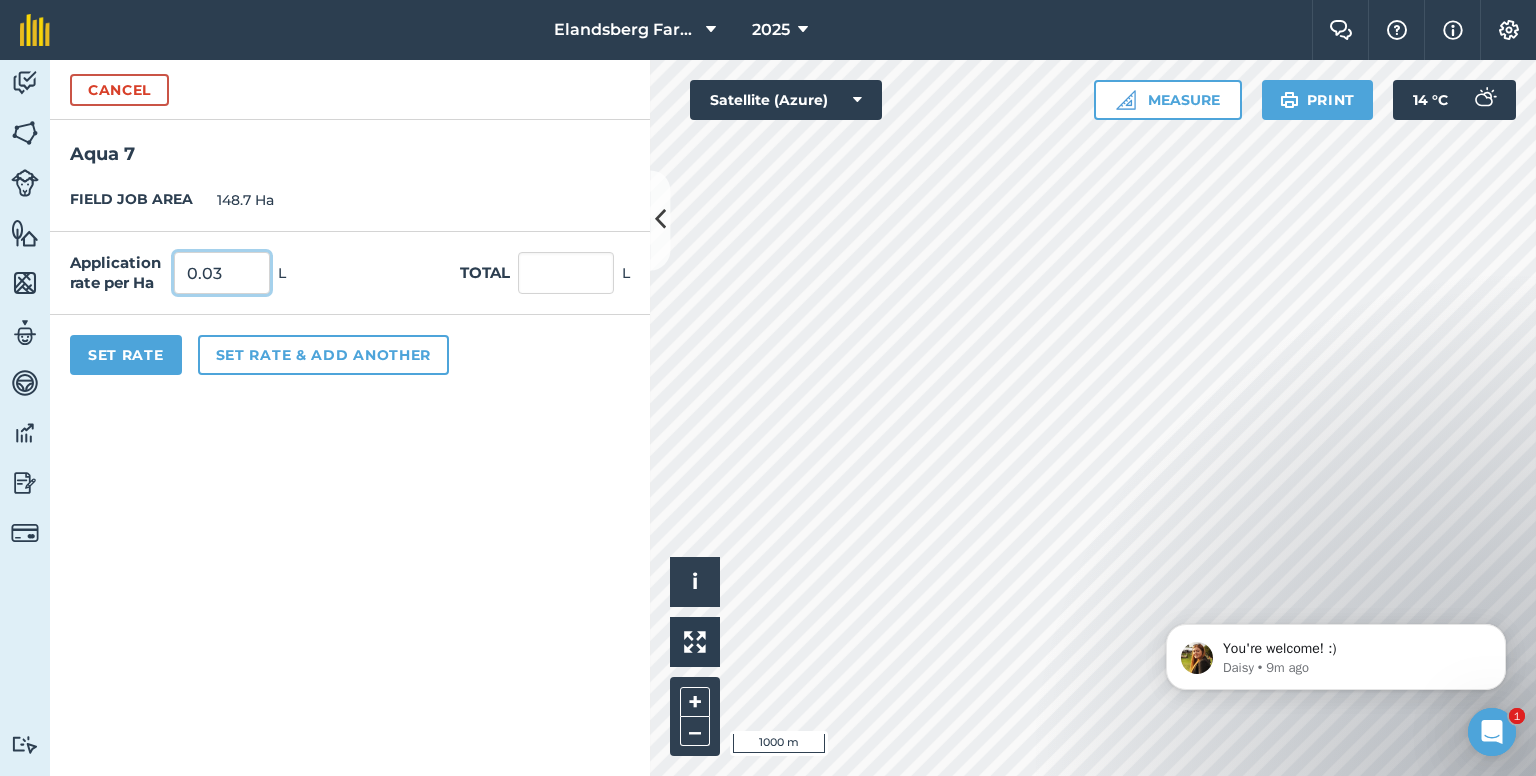 type on "0.03" 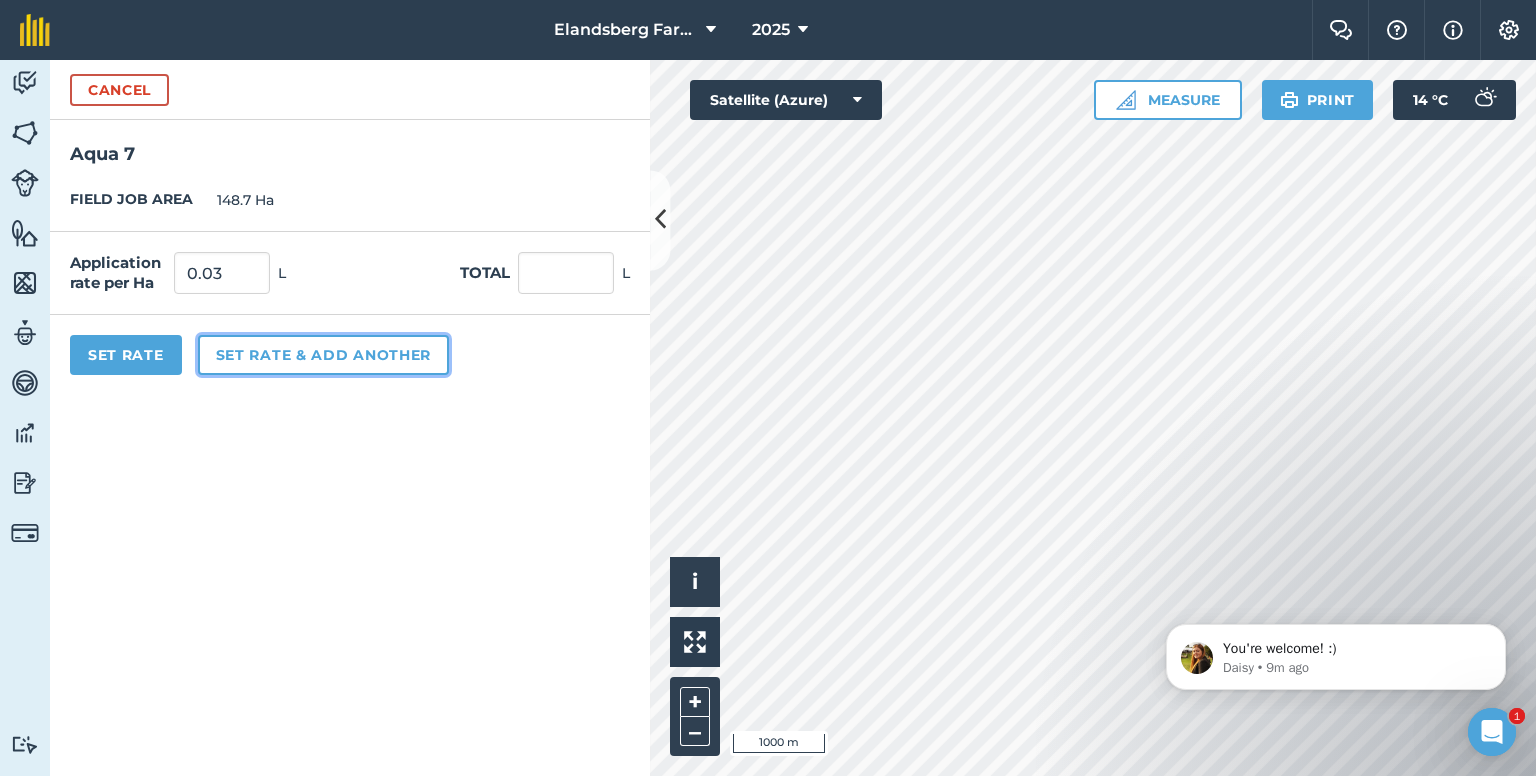type on "4.461" 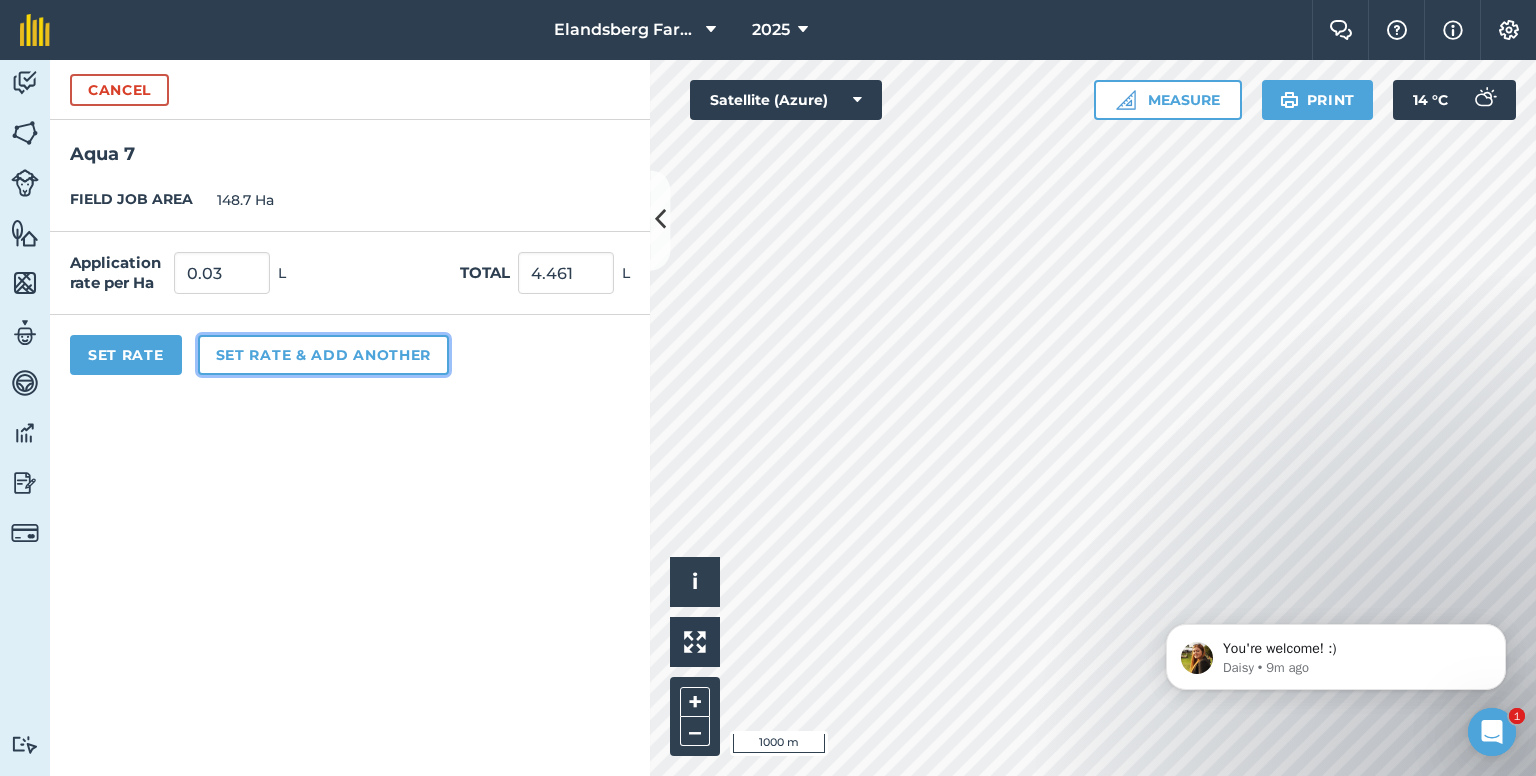 click on "Set rate & add another" at bounding box center [323, 355] 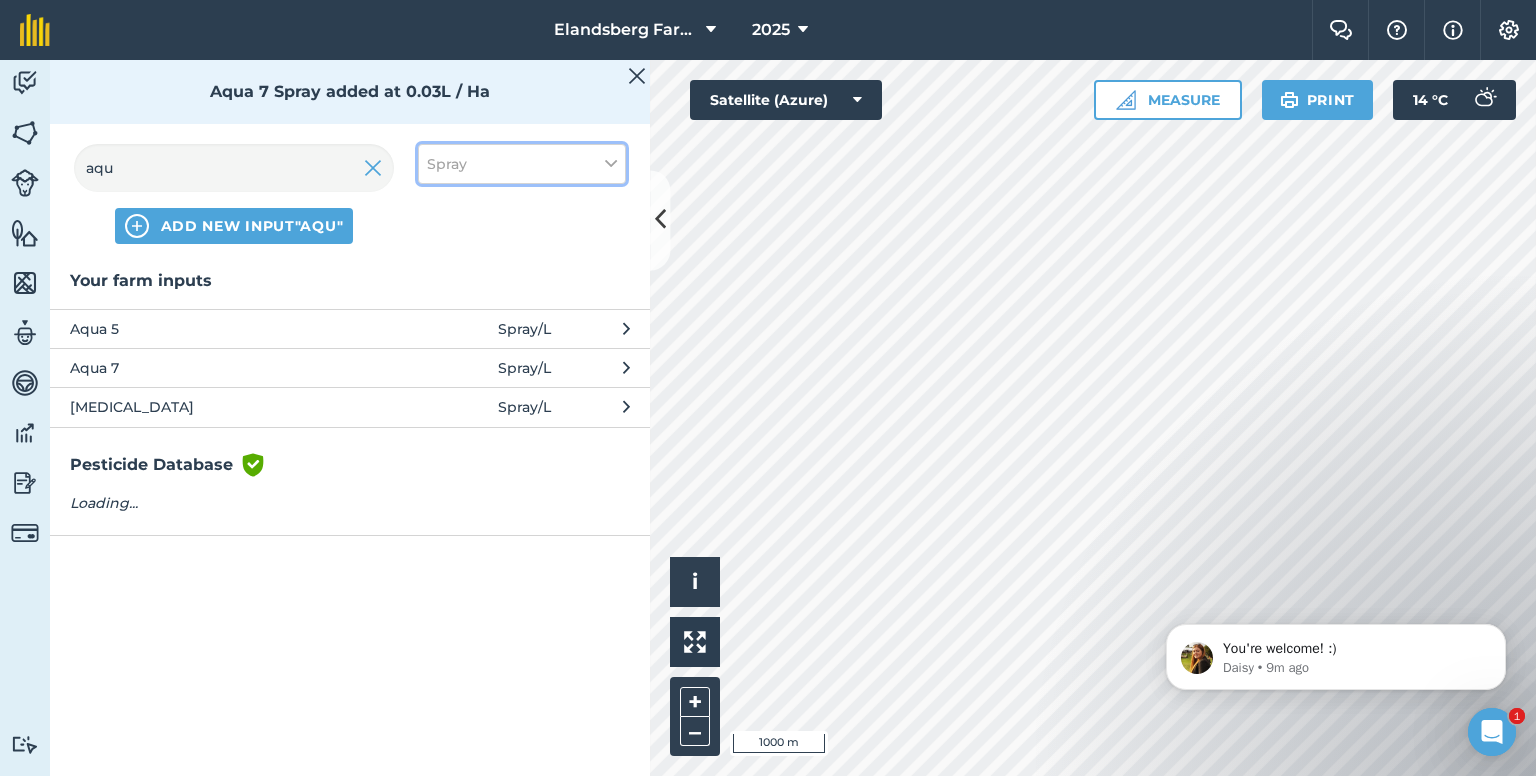 click on "Spray" at bounding box center [522, 164] 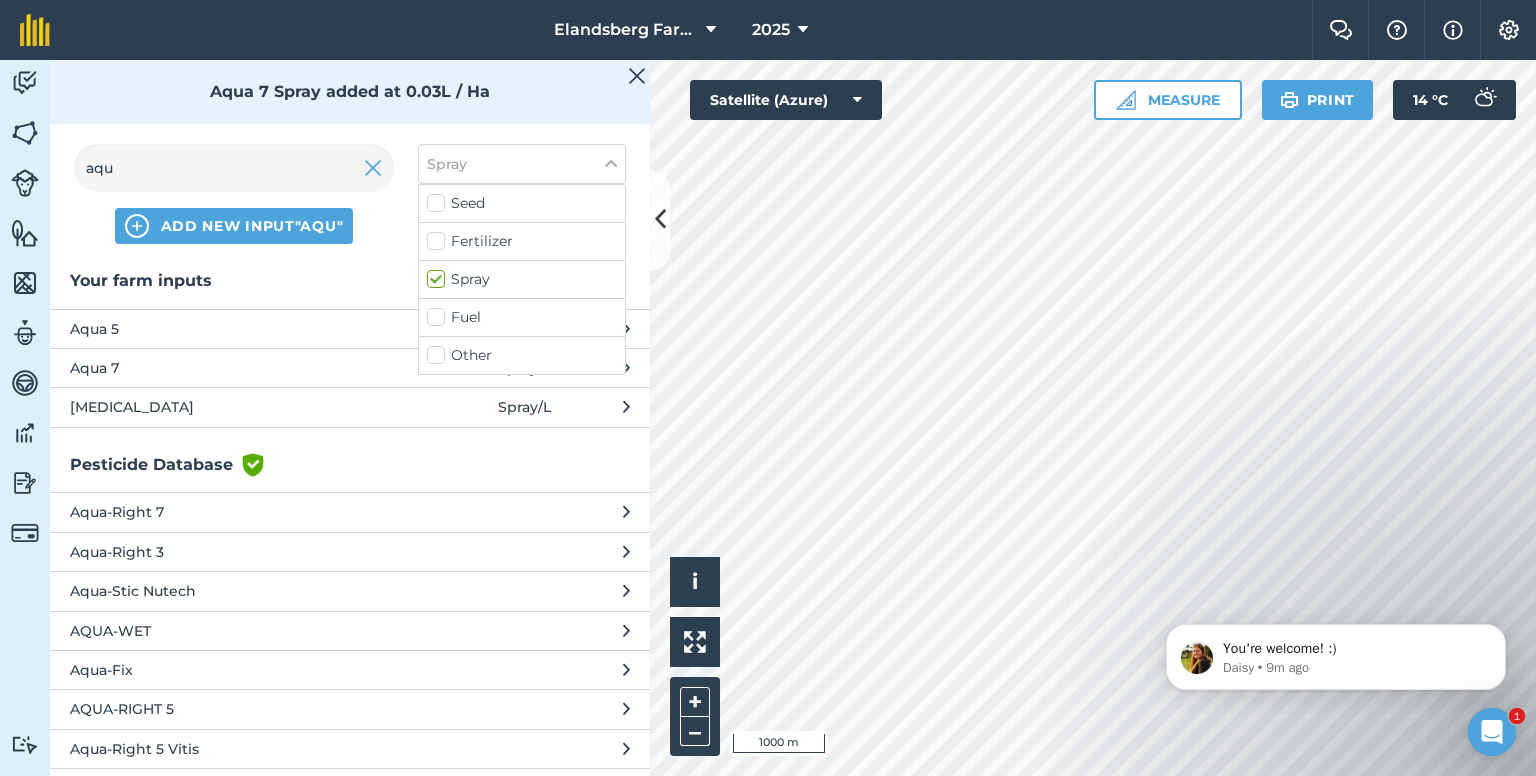 click on "Other" at bounding box center [522, 355] 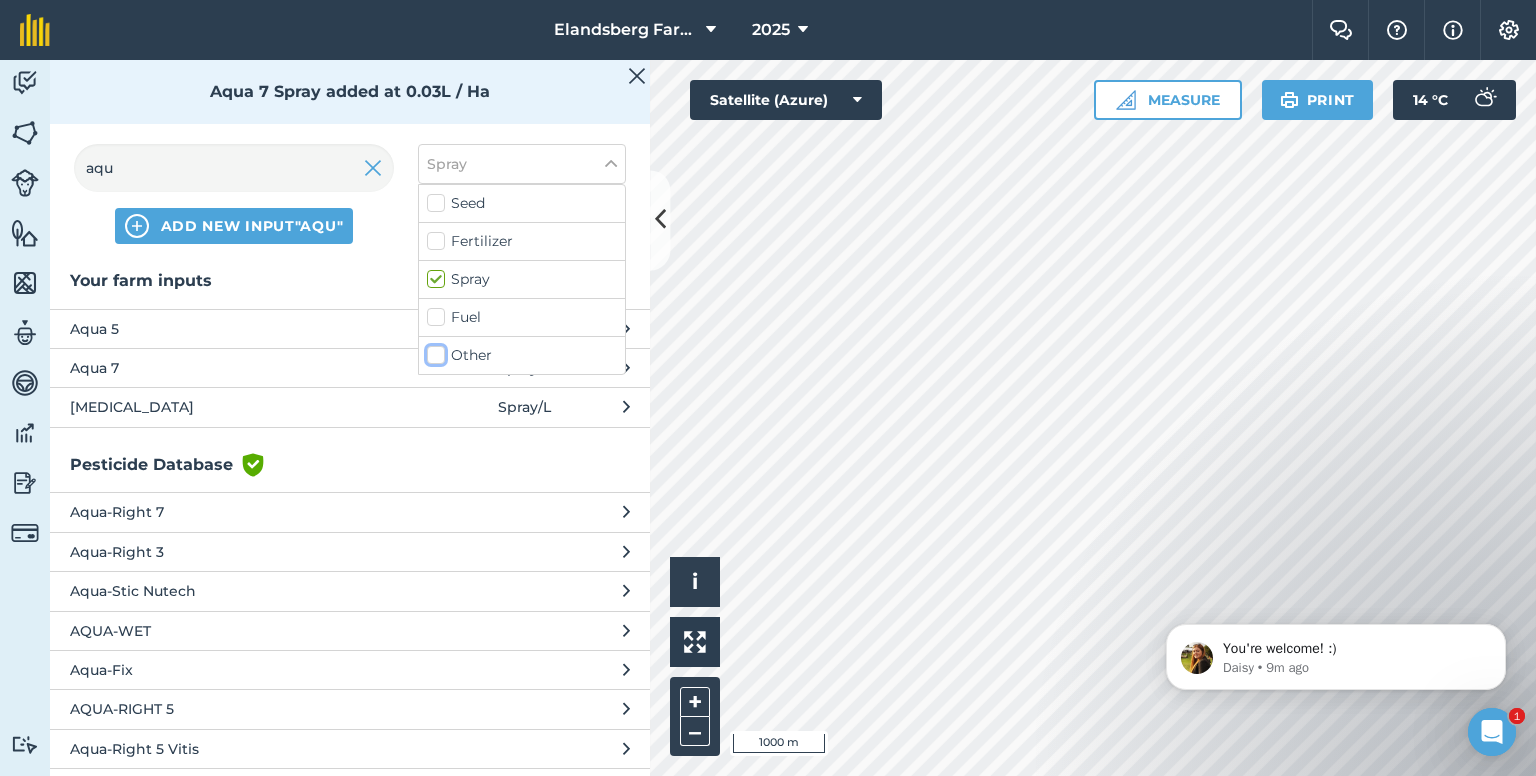 click on "Other" at bounding box center [433, 351] 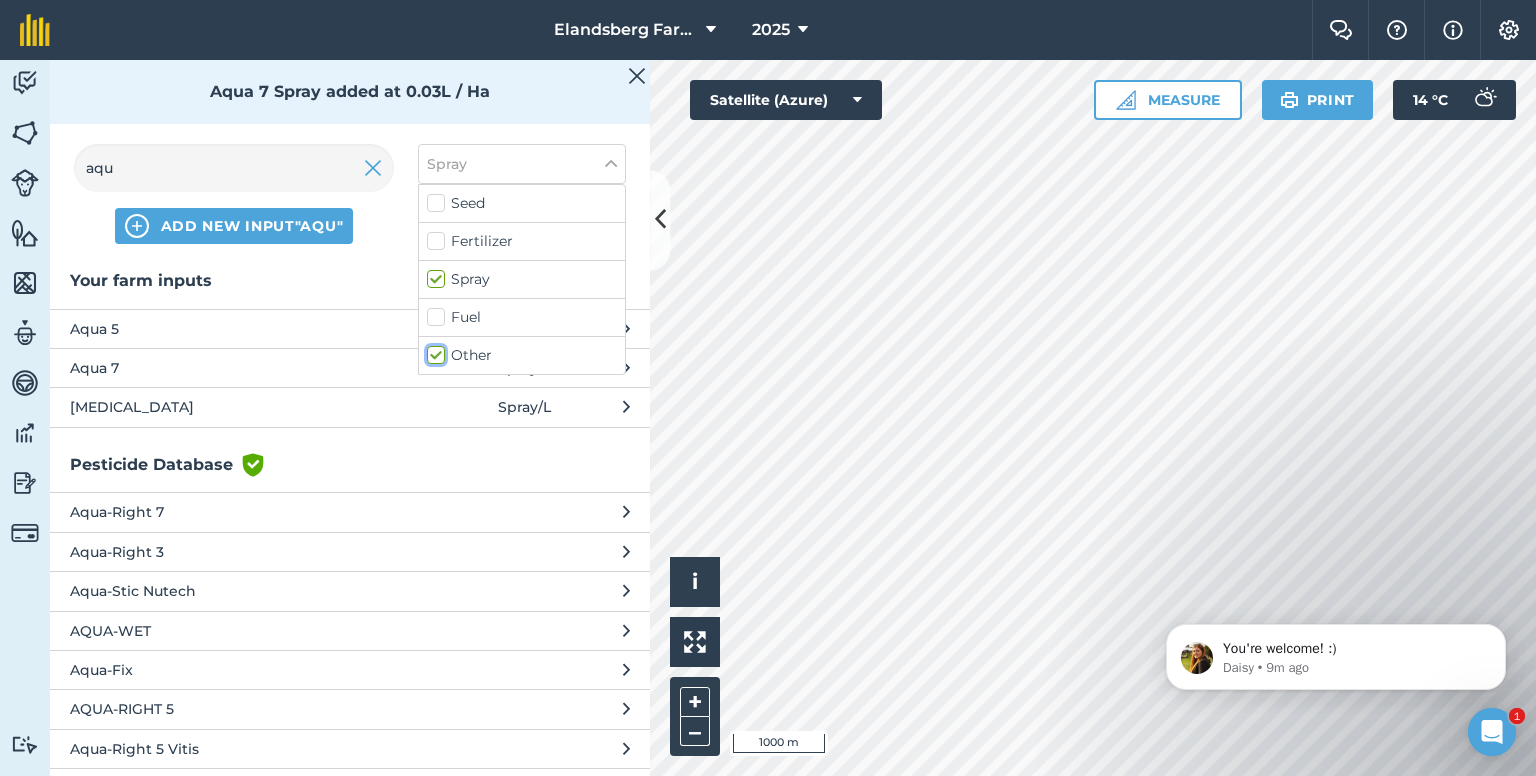 checkbox on "true" 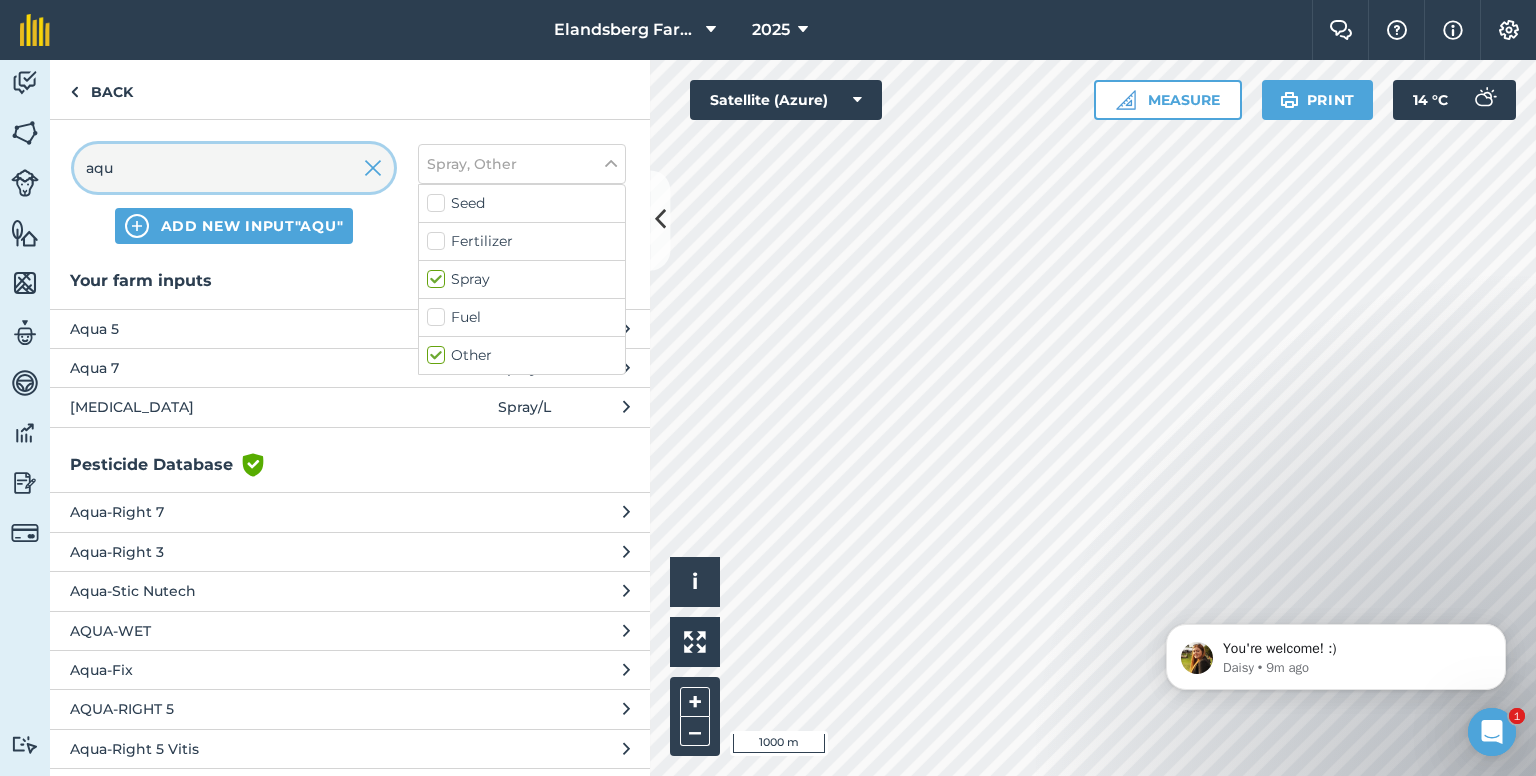 drag, startPoint x: 175, startPoint y: 166, endPoint x: 71, endPoint y: 174, distance: 104.307236 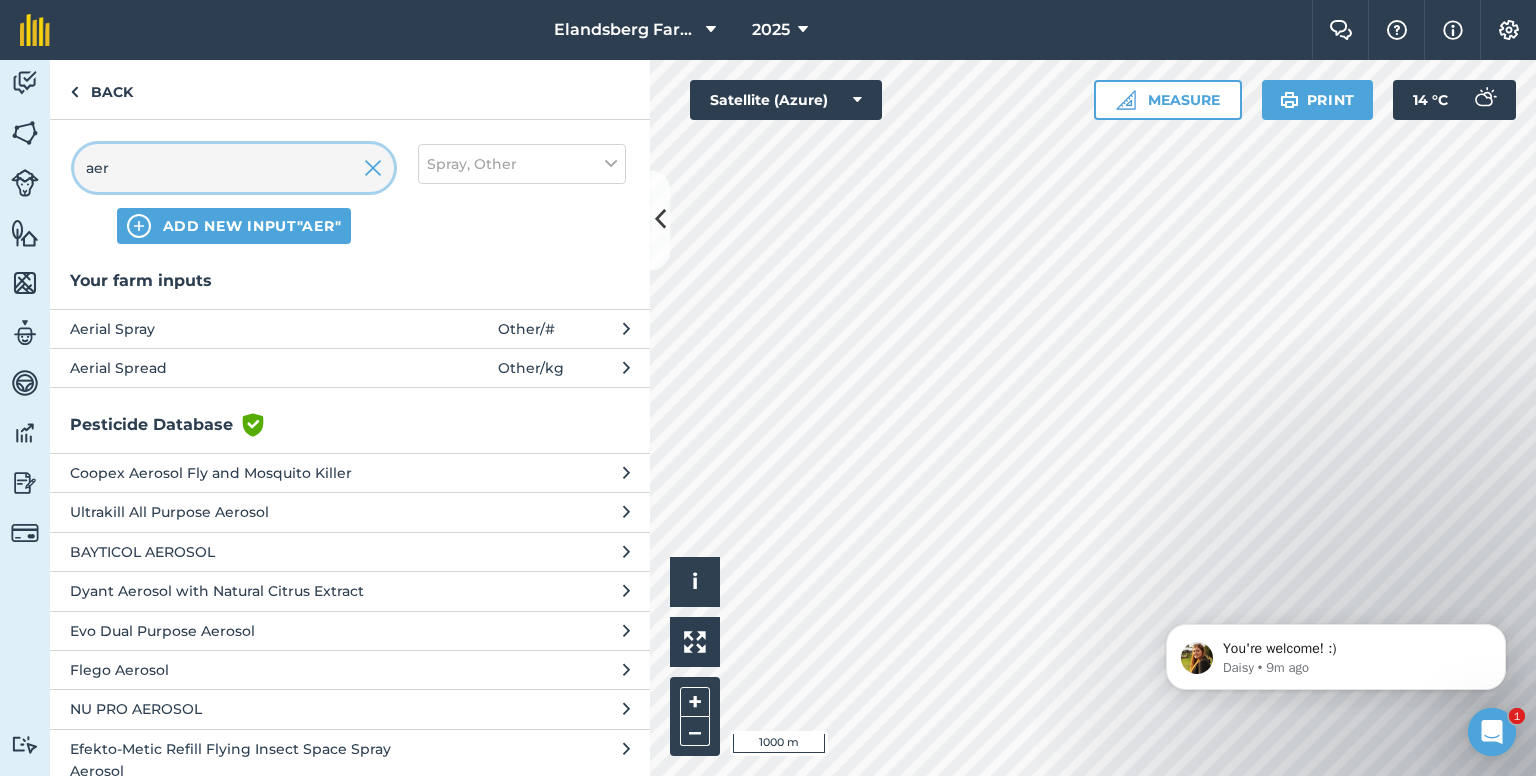 type on "aer" 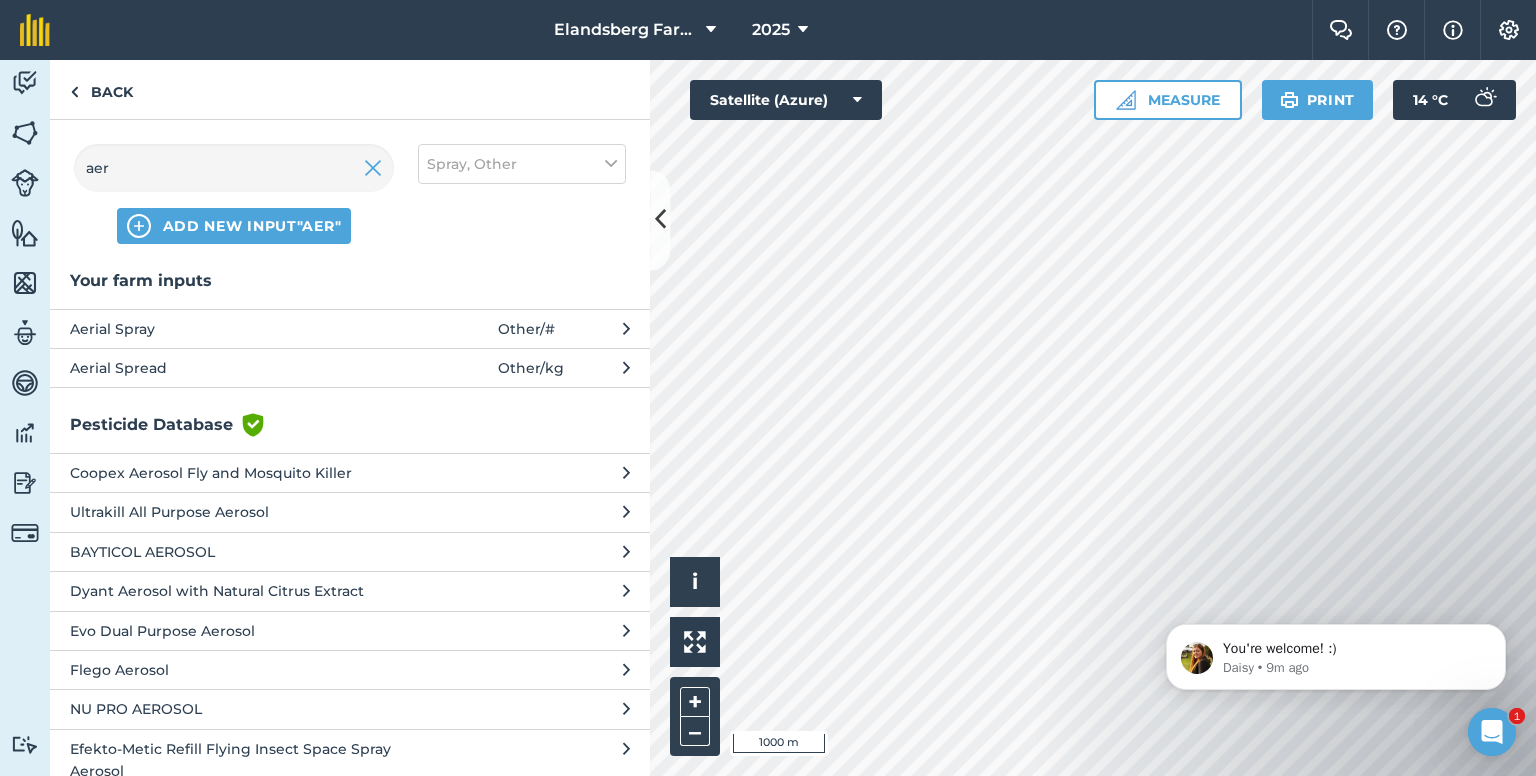 click on "Aerial Spray" at bounding box center [233, 329] 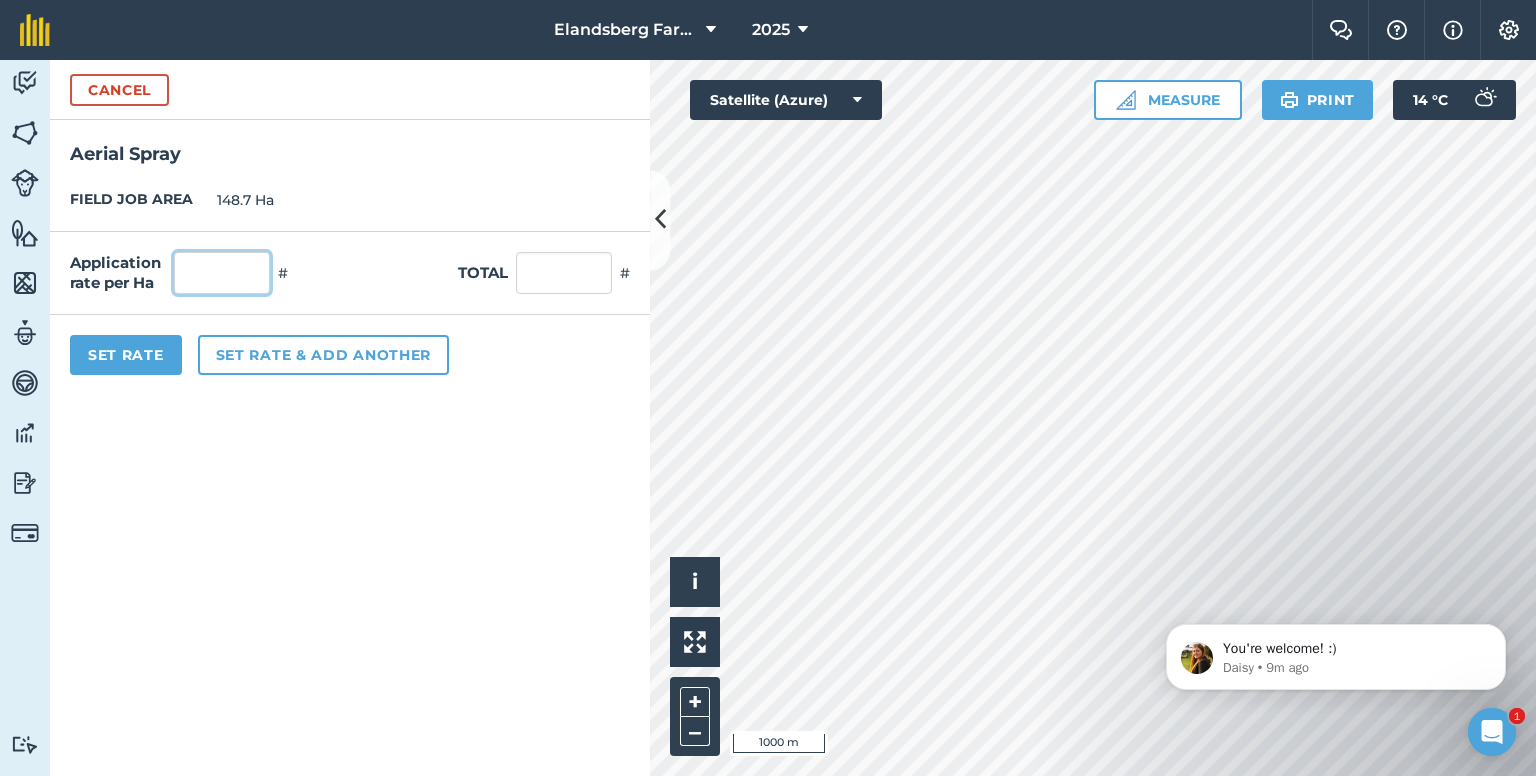 click at bounding box center [222, 273] 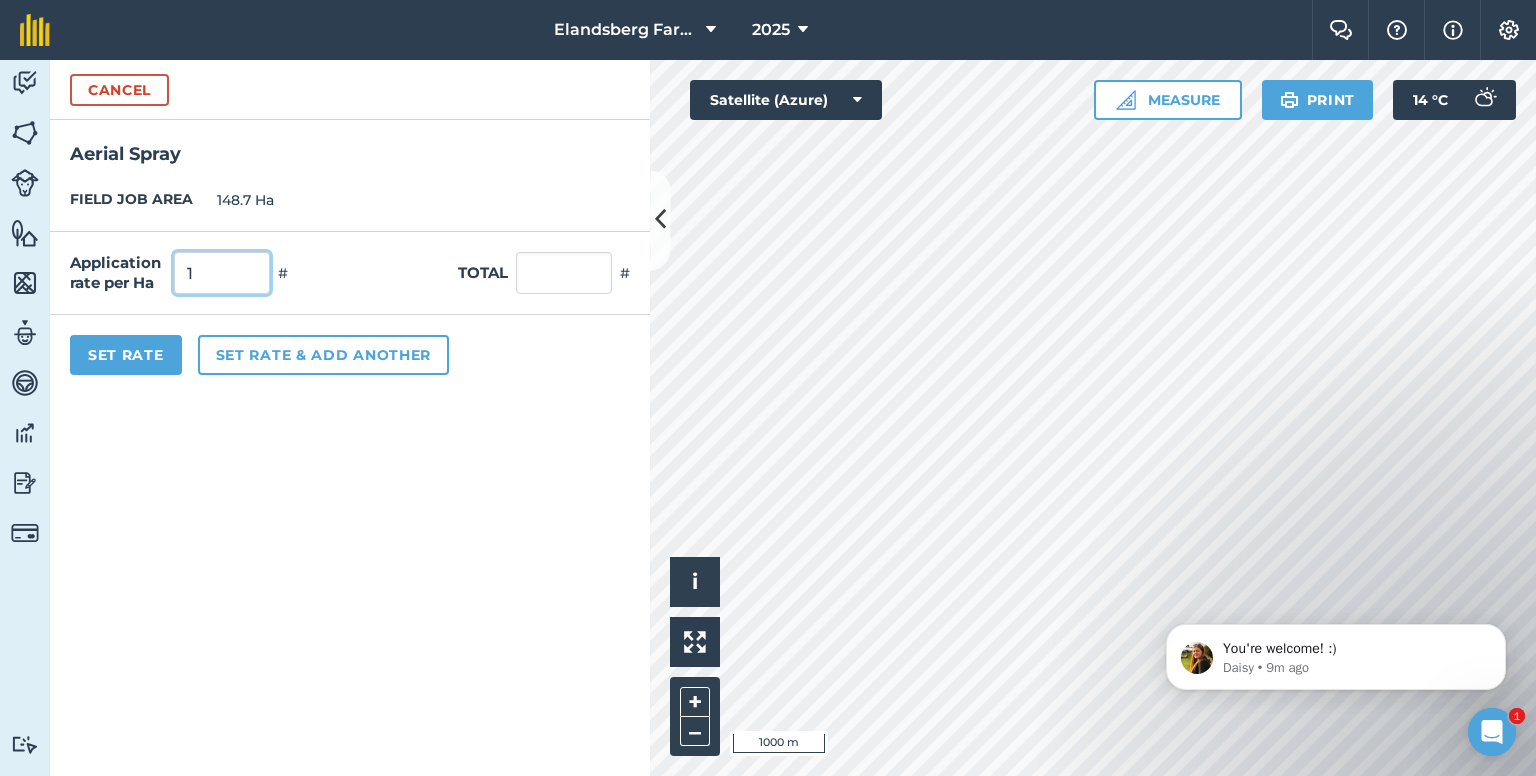 type on "1" 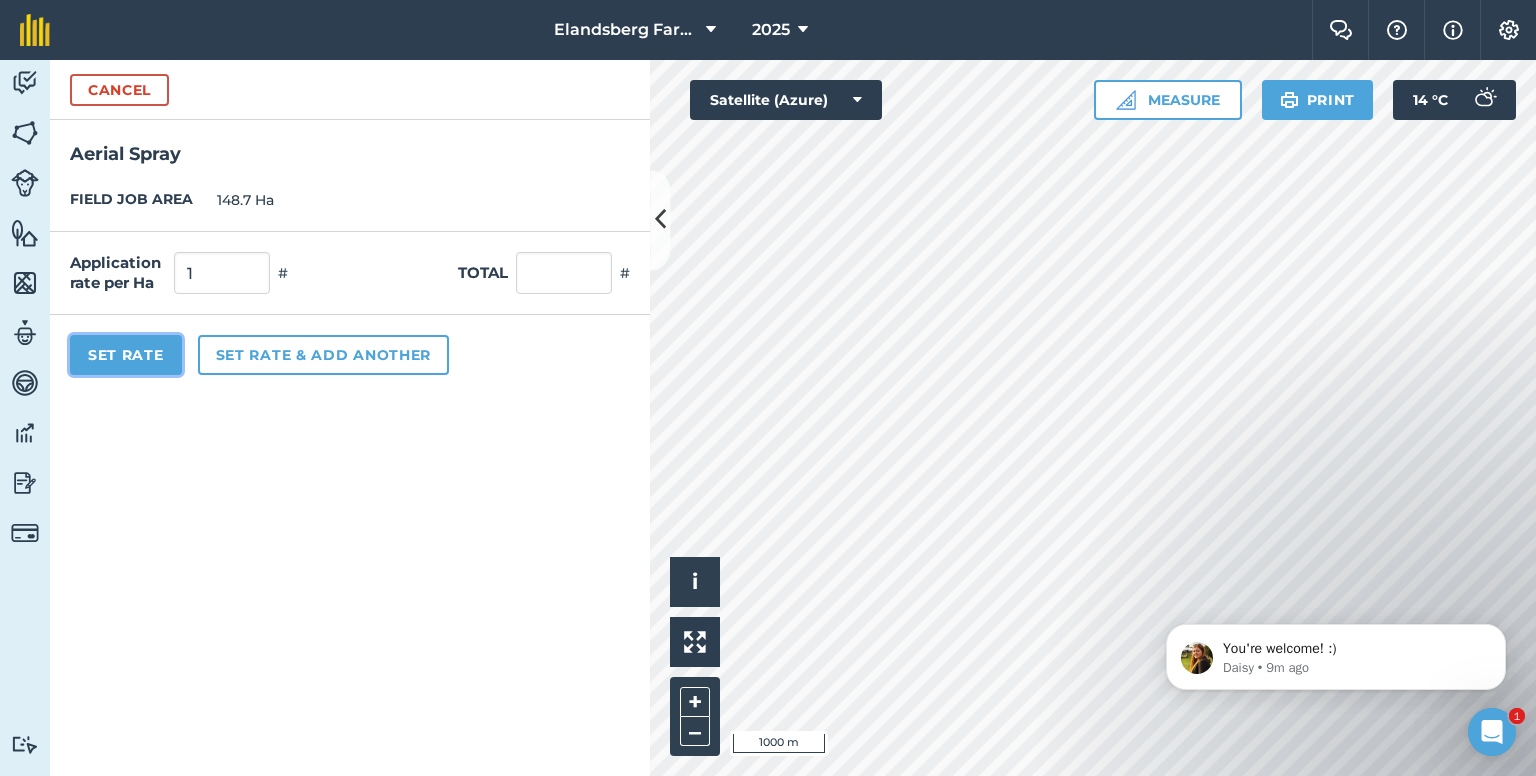 type on "148.7" 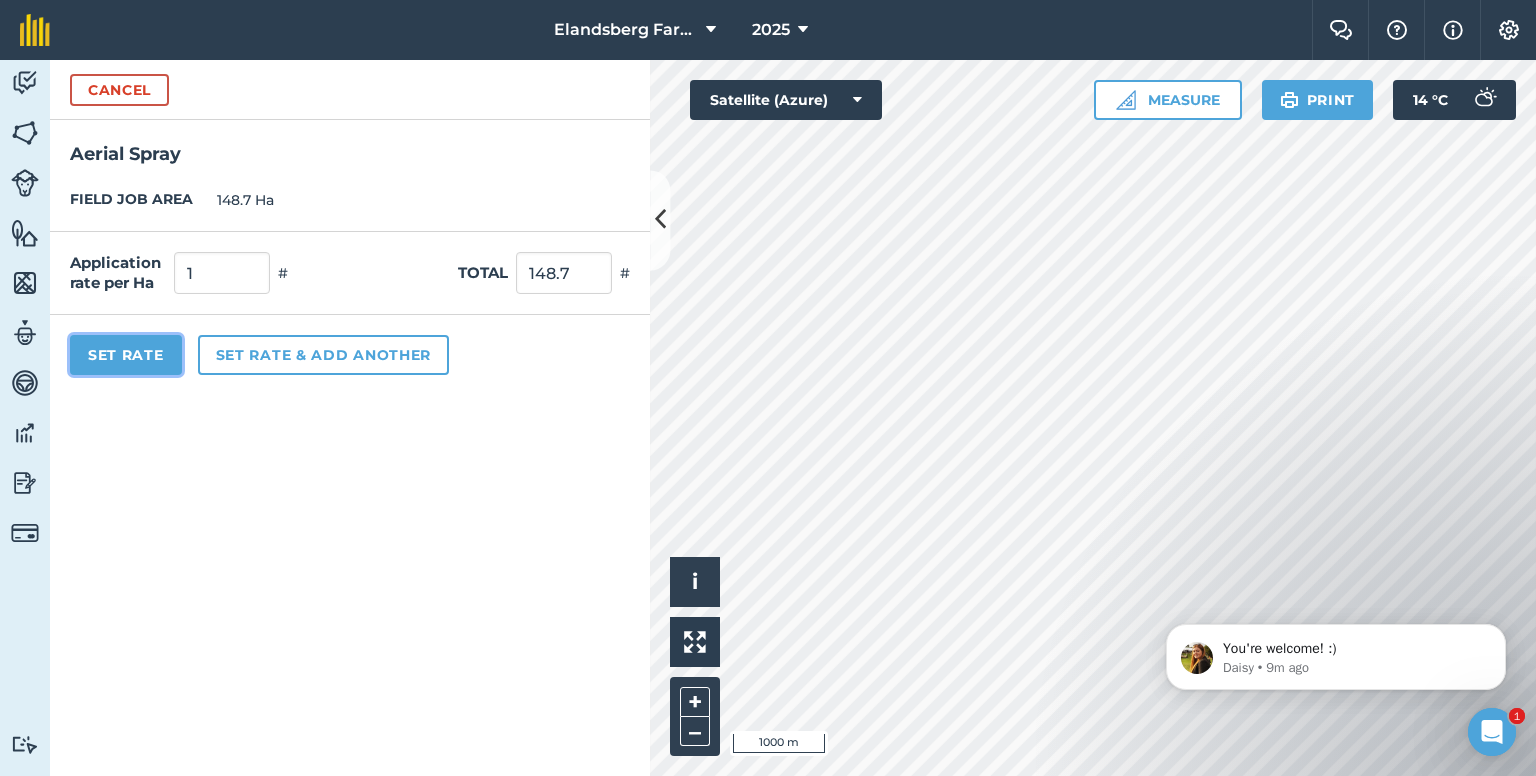 click on "Set Rate" at bounding box center [126, 355] 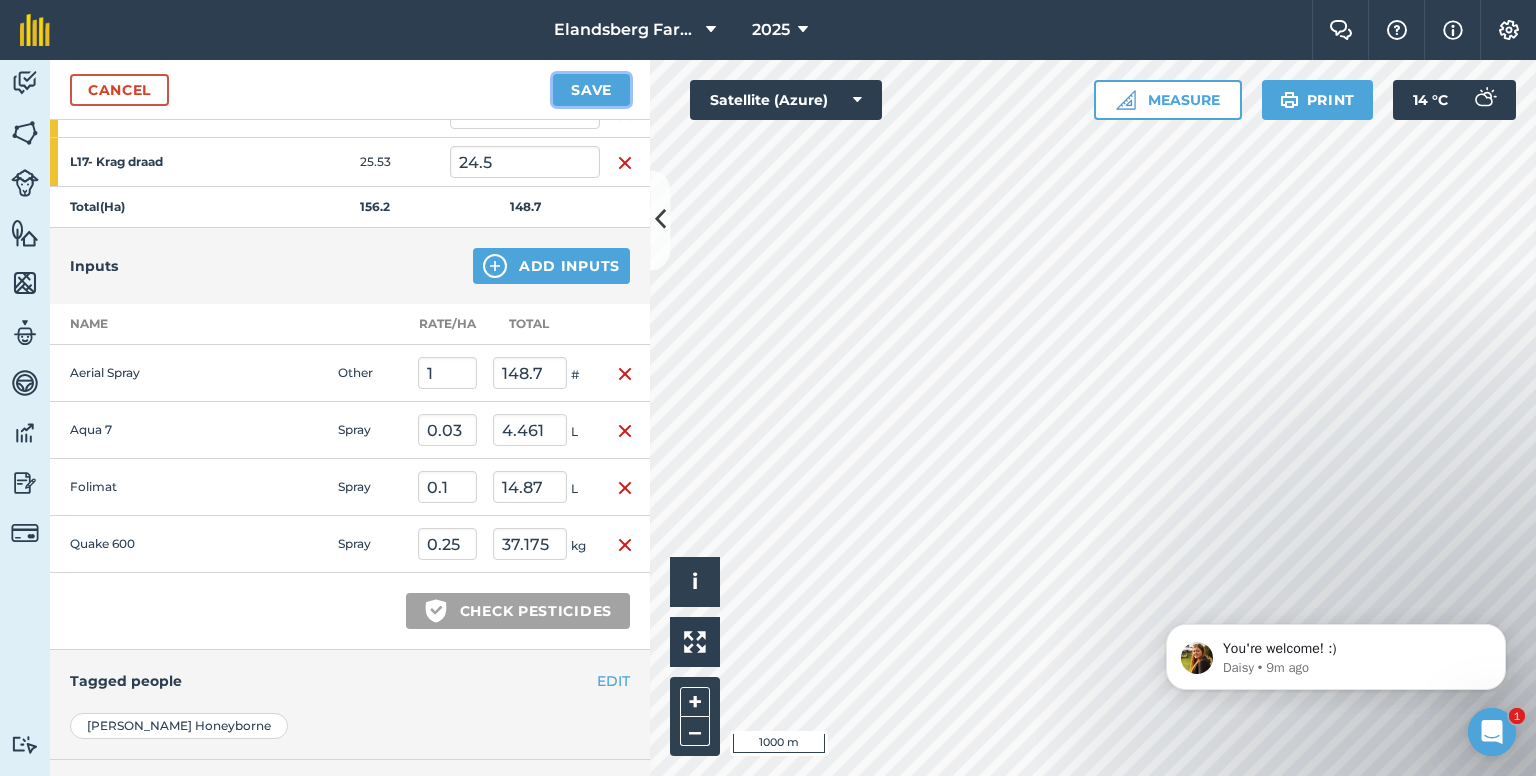 click on "Save" at bounding box center [591, 90] 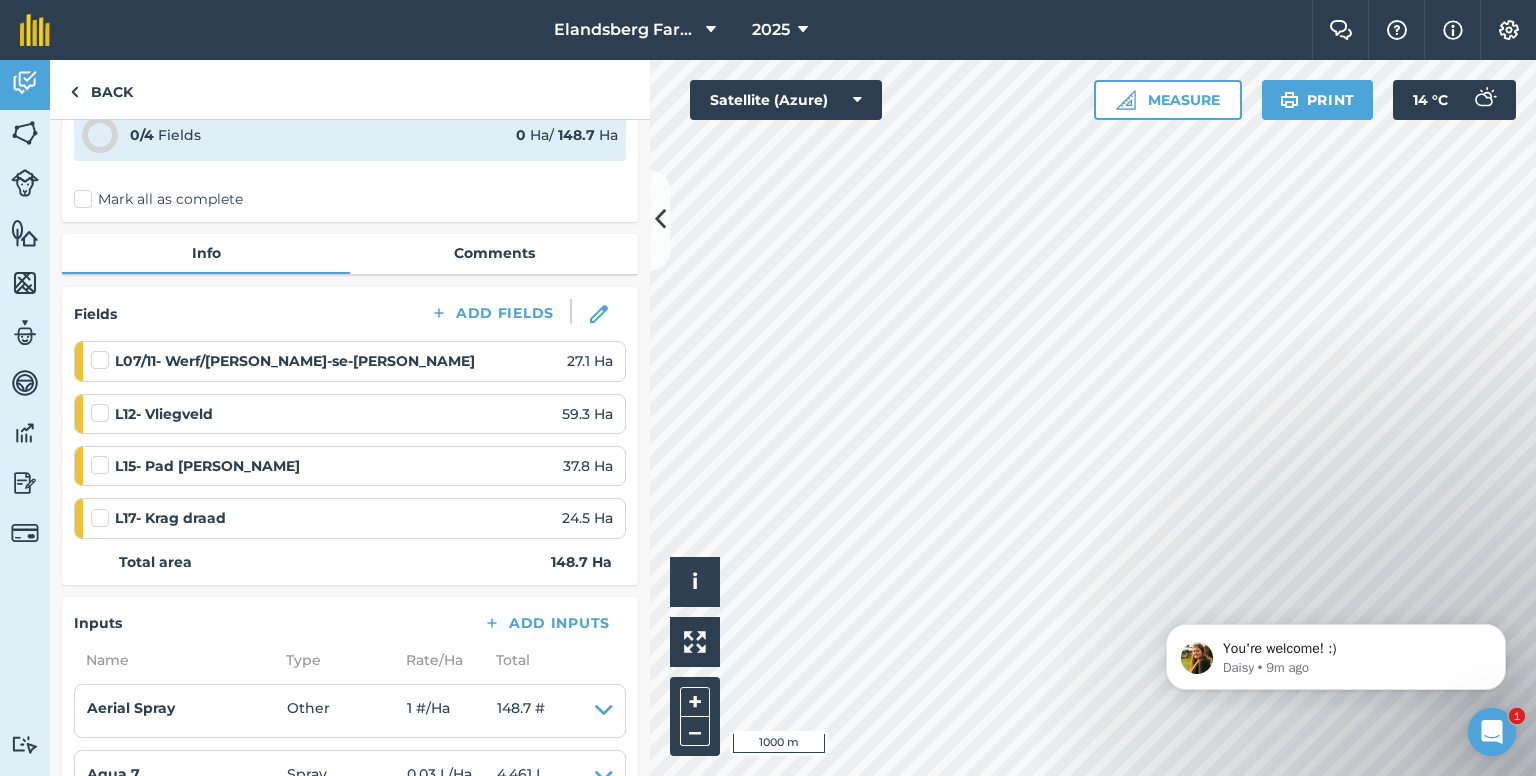 scroll, scrollTop: 0, scrollLeft: 0, axis: both 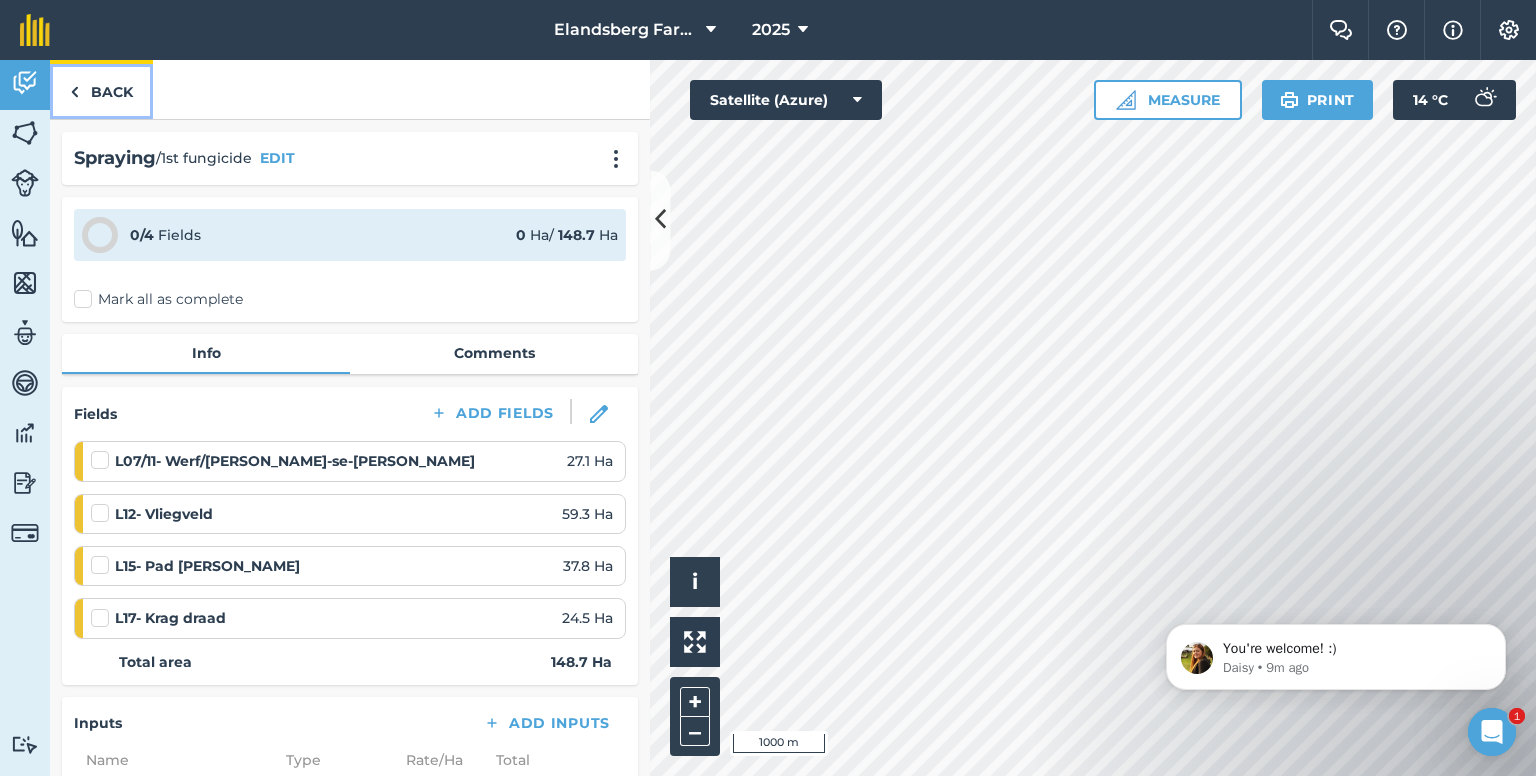 click on "Back" at bounding box center (101, 89) 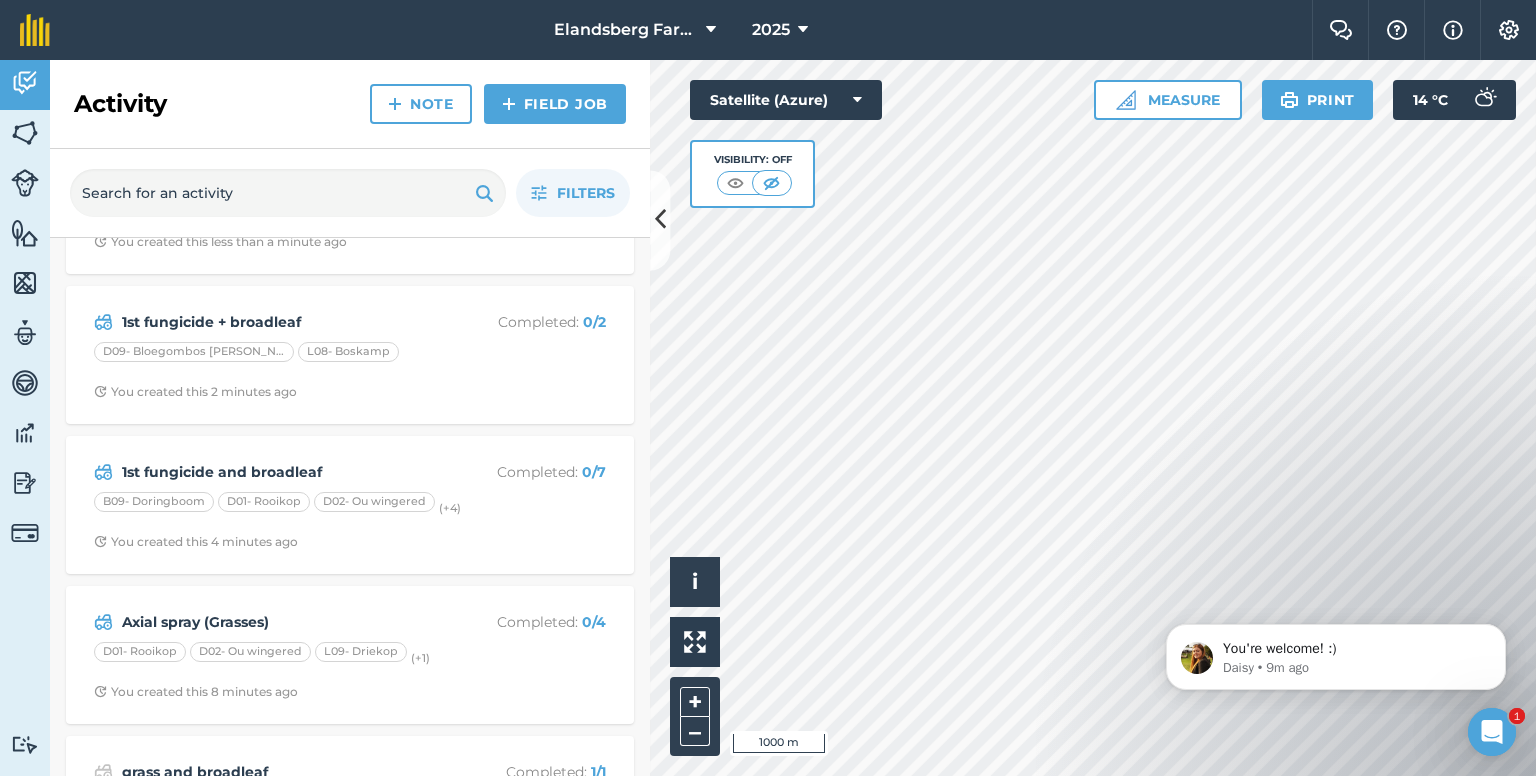 scroll, scrollTop: 0, scrollLeft: 0, axis: both 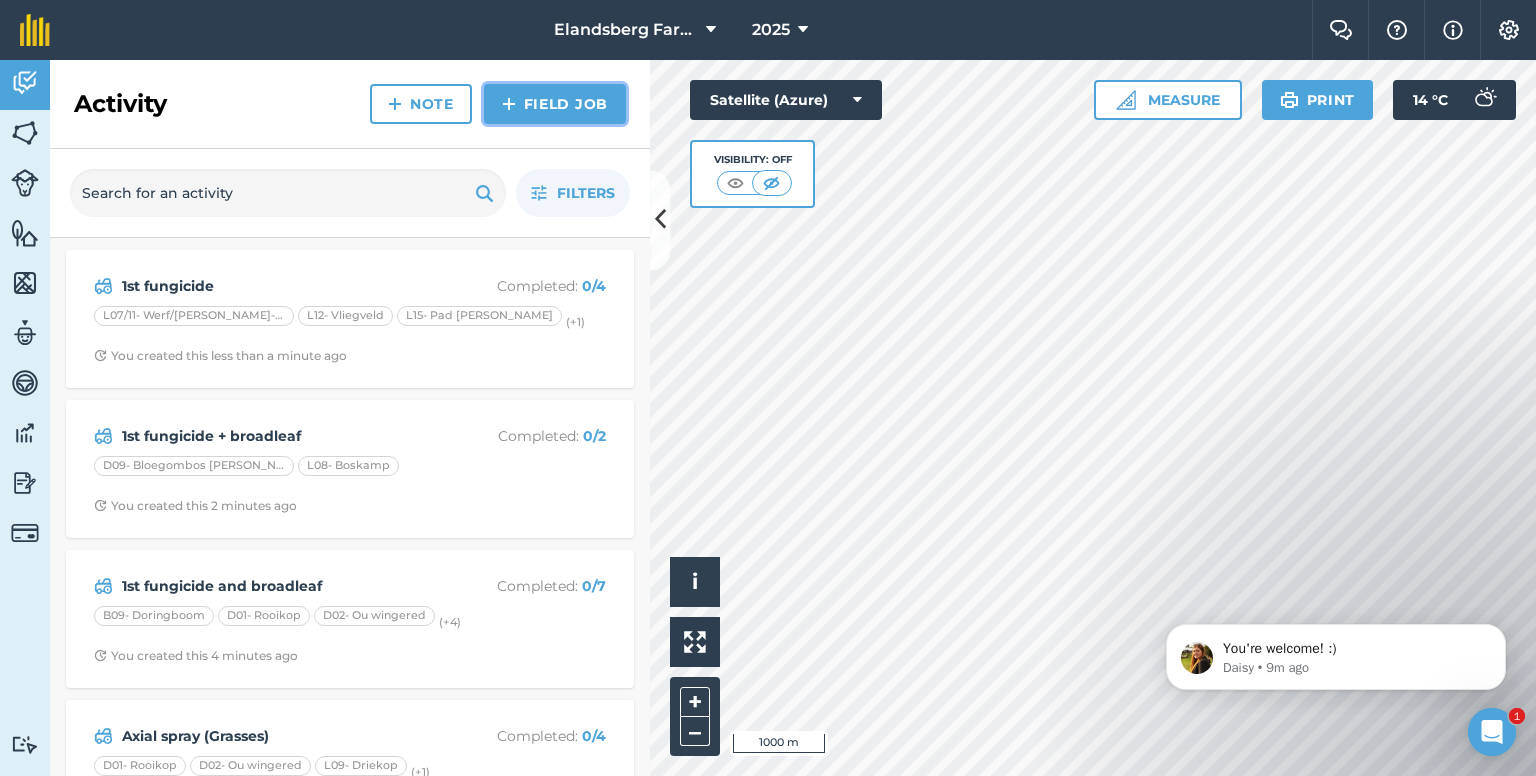 click on "Field Job" at bounding box center (555, 104) 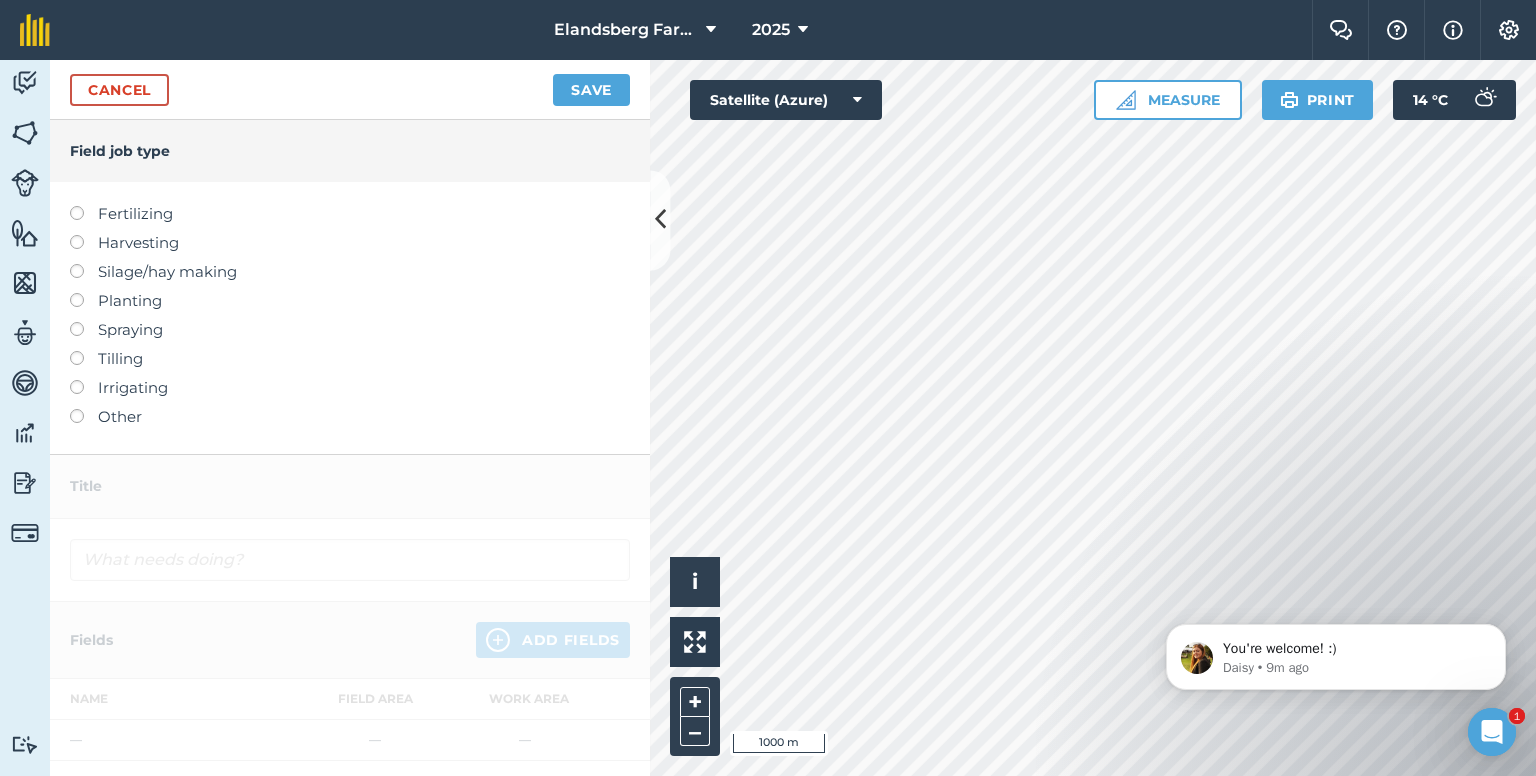 click at bounding box center [84, 322] 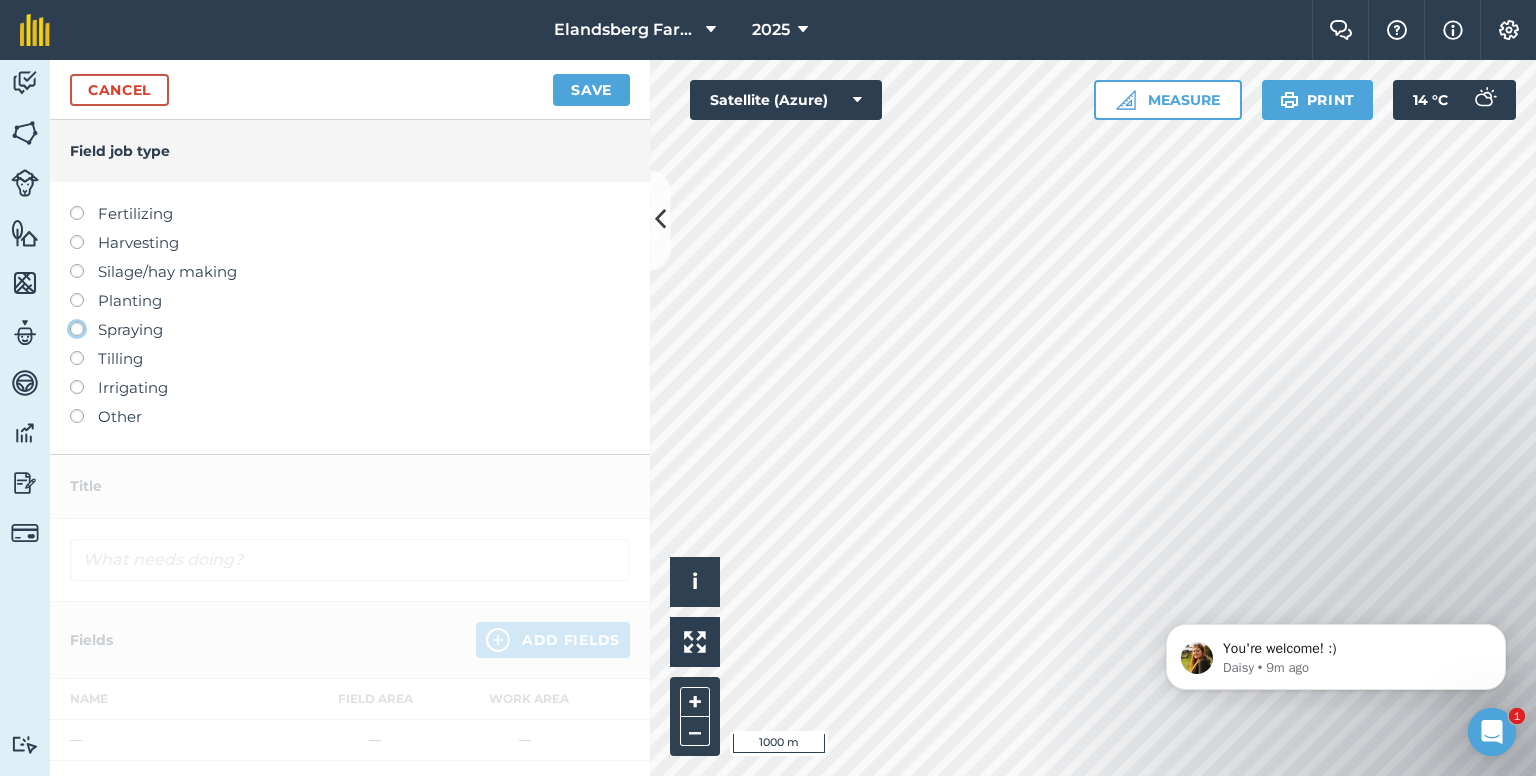 click on "Spraying" at bounding box center (-9943, 328) 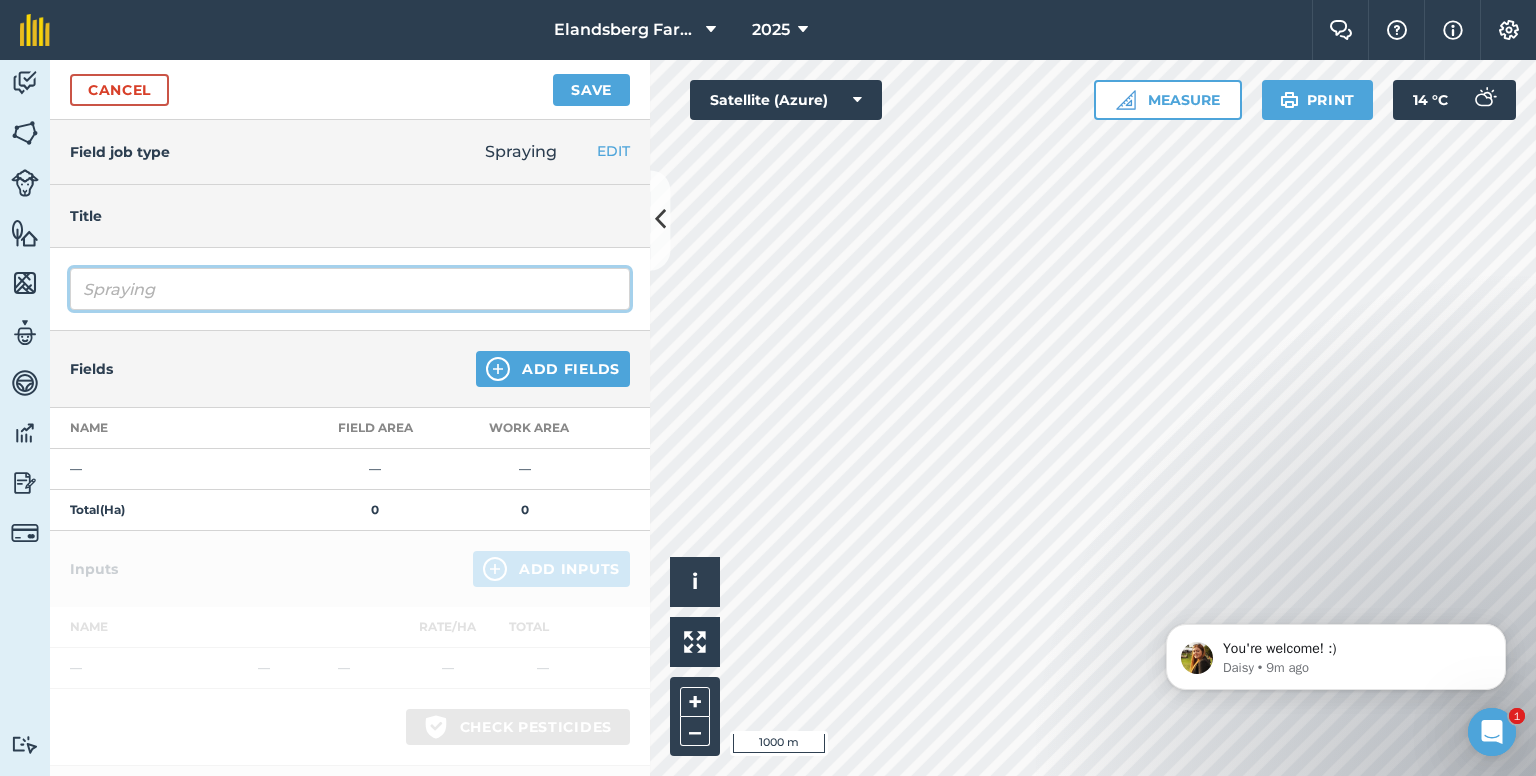 click on "Spraying" at bounding box center [350, 289] 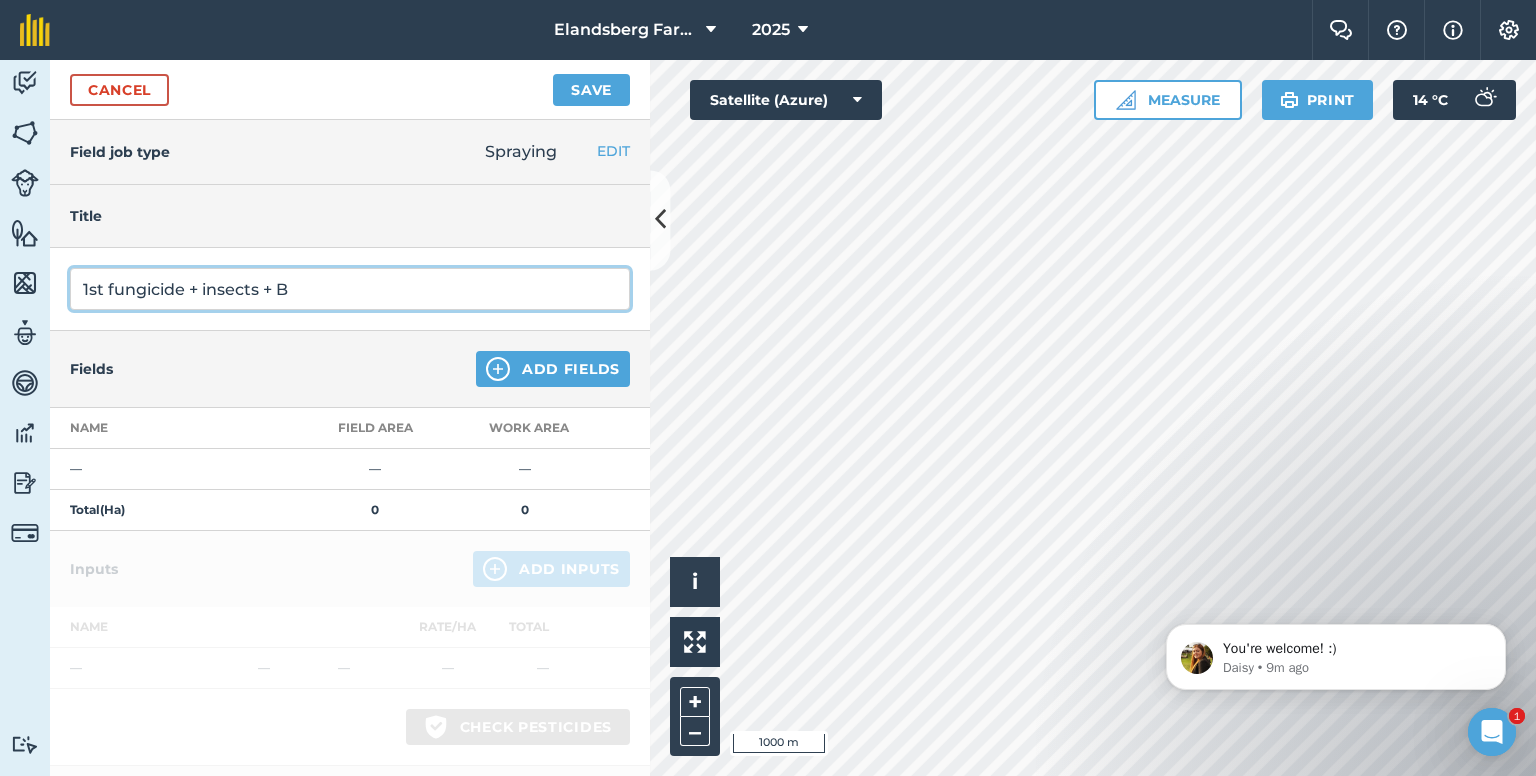 type on "1st fungicide + insects + B" 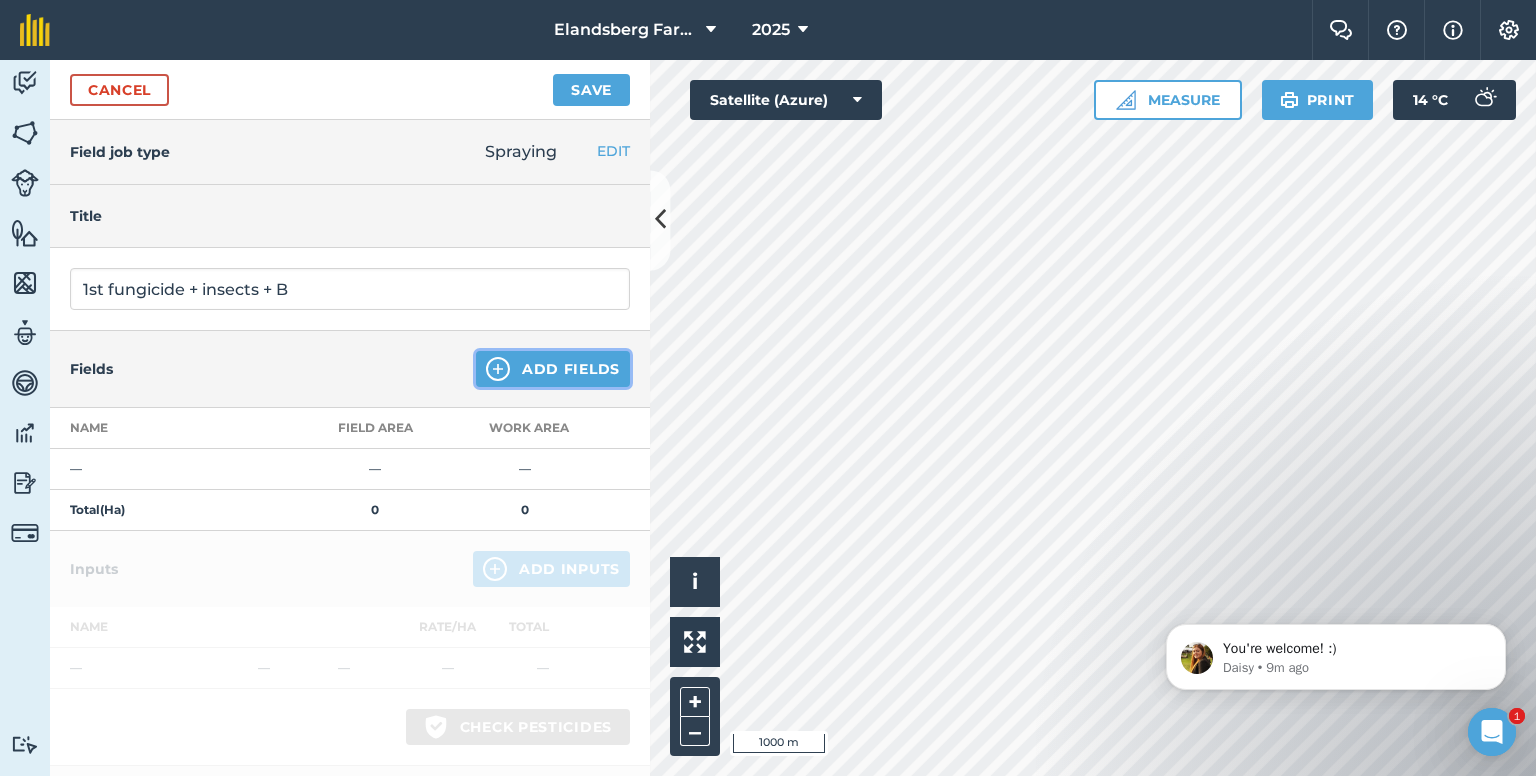 click on "Add Fields" at bounding box center (553, 369) 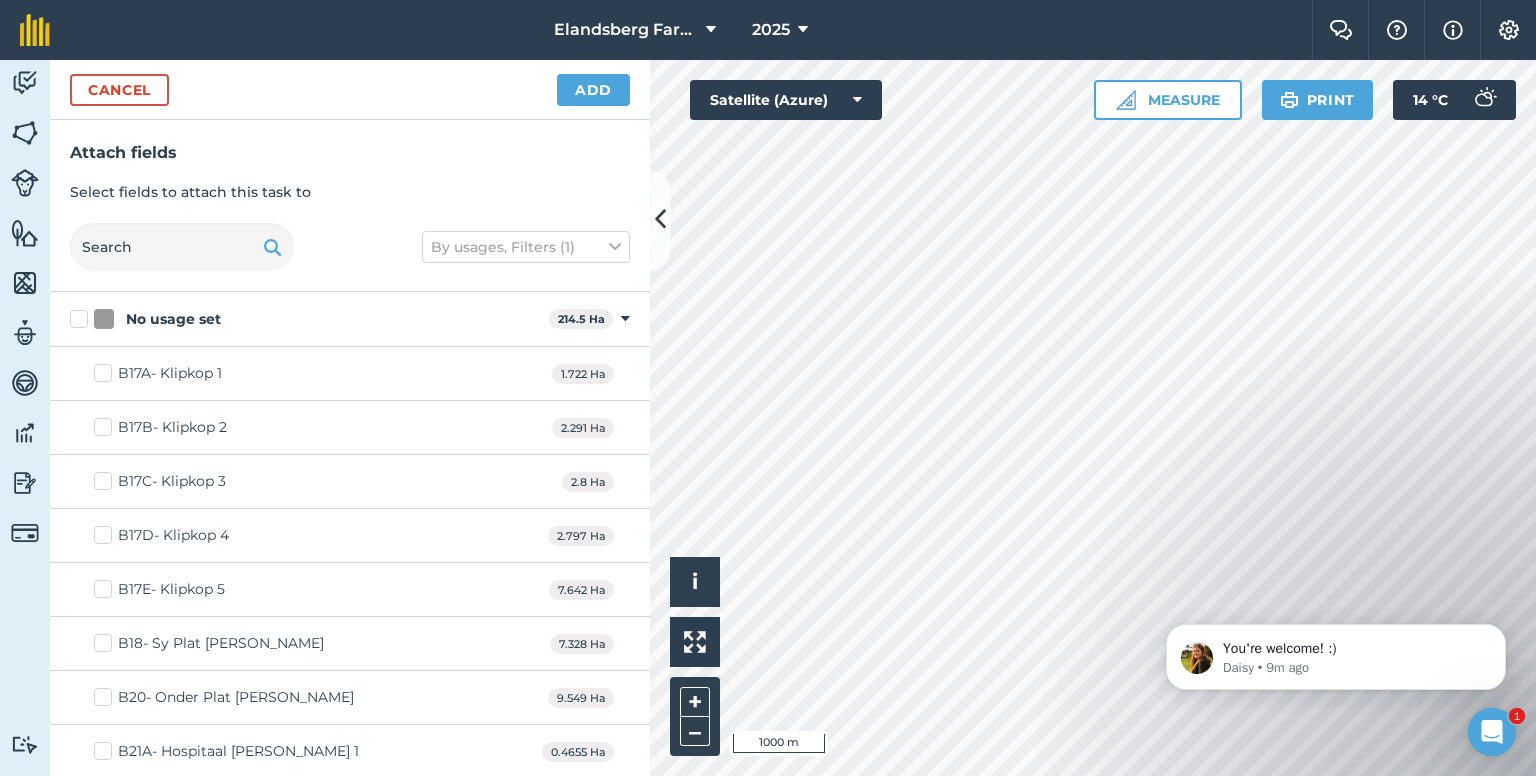 checkbox on "true" 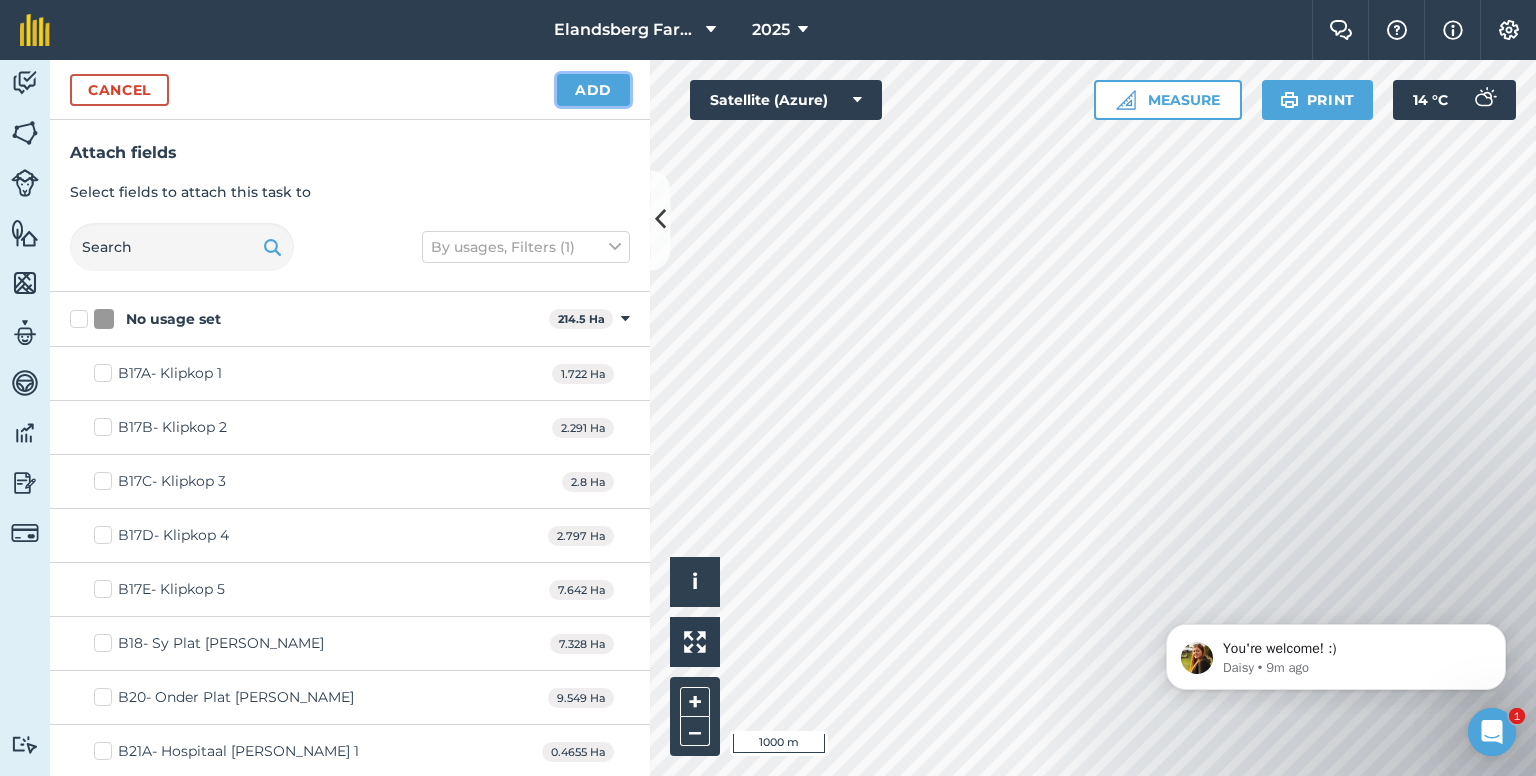 click on "Add" at bounding box center (593, 90) 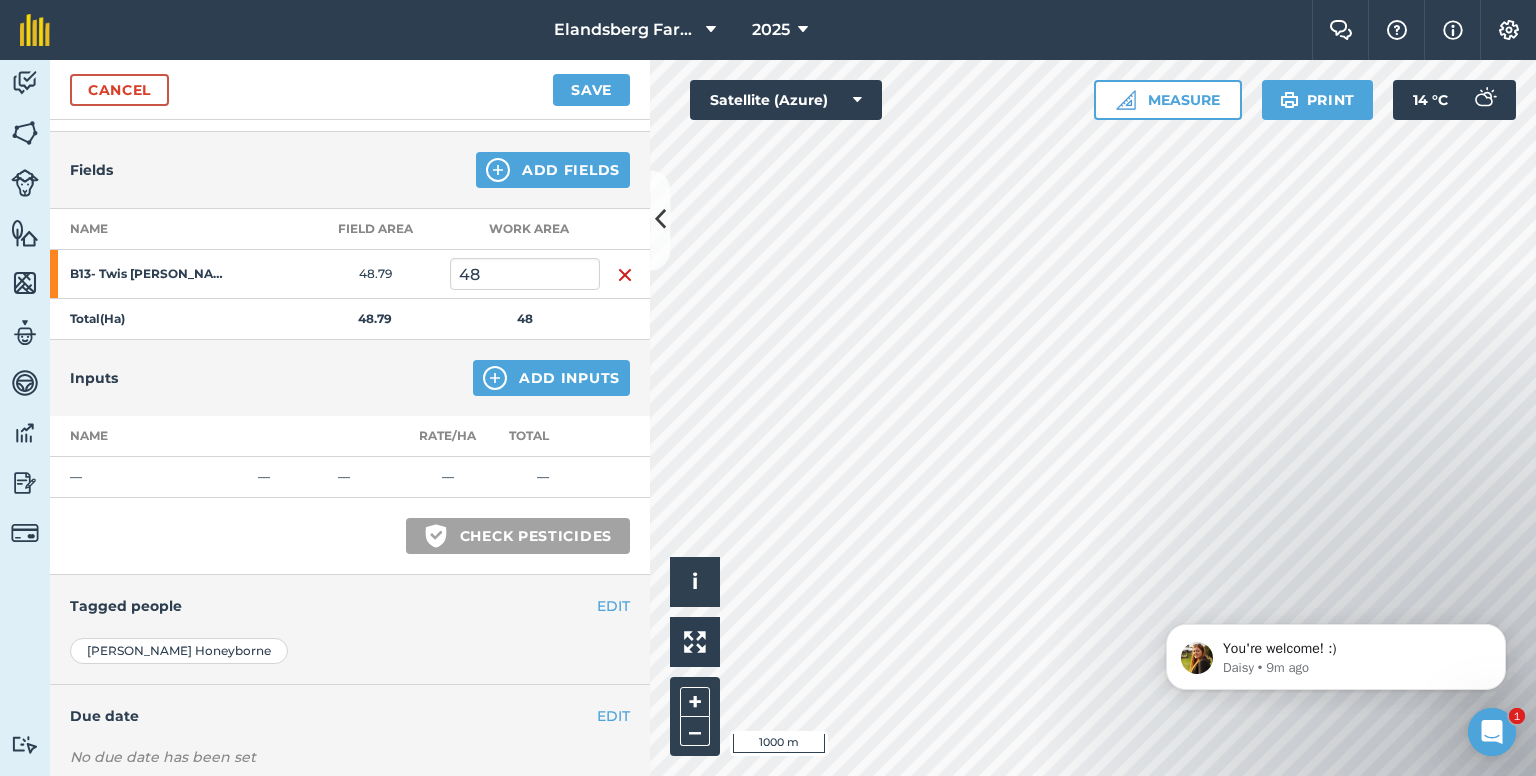 scroll, scrollTop: 200, scrollLeft: 0, axis: vertical 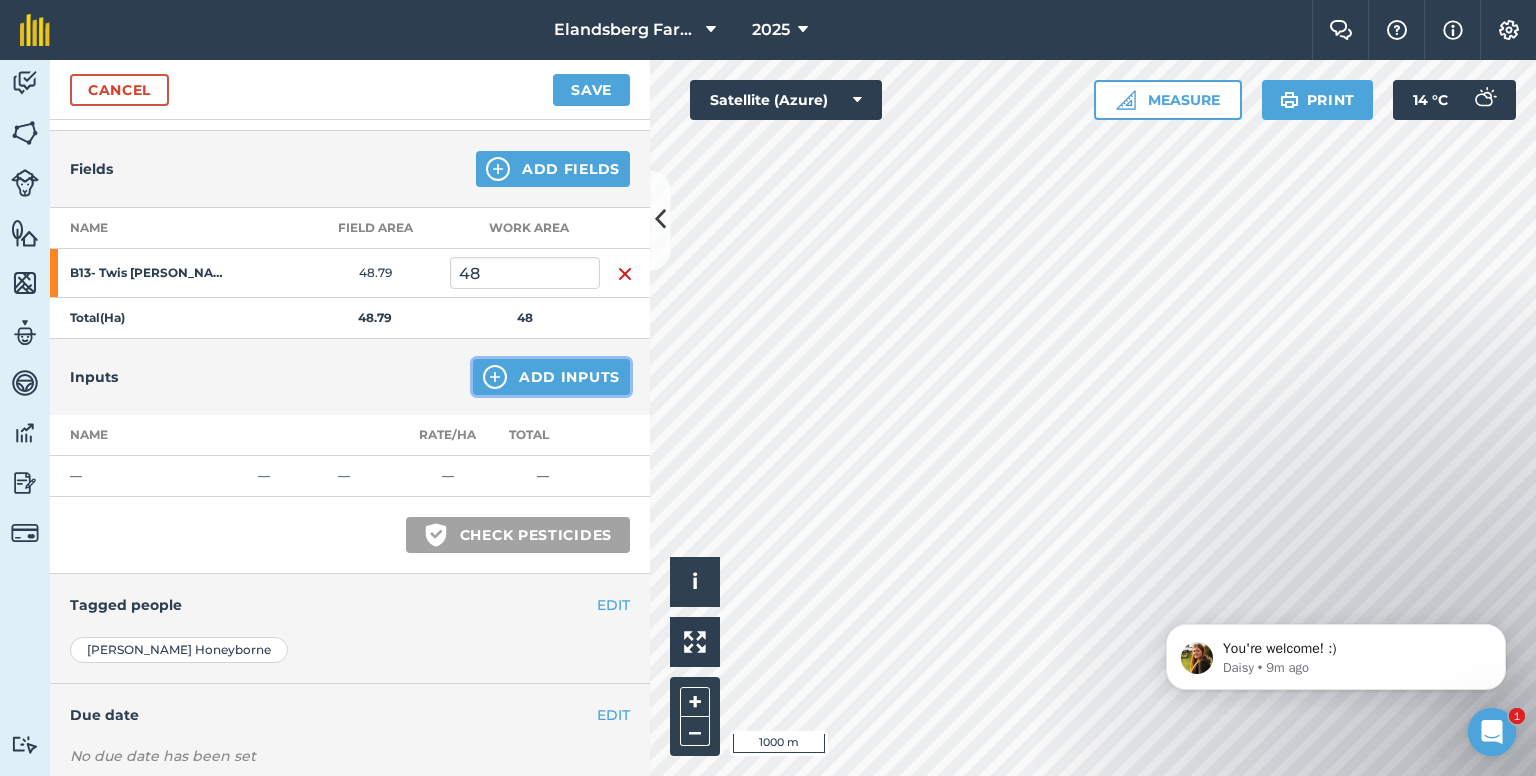 click on "Add Inputs" at bounding box center (551, 377) 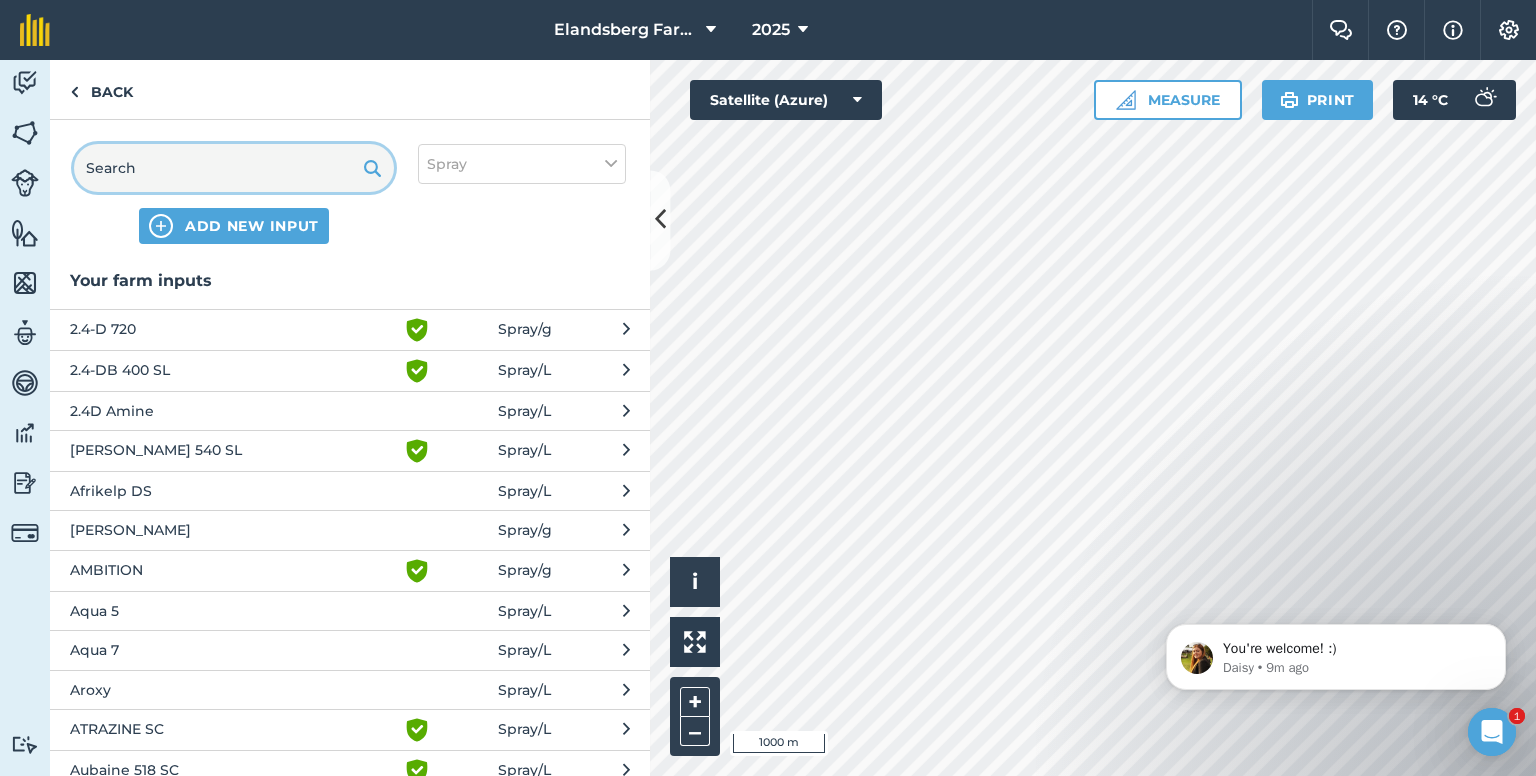 drag, startPoint x: 208, startPoint y: 173, endPoint x: 42, endPoint y: 181, distance: 166.19266 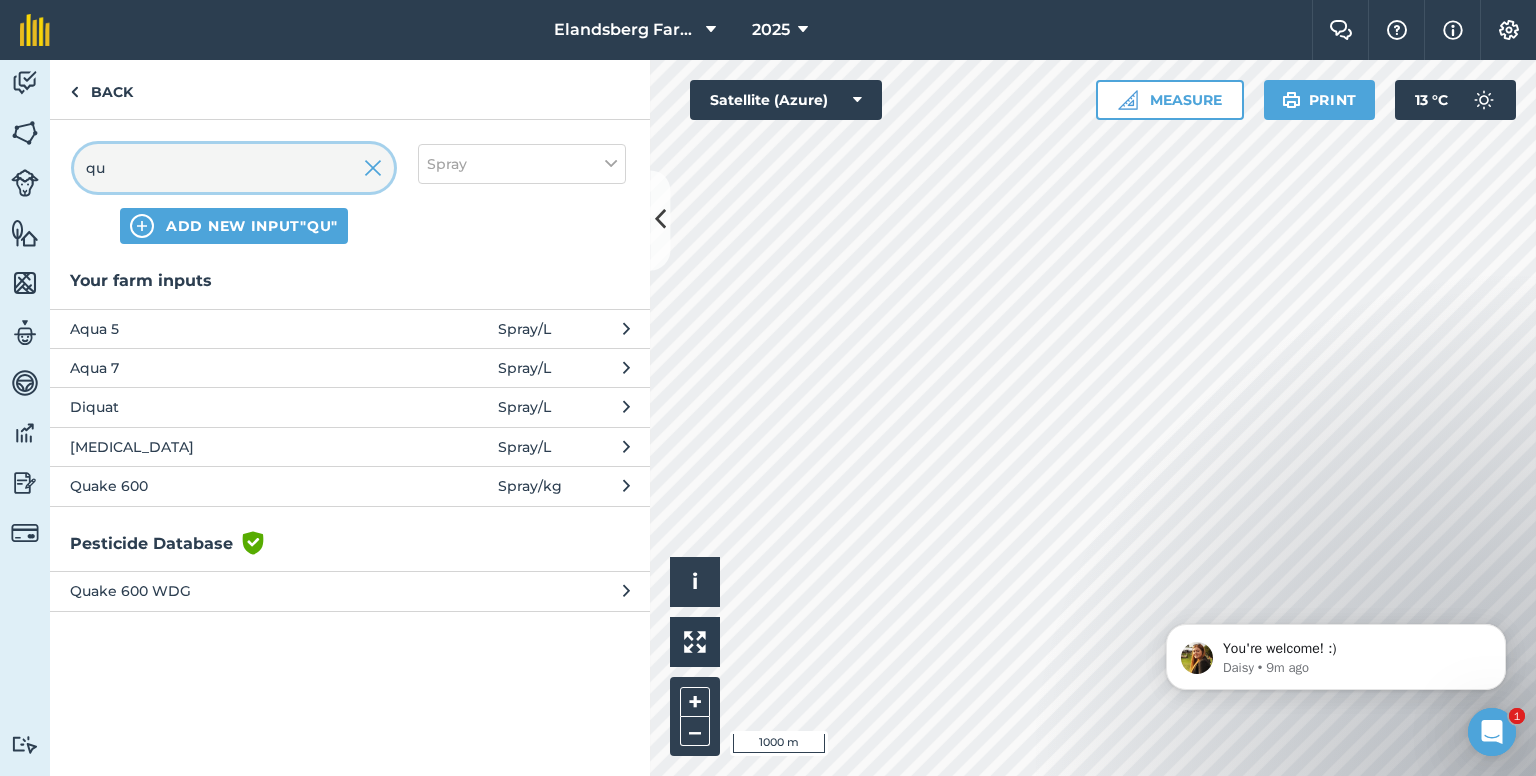 type on "q" 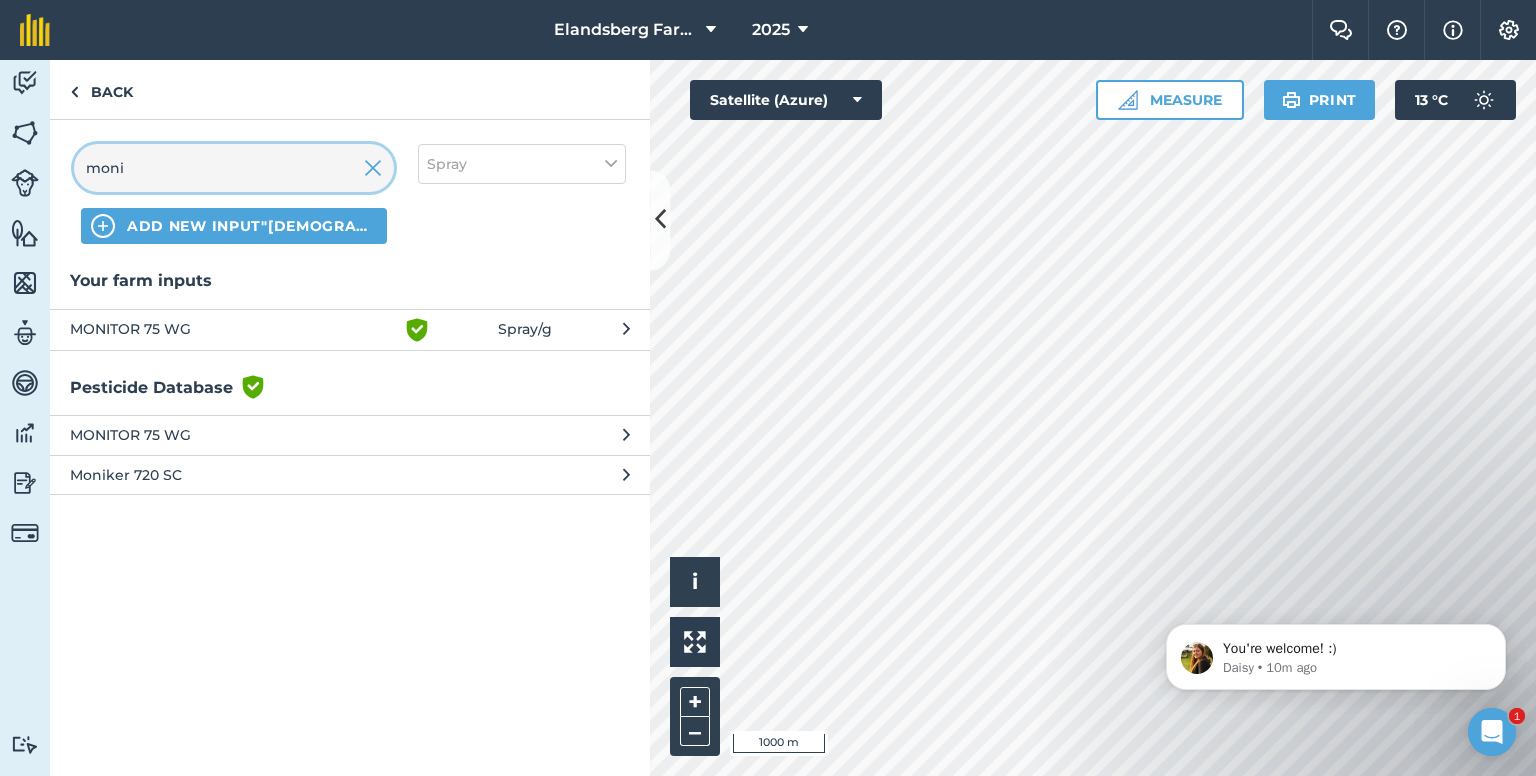 type on "moni" 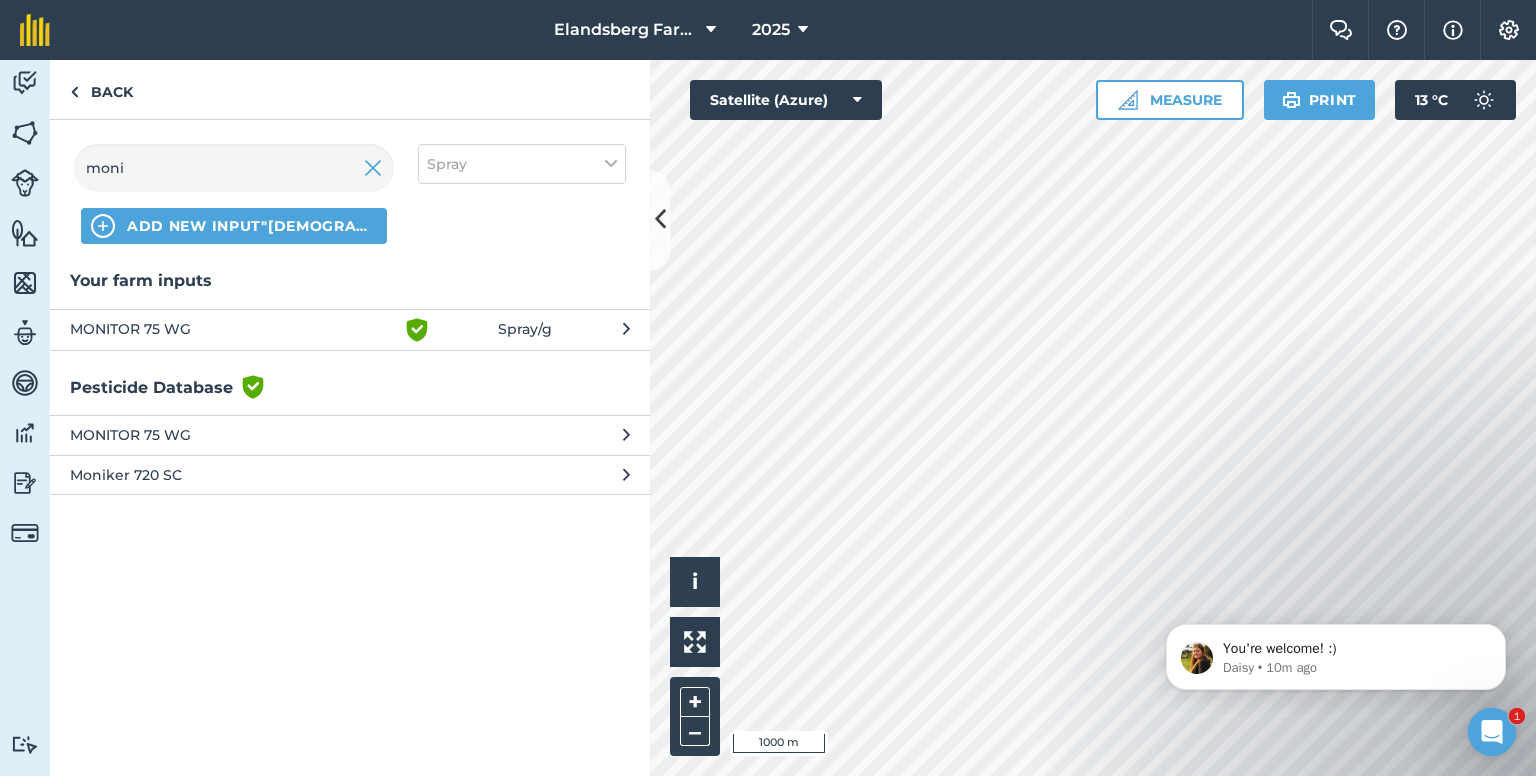 click on "Moniker 720 SC" at bounding box center [233, 475] 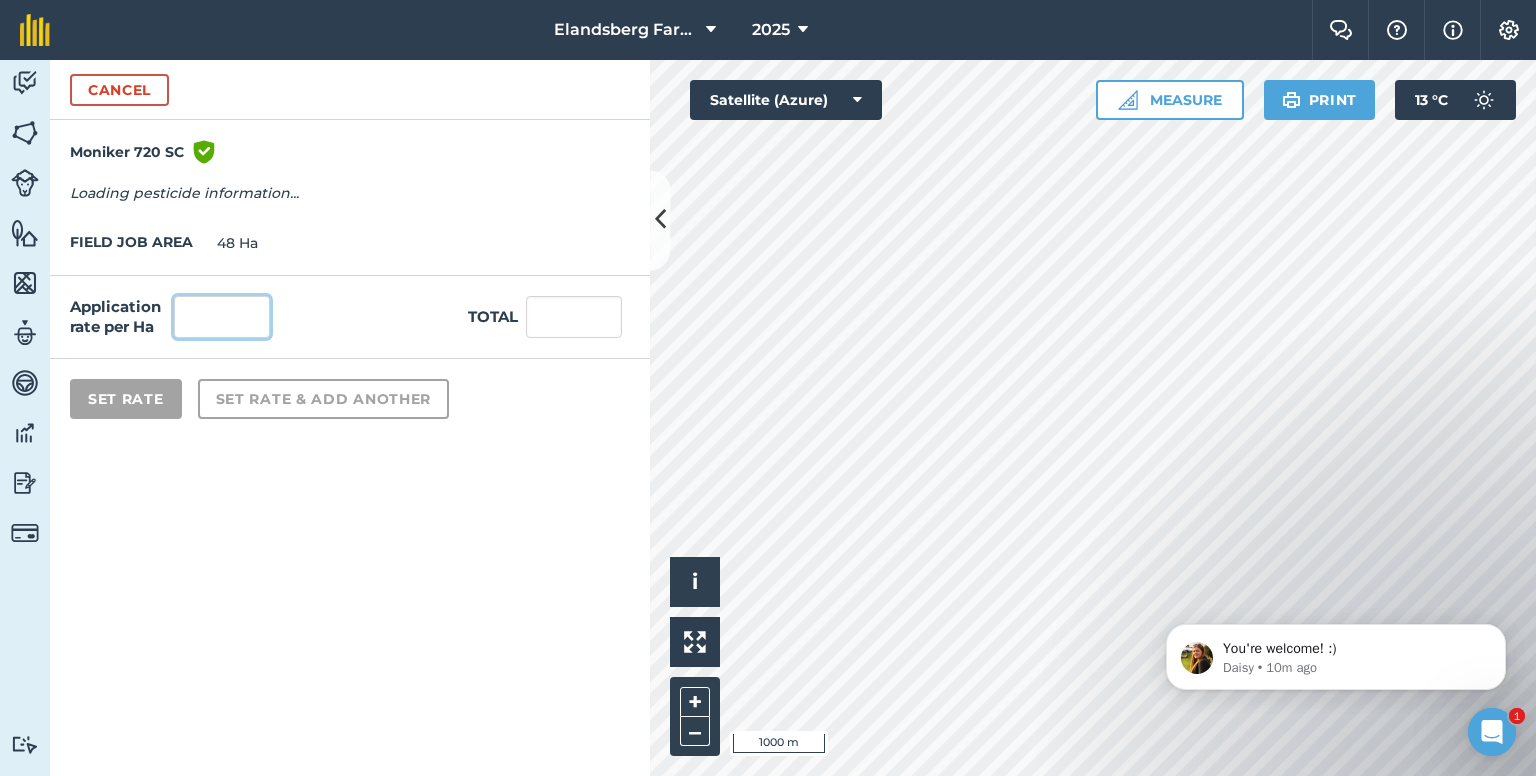 click at bounding box center [222, 317] 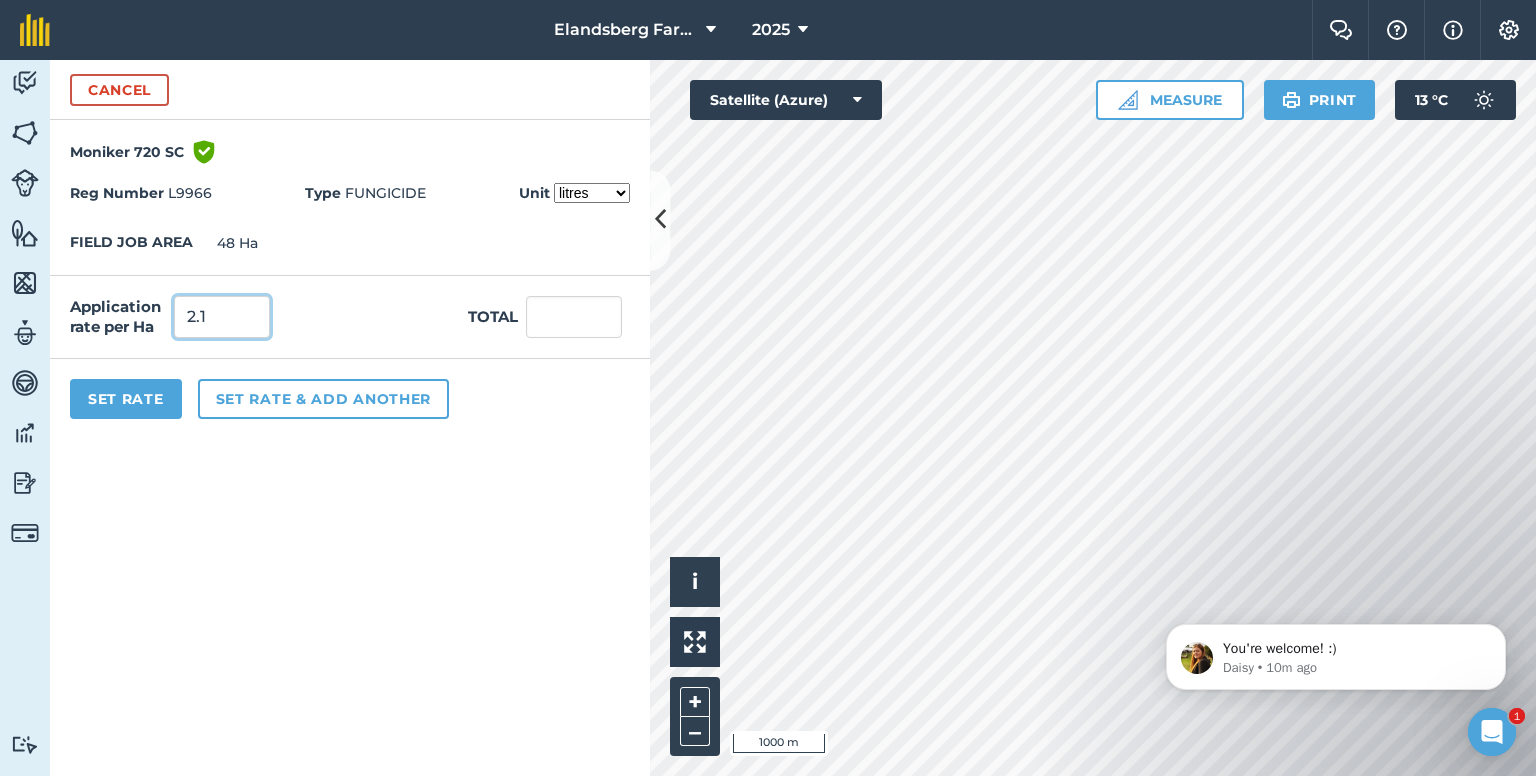 type on "2.1" 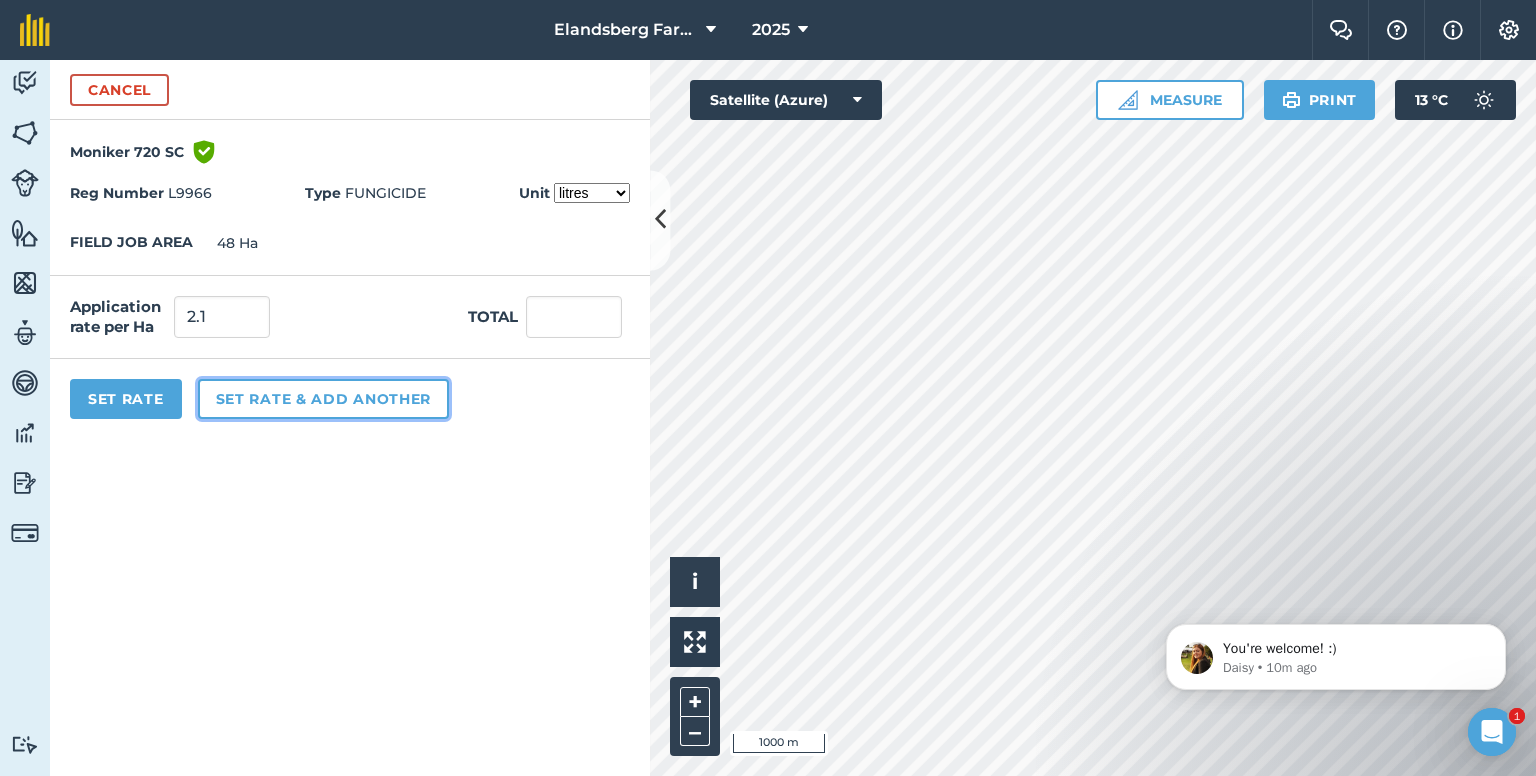 type on "100.8" 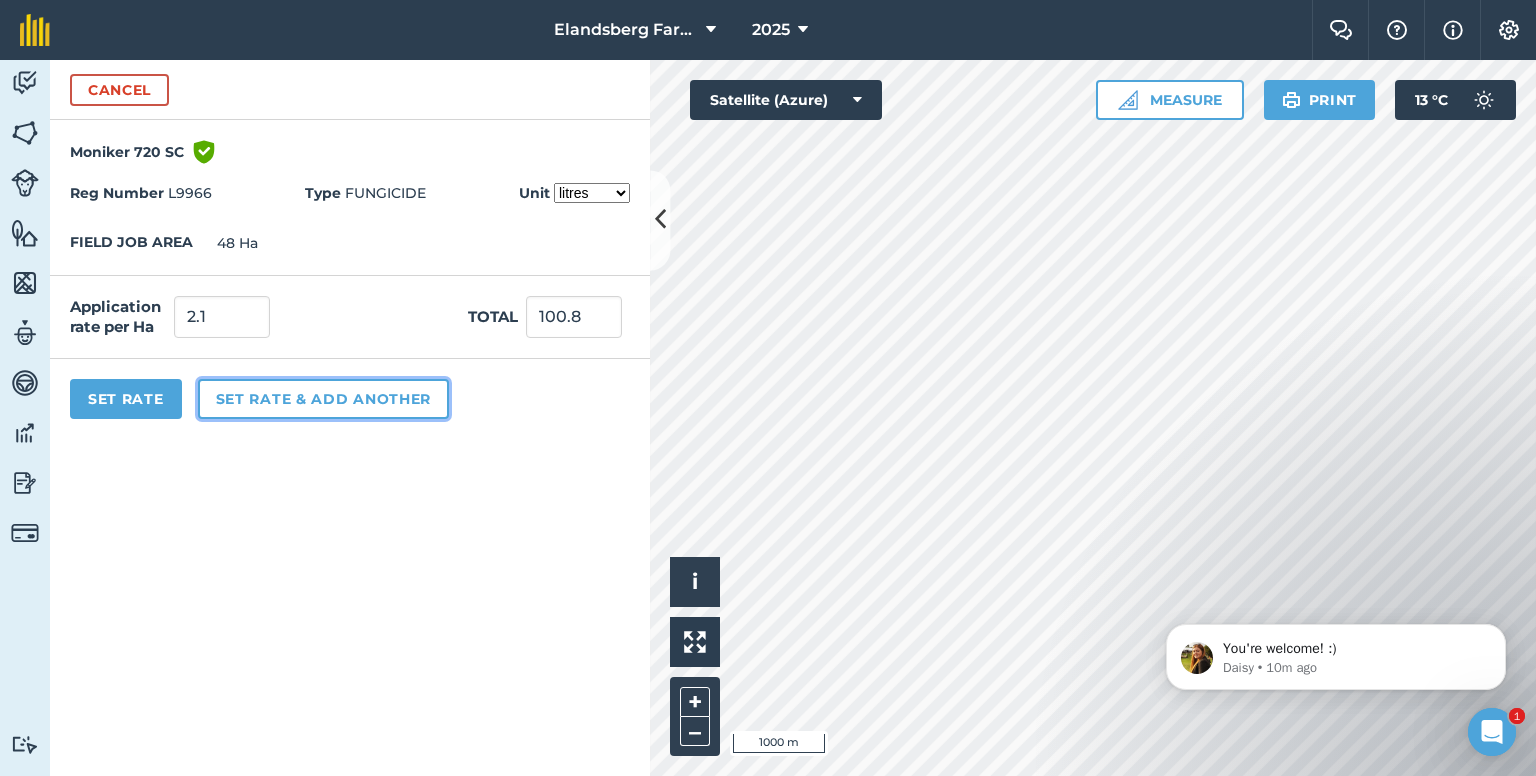 click on "Set rate & add another" at bounding box center [323, 399] 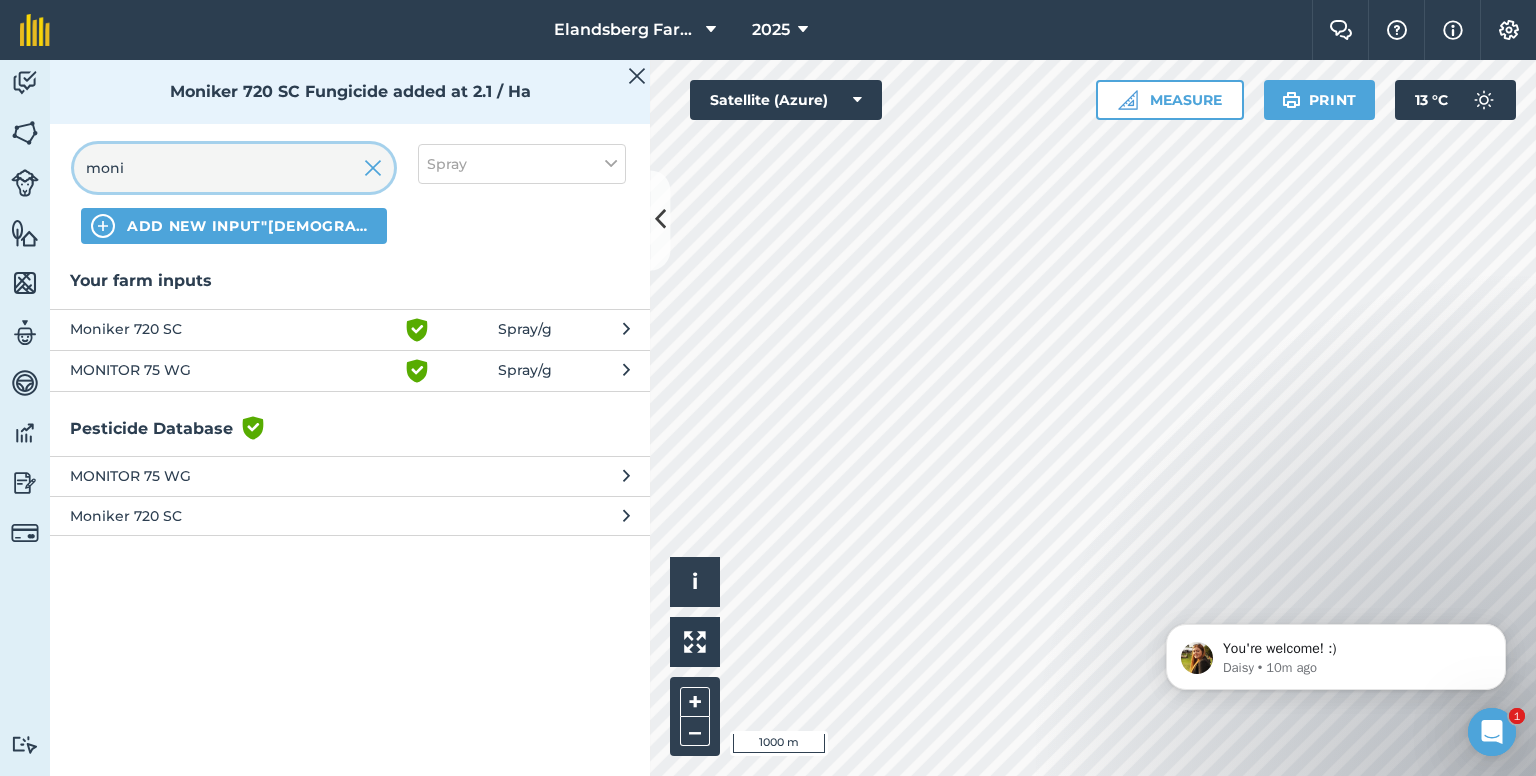 drag, startPoint x: 260, startPoint y: 176, endPoint x: 61, endPoint y: 183, distance: 199.12308 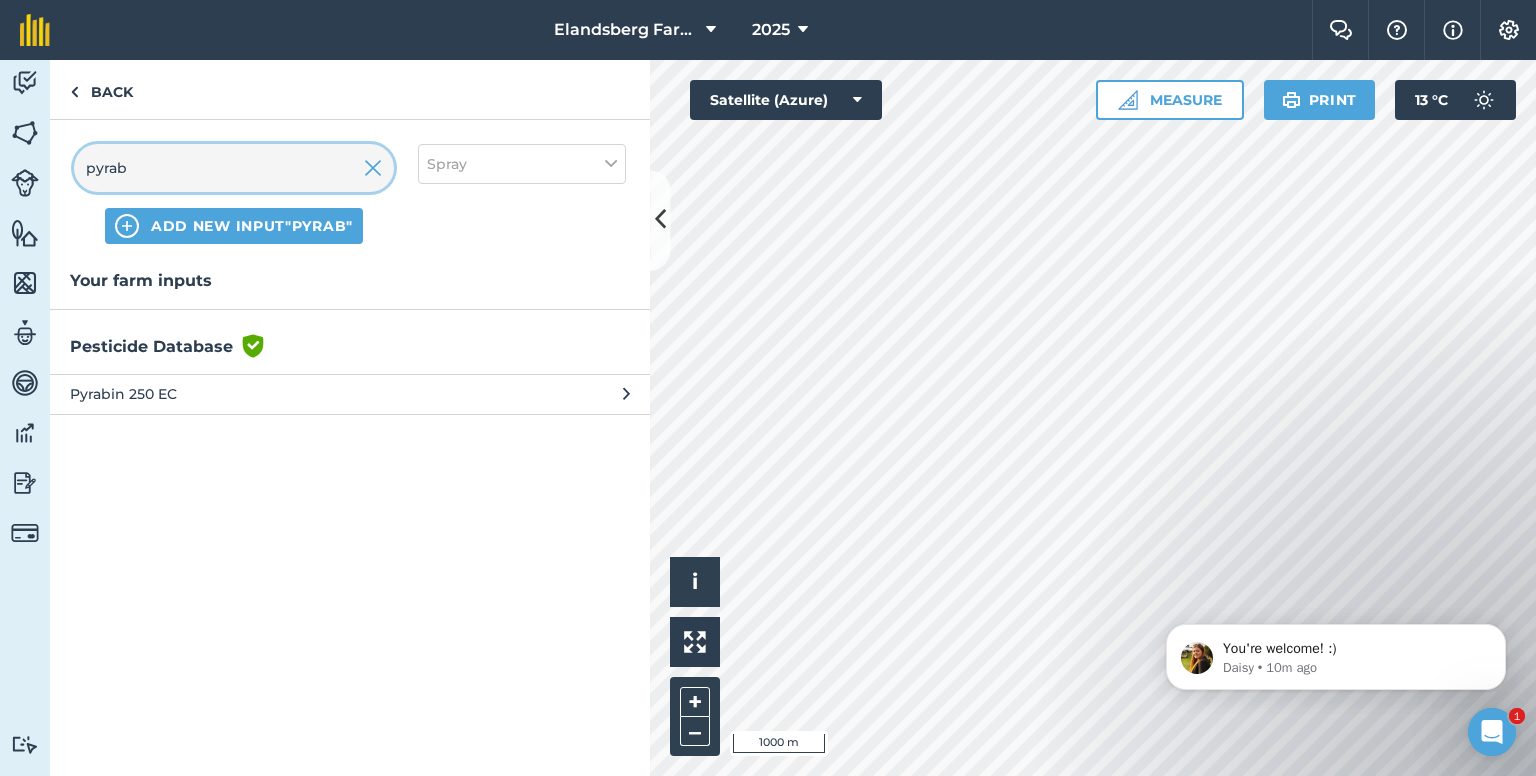 type on "pyrab" 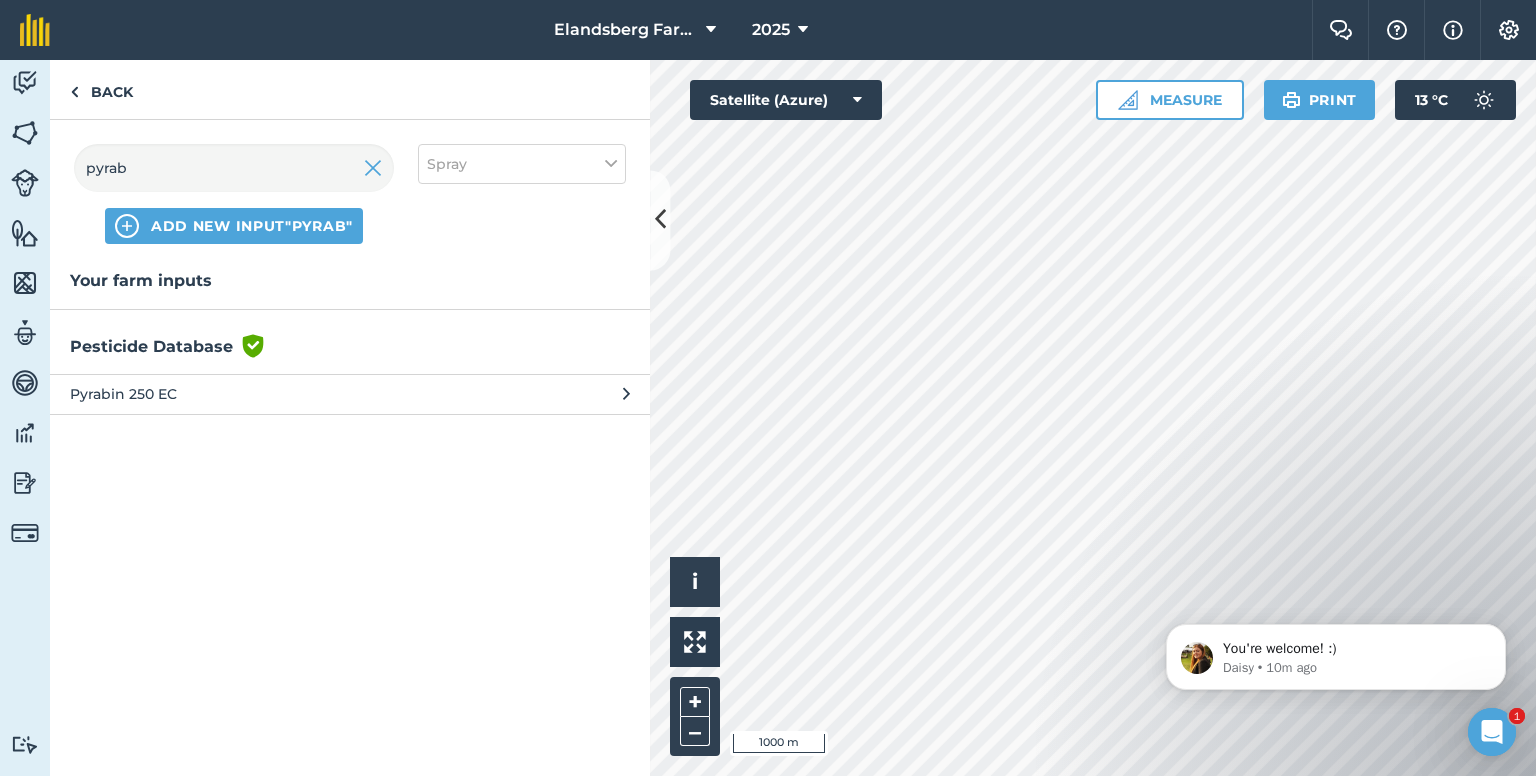 click on "Pyrabin 250 EC" at bounding box center [233, 394] 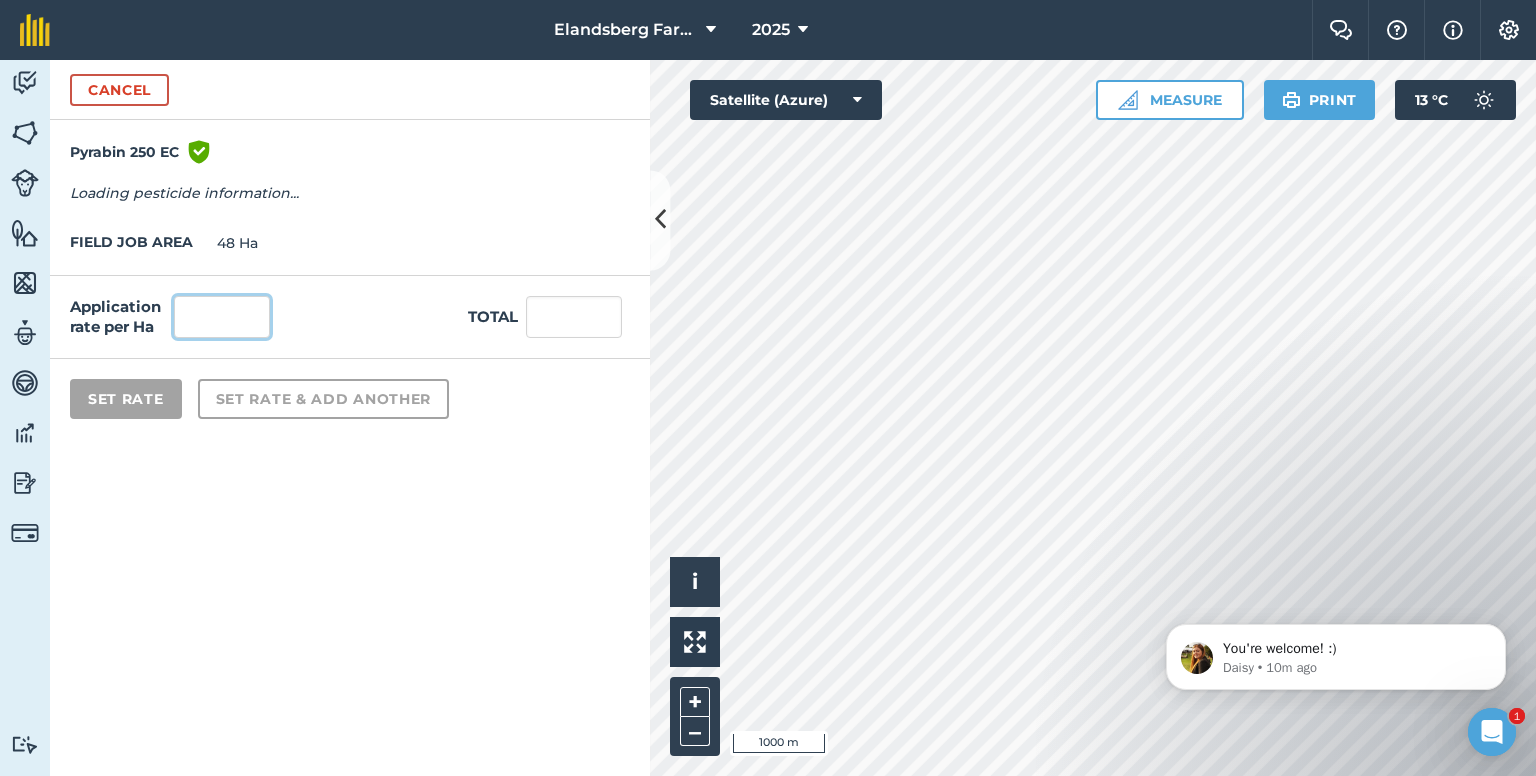 click at bounding box center (222, 317) 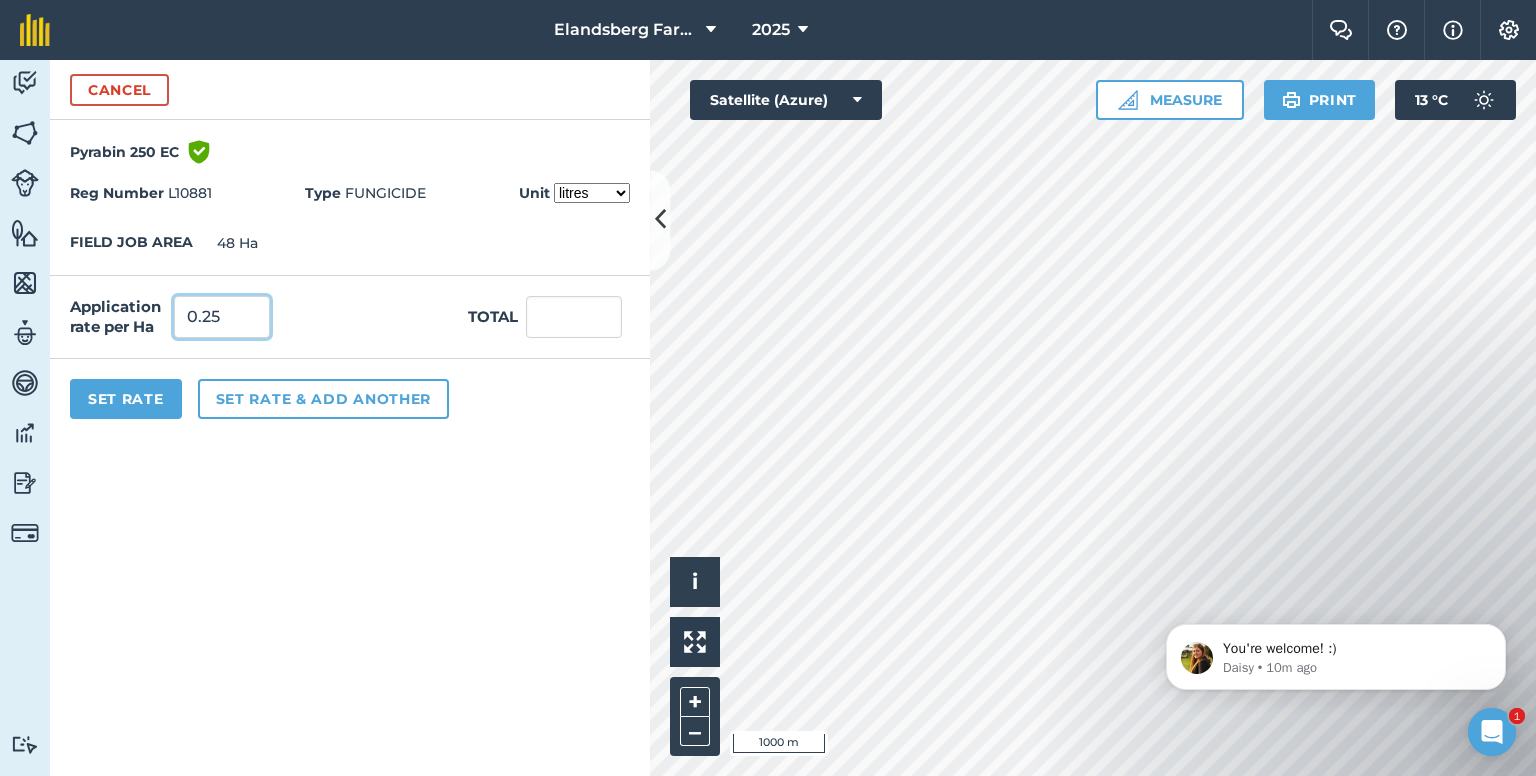 type on "0.25" 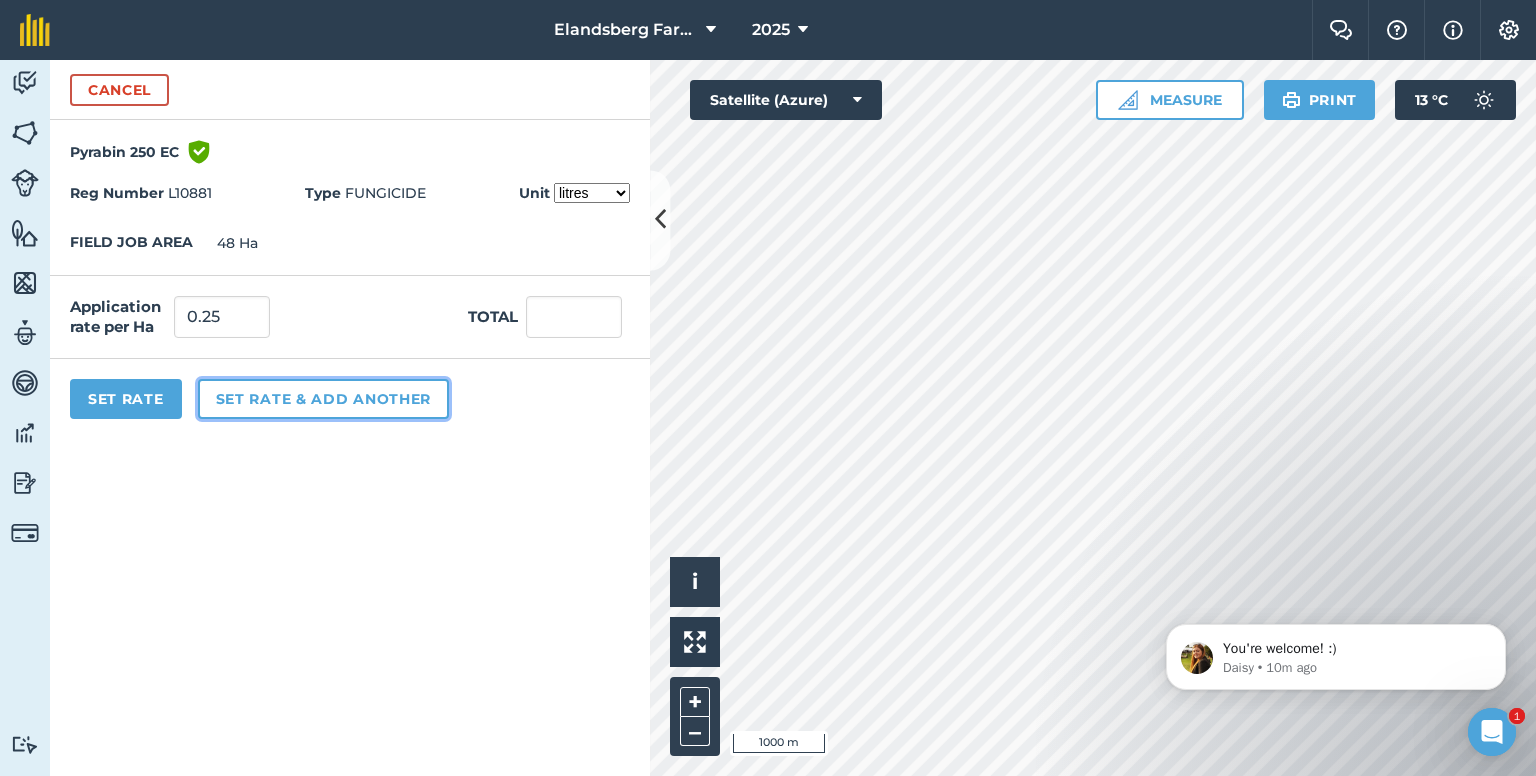 type on "12" 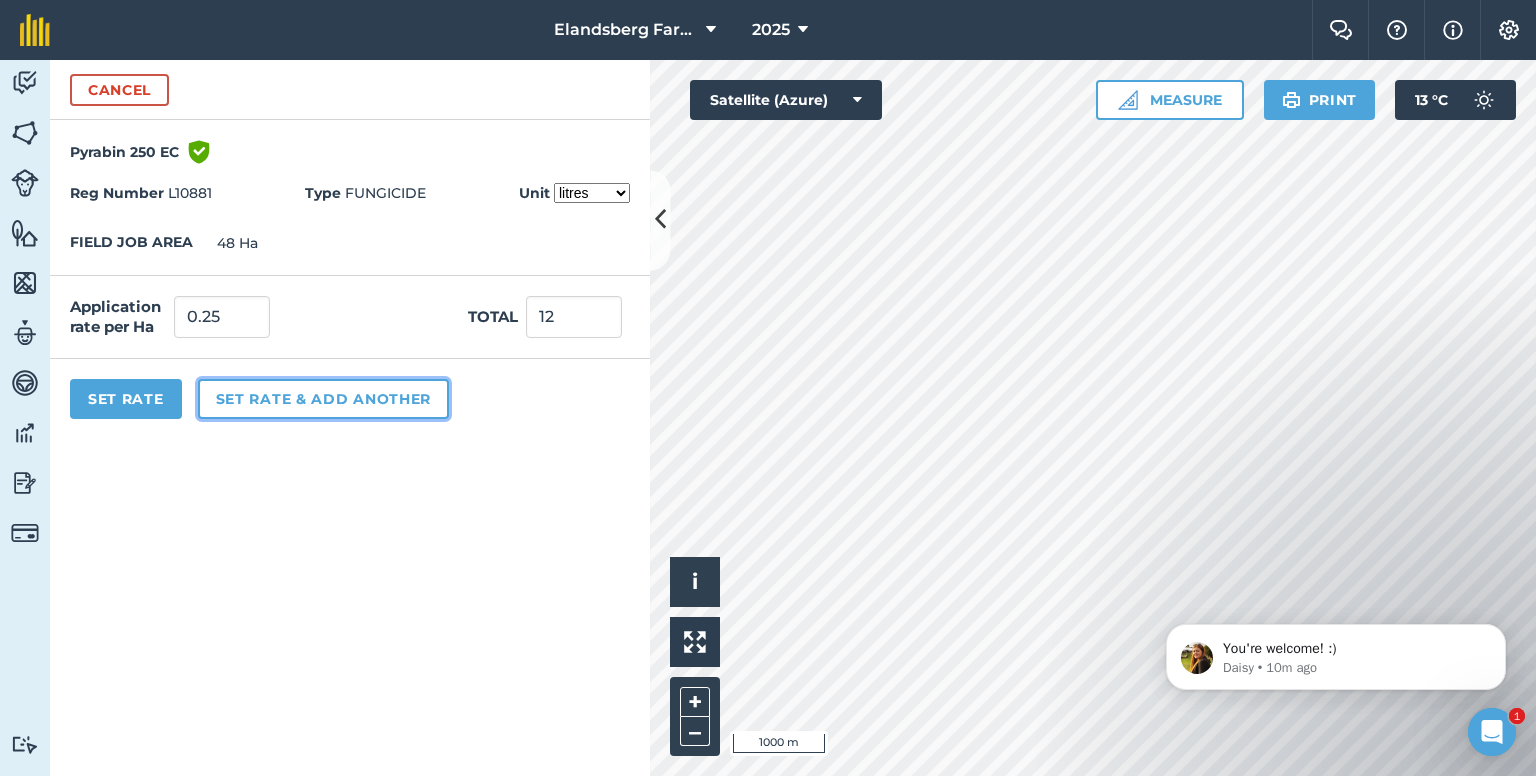 click on "Set rate & add another" at bounding box center [323, 399] 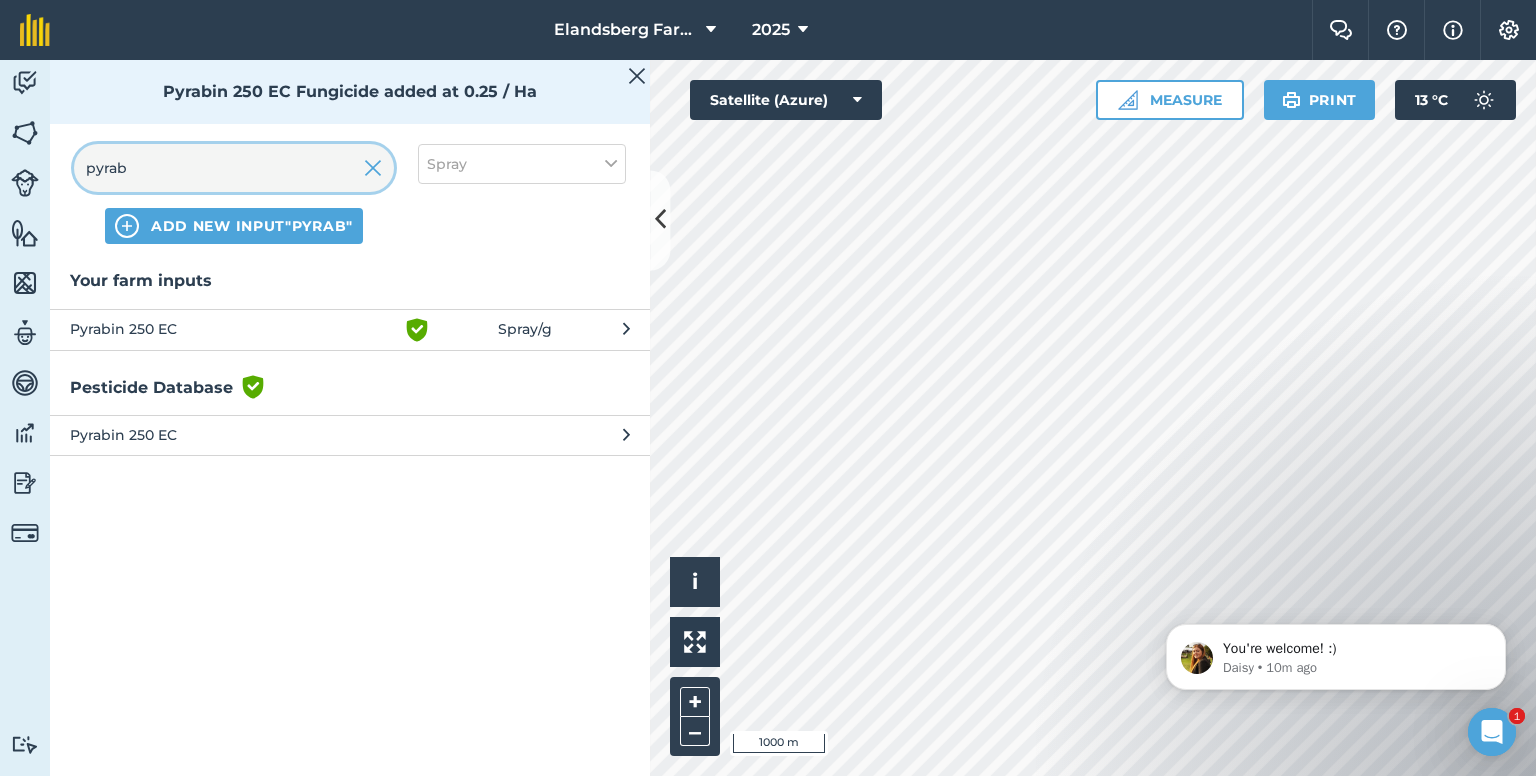 drag, startPoint x: 172, startPoint y: 165, endPoint x: 40, endPoint y: 175, distance: 132.37825 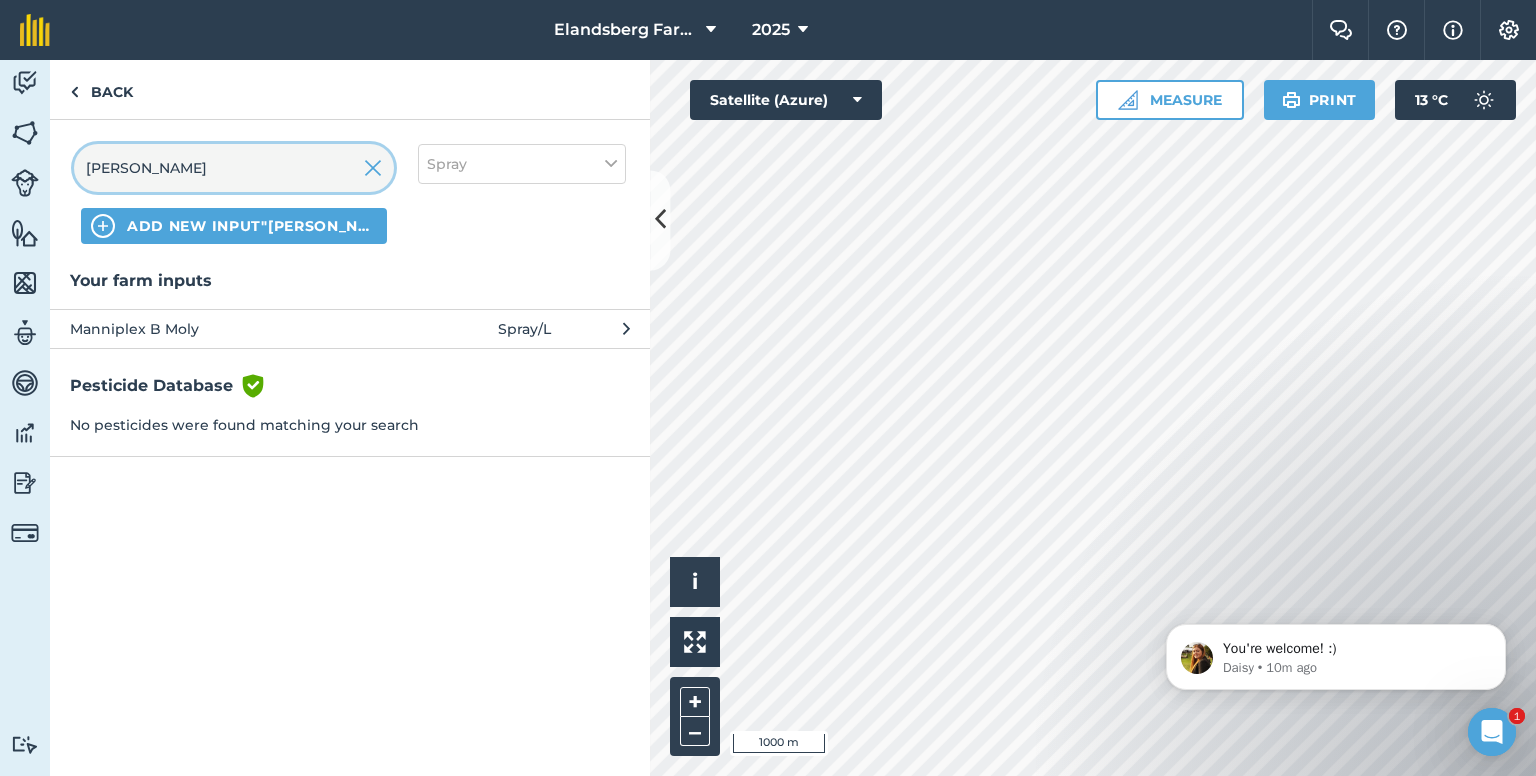 type on "[PERSON_NAME]" 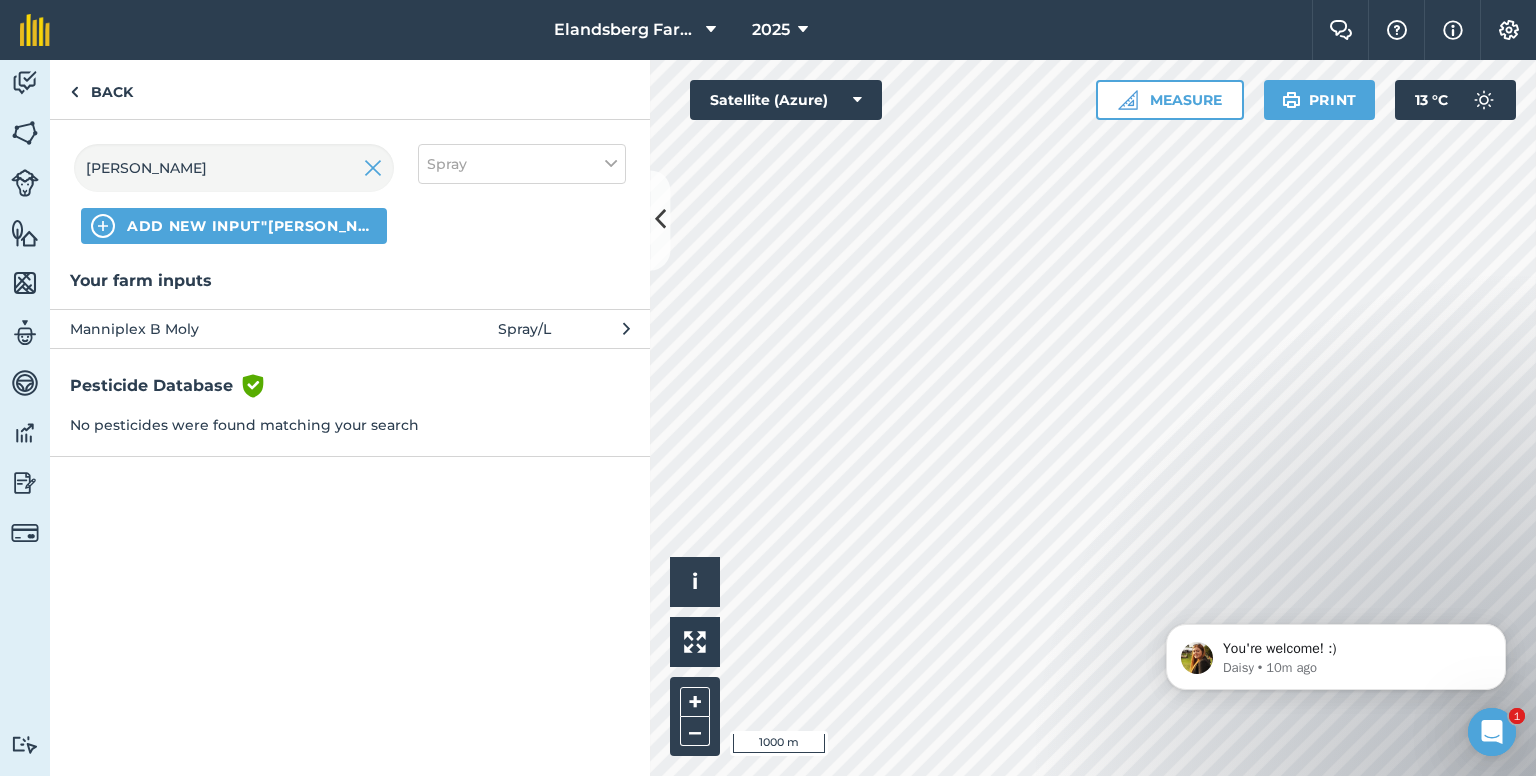 click on "Manniplex B Moly" at bounding box center (233, 329) 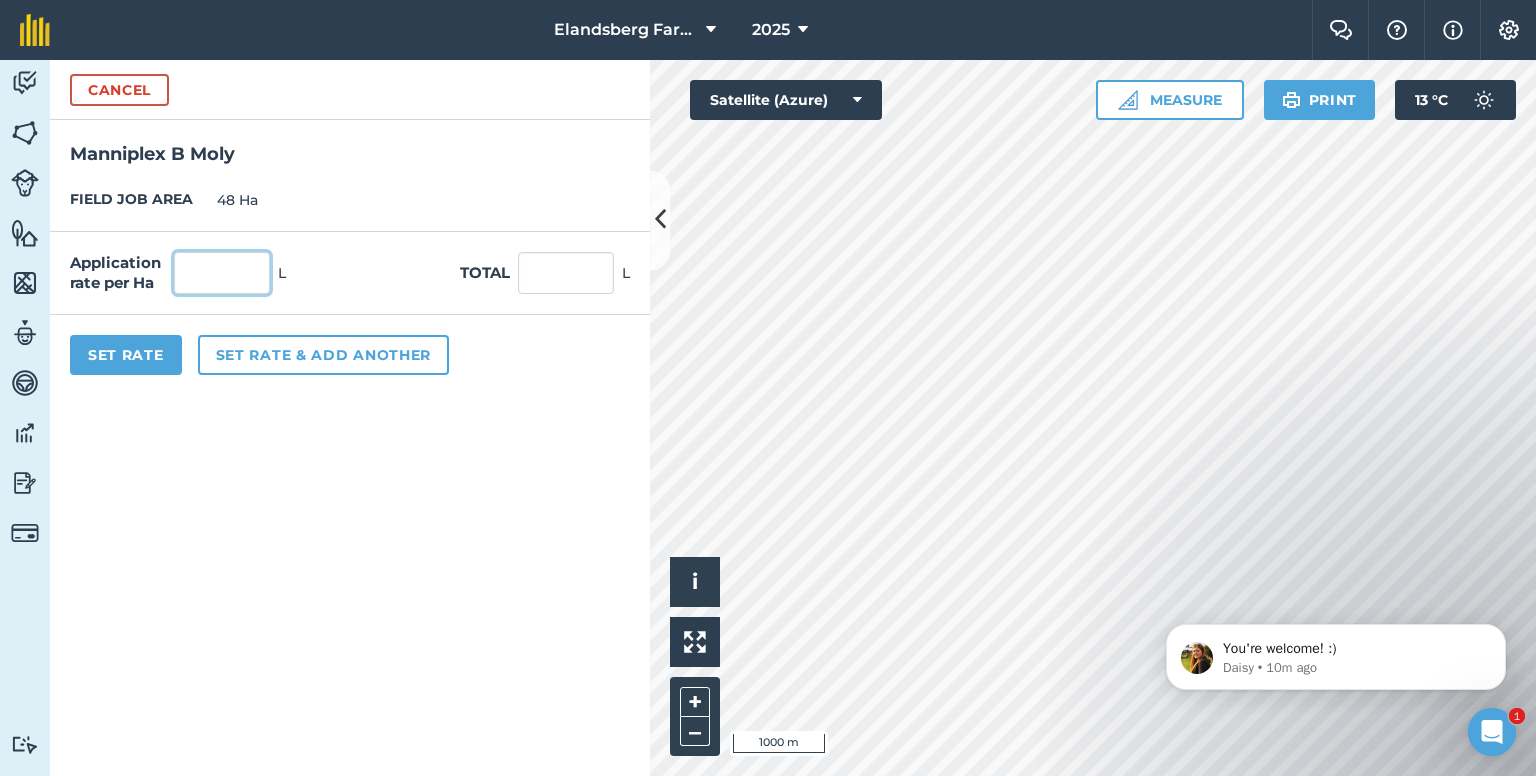 click at bounding box center [222, 273] 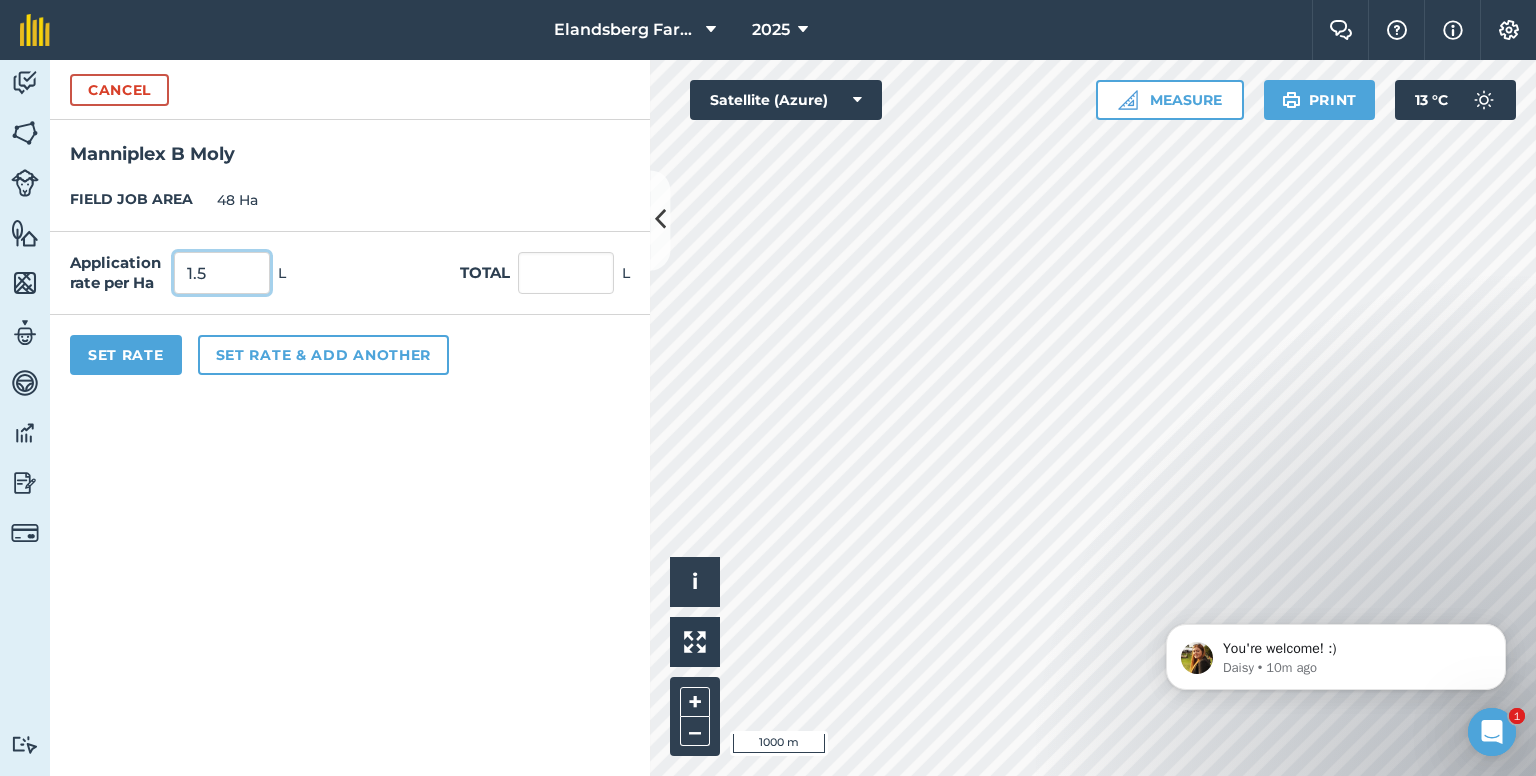 type on "1.5" 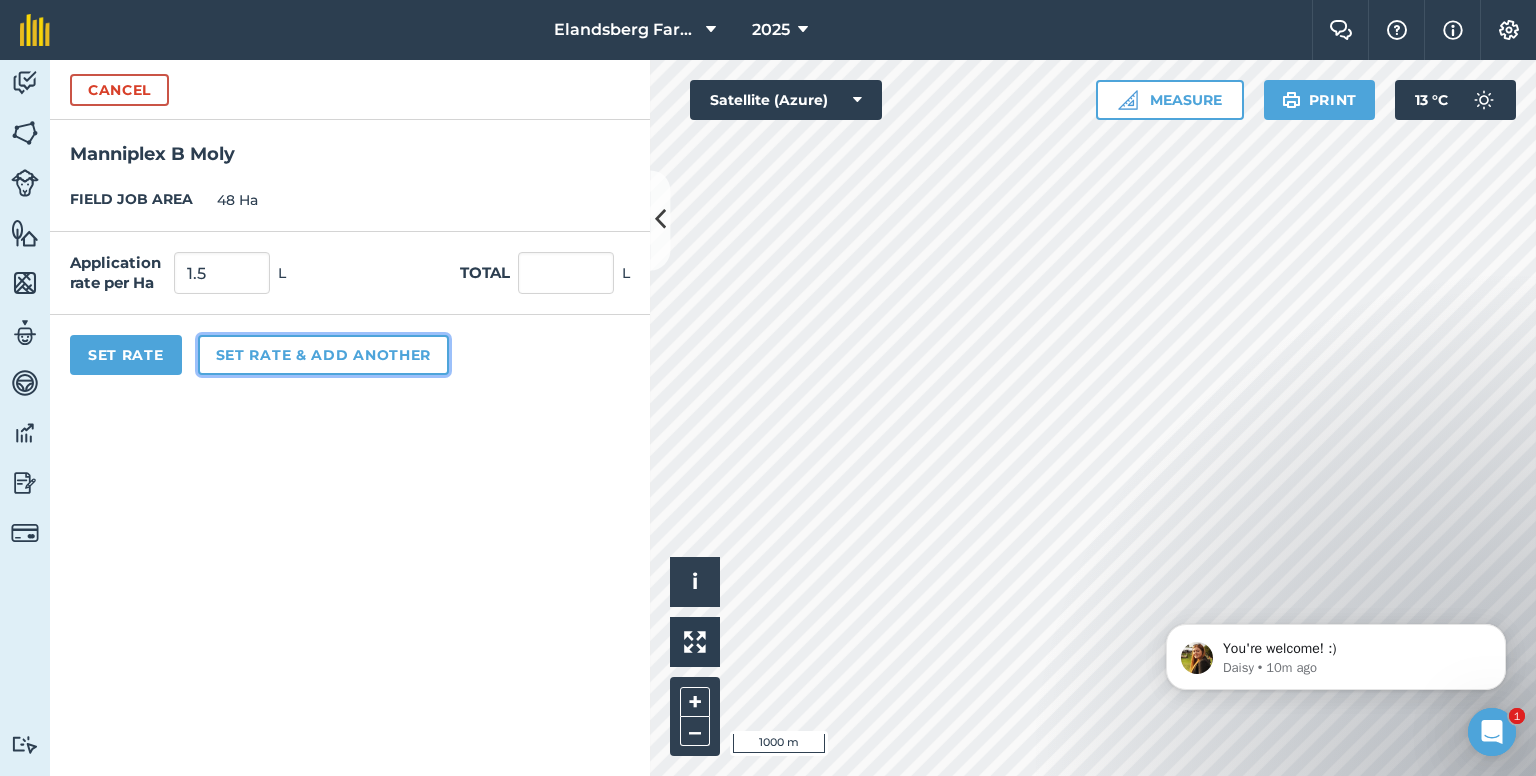 type on "72" 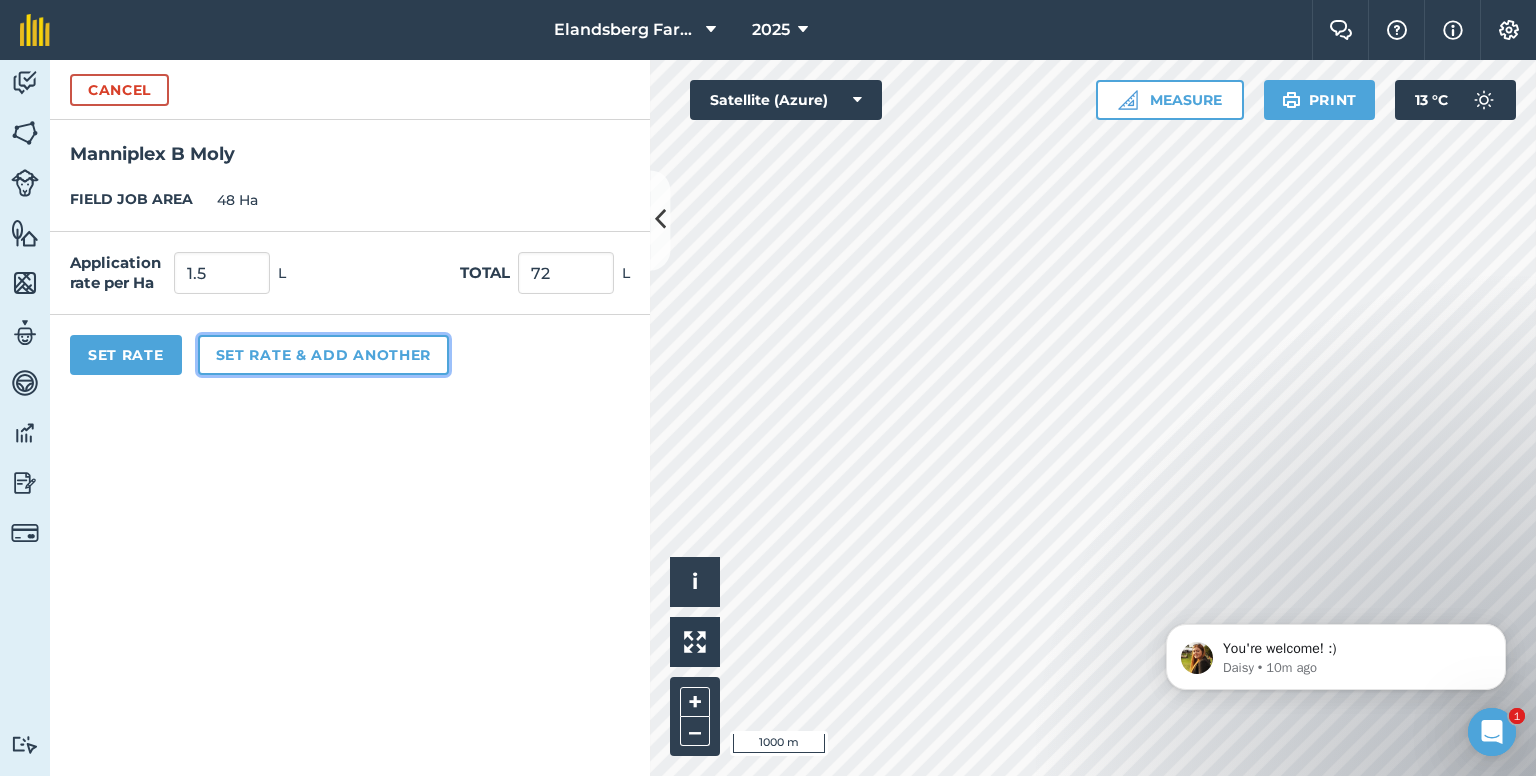 click on "Set rate & add another" at bounding box center [323, 355] 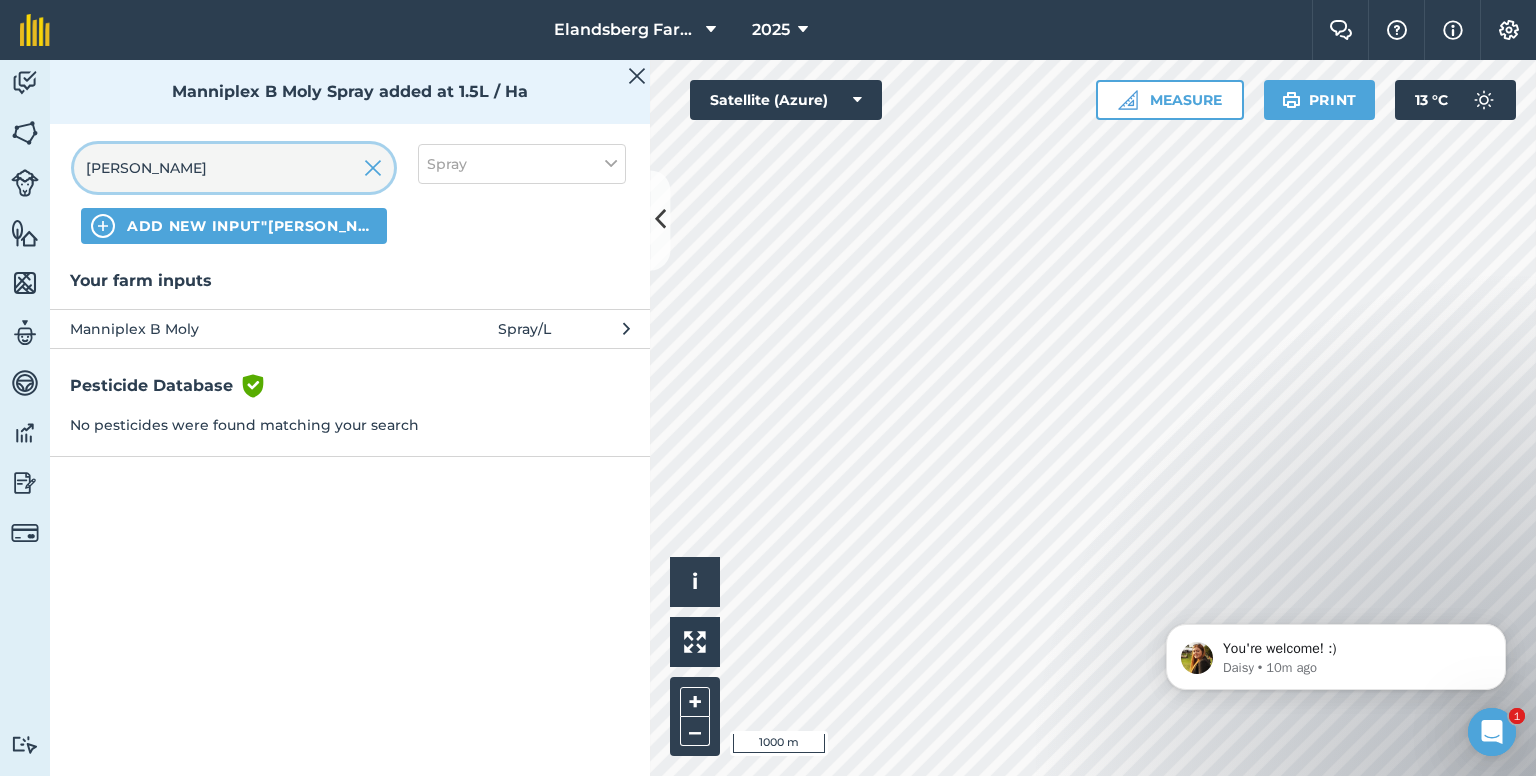 drag, startPoint x: 229, startPoint y: 164, endPoint x: 75, endPoint y: 161, distance: 154.02922 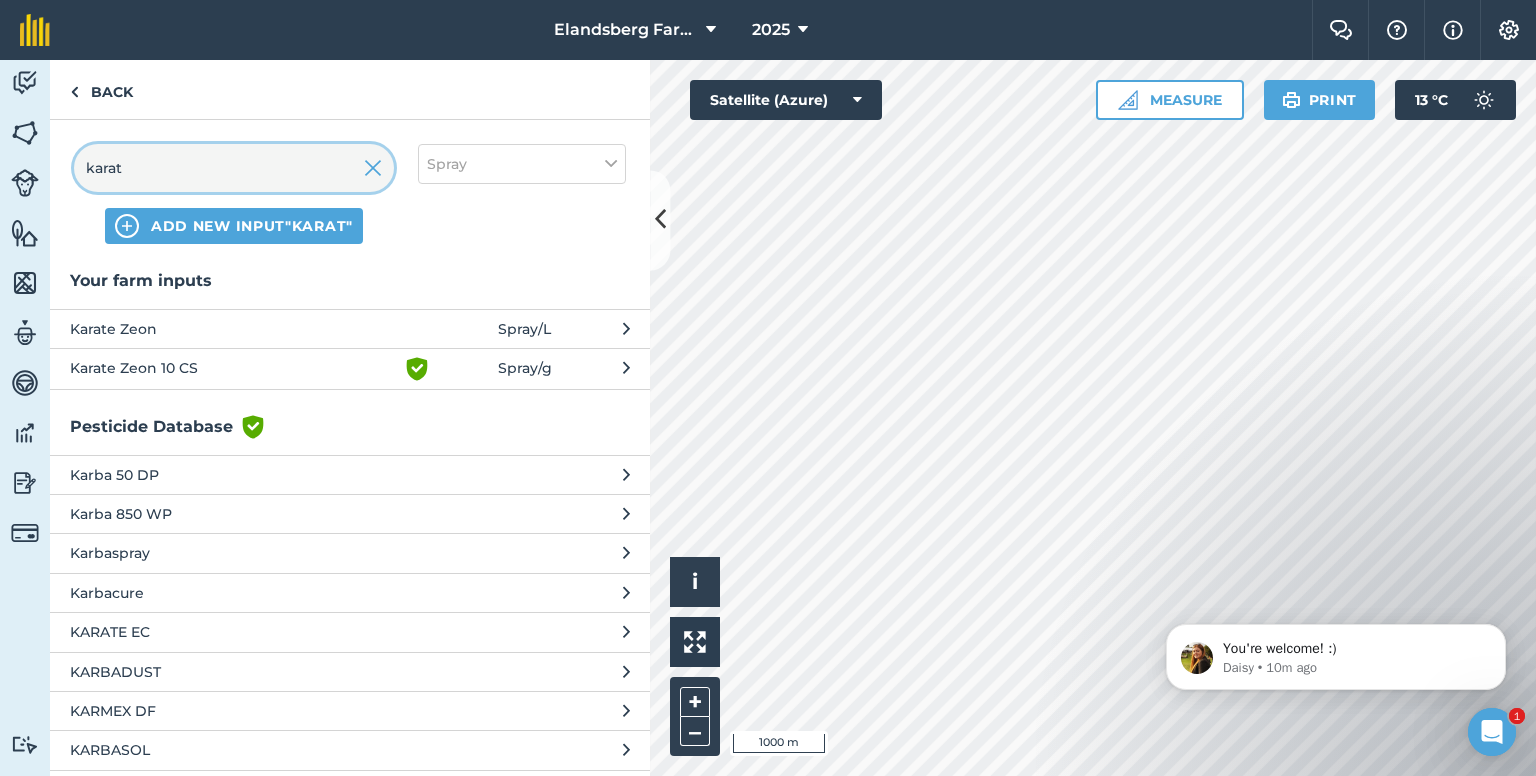 type on "karate" 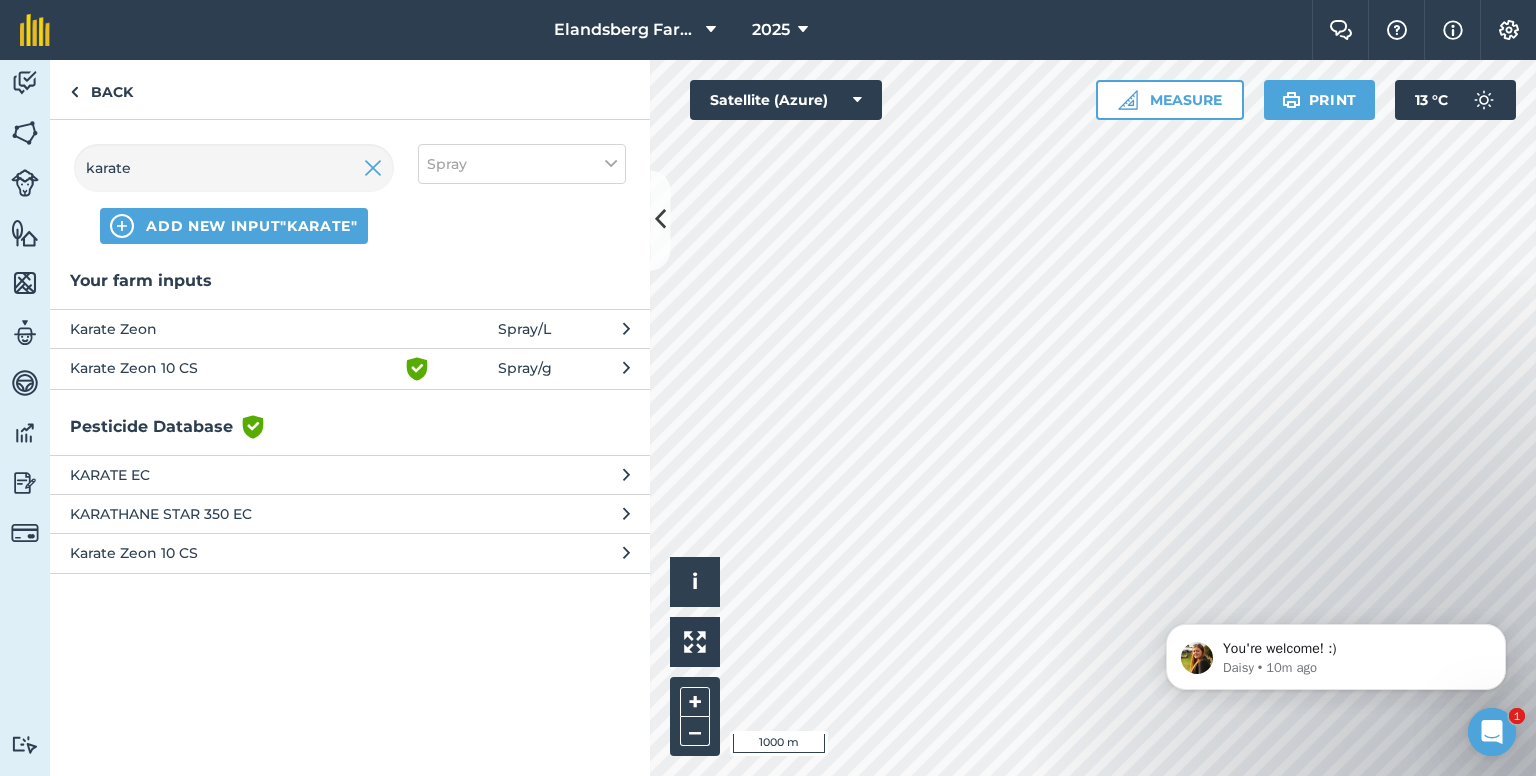 click on "Karate Zeon" at bounding box center [233, 329] 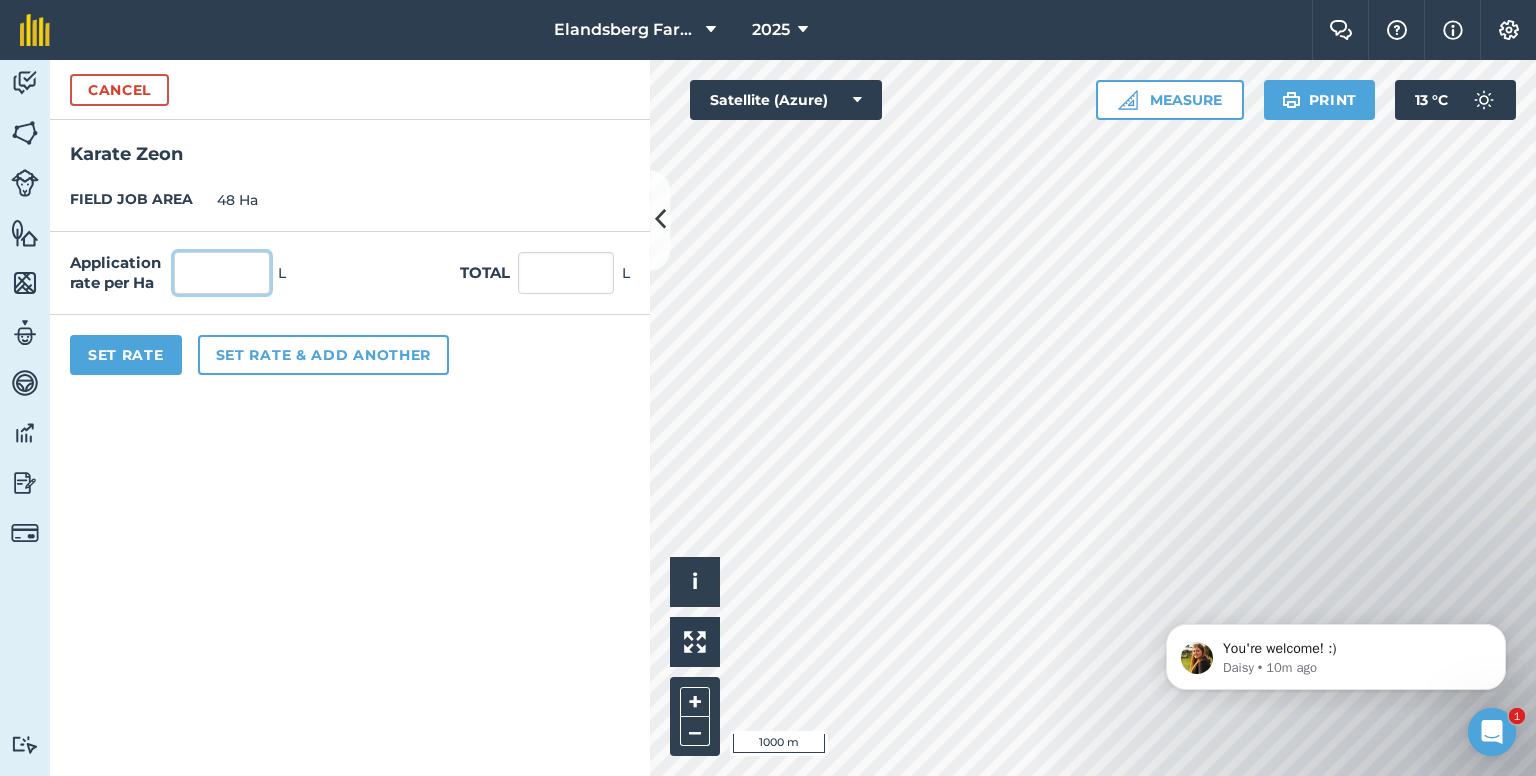 click at bounding box center [222, 273] 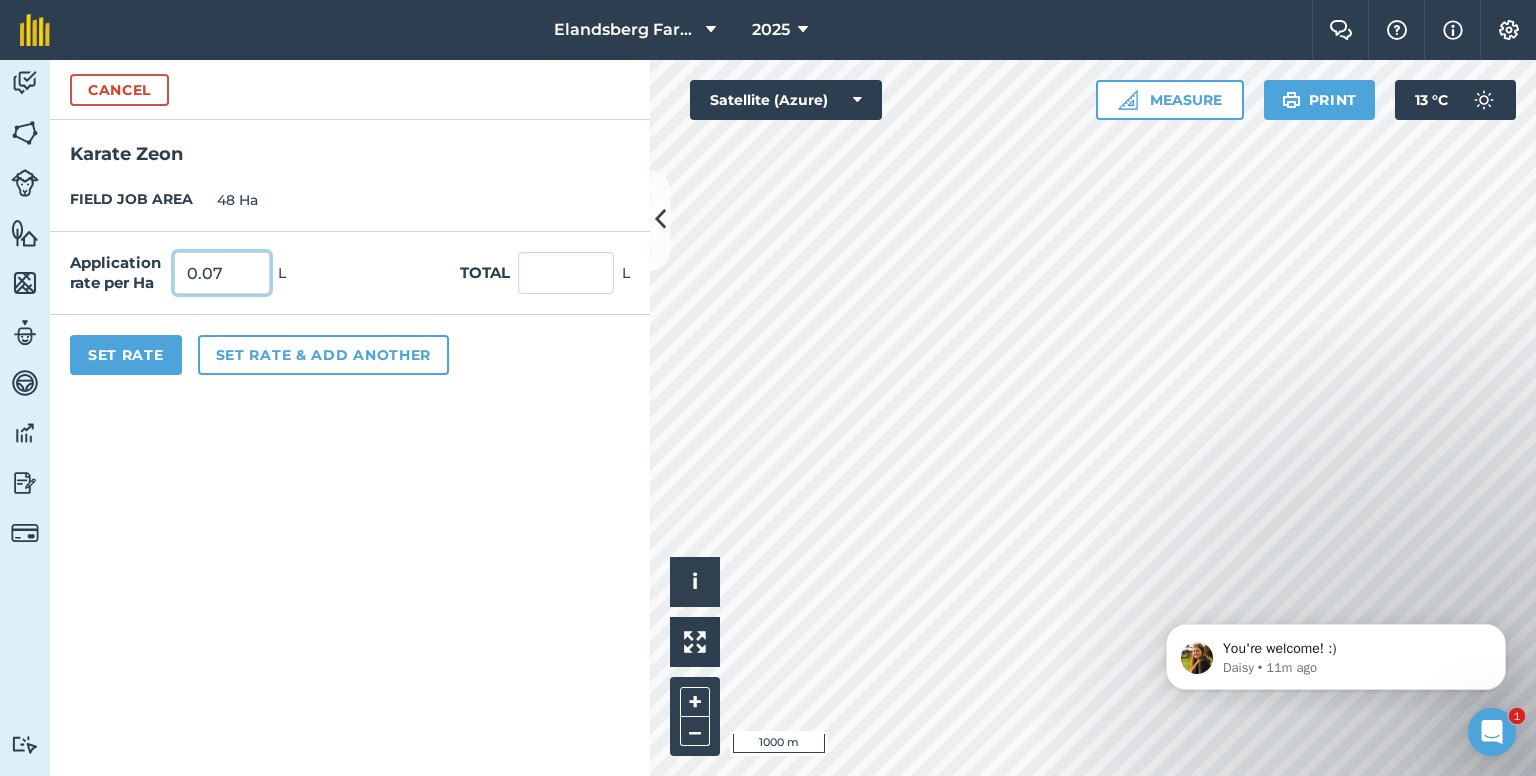 type on "0.07" 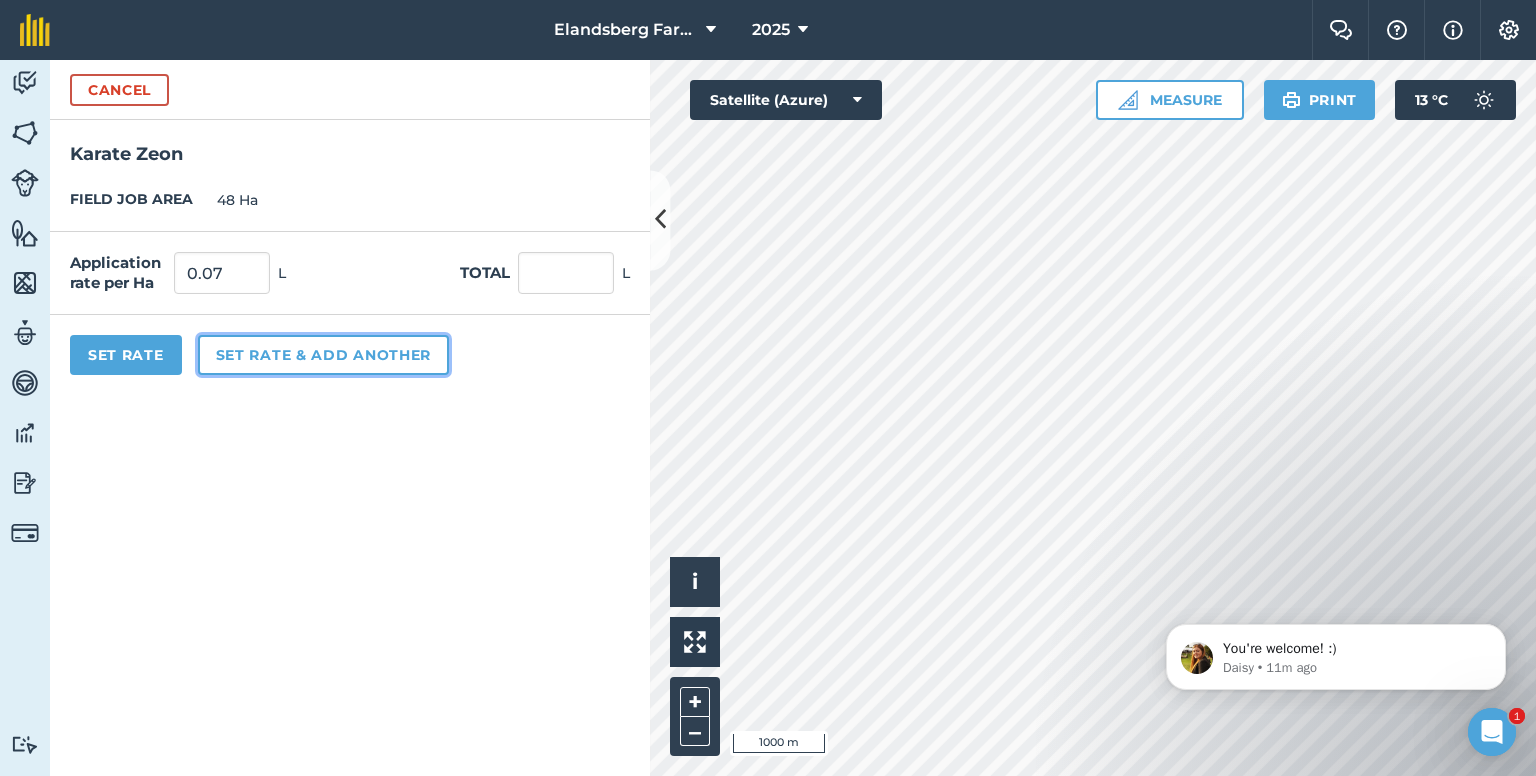 type on "3.36" 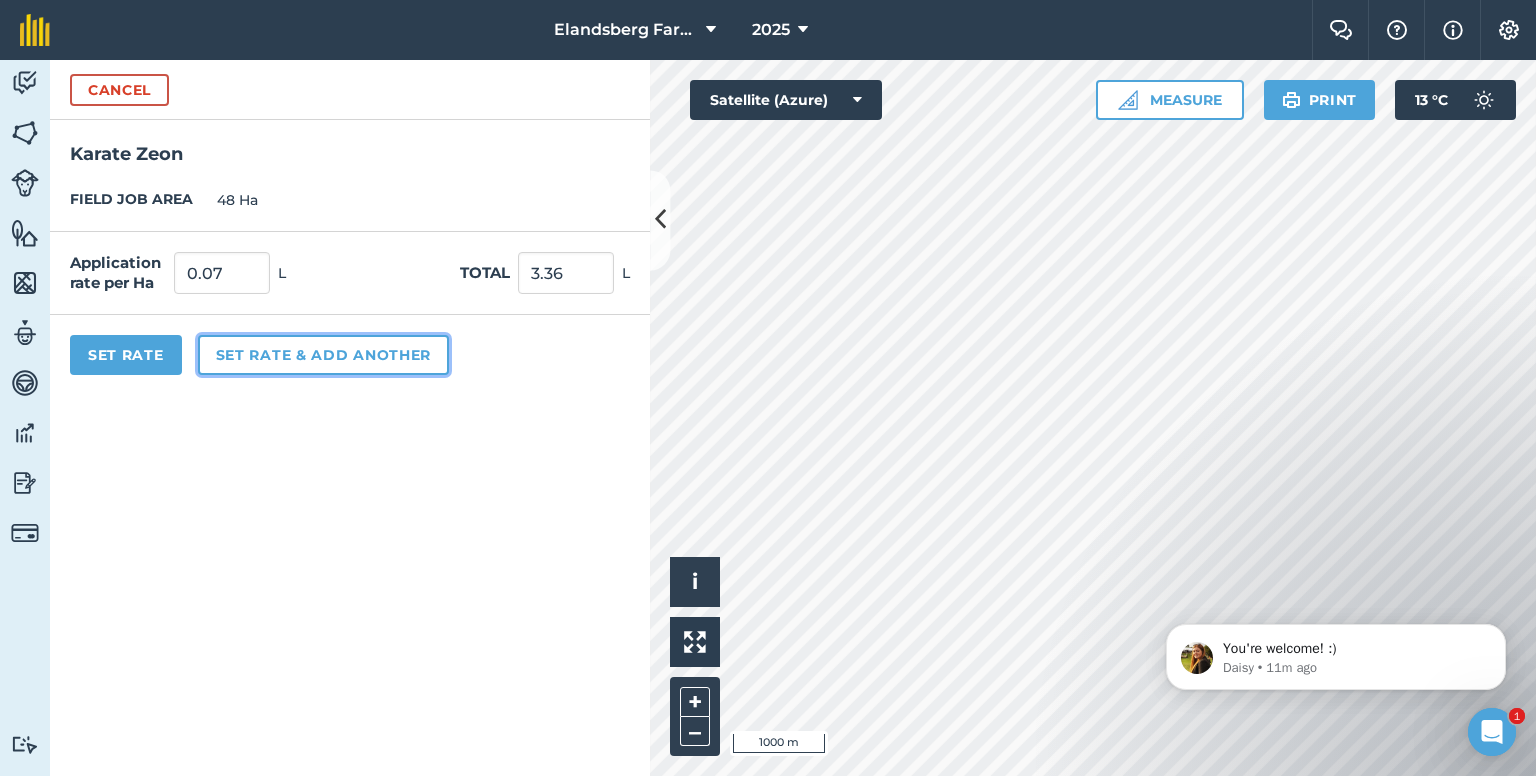 click on "Set rate & add another" at bounding box center (323, 355) 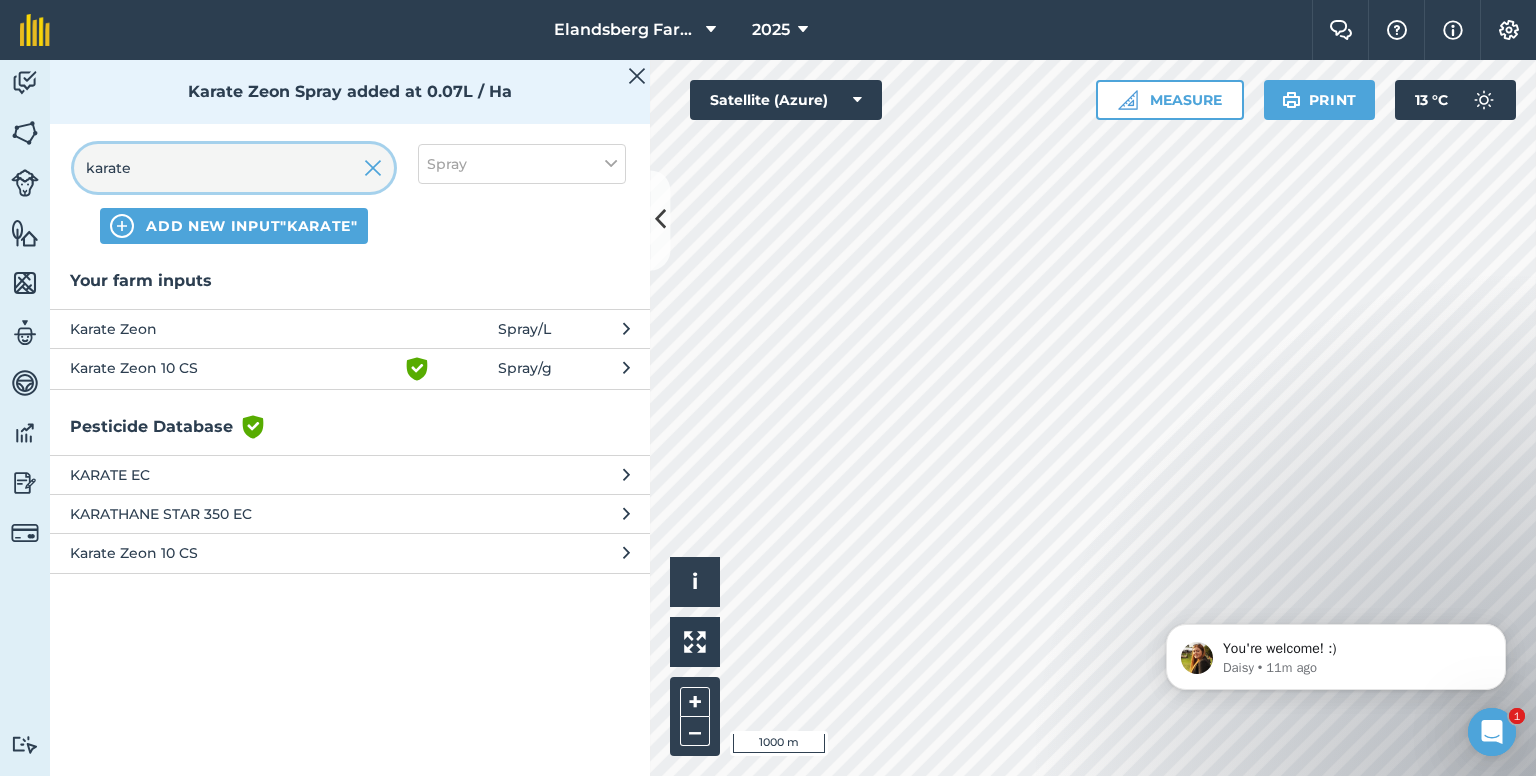 drag, startPoint x: 172, startPoint y: 171, endPoint x: 74, endPoint y: 170, distance: 98.005104 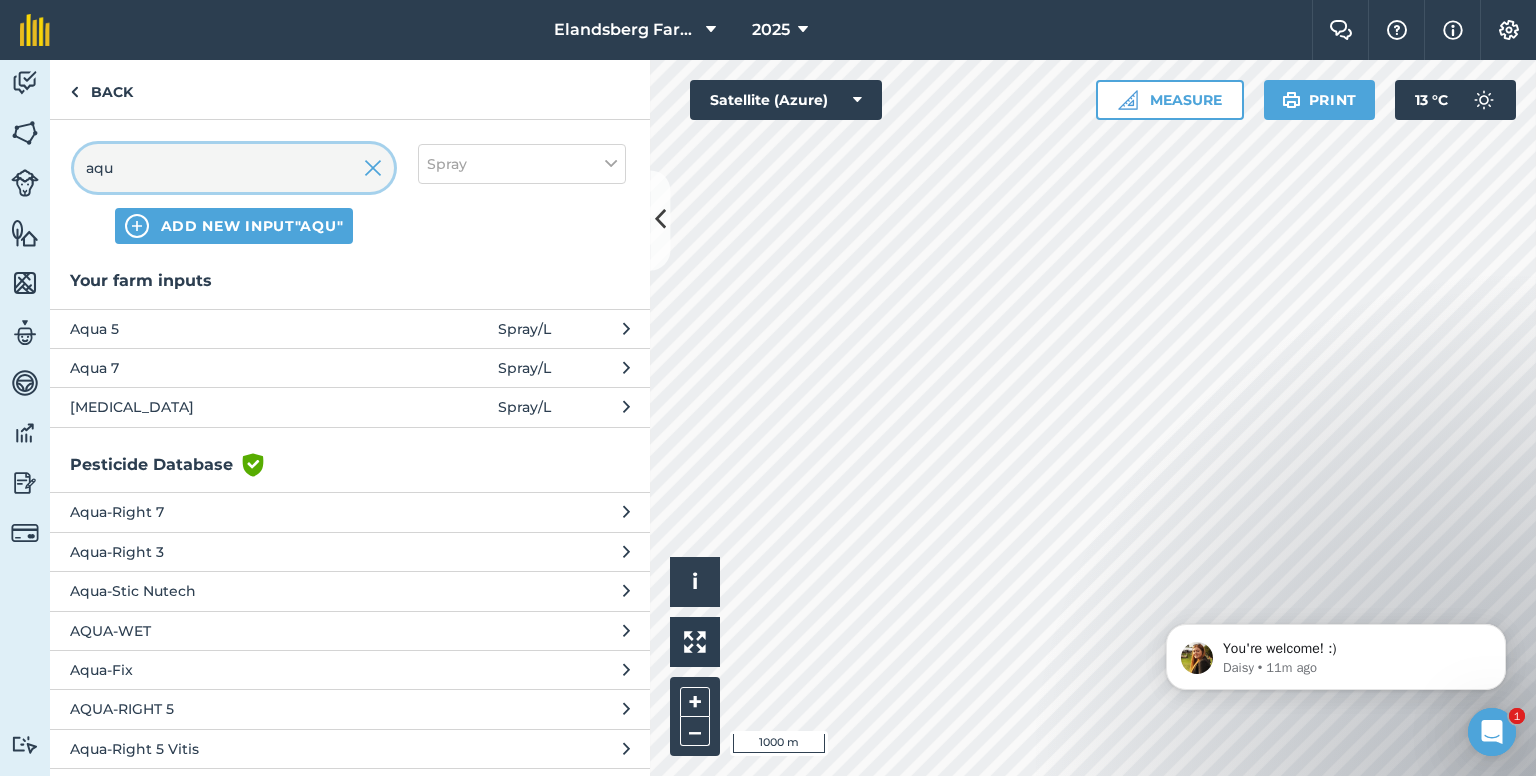 type on "aqu" 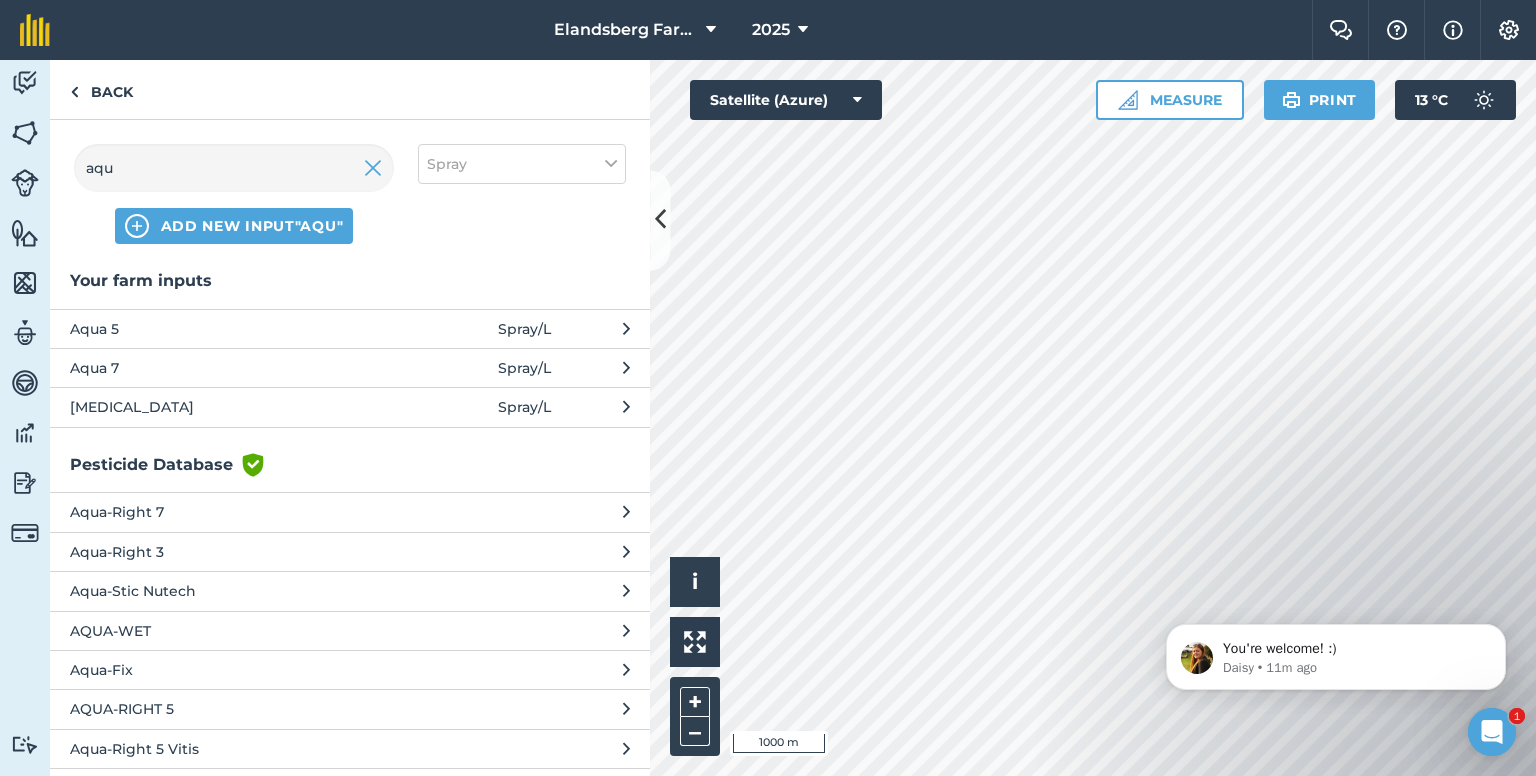 click on "Your farm inputs Aqua 5   Spray /  L   Aqua 7   Spray /  L   [MEDICAL_DATA]   Spray /  L" at bounding box center [350, 348] 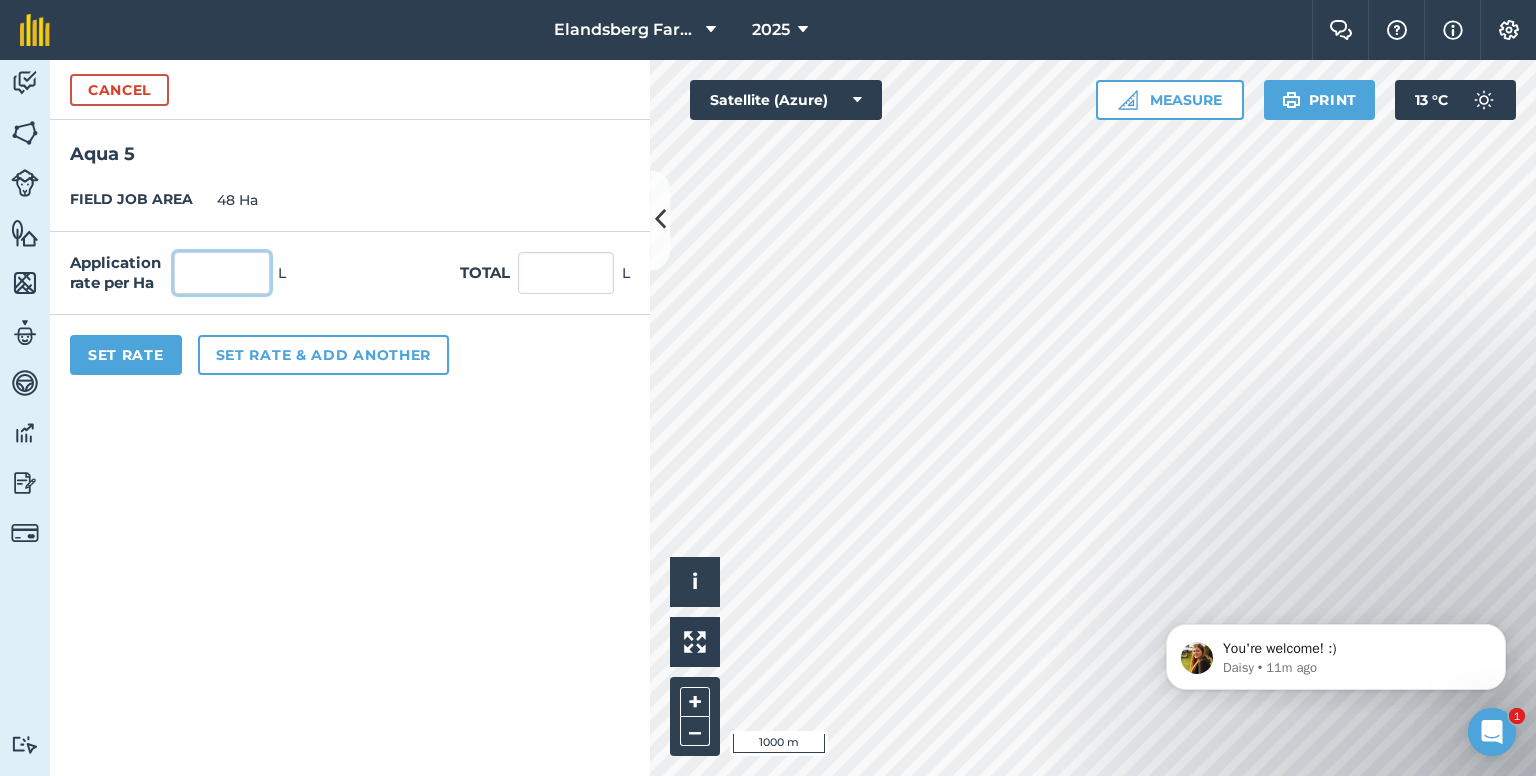 click at bounding box center [222, 273] 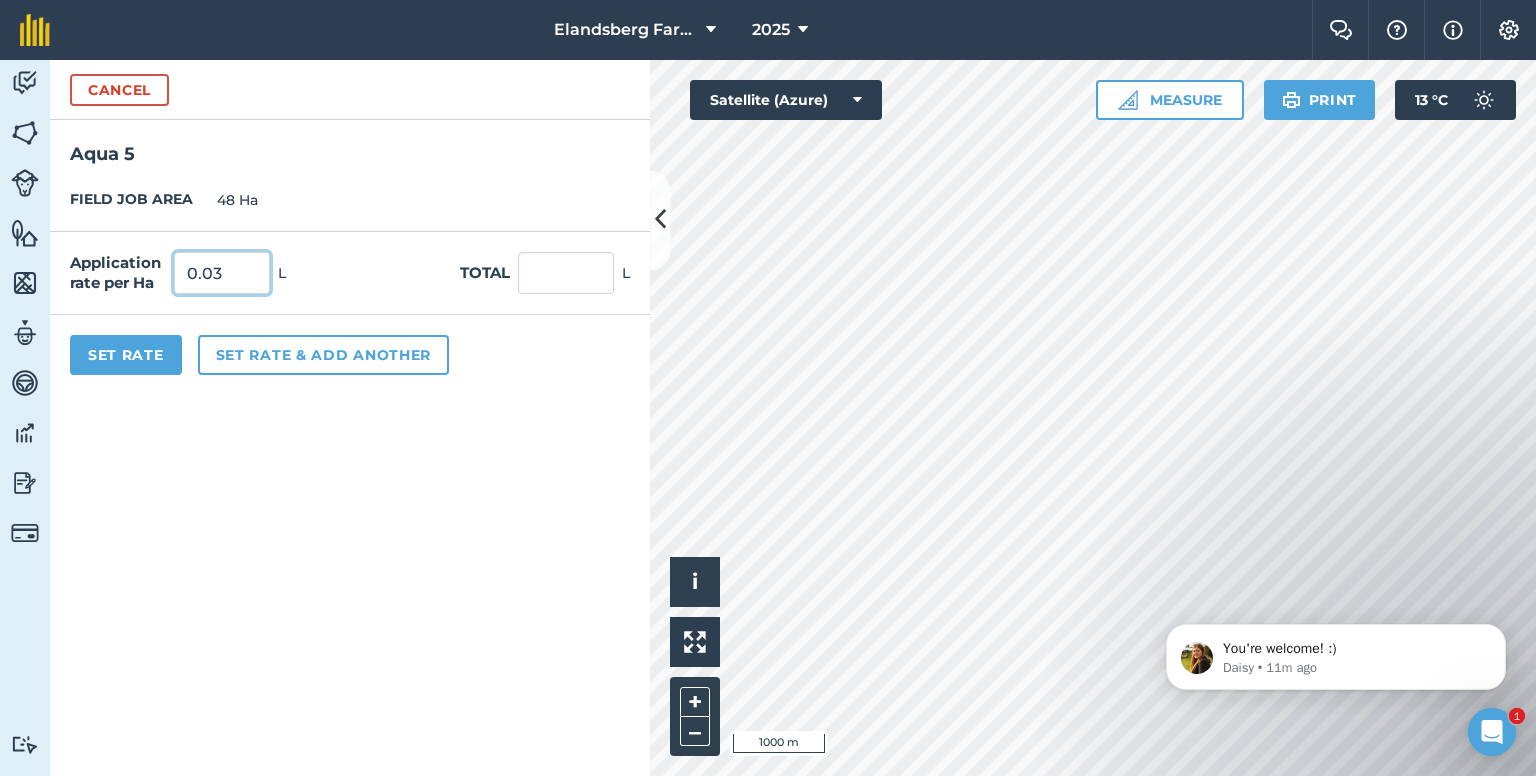 type on "0.03" 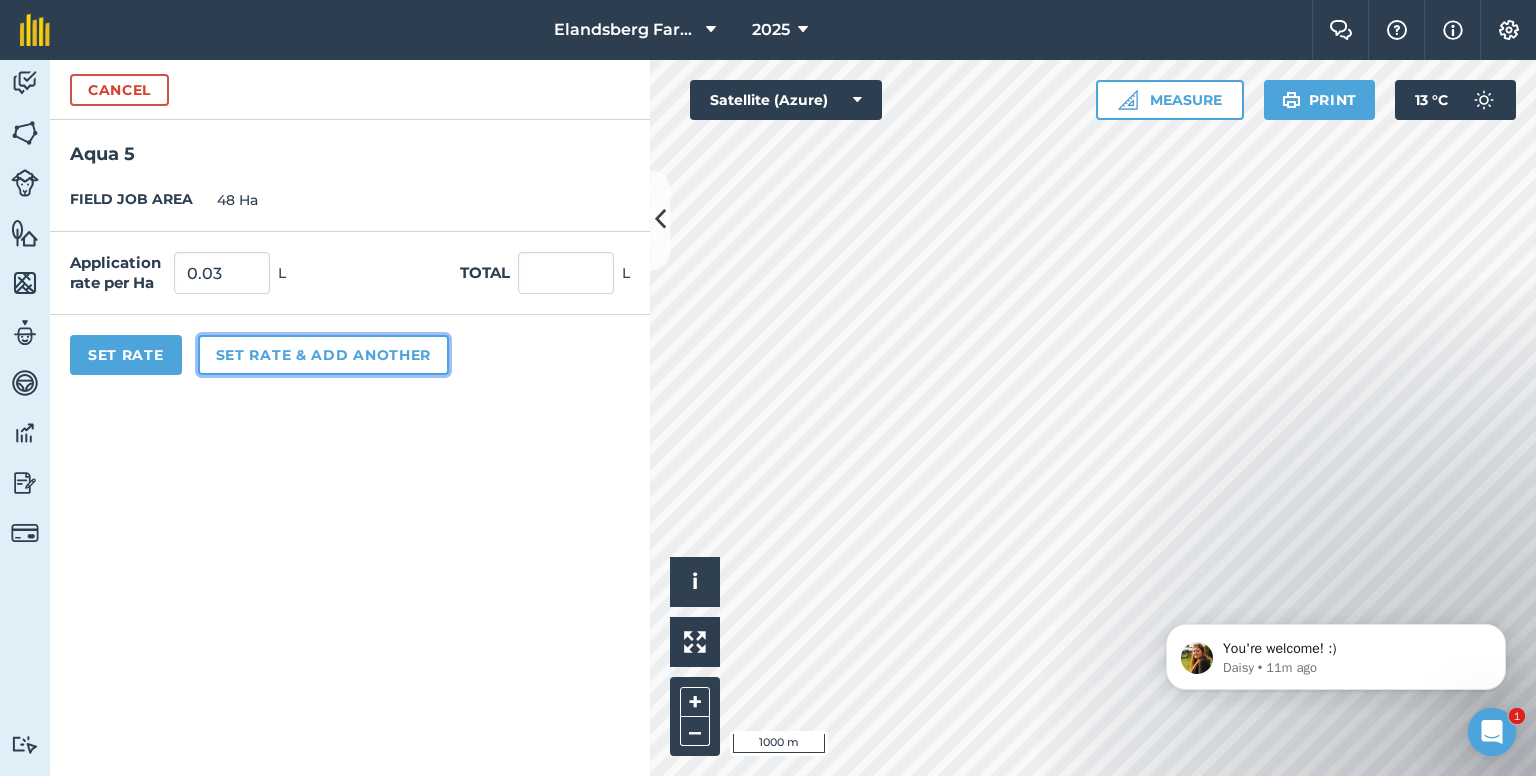 type on "1.44" 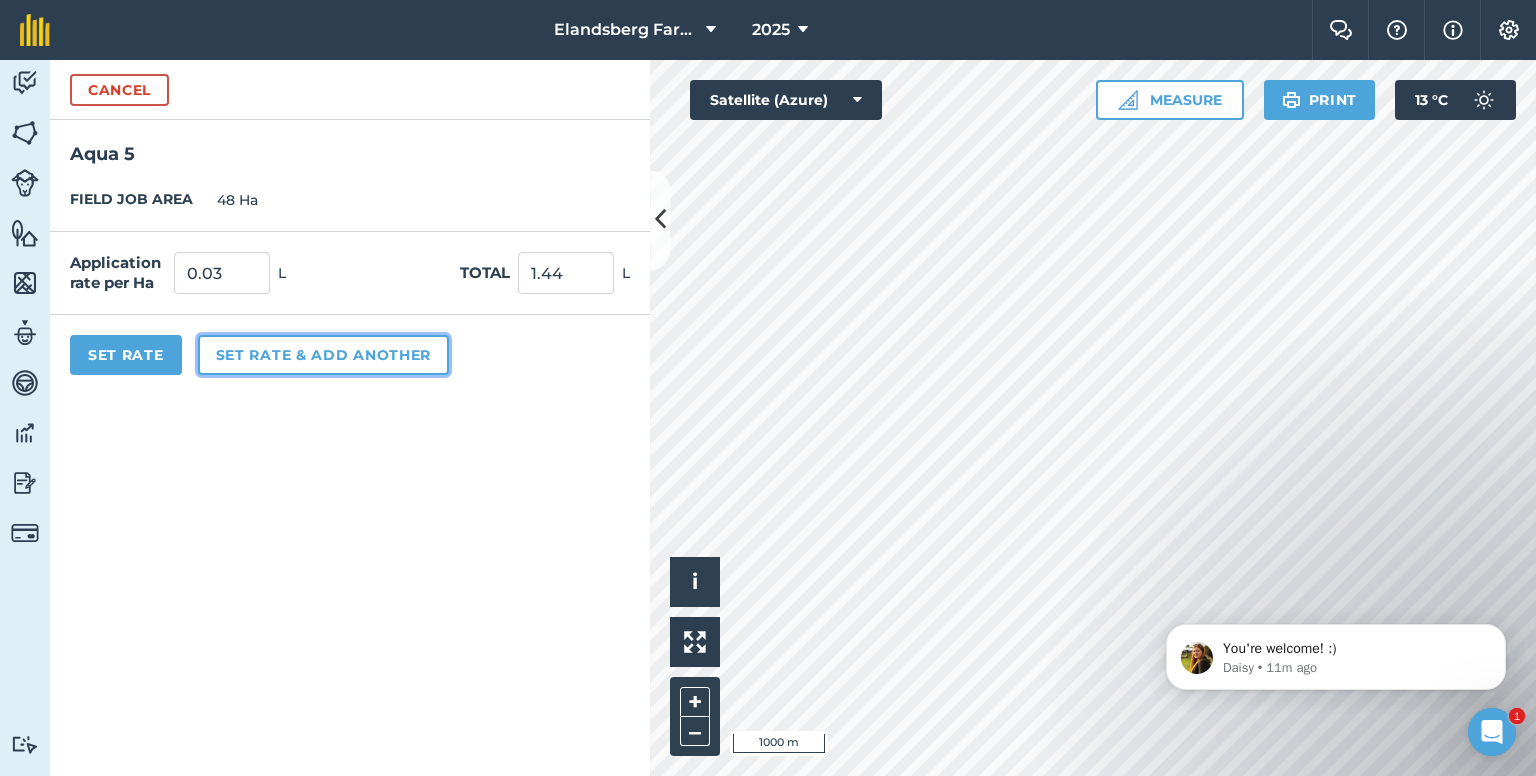 click on "Set rate & add another" at bounding box center [323, 355] 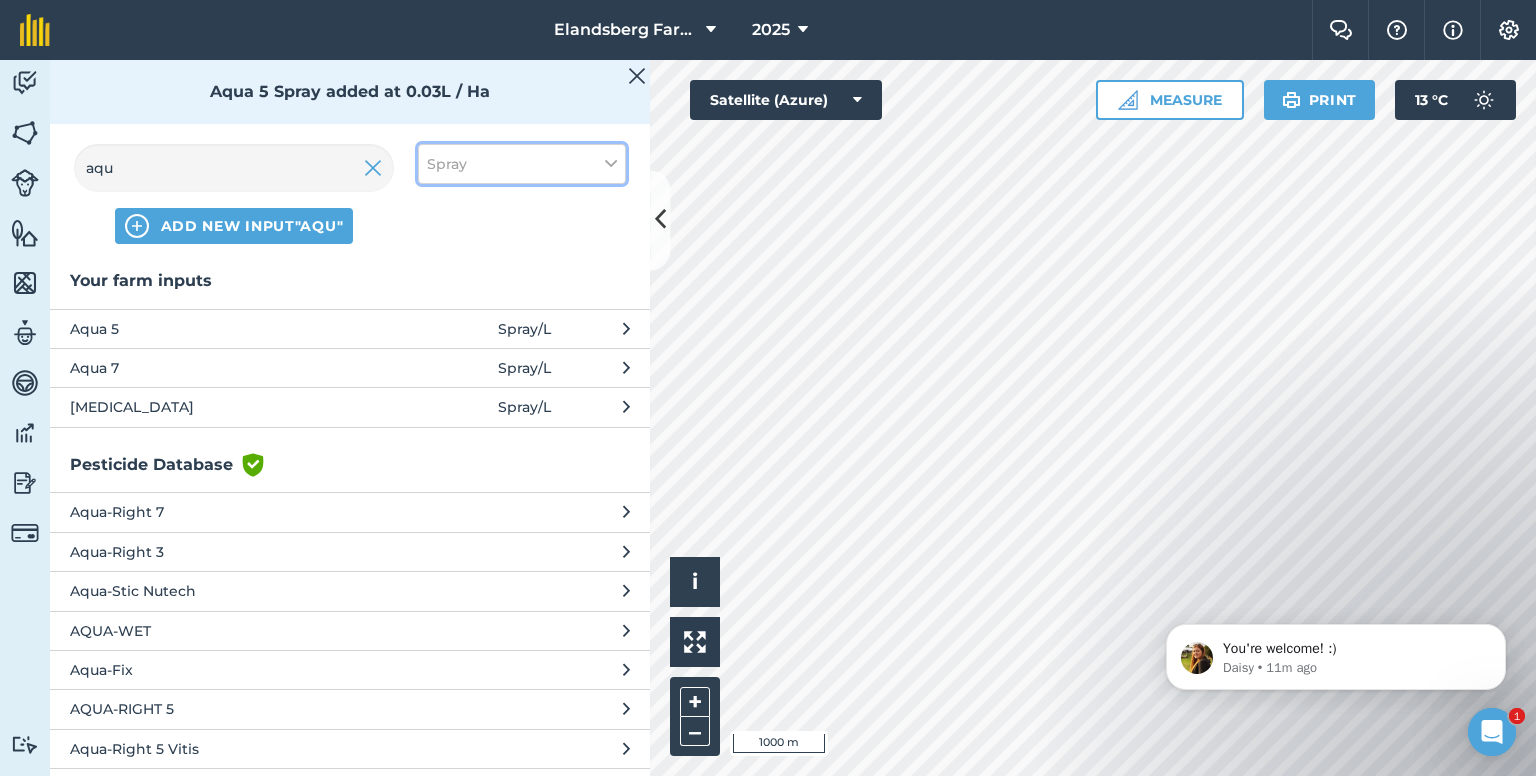 click on "Spray" at bounding box center (522, 164) 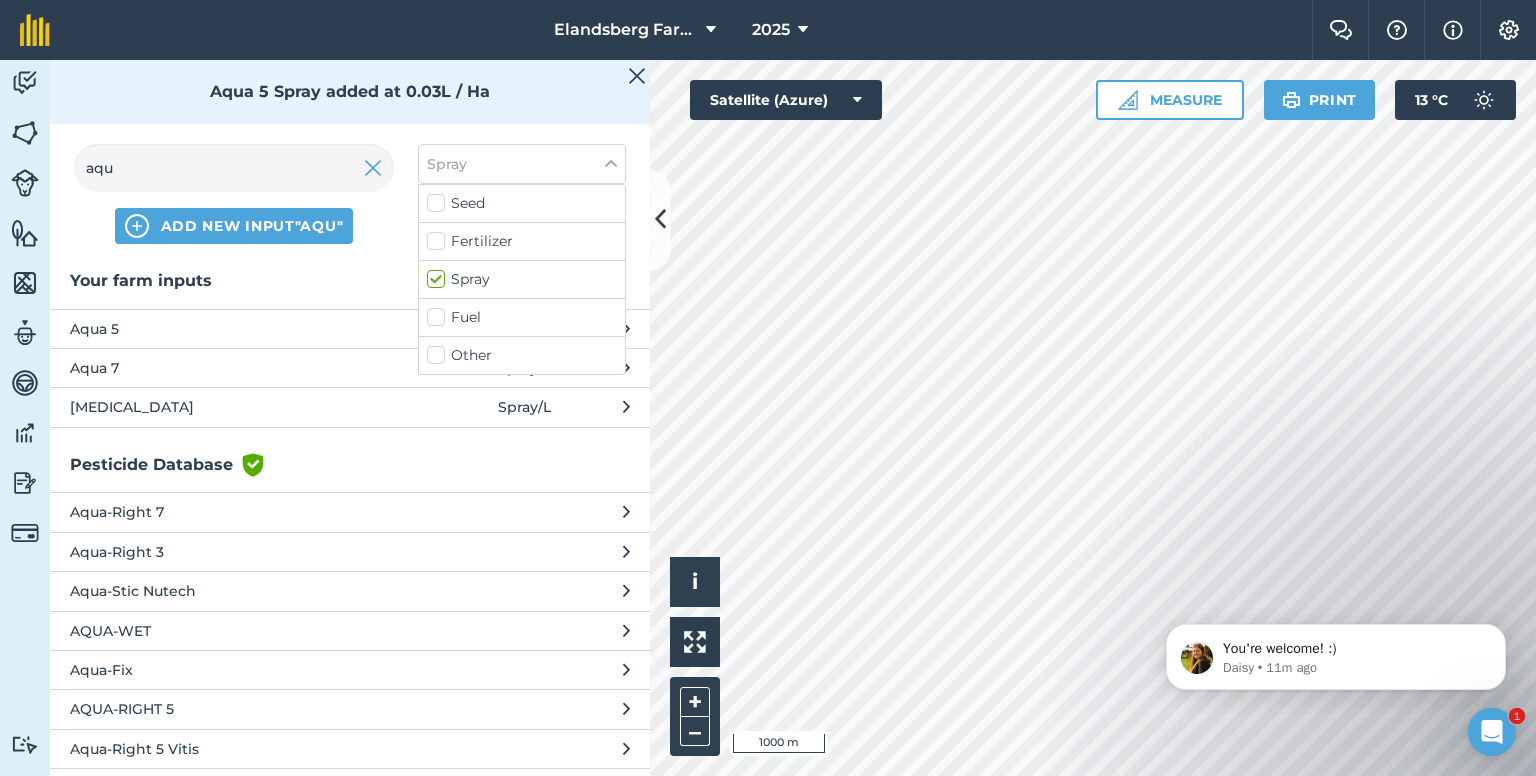 click on "Other" at bounding box center [522, 355] 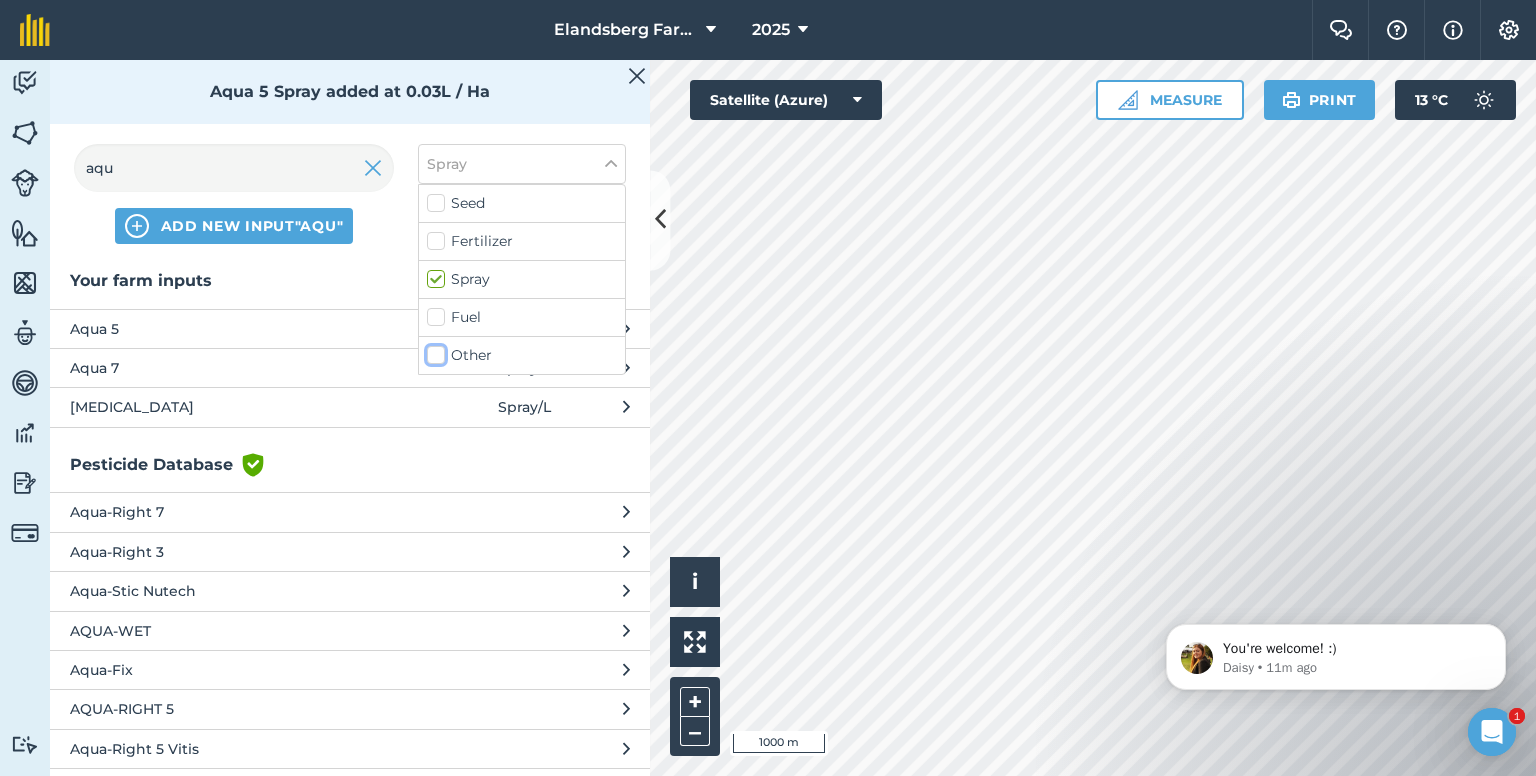 click on "Other" at bounding box center (433, 351) 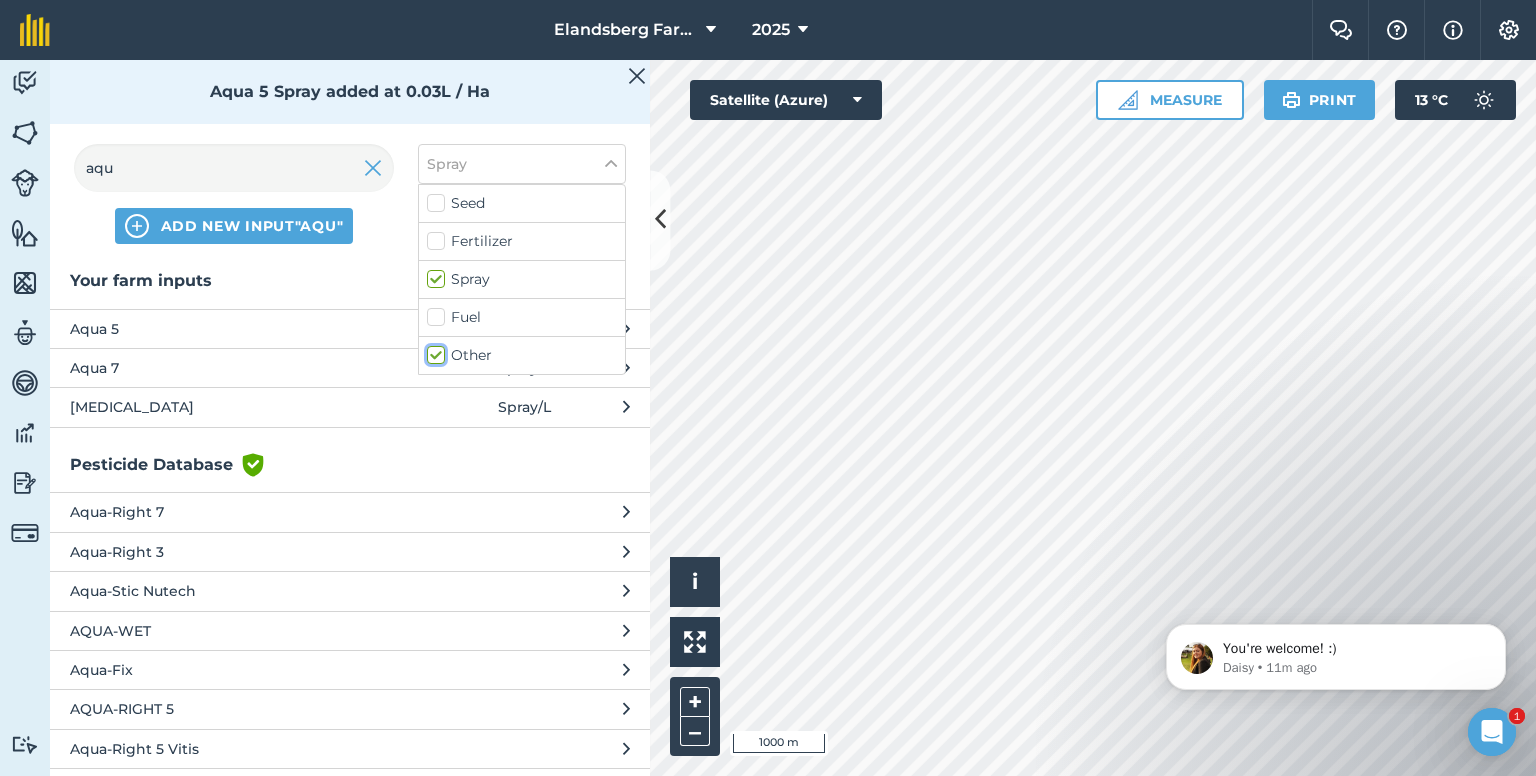 checkbox on "true" 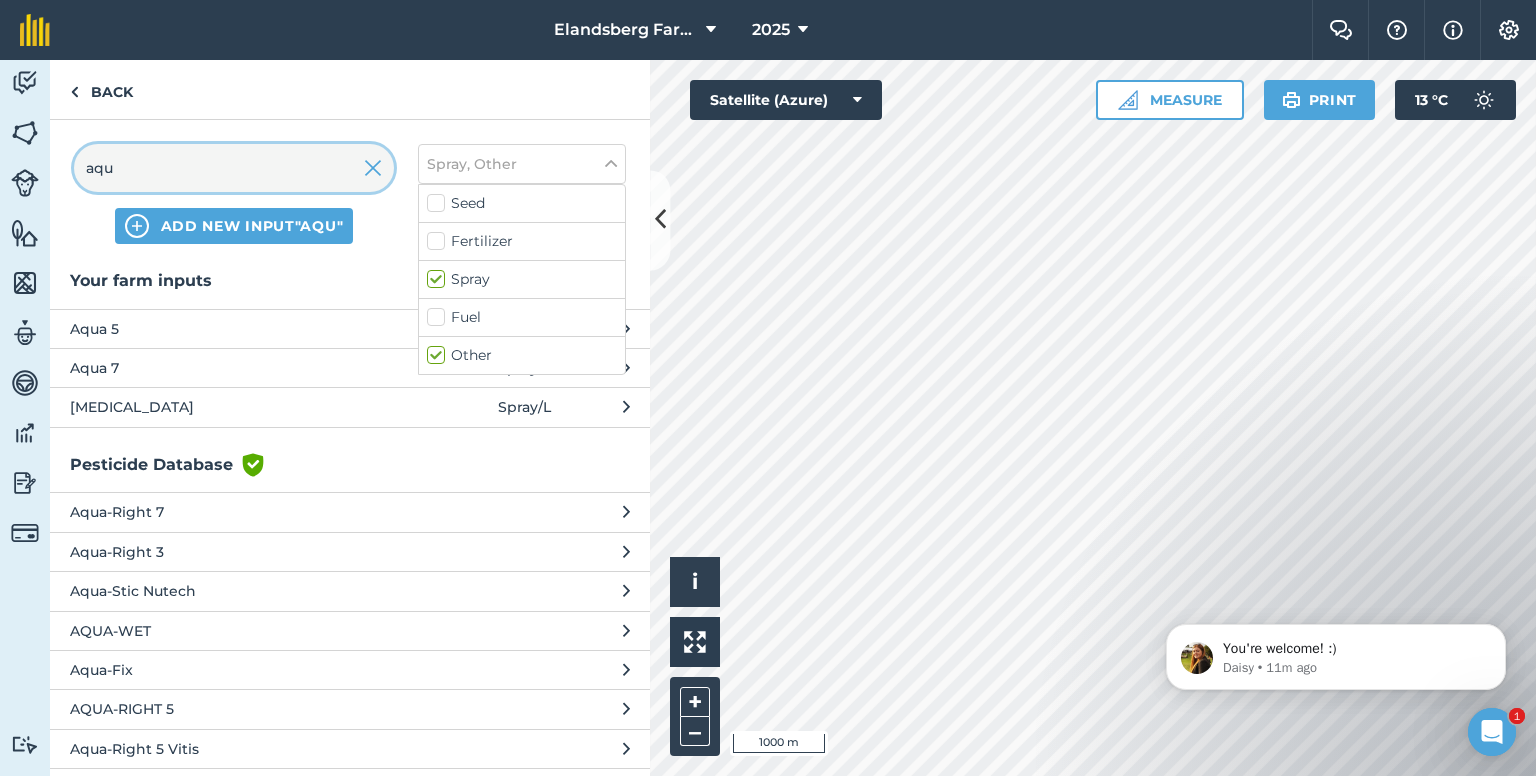 drag, startPoint x: 168, startPoint y: 169, endPoint x: 76, endPoint y: 171, distance: 92.021736 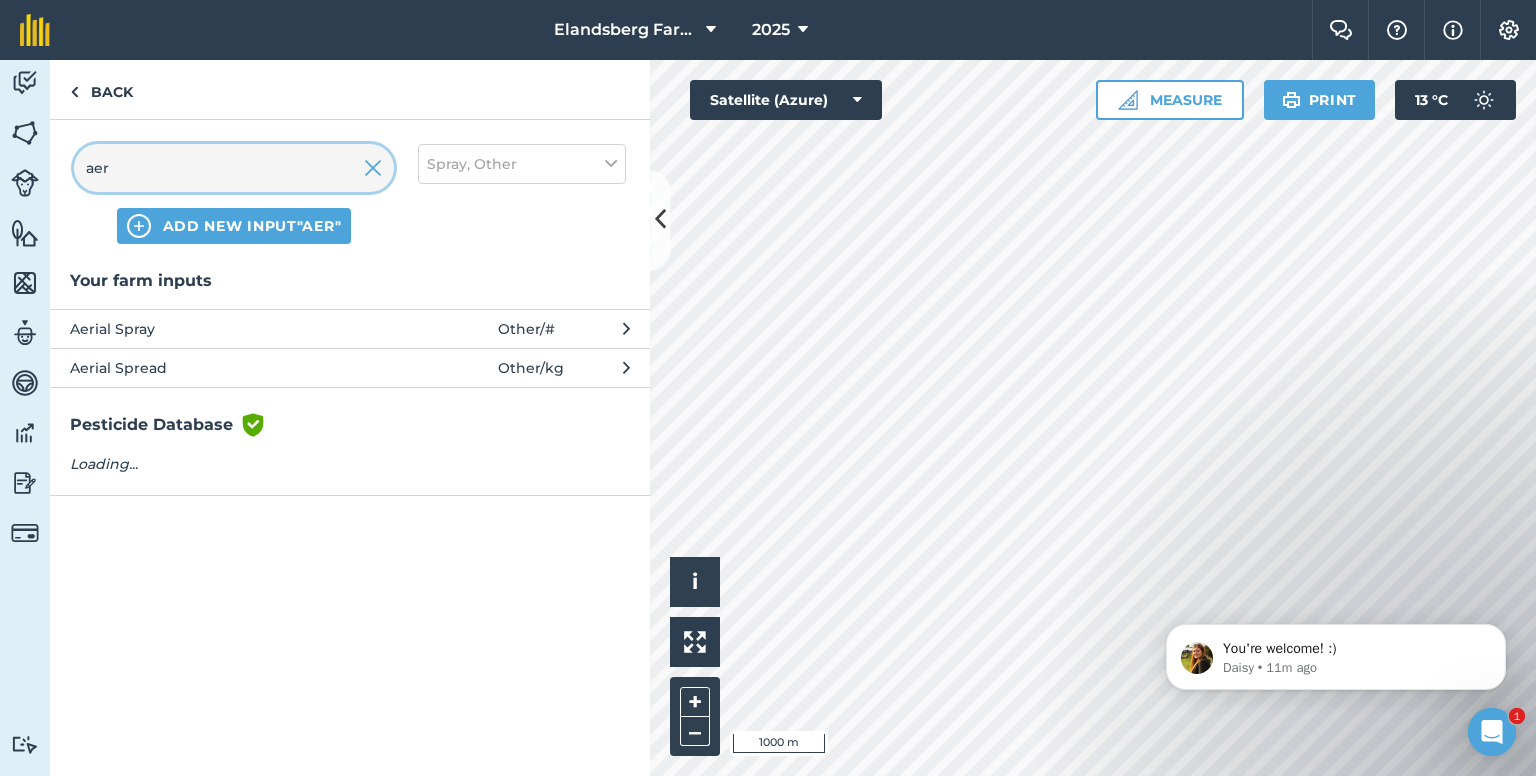 type on "aer" 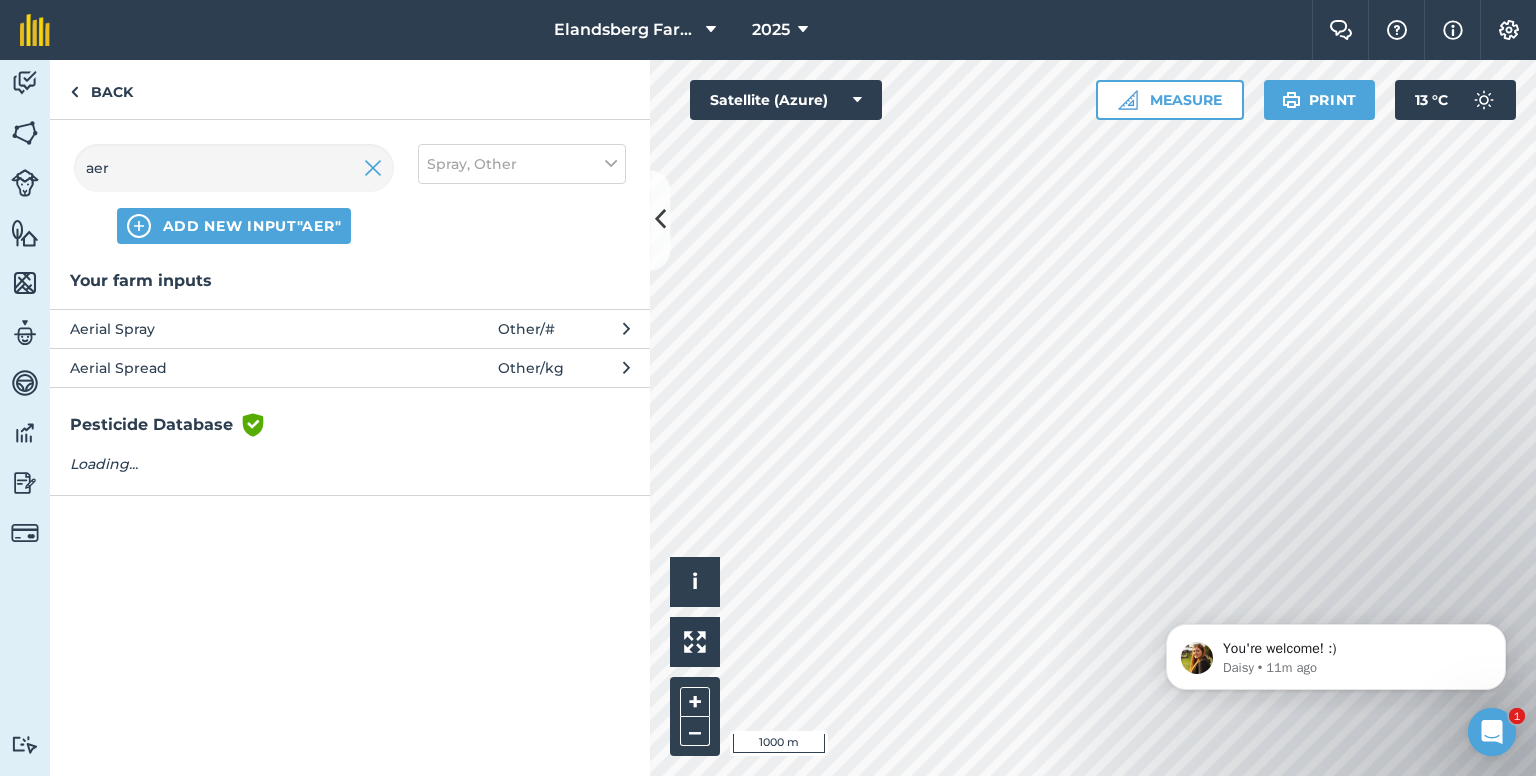 click on "Aerial Spray" at bounding box center (233, 329) 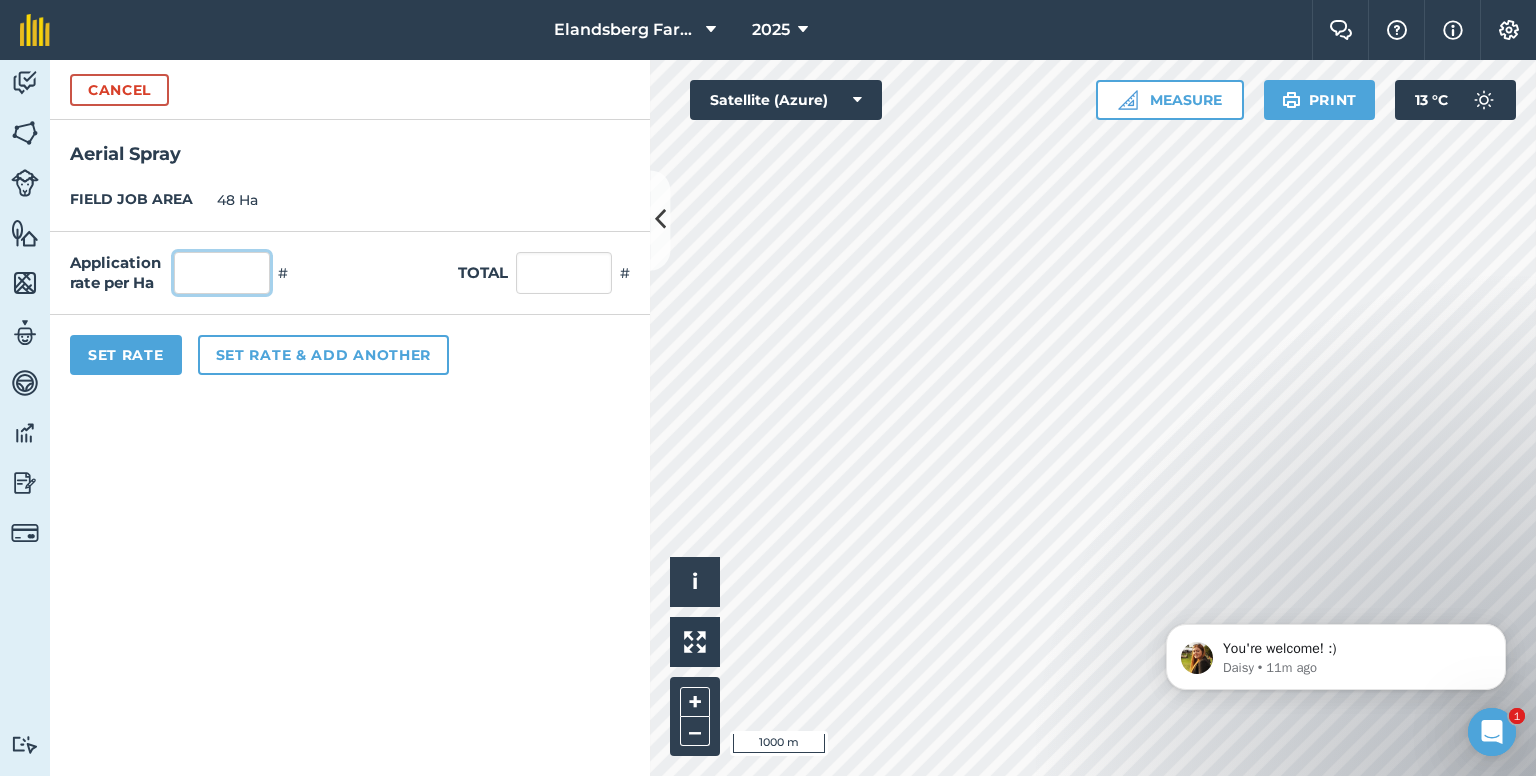 click at bounding box center (222, 273) 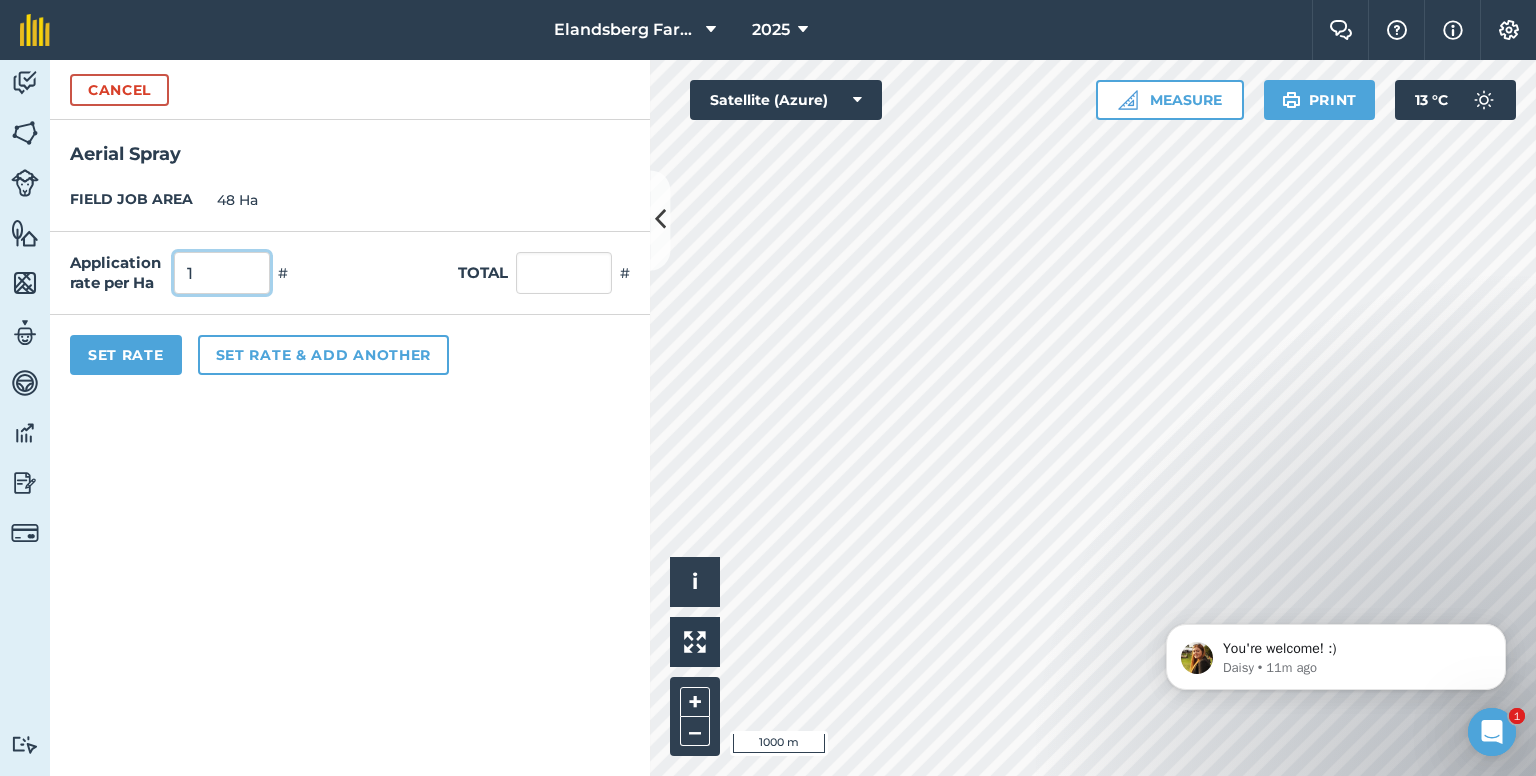 type on "1" 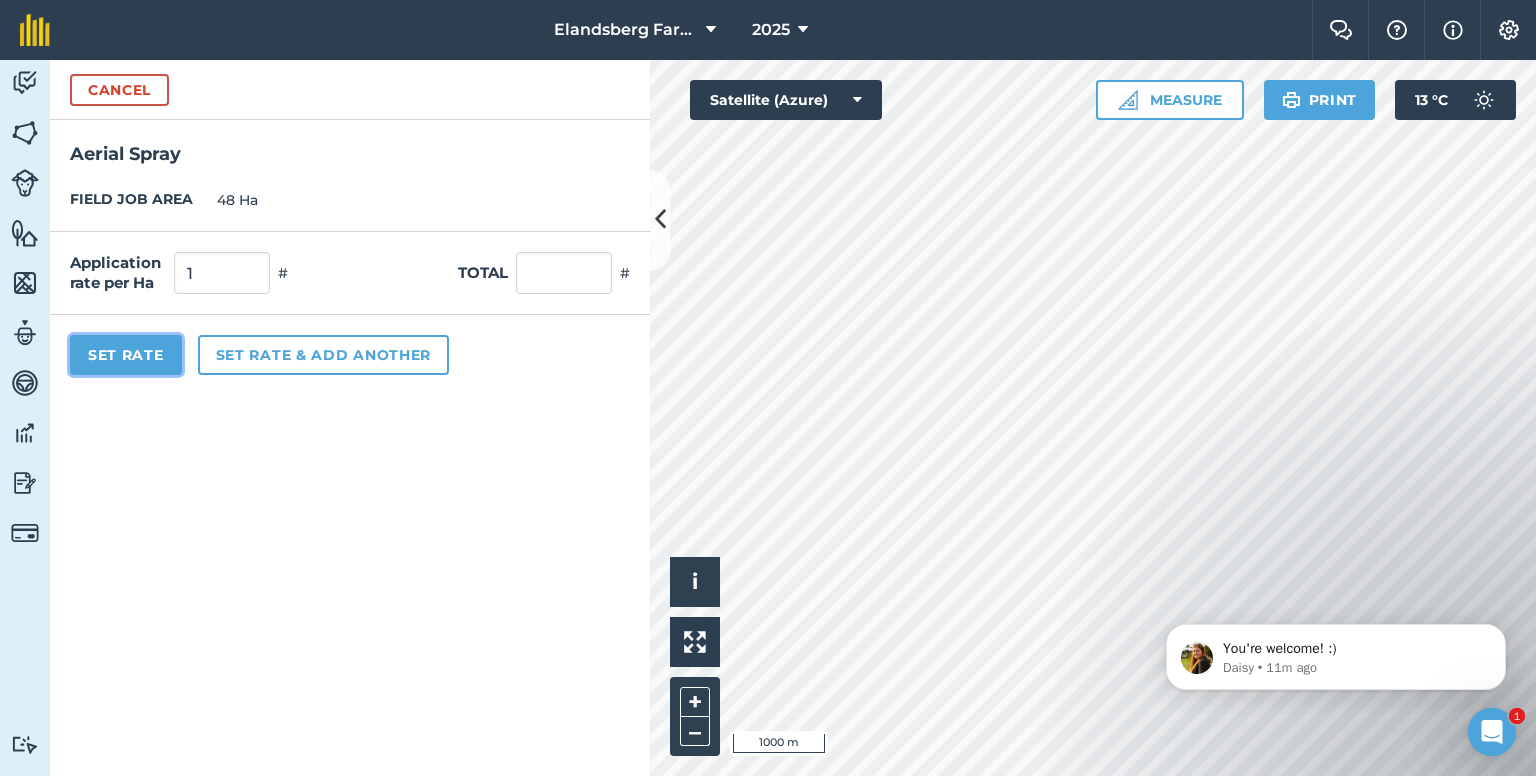 type on "48" 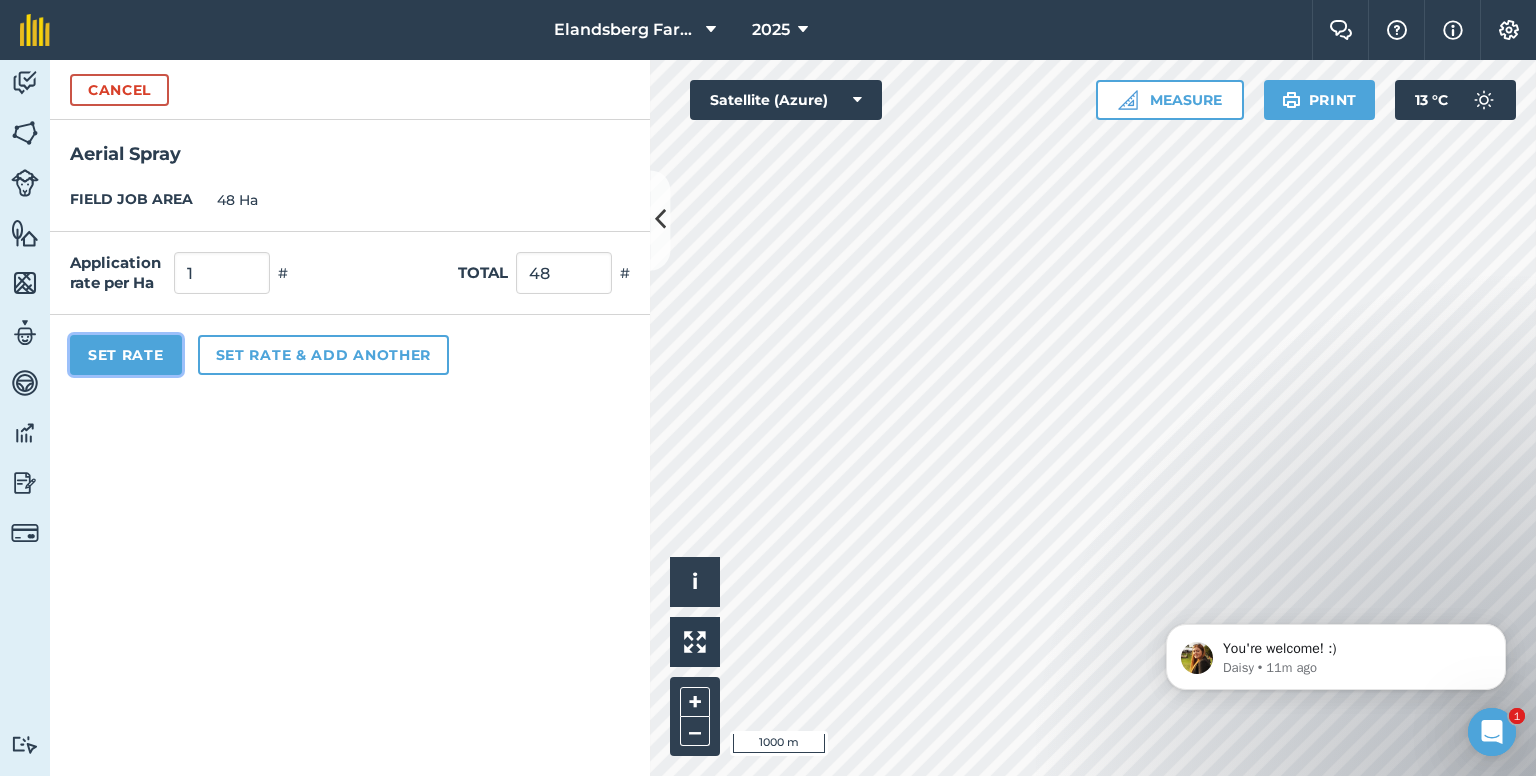 click on "Set Rate" at bounding box center [126, 355] 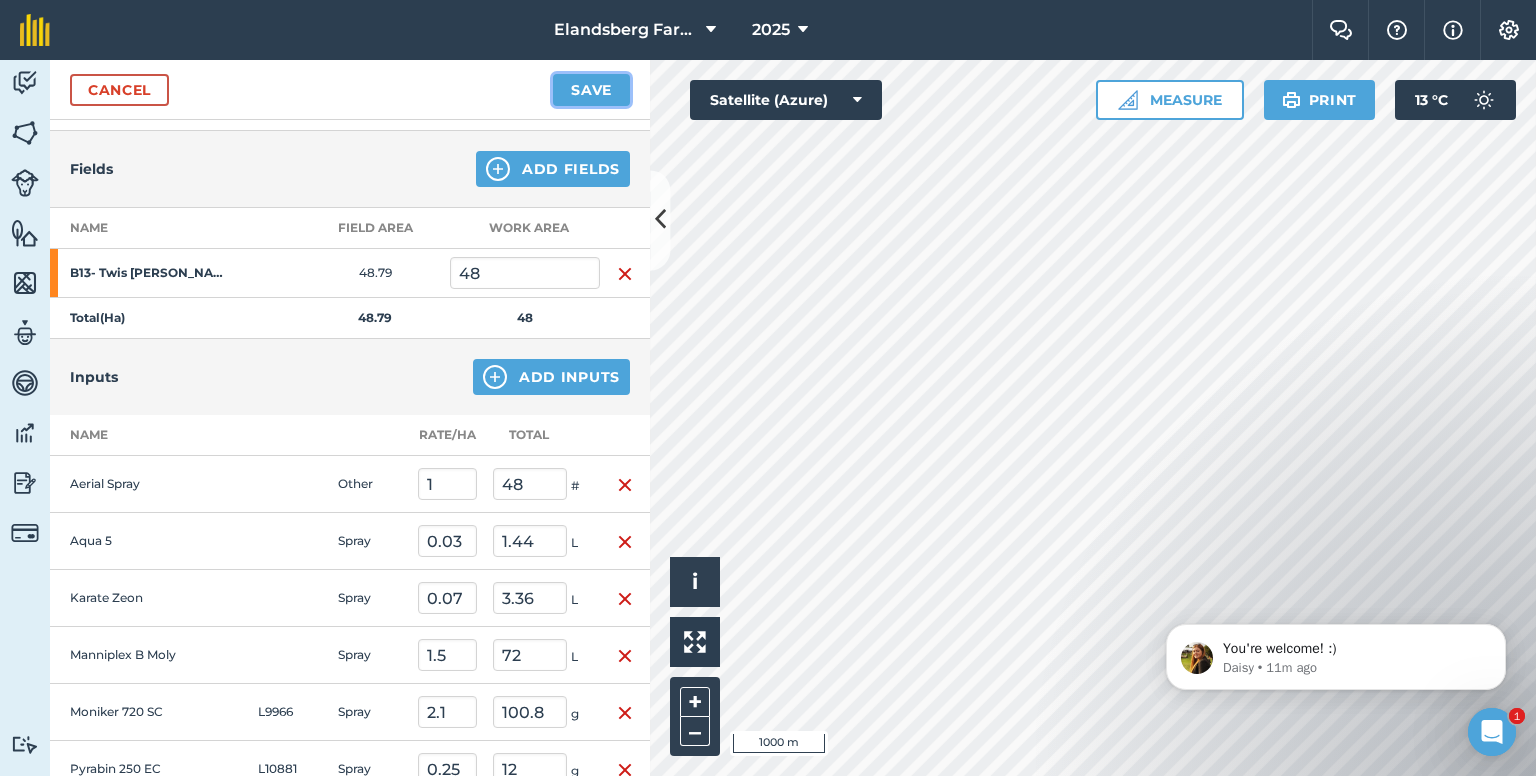 click on "Save" at bounding box center [591, 90] 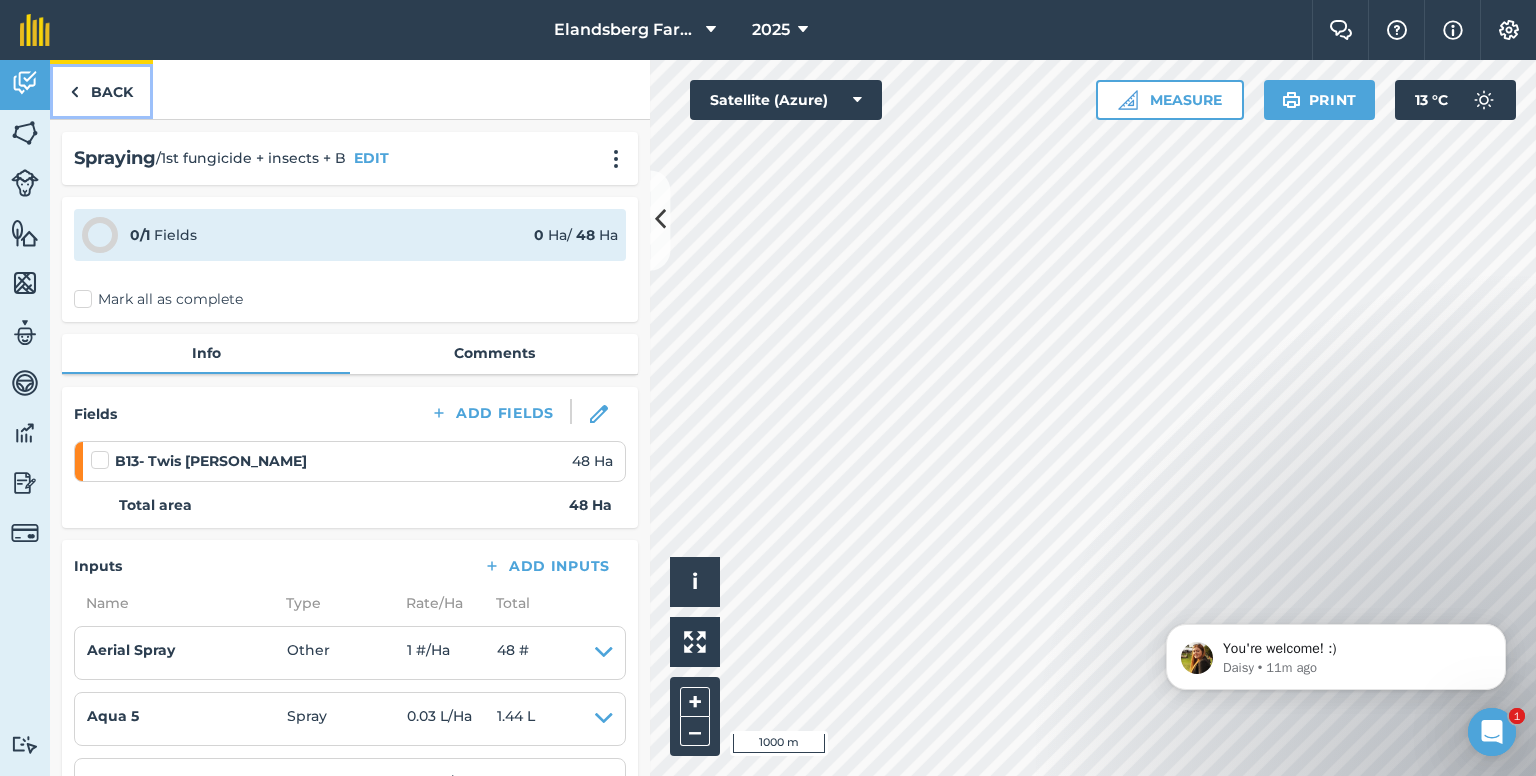 click on "Back" at bounding box center [101, 89] 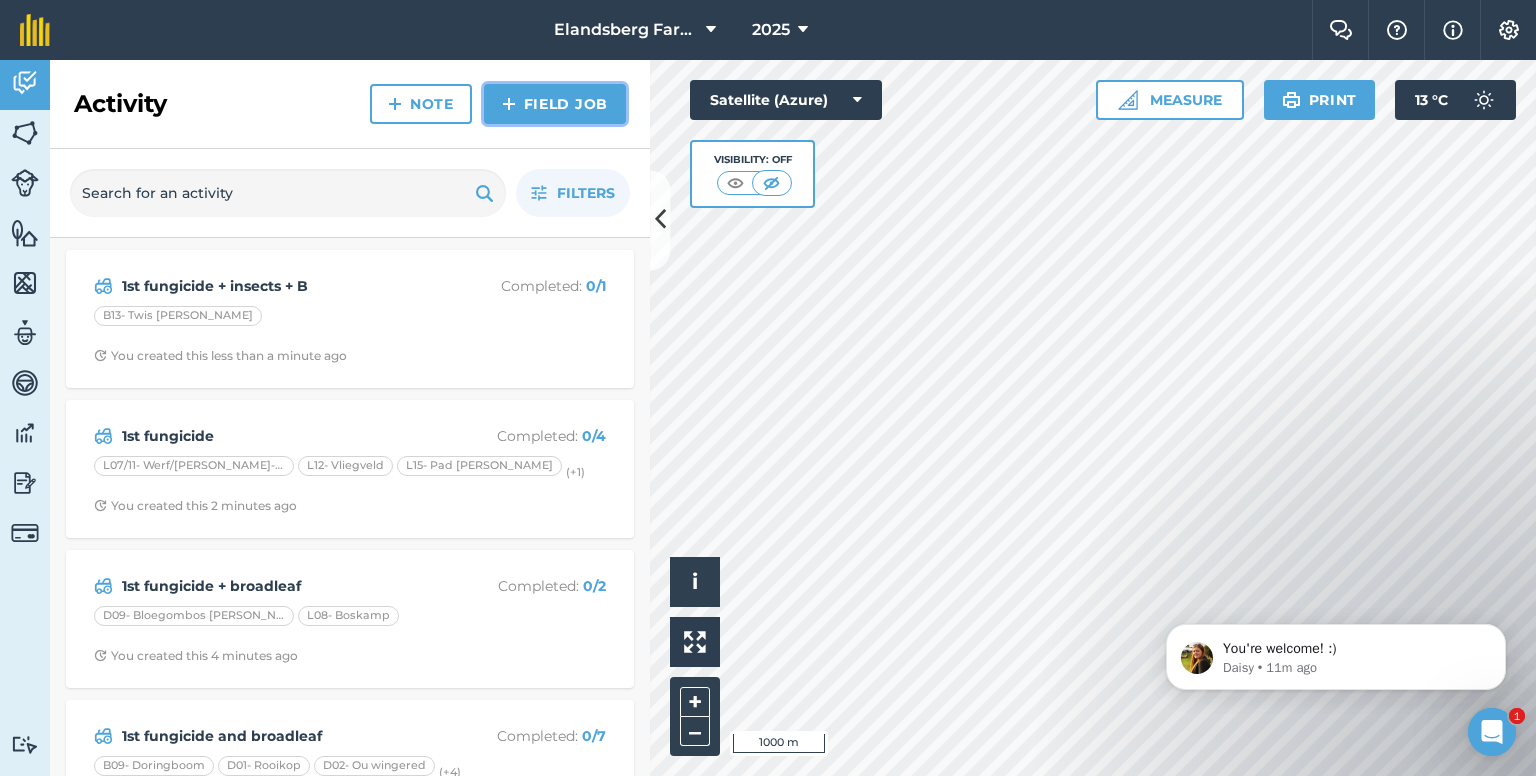 click on "Field Job" at bounding box center [555, 104] 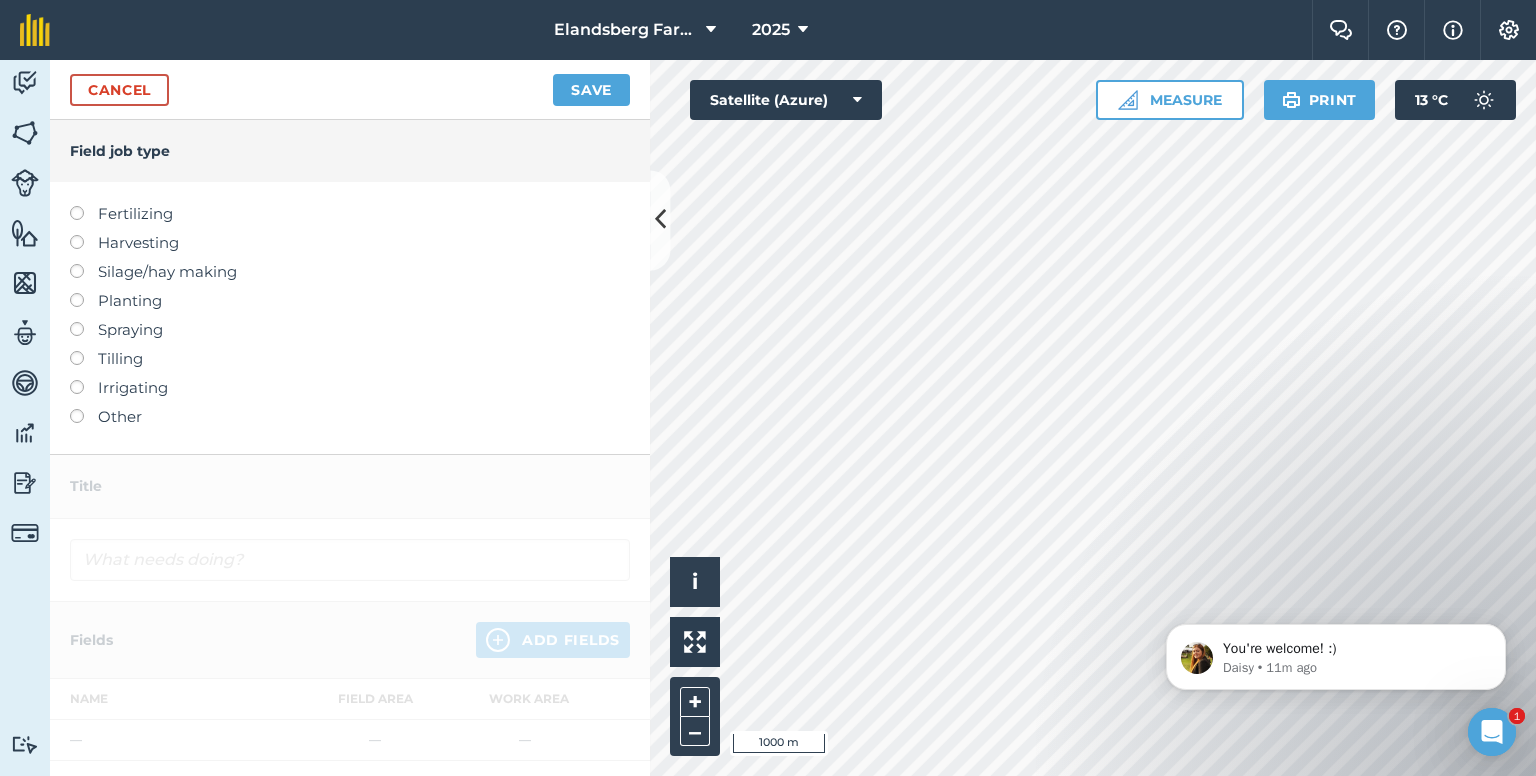 click at bounding box center [84, 322] 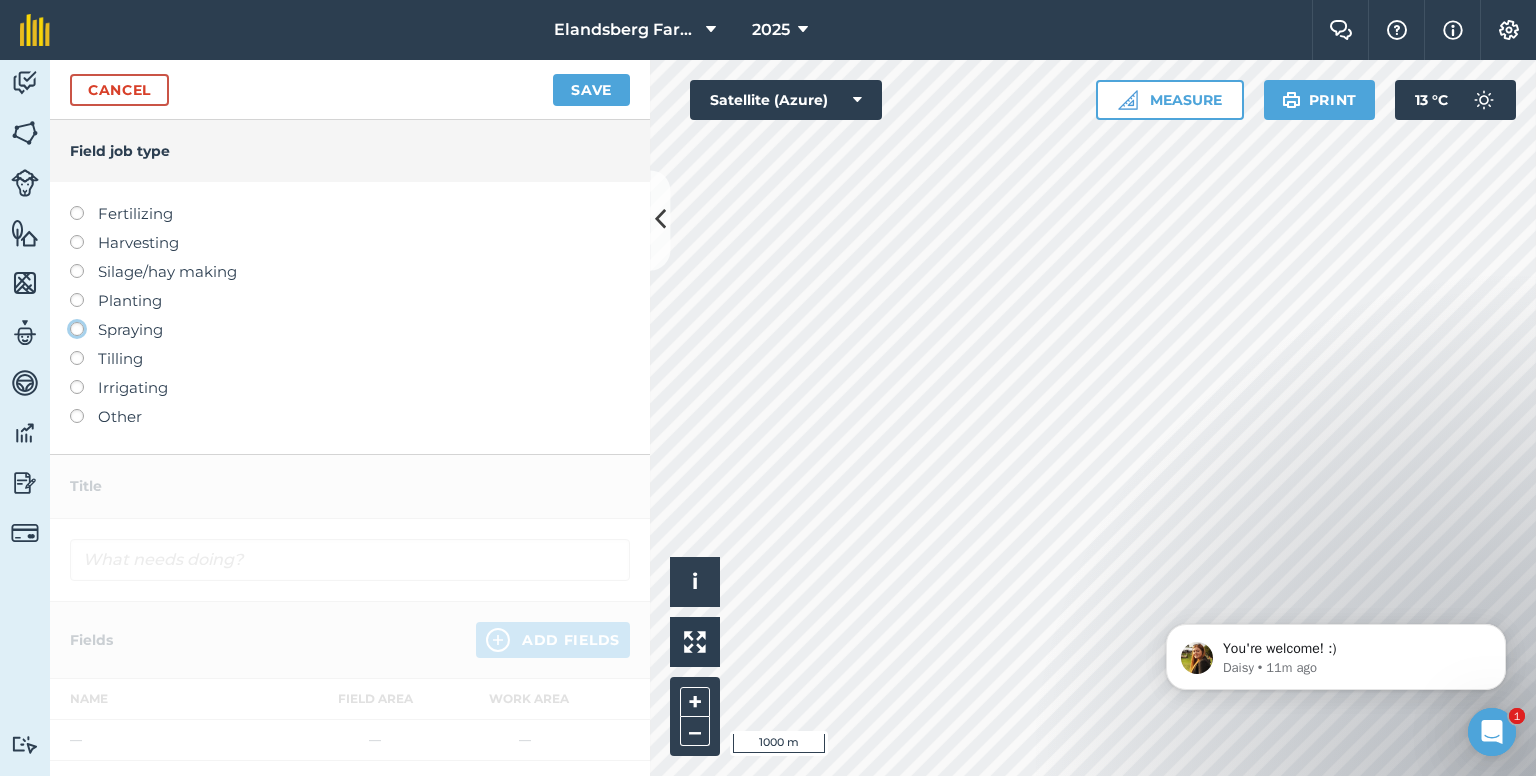 click on "Spraying" at bounding box center [-9943, 328] 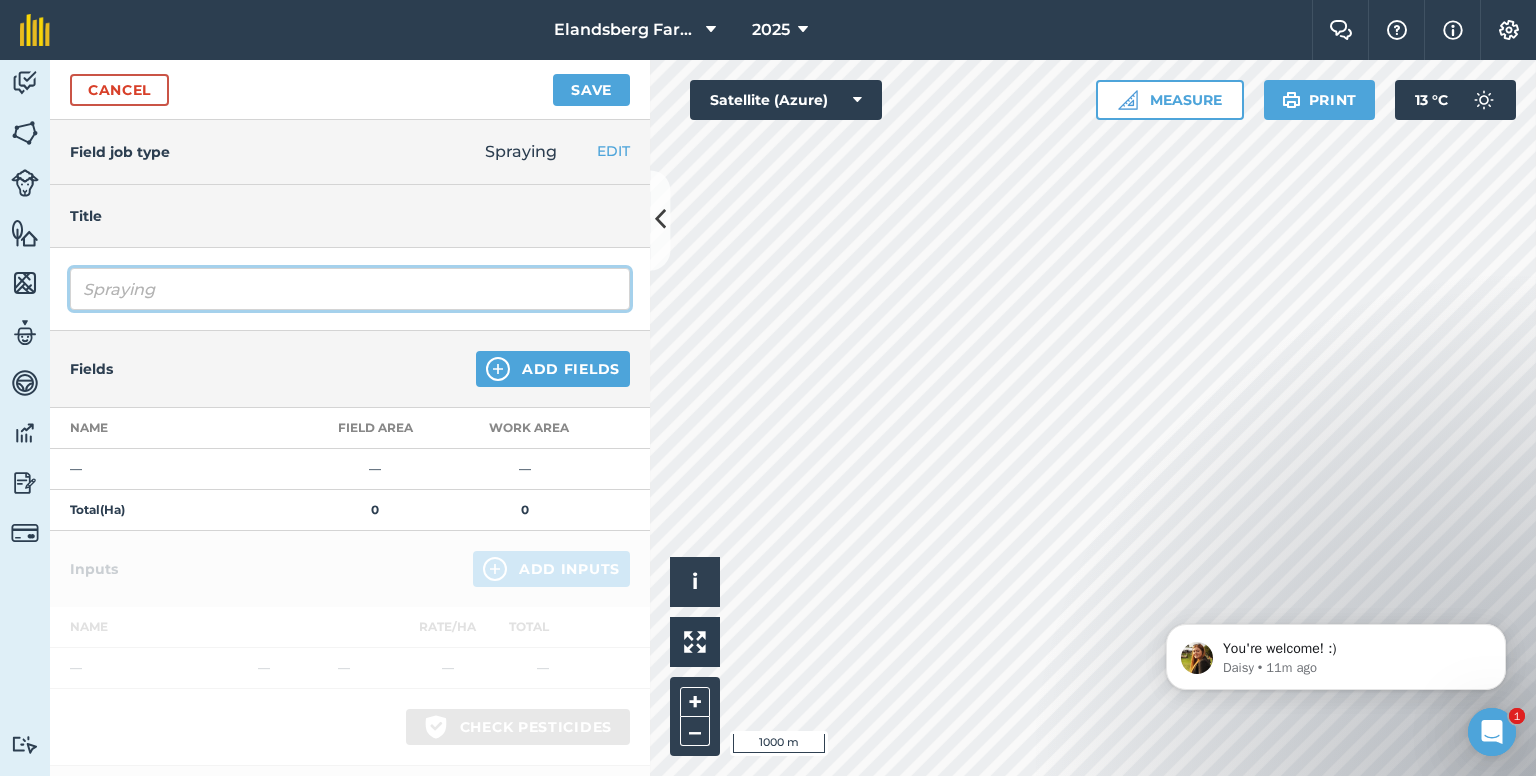 click on "Spraying" at bounding box center (350, 289) 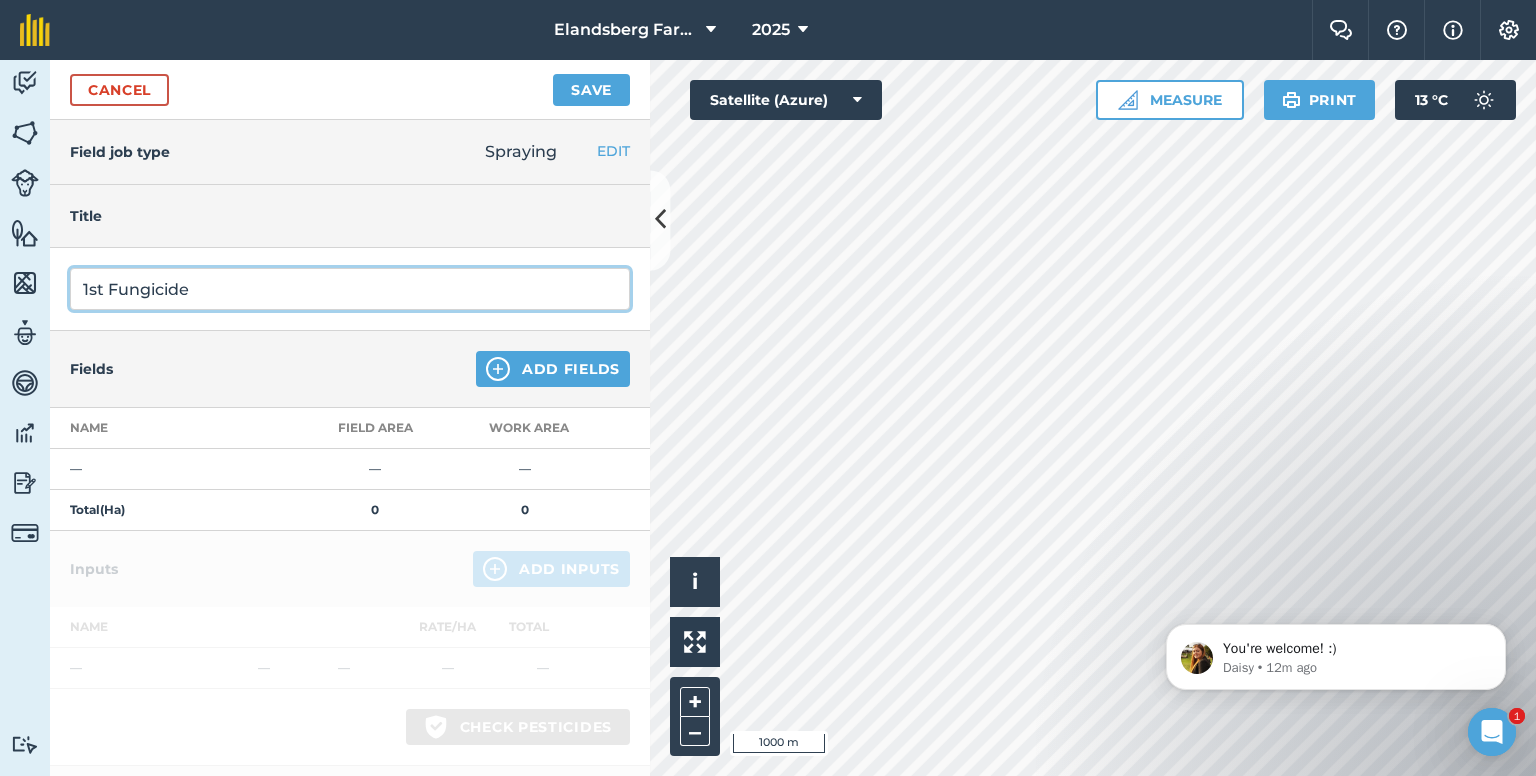 type on "1st Fungicide" 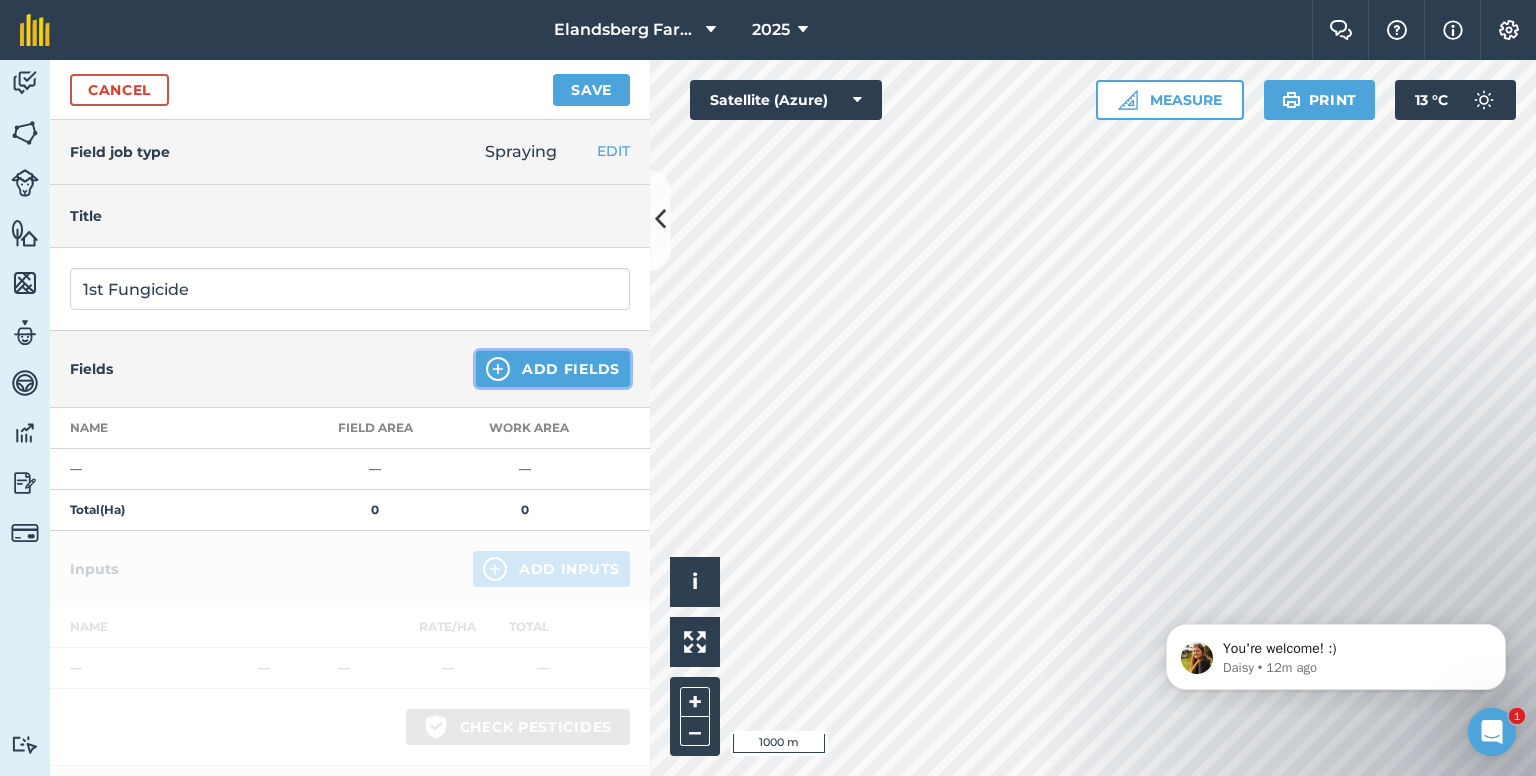 click on "Add Fields" at bounding box center (553, 369) 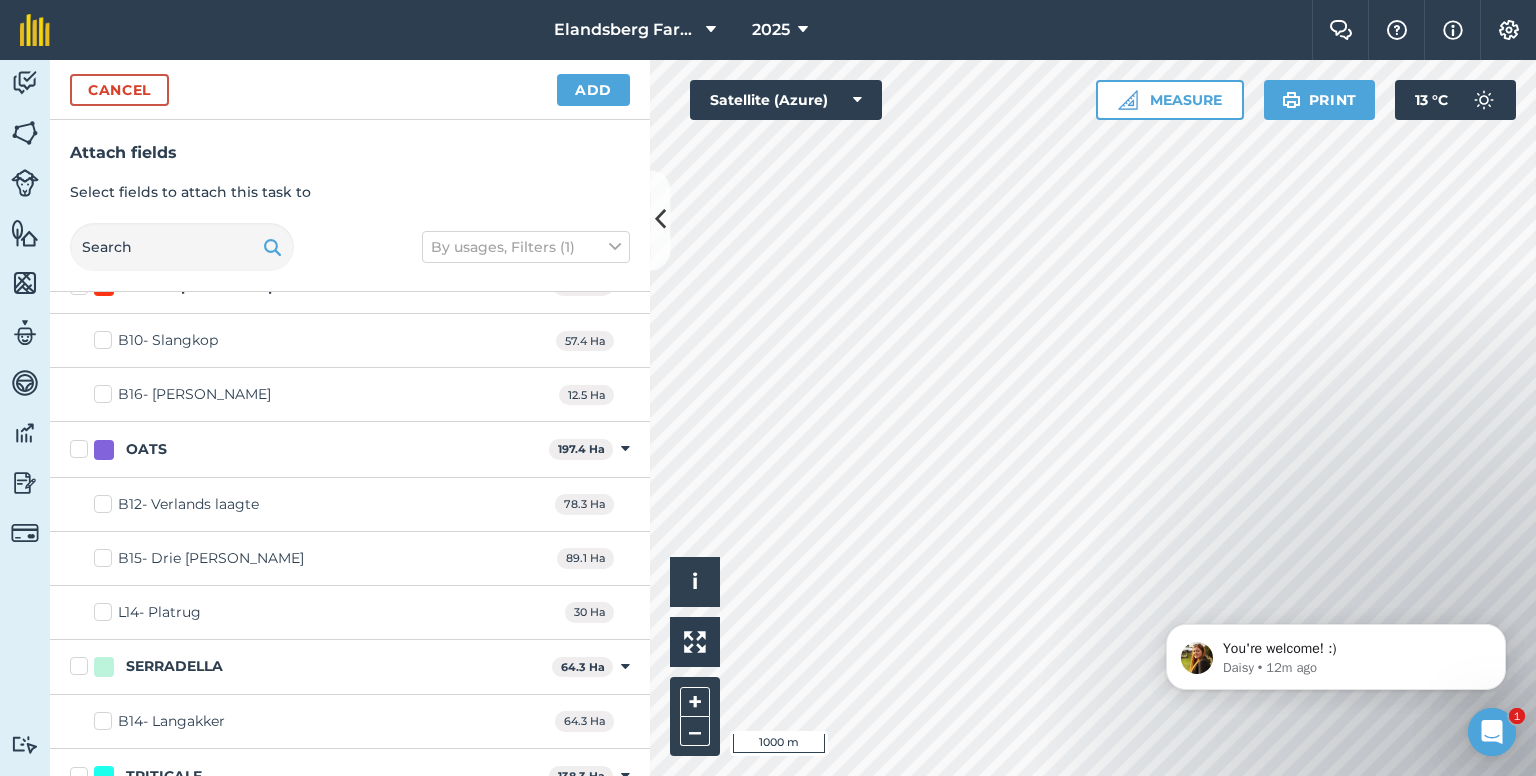scroll, scrollTop: 2800, scrollLeft: 0, axis: vertical 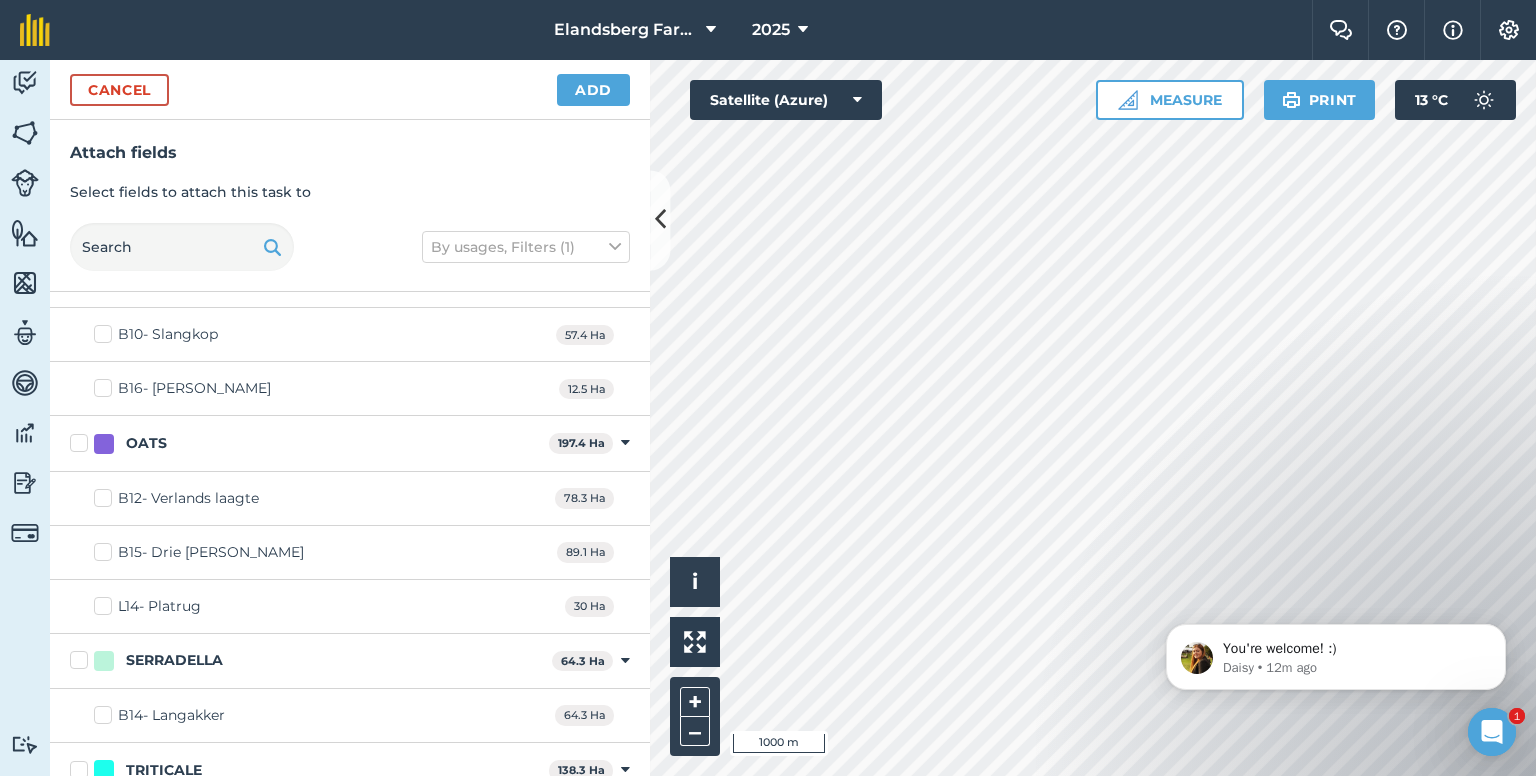 click on "OATS" at bounding box center [305, 443] 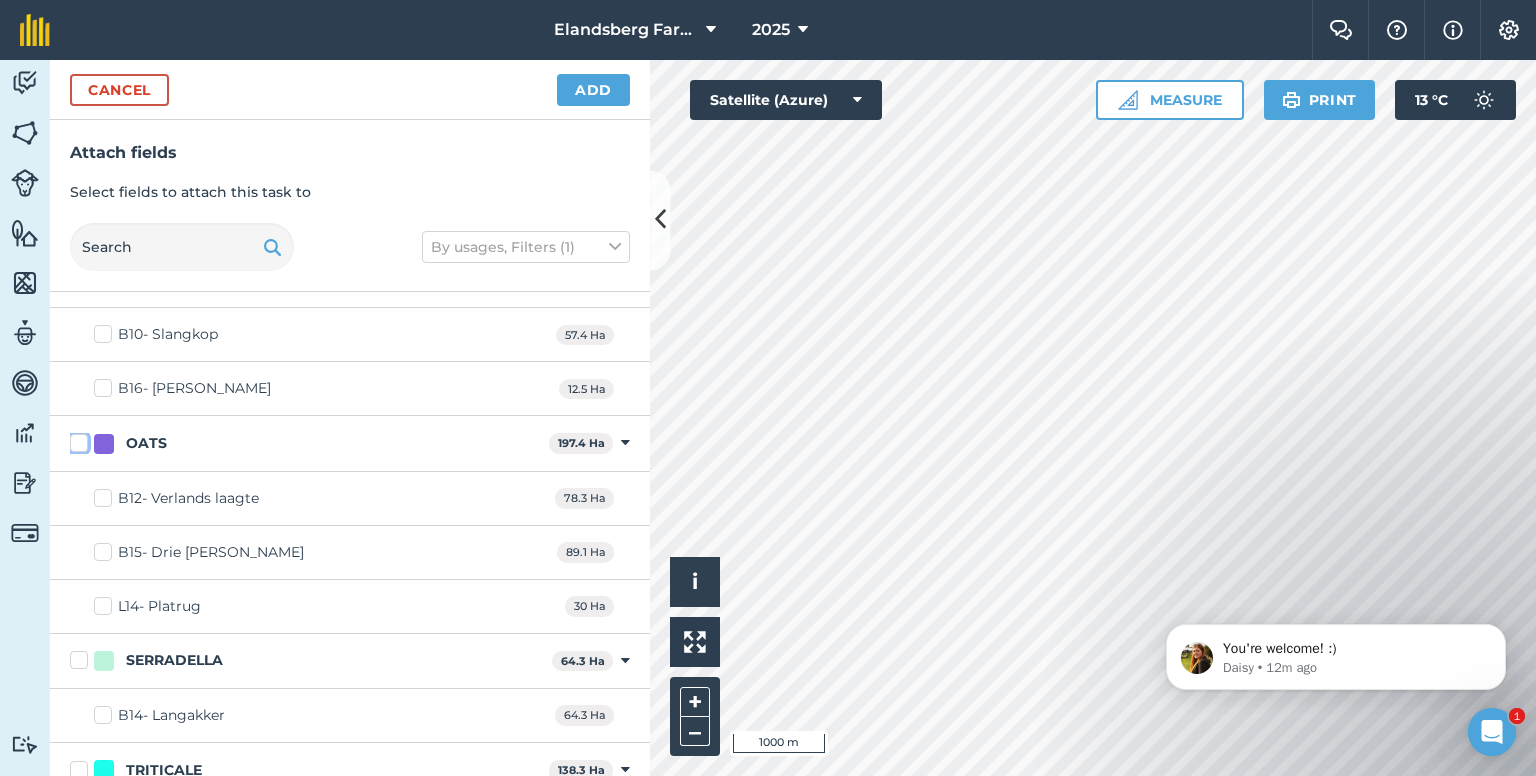 click on "OATS" at bounding box center [76, 439] 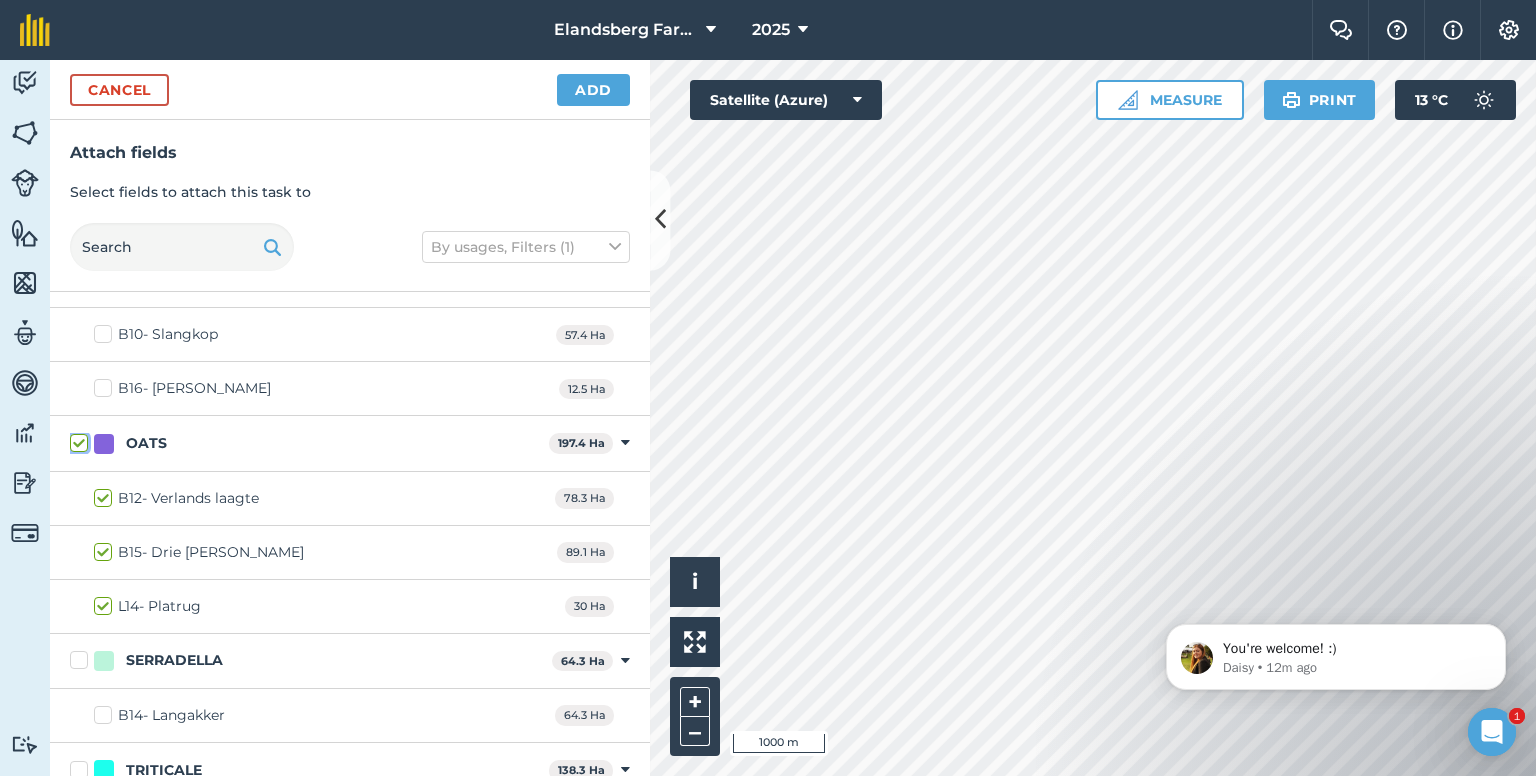 checkbox on "true" 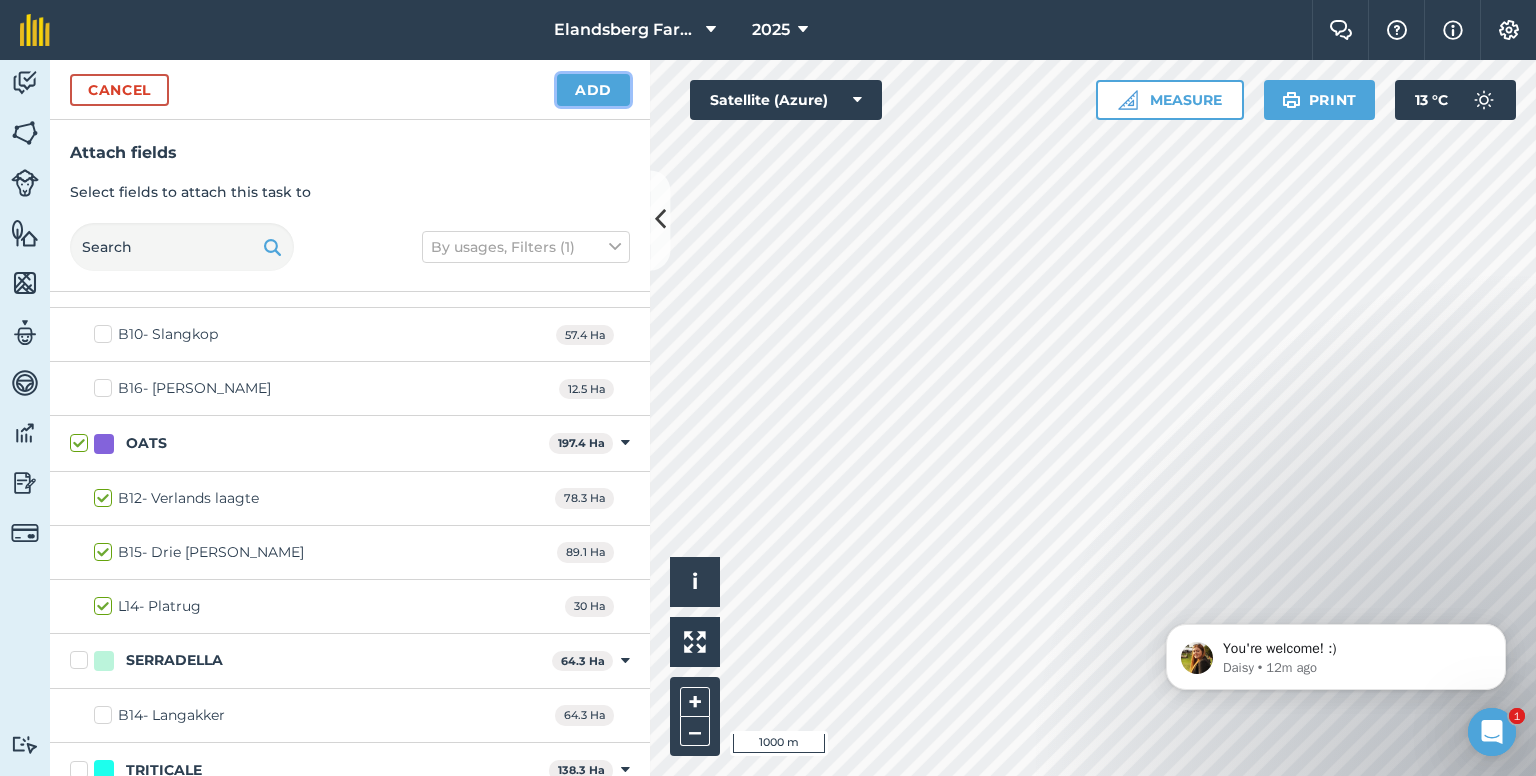 click on "Add" at bounding box center (593, 90) 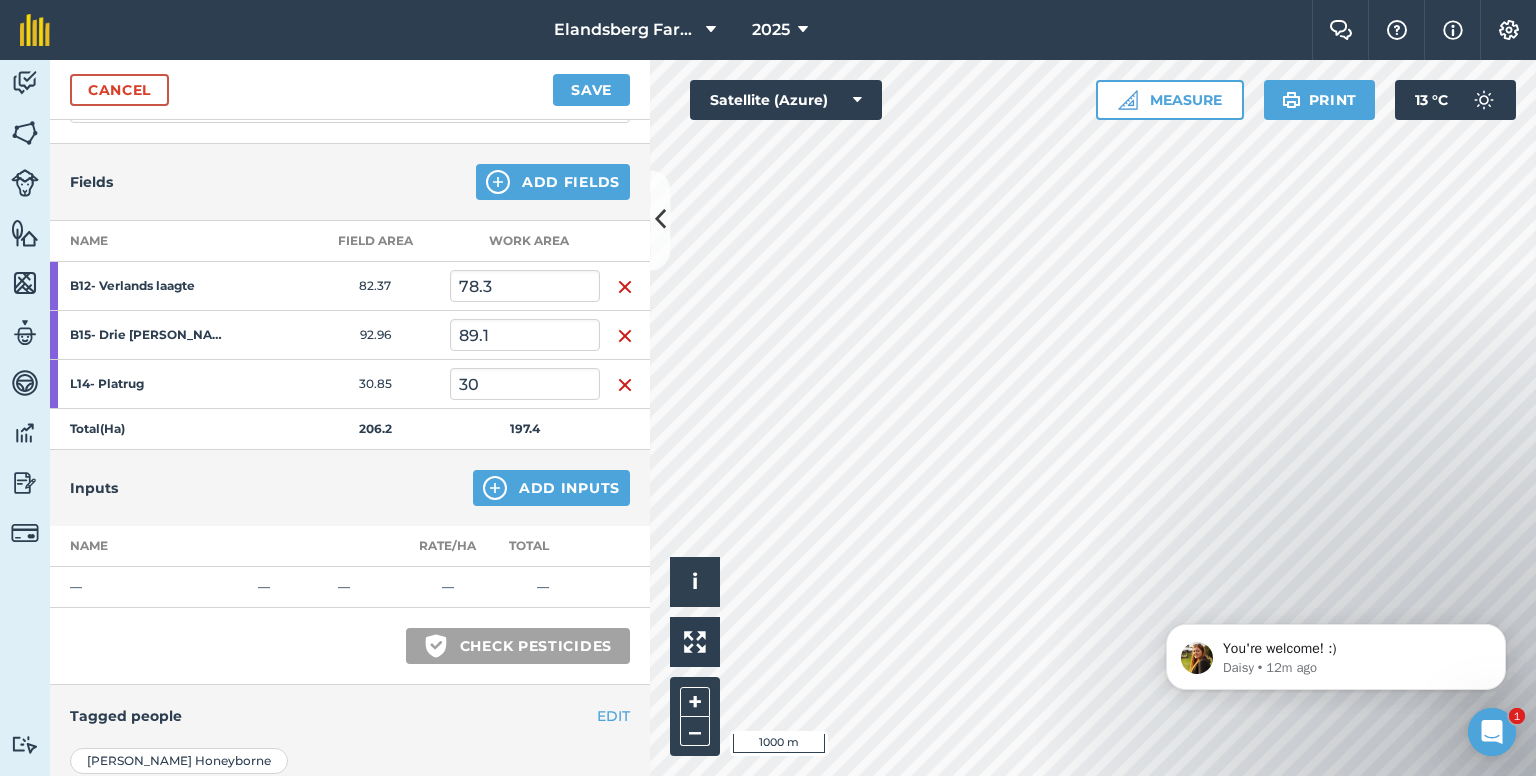 scroll, scrollTop: 0, scrollLeft: 0, axis: both 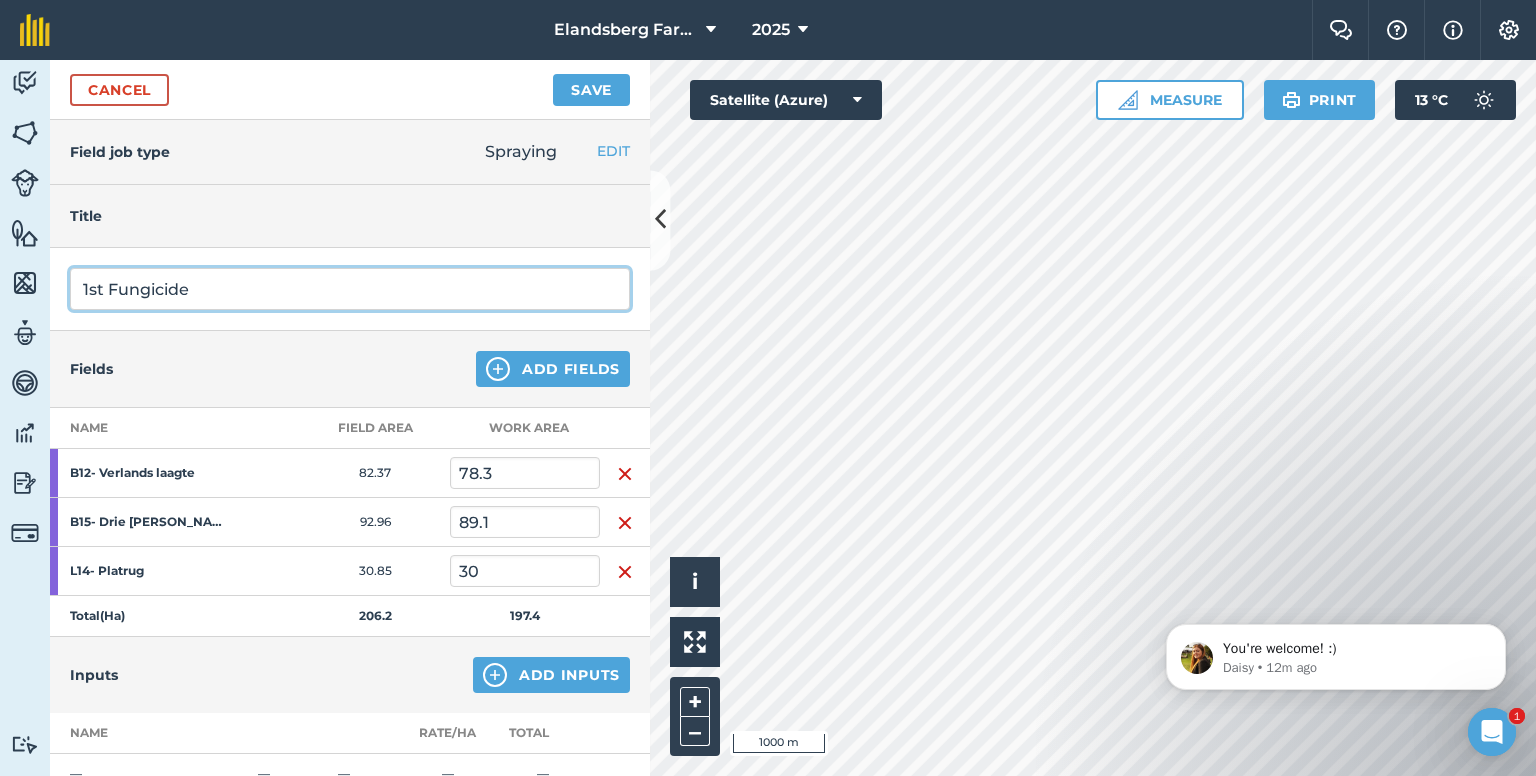 click on "1st Fungicide" at bounding box center (350, 289) 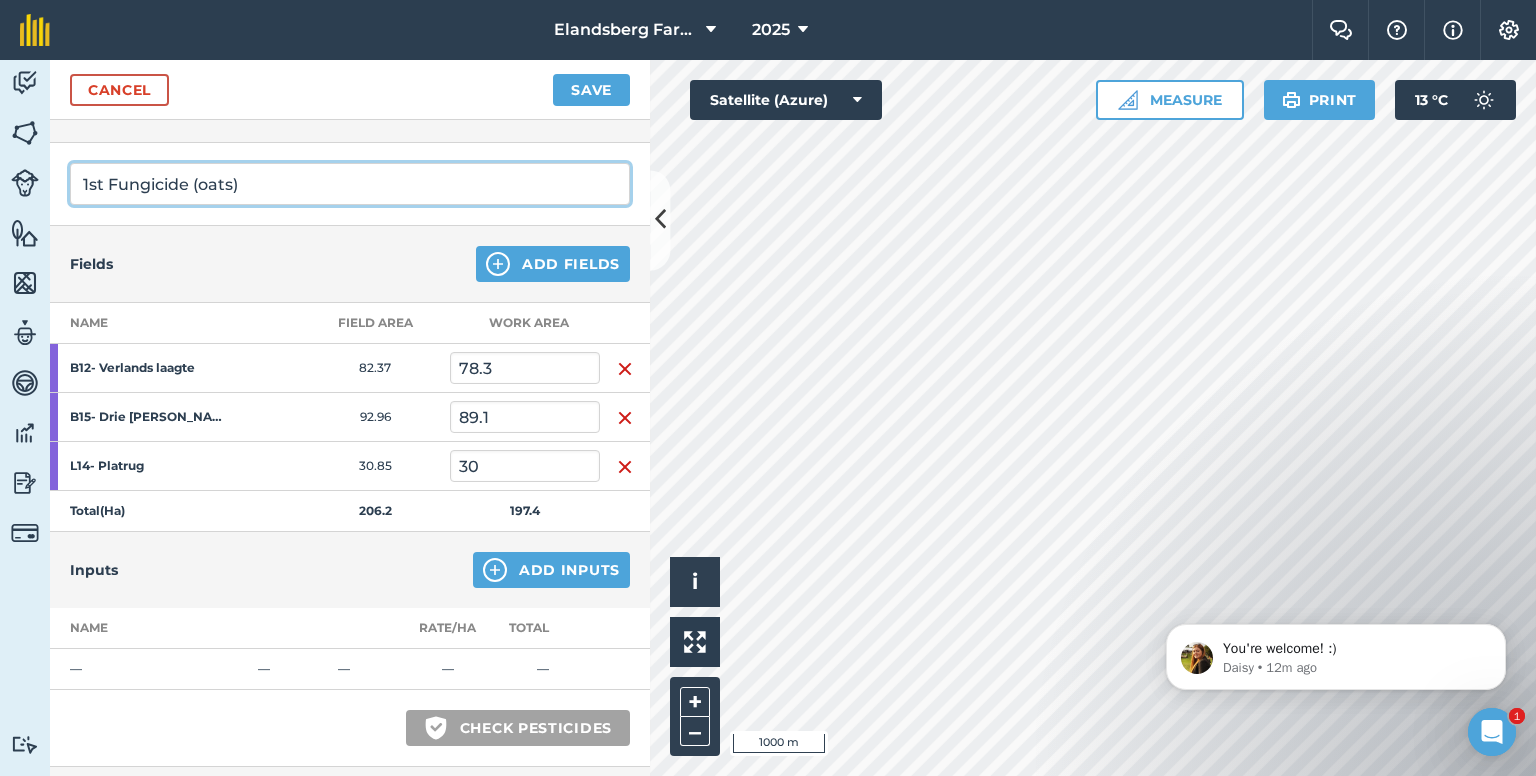 scroll, scrollTop: 300, scrollLeft: 0, axis: vertical 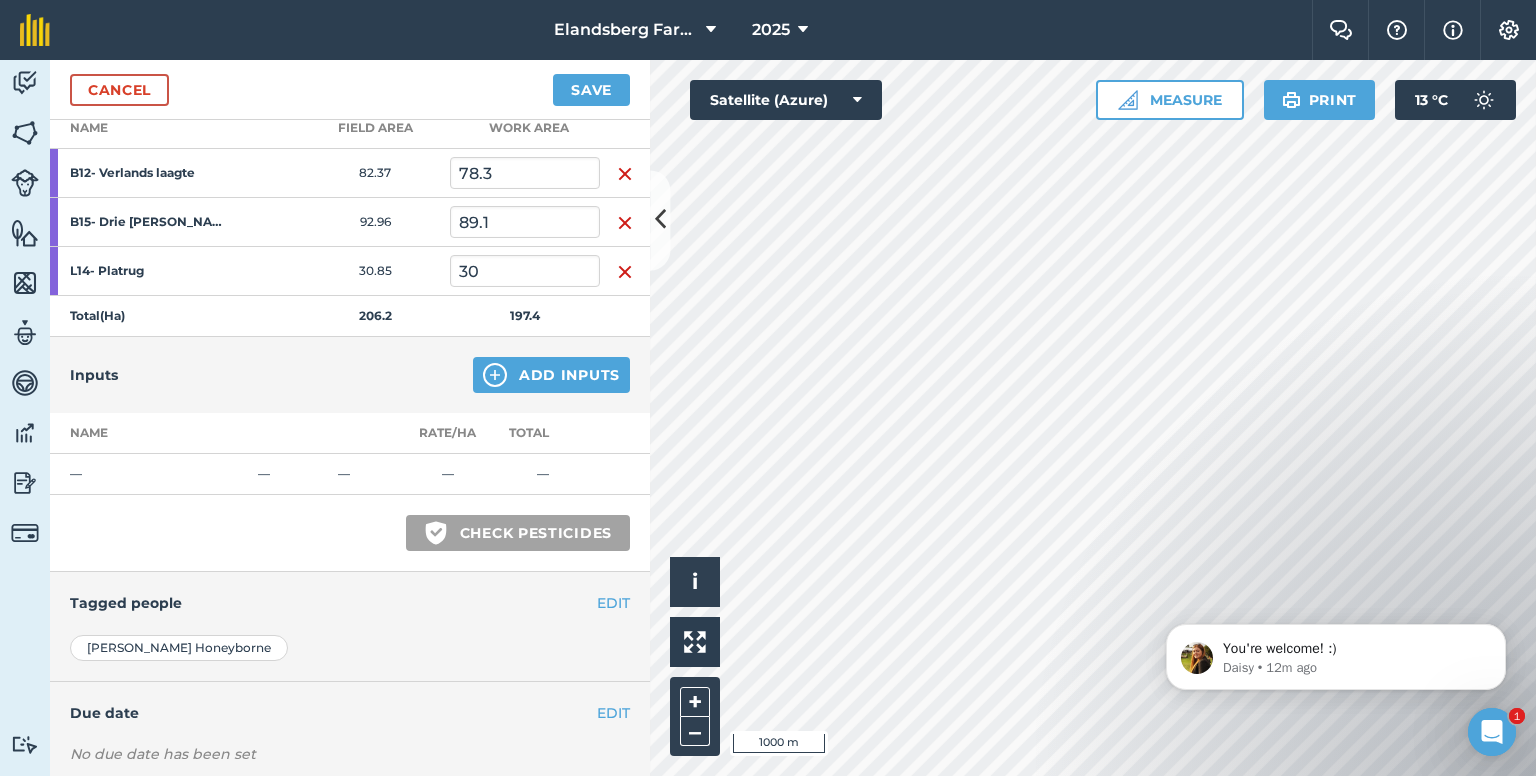 type on "1st Fungicide (oats)" 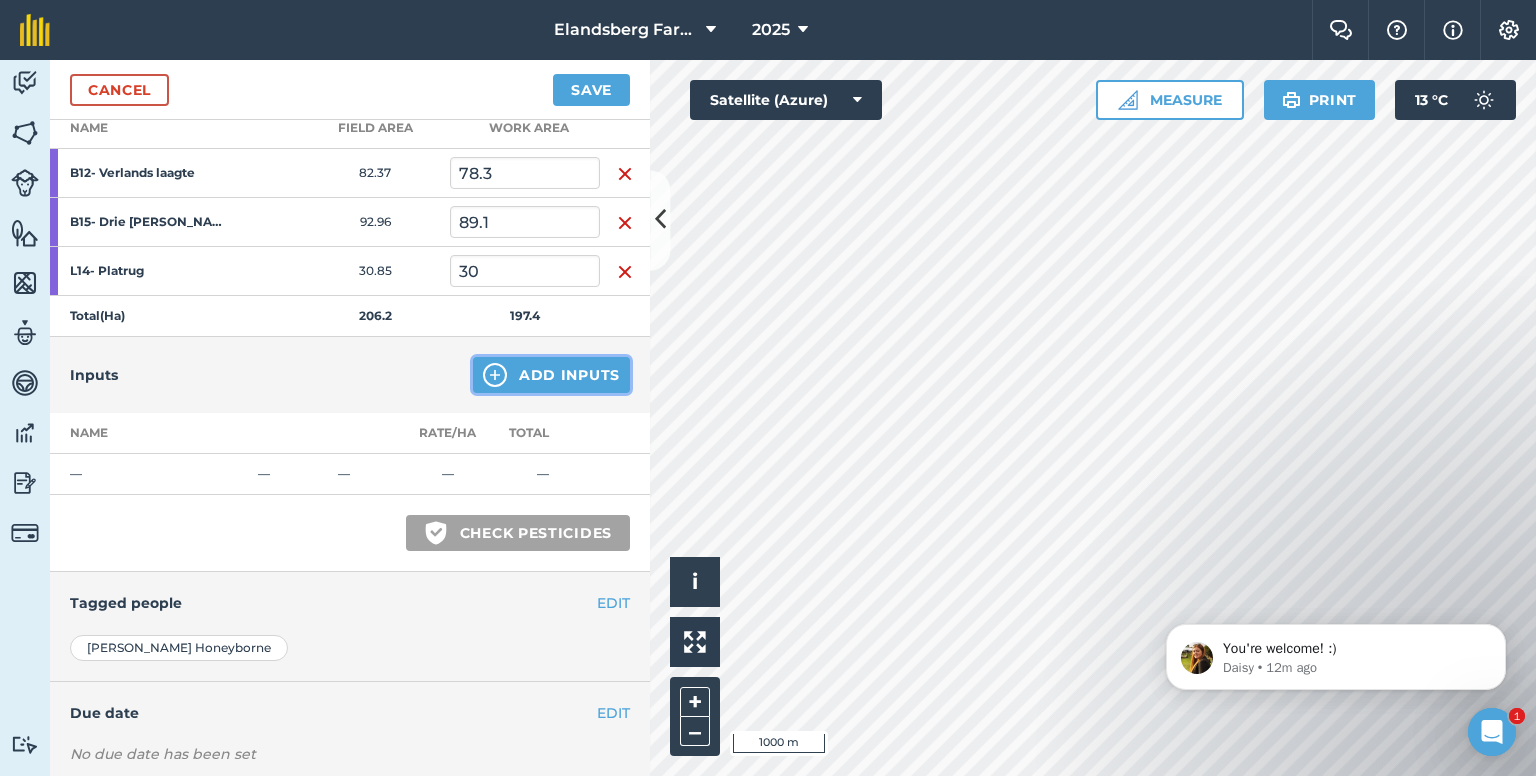 click on "Add Inputs" at bounding box center [551, 375] 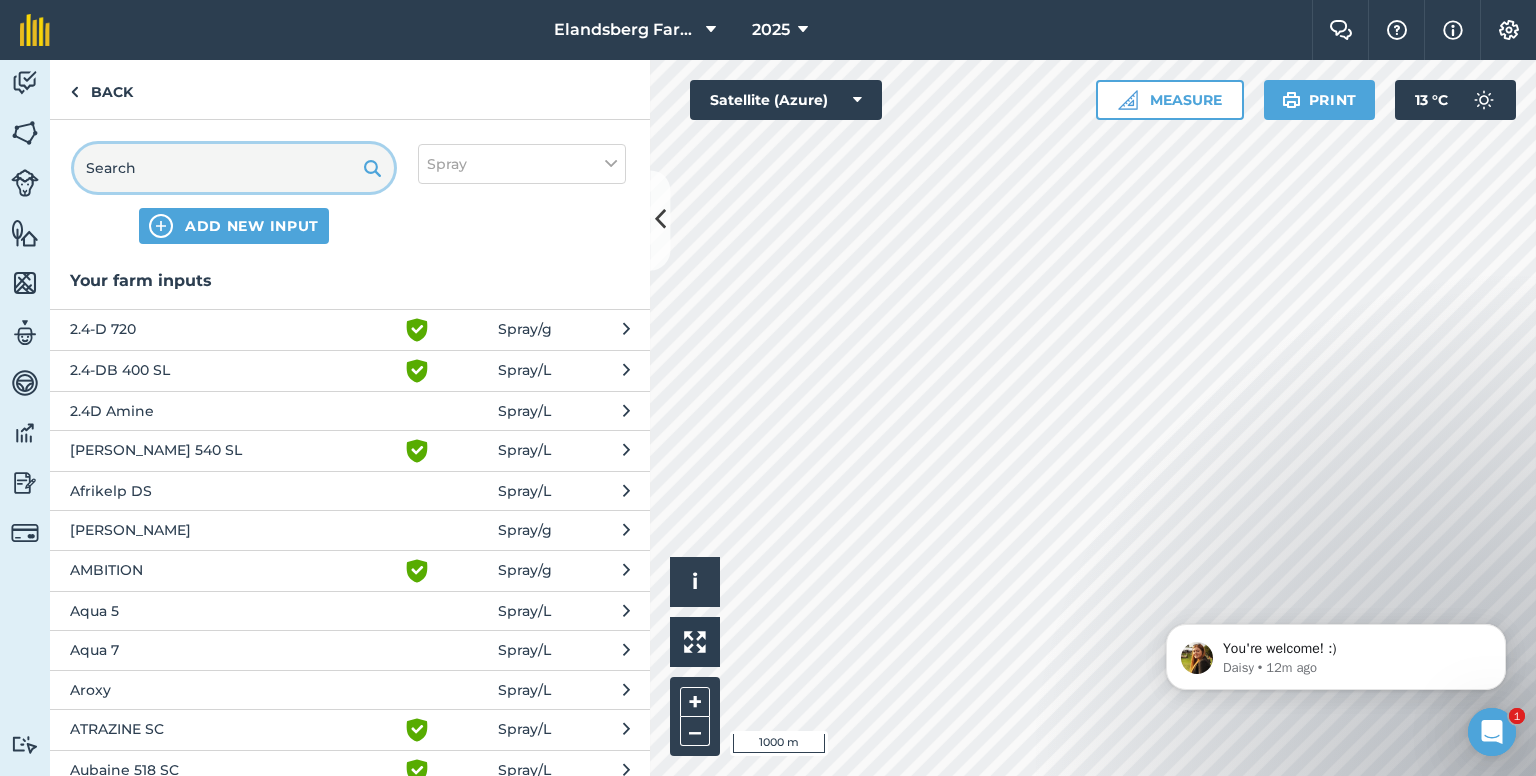 drag, startPoint x: 221, startPoint y: 172, endPoint x: 40, endPoint y: 181, distance: 181.22362 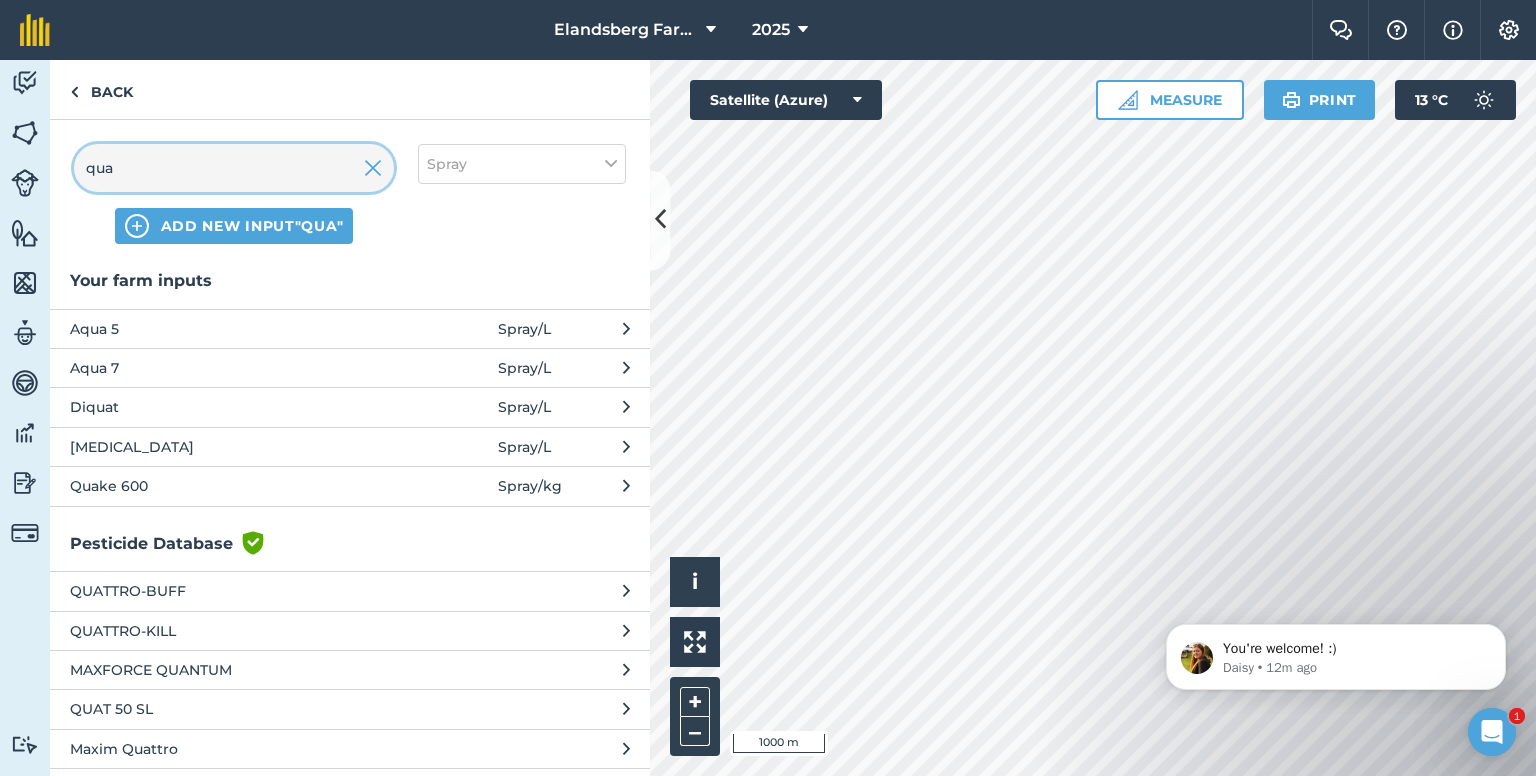 type on "qua" 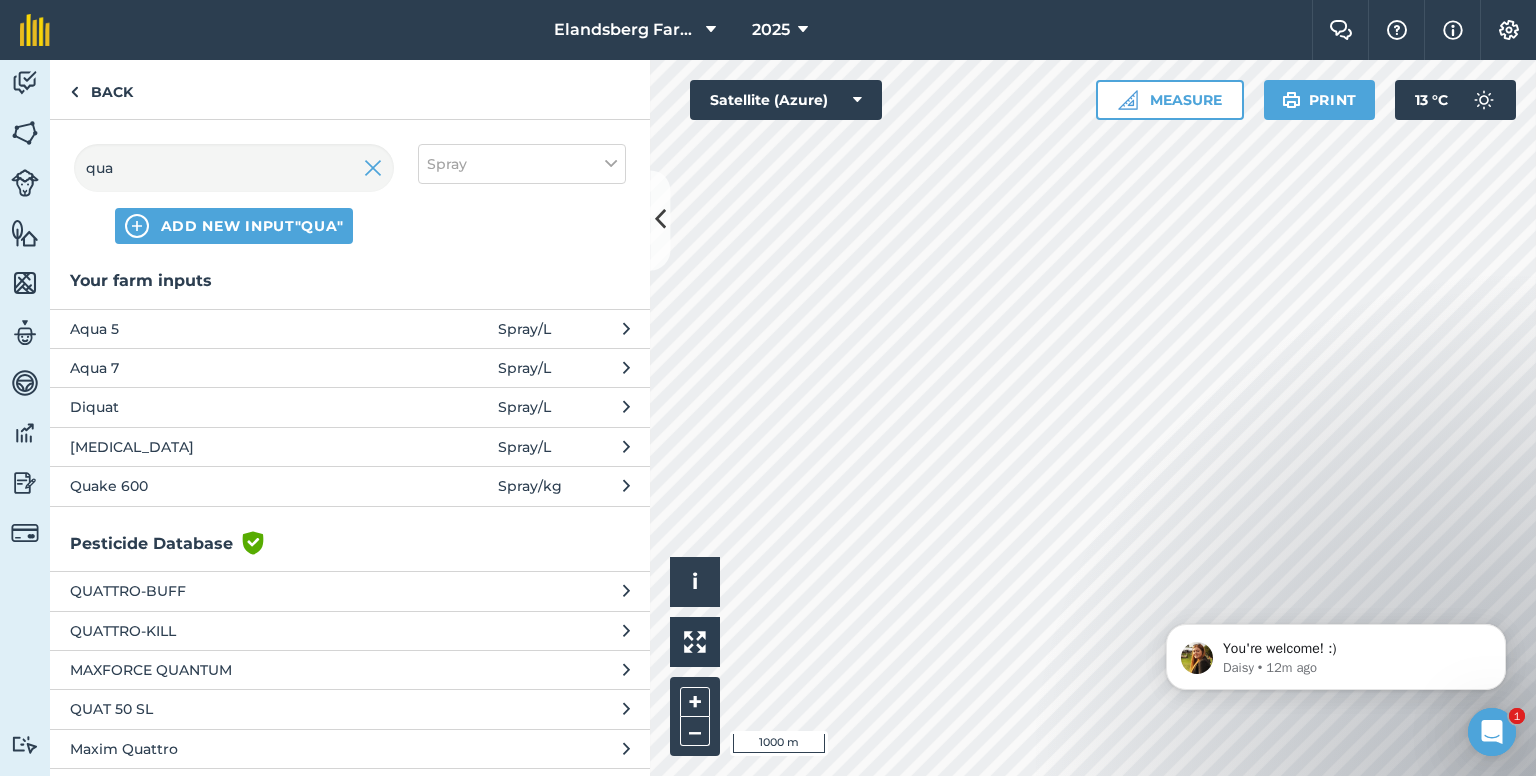 click on "Quake 600" at bounding box center (233, 486) 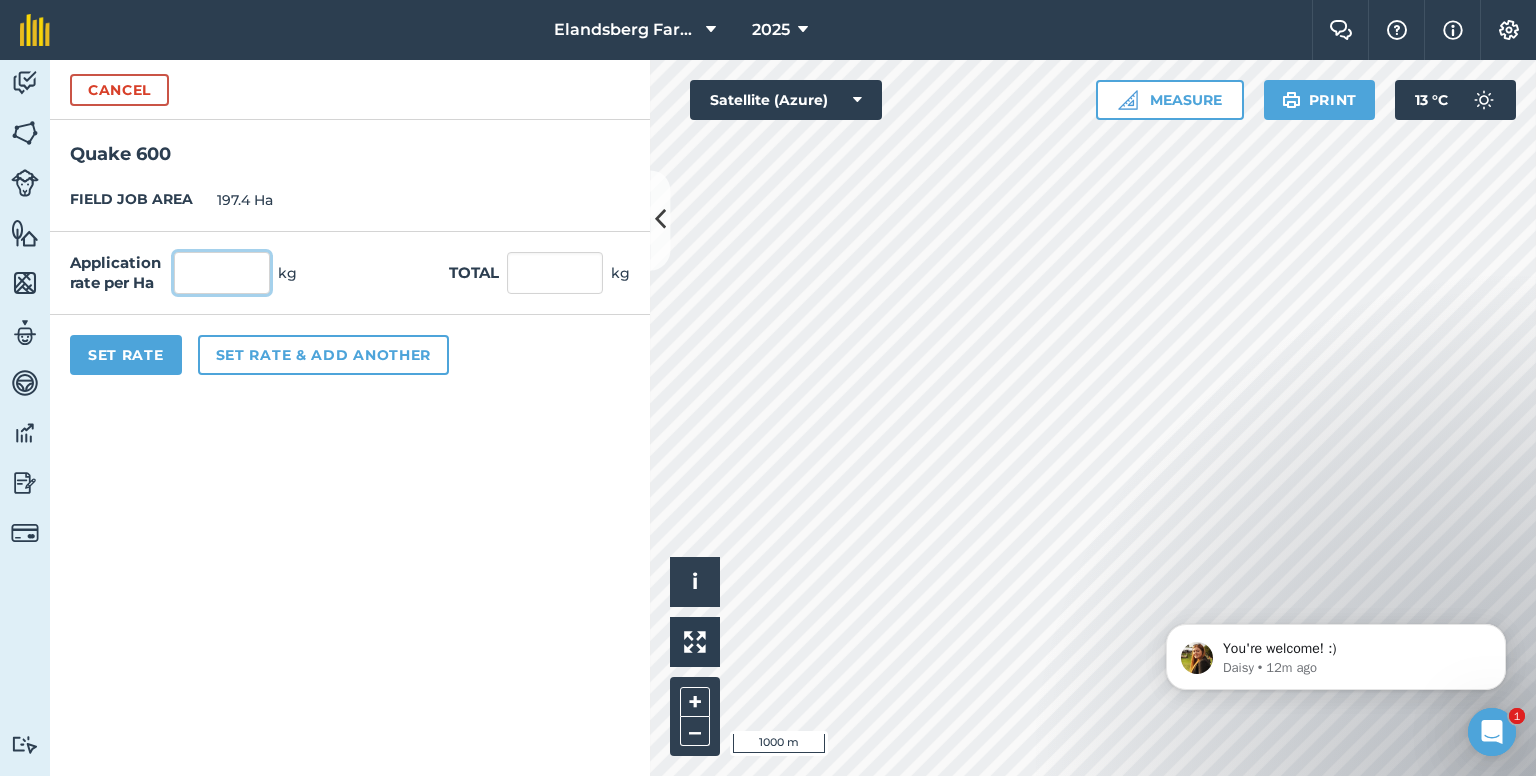 click at bounding box center (222, 273) 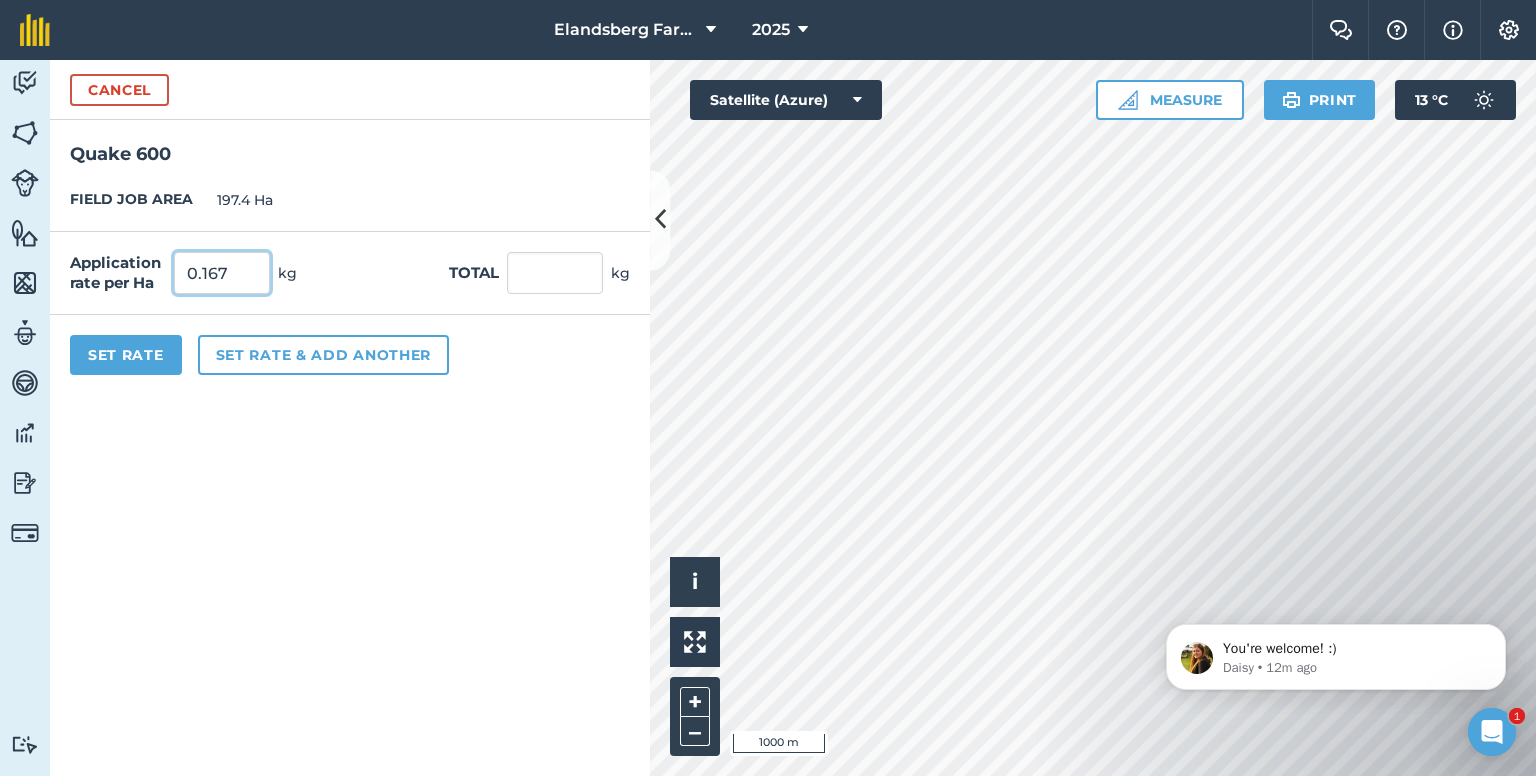 type on "0.167" 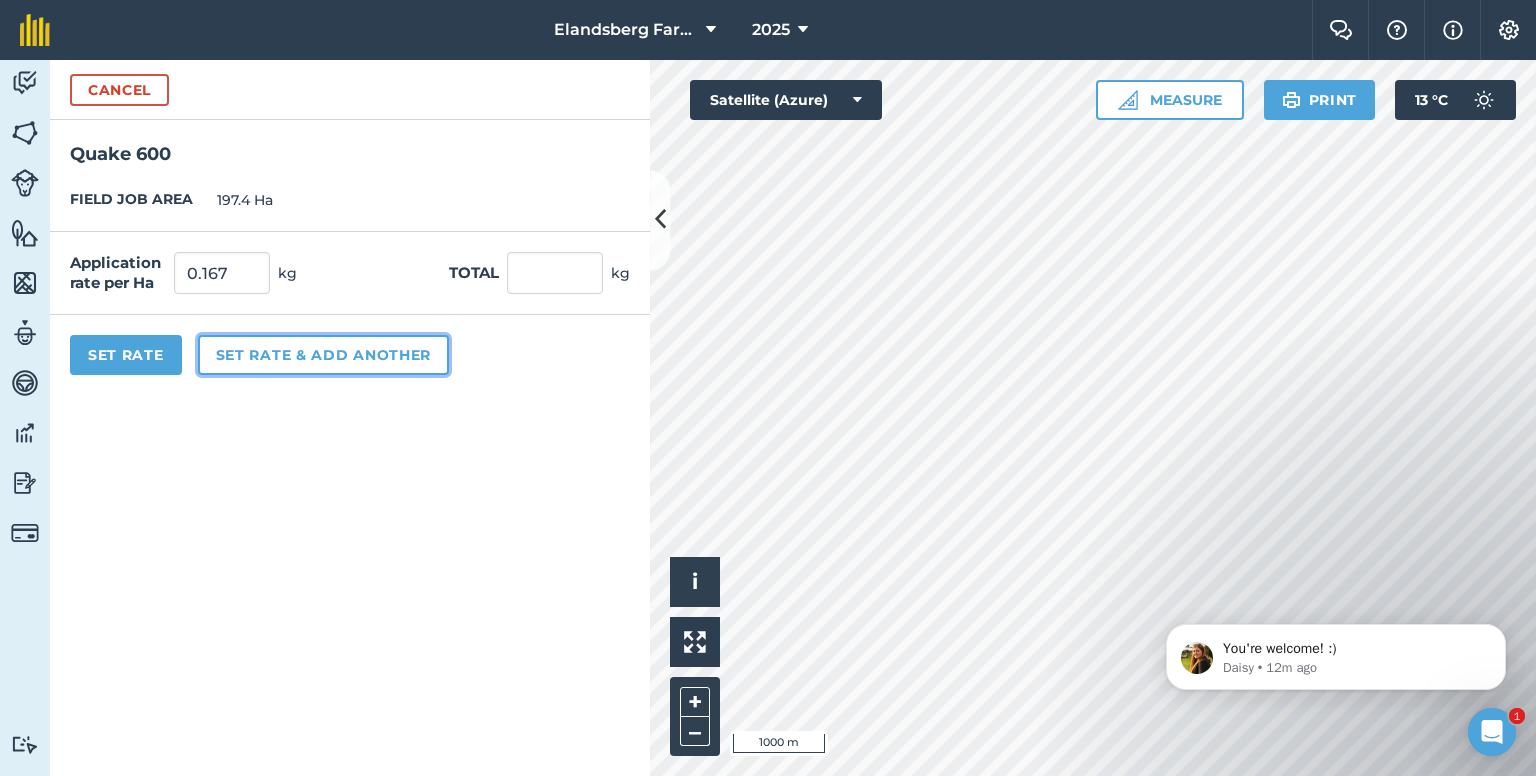 type on "32.966" 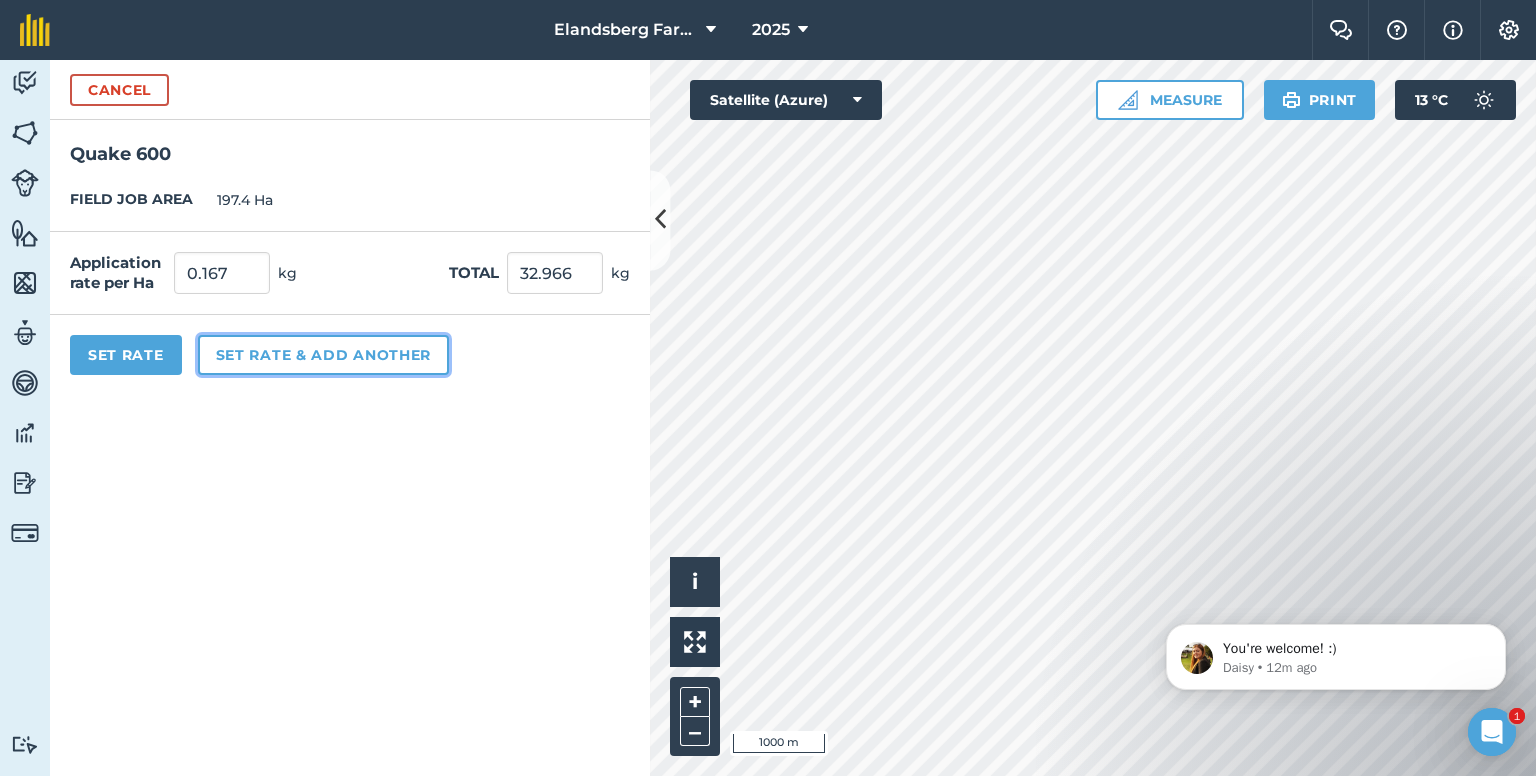 click on "Set rate & add another" at bounding box center [323, 355] 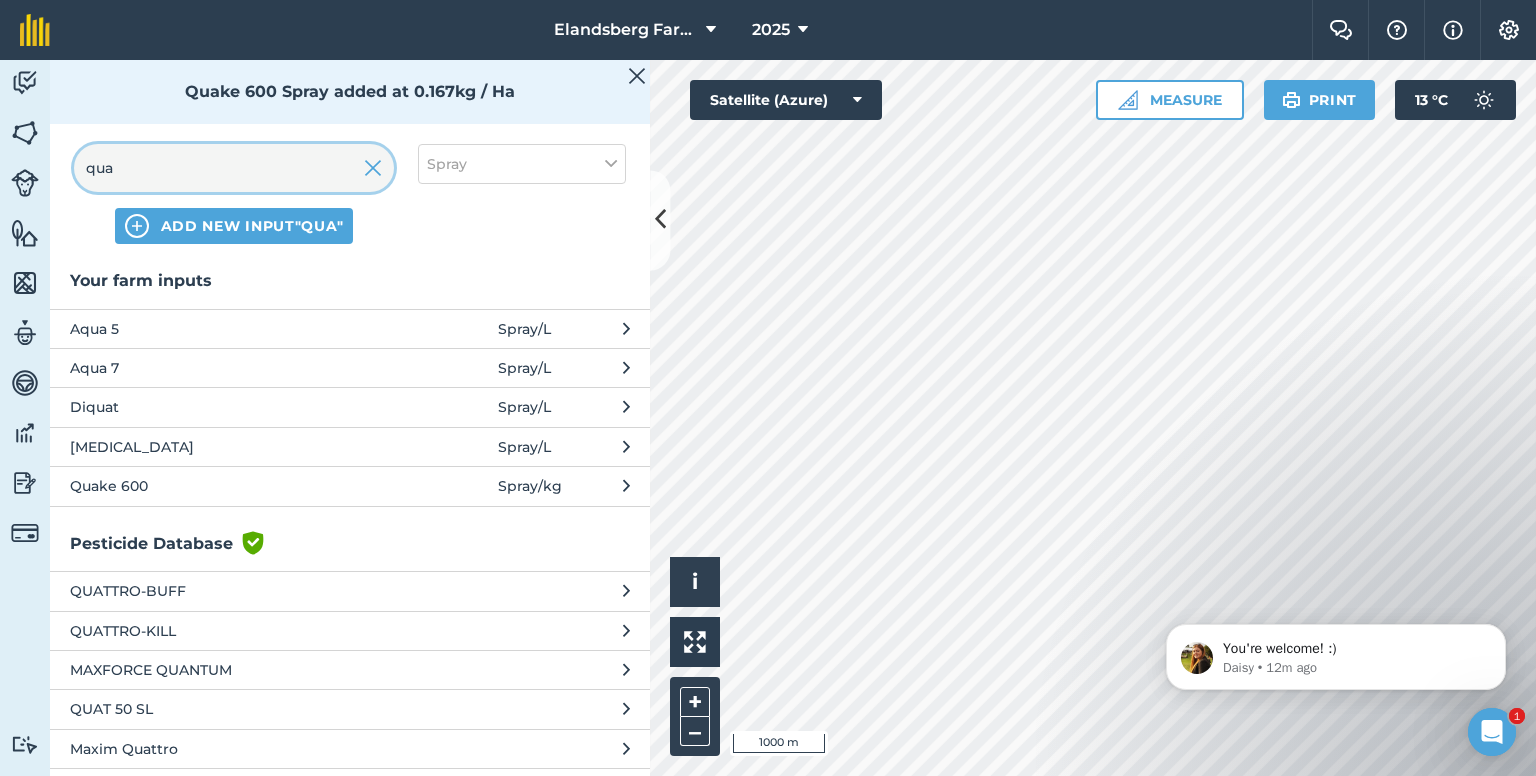 drag, startPoint x: 223, startPoint y: 169, endPoint x: 40, endPoint y: 175, distance: 183.09833 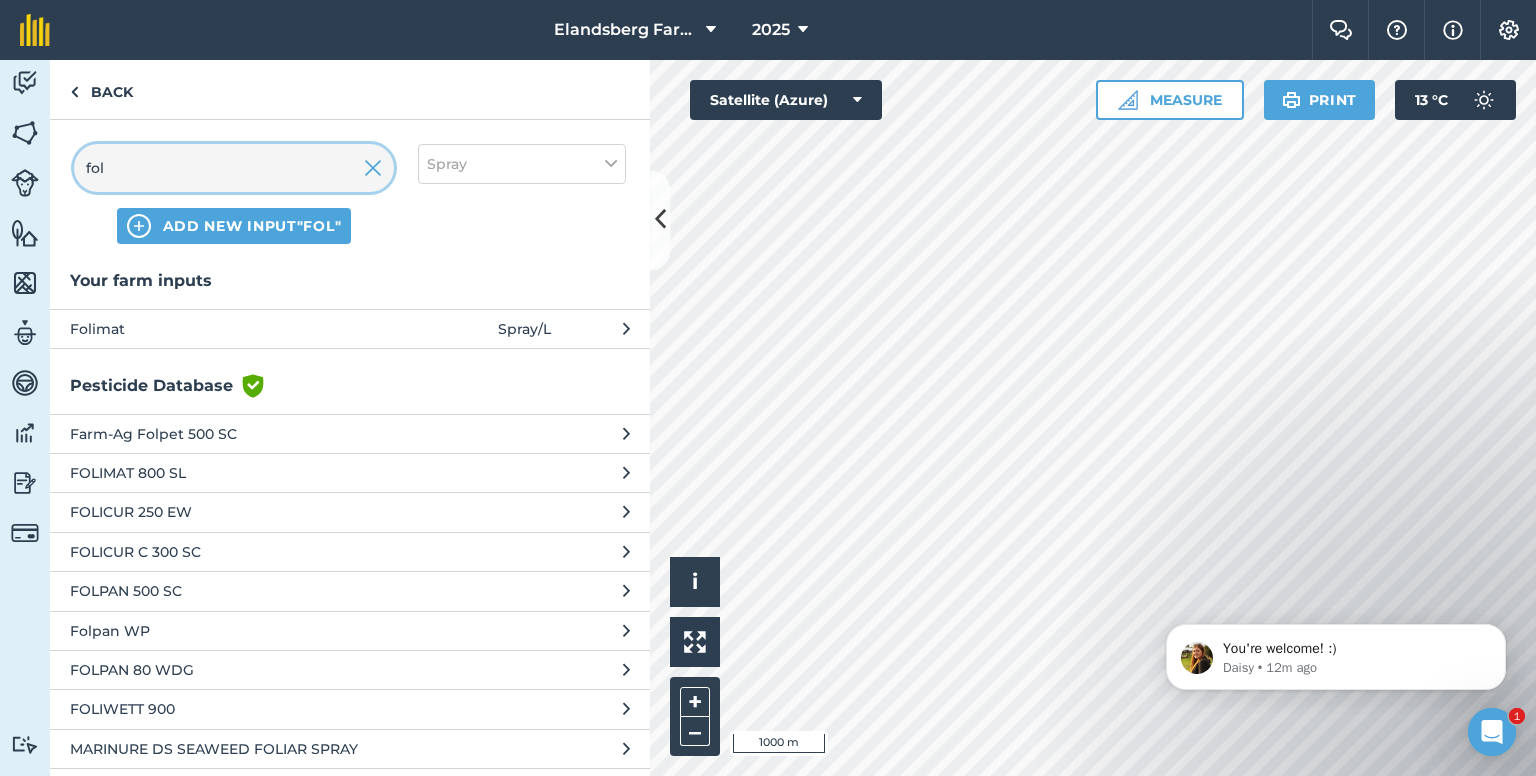 type on "fol" 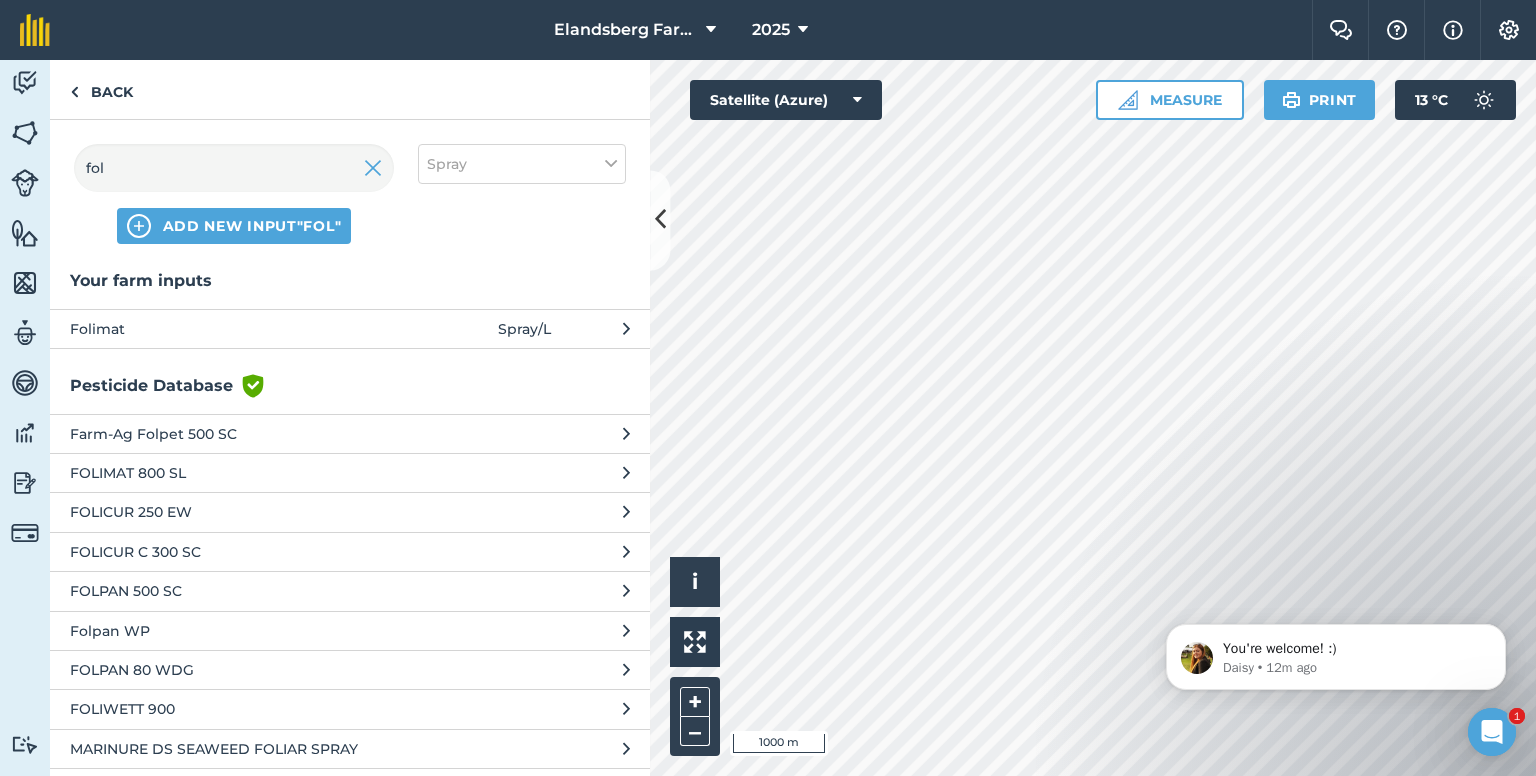 click on "Folimat" at bounding box center [233, 329] 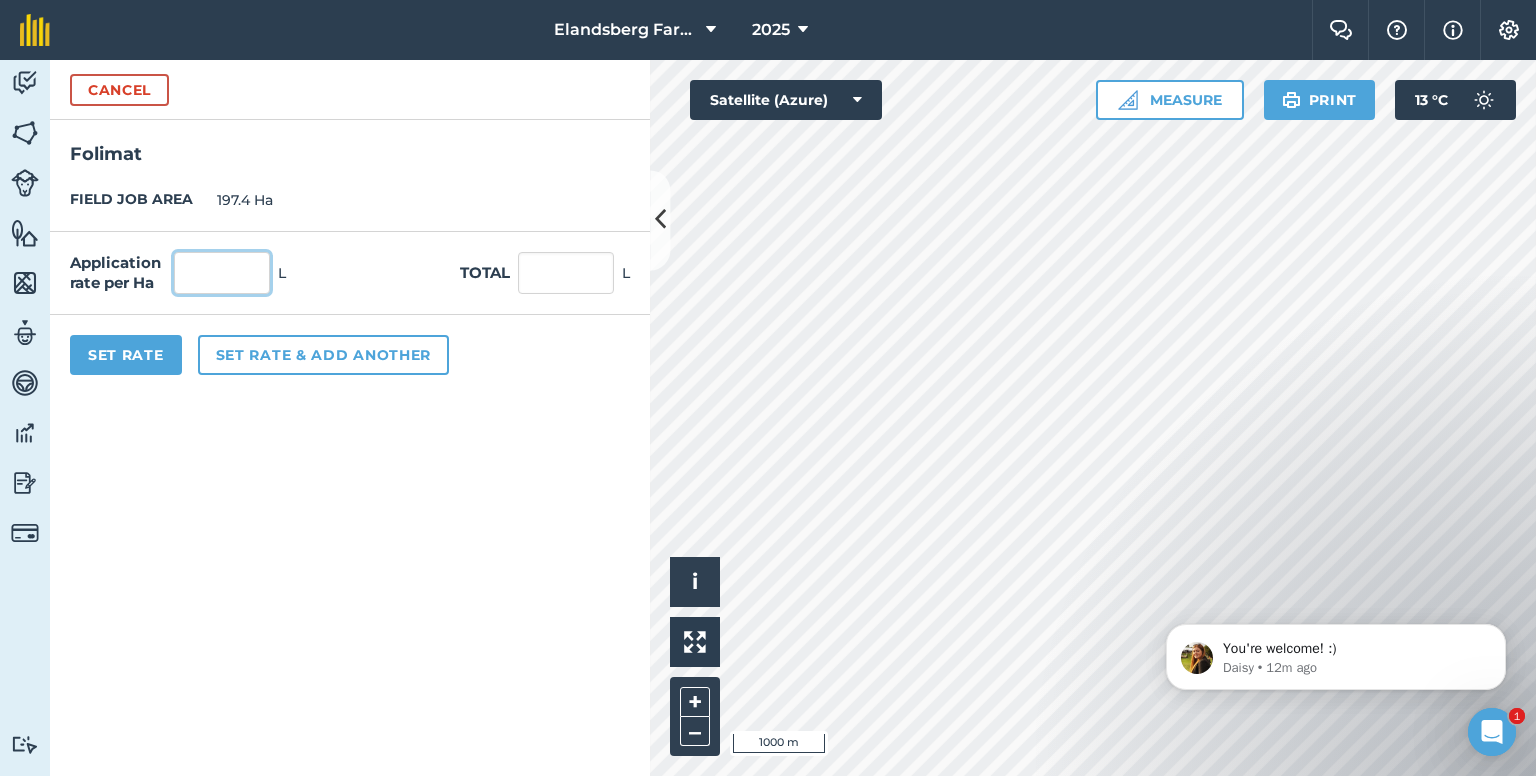 click at bounding box center (222, 273) 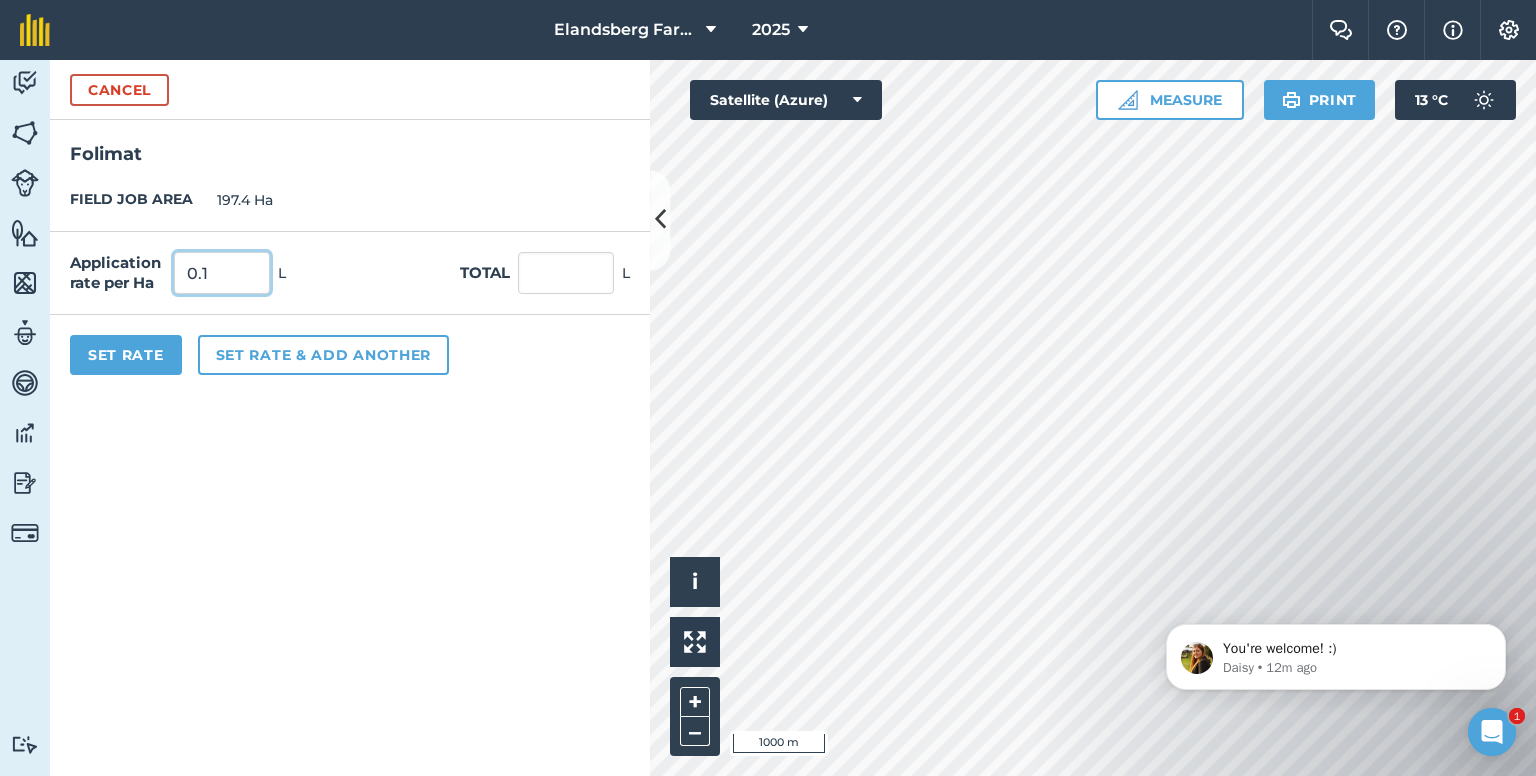 type on "0.1" 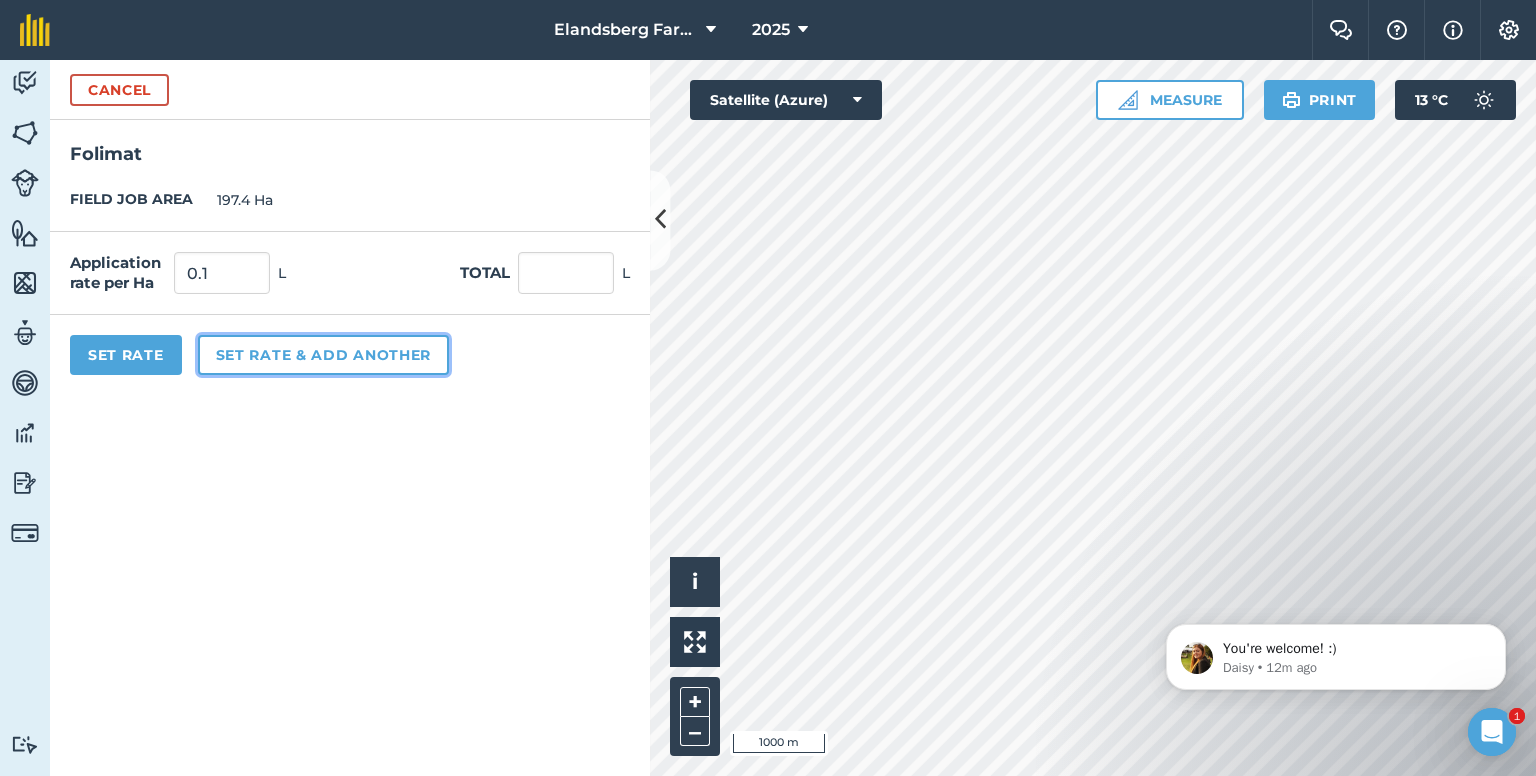 type on "19.74" 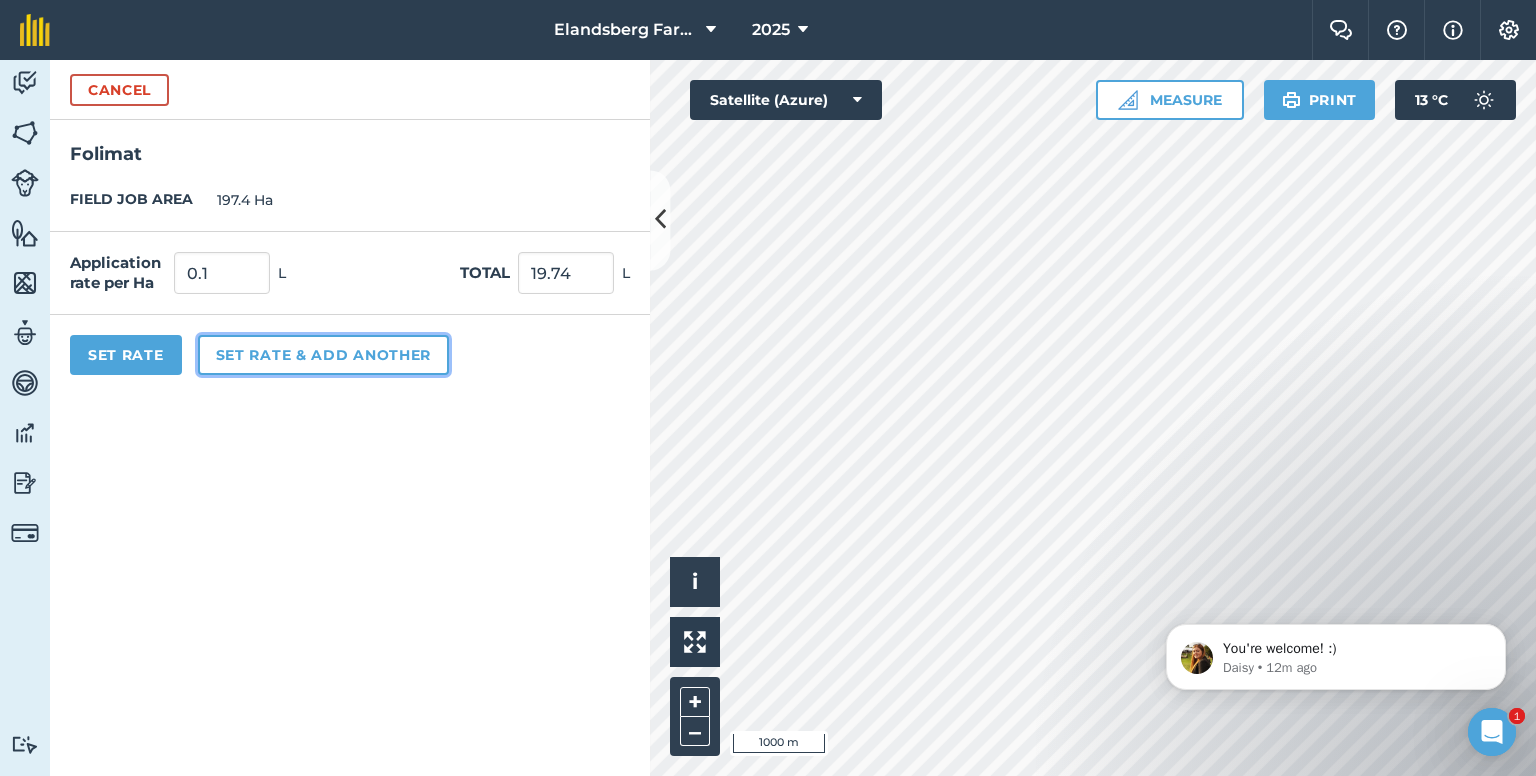 click on "Set rate & add another" at bounding box center (323, 355) 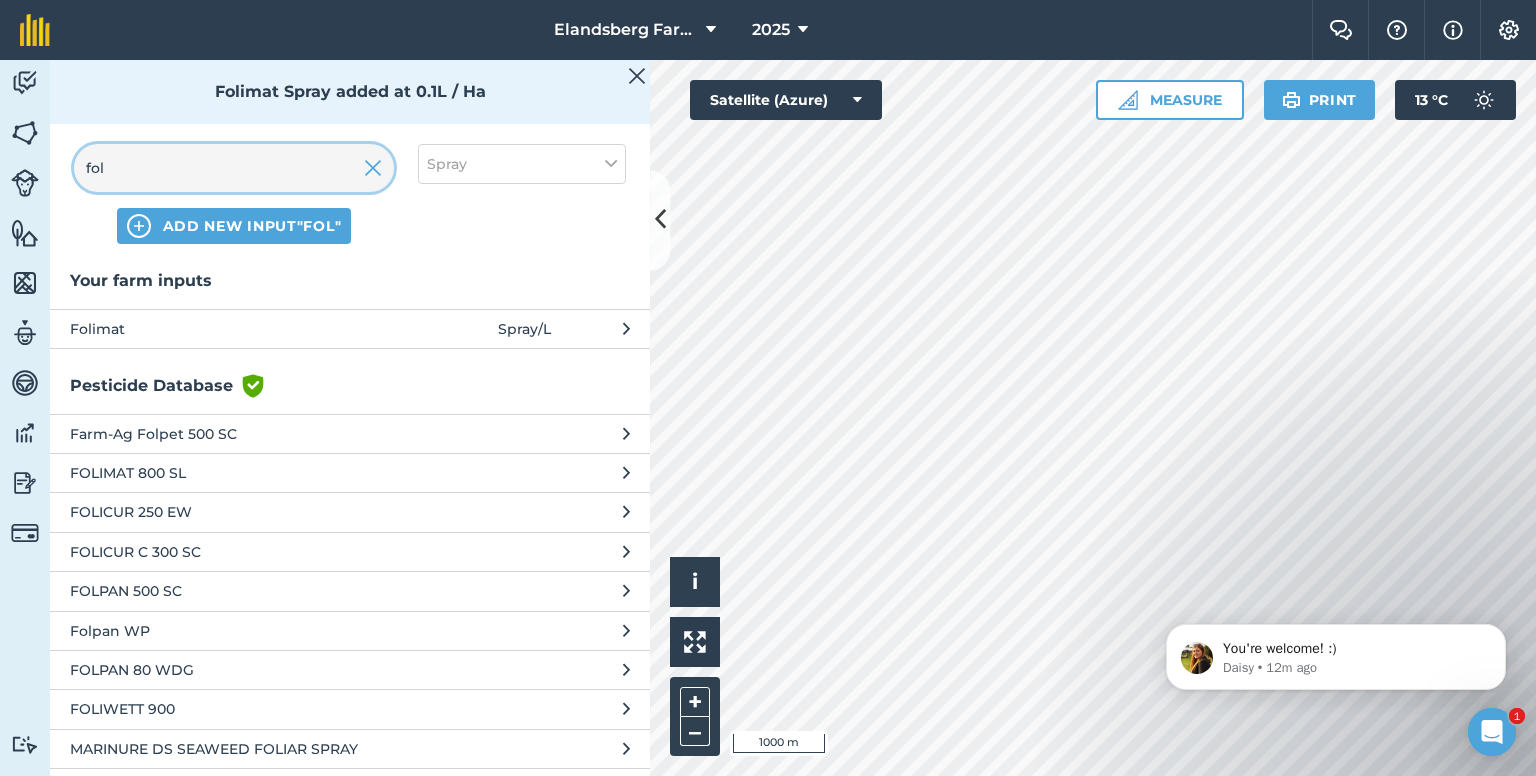 drag, startPoint x: 151, startPoint y: 174, endPoint x: 23, endPoint y: 164, distance: 128.39003 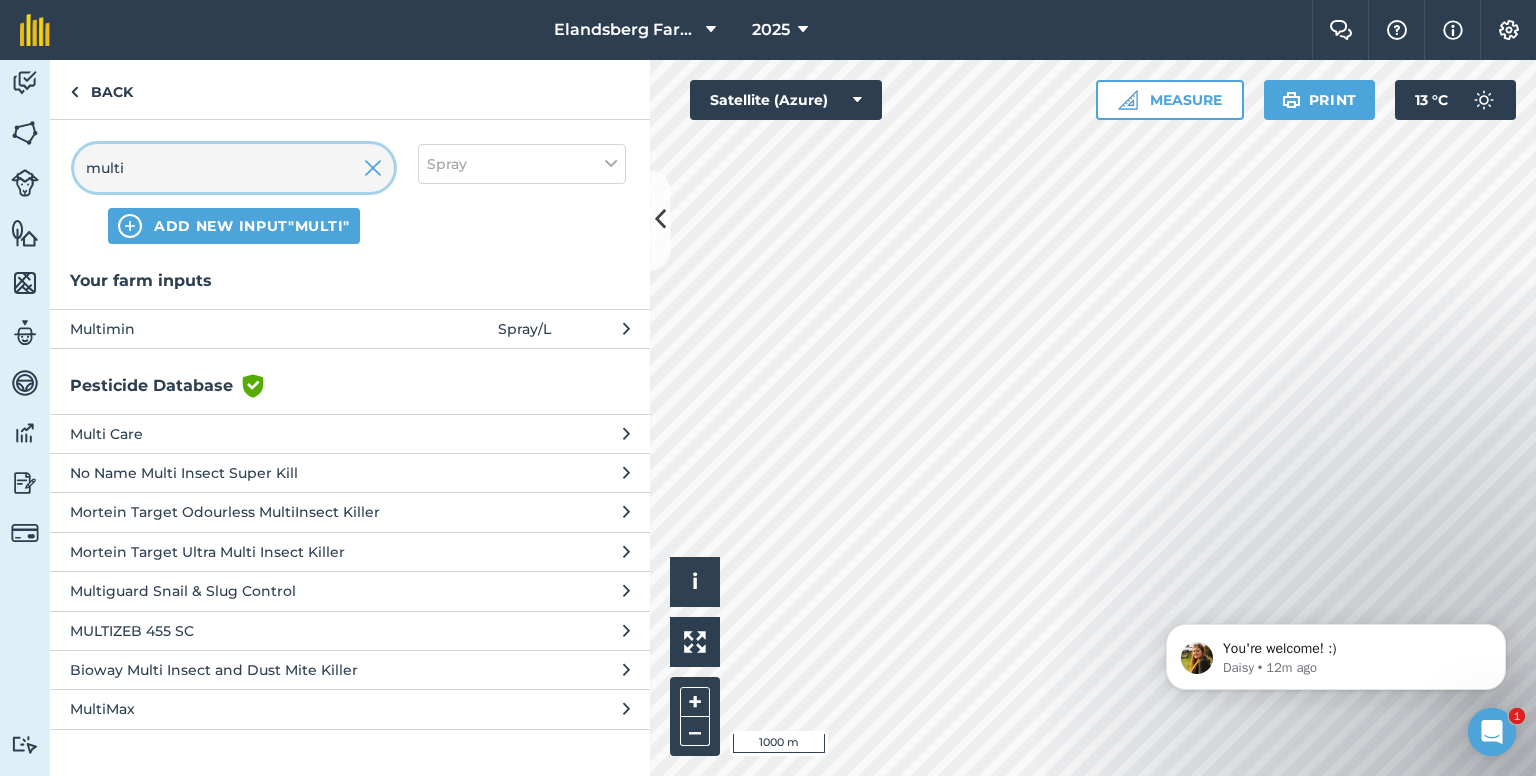 type on "multi" 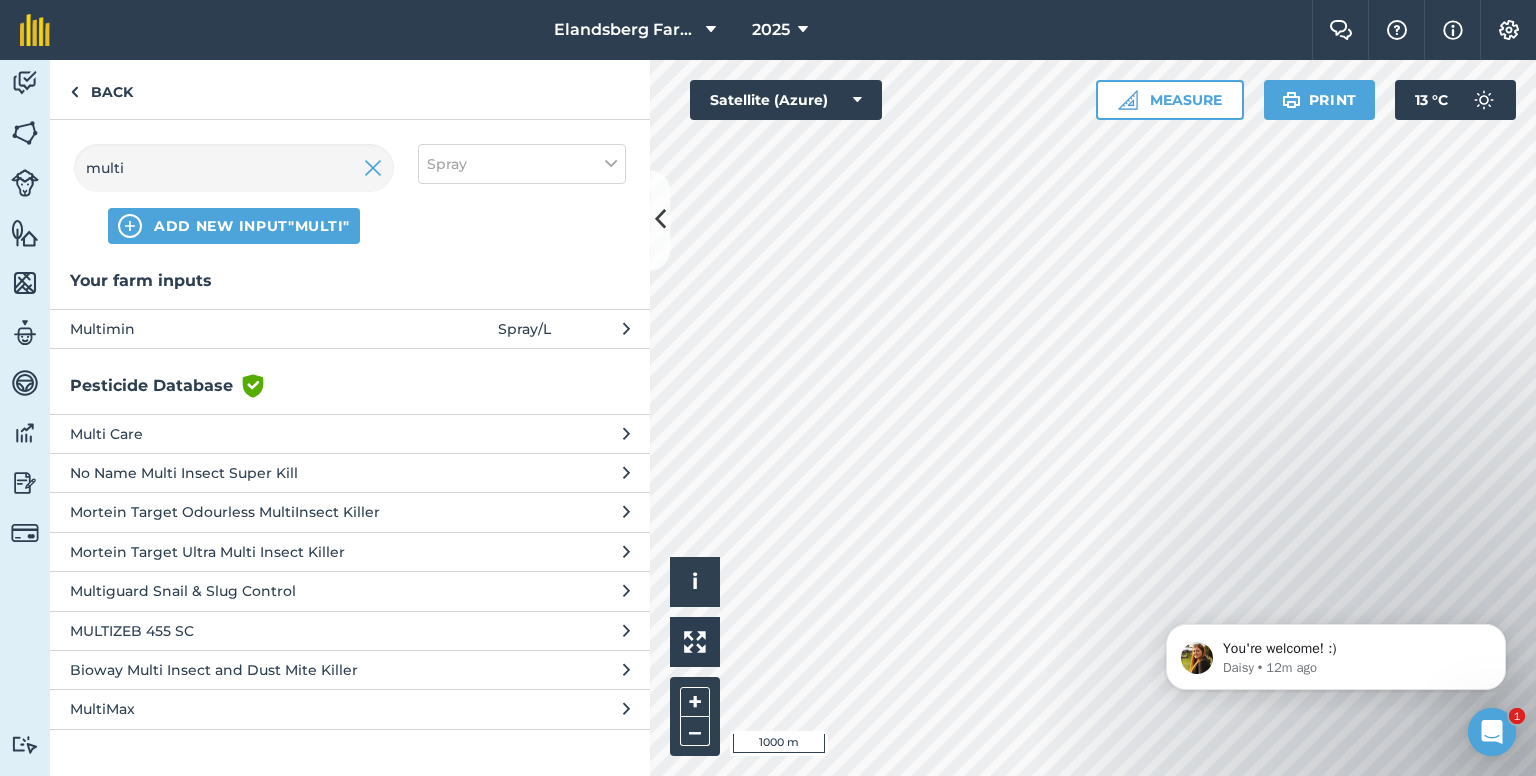 click on "Multimin" at bounding box center (233, 329) 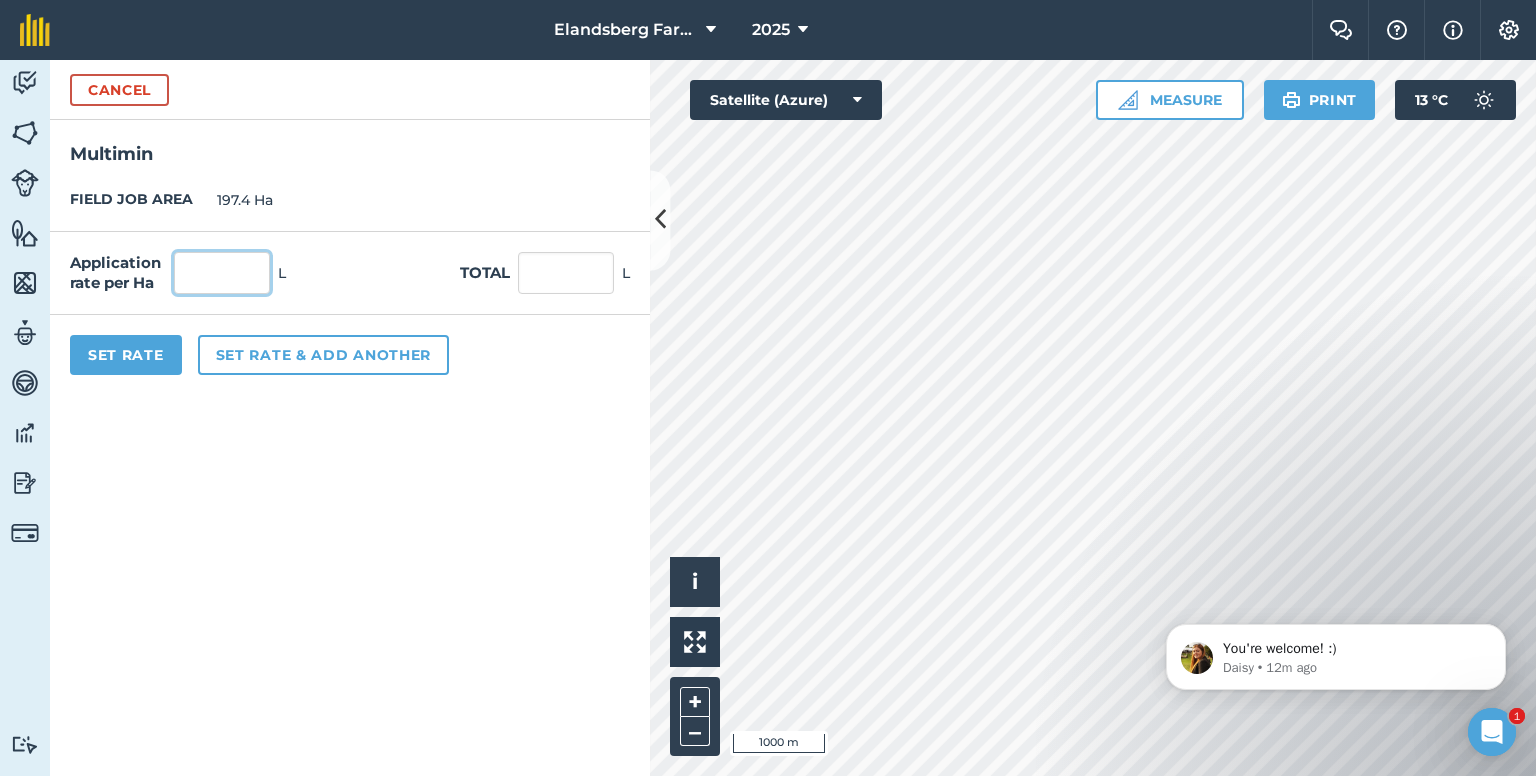 click at bounding box center (222, 273) 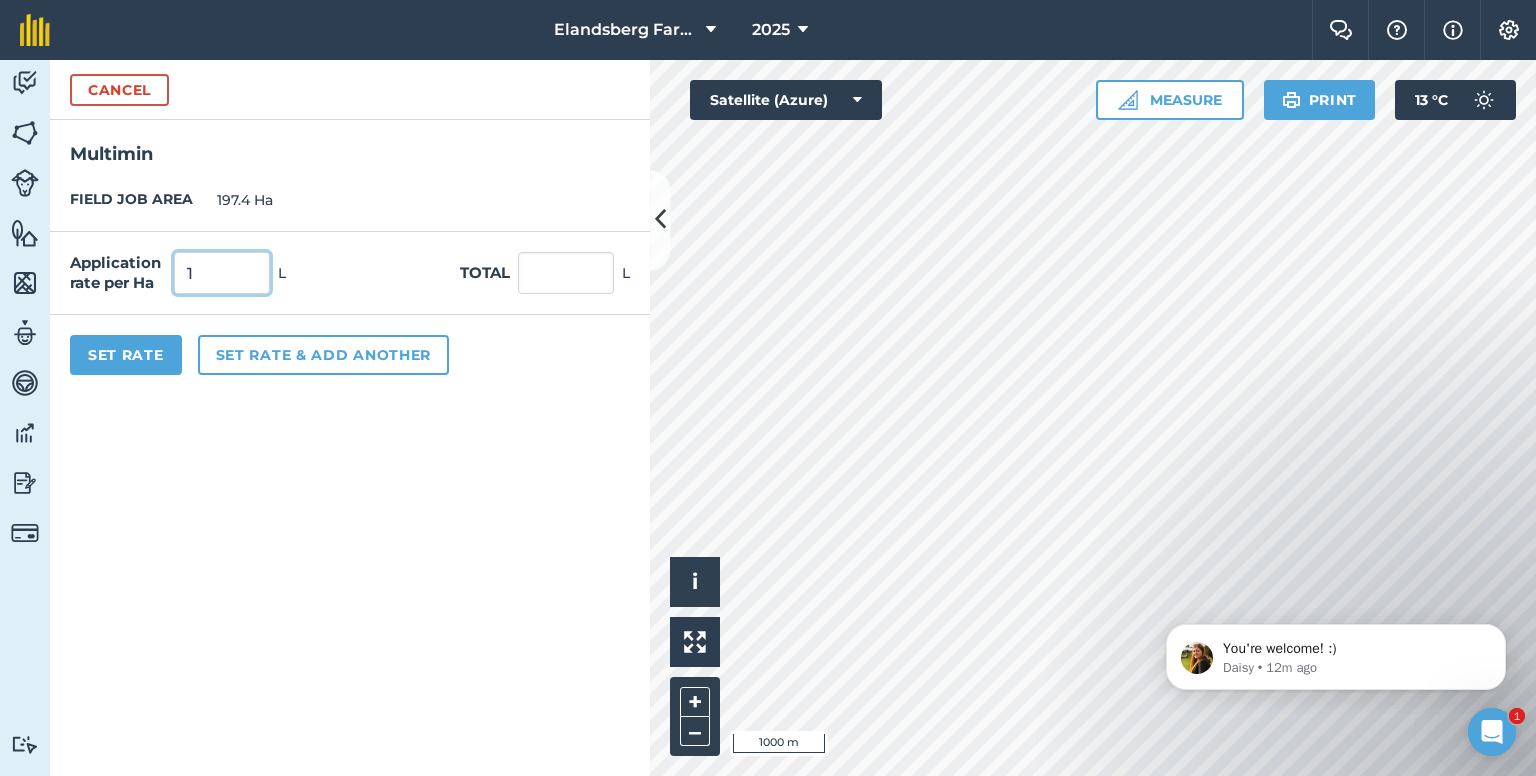type on "1" 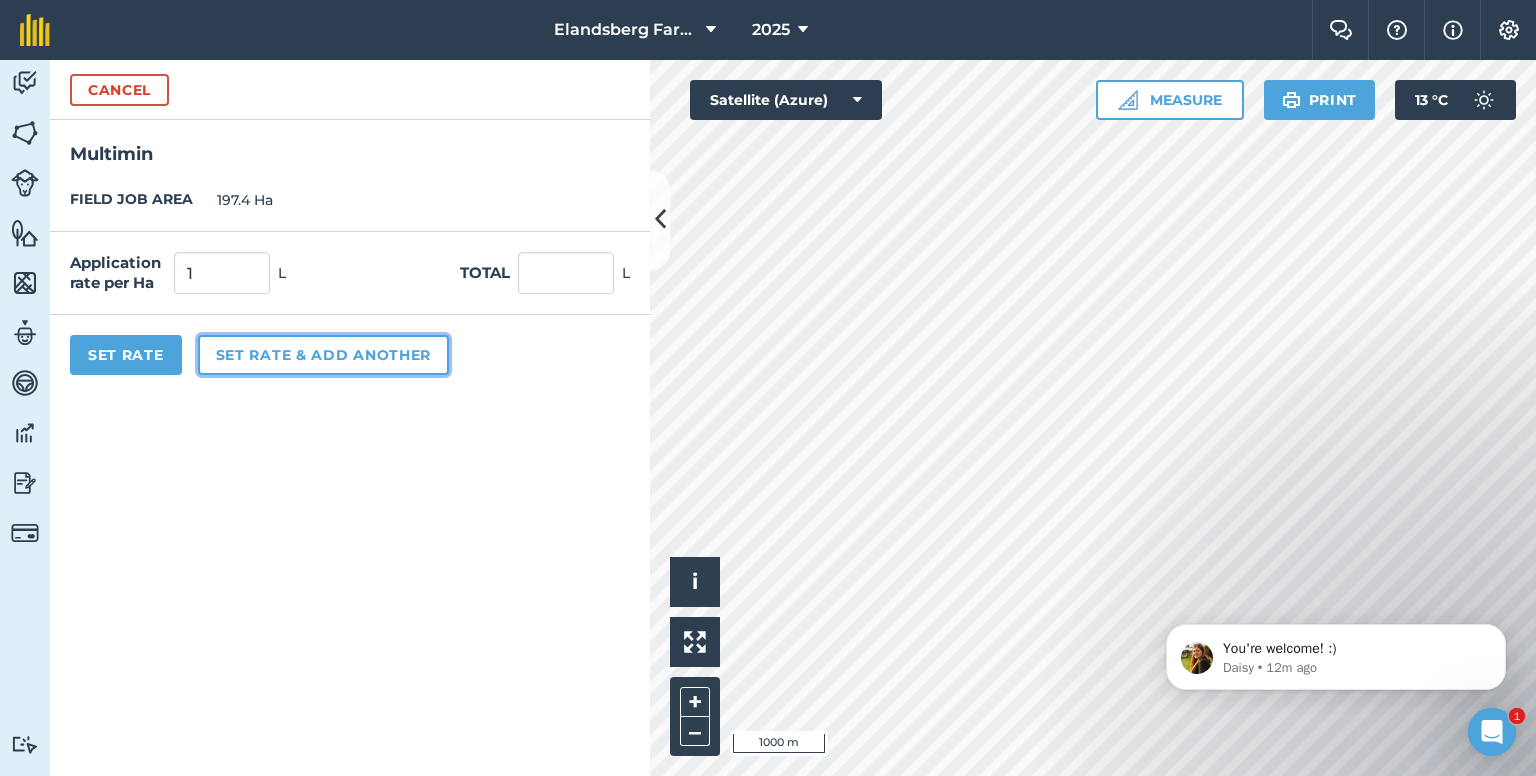 type on "197.4" 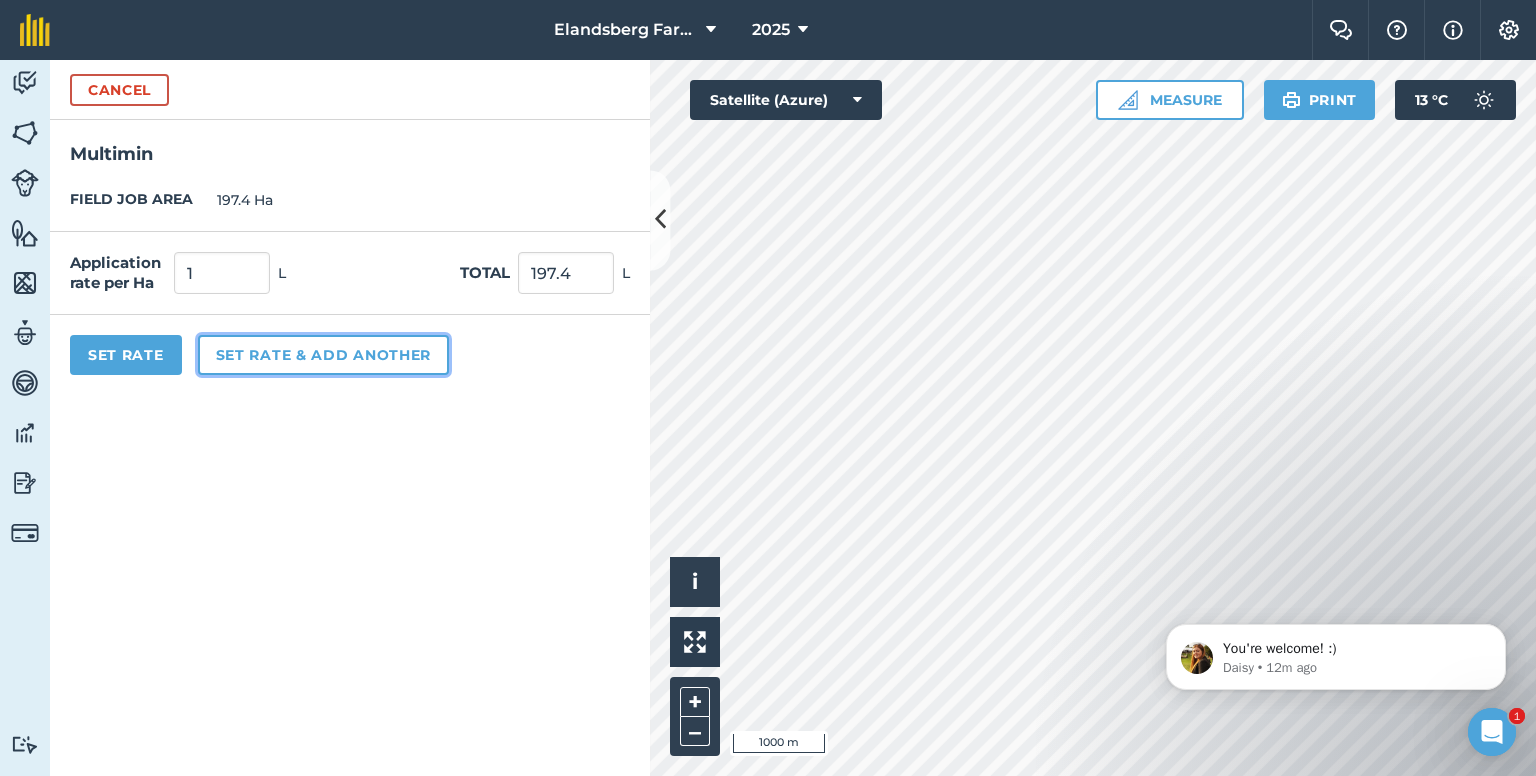click on "Set rate & add another" at bounding box center [323, 355] 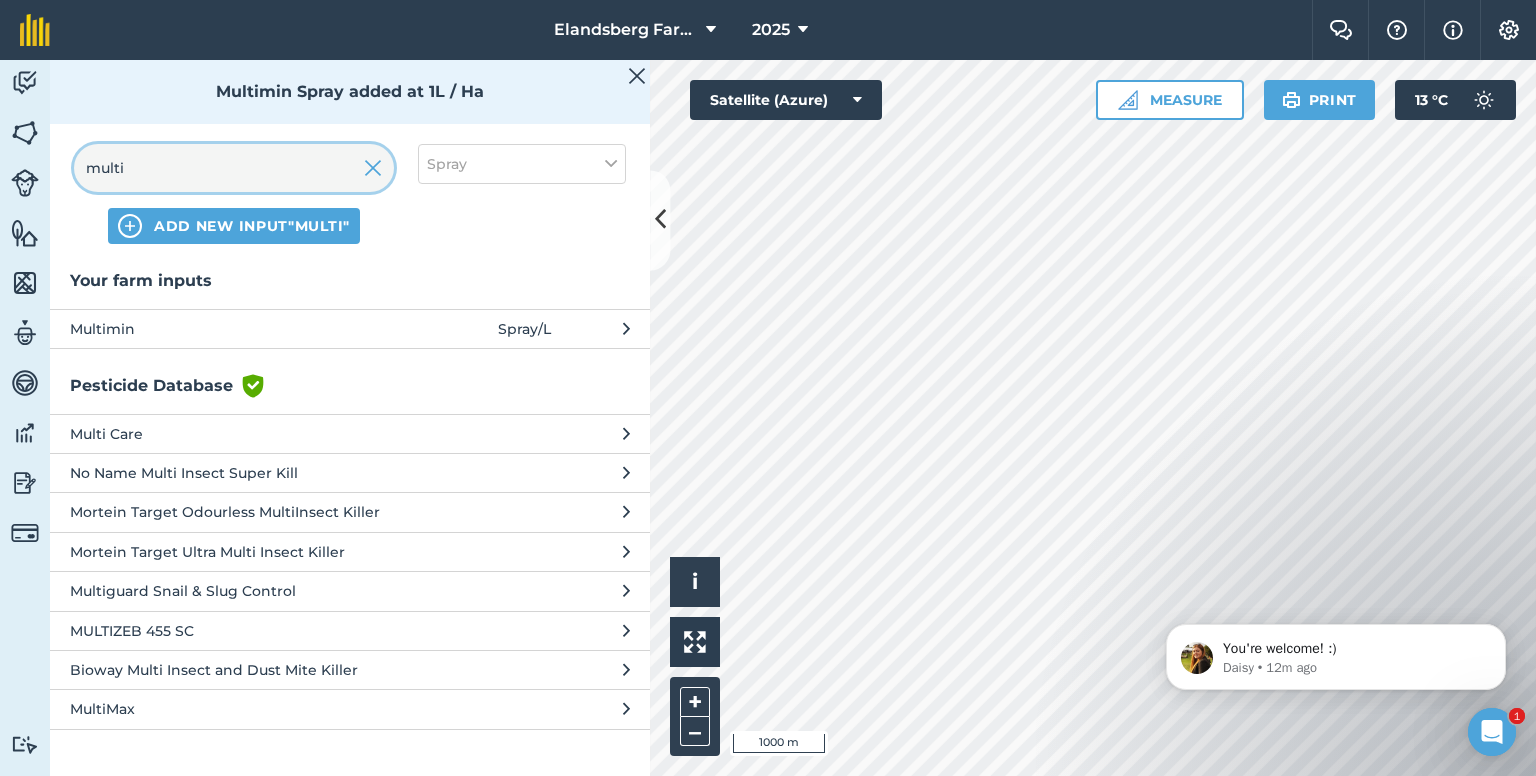 drag, startPoint x: 180, startPoint y: 177, endPoint x: 58, endPoint y: 177, distance: 122 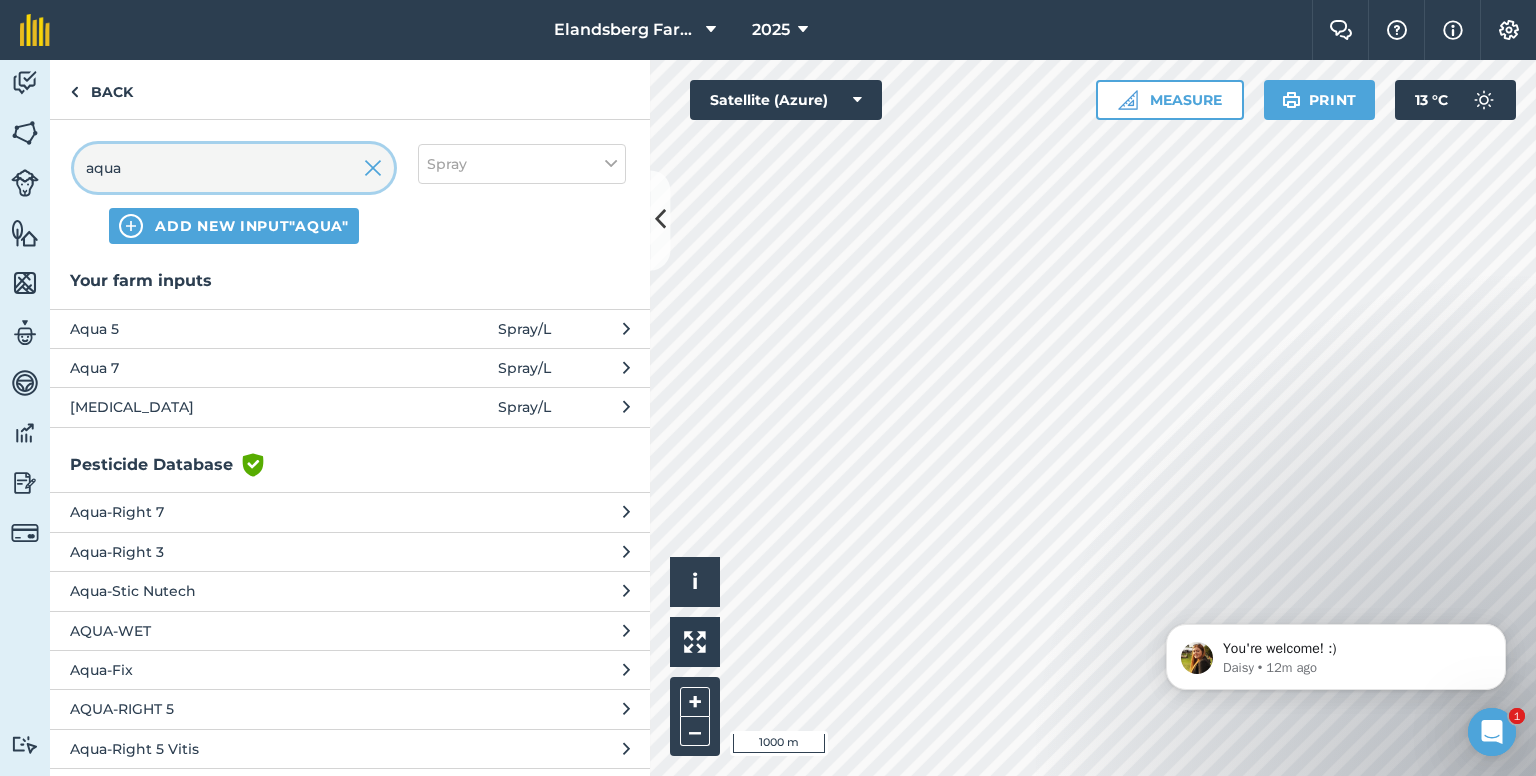 type on "aqua" 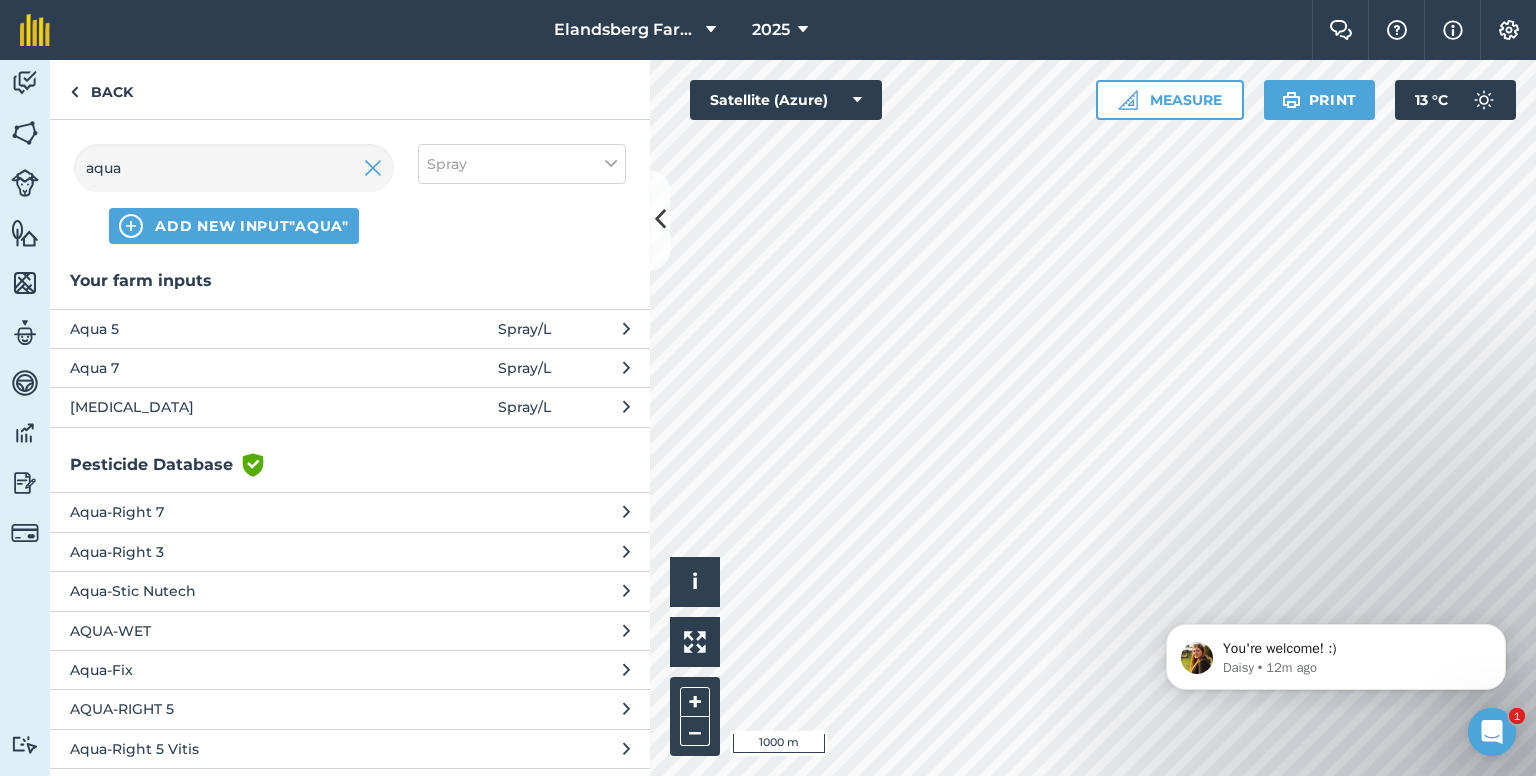 click on "Aqua 5" at bounding box center [233, 329] 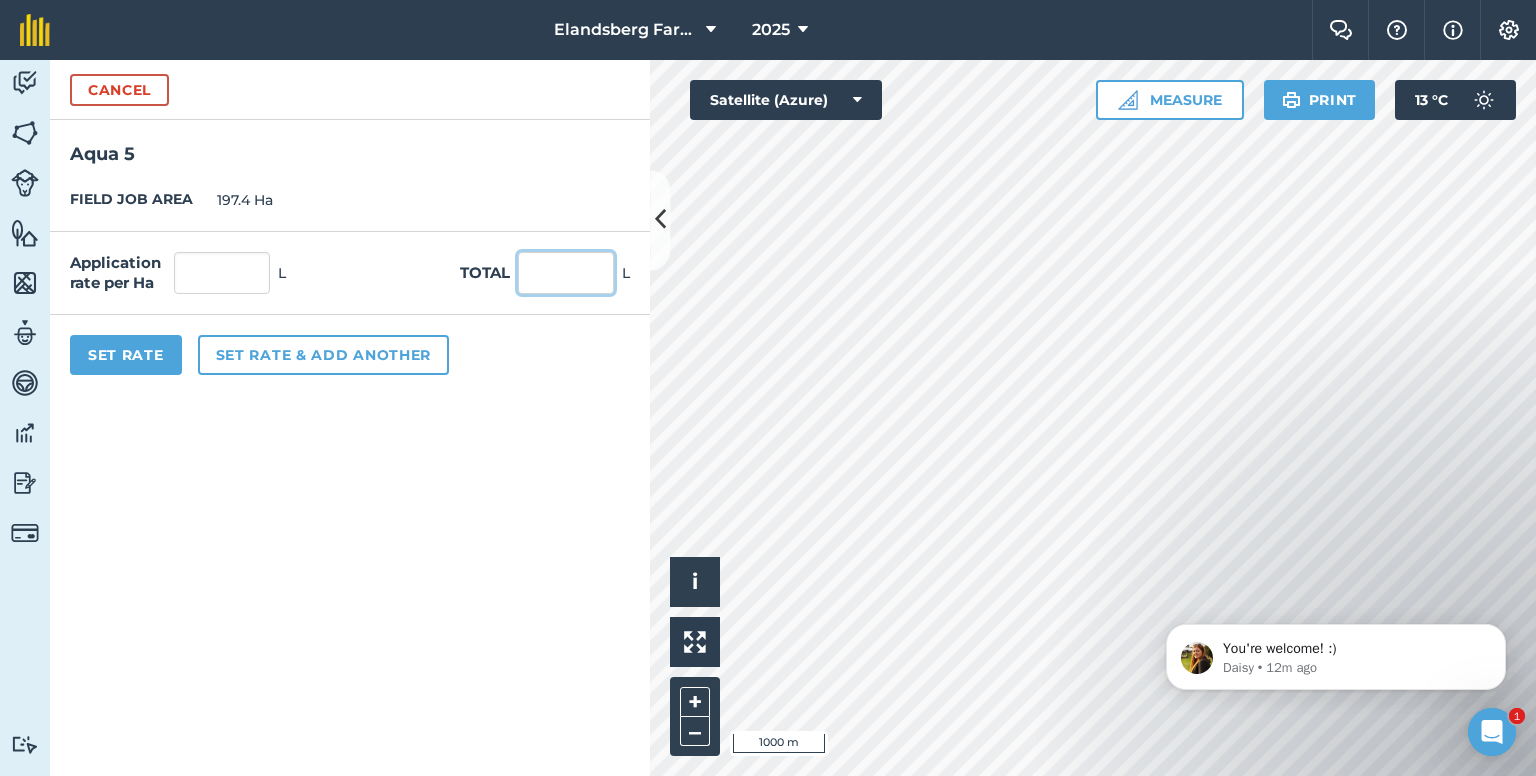 click at bounding box center (566, 273) 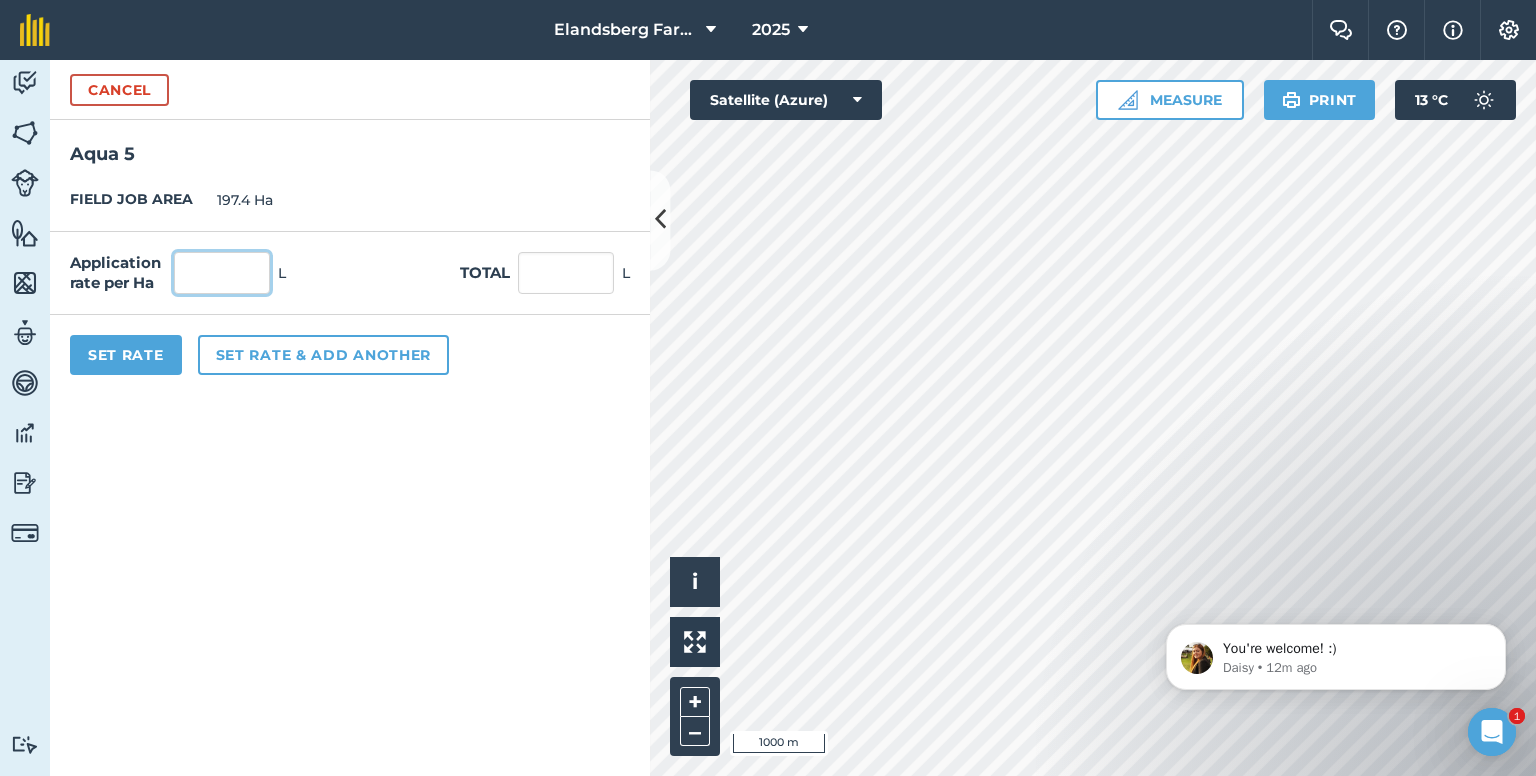 click at bounding box center (222, 273) 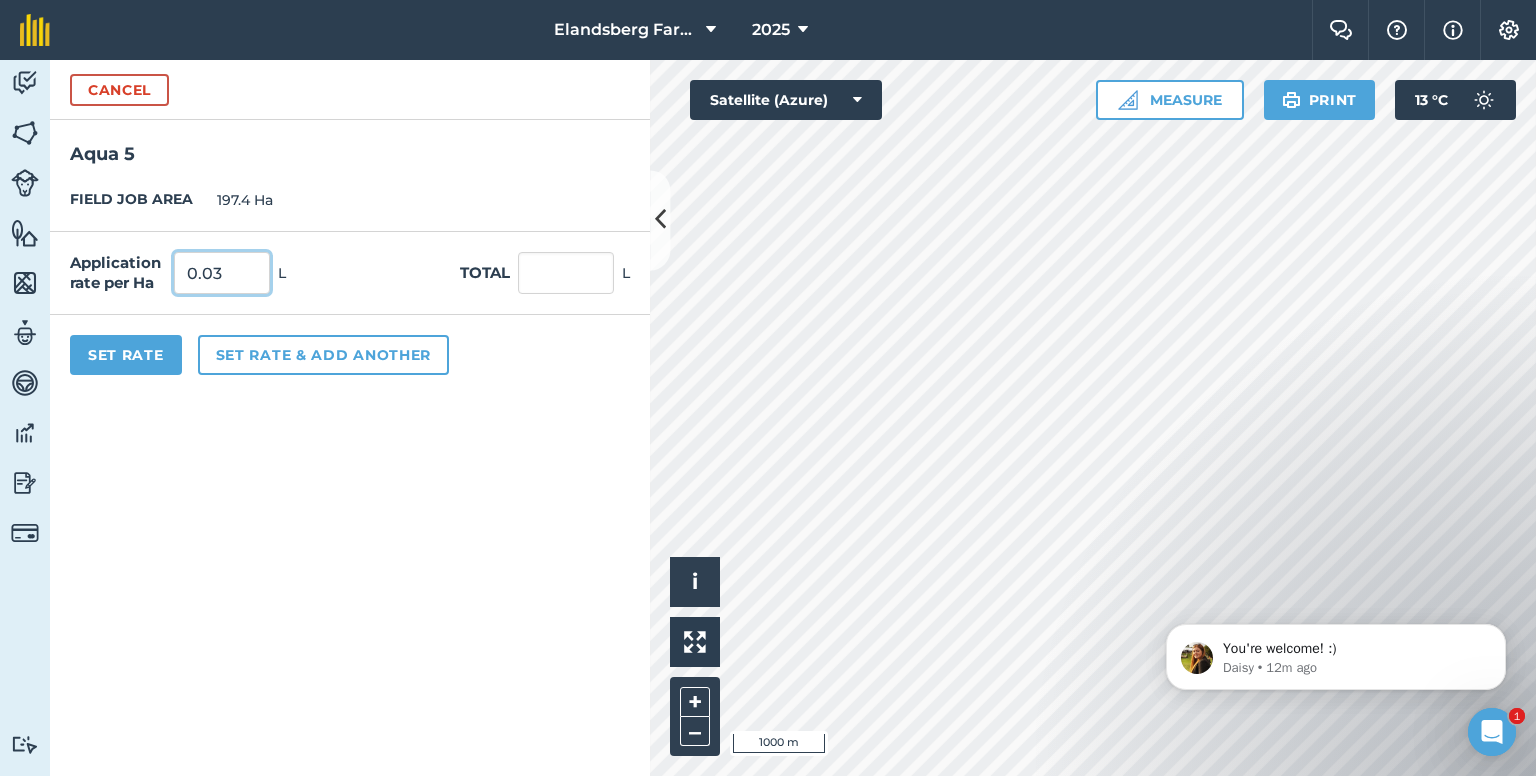 type on "0.03" 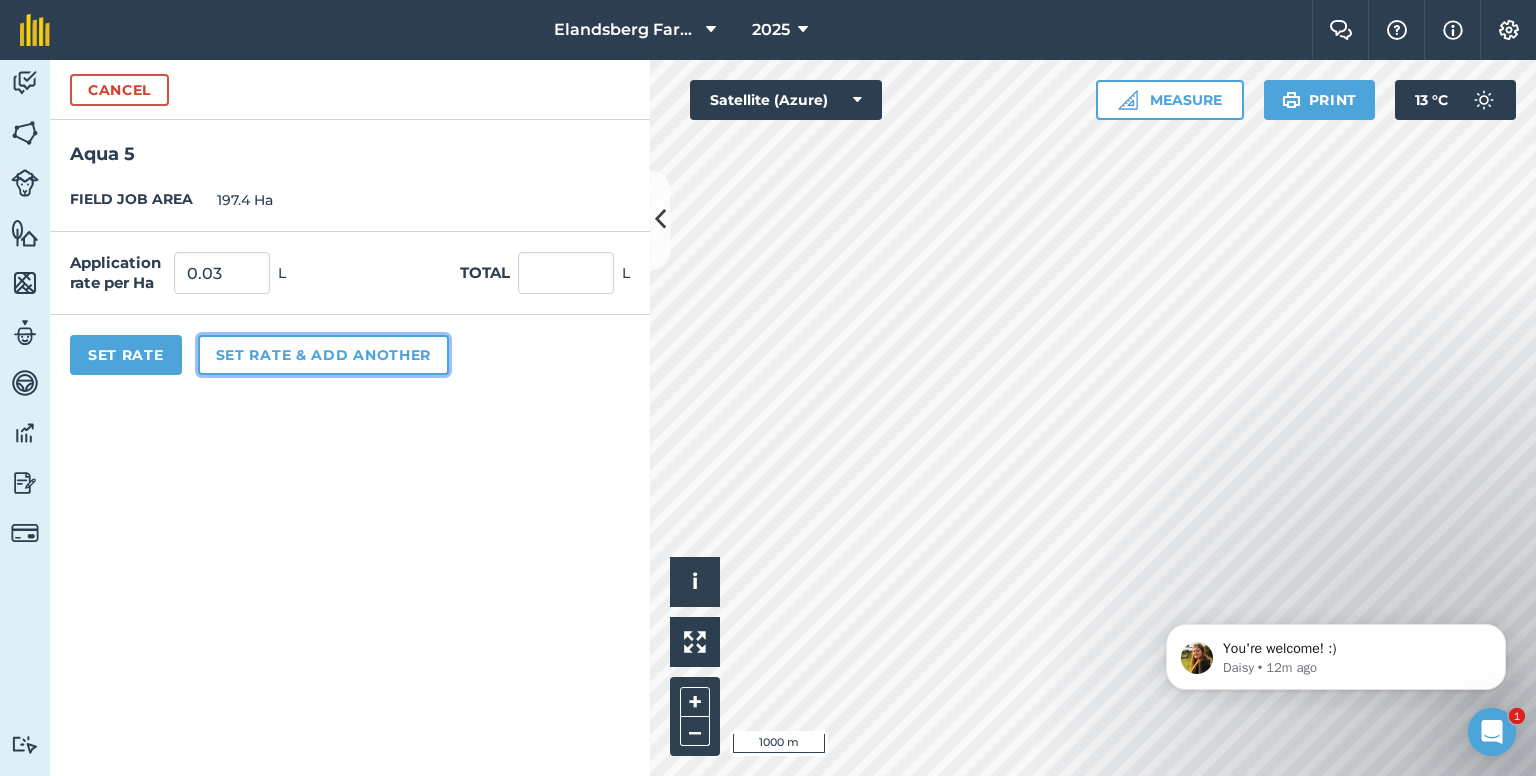 type on "5.922" 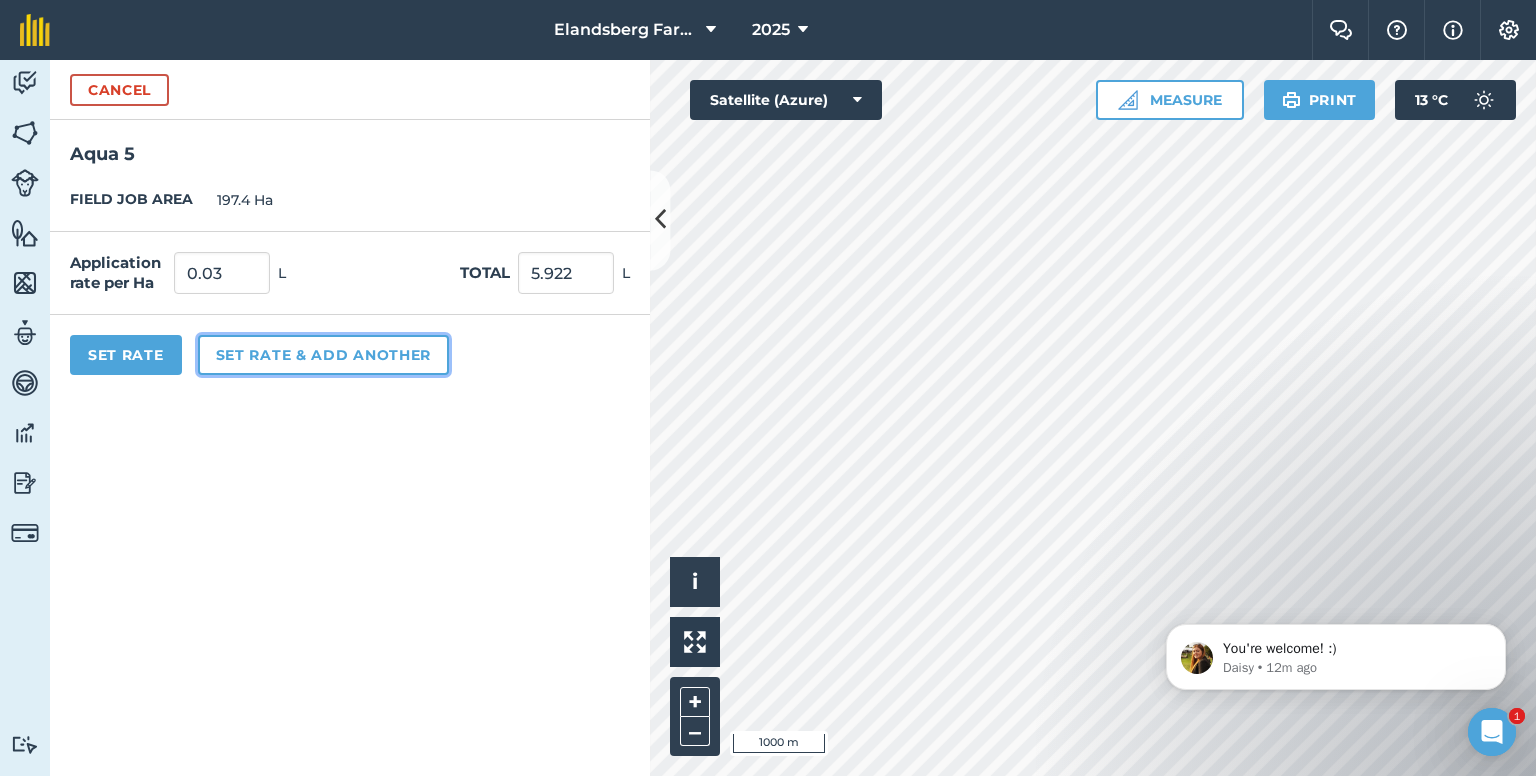 click on "Set rate & add another" at bounding box center [323, 355] 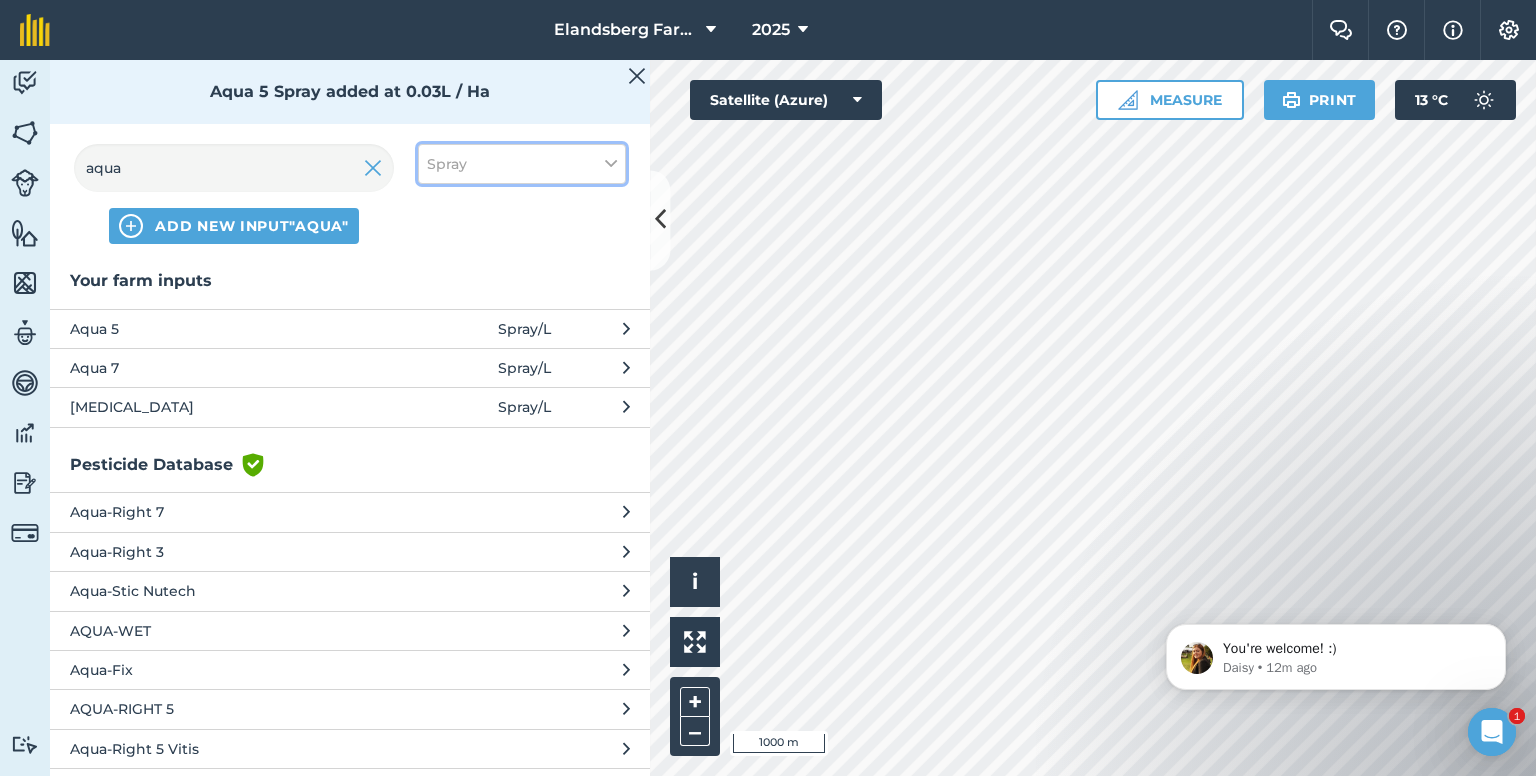 drag, startPoint x: 542, startPoint y: 157, endPoint x: 532, endPoint y: 159, distance: 10.198039 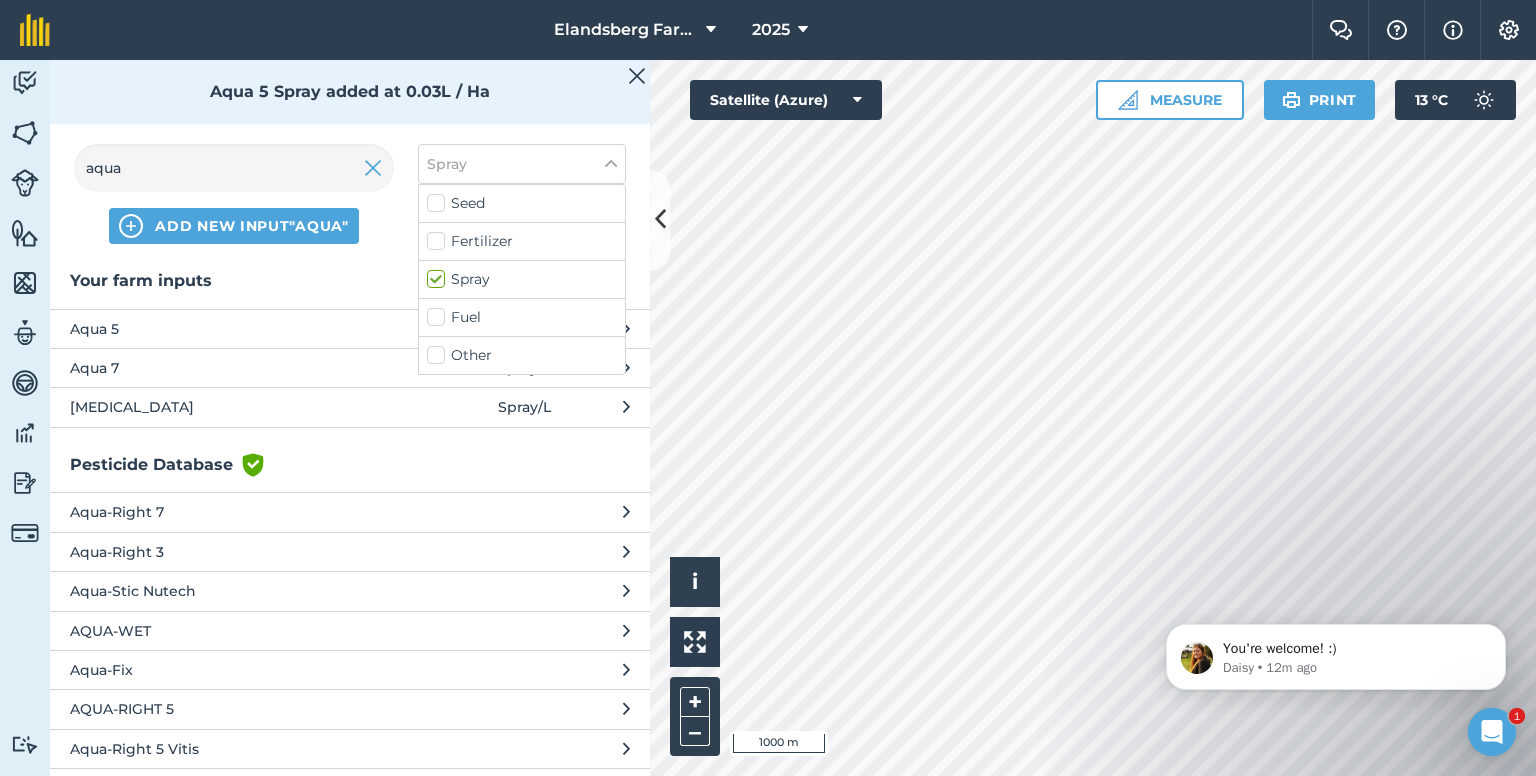 click on "Other" at bounding box center (522, 355) 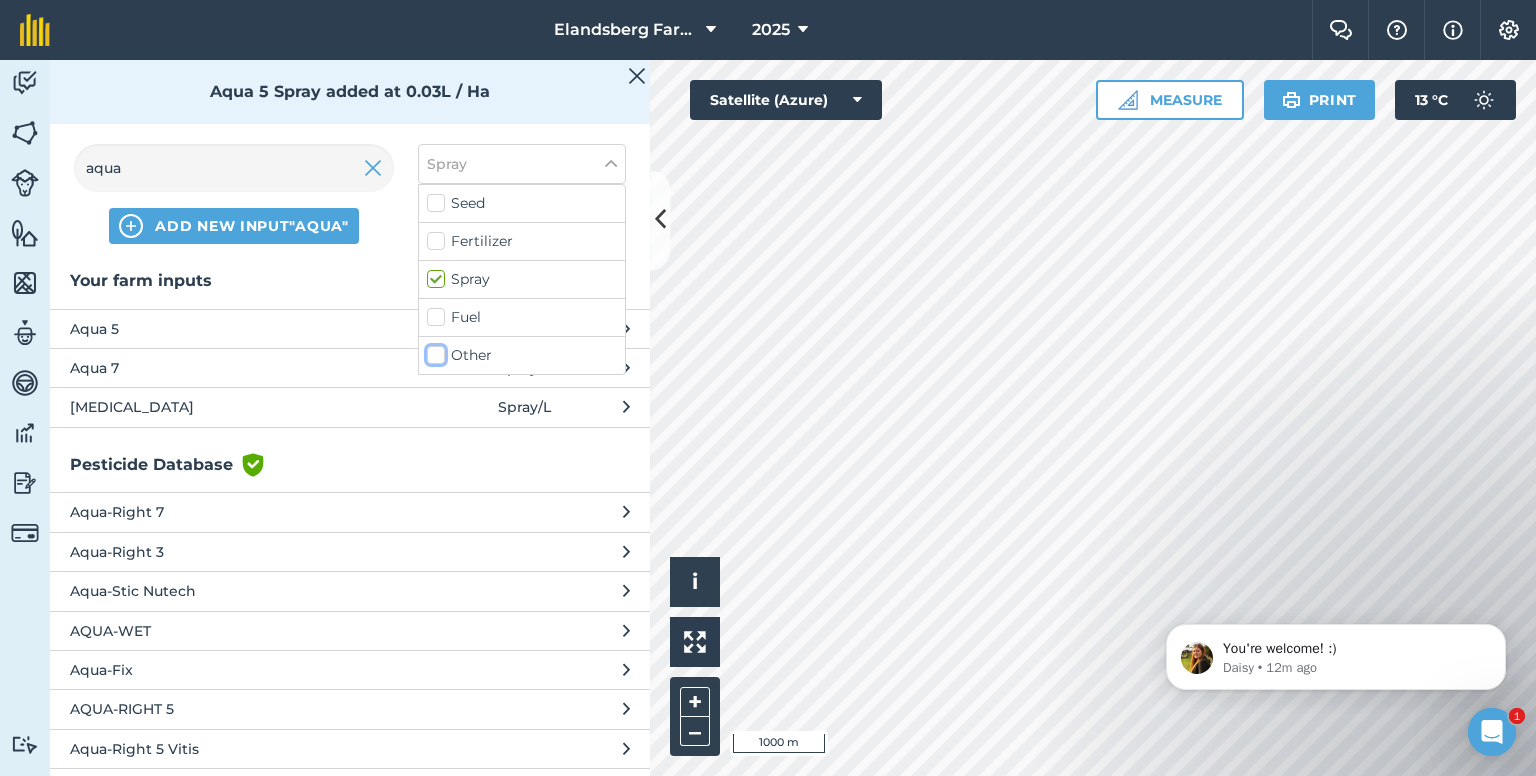 click on "Other" at bounding box center [433, 351] 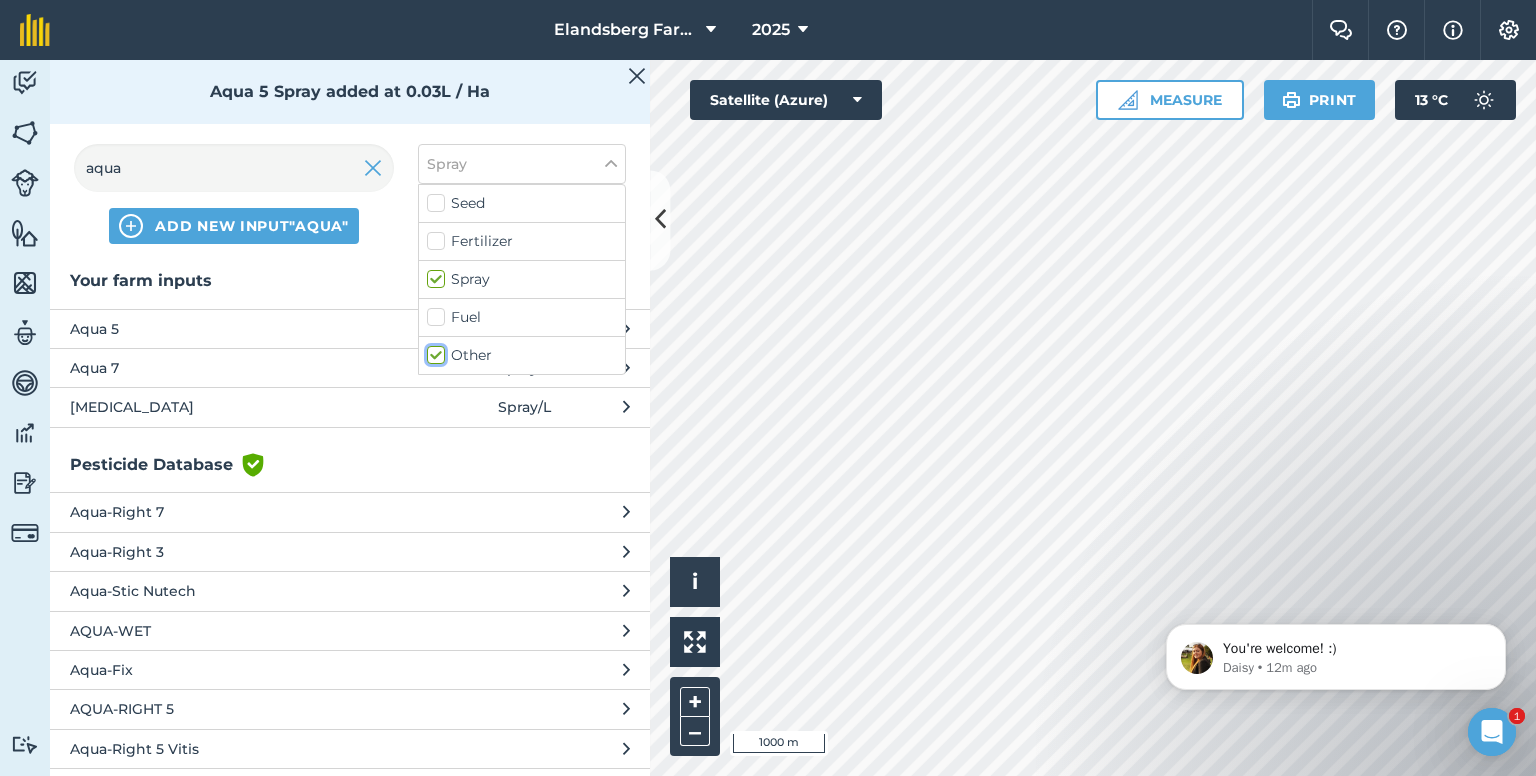 checkbox on "true" 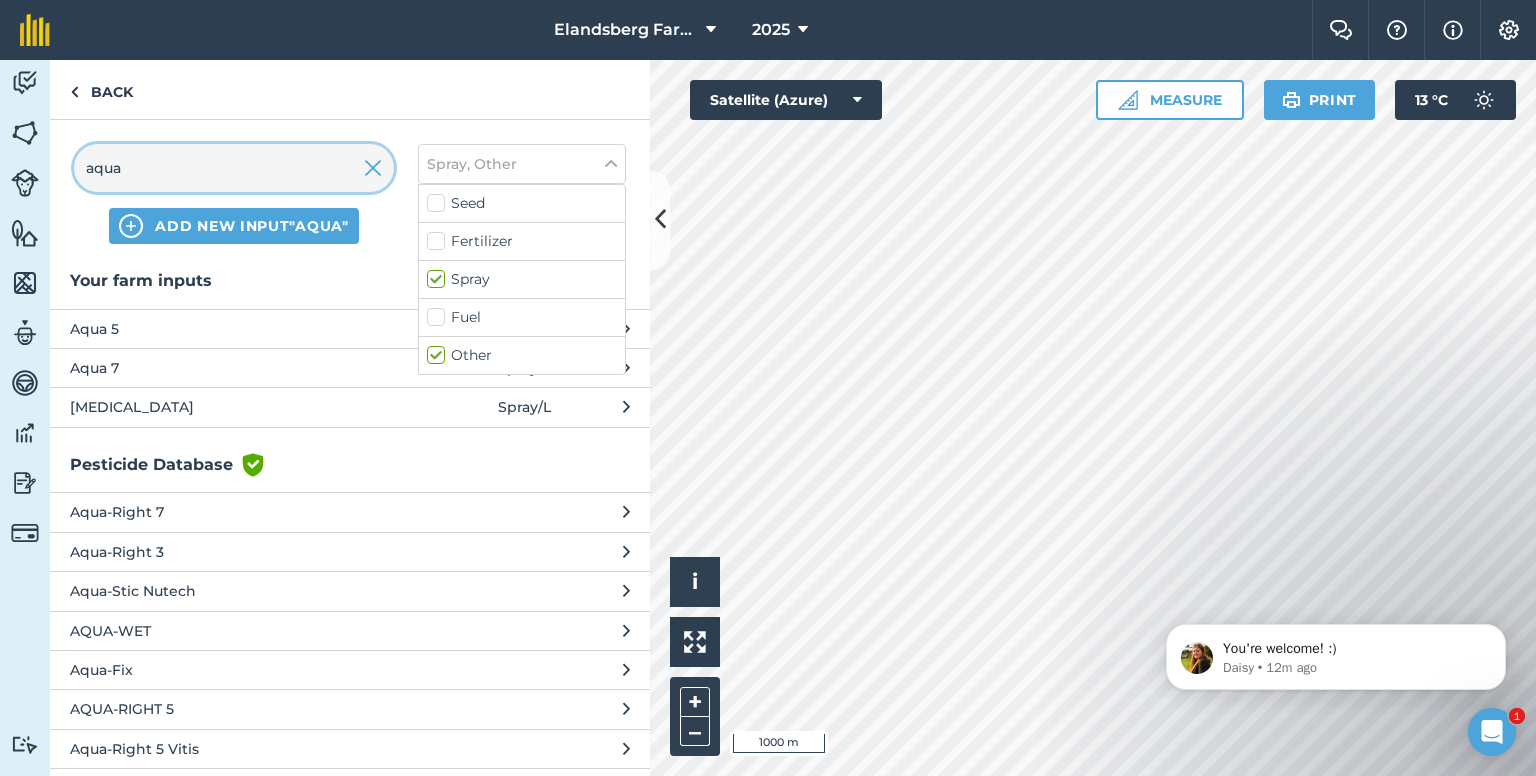 drag, startPoint x: 201, startPoint y: 165, endPoint x: 18, endPoint y: 171, distance: 183.09833 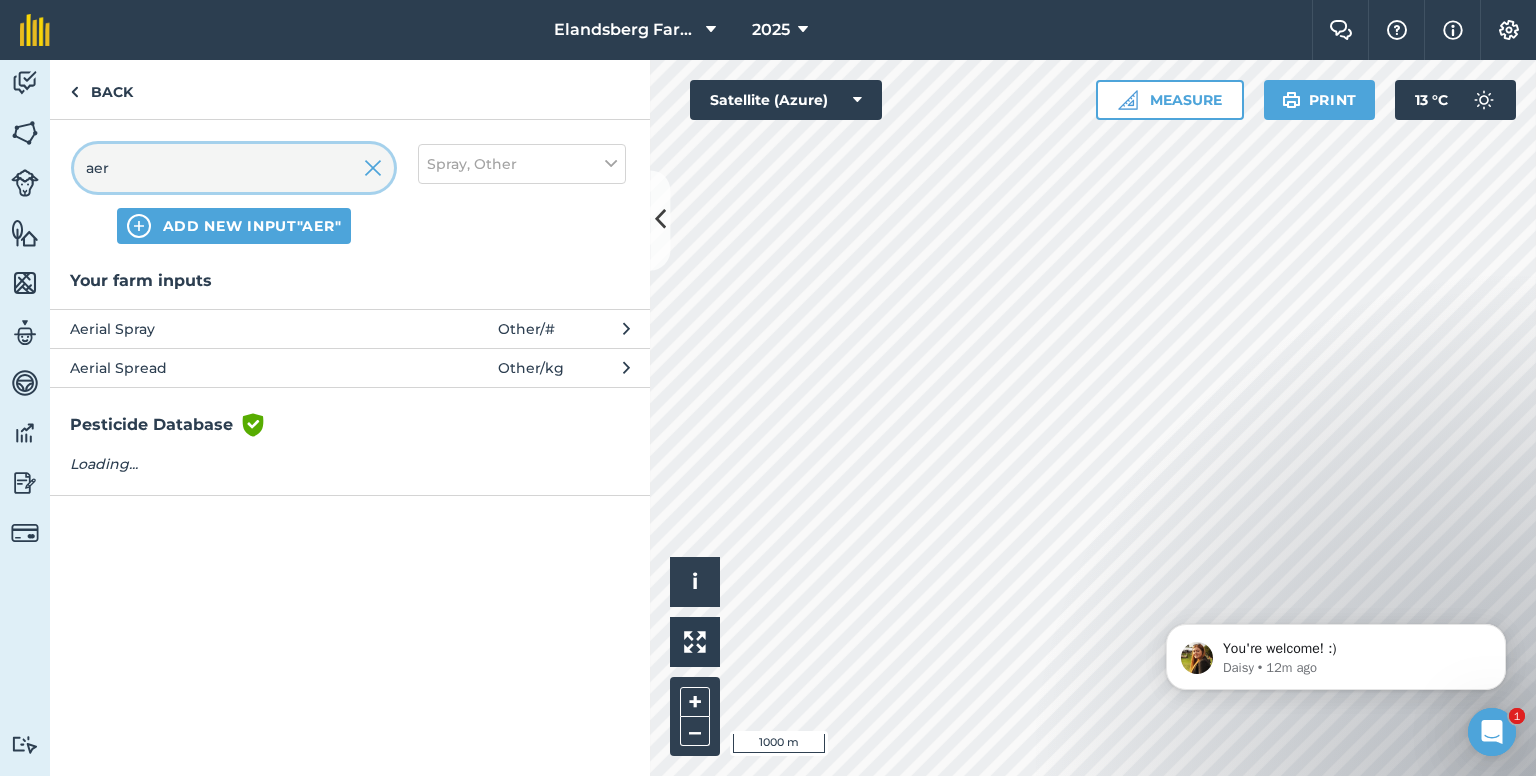 type on "aer" 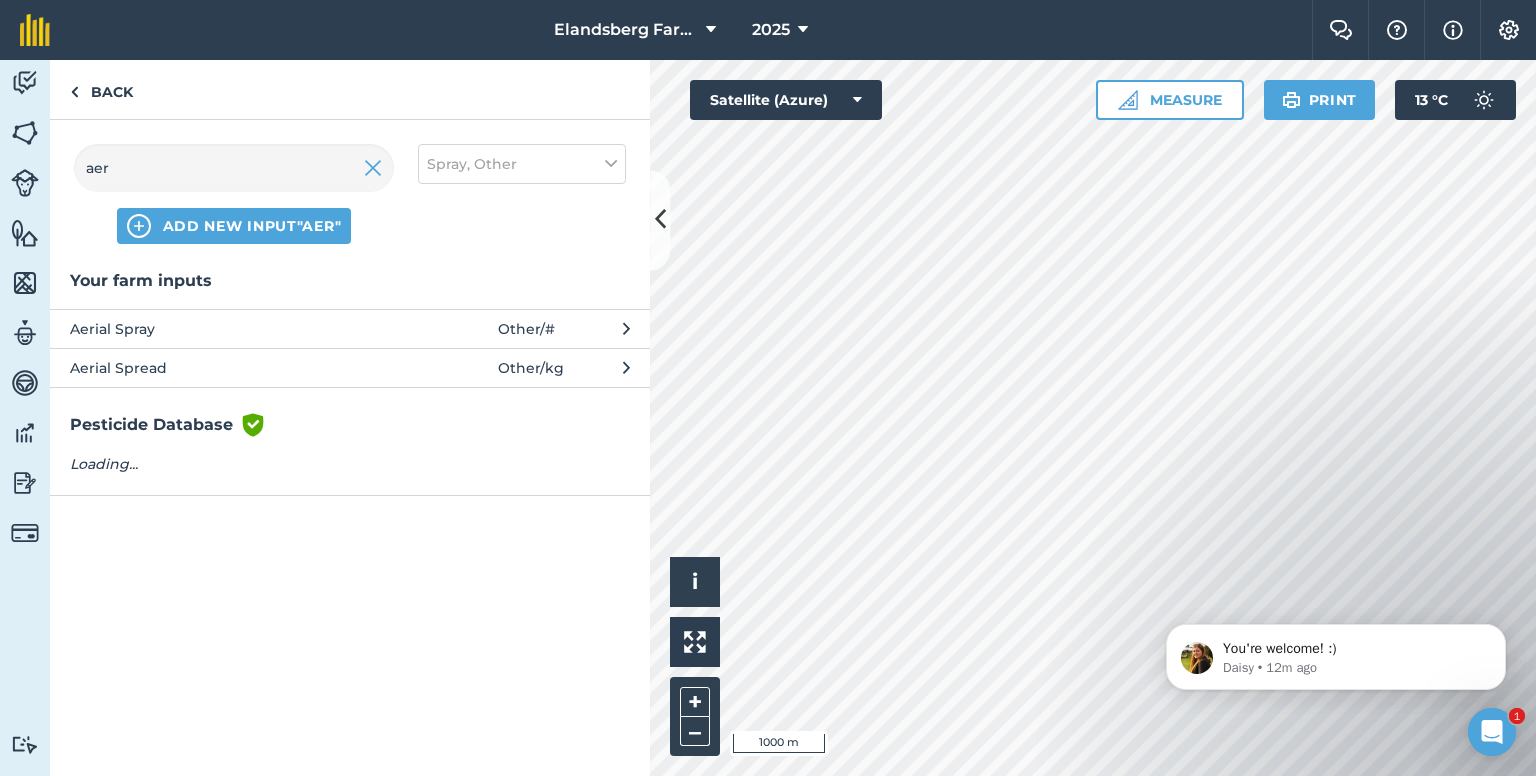 click on "Aerial Spray" at bounding box center (233, 329) 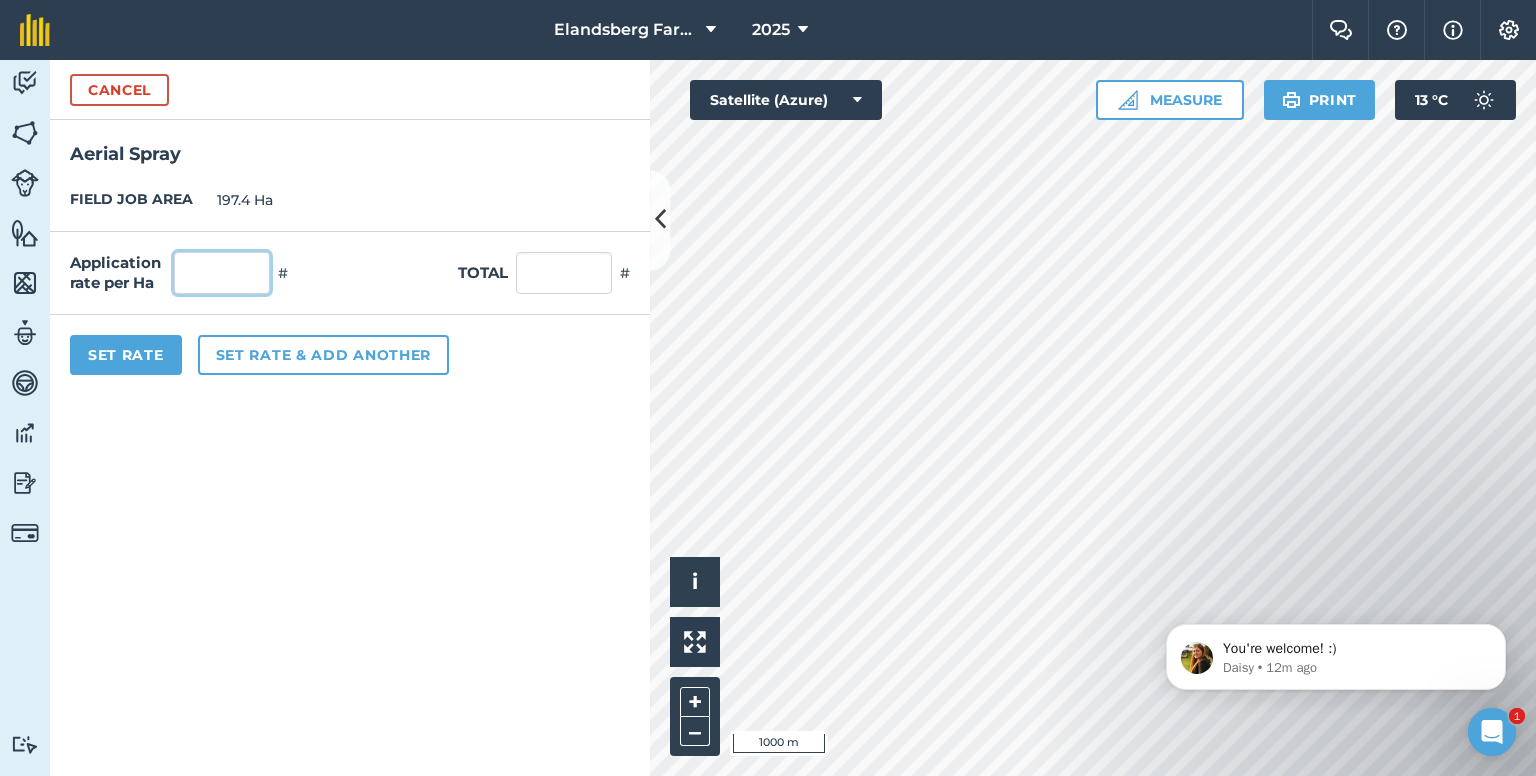 click at bounding box center [222, 273] 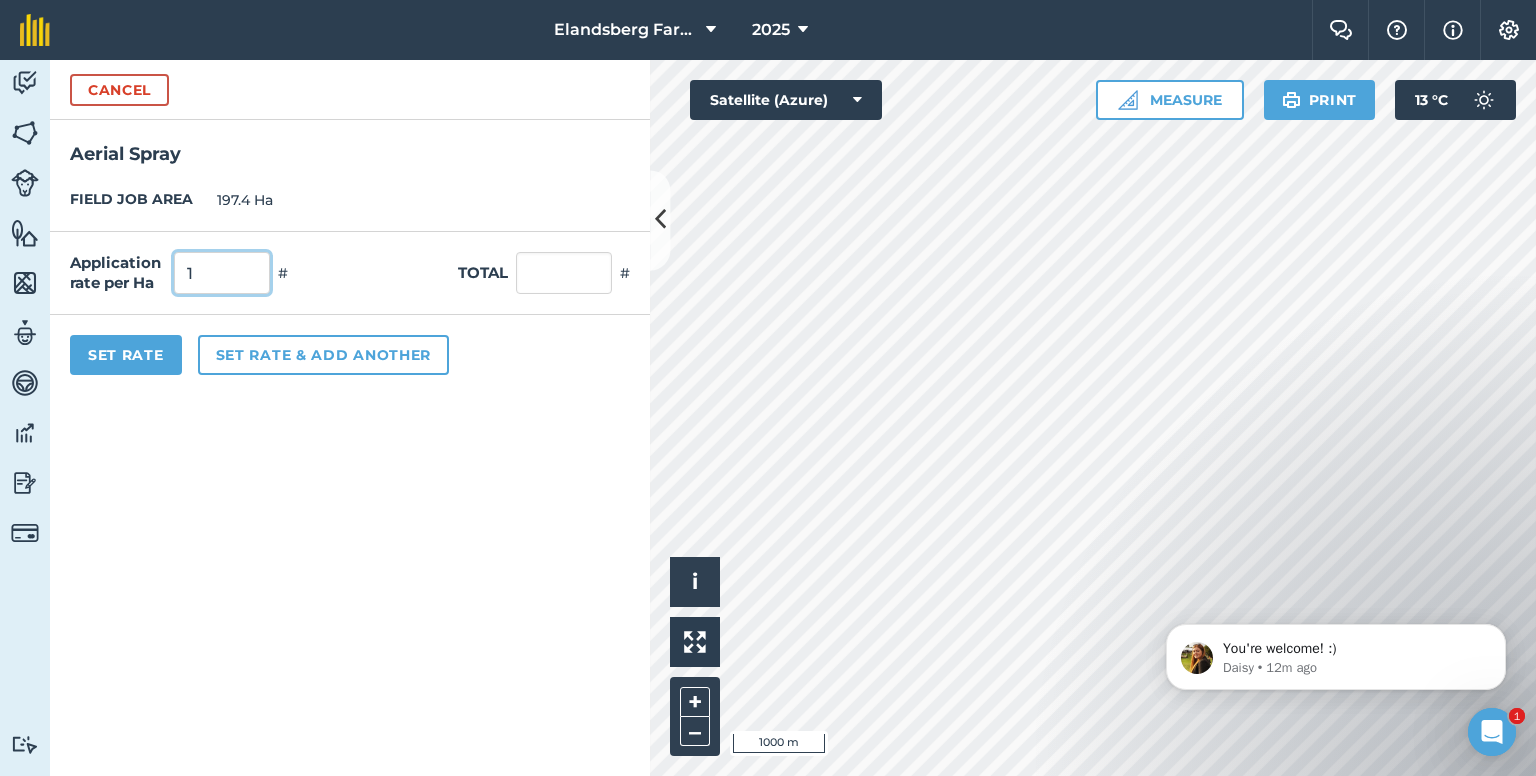 type on "1" 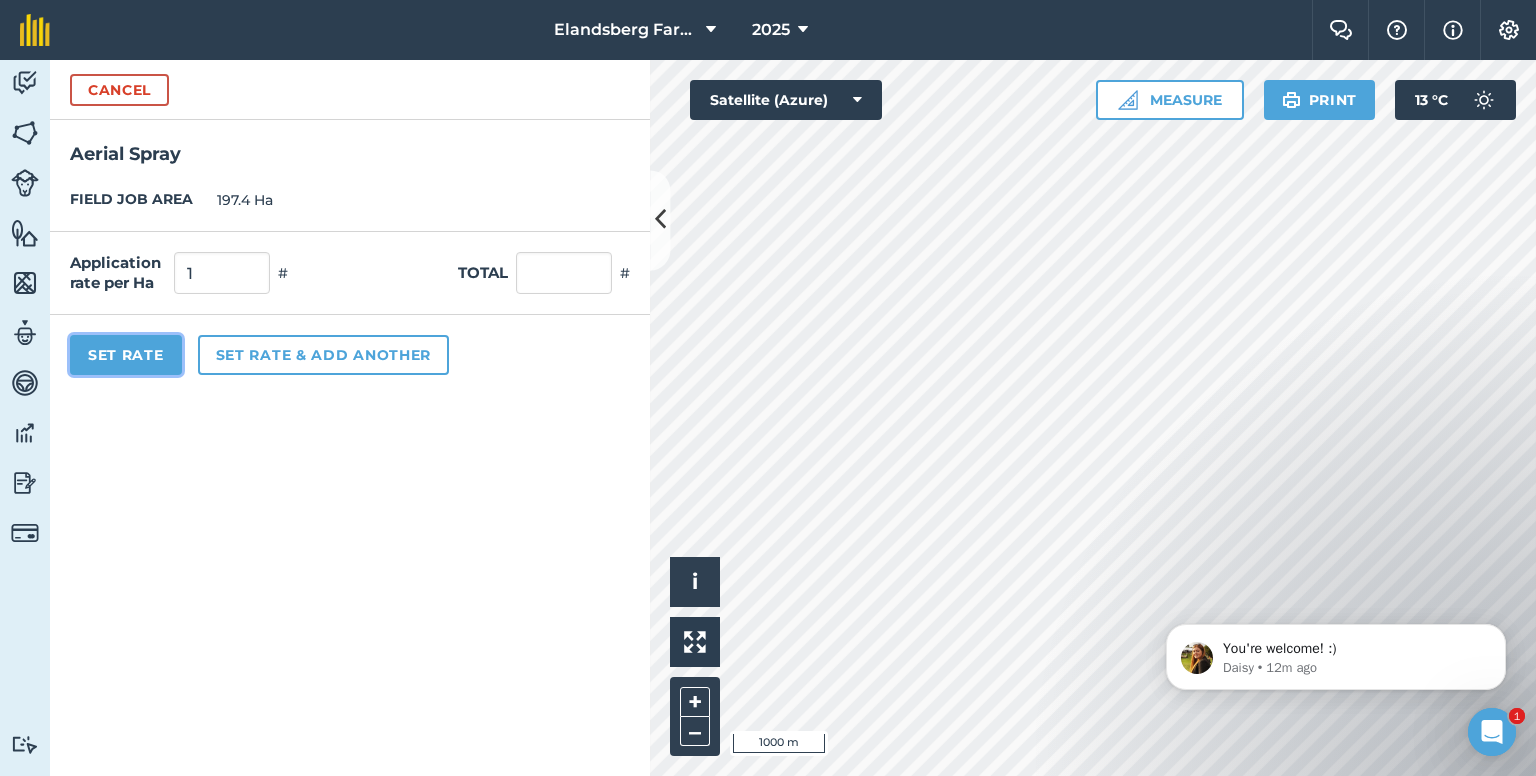 type on "197.4" 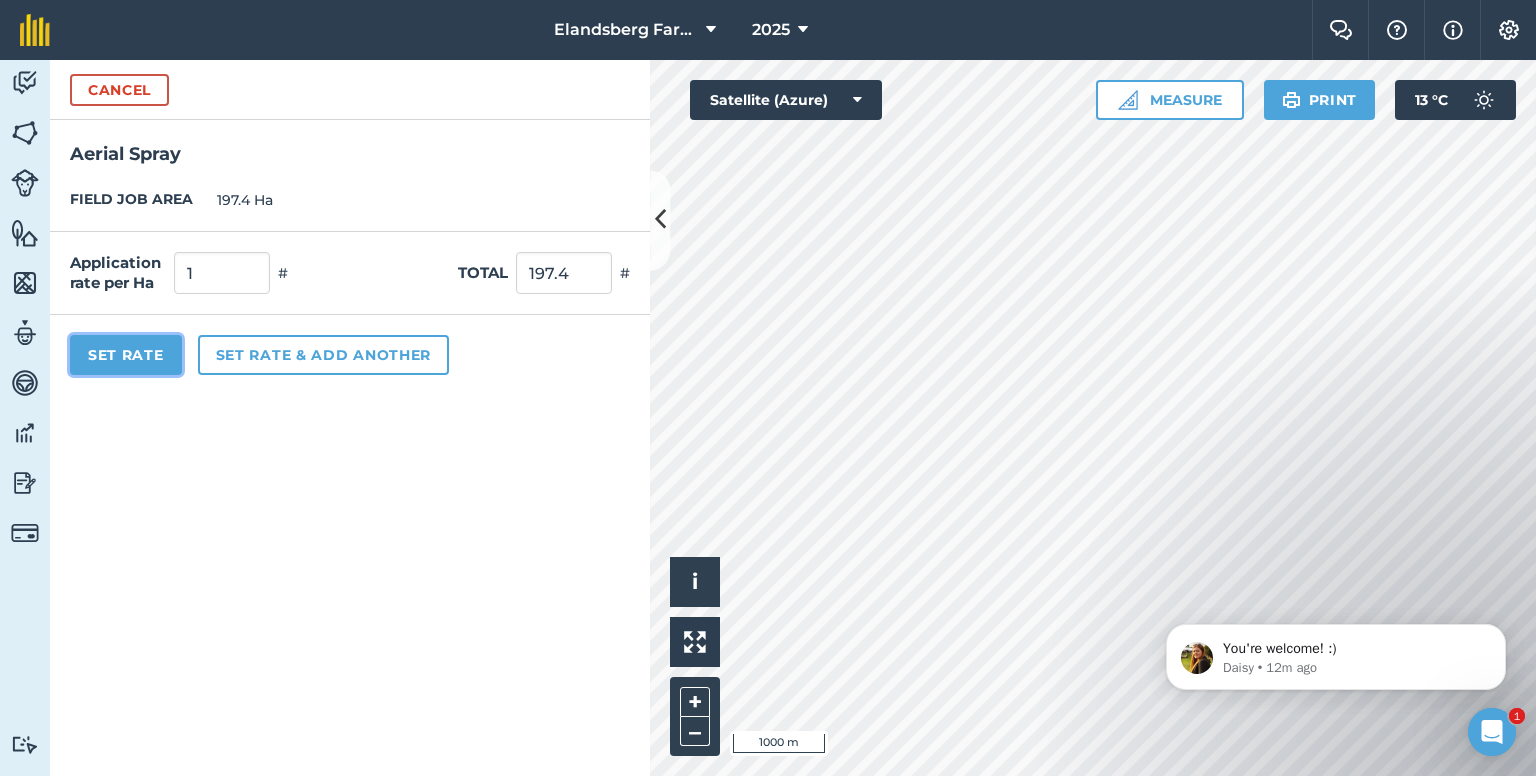 click on "Set Rate" at bounding box center (126, 355) 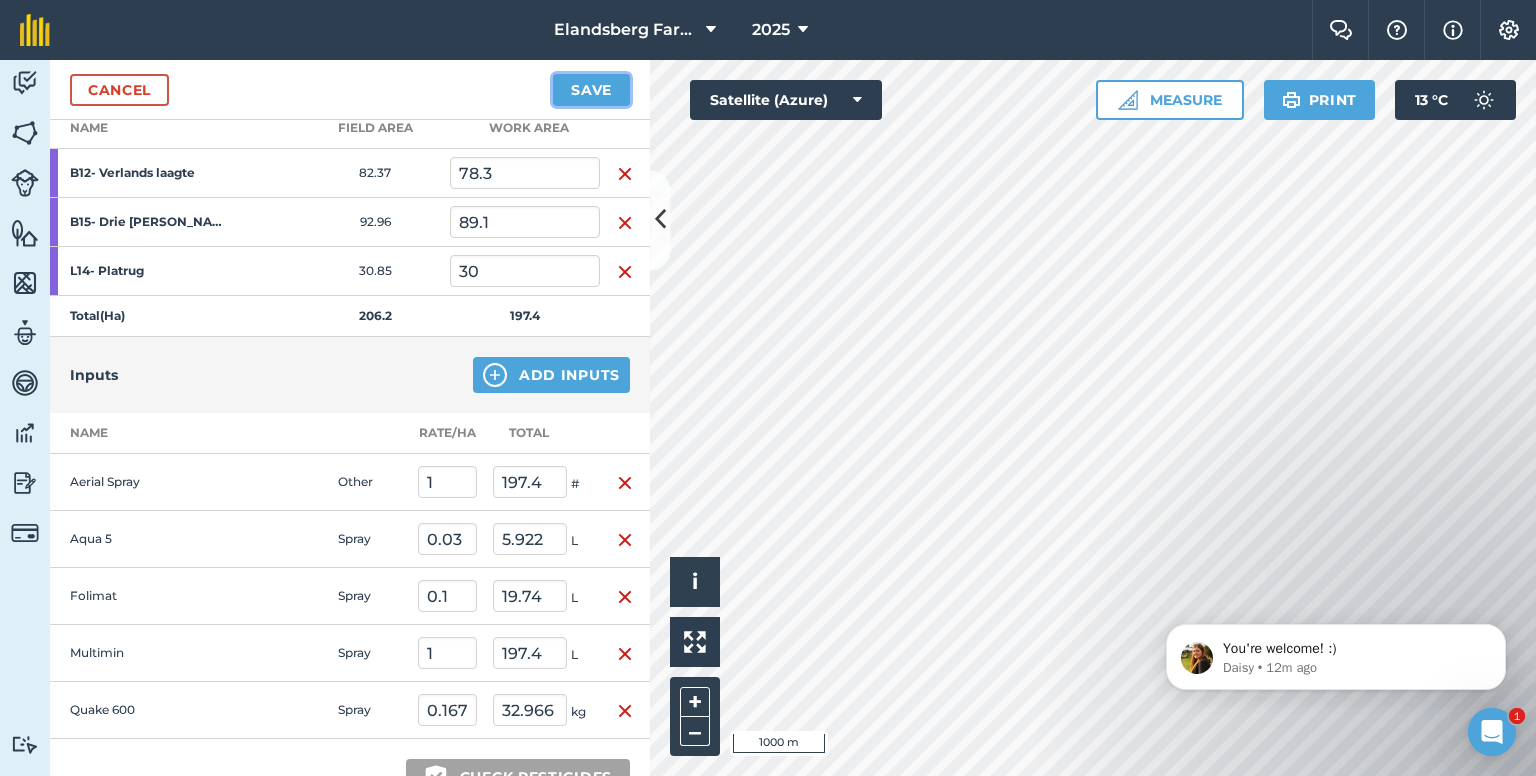 click on "Save" at bounding box center [591, 90] 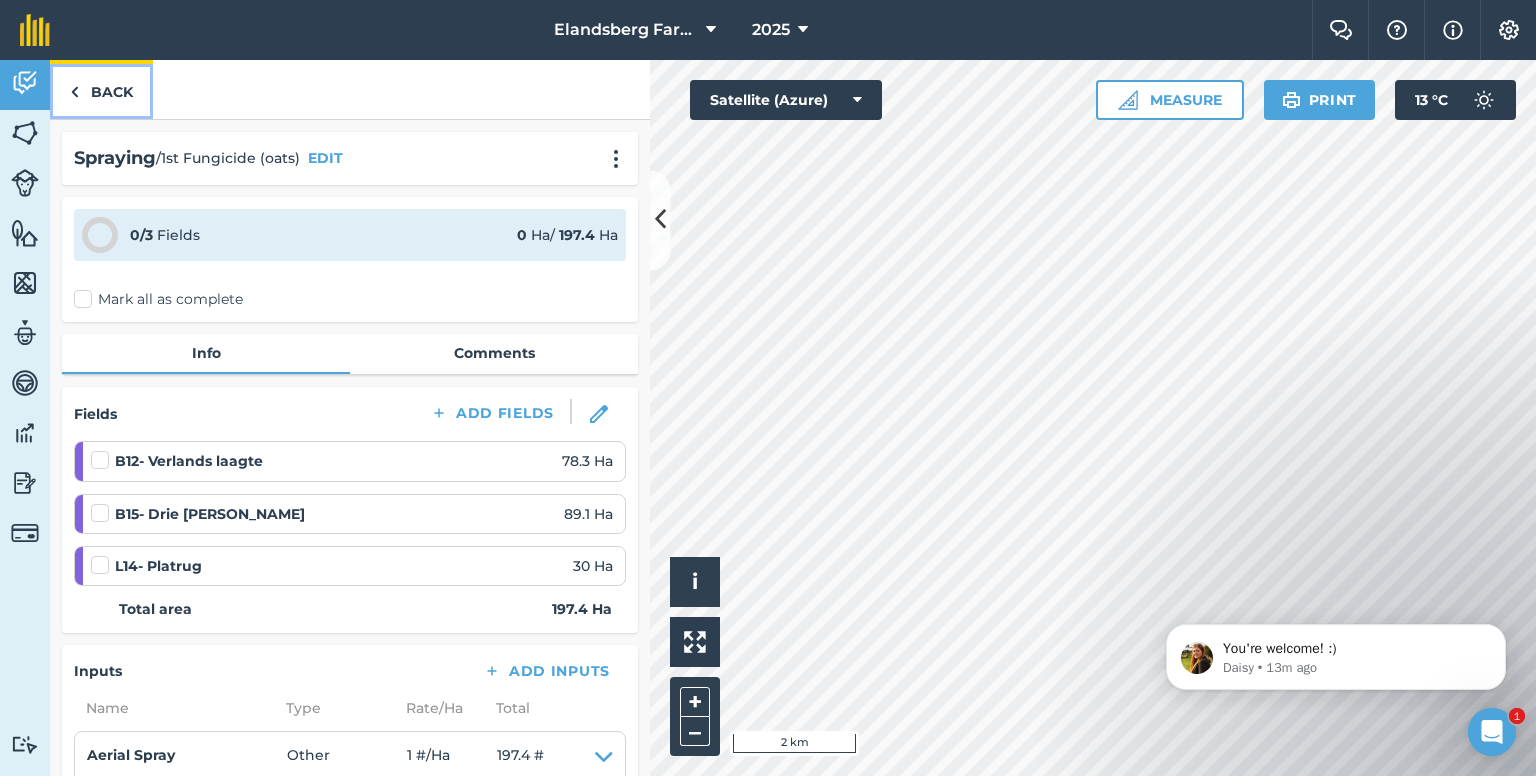 click on "Back" at bounding box center (101, 89) 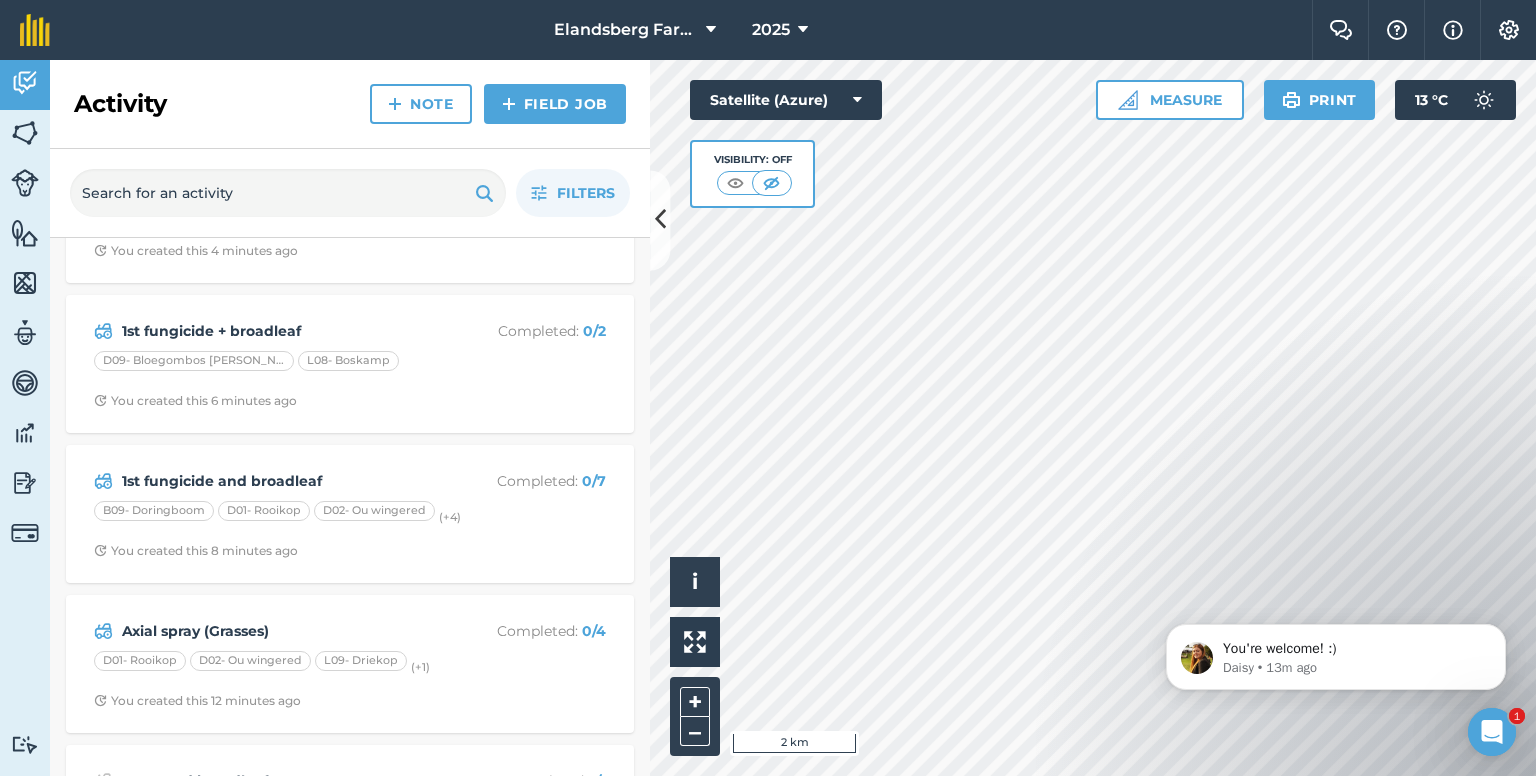 scroll, scrollTop: 400, scrollLeft: 0, axis: vertical 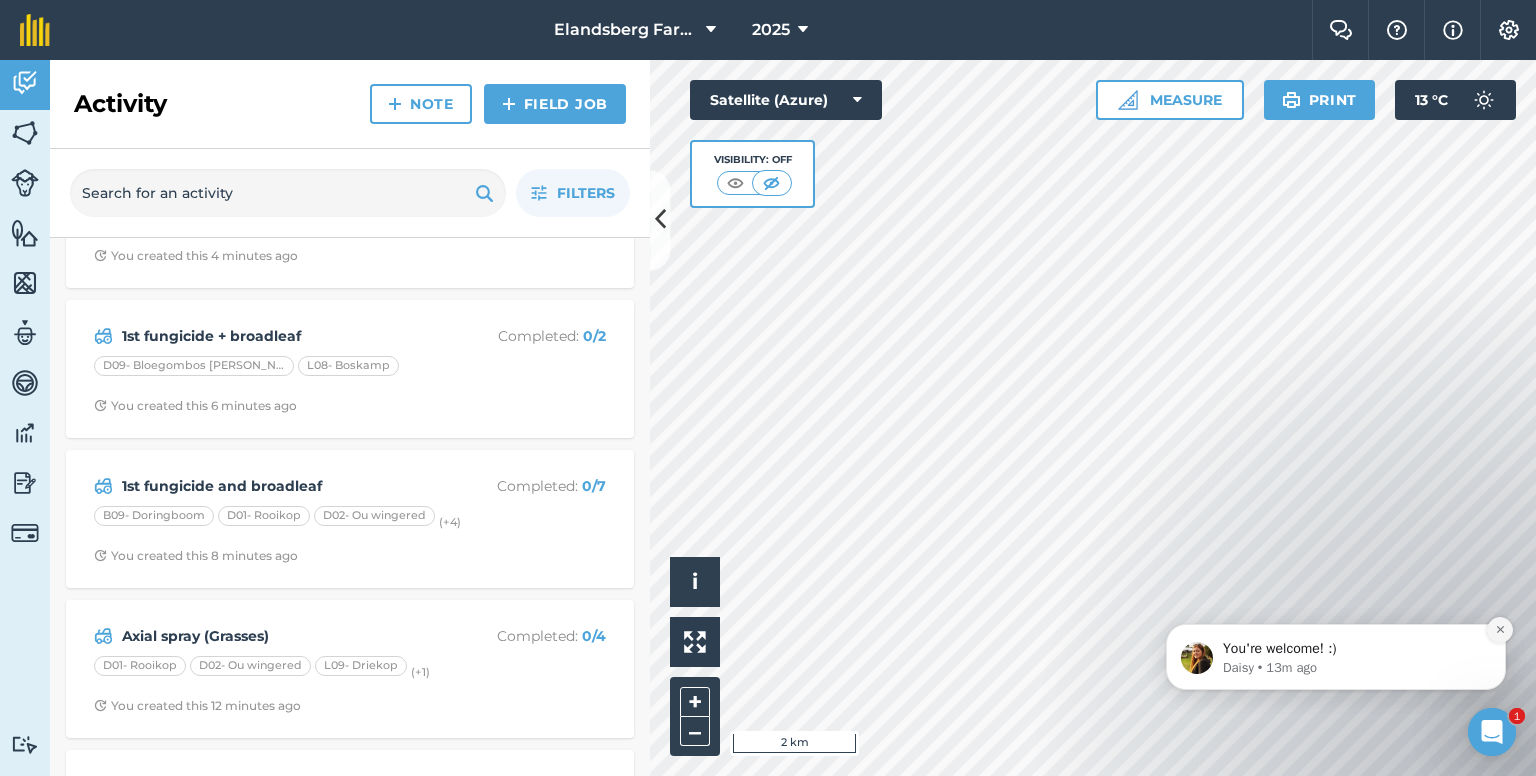 click 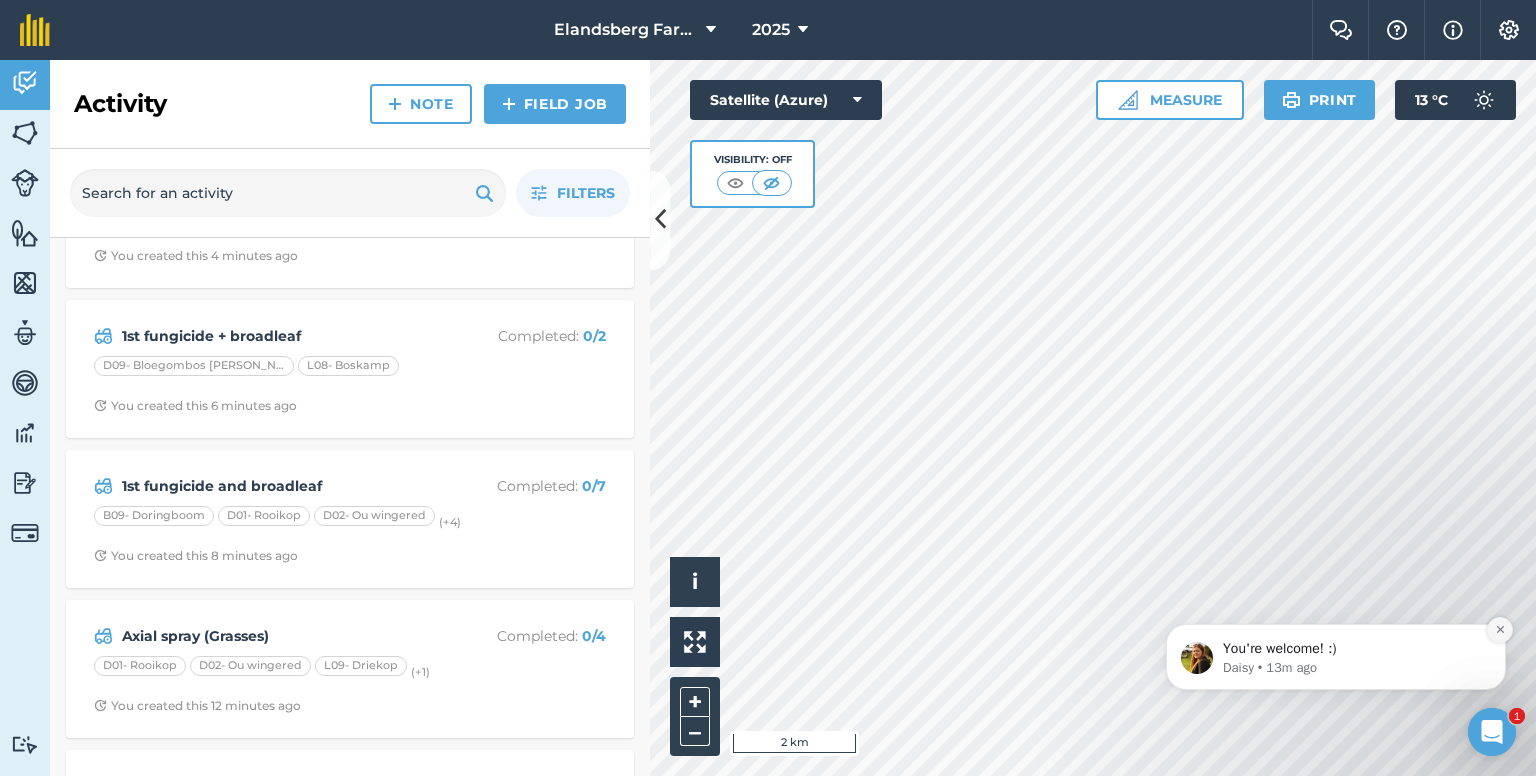 click 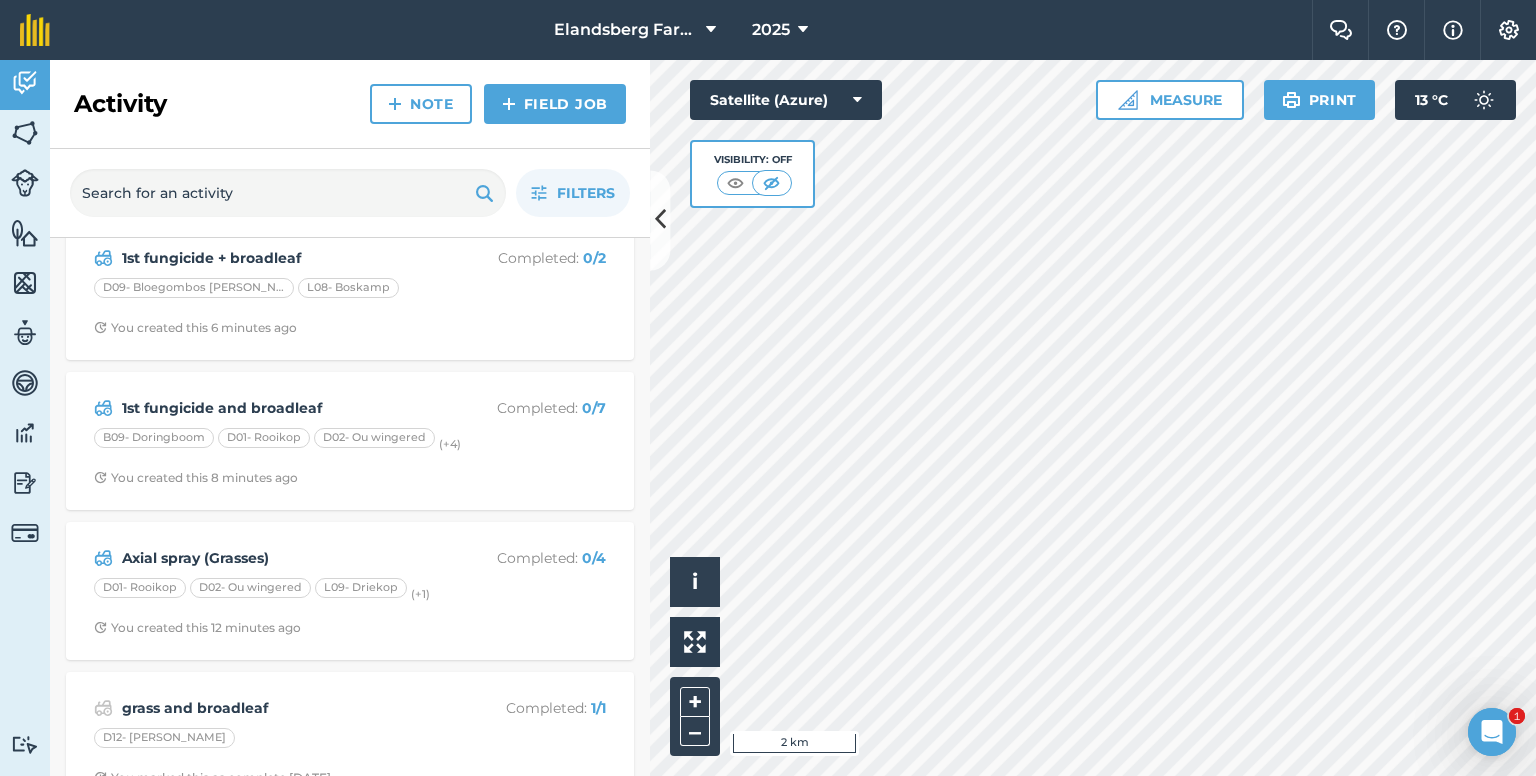 scroll, scrollTop: 100, scrollLeft: 0, axis: vertical 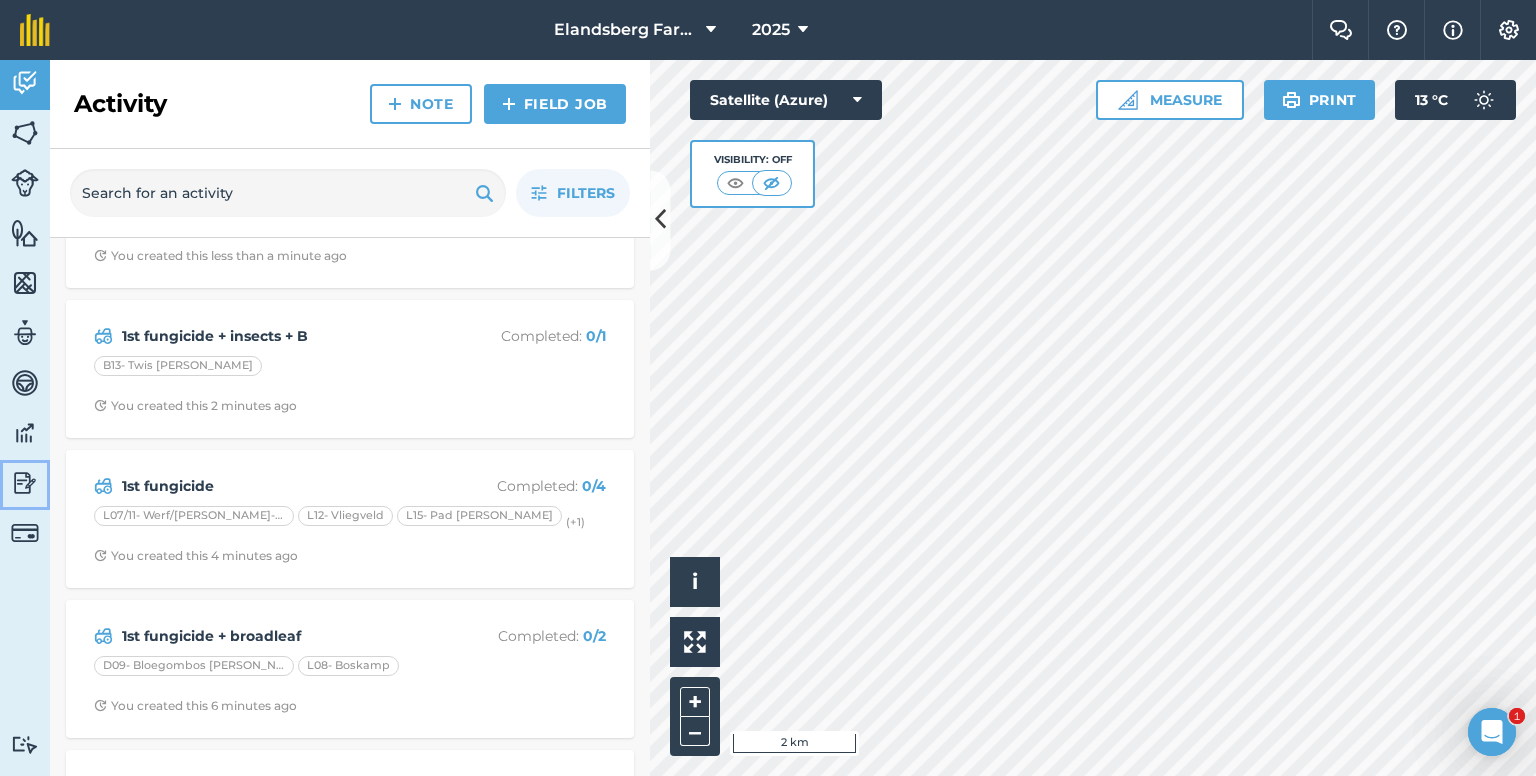 click at bounding box center (25, 483) 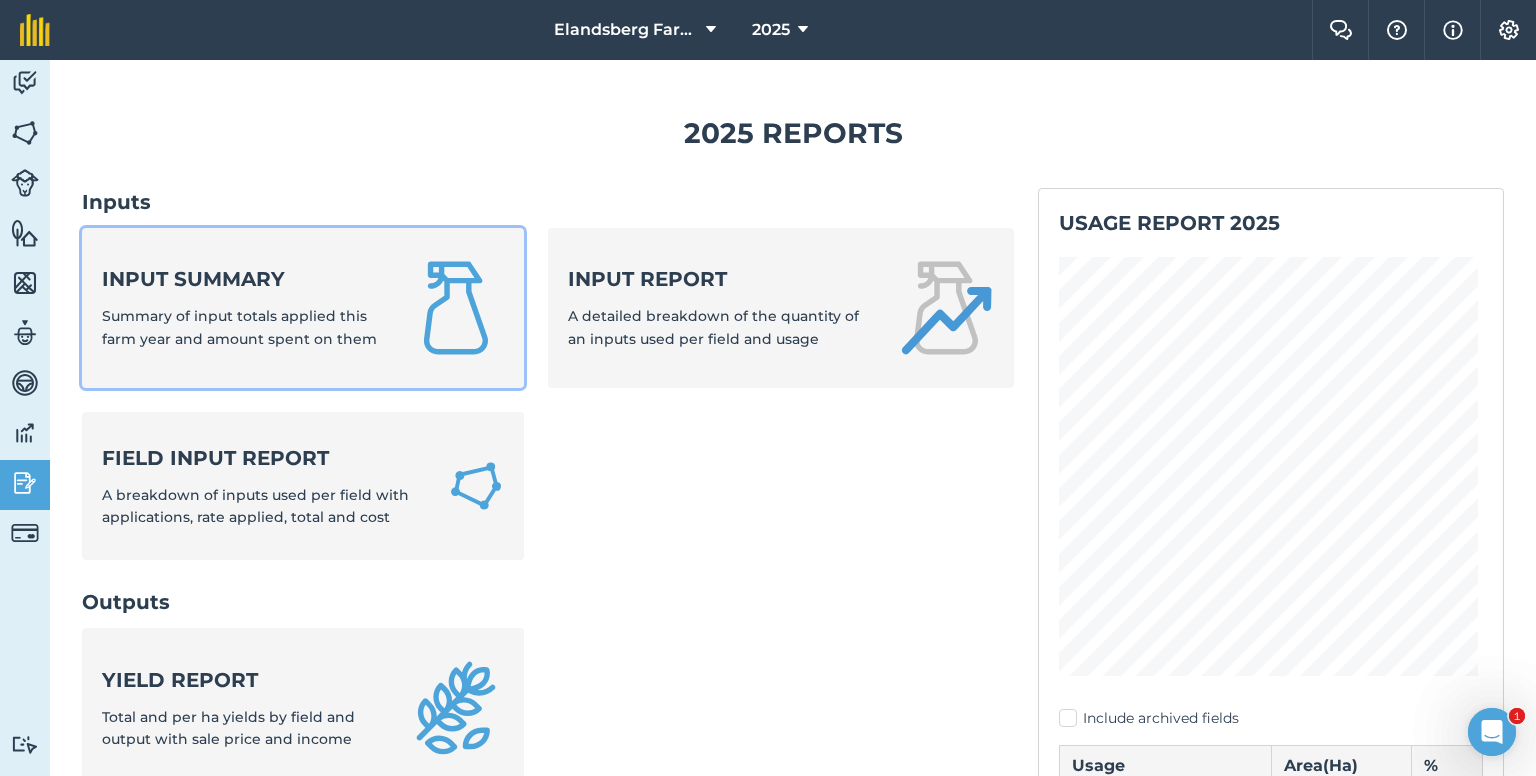 click on "Summary of input totals applied this farm year and amount spent on them" at bounding box center [239, 327] 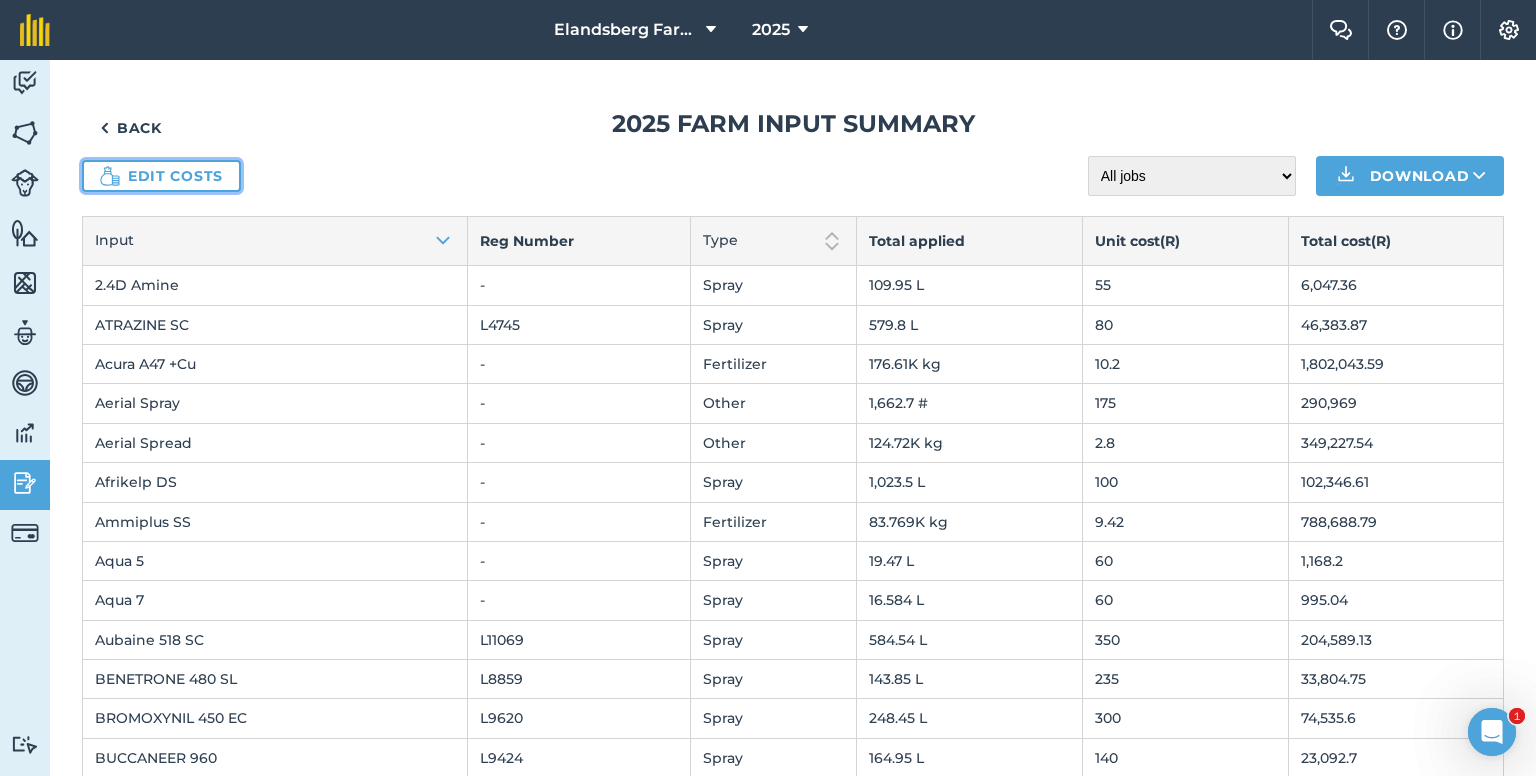 click on "Edit costs" at bounding box center [161, 176] 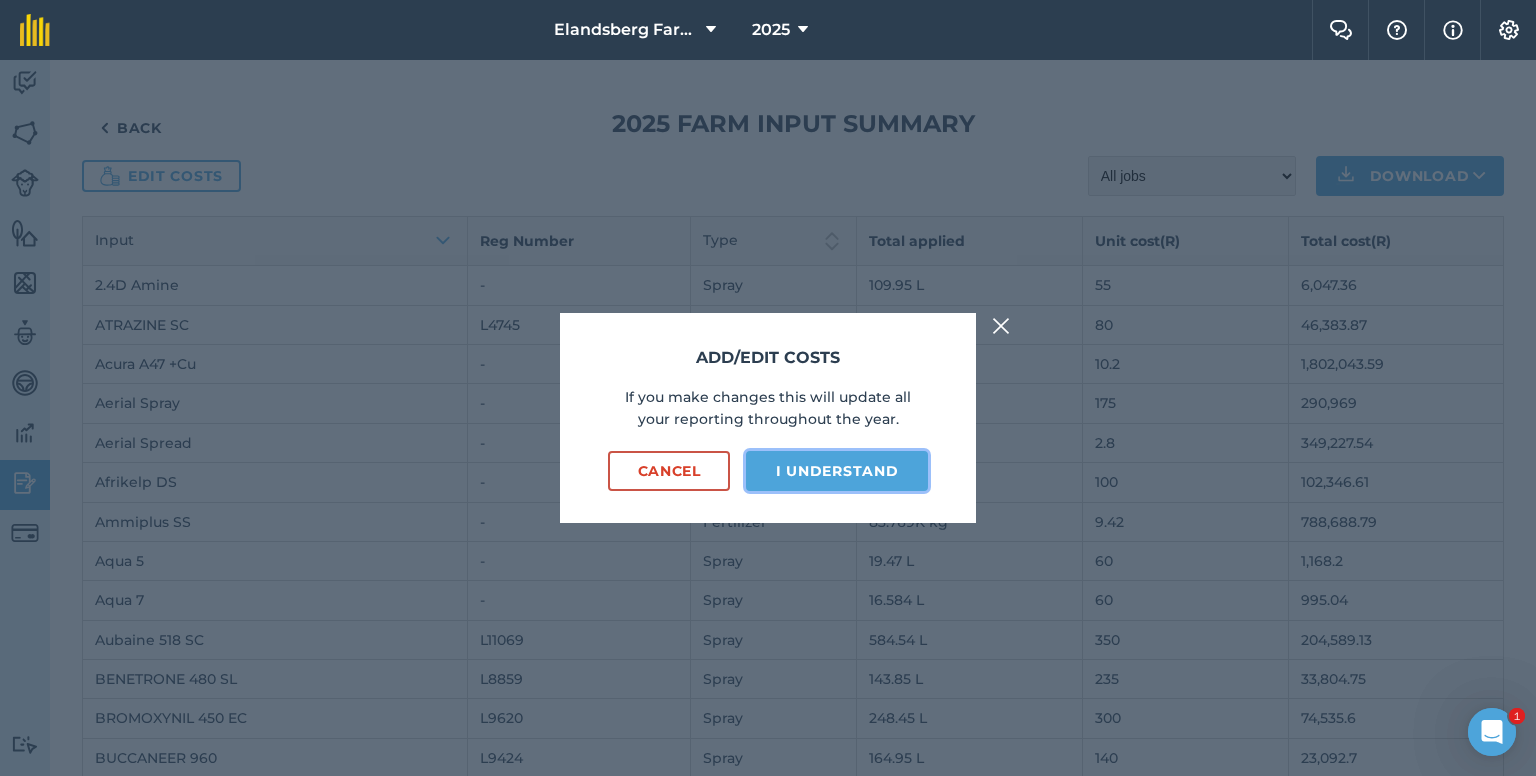 click on "I understand" at bounding box center [837, 471] 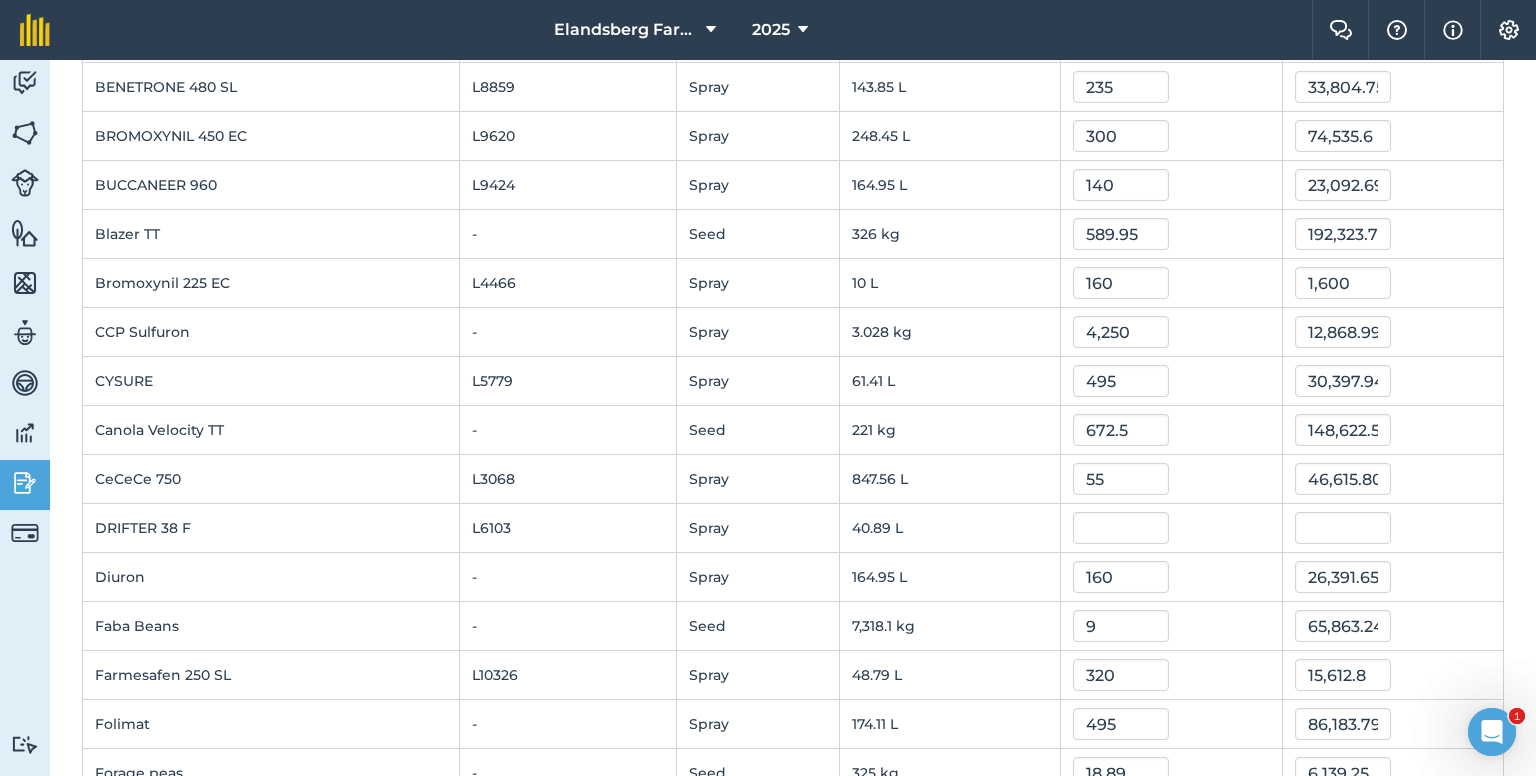 scroll, scrollTop: 700, scrollLeft: 0, axis: vertical 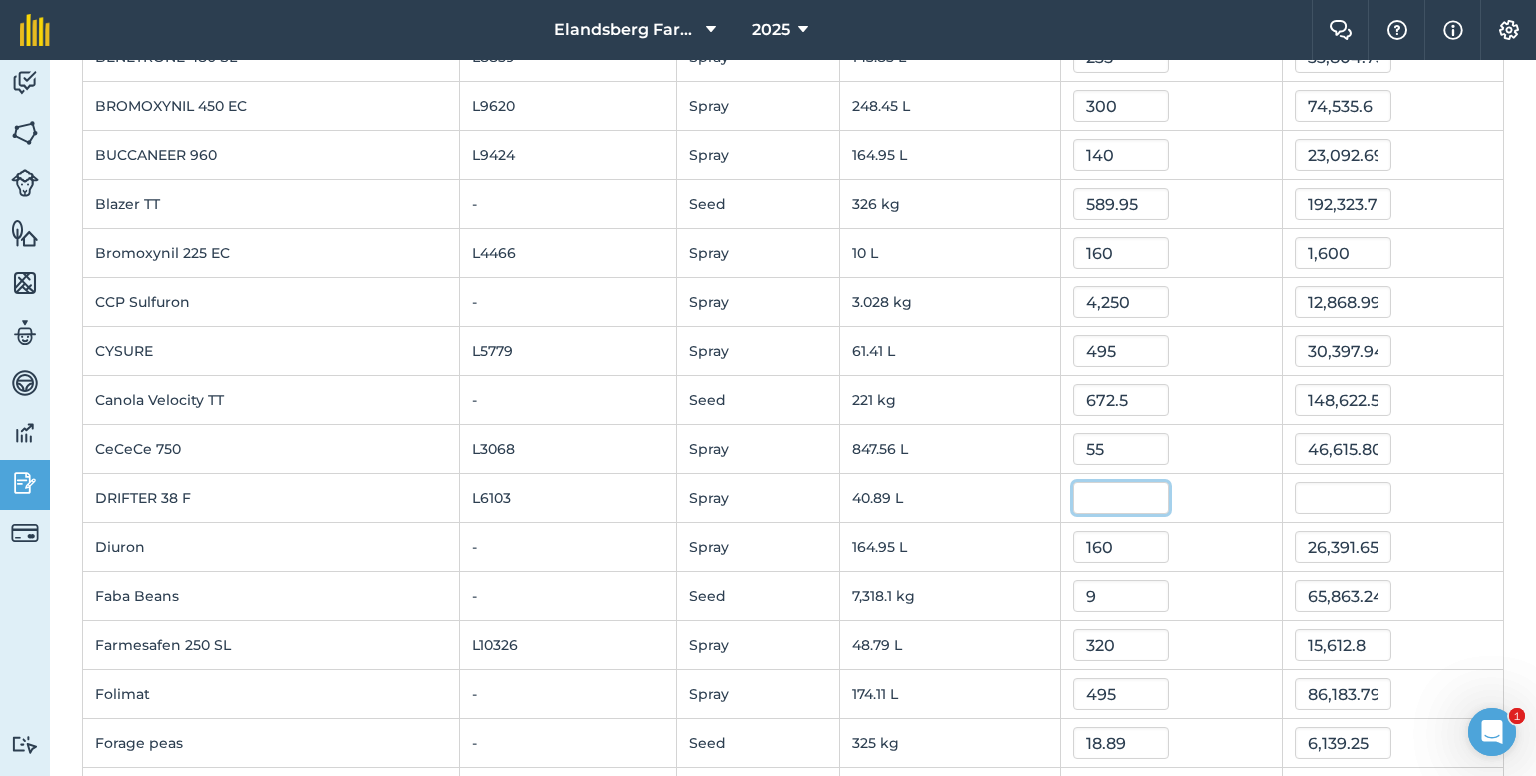 click at bounding box center (1121, 498) 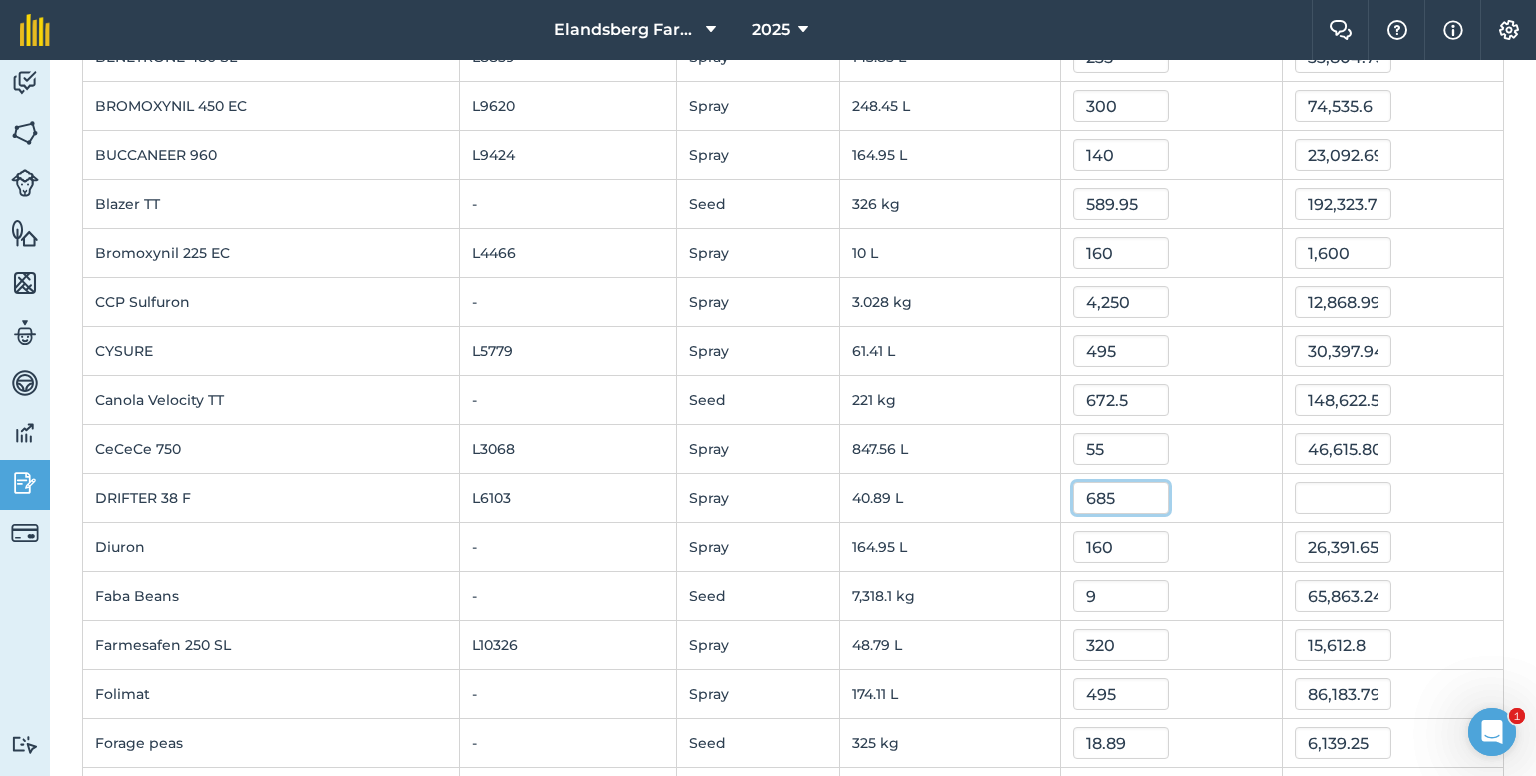type on "685" 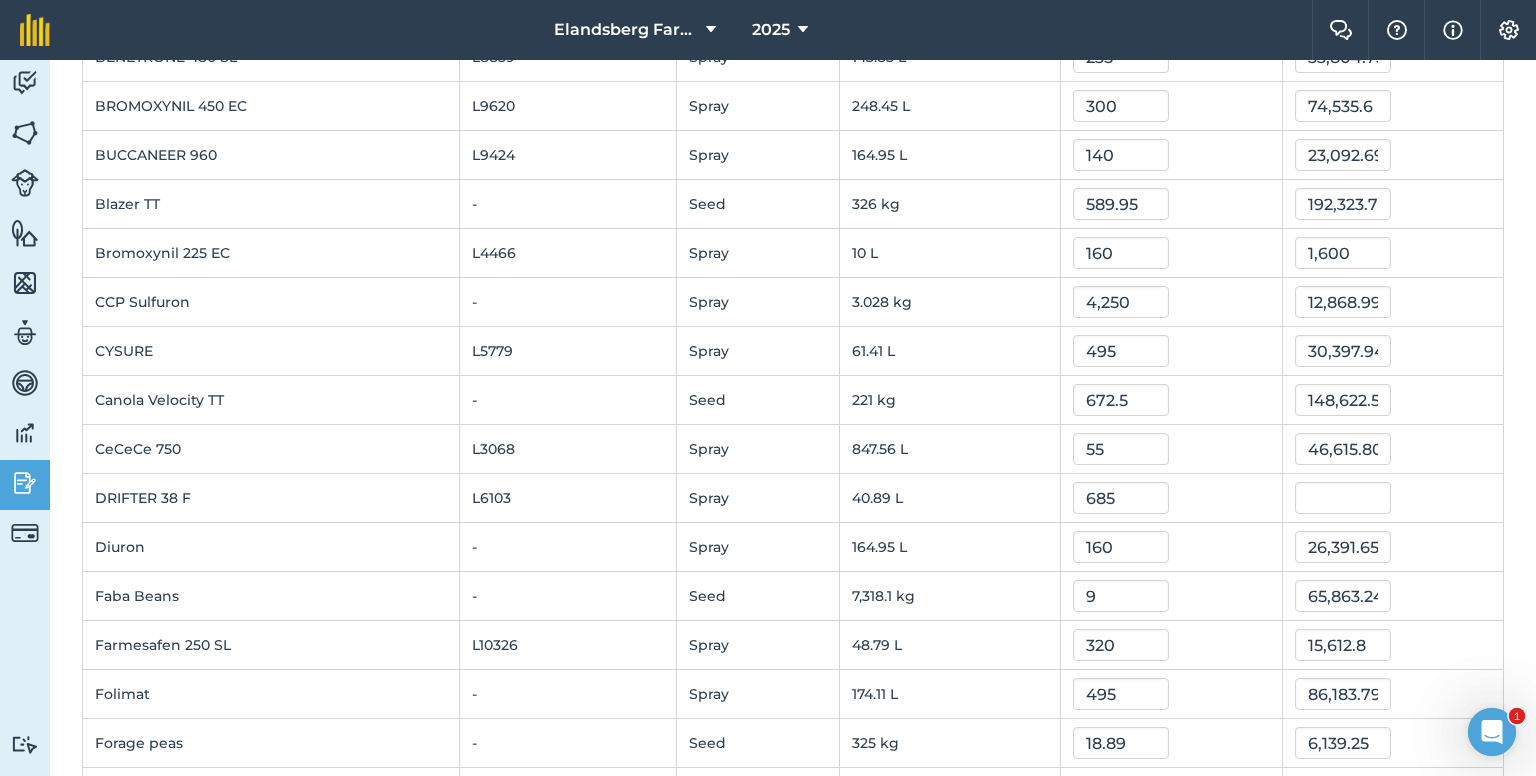 type on "28,009.65" 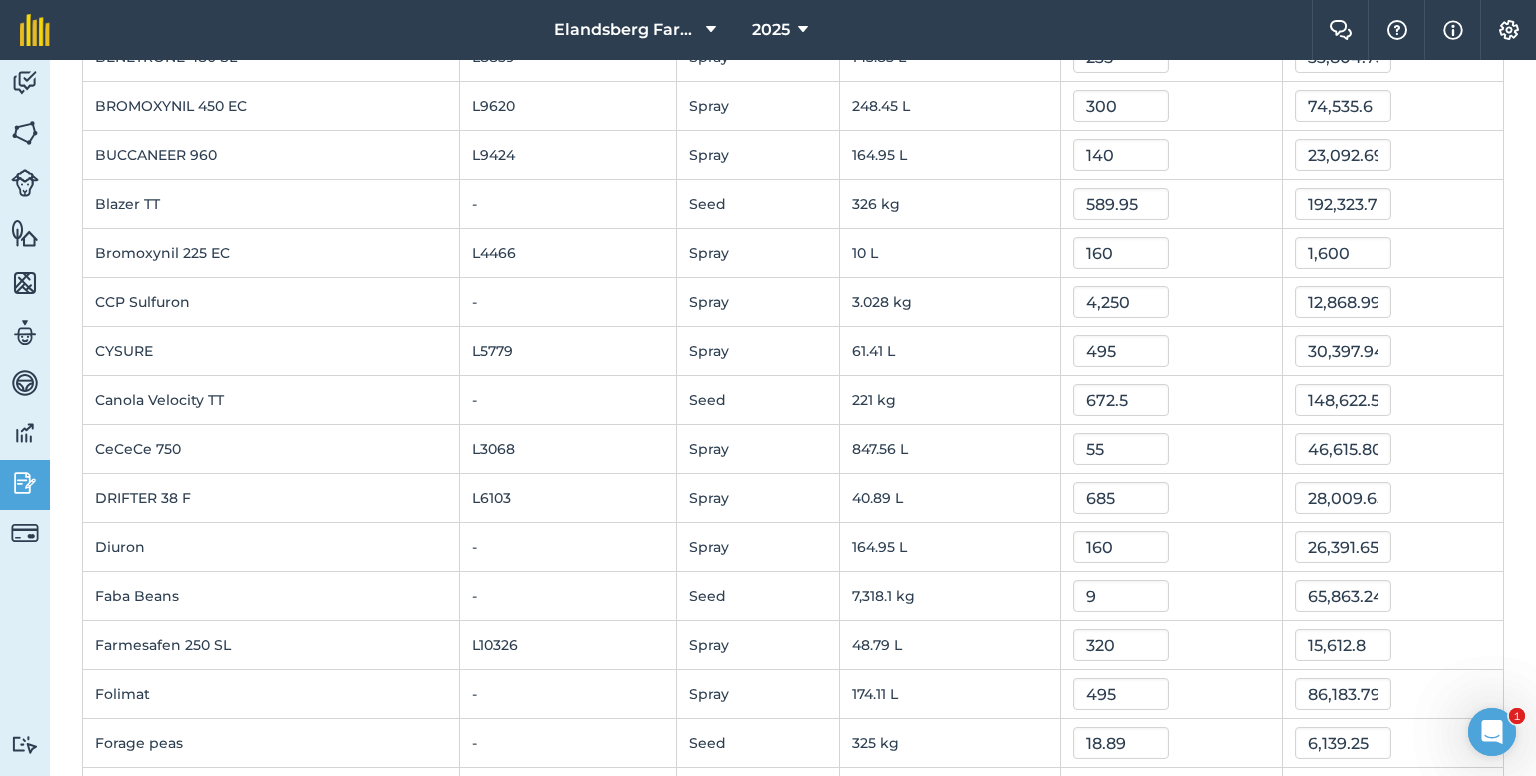 click on "40.89   L" at bounding box center [950, 498] 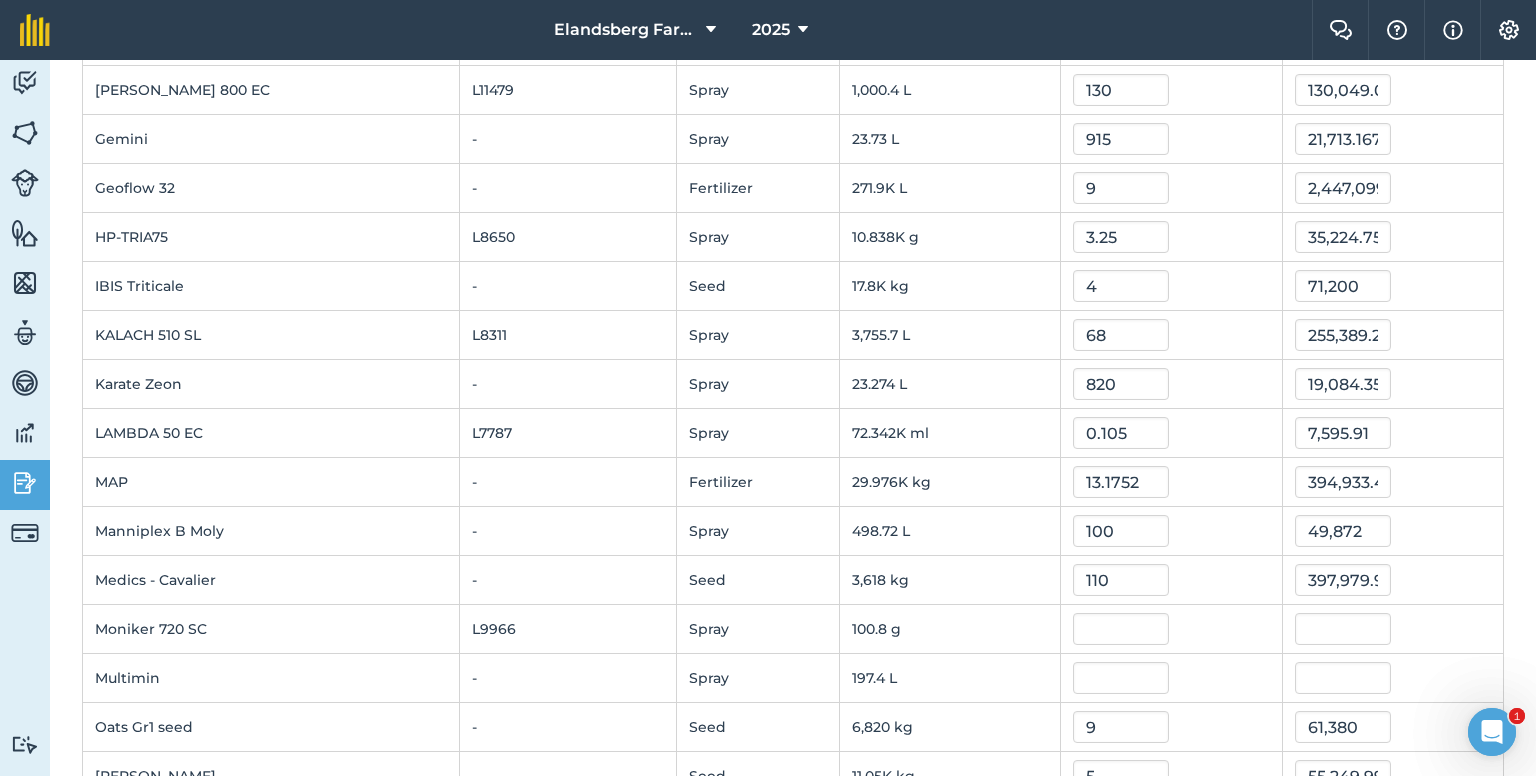 scroll, scrollTop: 1600, scrollLeft: 0, axis: vertical 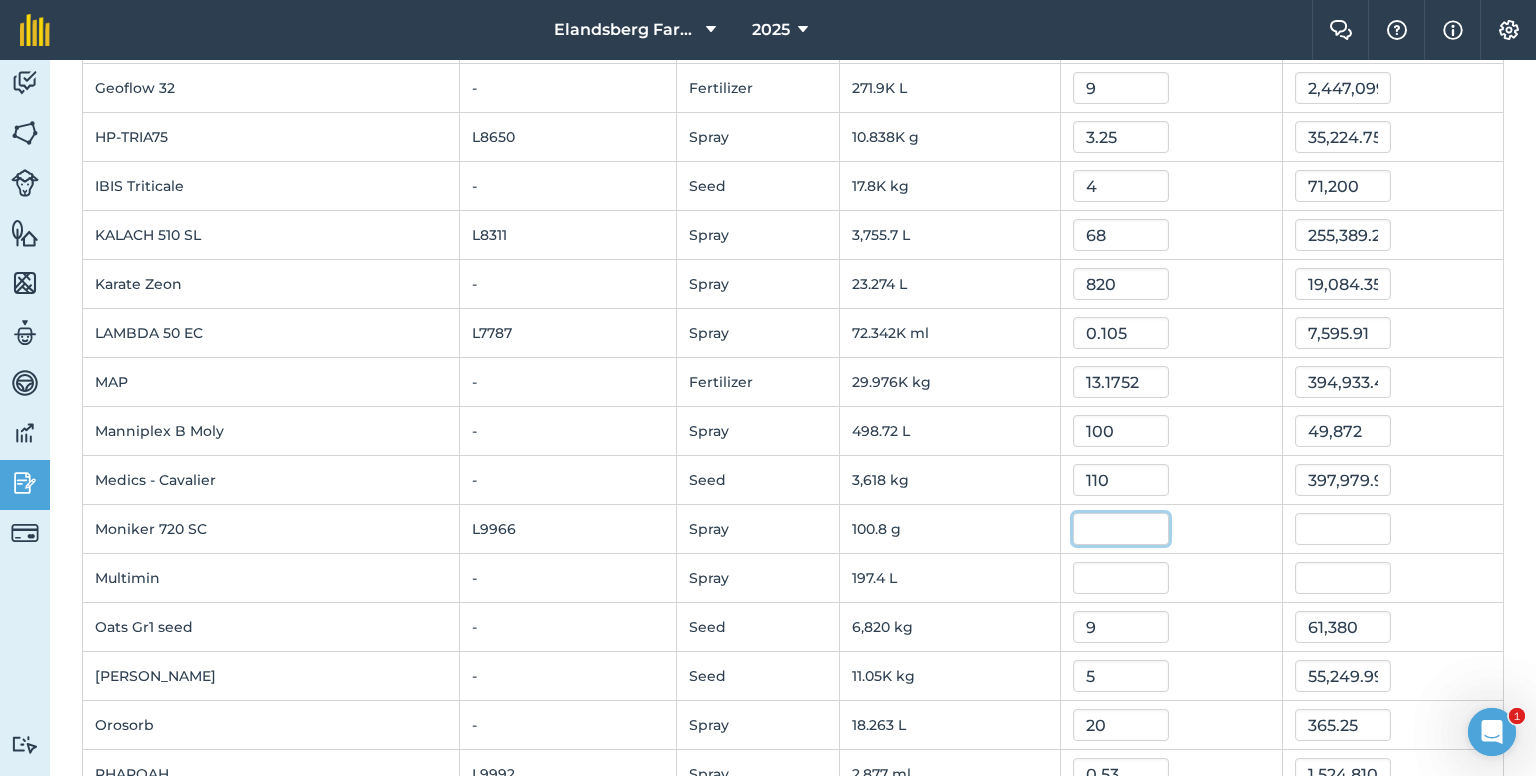 click at bounding box center [1121, 529] 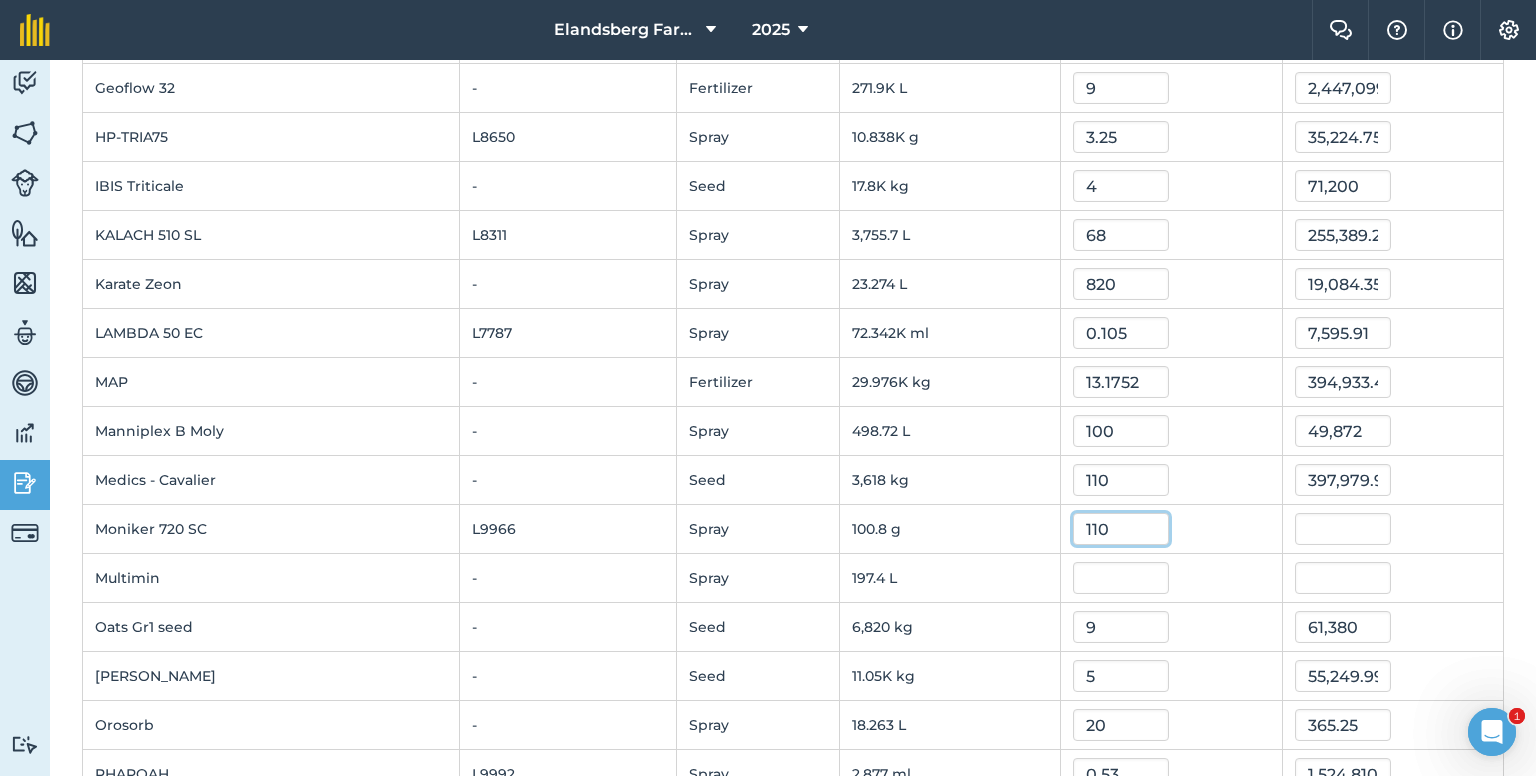 type on "110" 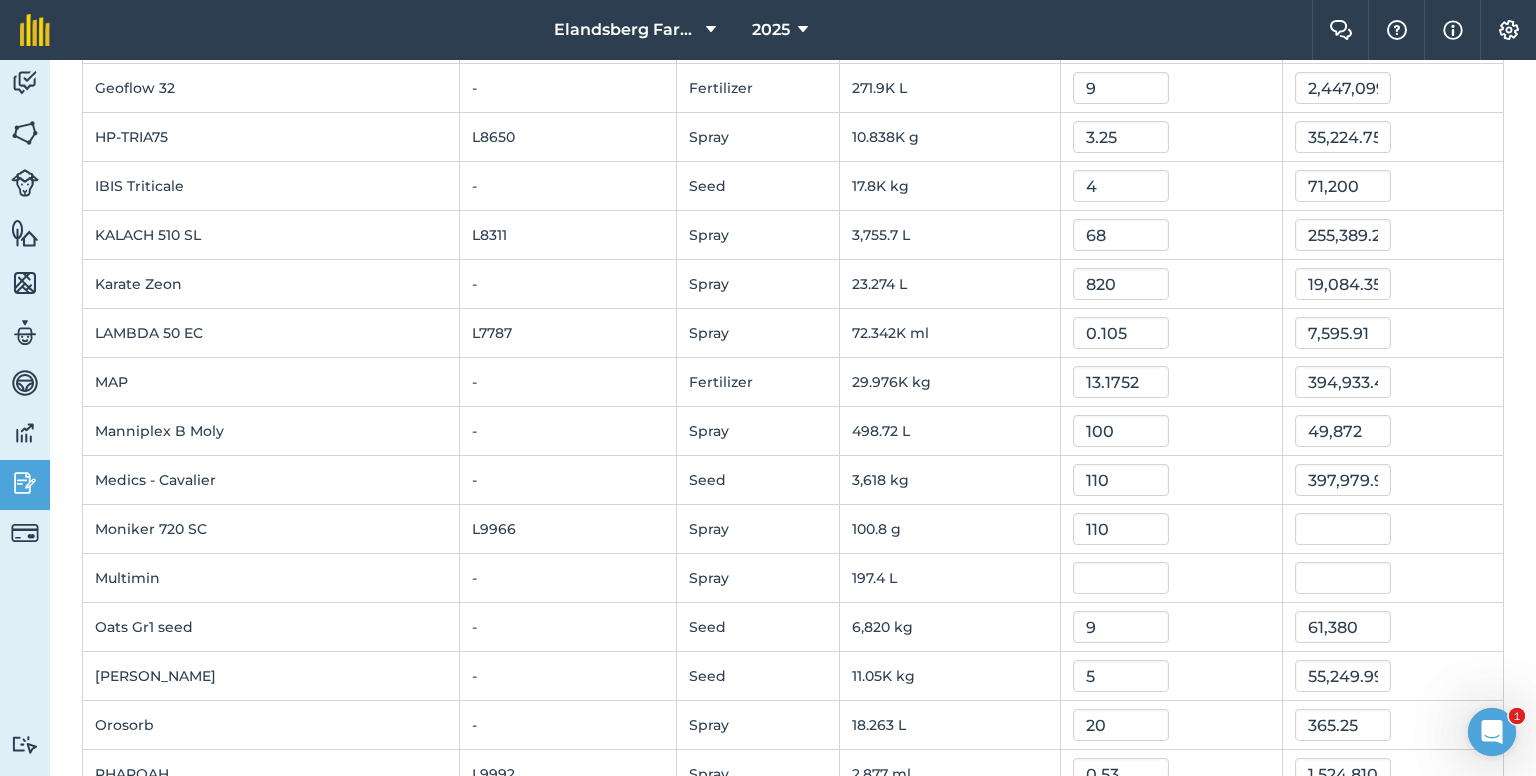 type on "11,087.99945" 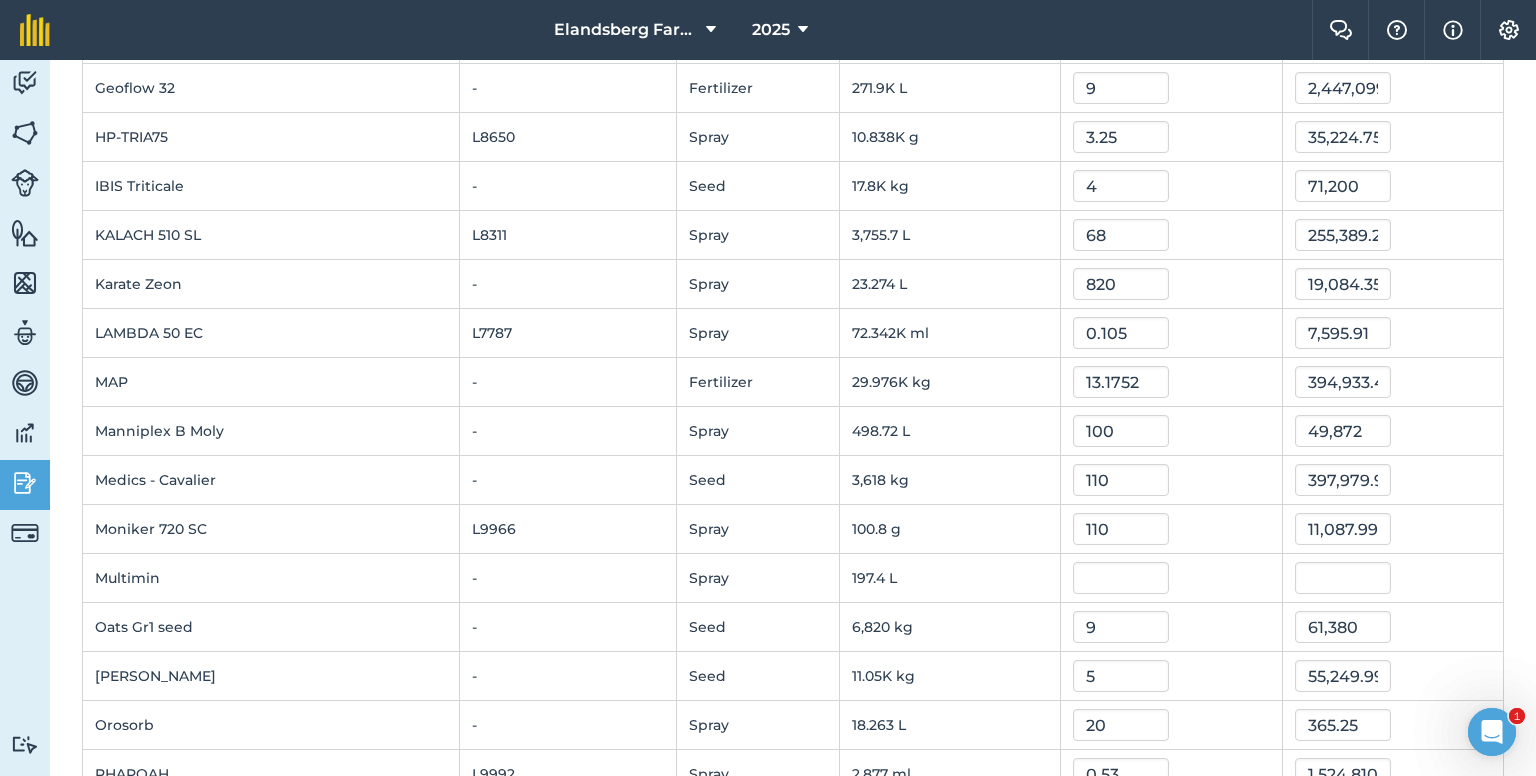 click at bounding box center [1171, 578] 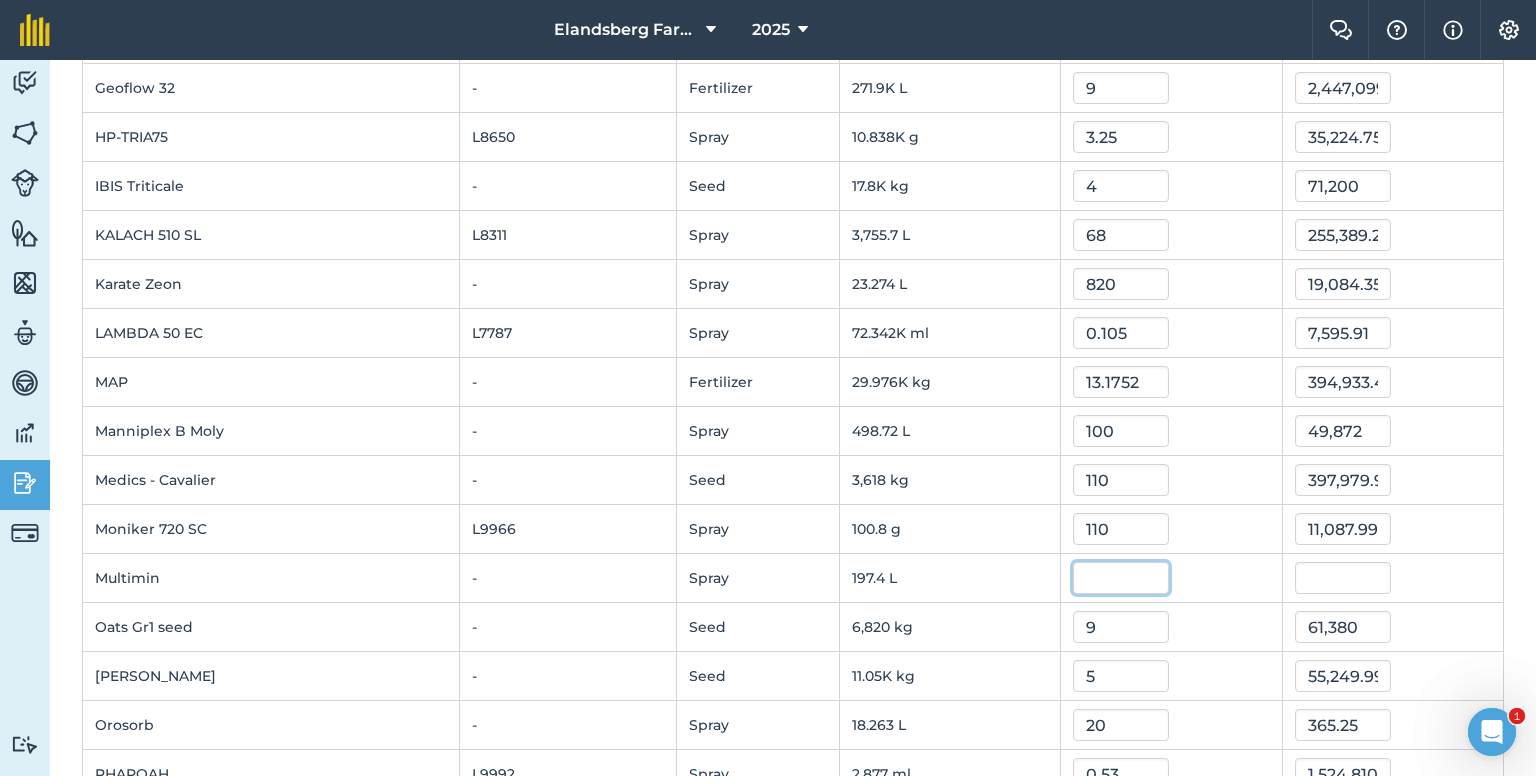 click at bounding box center [1121, 578] 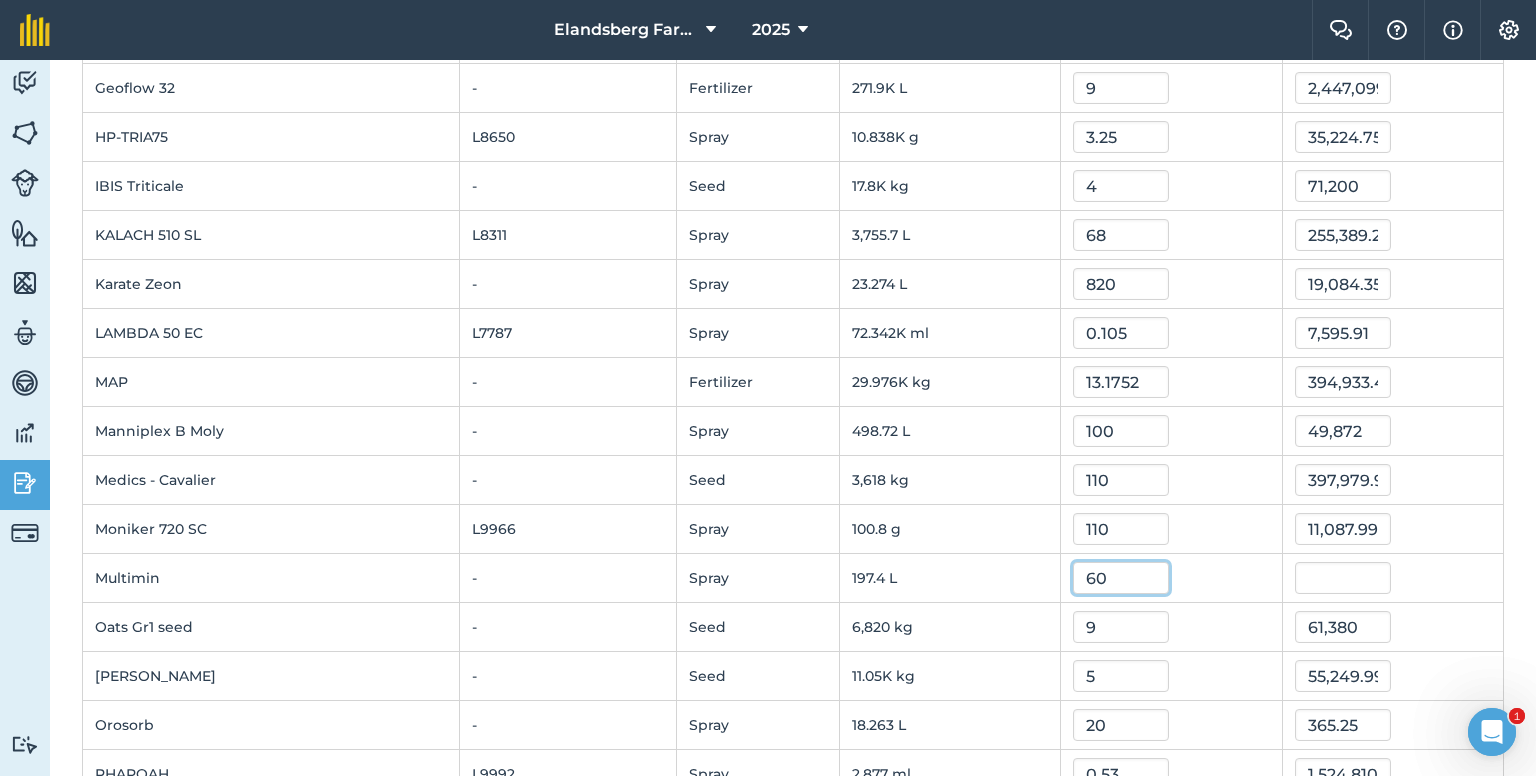 type on "60" 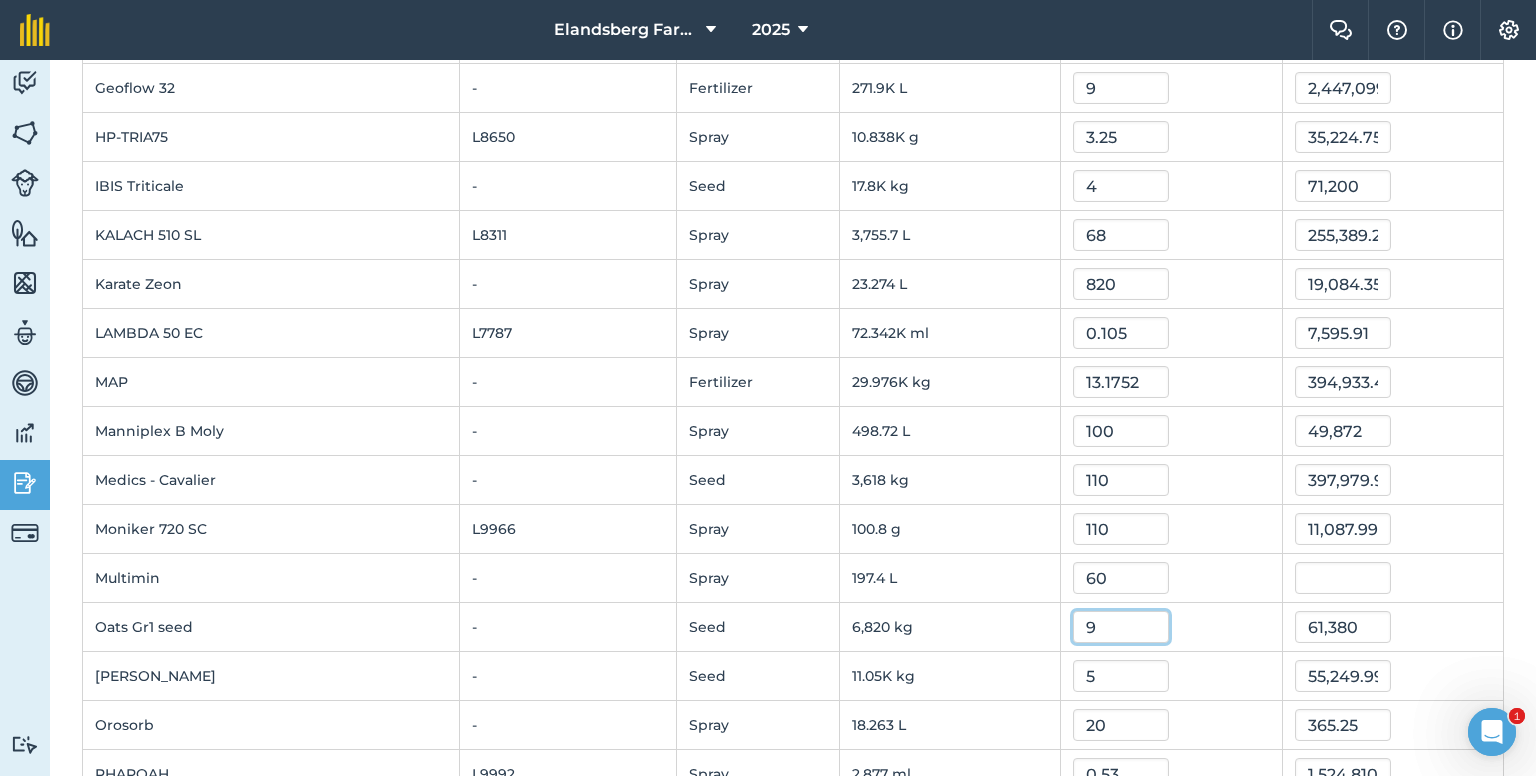 type on "11,844" 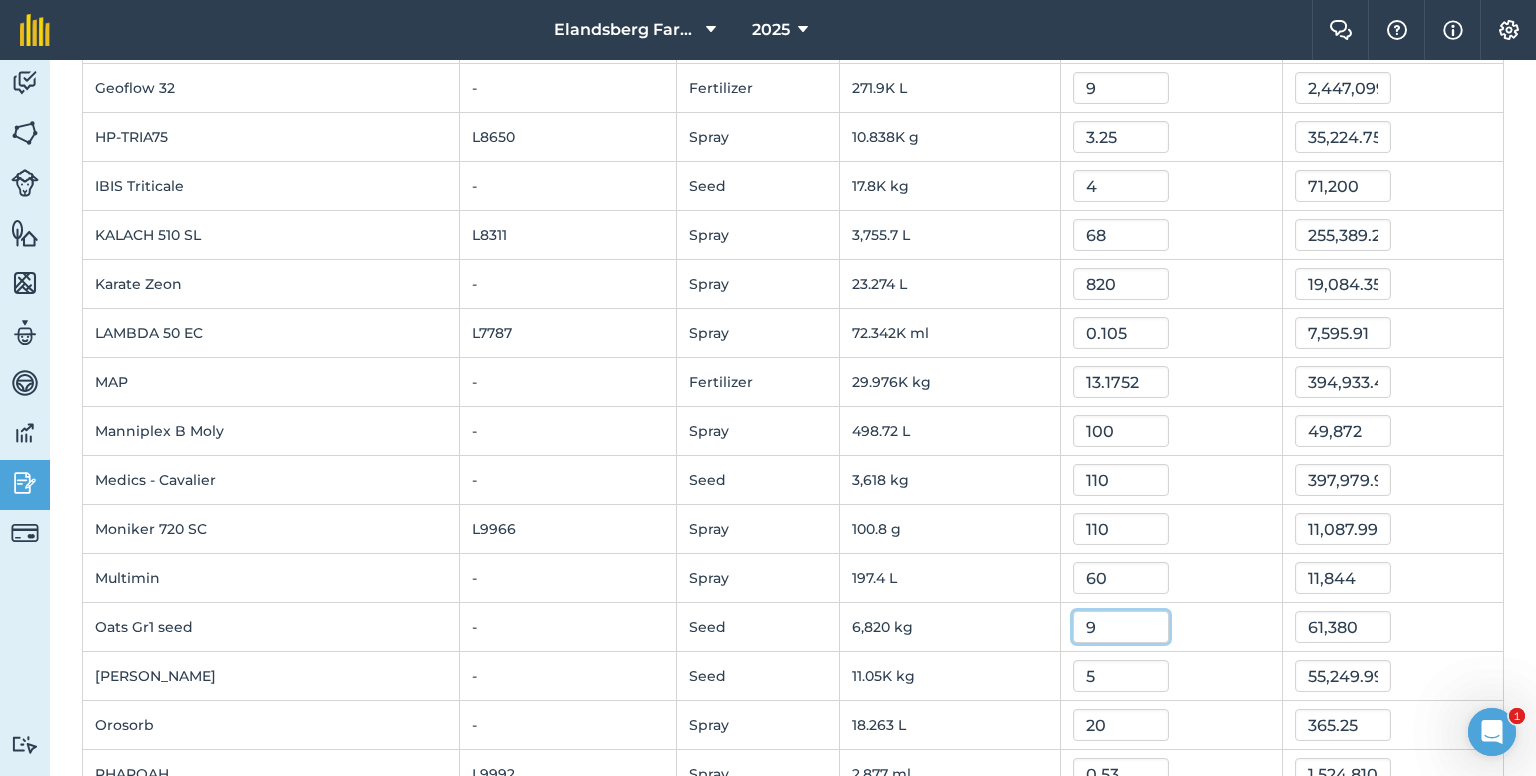 click on "9" at bounding box center (1121, 627) 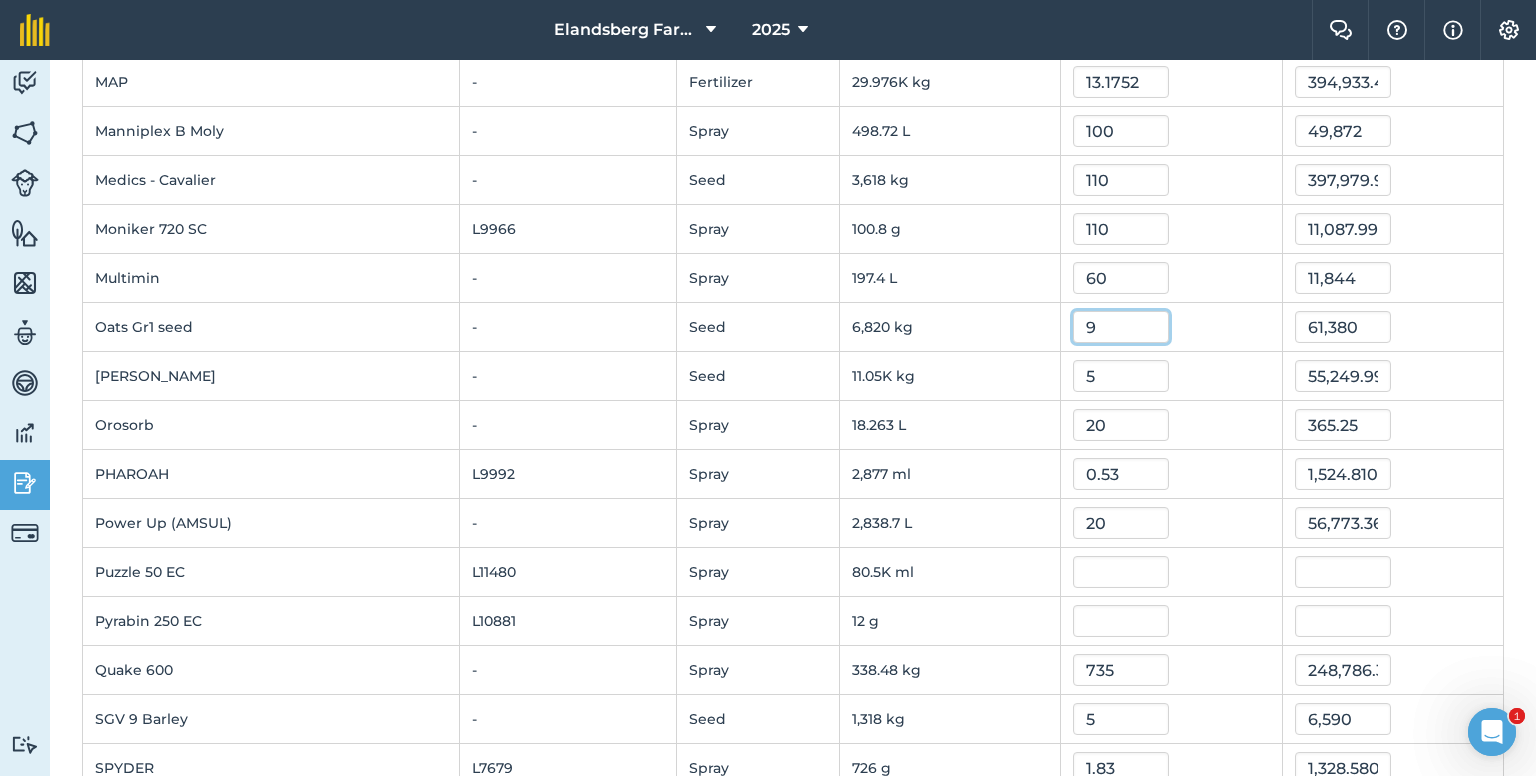 scroll, scrollTop: 2000, scrollLeft: 0, axis: vertical 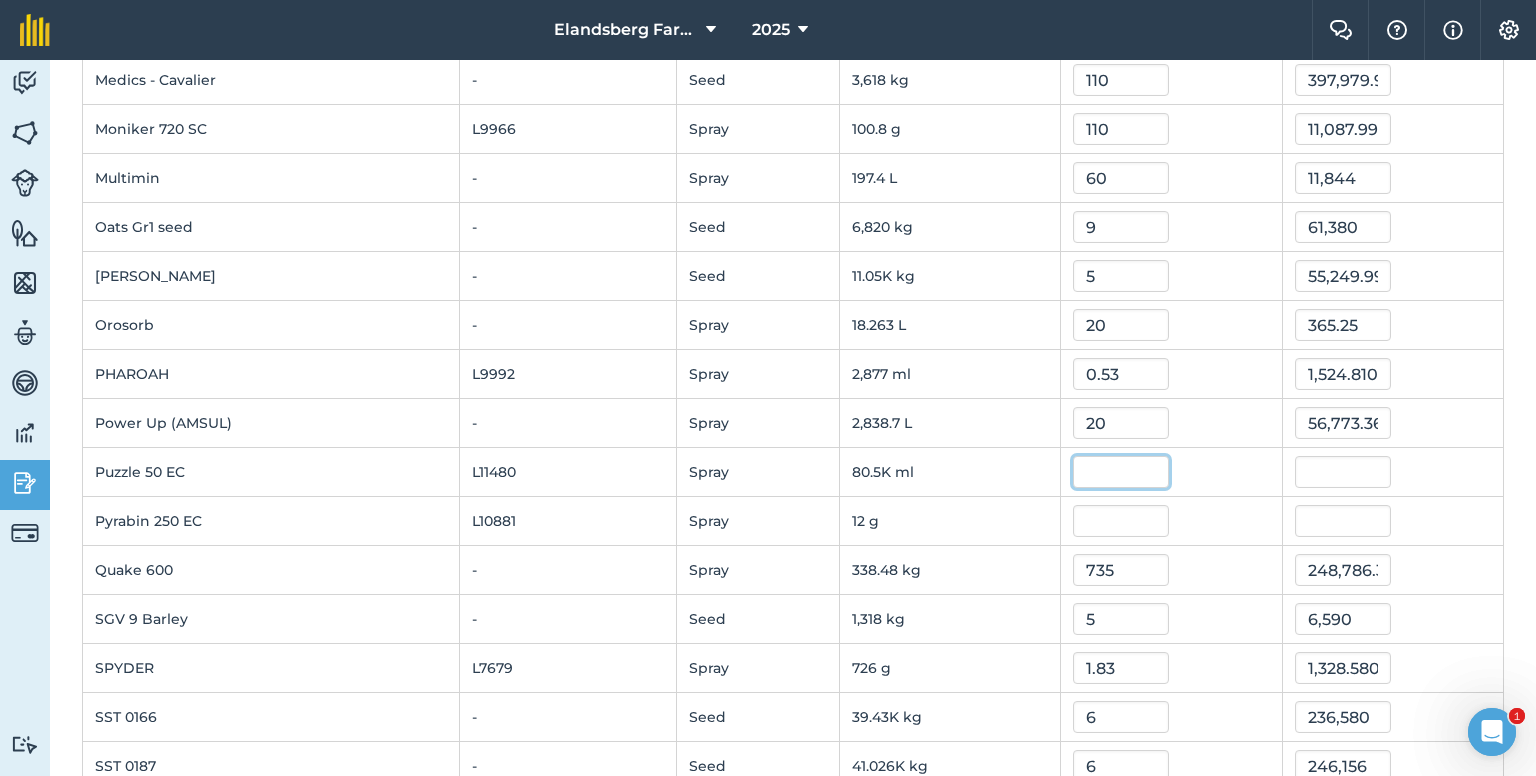 click at bounding box center [1121, 472] 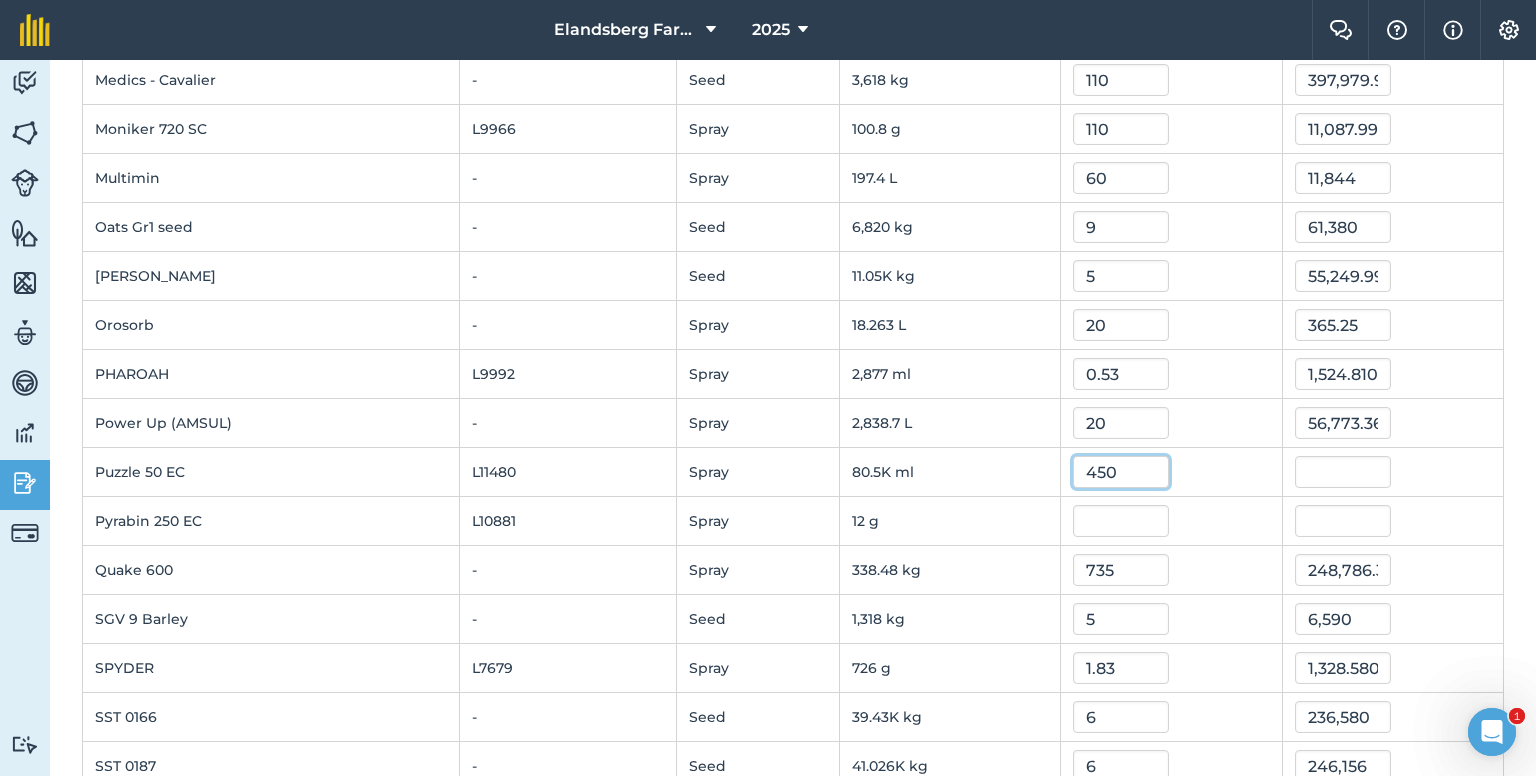 type on "450" 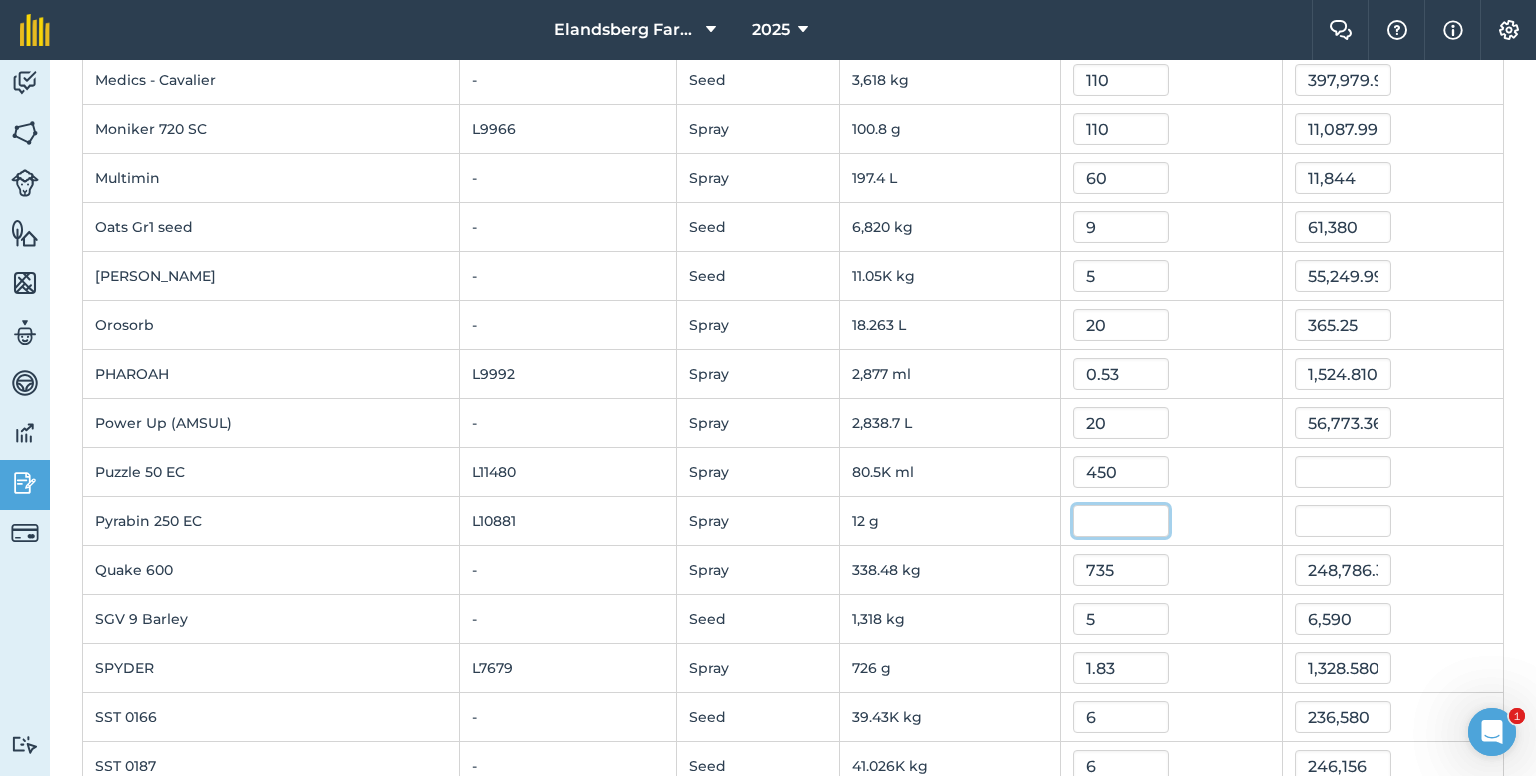 type on "36,225,000" 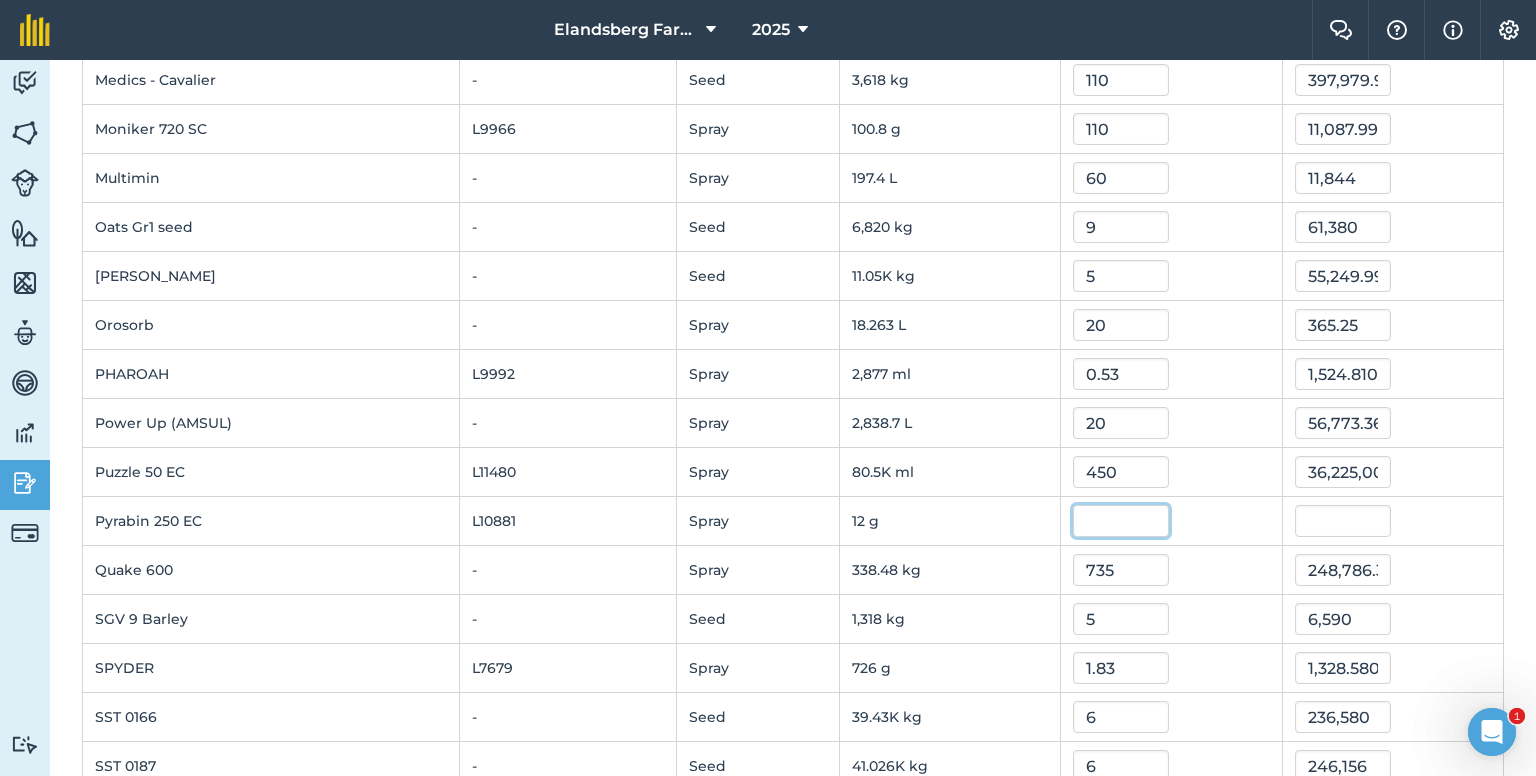 click at bounding box center [1121, 521] 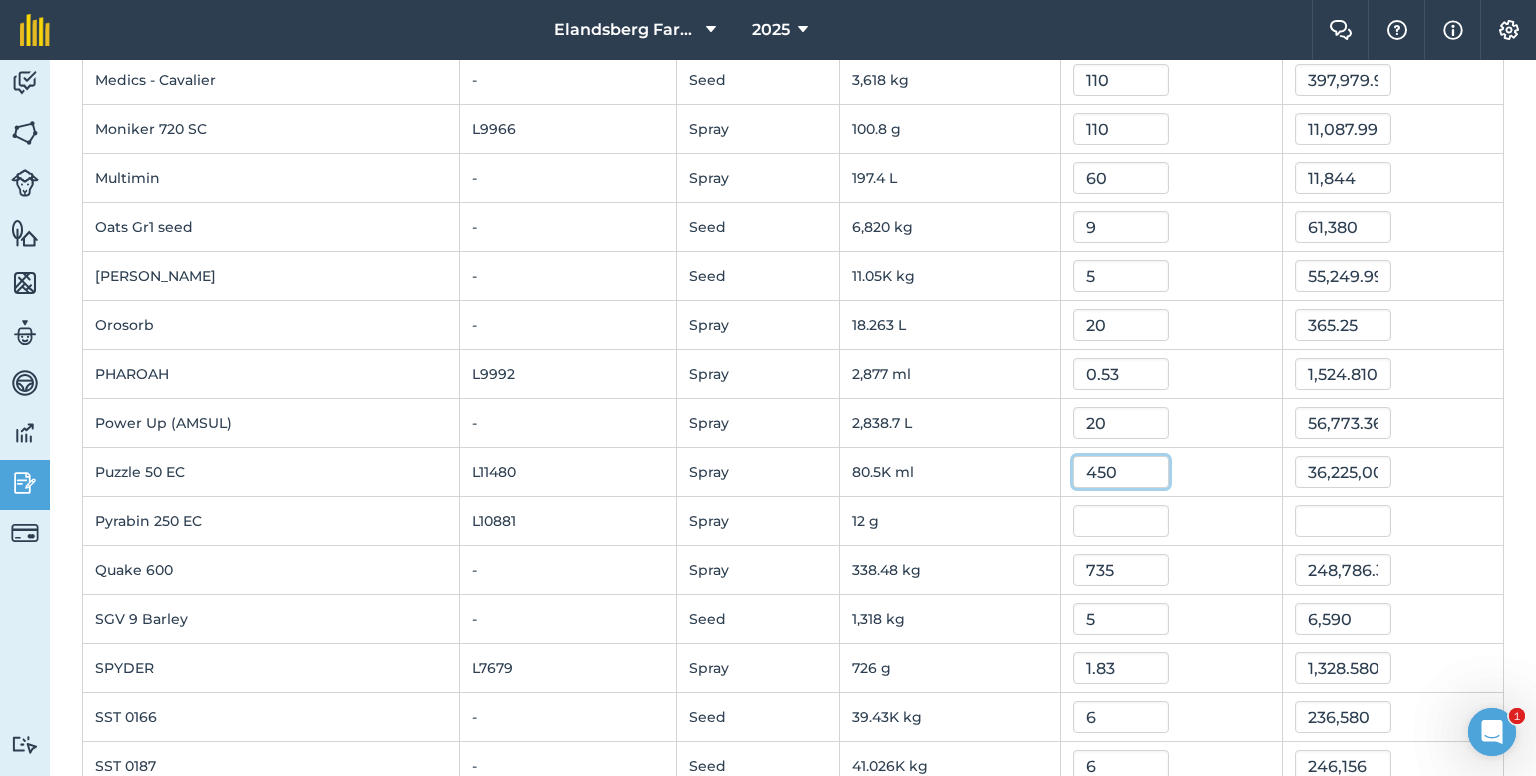 drag, startPoint x: 1124, startPoint y: 461, endPoint x: 1046, endPoint y: 462, distance: 78.00641 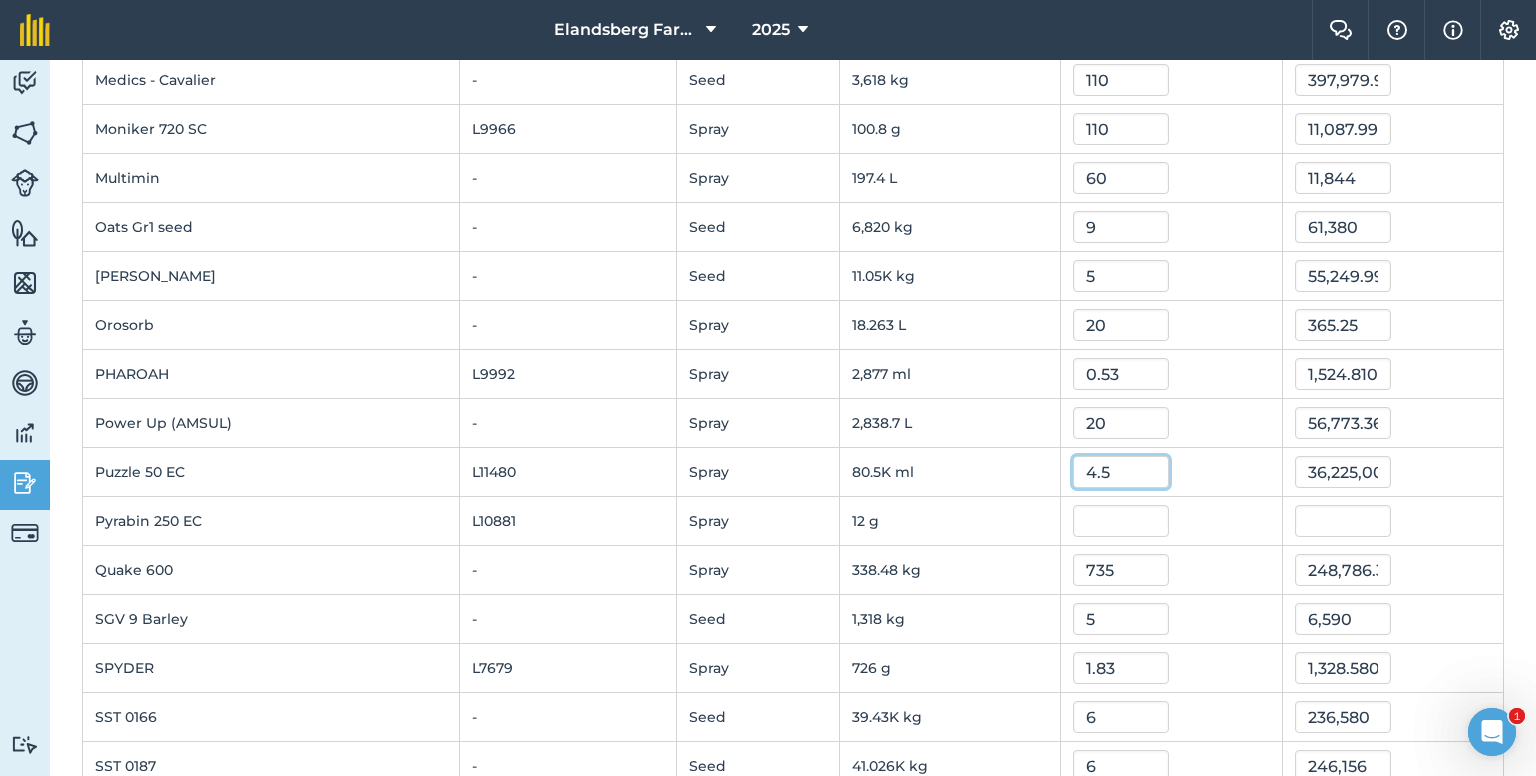 type on "4.5" 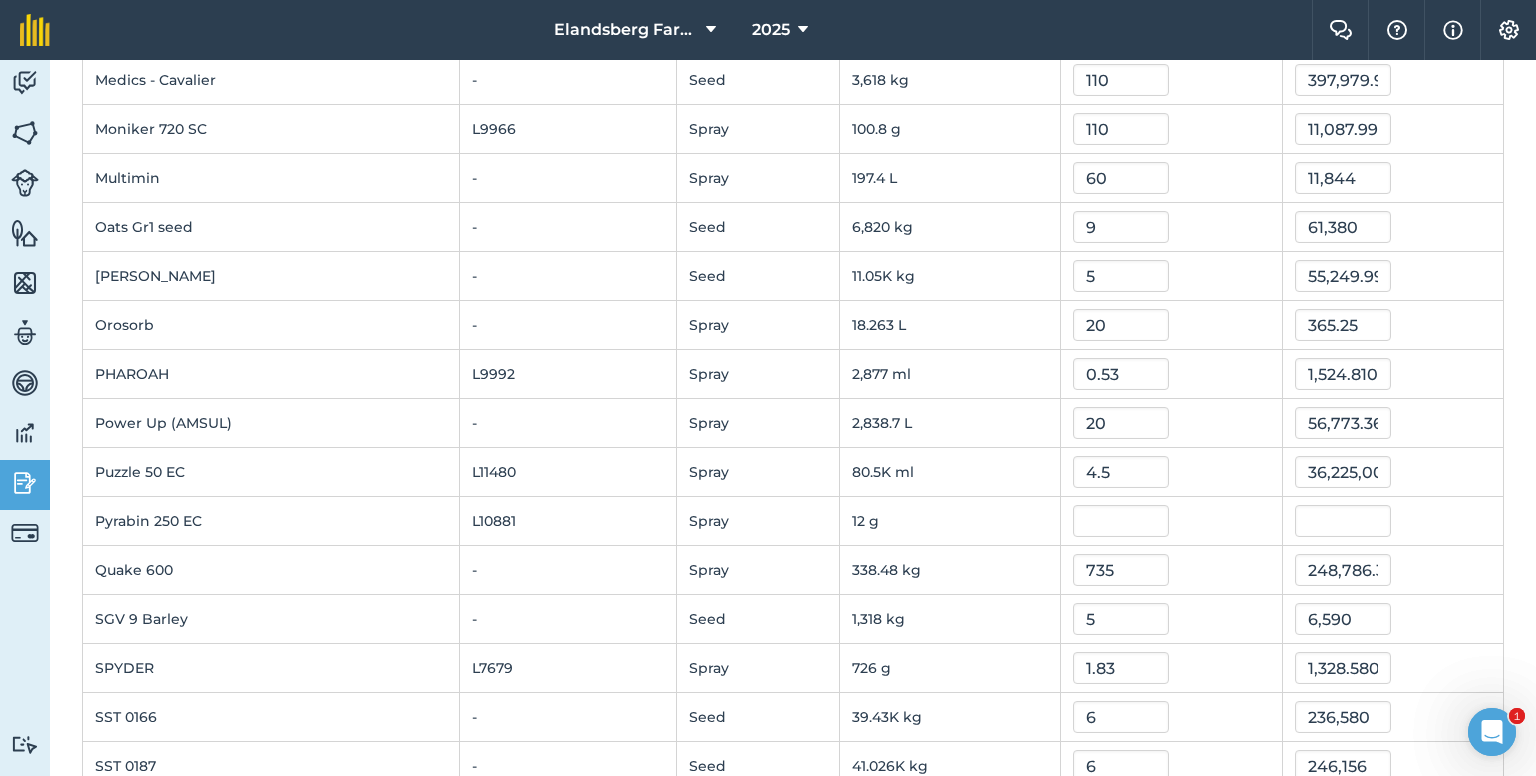 click on "4.5" at bounding box center (1171, 472) 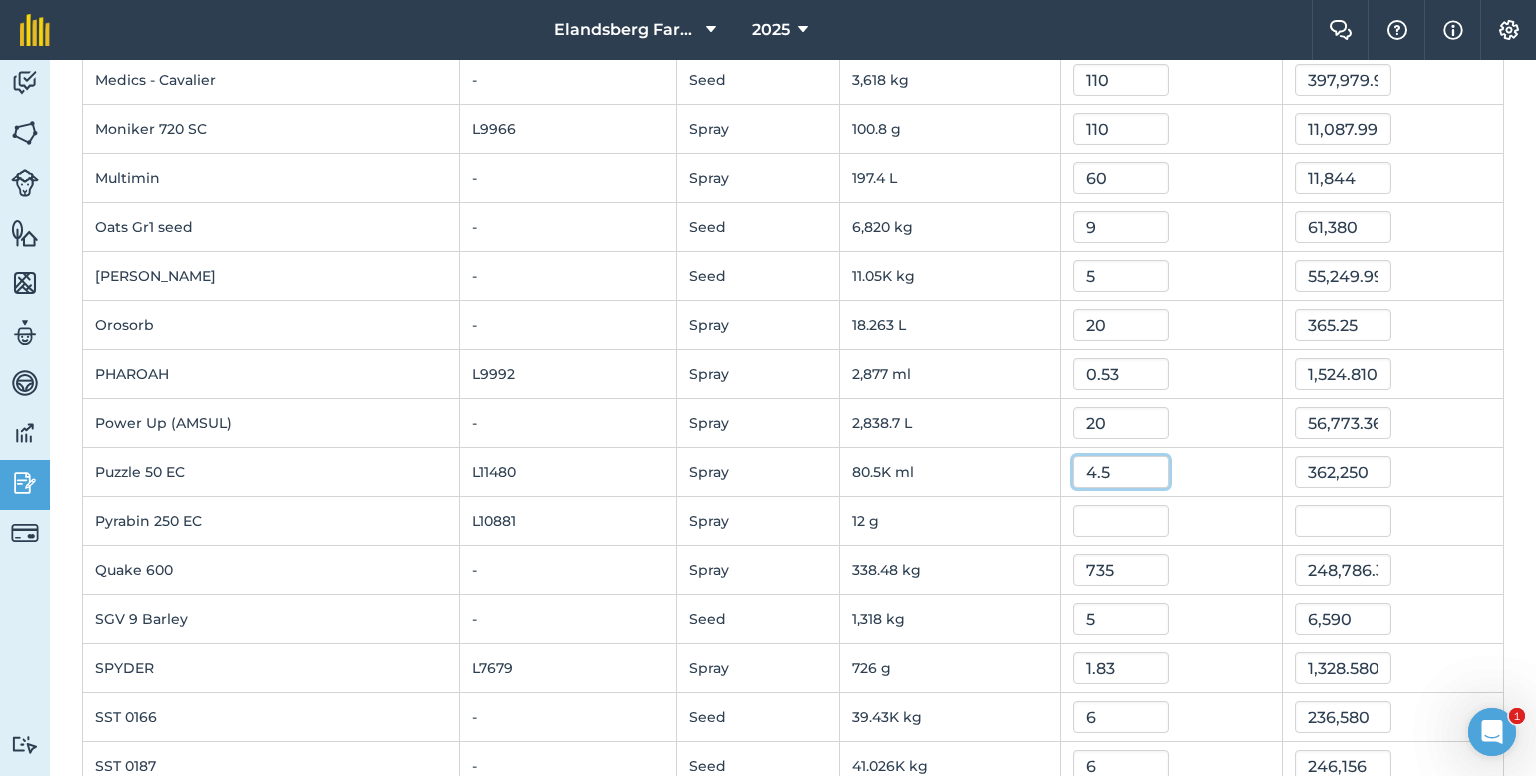 click on "4.5" at bounding box center [1121, 472] 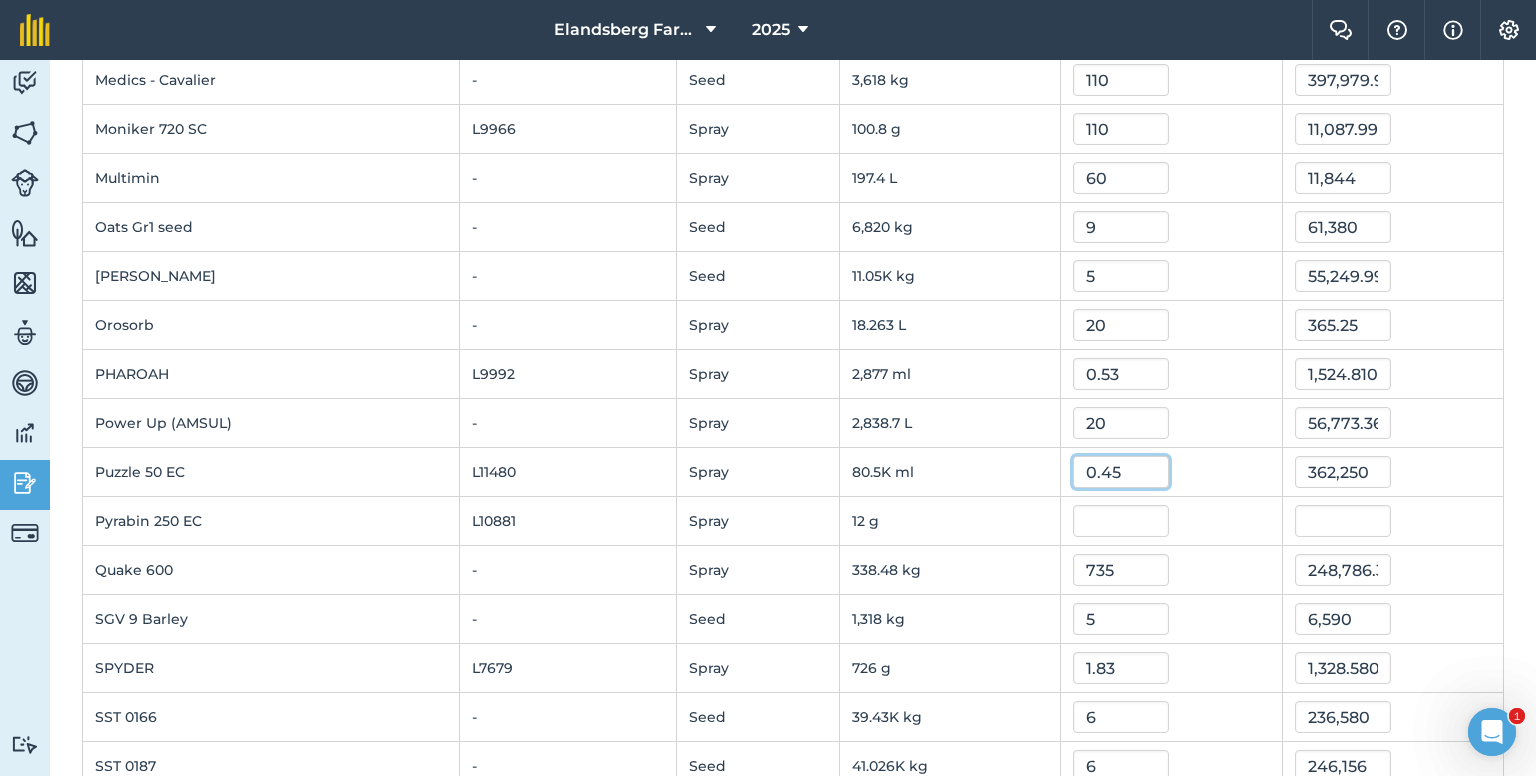 type on "0.45" 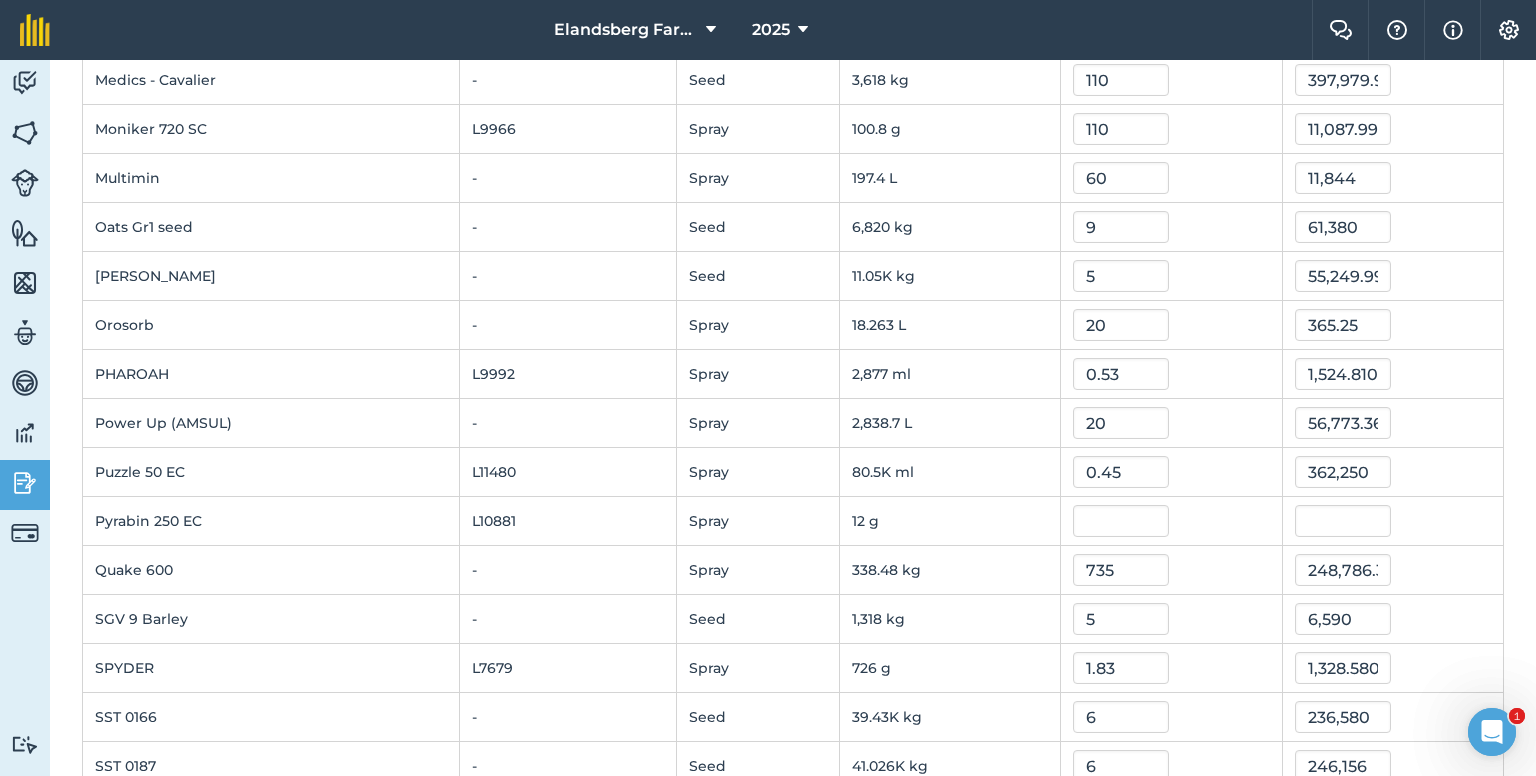 type on "36,225" 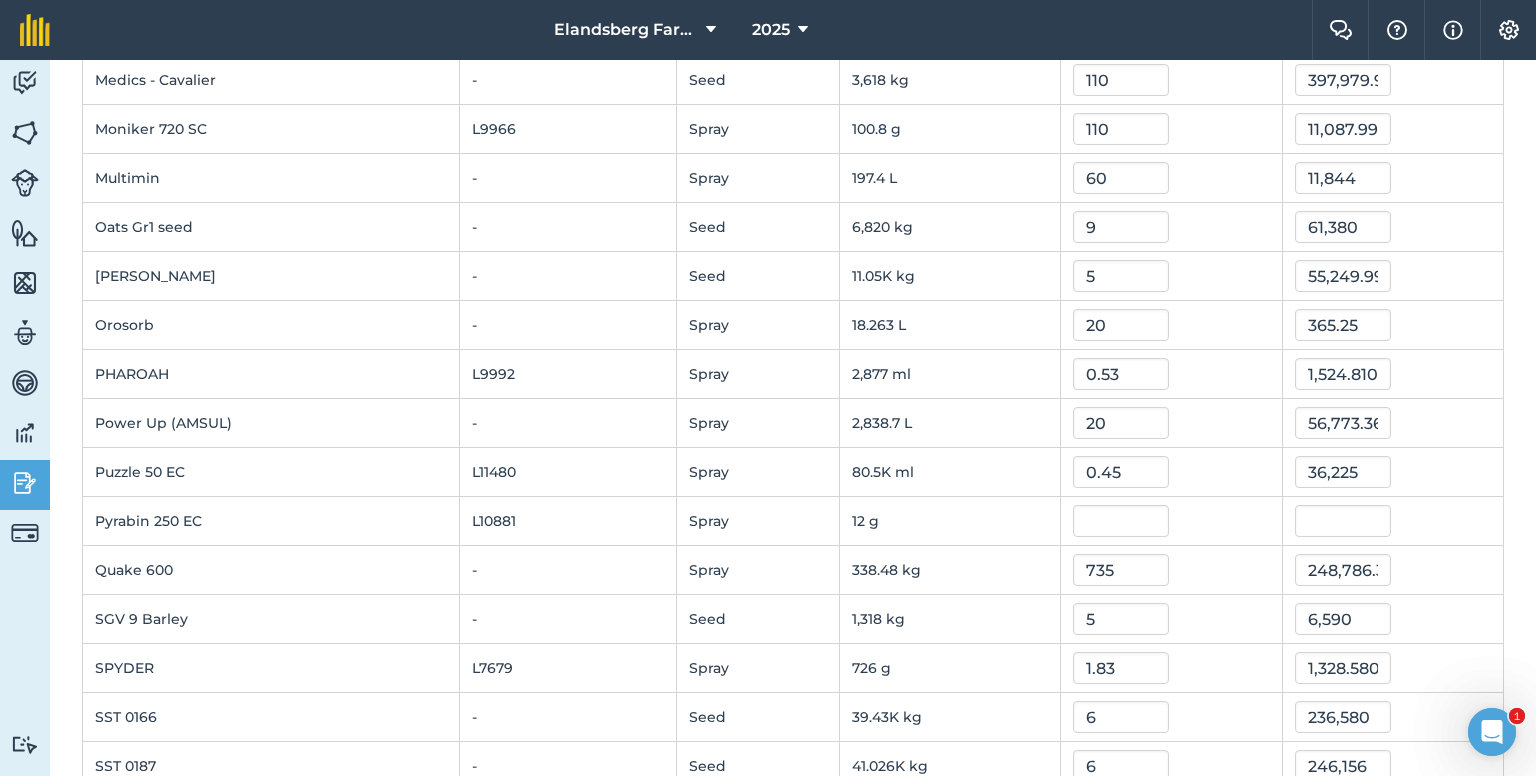 click at bounding box center (1171, 521) 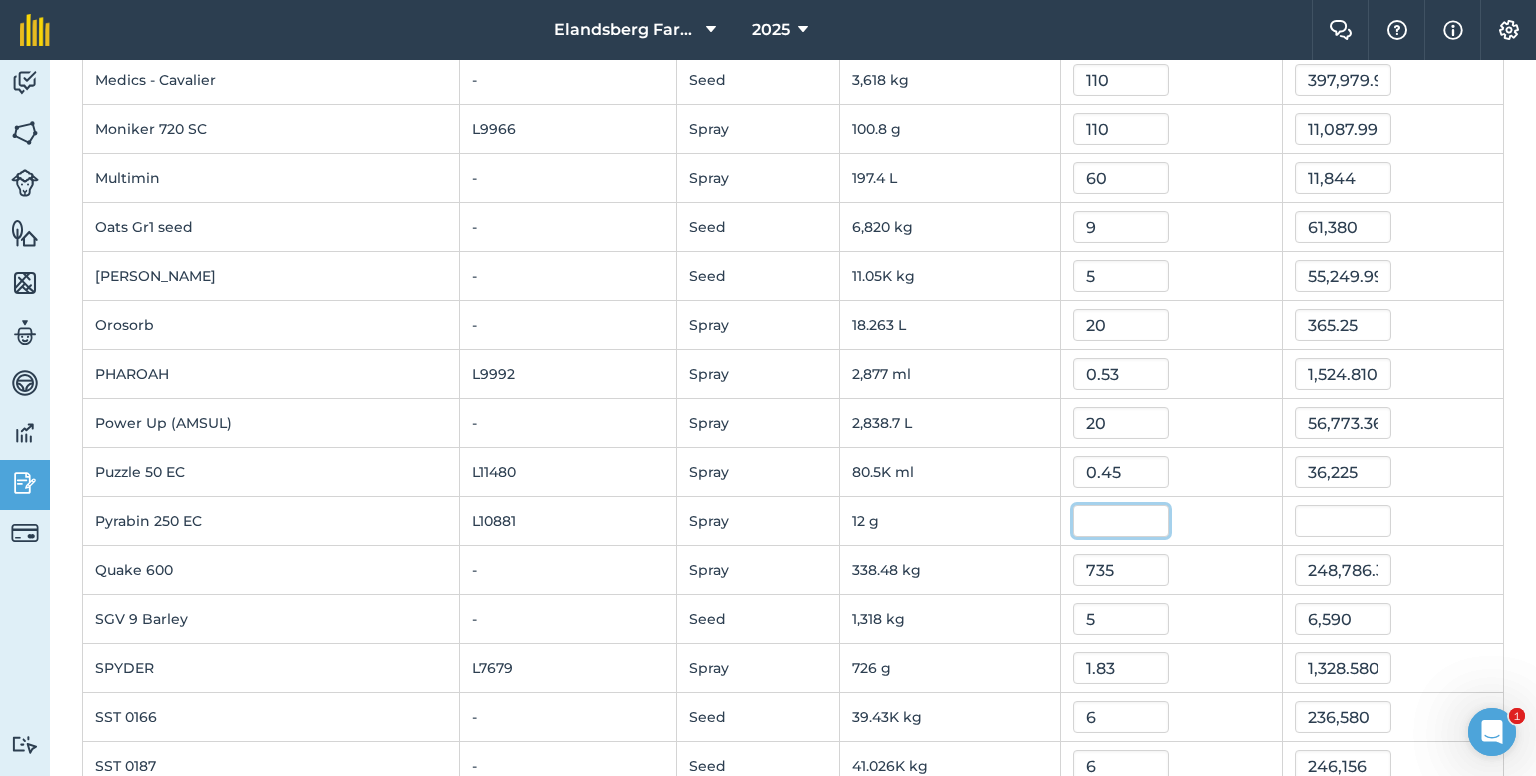 click at bounding box center (1121, 521) 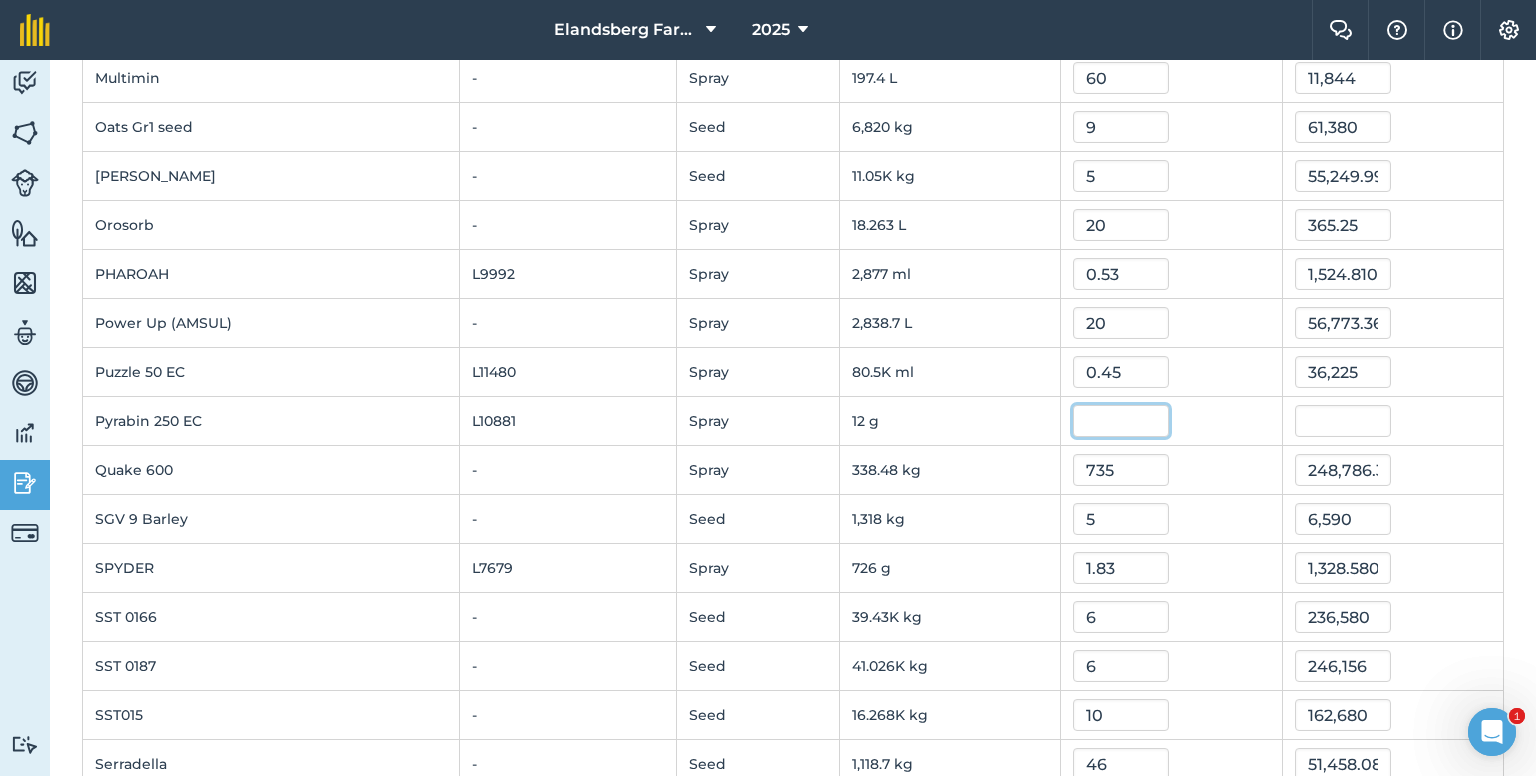 scroll, scrollTop: 2300, scrollLeft: 0, axis: vertical 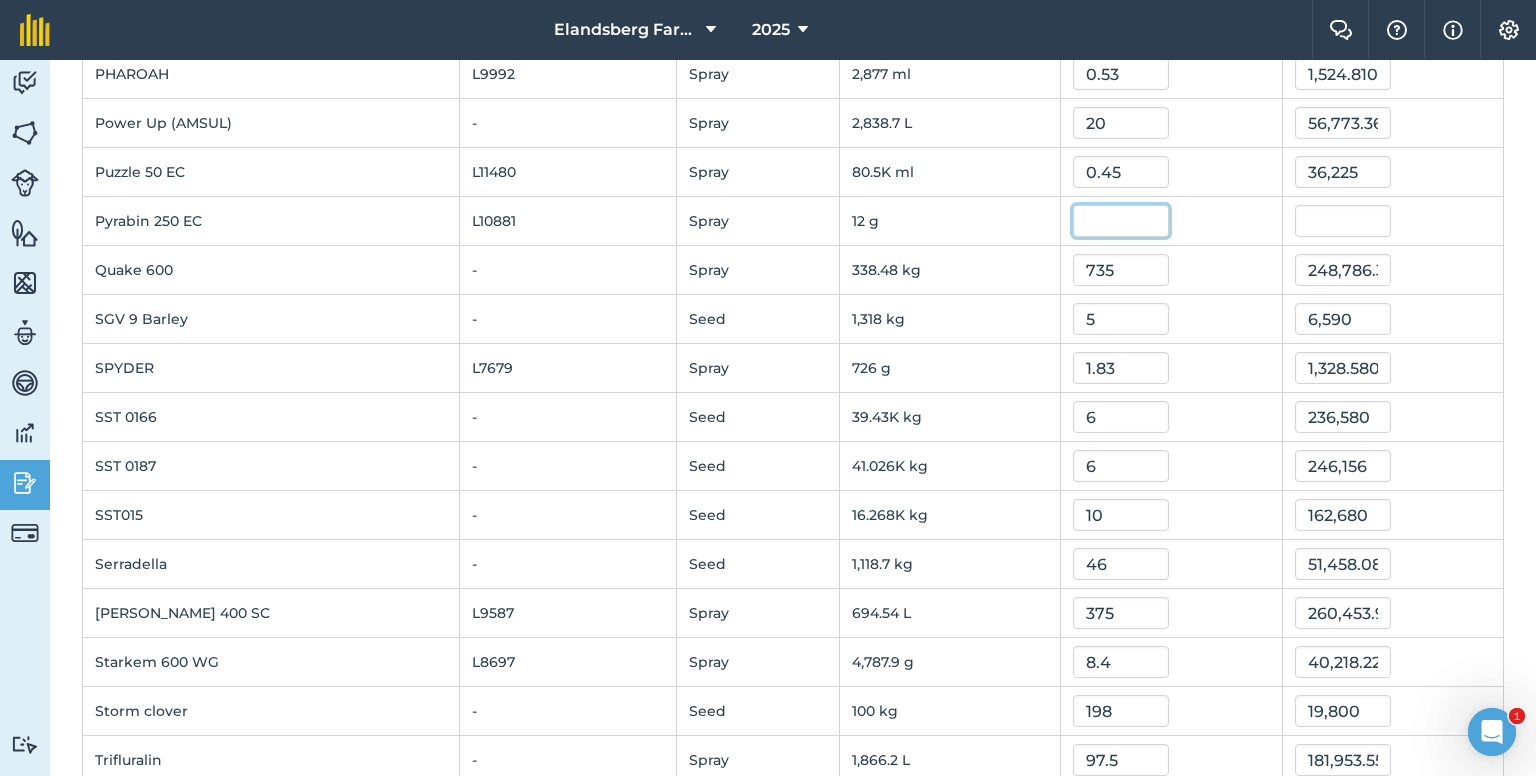 click at bounding box center (1121, 221) 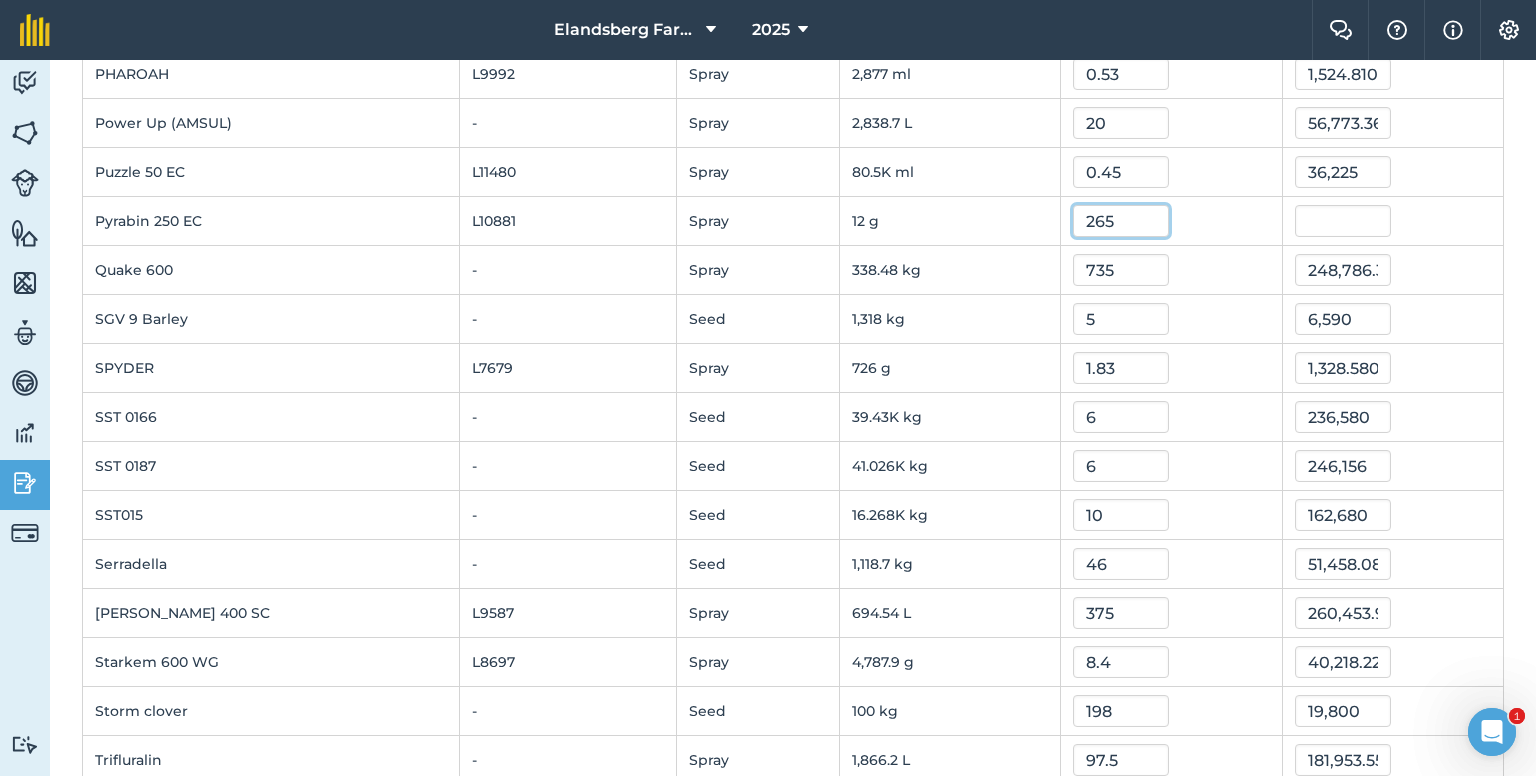 type on "265" 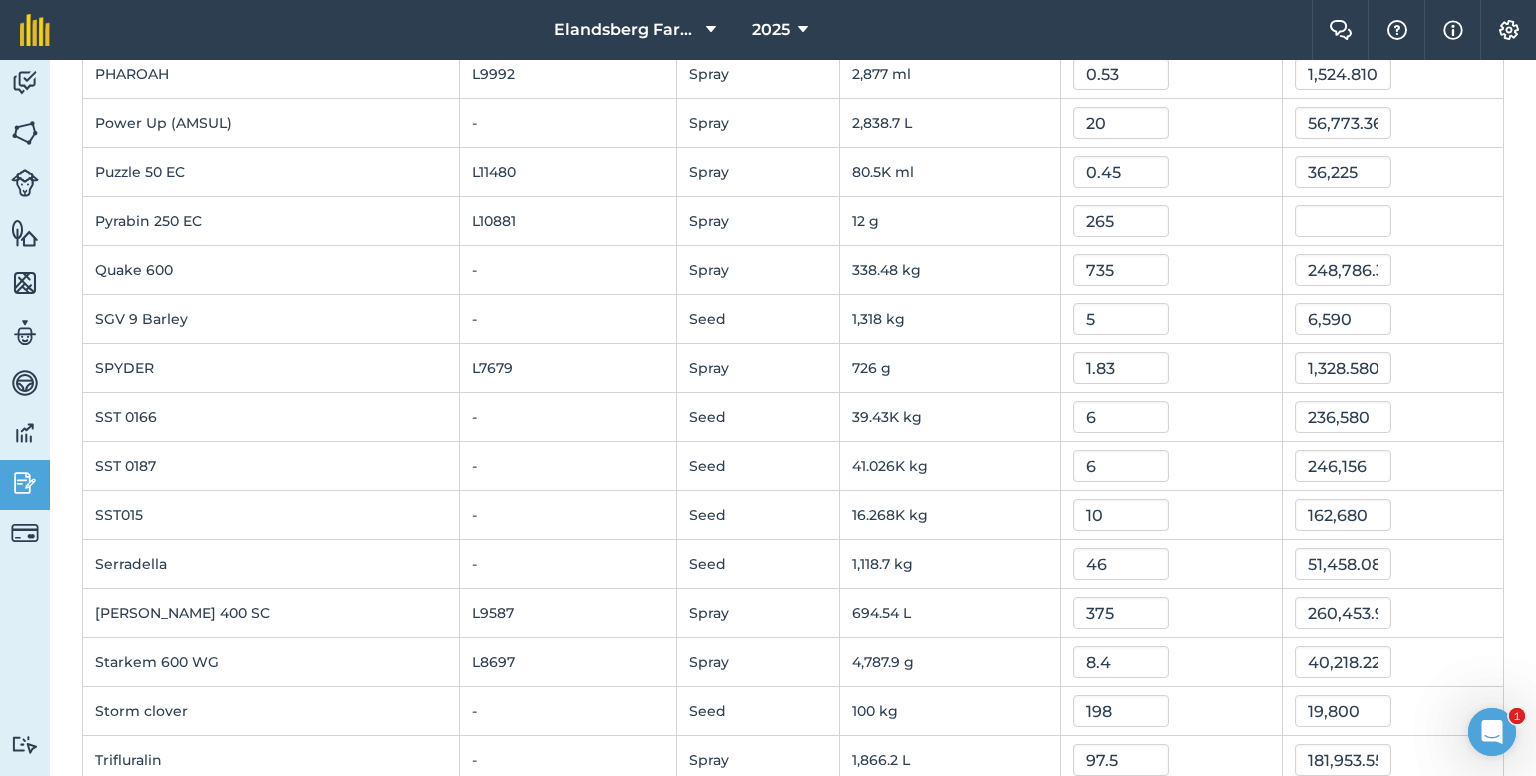 type on "3,180" 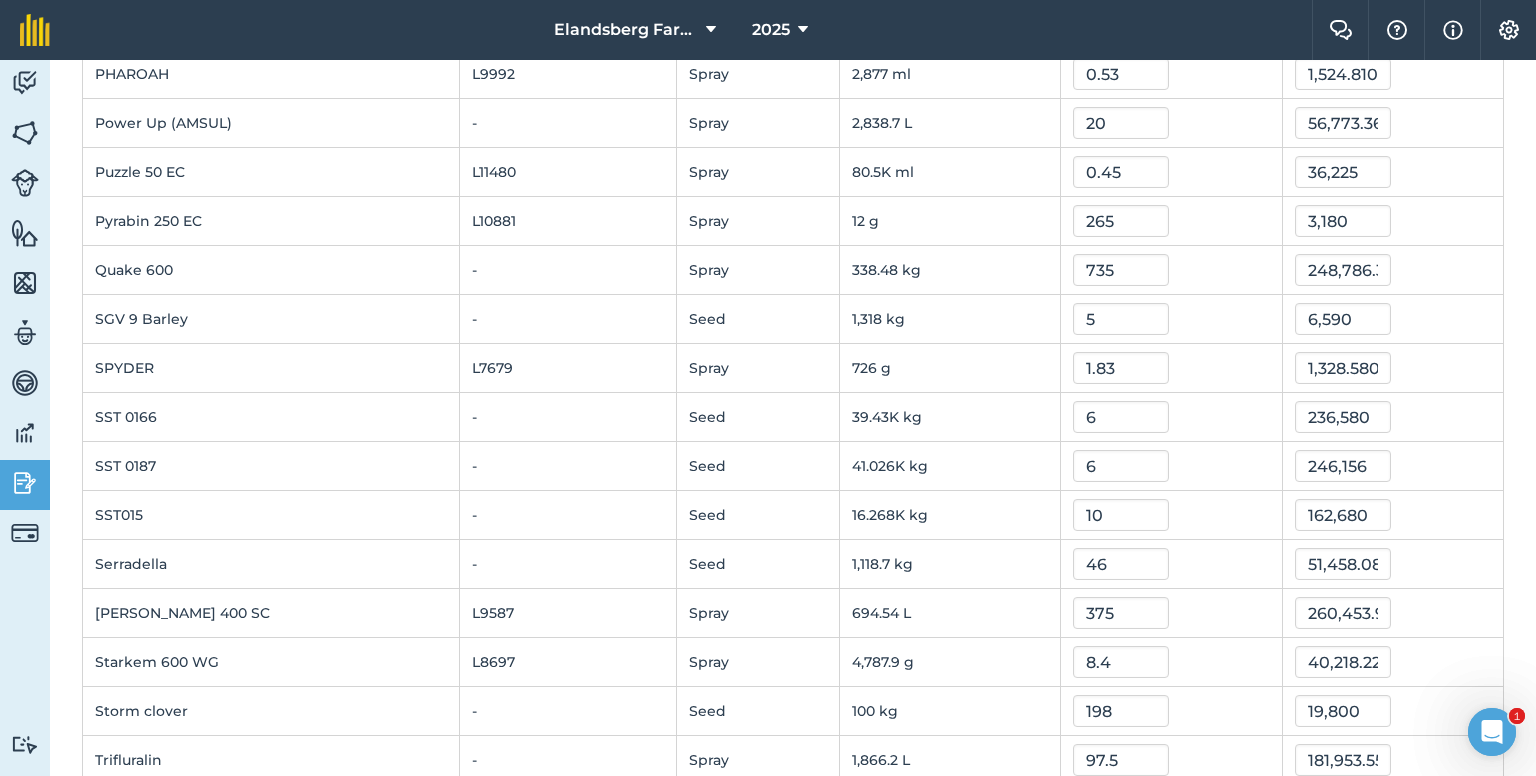 click on "6" at bounding box center (1171, 417) 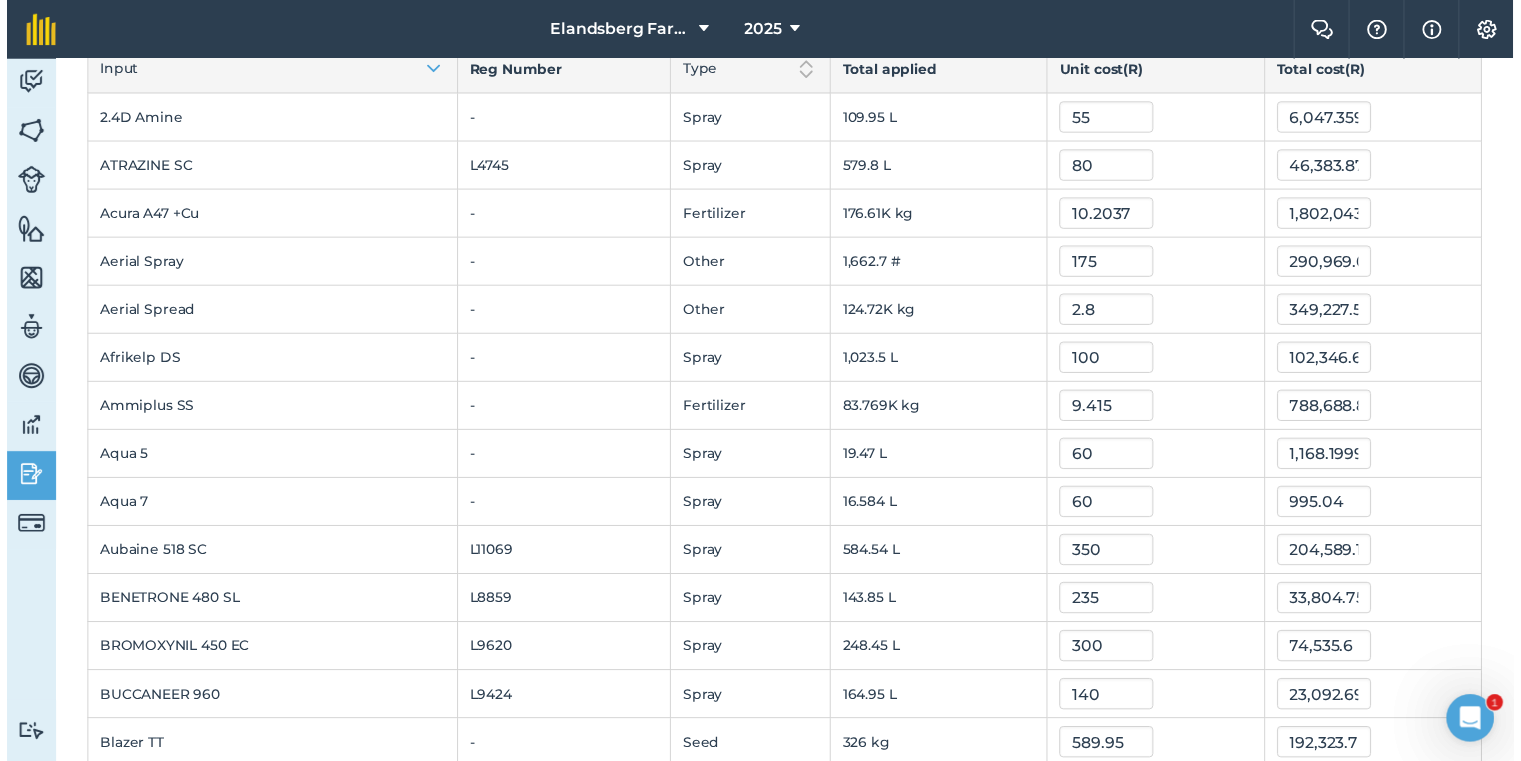 scroll, scrollTop: 0, scrollLeft: 0, axis: both 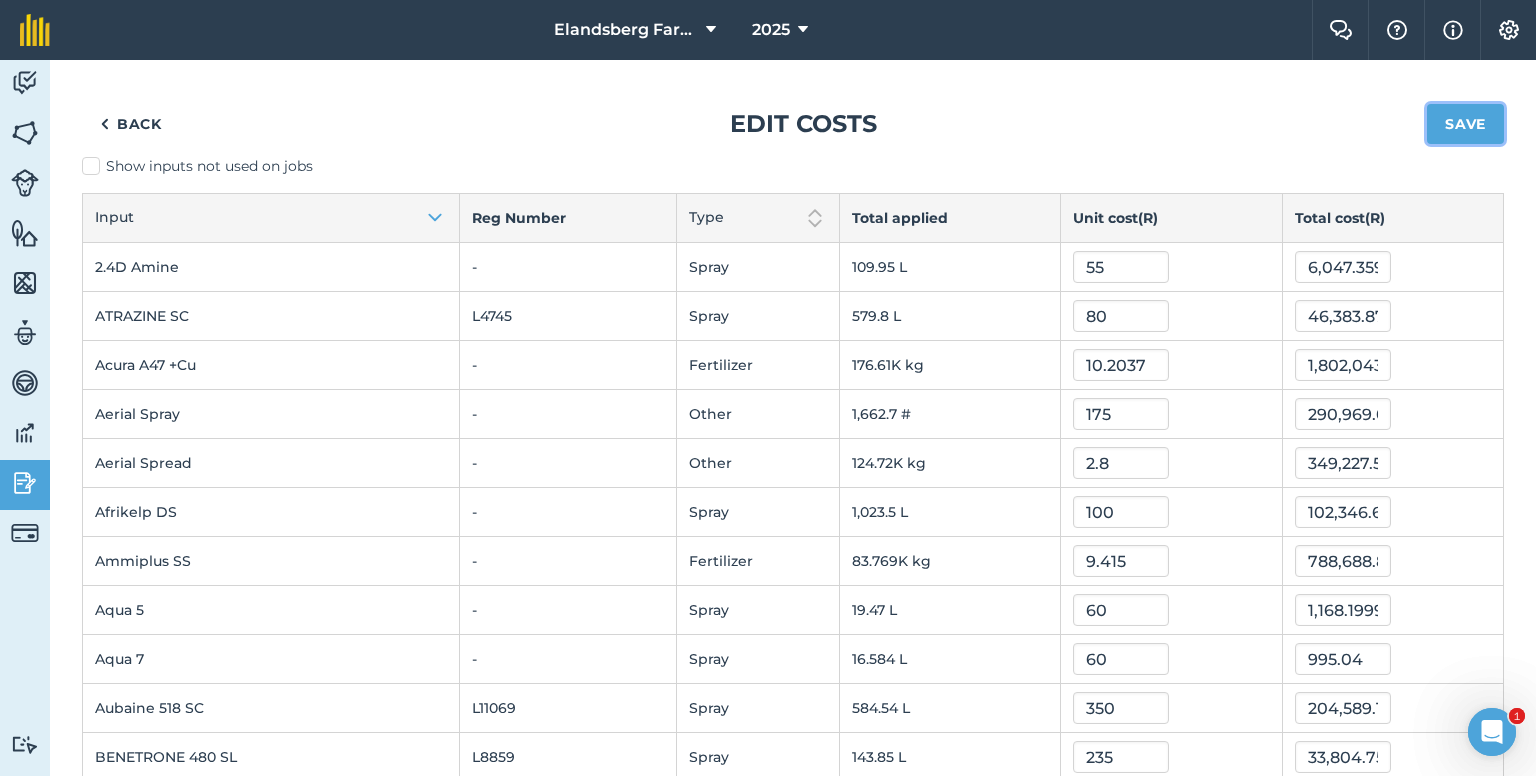 click on "Save" at bounding box center (1465, 124) 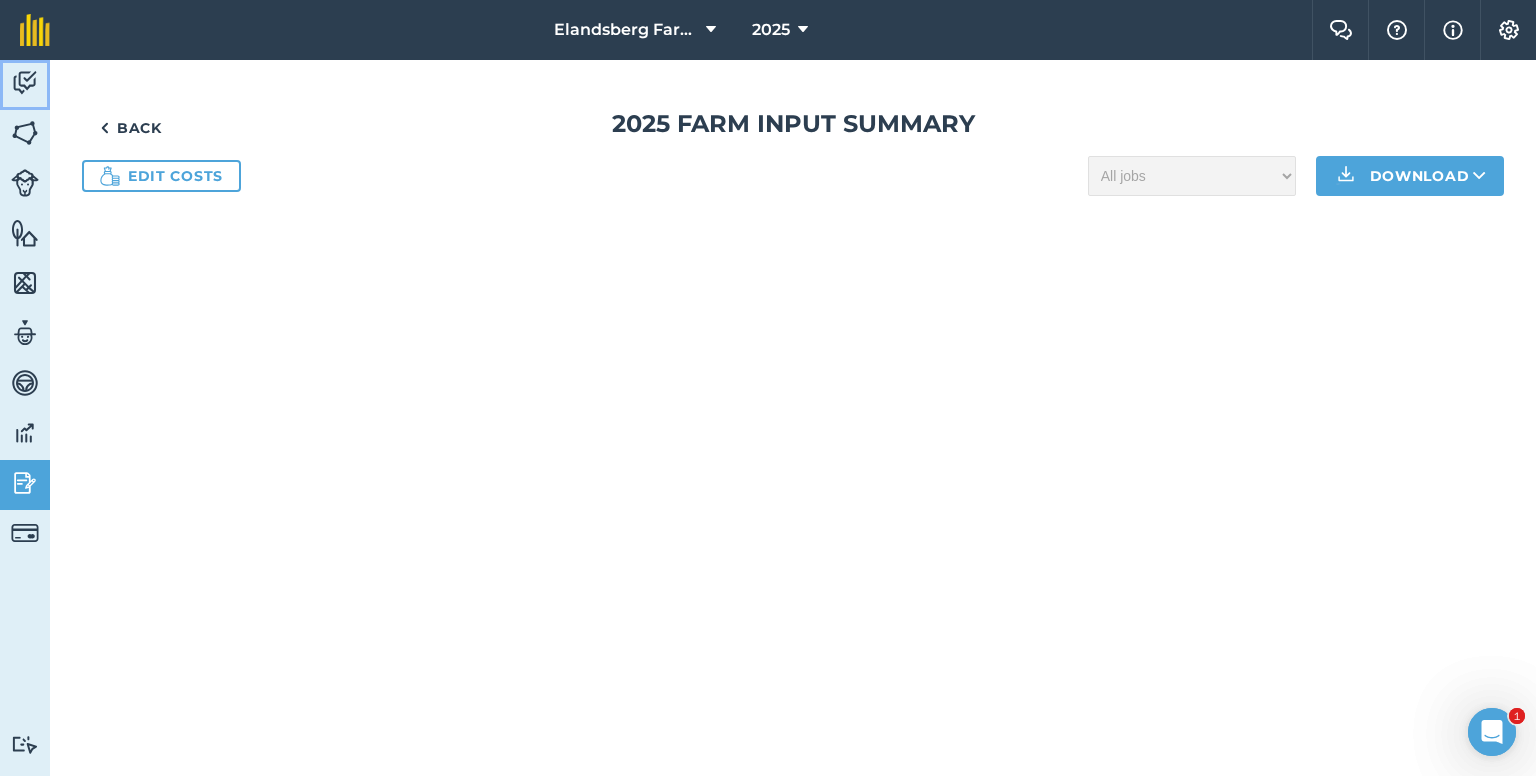 click at bounding box center [25, 83] 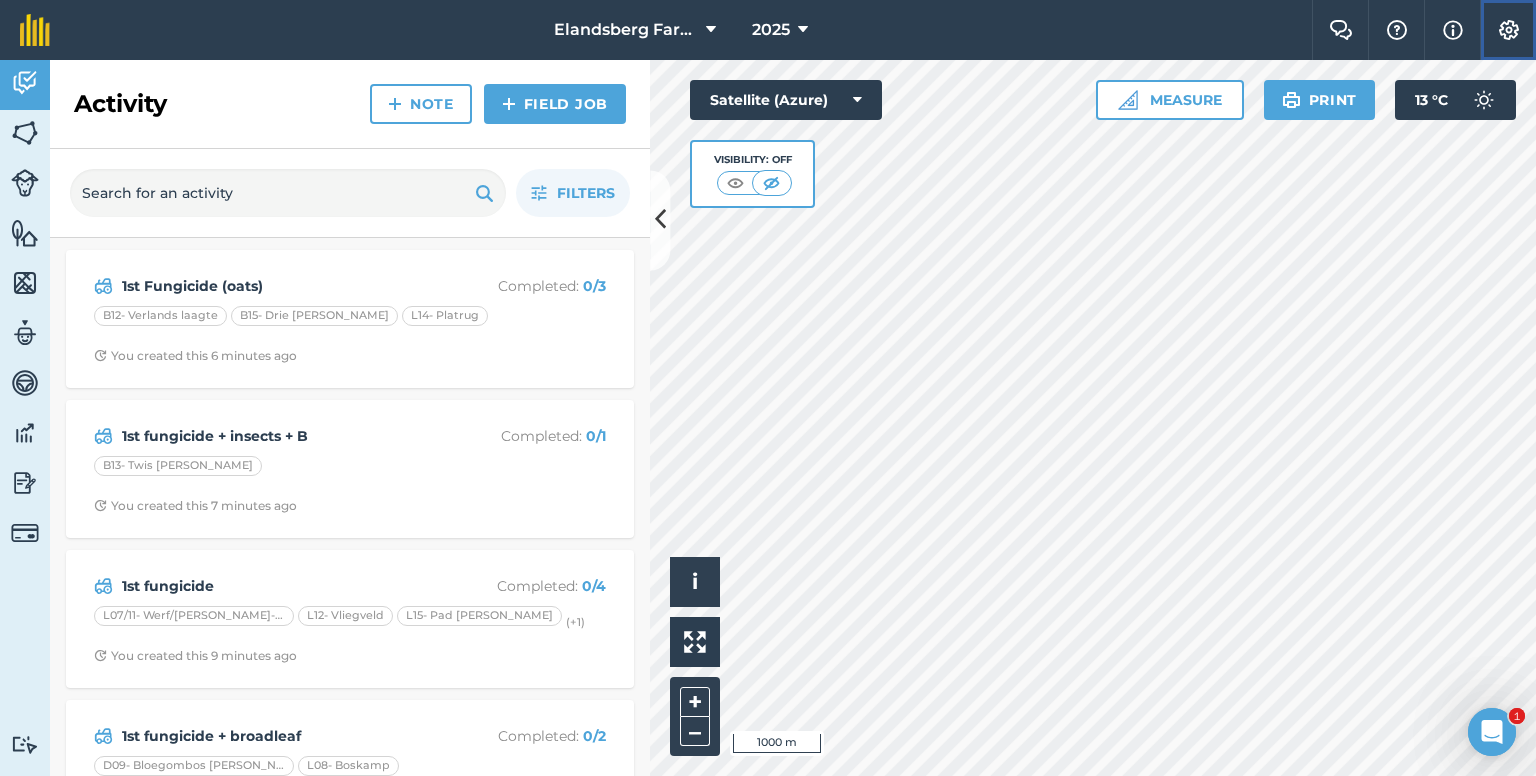 click at bounding box center [1509, 30] 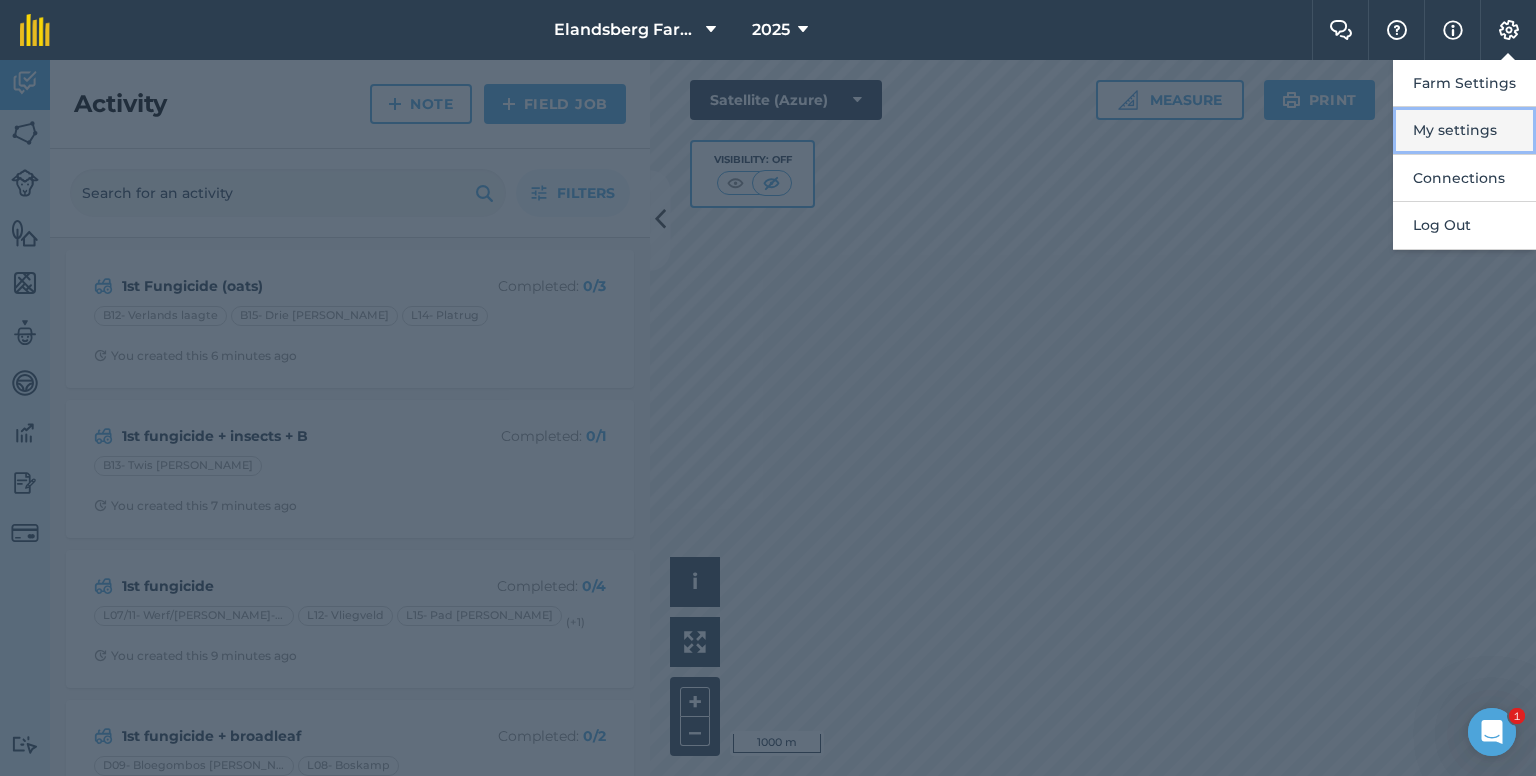 click on "My settings" at bounding box center (1464, 130) 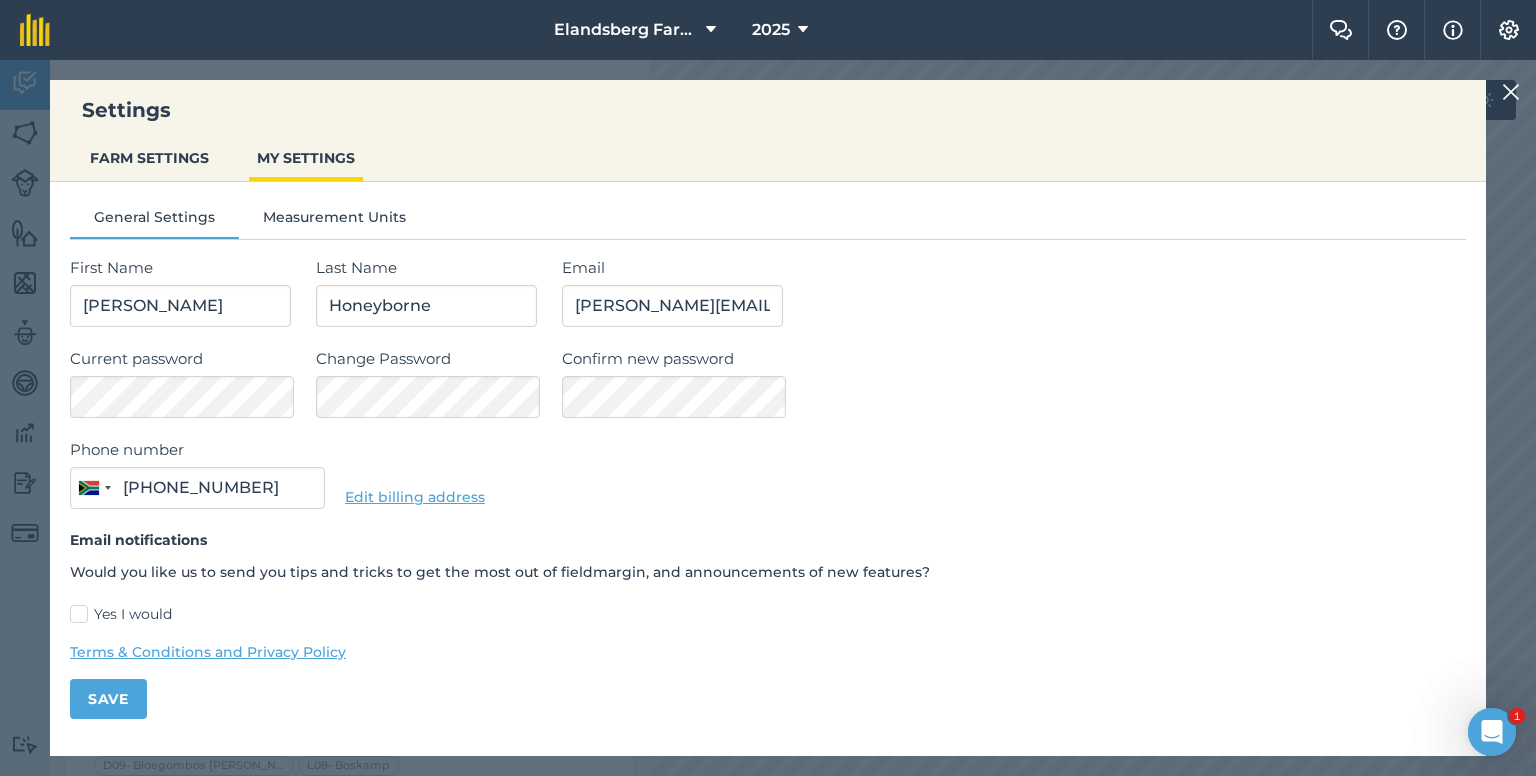 type on "071 248 1470" 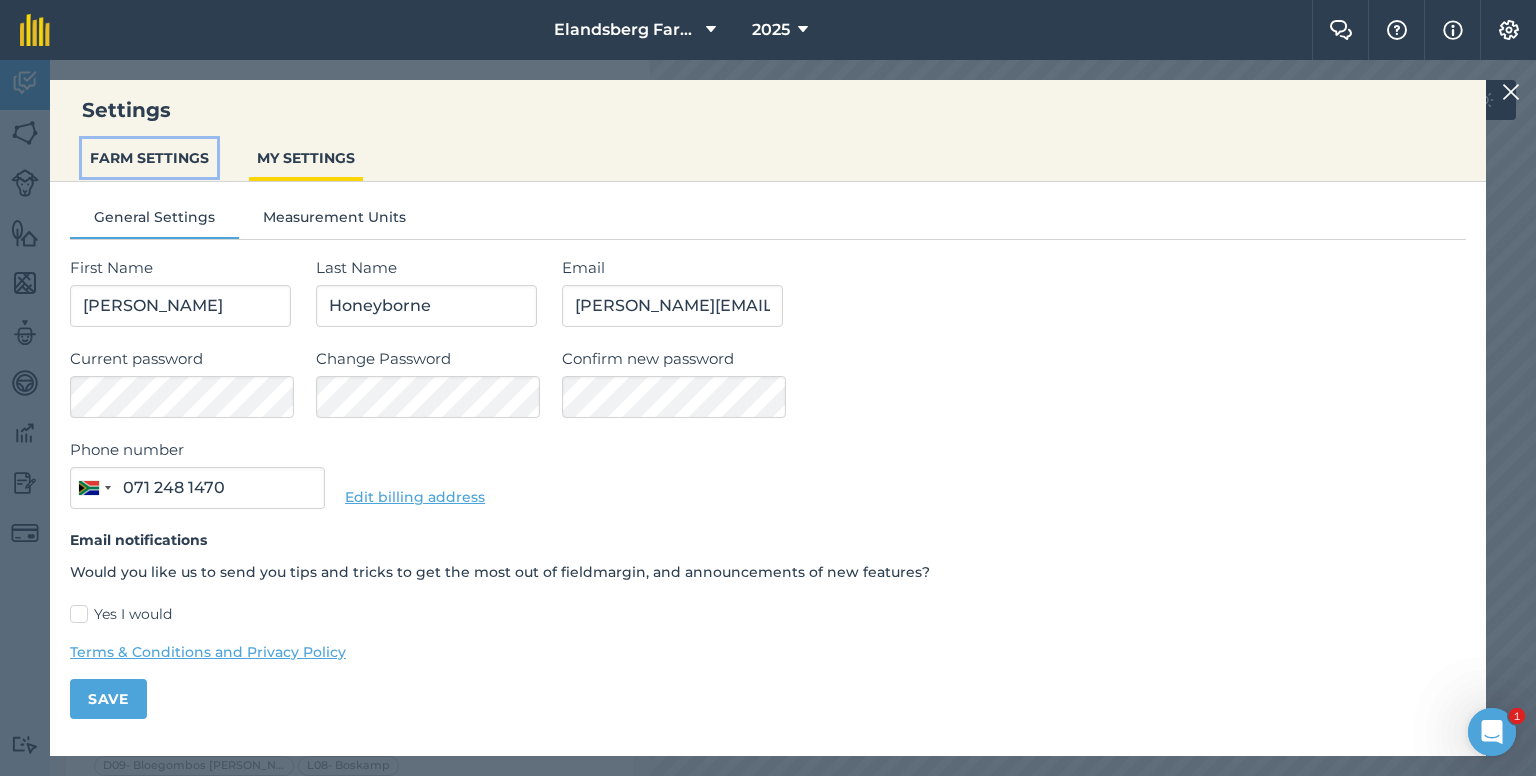 click on "FARM SETTINGS" at bounding box center (149, 158) 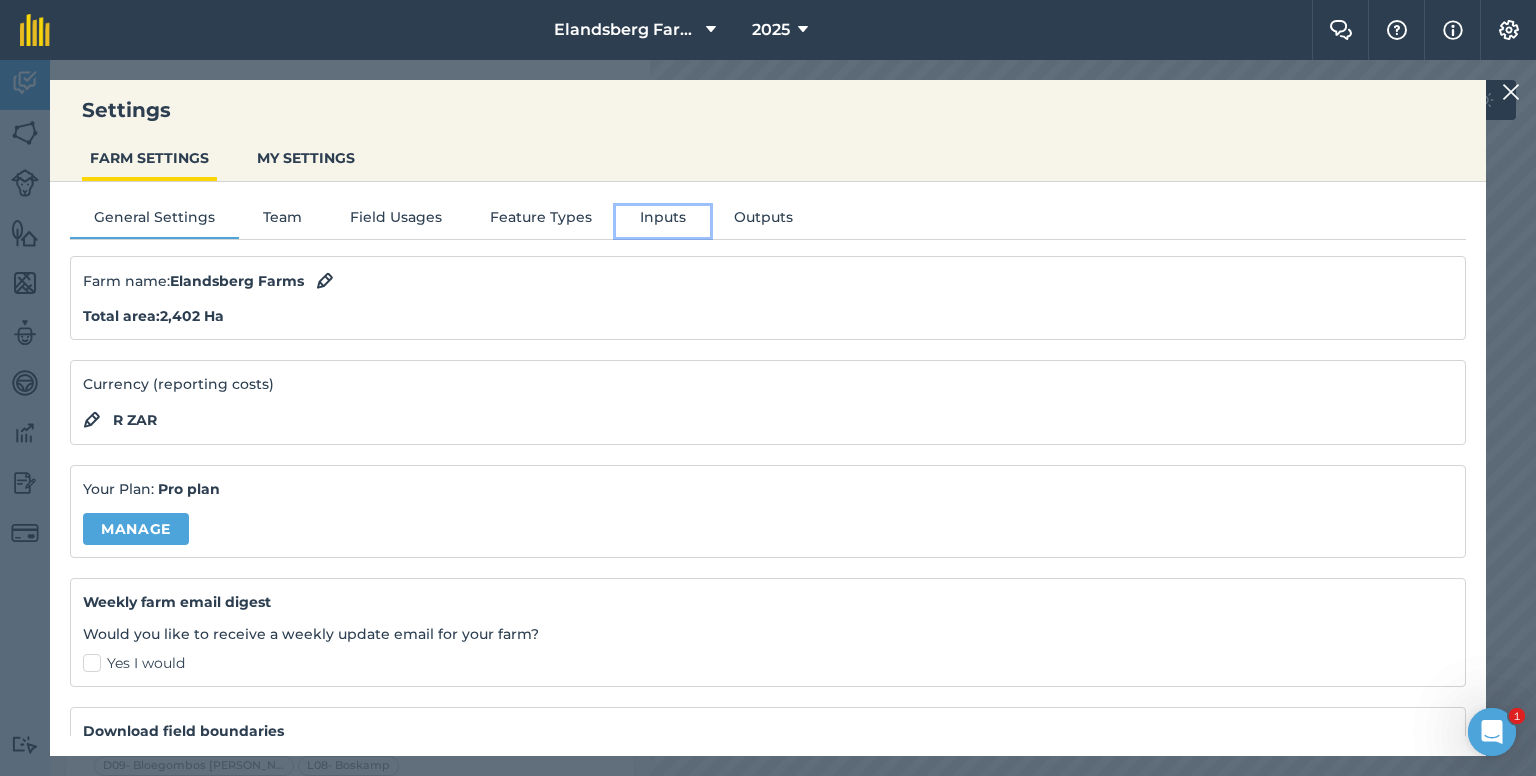 click on "Inputs" at bounding box center [663, 221] 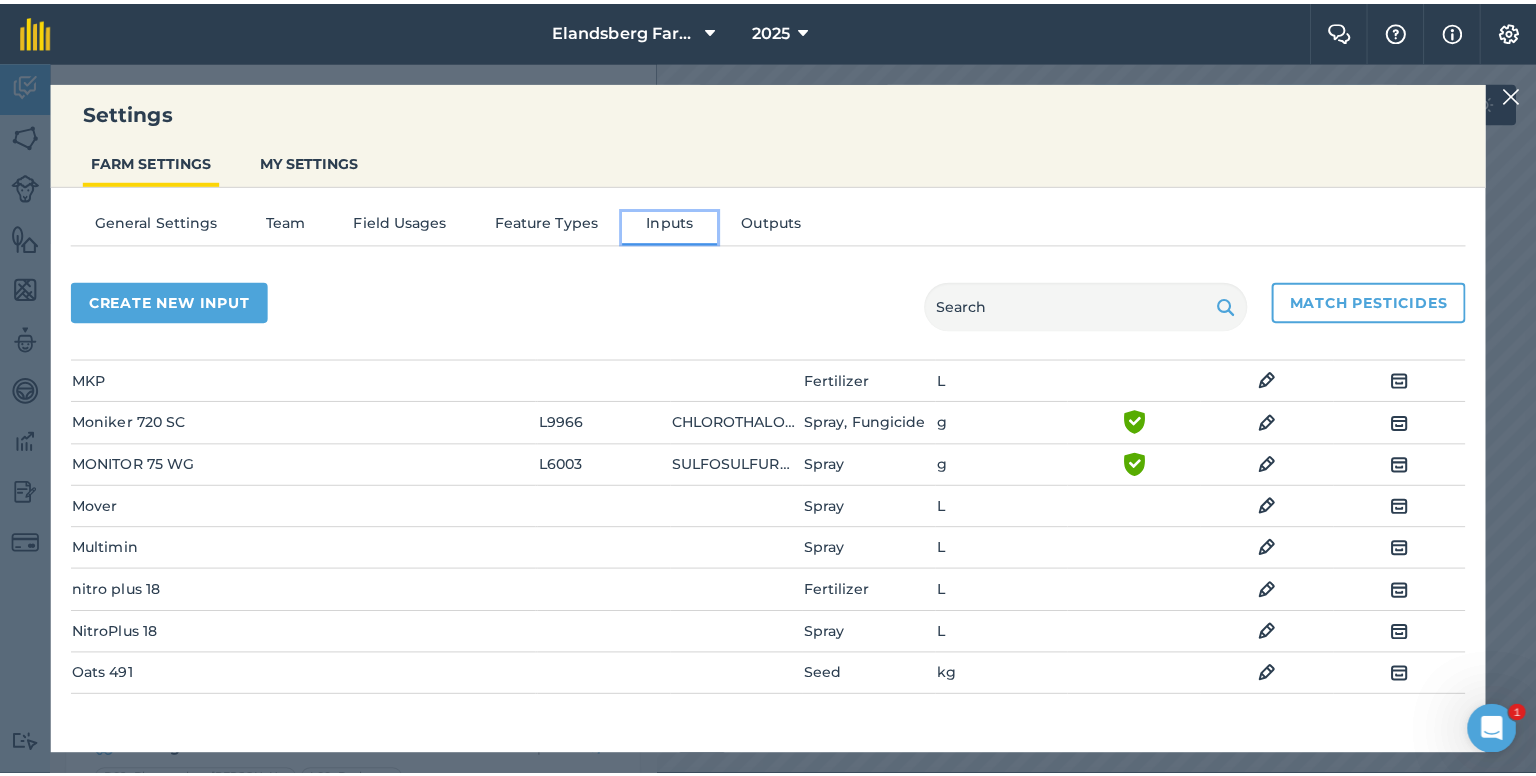 scroll, scrollTop: 4000, scrollLeft: 0, axis: vertical 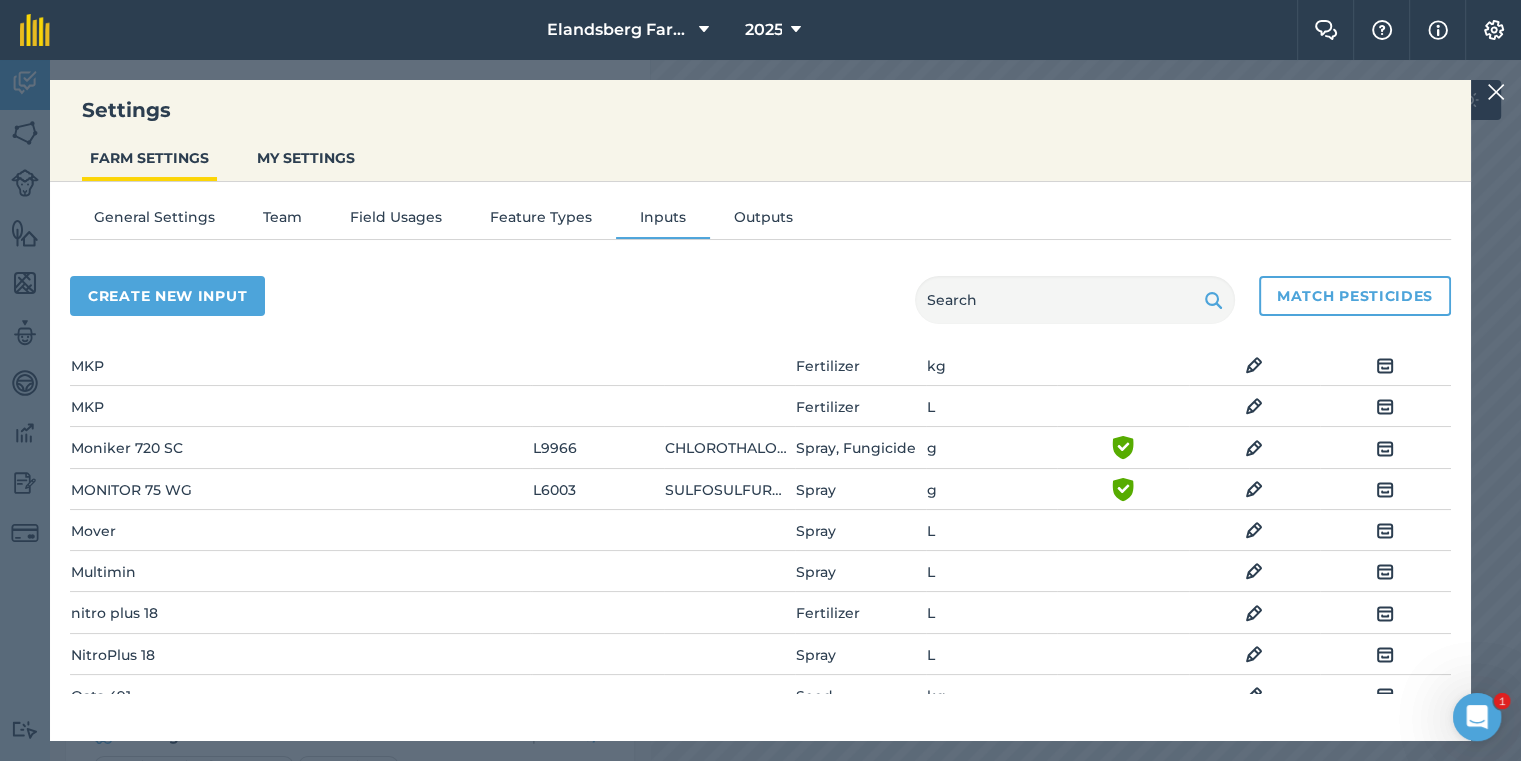 click at bounding box center (1254, 448) 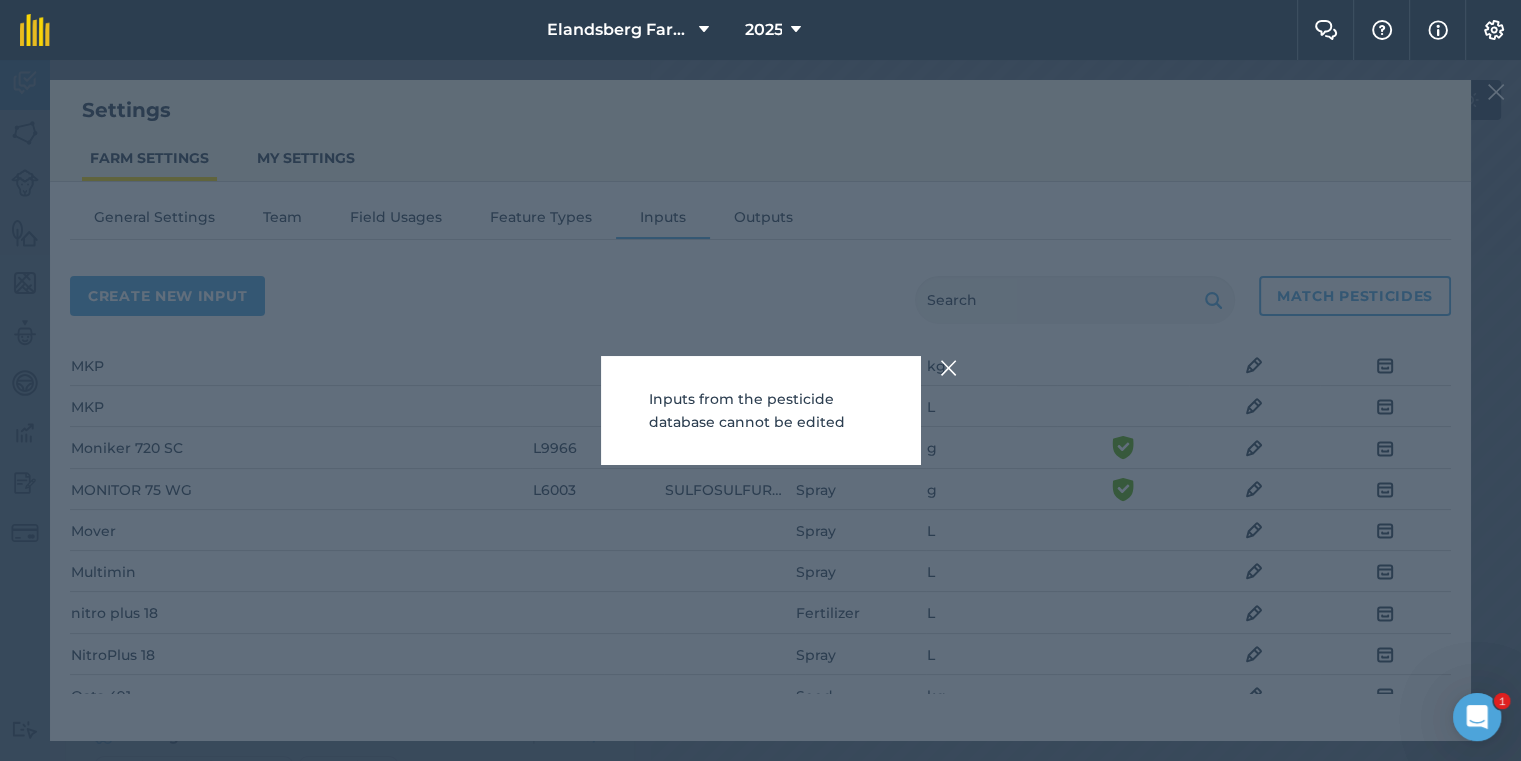click at bounding box center (949, 368) 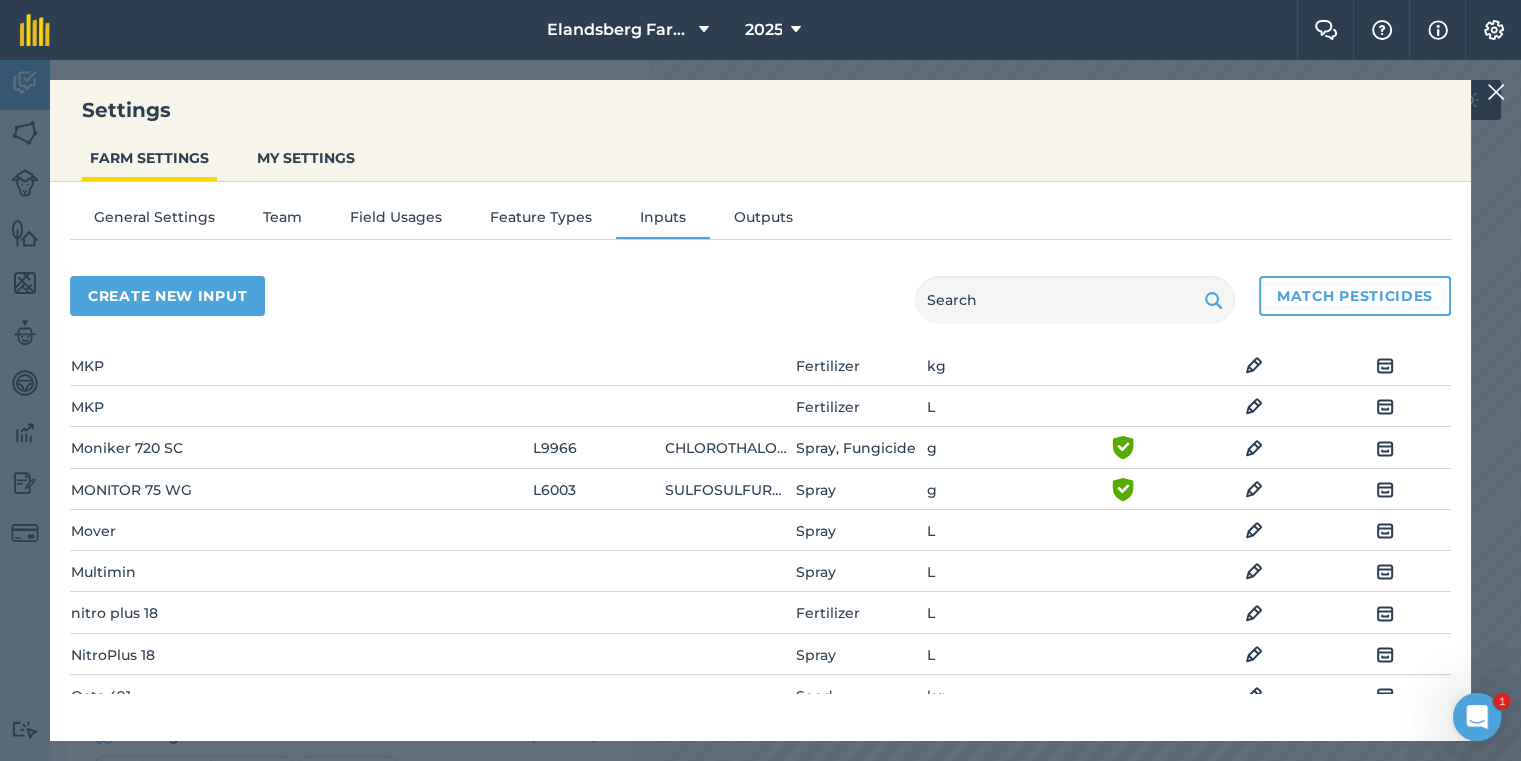 click at bounding box center (1496, 92) 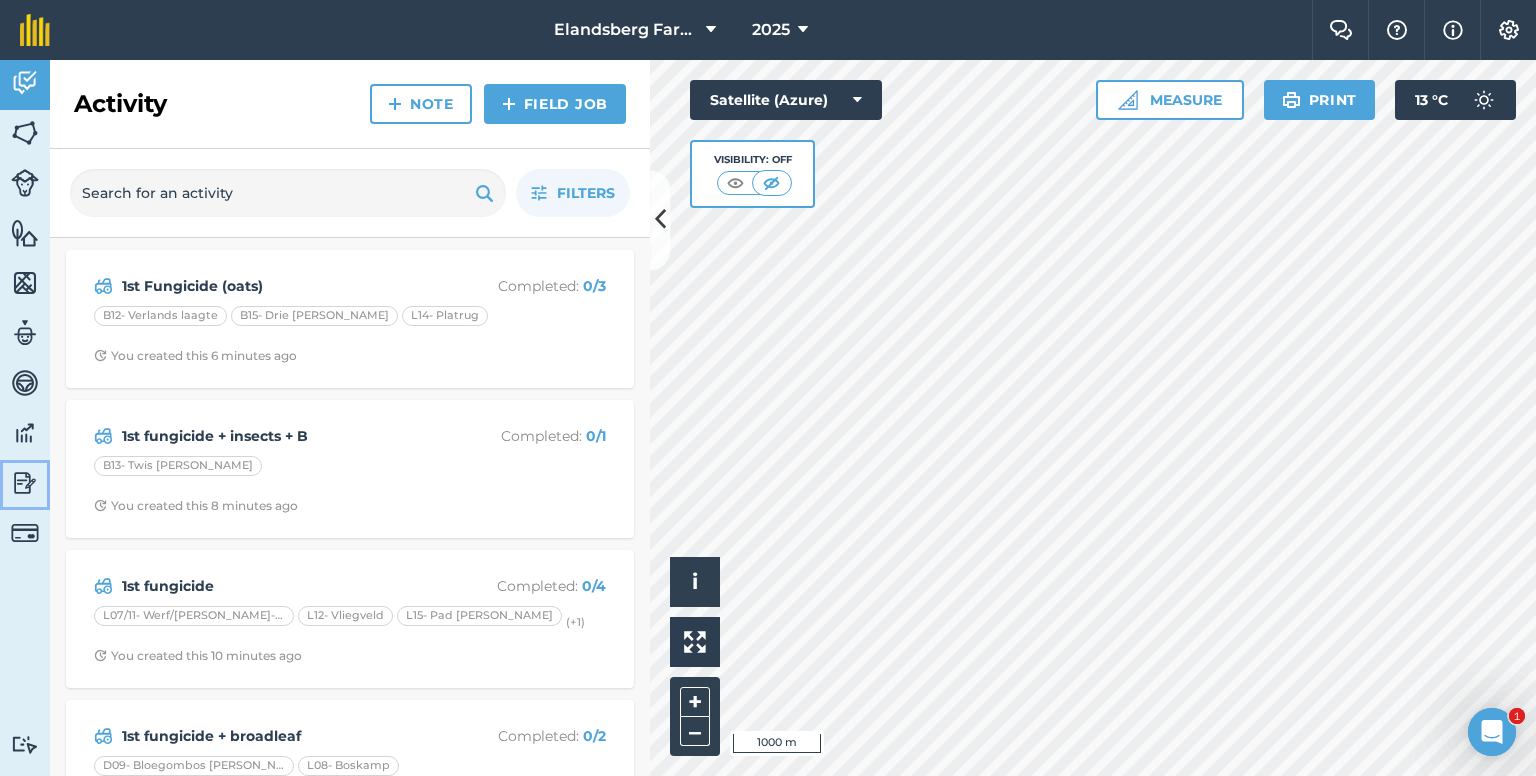 click at bounding box center (25, 483) 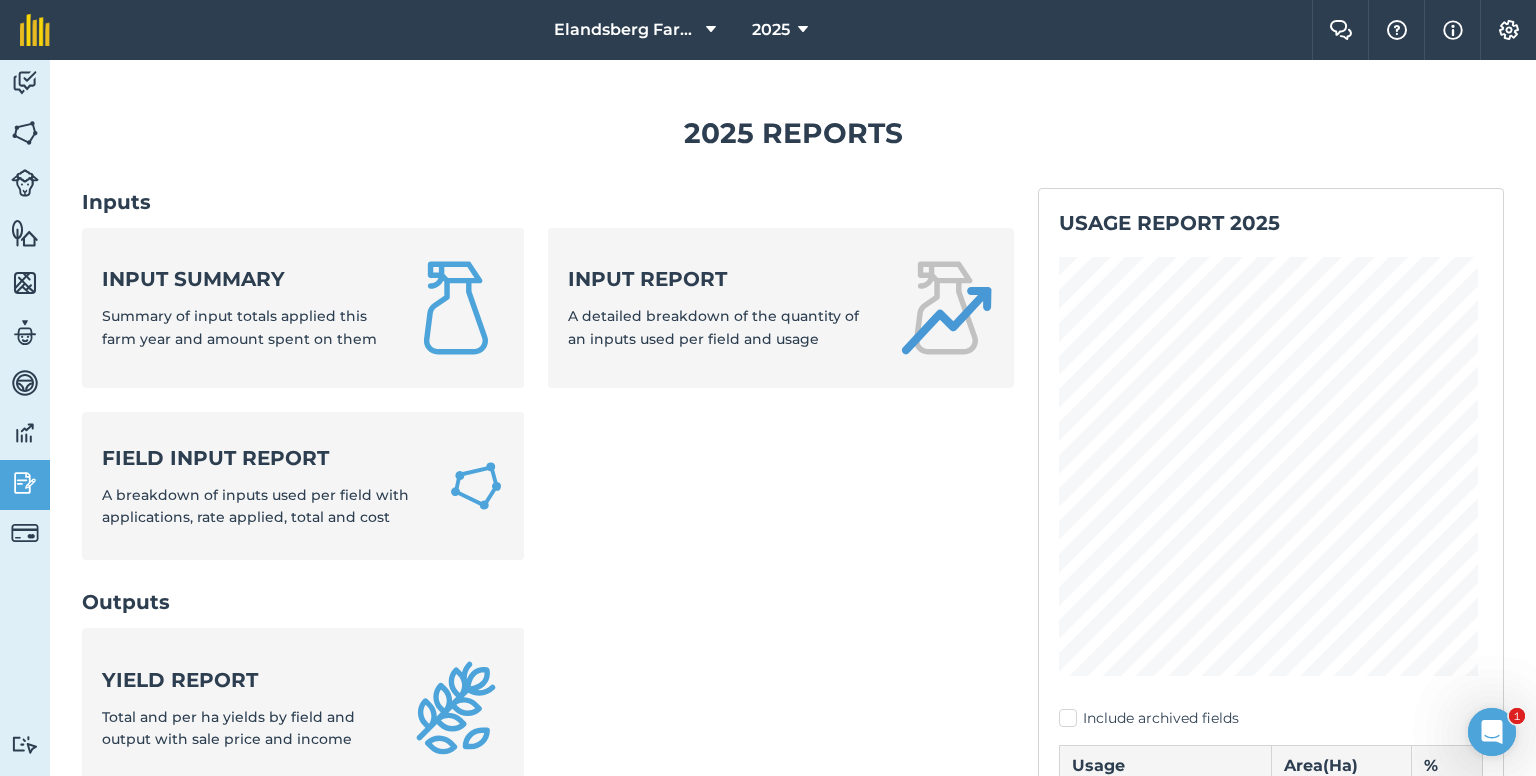 click on "Inputs" at bounding box center (548, 202) 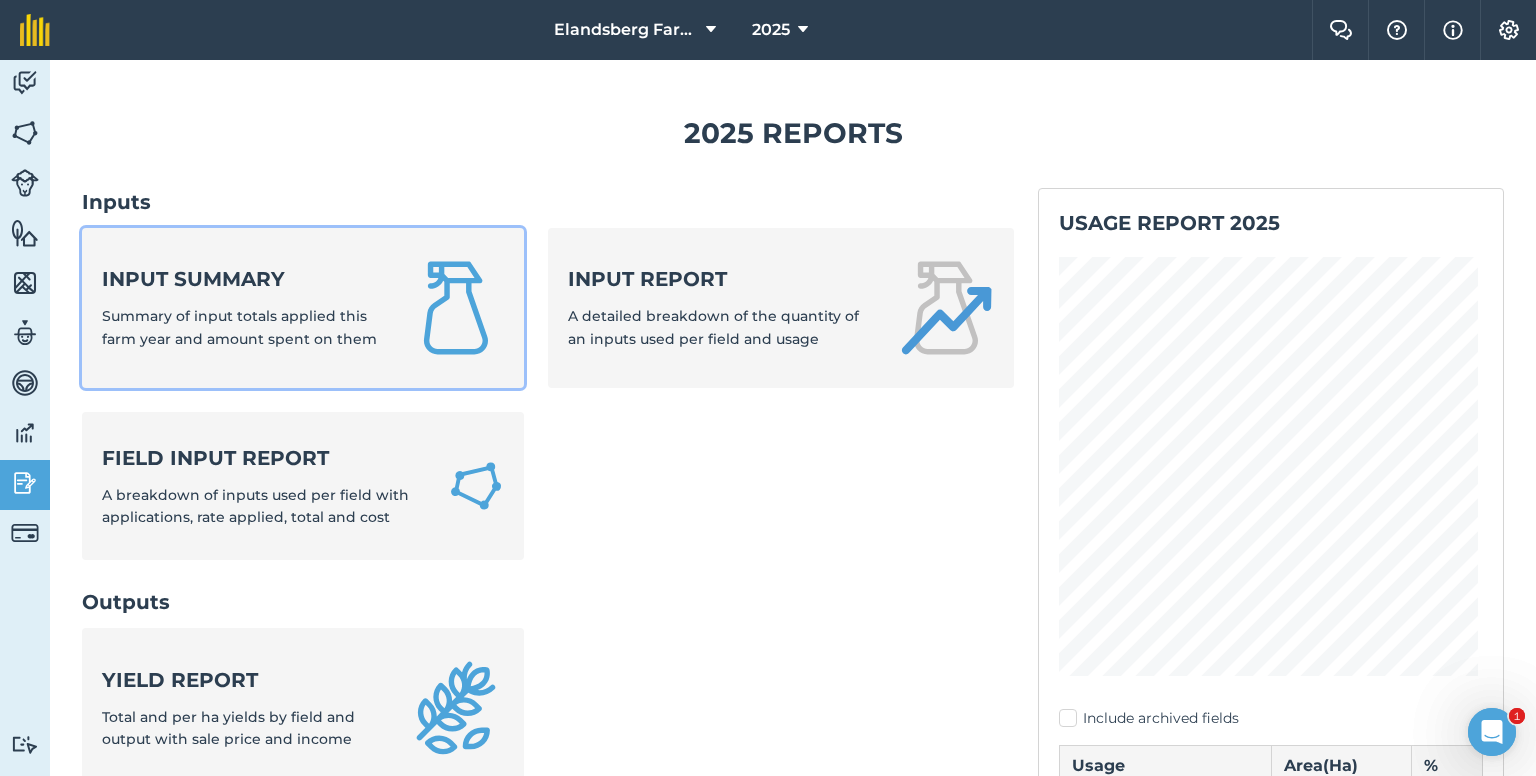 click on "Input summary" at bounding box center [243, 279] 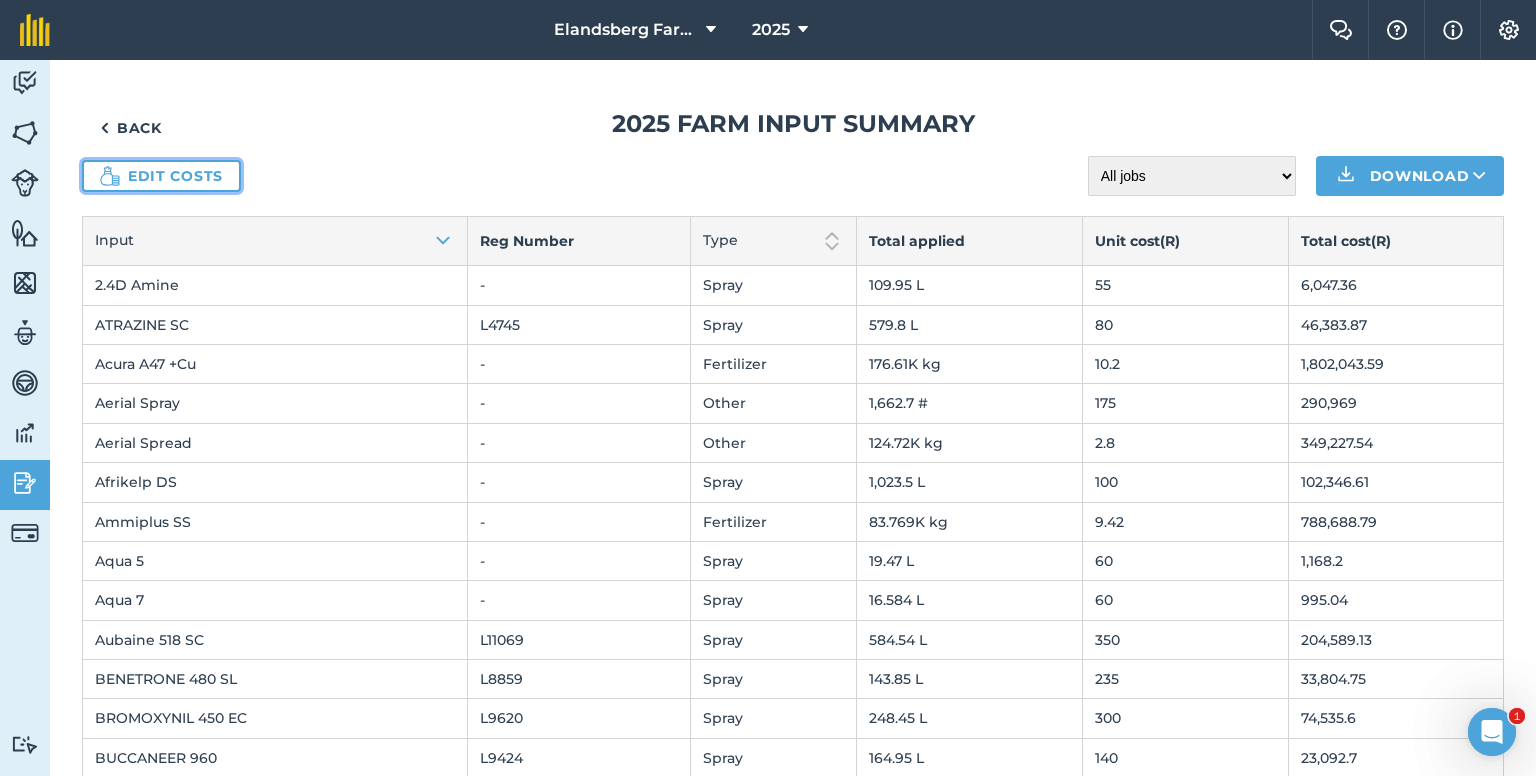 click on "Edit costs" at bounding box center [161, 176] 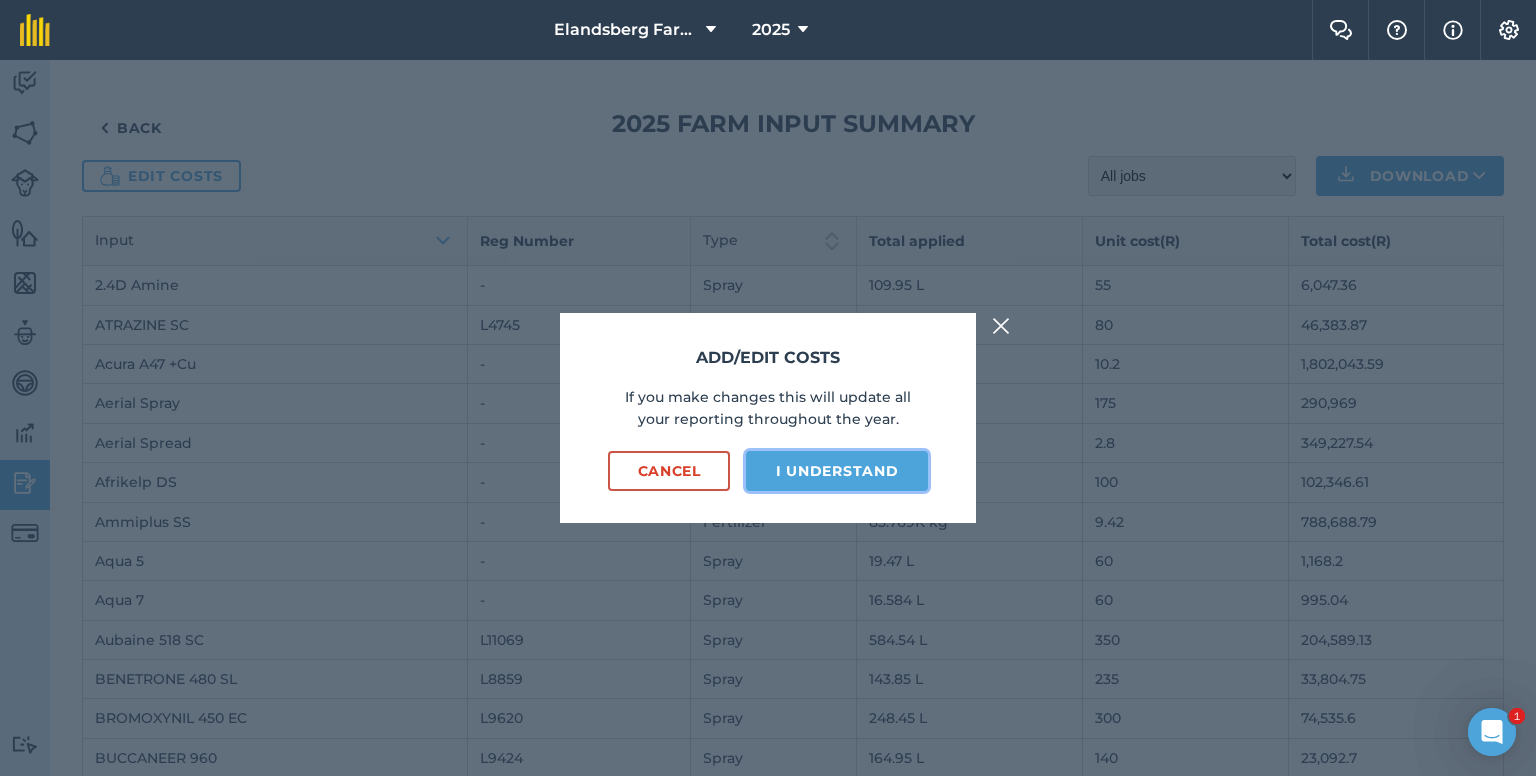 click on "I understand" at bounding box center (837, 471) 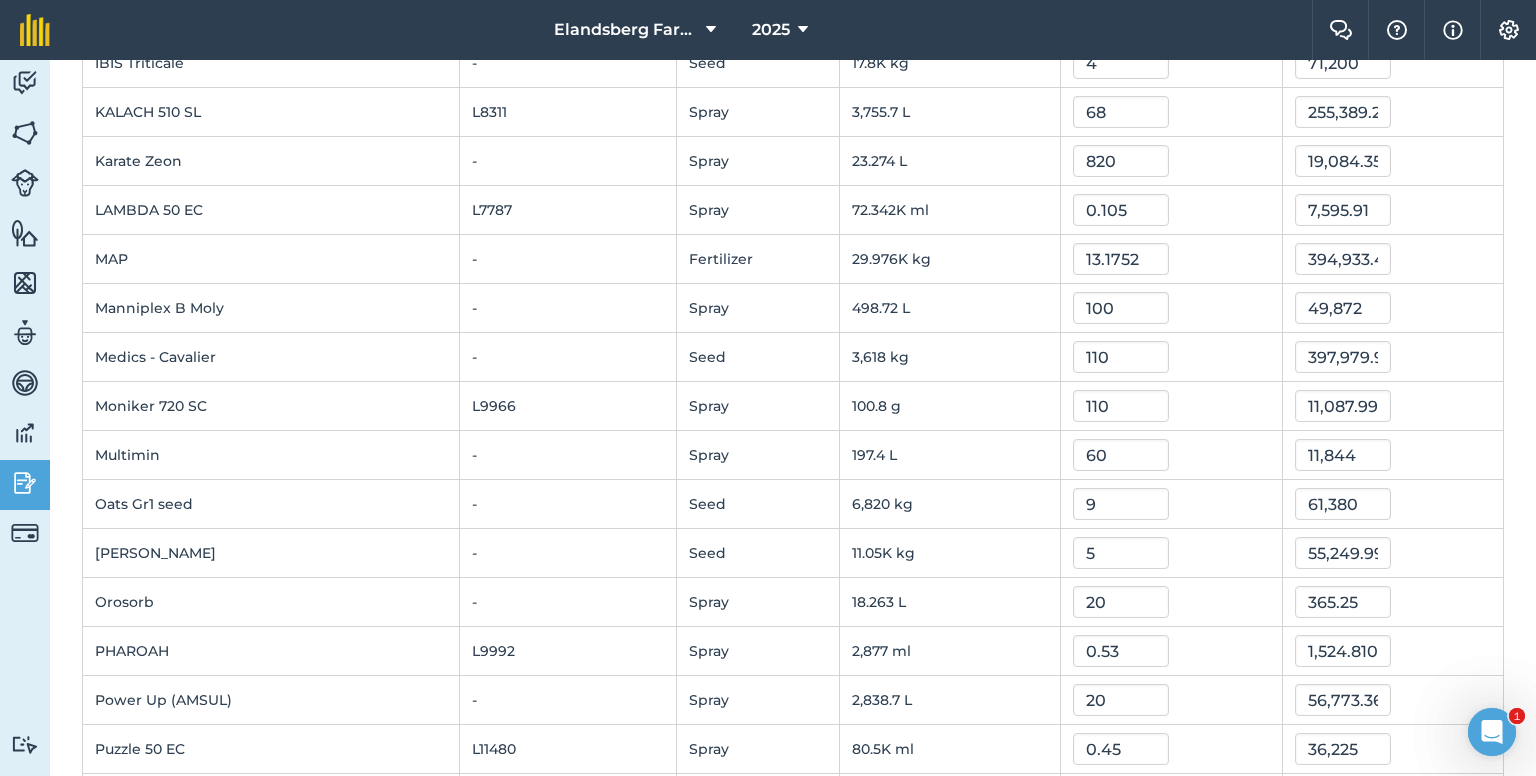 scroll, scrollTop: 1700, scrollLeft: 0, axis: vertical 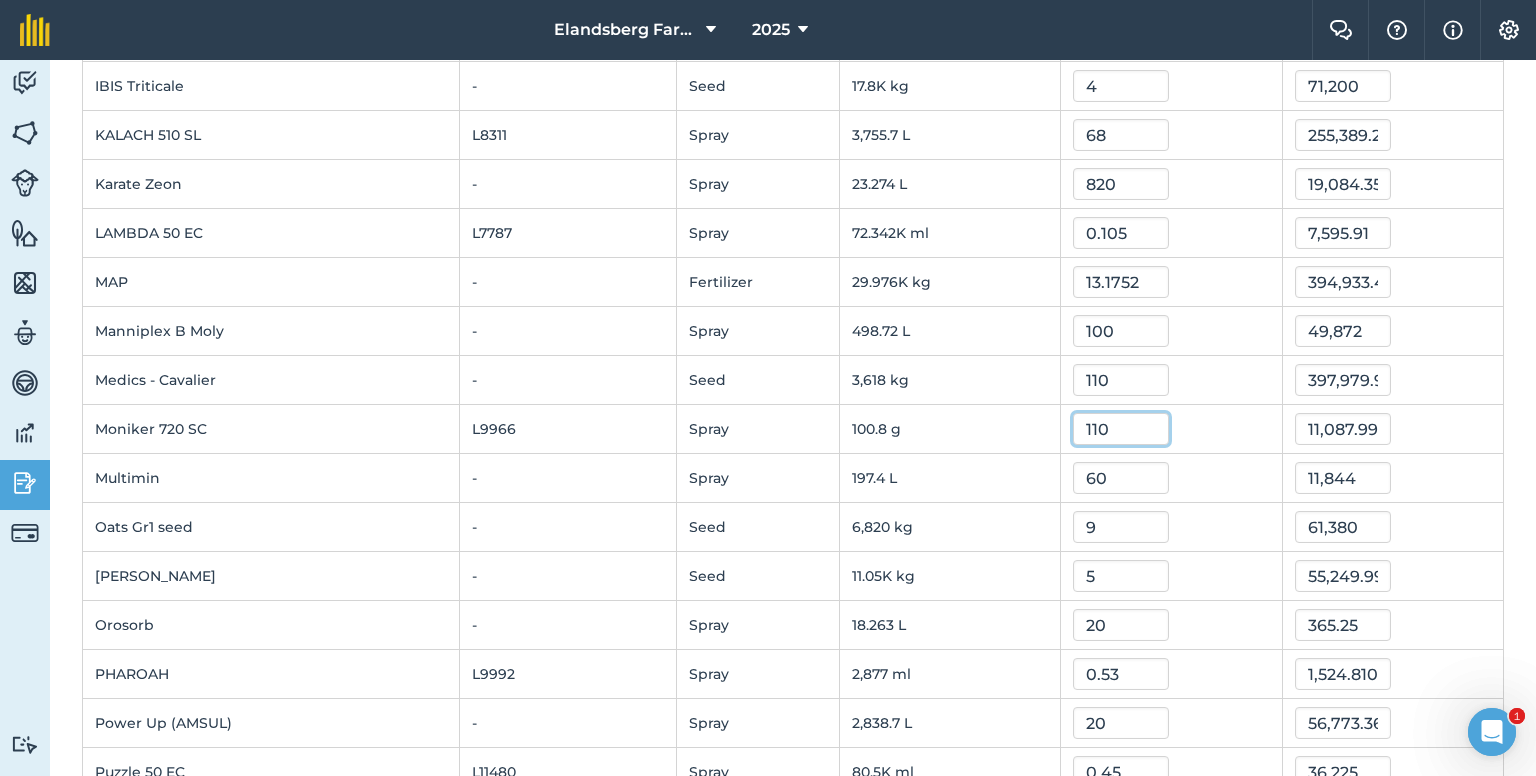 click on "110" at bounding box center [1121, 429] 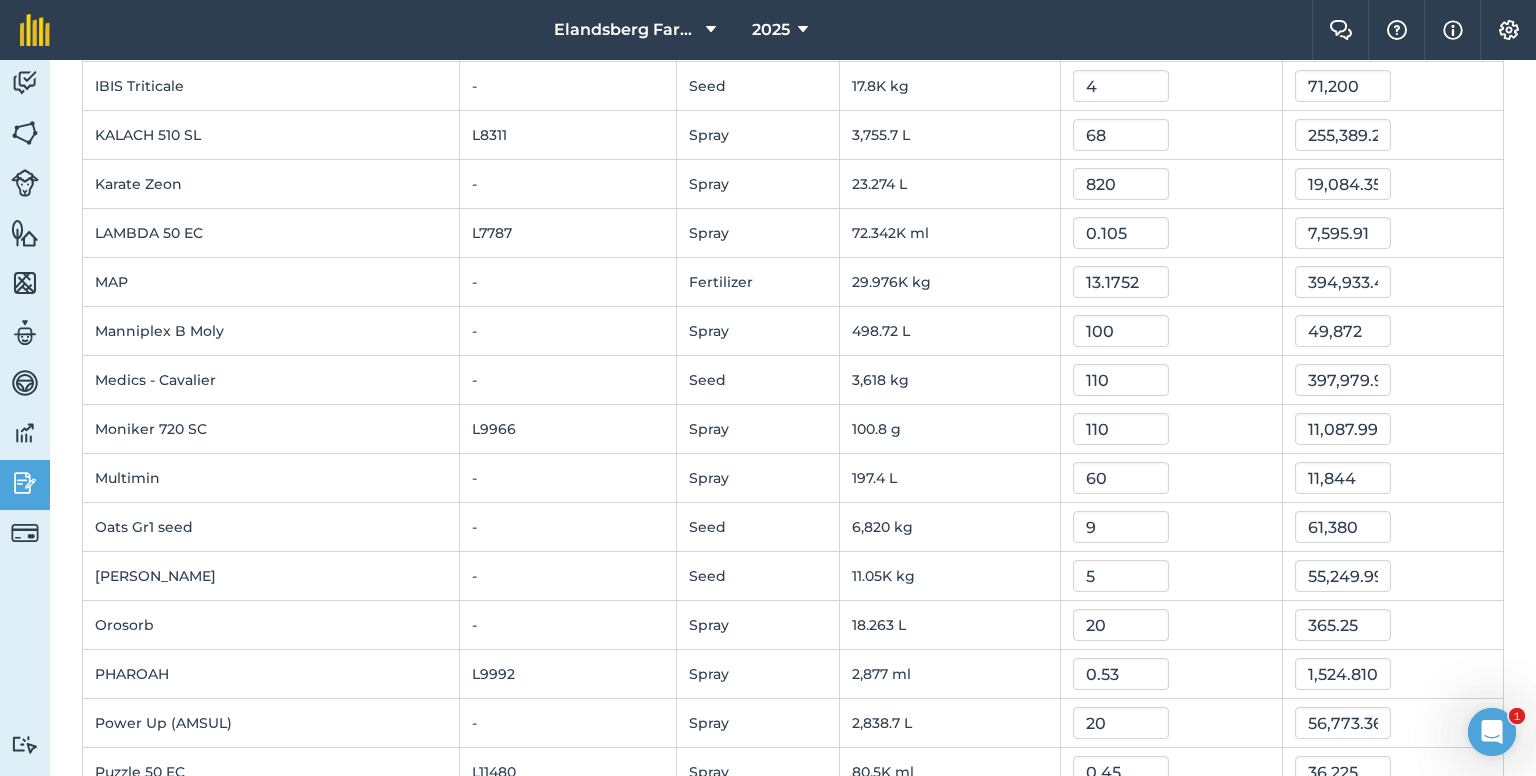 click on "100.8   g" at bounding box center [950, 429] 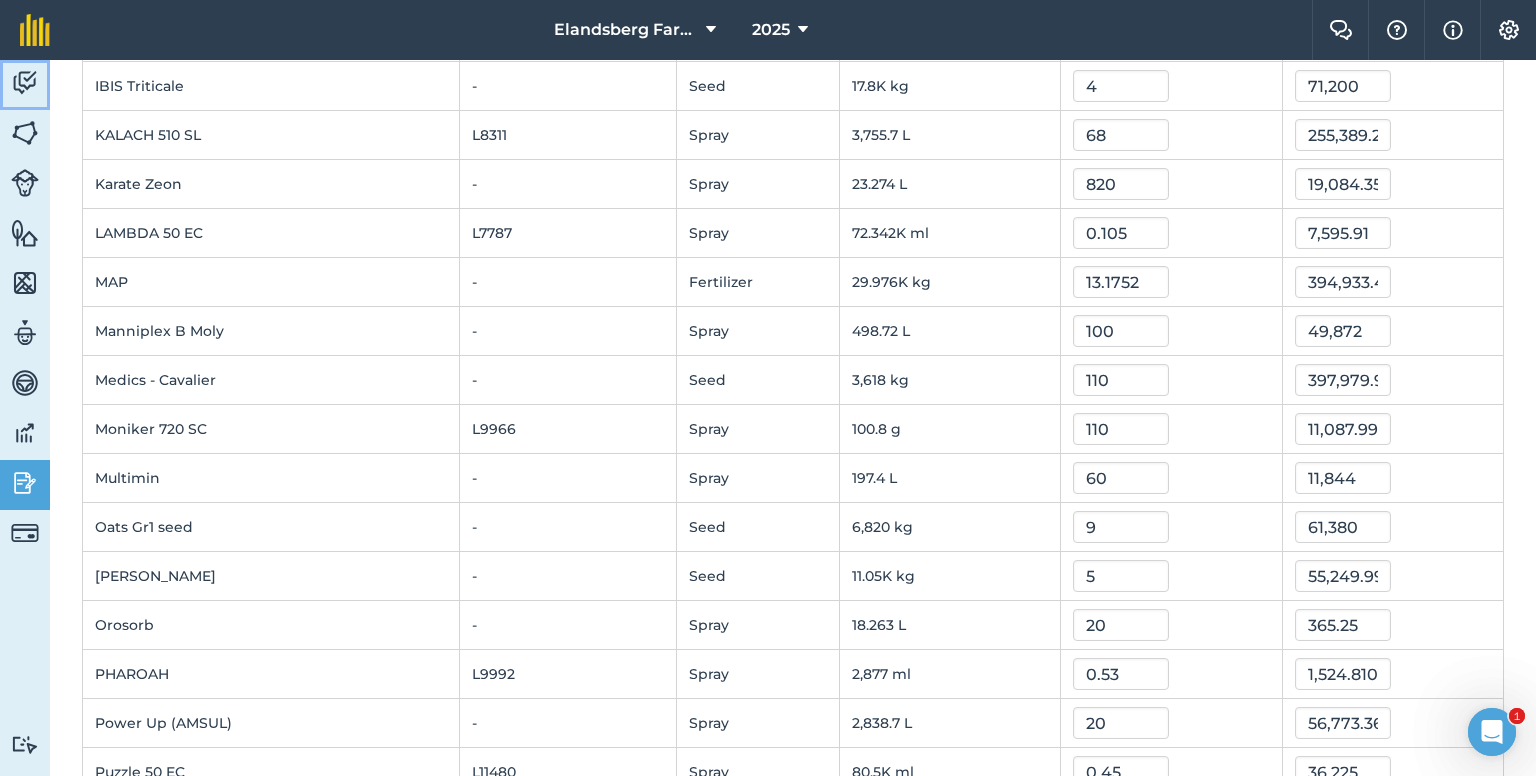 click at bounding box center [25, 83] 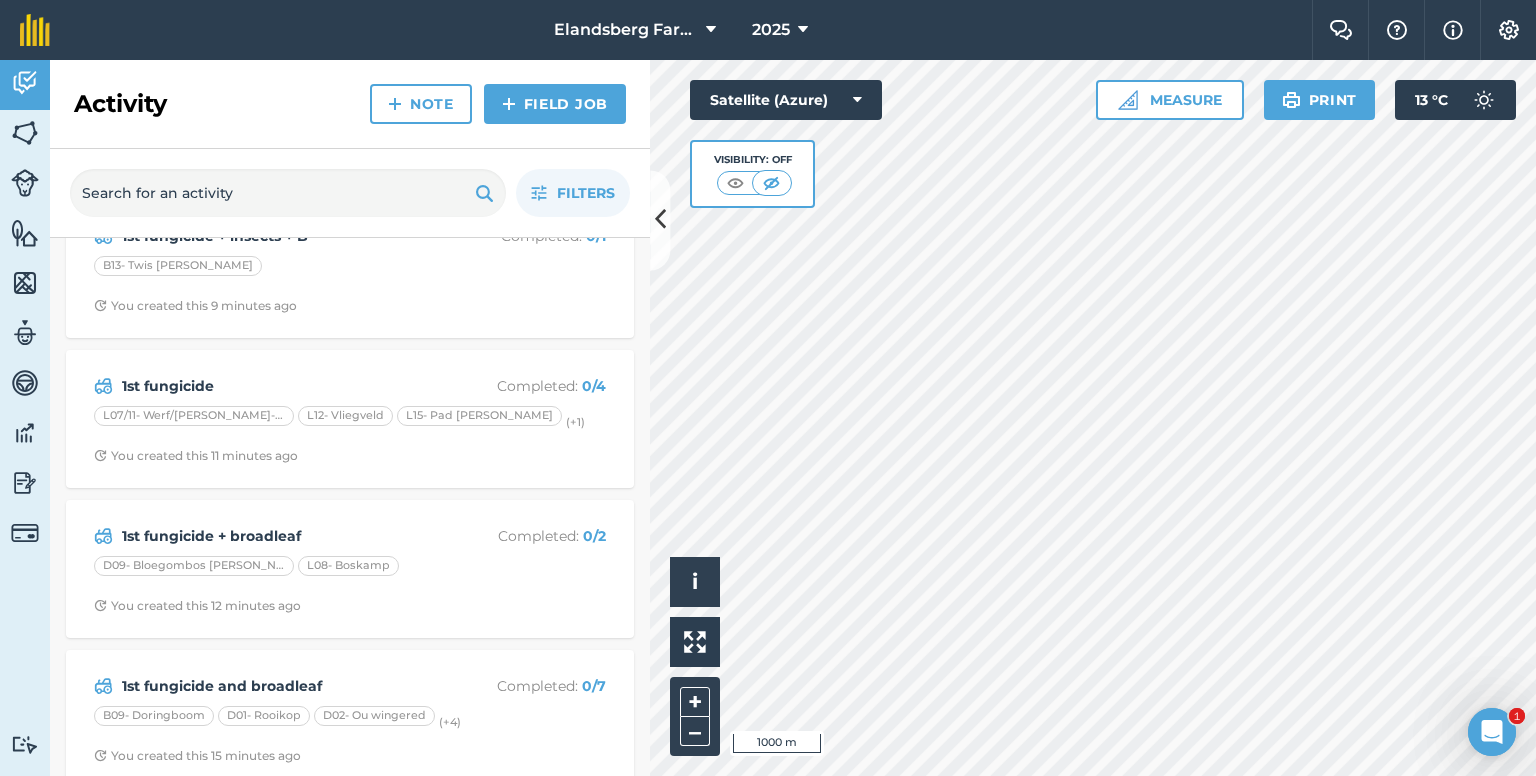 scroll, scrollTop: 100, scrollLeft: 0, axis: vertical 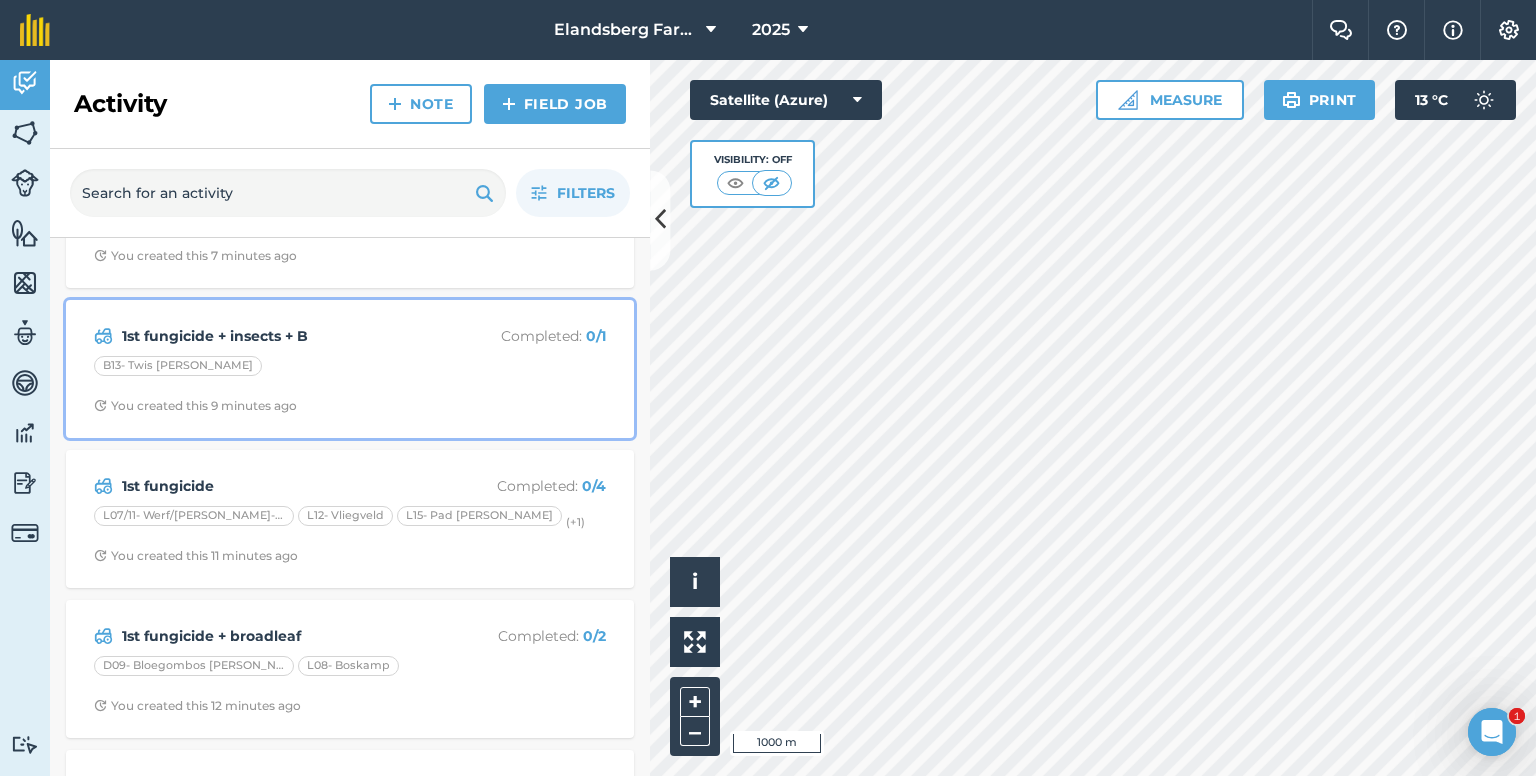 click on "You created this 9 minutes ago" at bounding box center (350, 406) 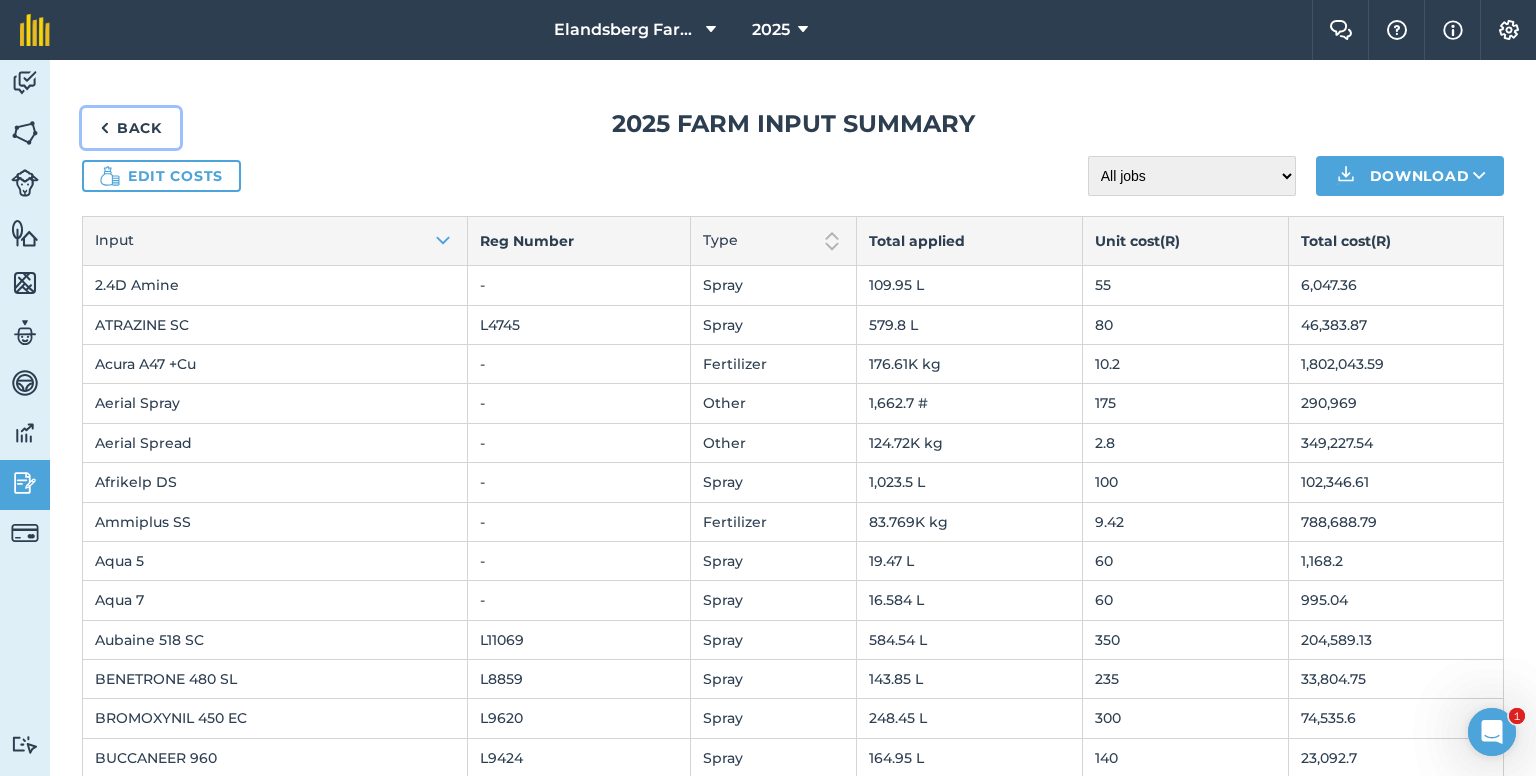 click on "Back" at bounding box center [131, 128] 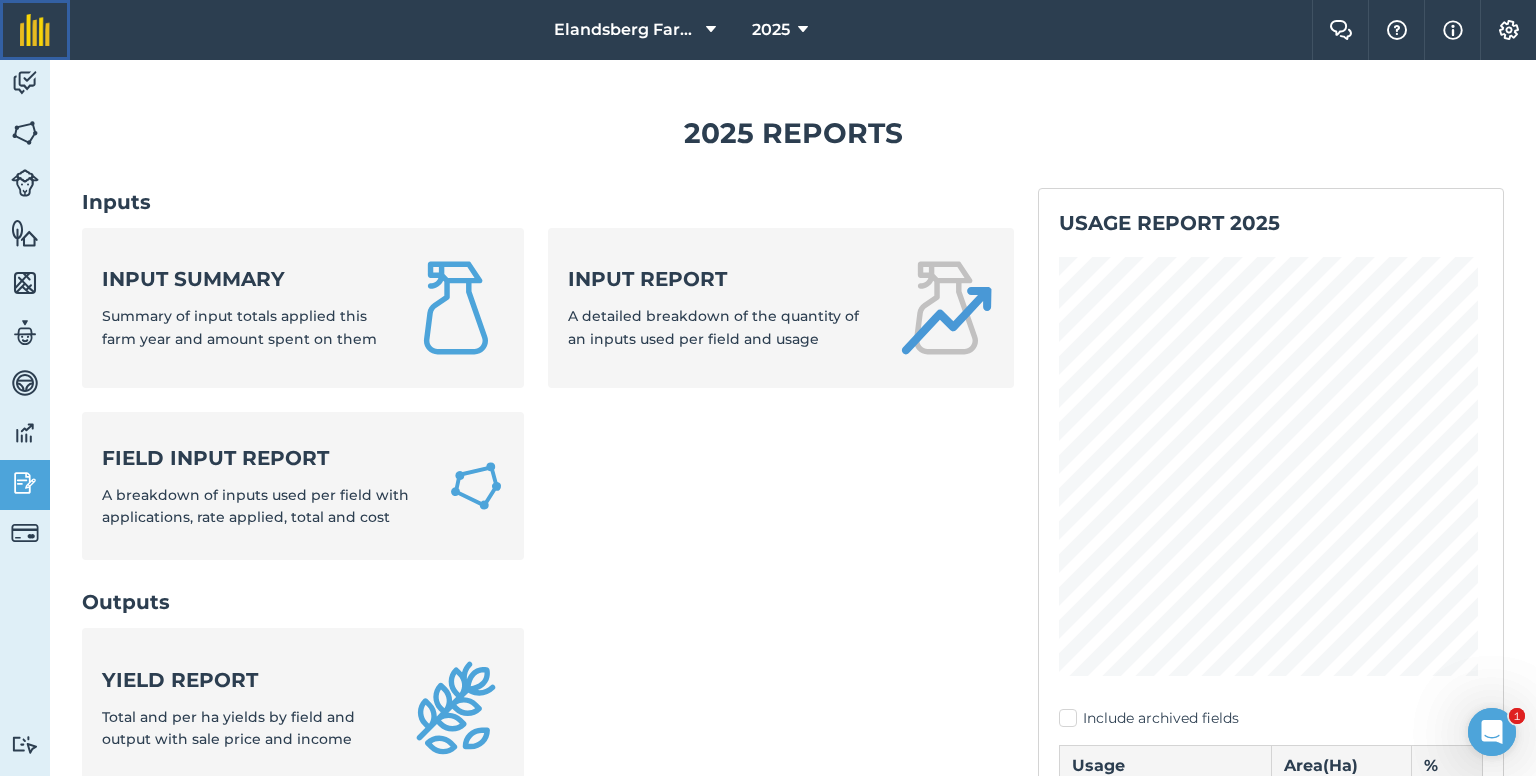 click at bounding box center (35, 30) 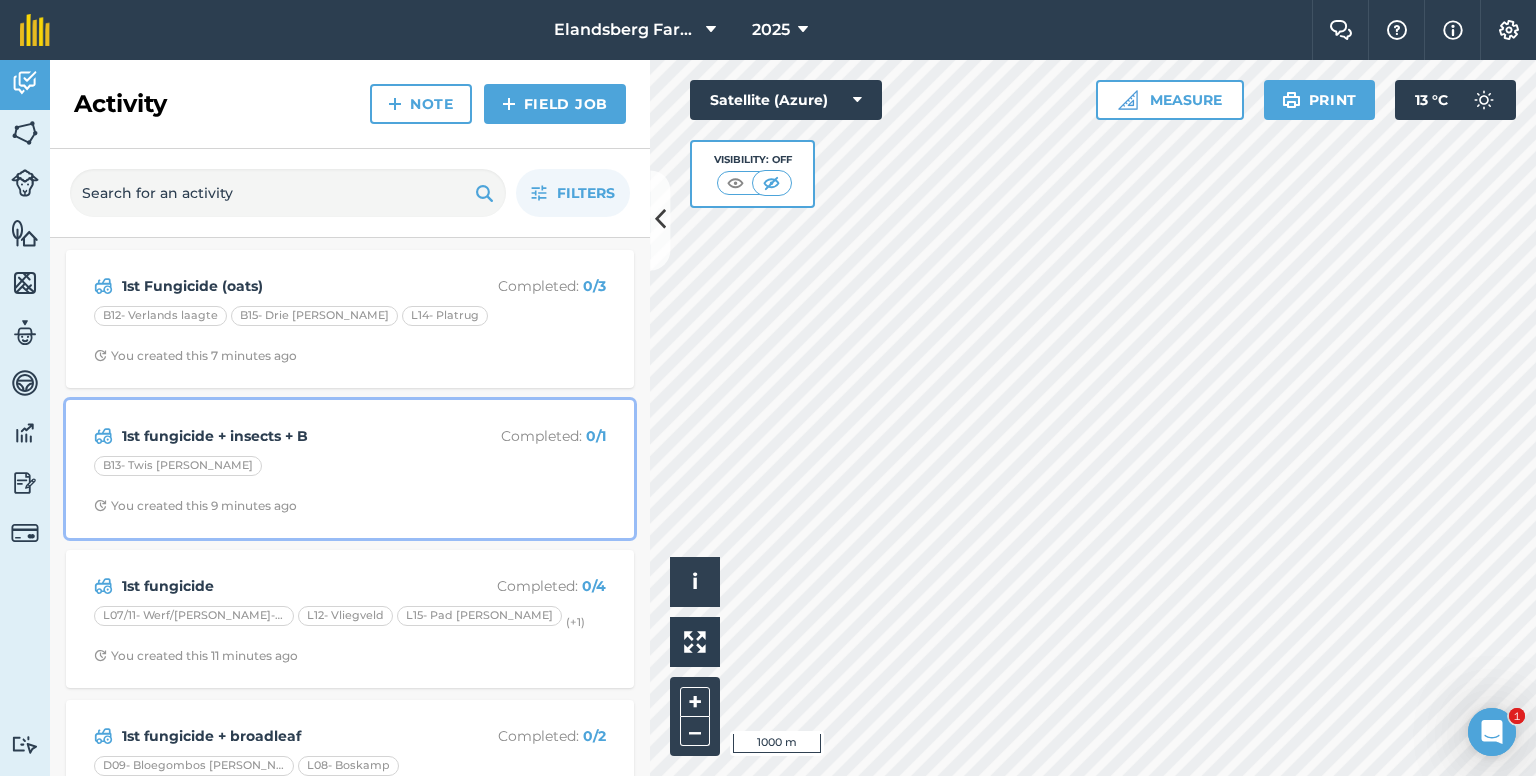 click on "B13- Twis [PERSON_NAME]" at bounding box center [350, 469] 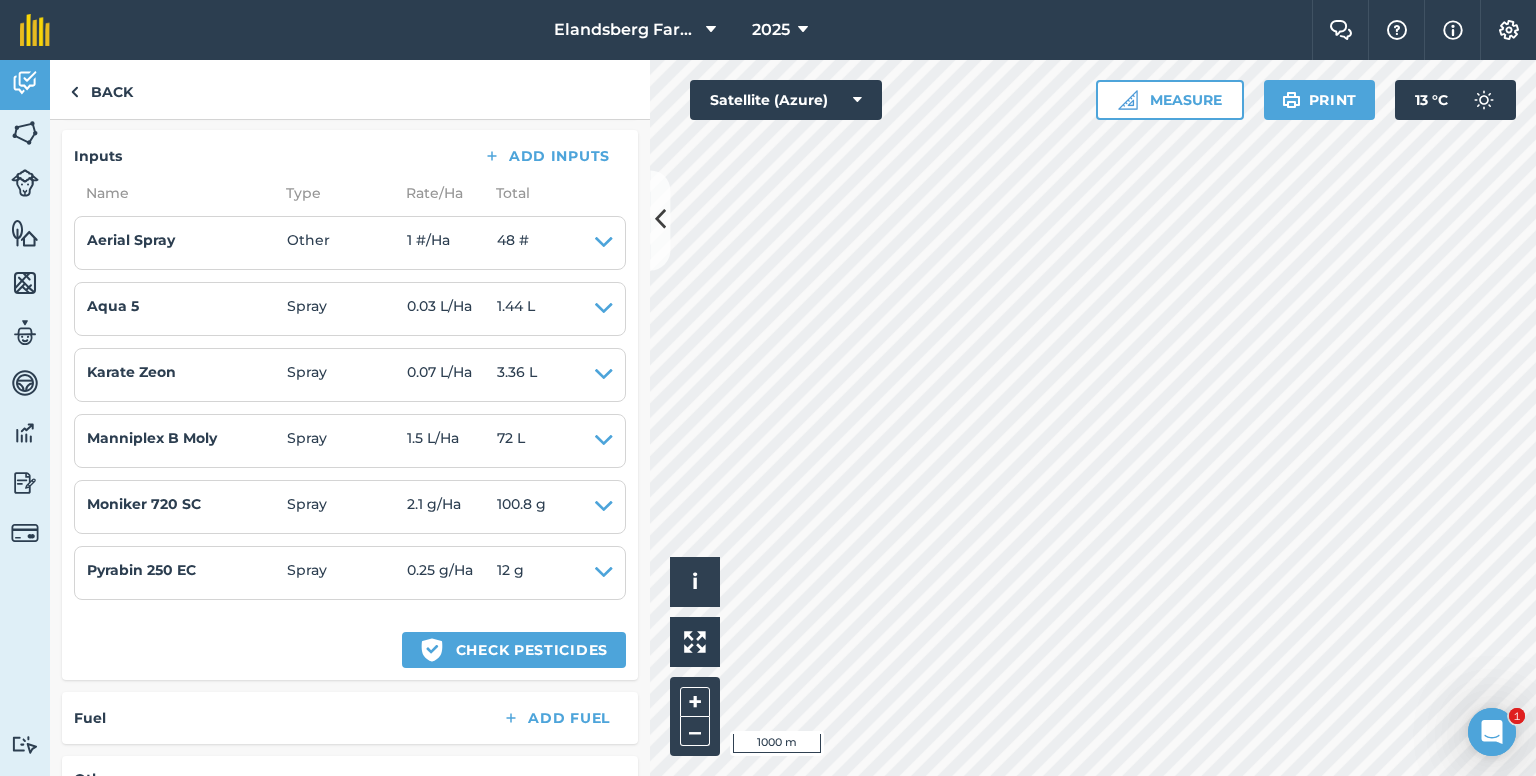 scroll, scrollTop: 300, scrollLeft: 0, axis: vertical 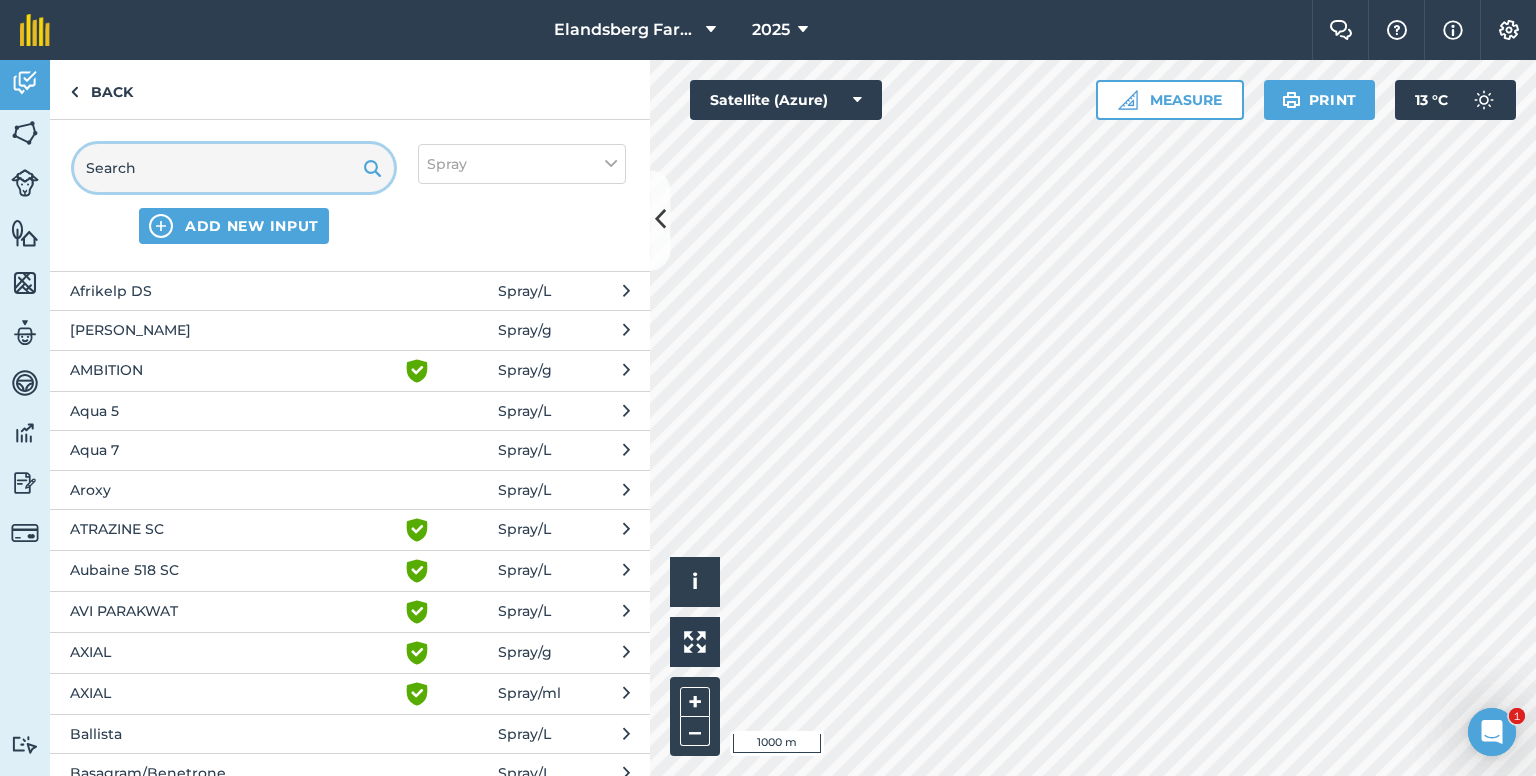 click at bounding box center (234, 168) 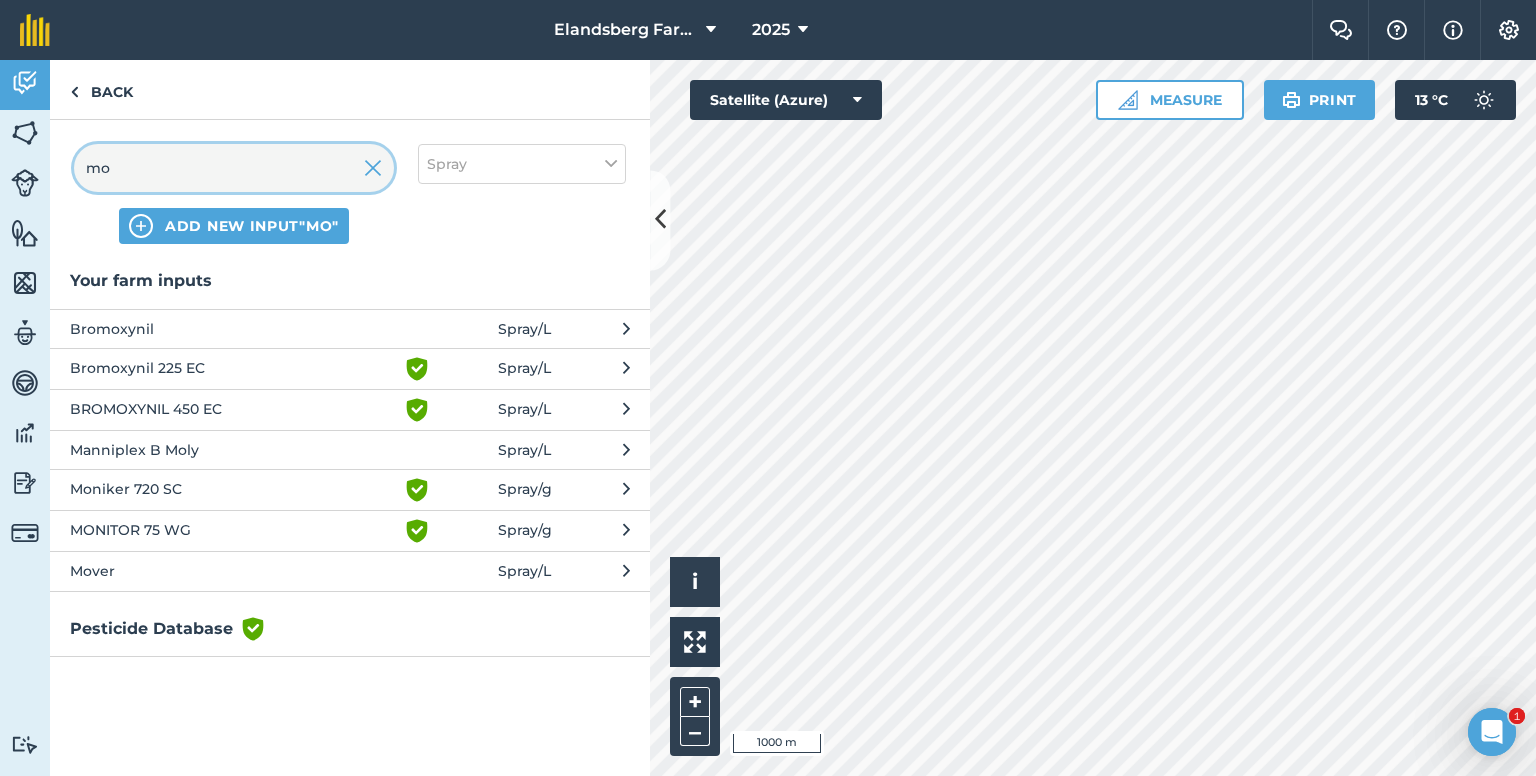 scroll, scrollTop: 0, scrollLeft: 0, axis: both 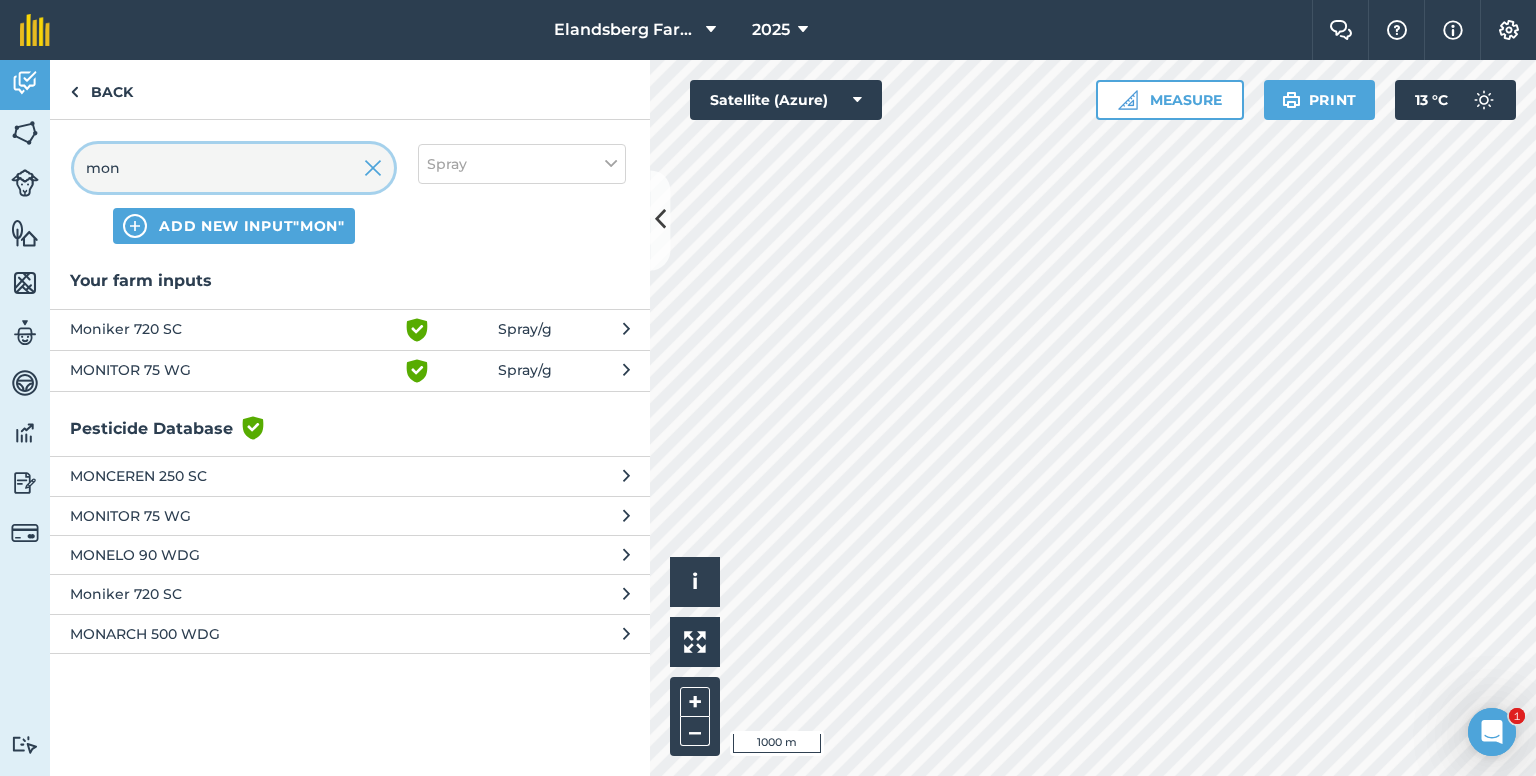 type on "mon" 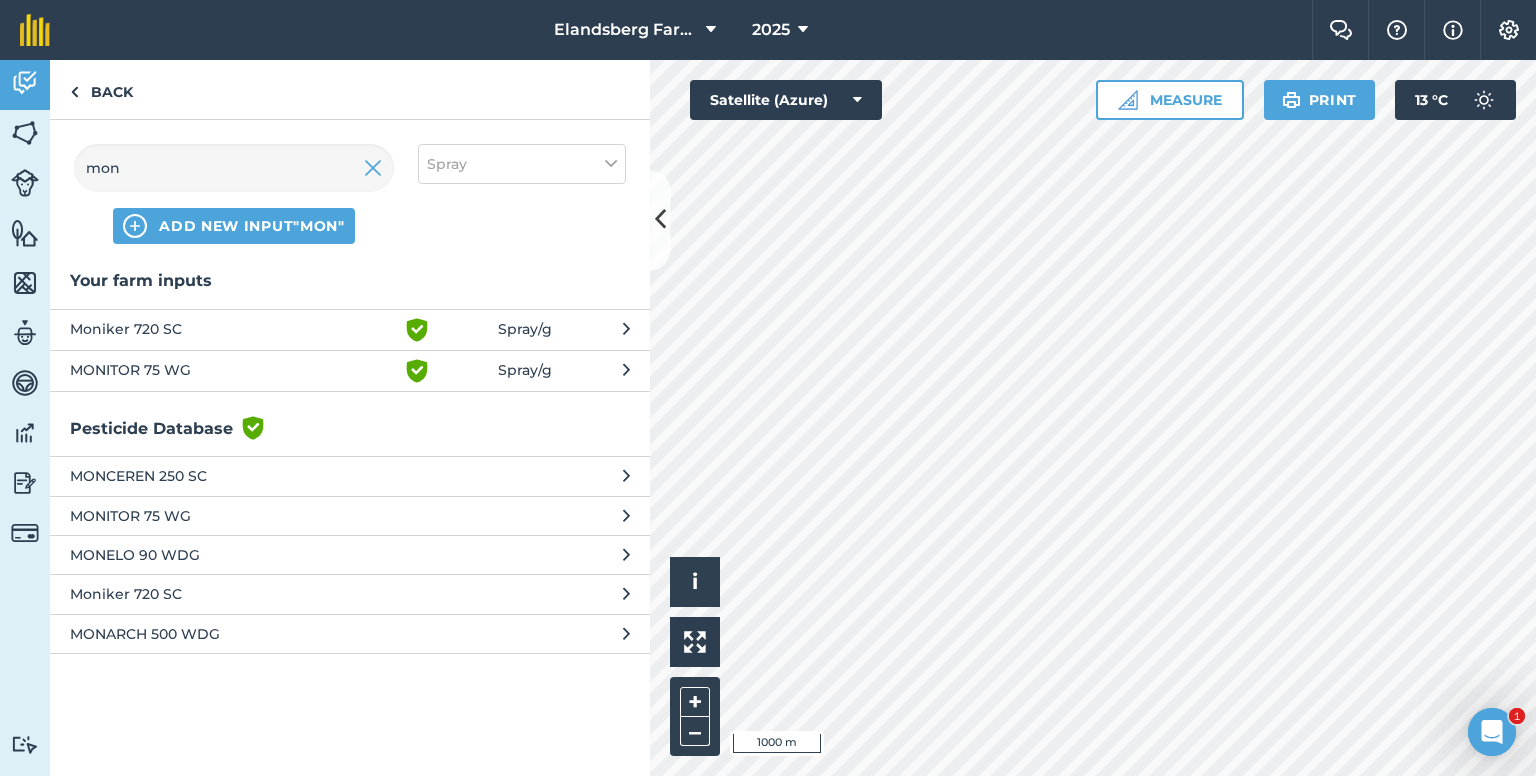 click on "Moniker 720 SC" at bounding box center (233, 330) 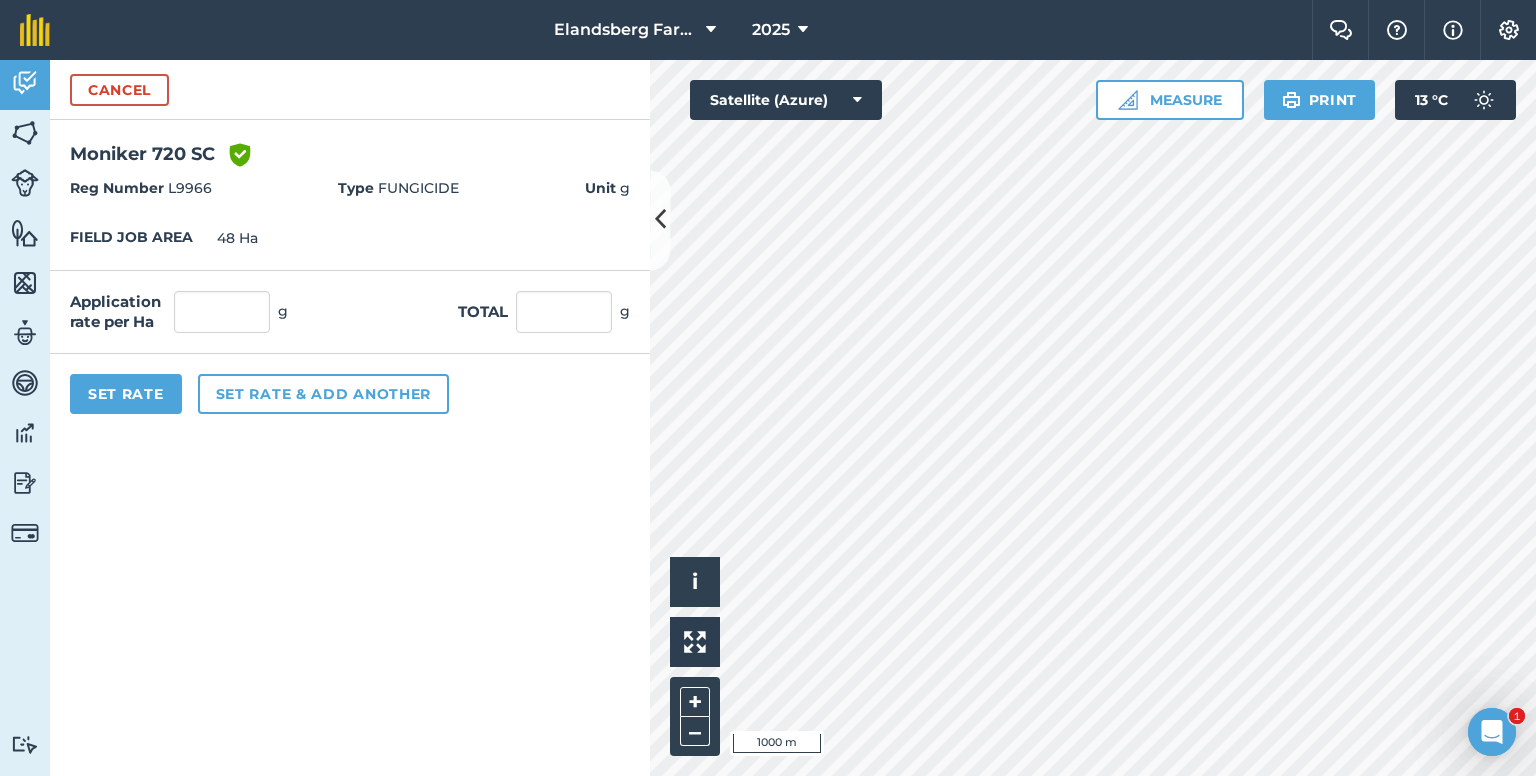 click on "Unit   g" at bounding box center [607, 188] 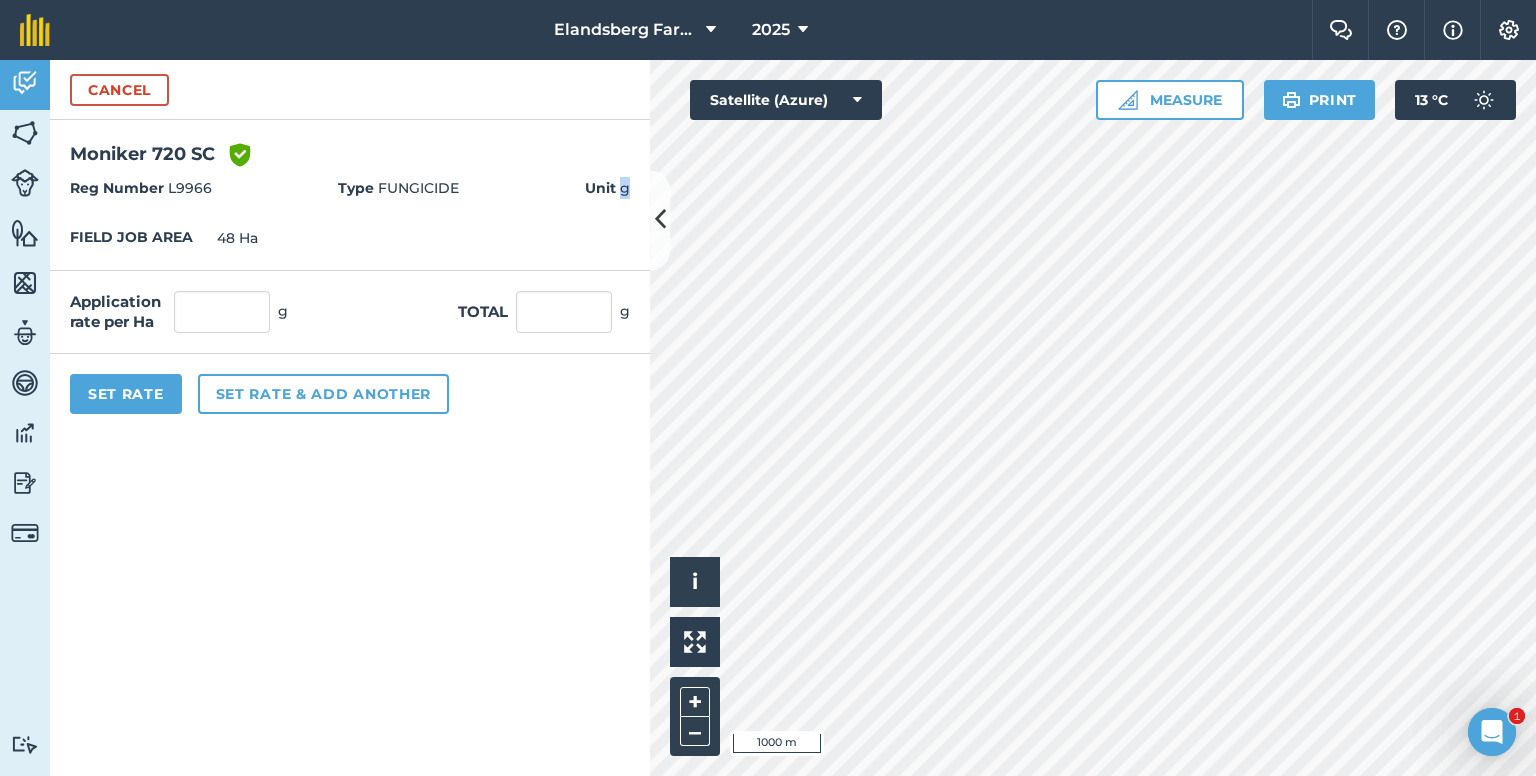 click on "Unit   g" at bounding box center [607, 188] 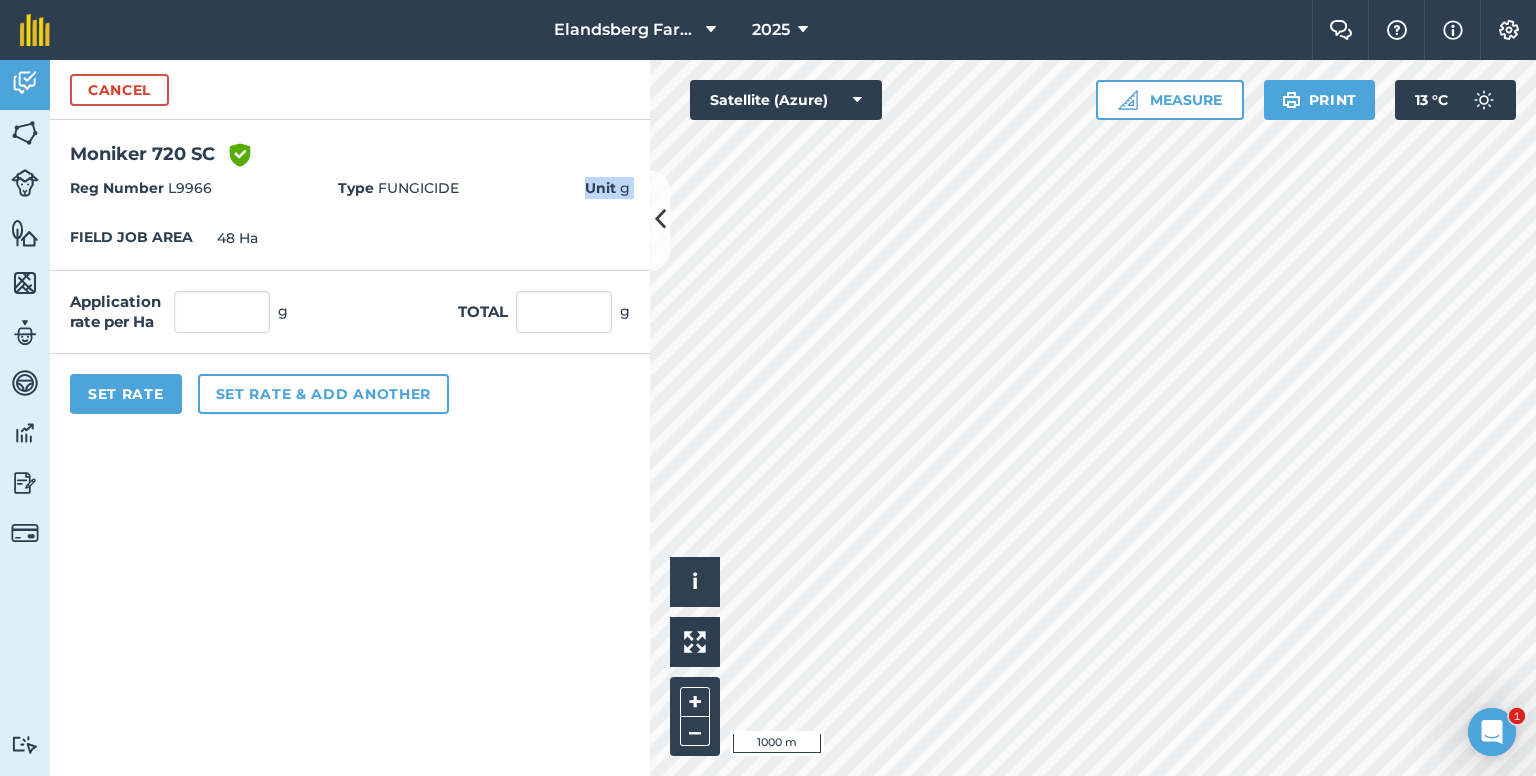 click on "Unit   g" at bounding box center [607, 188] 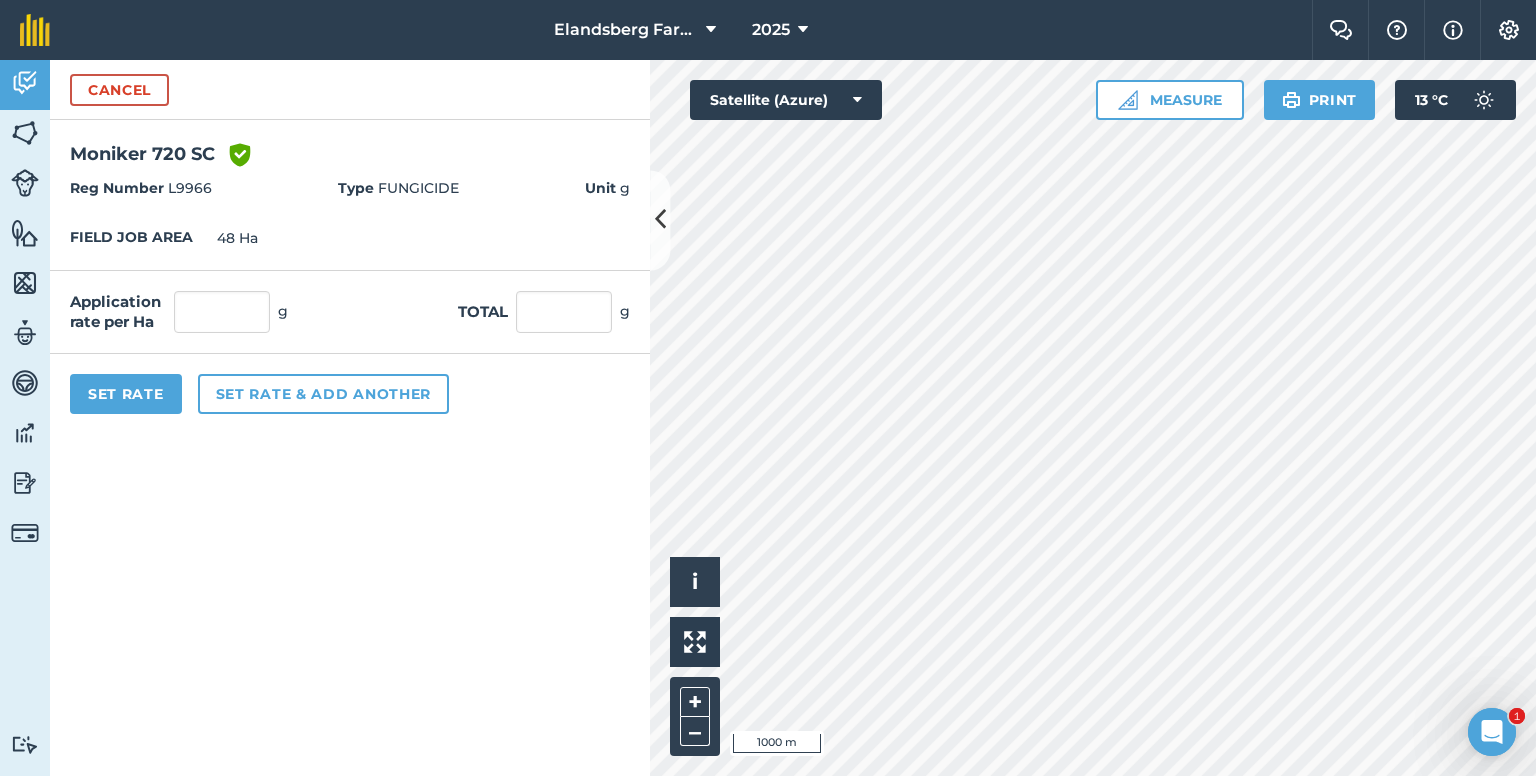 click on "Cancel" at bounding box center (350, 90) 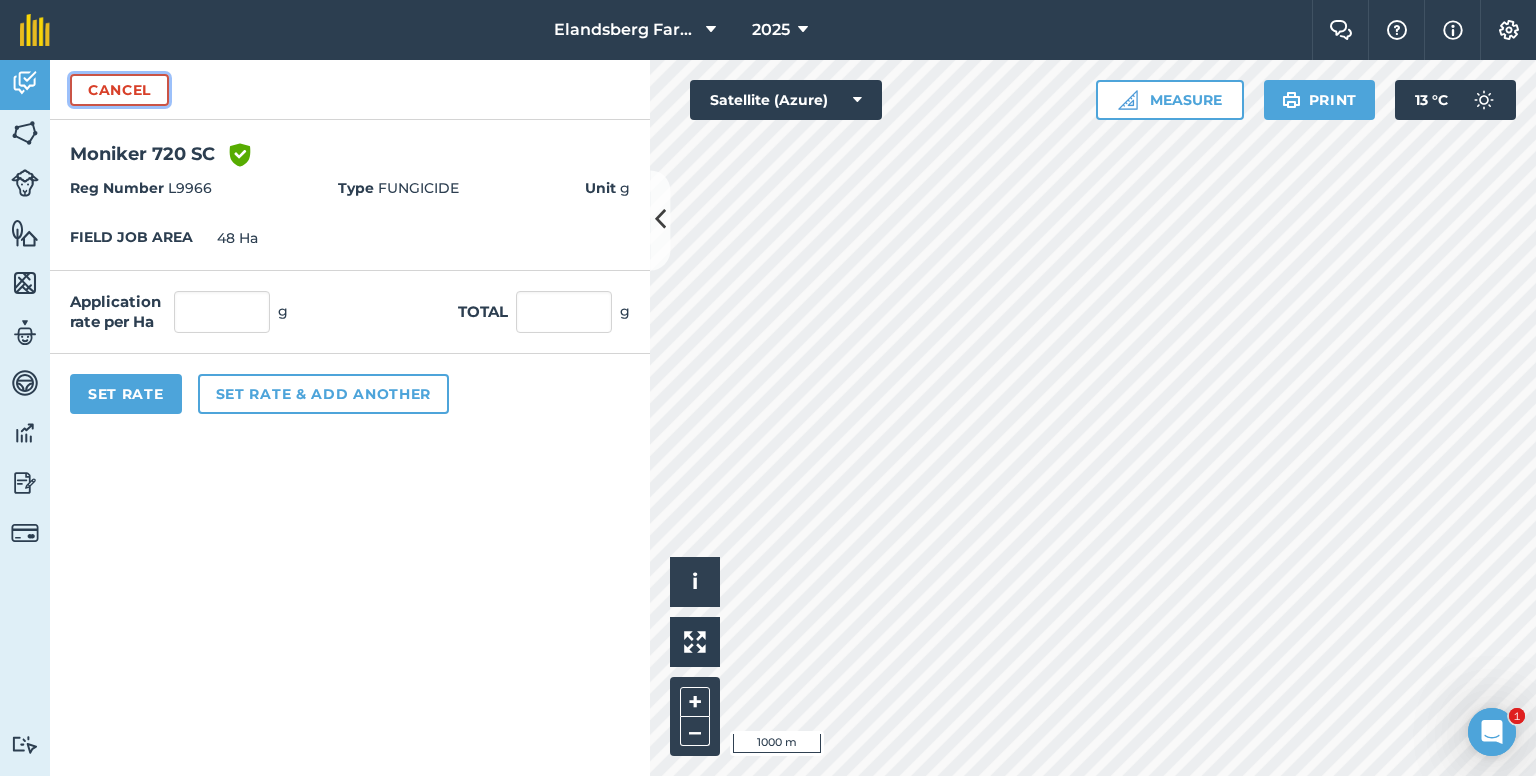 click on "Cancel" at bounding box center (119, 90) 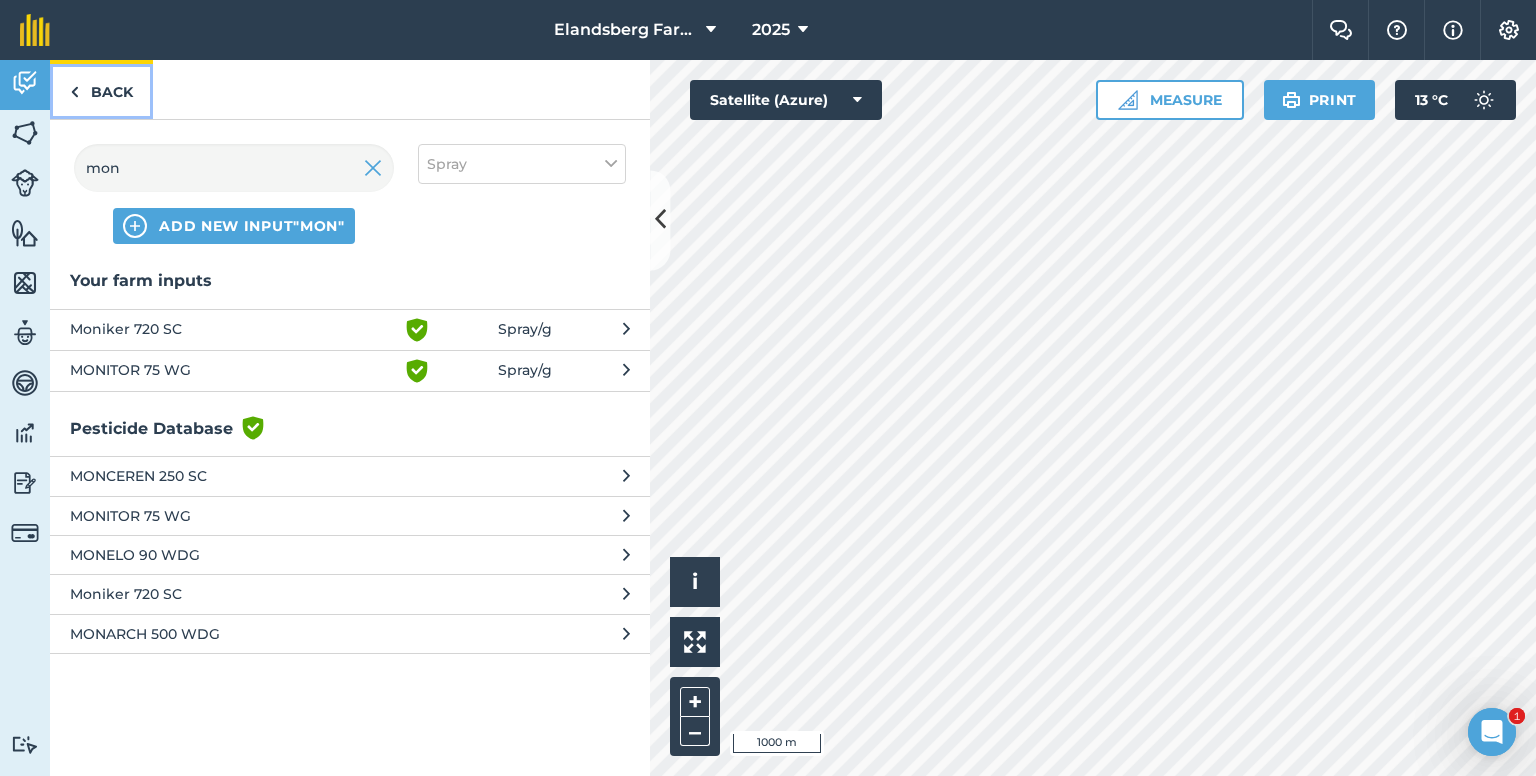 click on "Back" at bounding box center (101, 89) 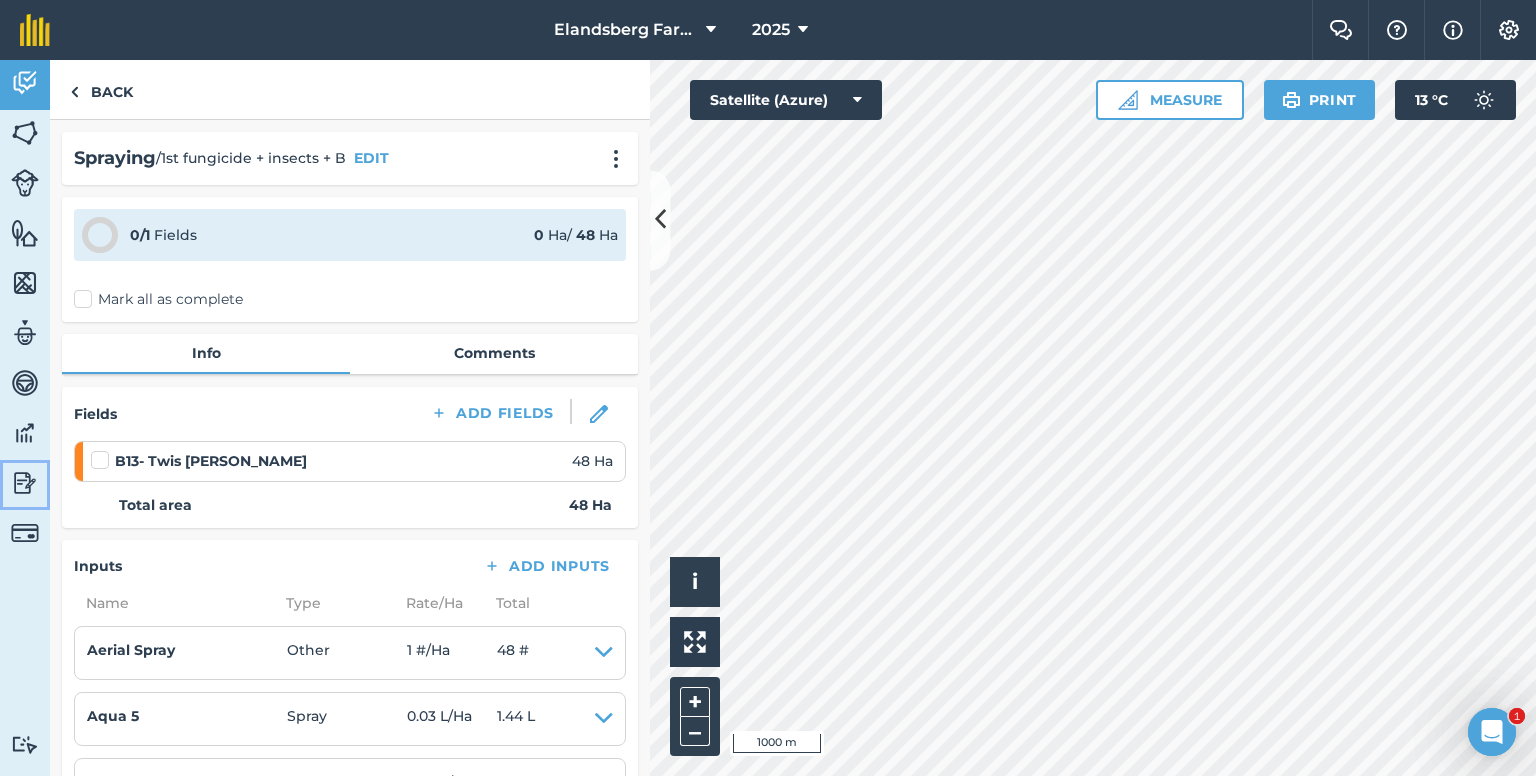 click at bounding box center (25, 483) 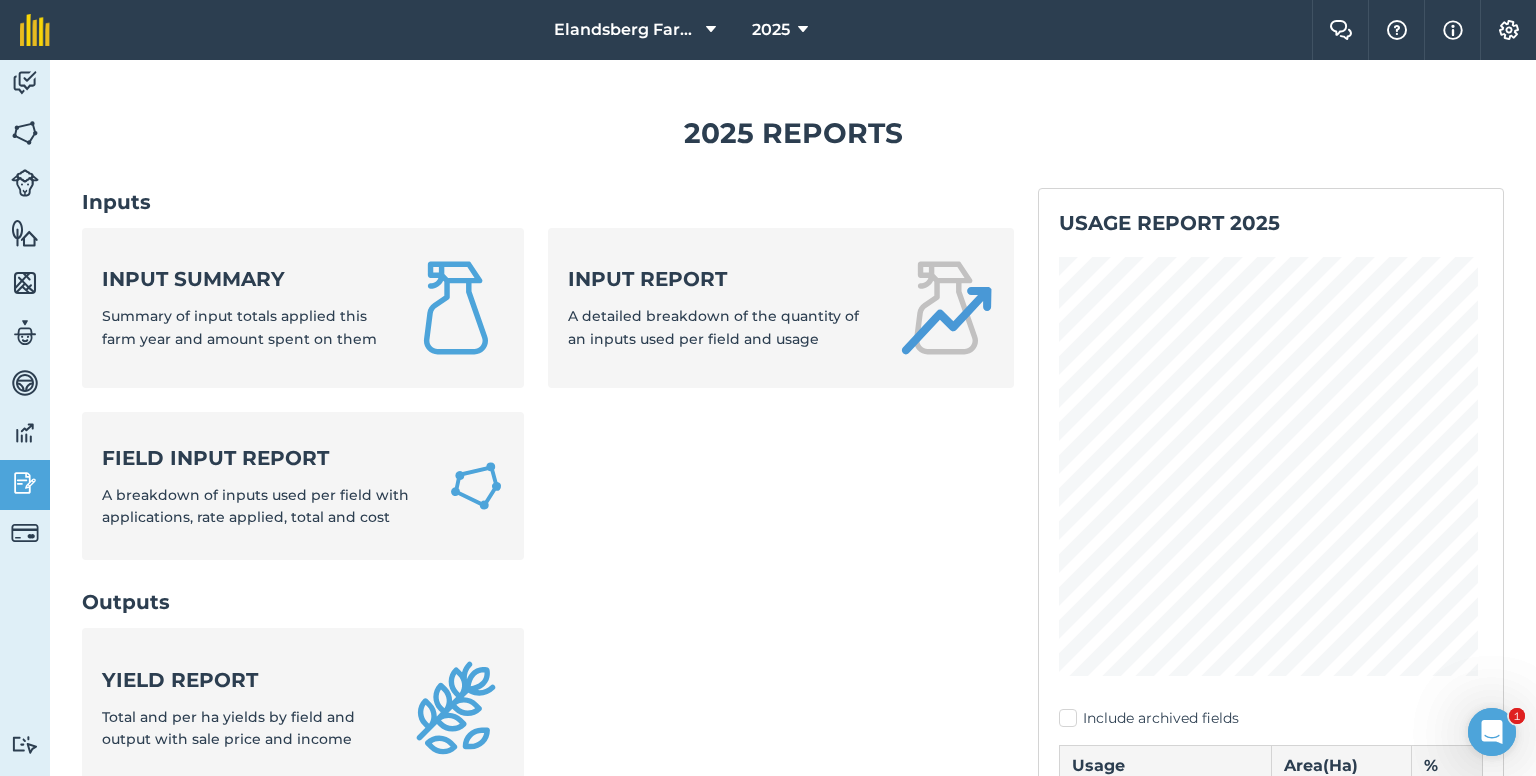 click on "Inputs" at bounding box center (548, 202) 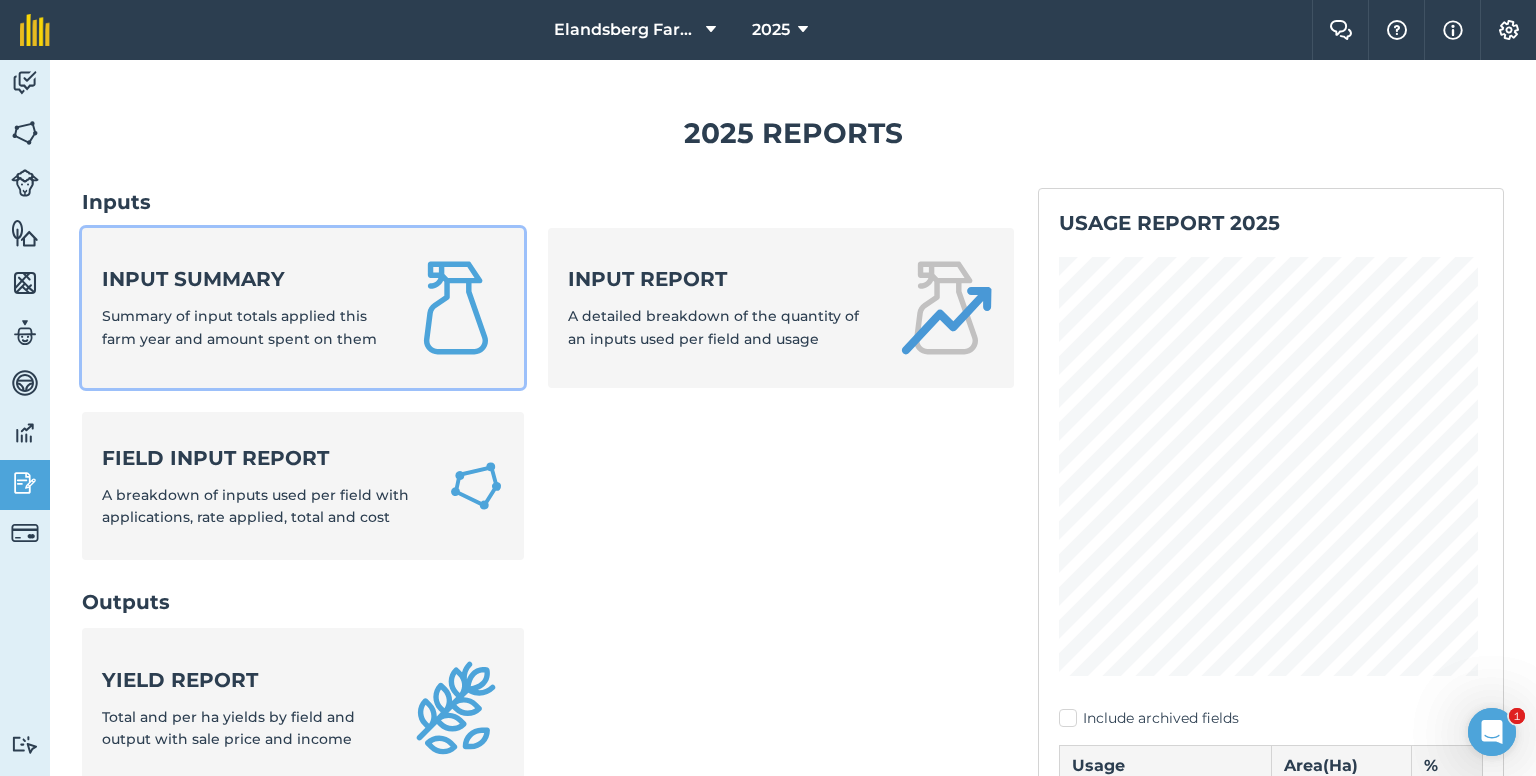 click on "Input summary Summary of input totals applied this farm year and amount spent on them" at bounding box center [243, 307] 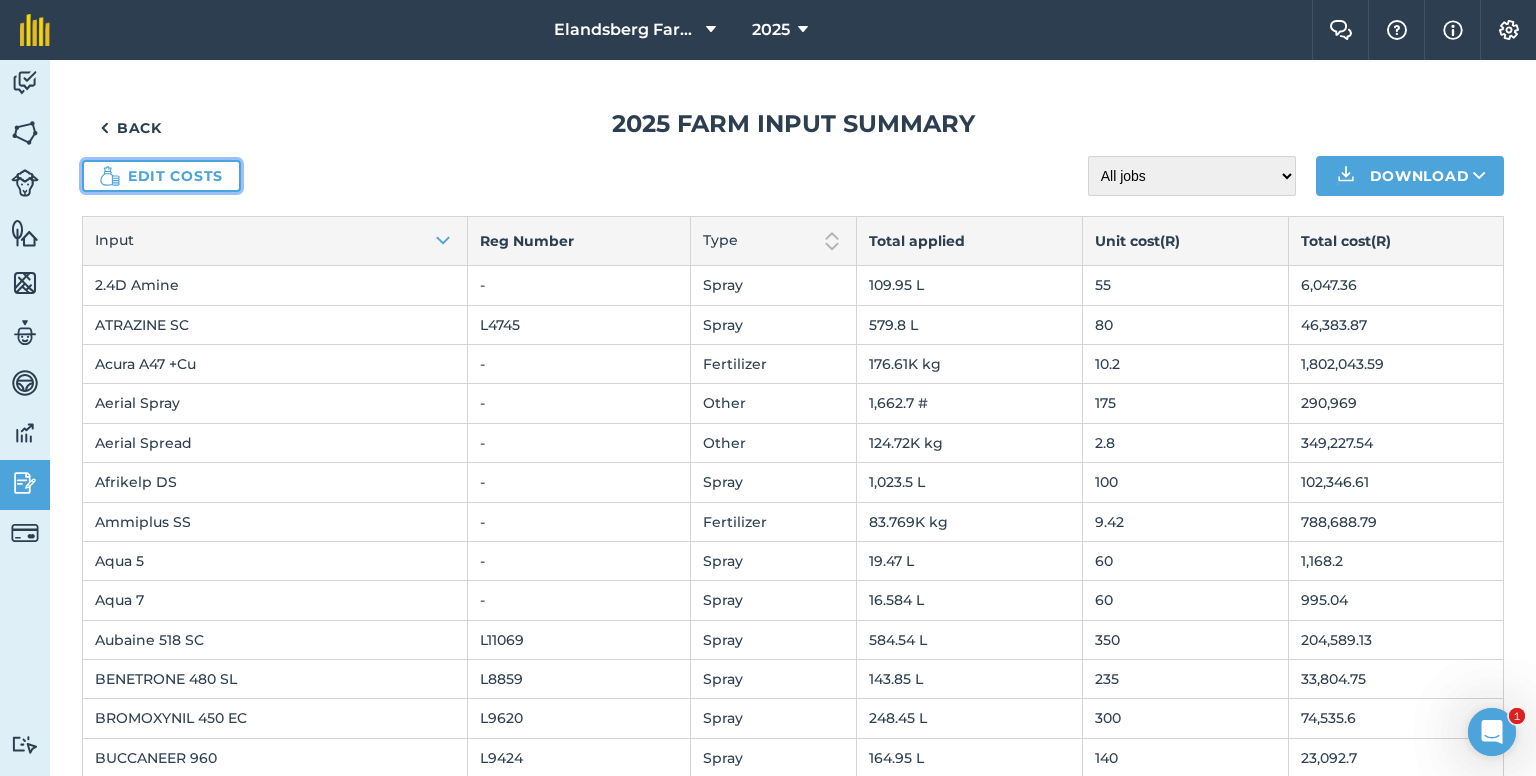 click on "Edit costs" at bounding box center [161, 176] 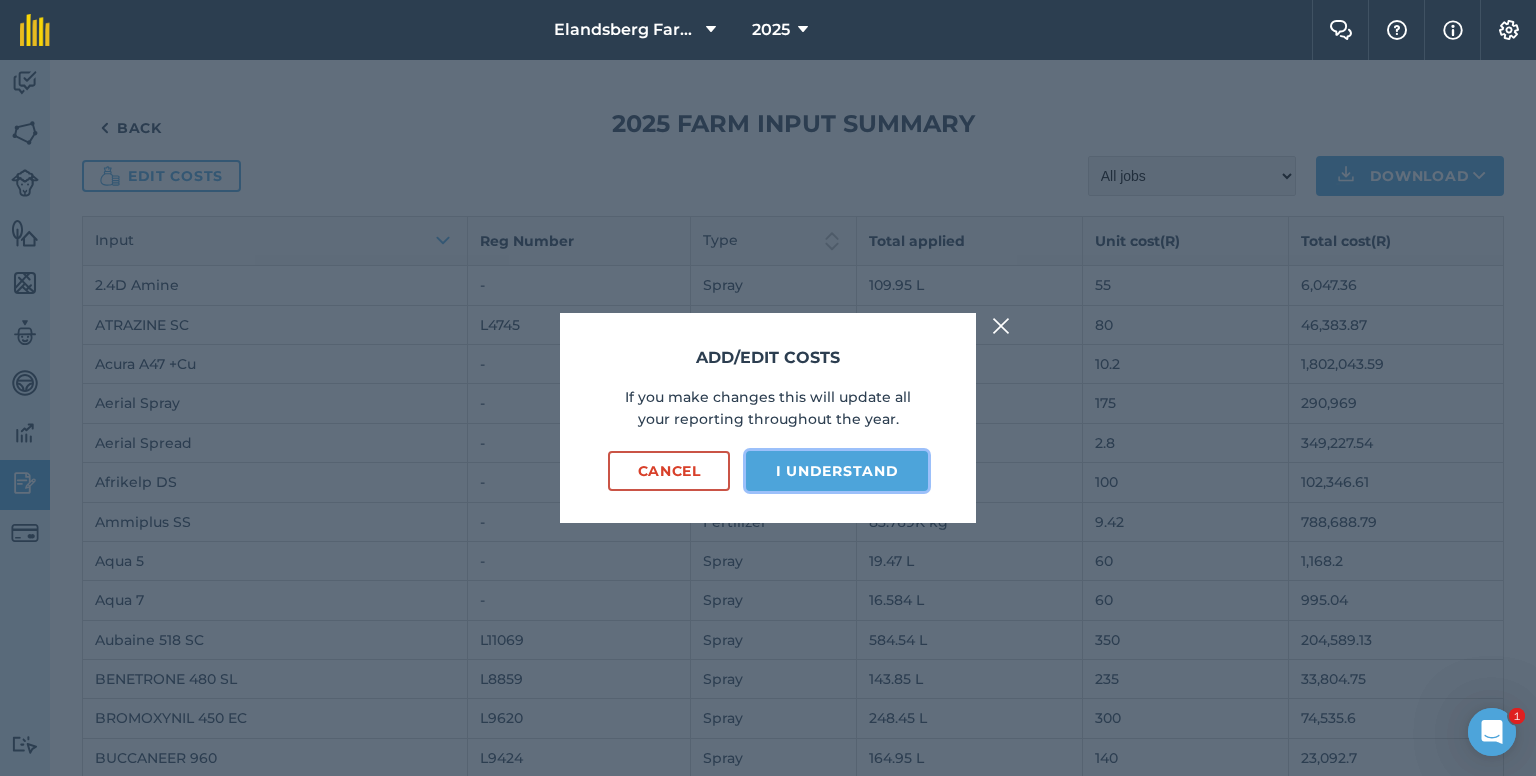 click on "I understand" at bounding box center (837, 471) 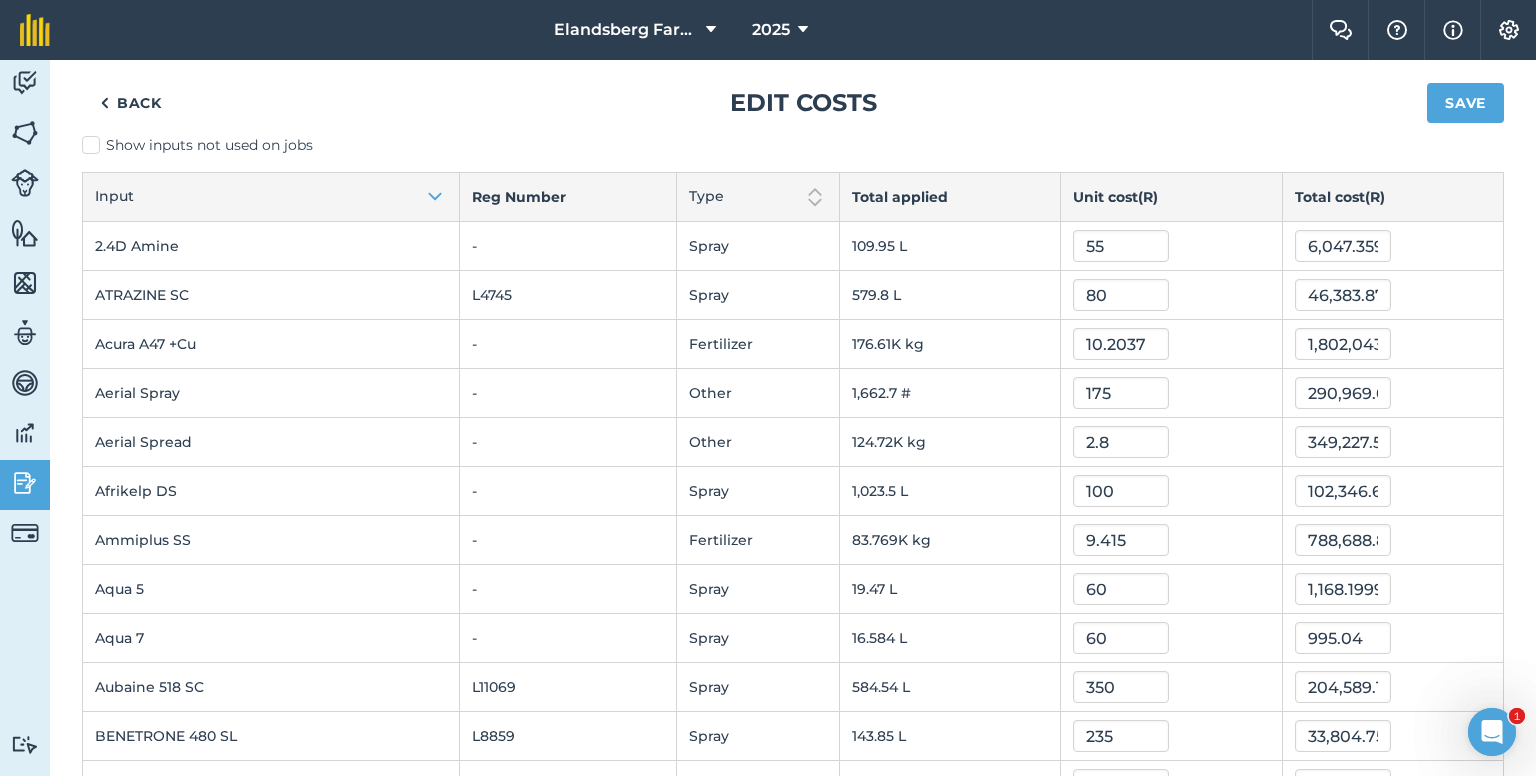 scroll, scrollTop: 0, scrollLeft: 0, axis: both 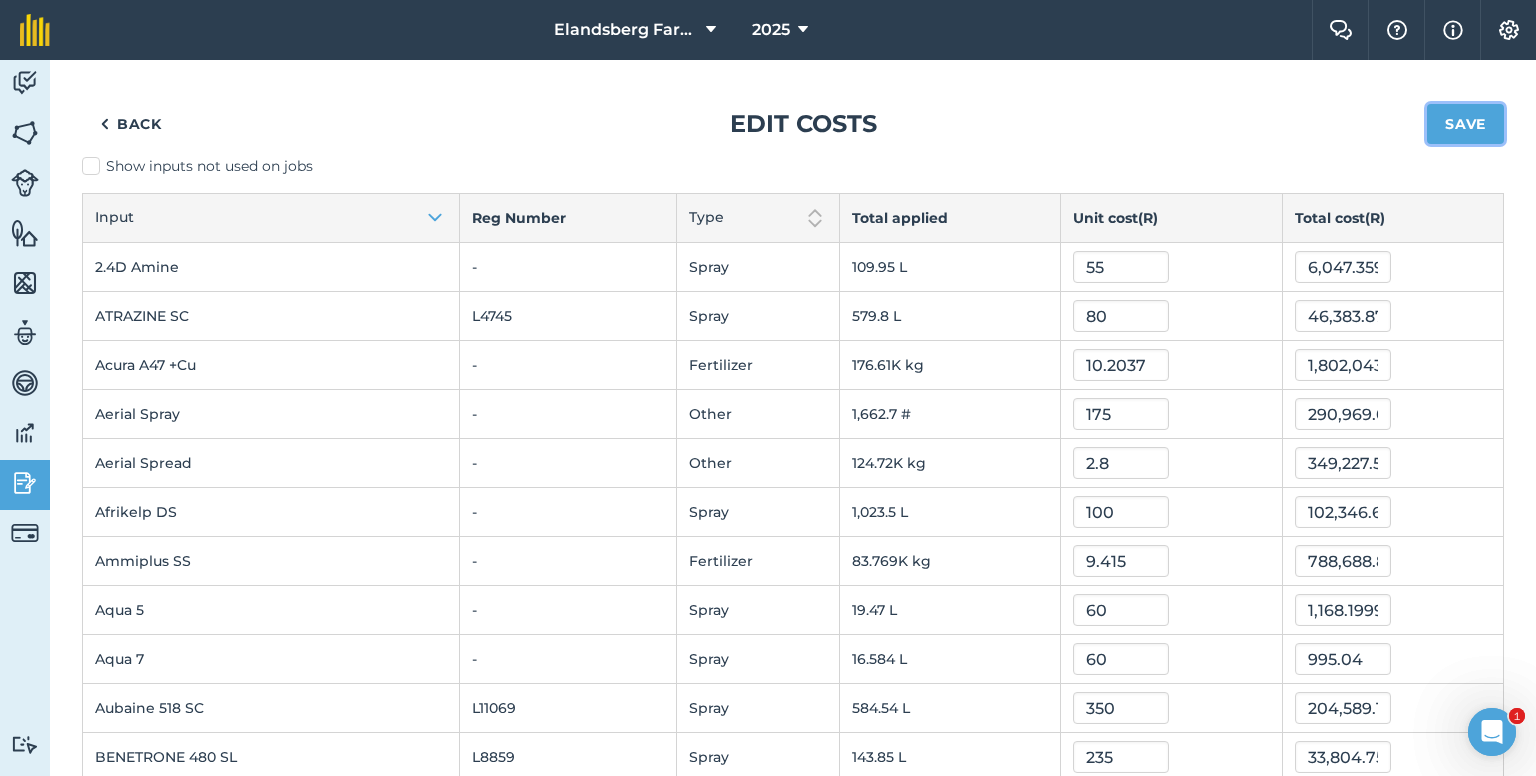click on "Save" at bounding box center (1465, 124) 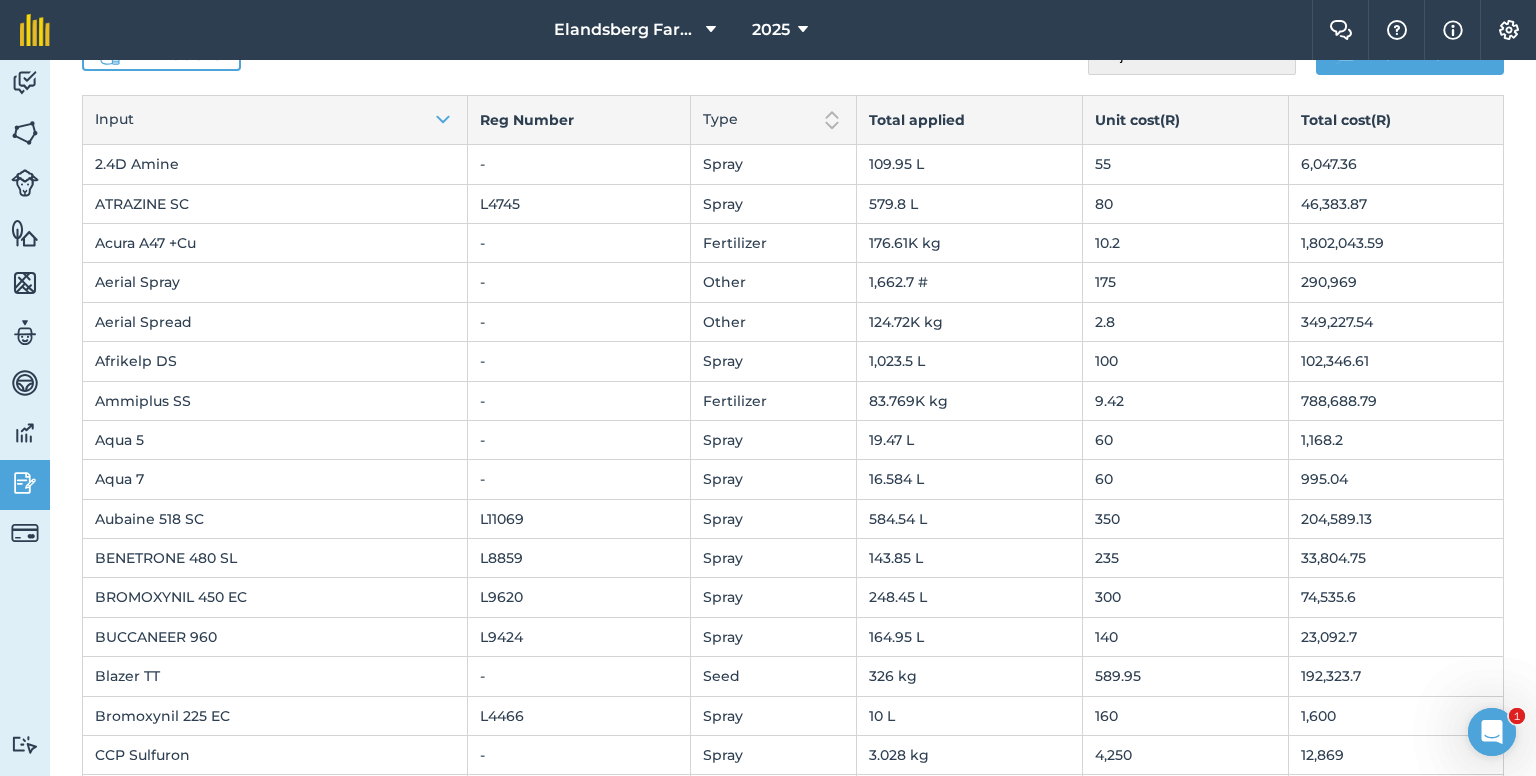 scroll, scrollTop: 300, scrollLeft: 0, axis: vertical 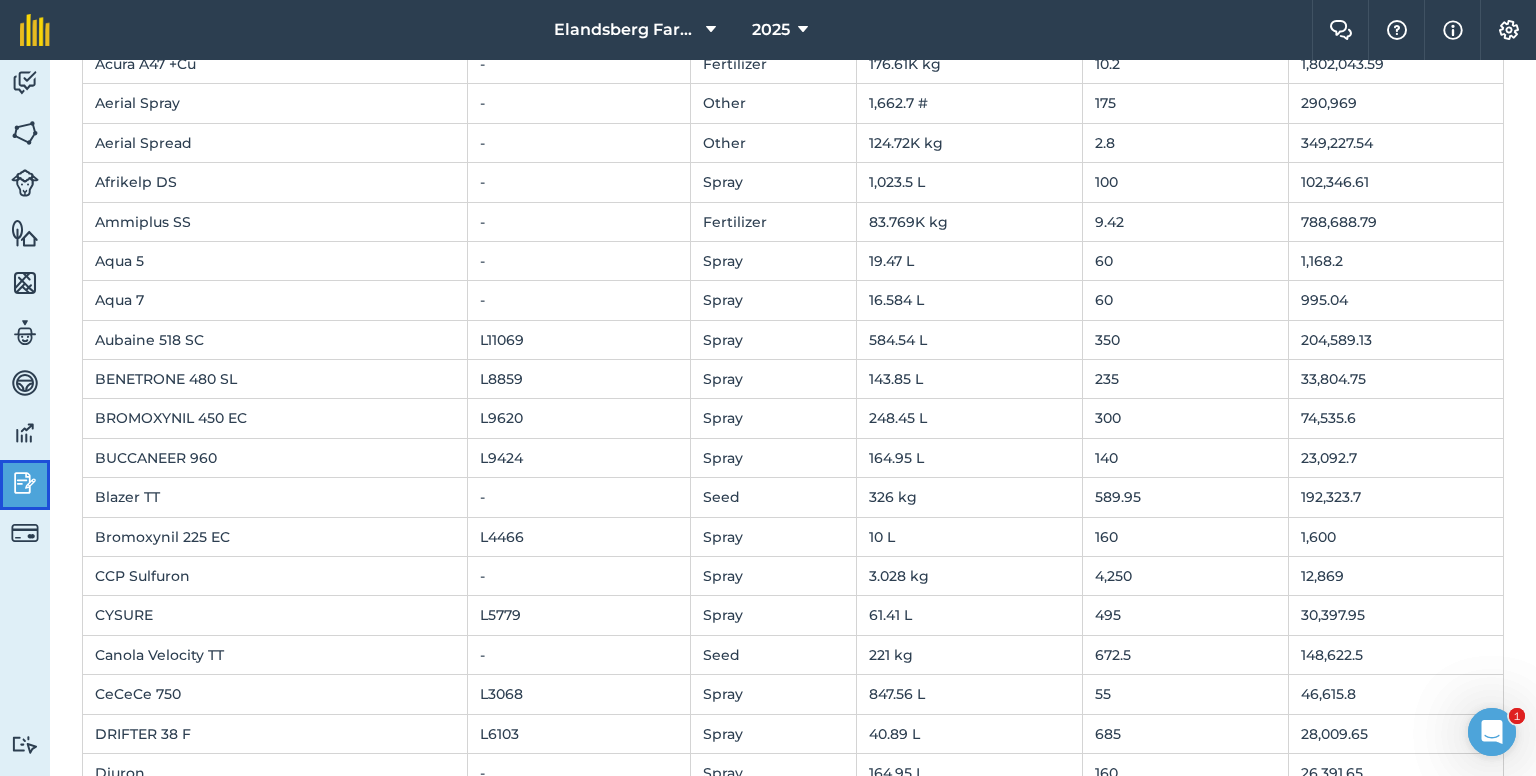click at bounding box center [25, 483] 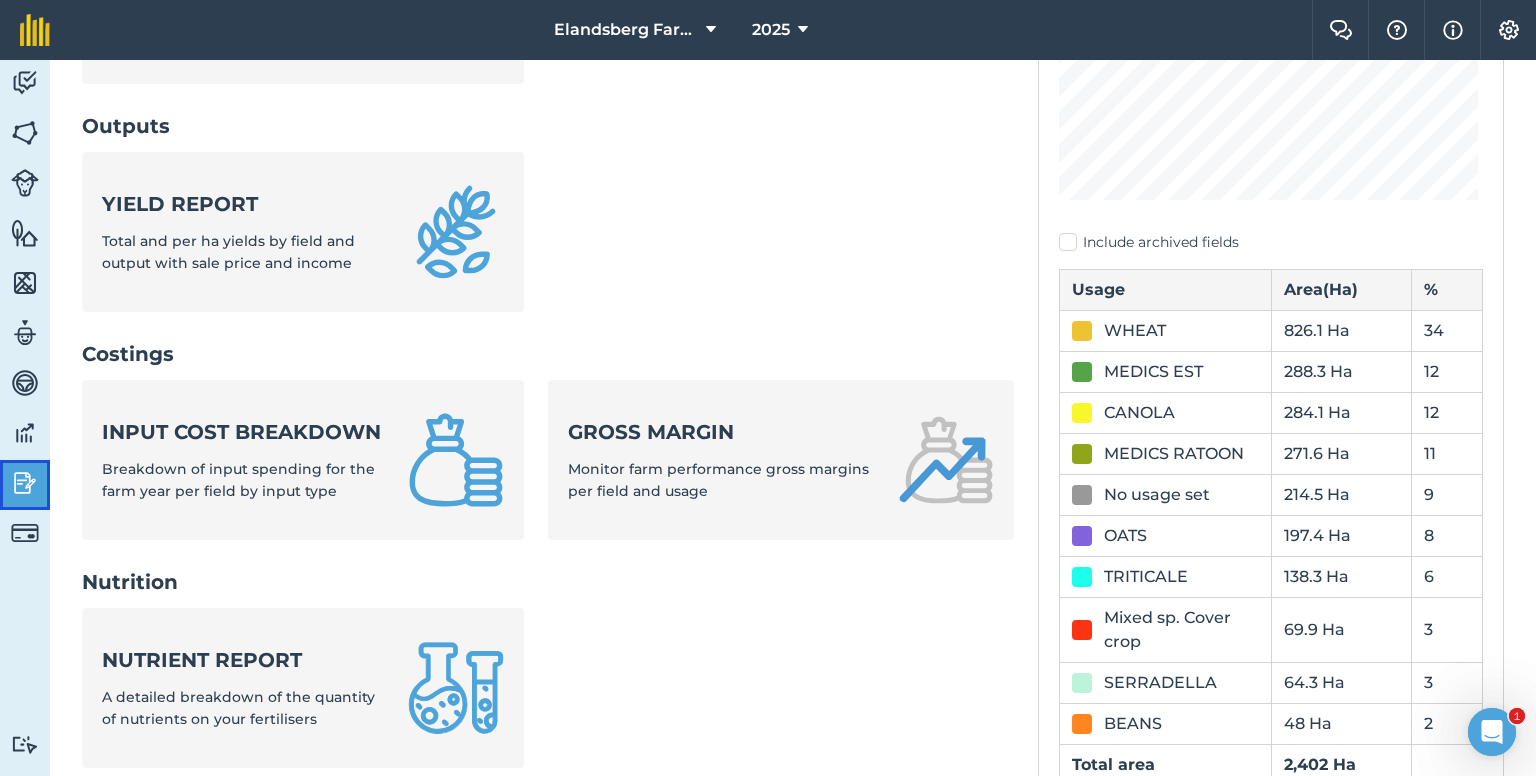 scroll, scrollTop: 300, scrollLeft: 0, axis: vertical 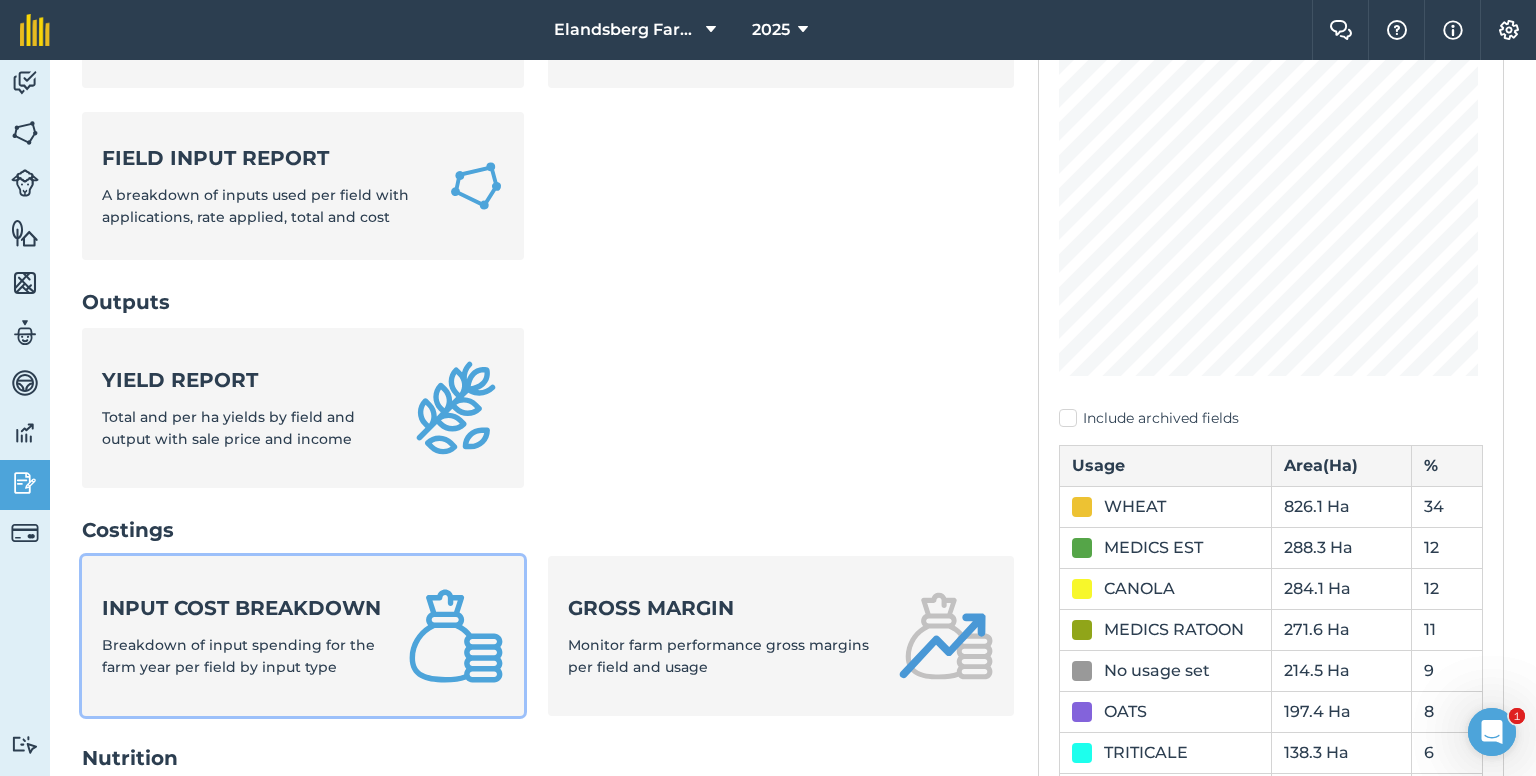 click on "Input cost breakdown" at bounding box center [243, 608] 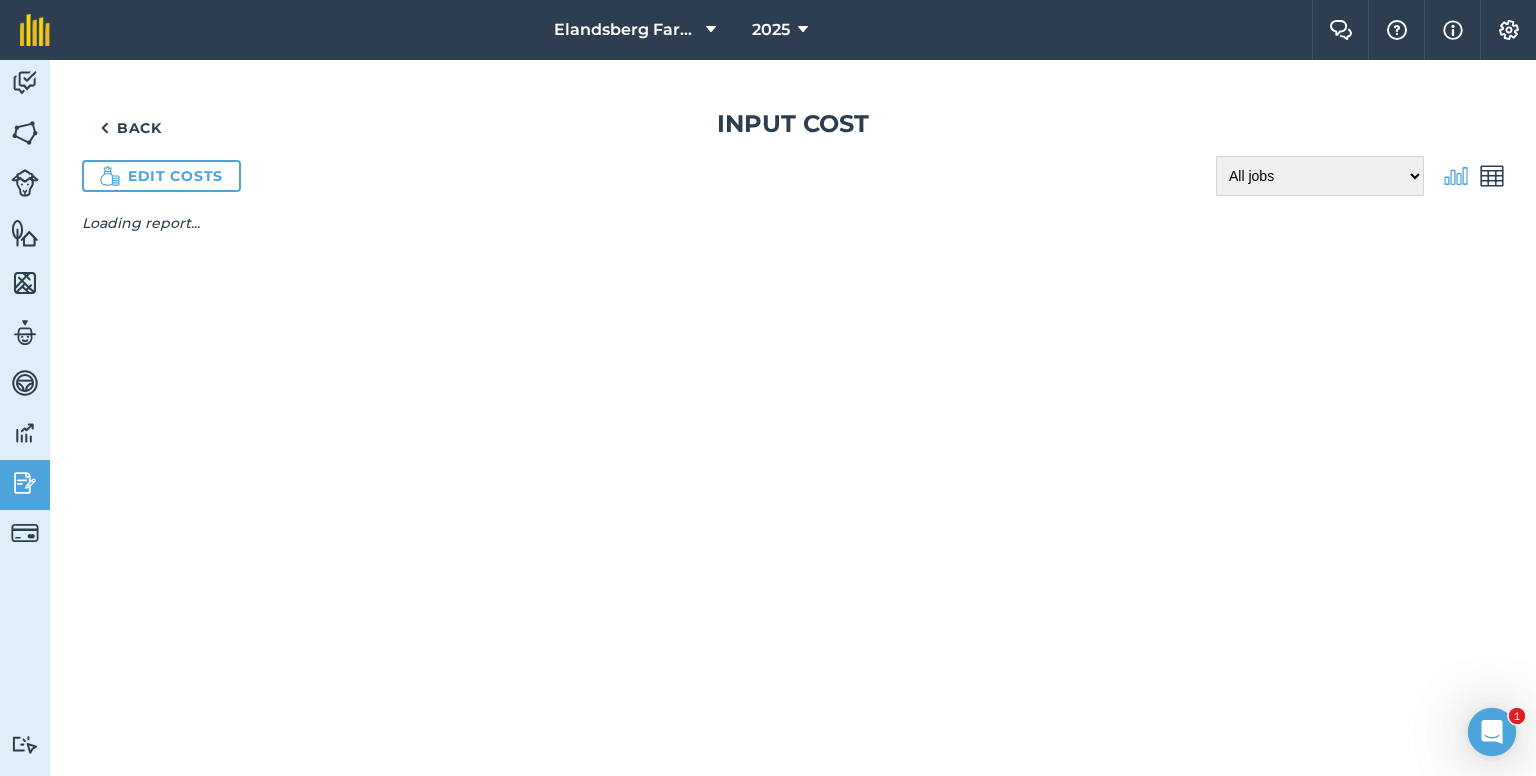 scroll, scrollTop: 0, scrollLeft: 0, axis: both 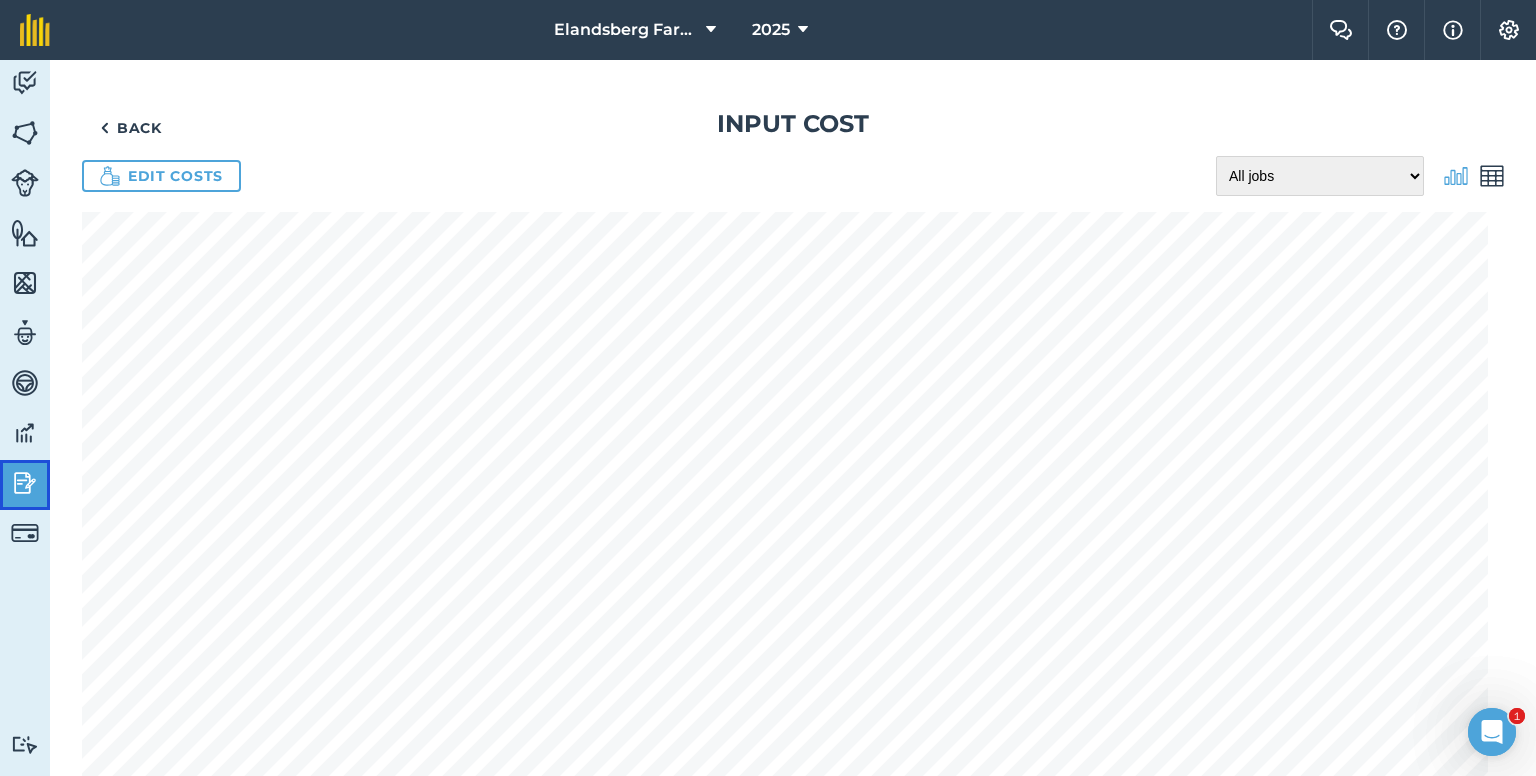 click at bounding box center [25, 483] 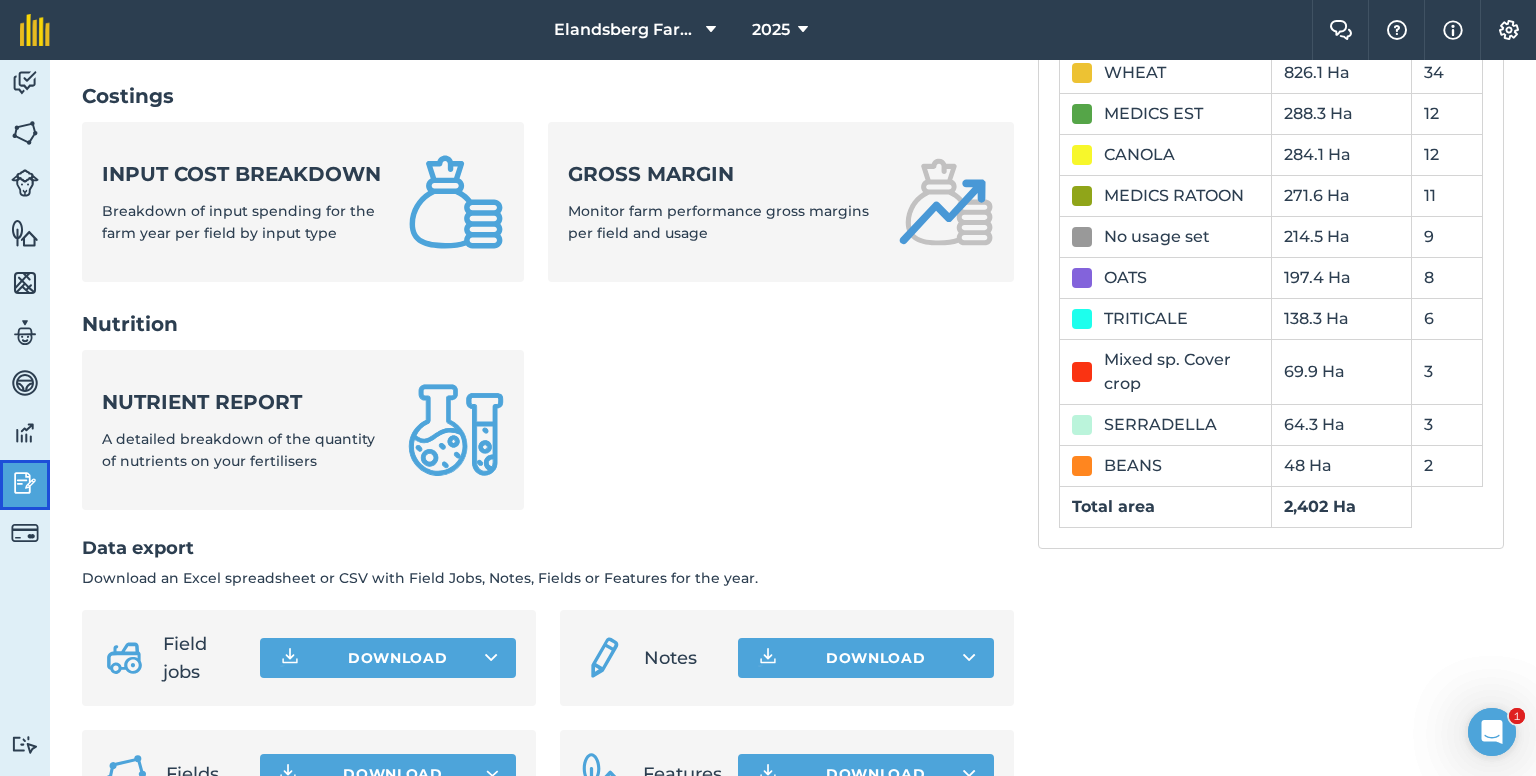 scroll, scrollTop: 700, scrollLeft: 0, axis: vertical 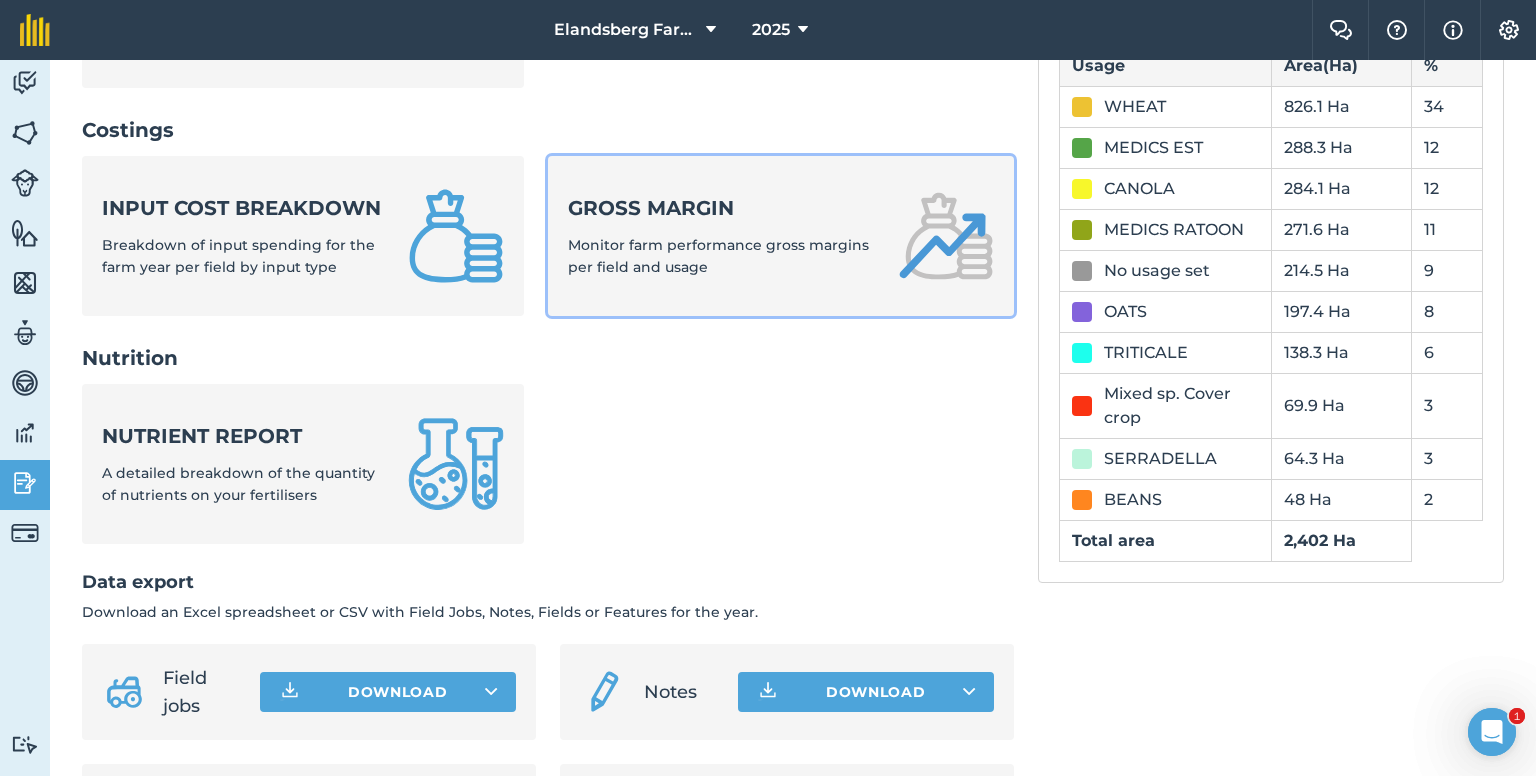 click on "Monitor farm performance gross margins per field and usage" at bounding box center [718, 256] 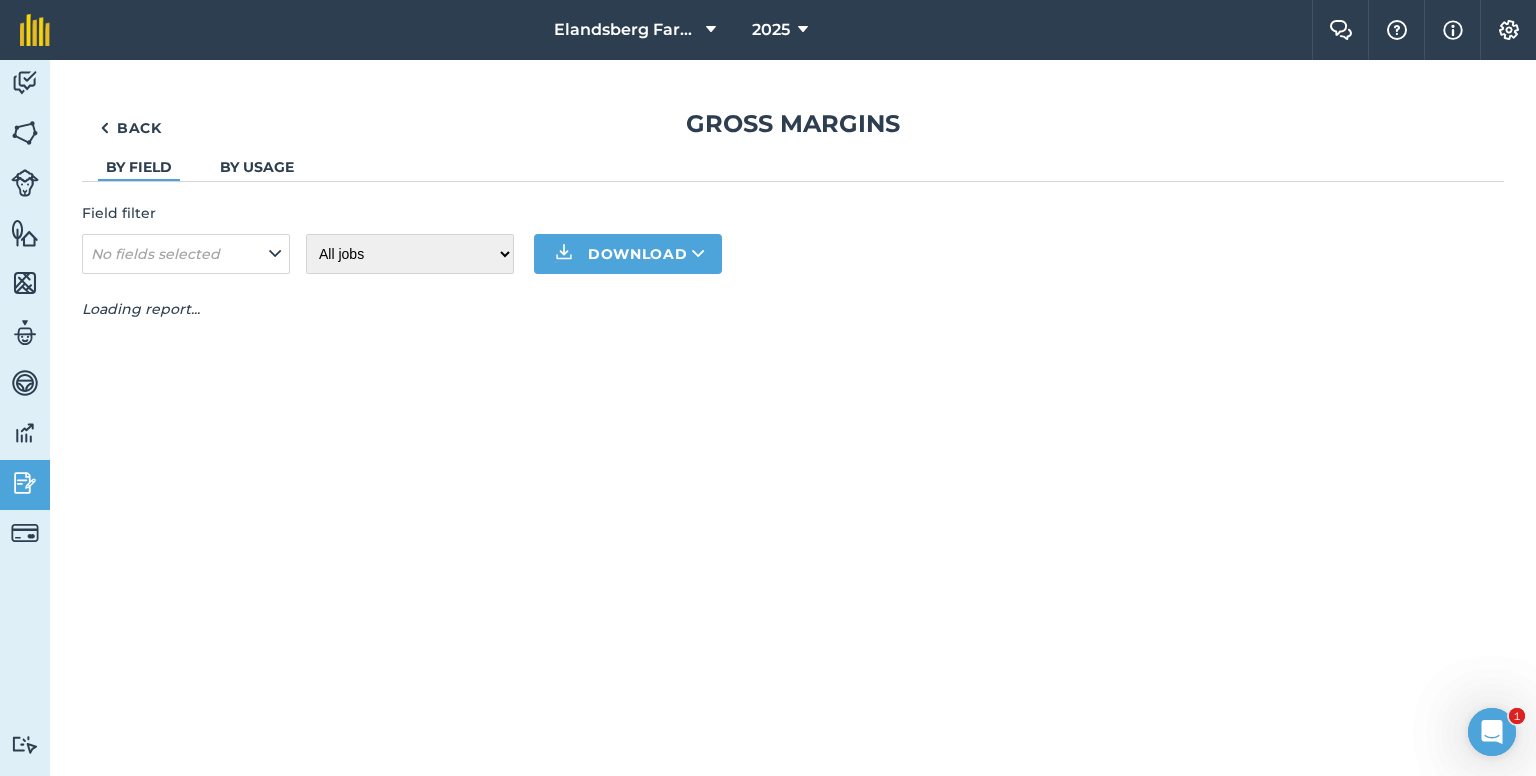 scroll, scrollTop: 0, scrollLeft: 0, axis: both 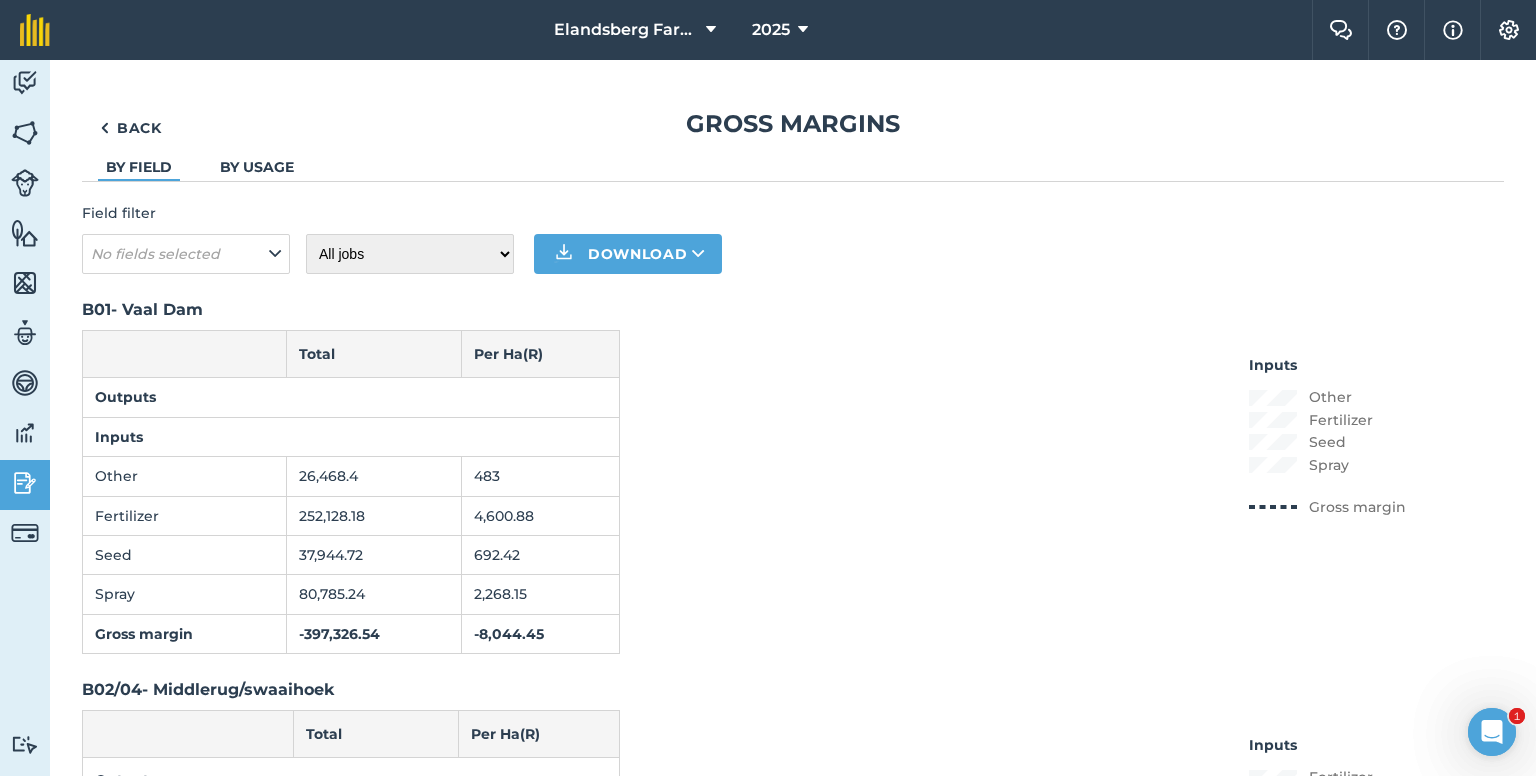 click on "By usage" at bounding box center [257, 168] 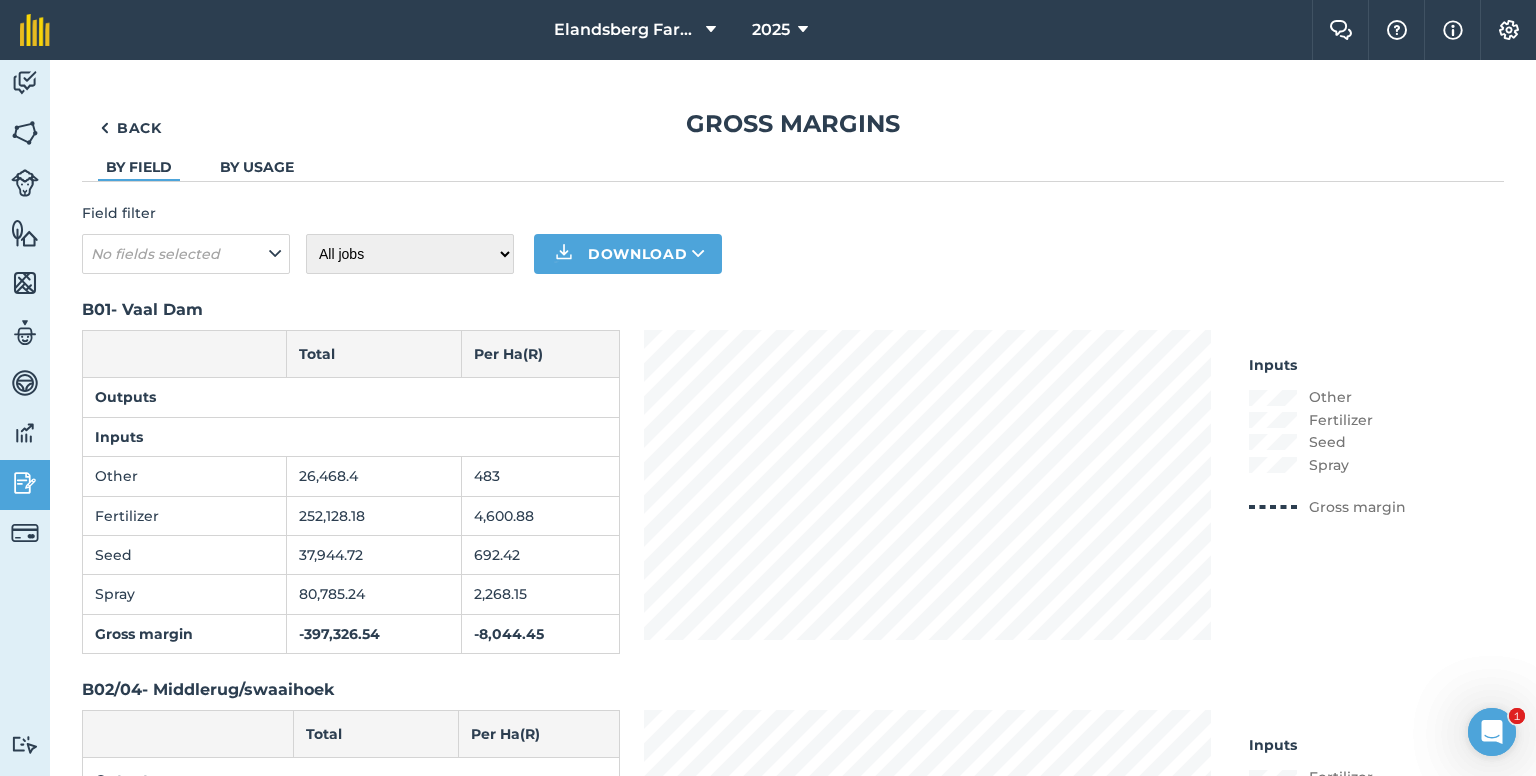 click on "By usage" at bounding box center [257, 167] 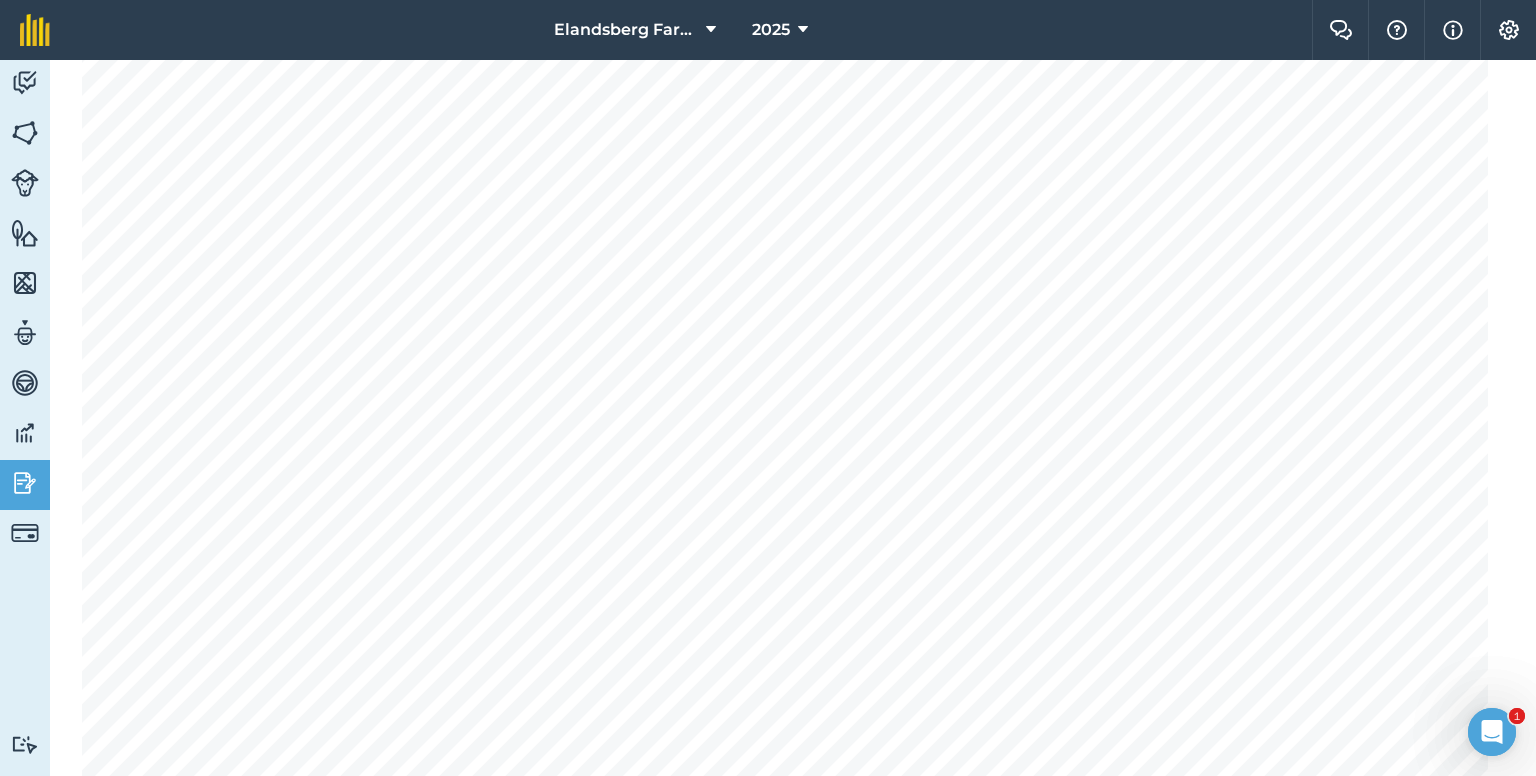 scroll, scrollTop: 0, scrollLeft: 0, axis: both 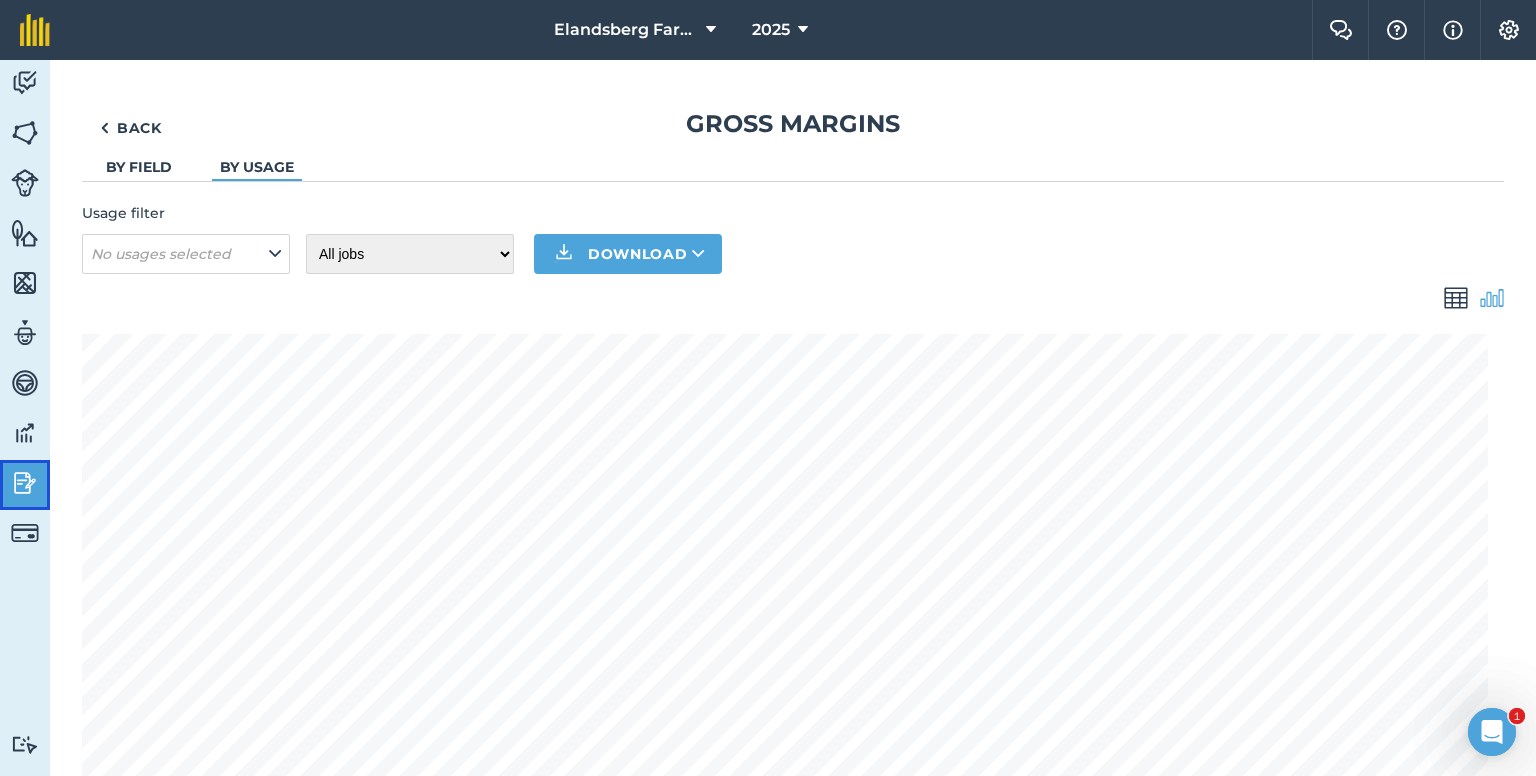 click at bounding box center (25, 483) 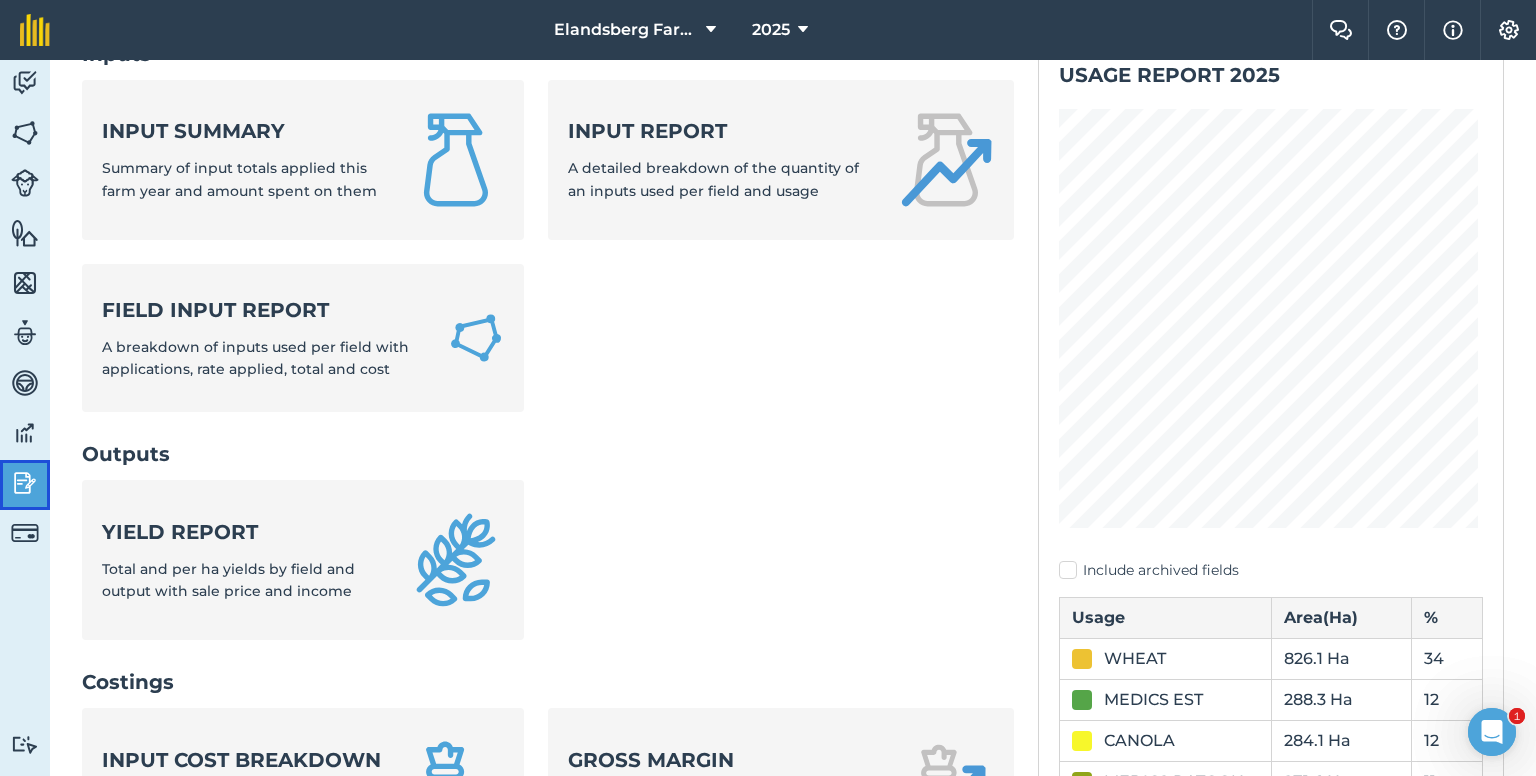 scroll, scrollTop: 400, scrollLeft: 0, axis: vertical 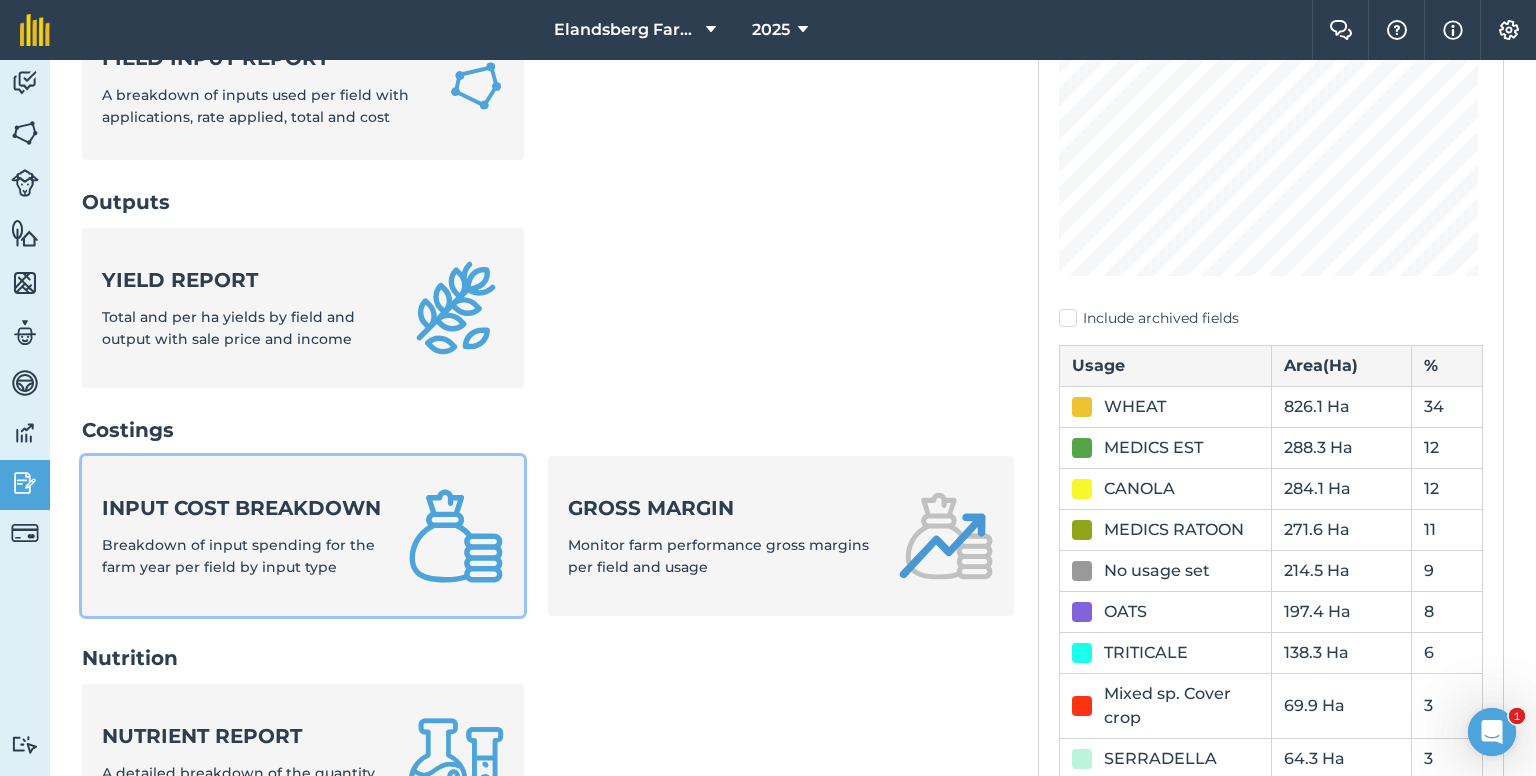 click on "Input cost breakdown Breakdown of input spending for the farm year per field by input type" at bounding box center [243, 536] 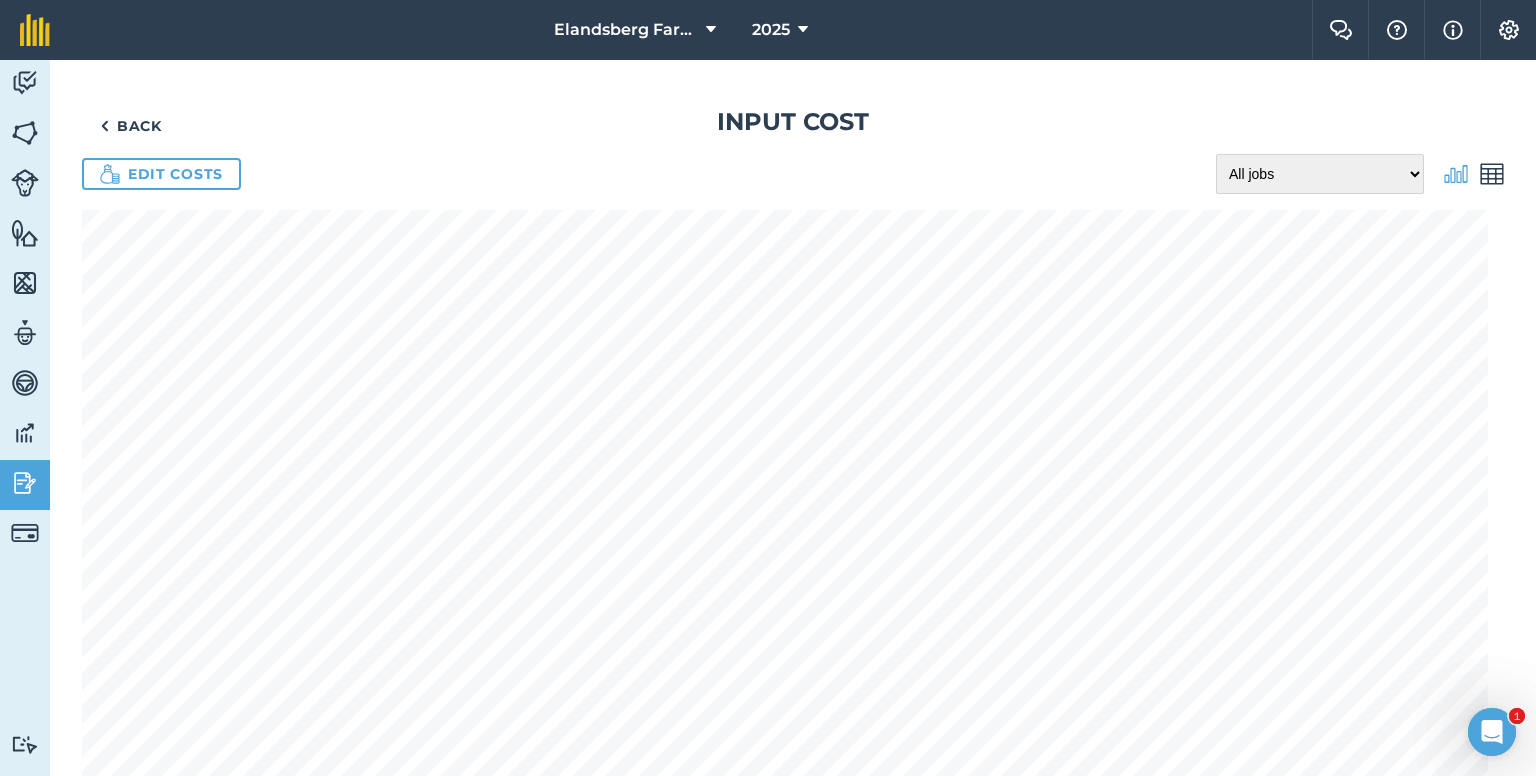 scroll, scrollTop: 0, scrollLeft: 0, axis: both 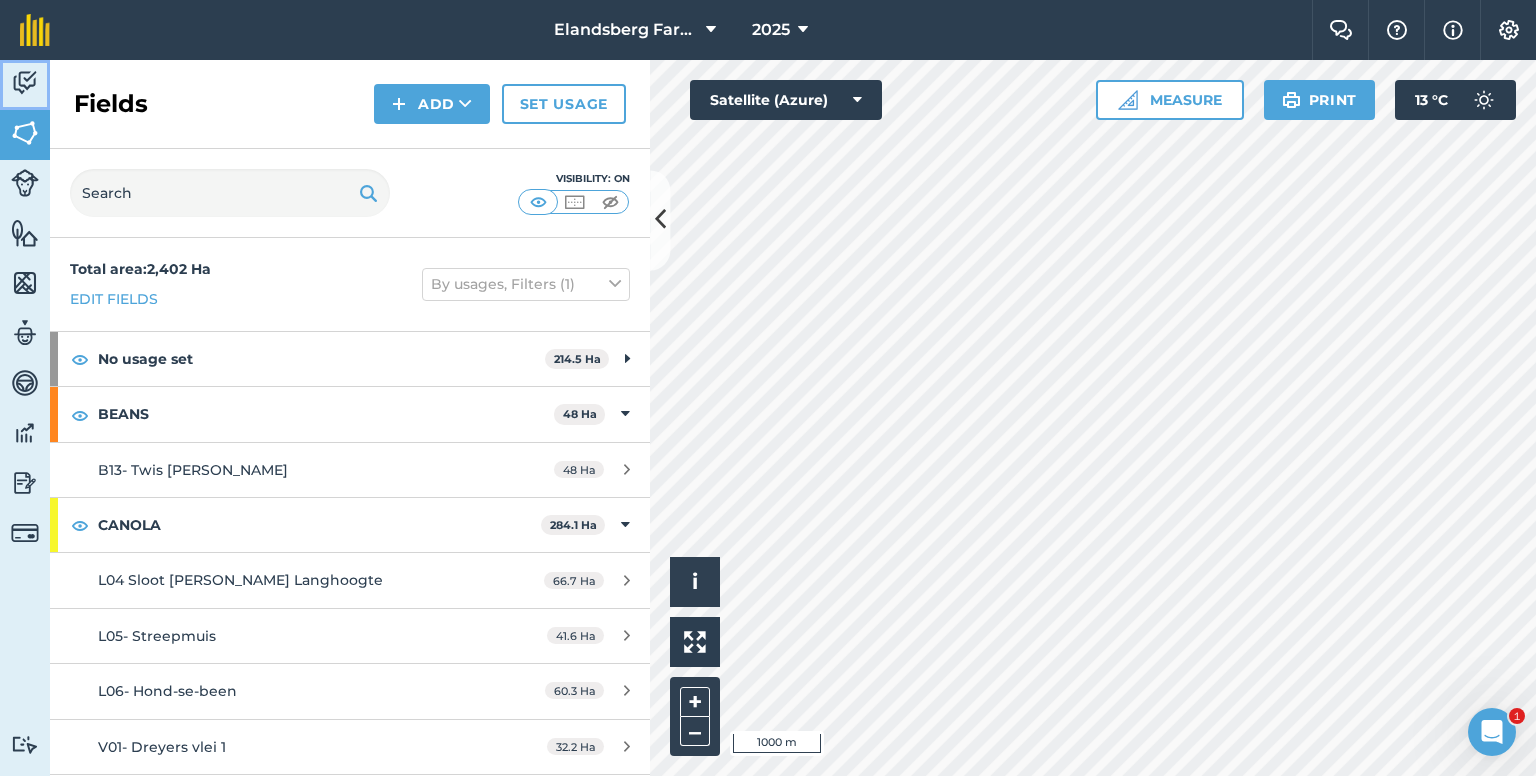 click at bounding box center (25, 83) 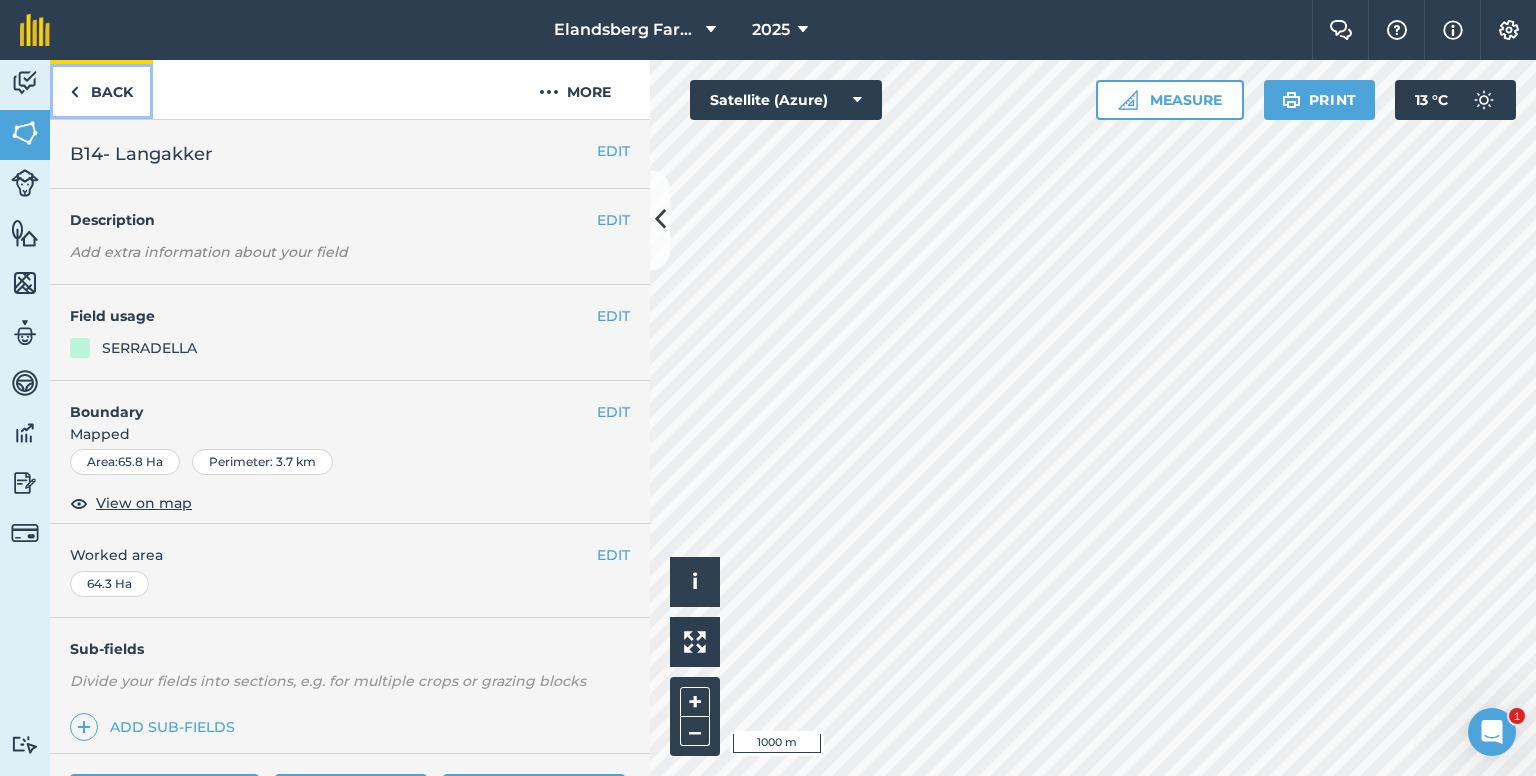 click on "Back" at bounding box center (101, 89) 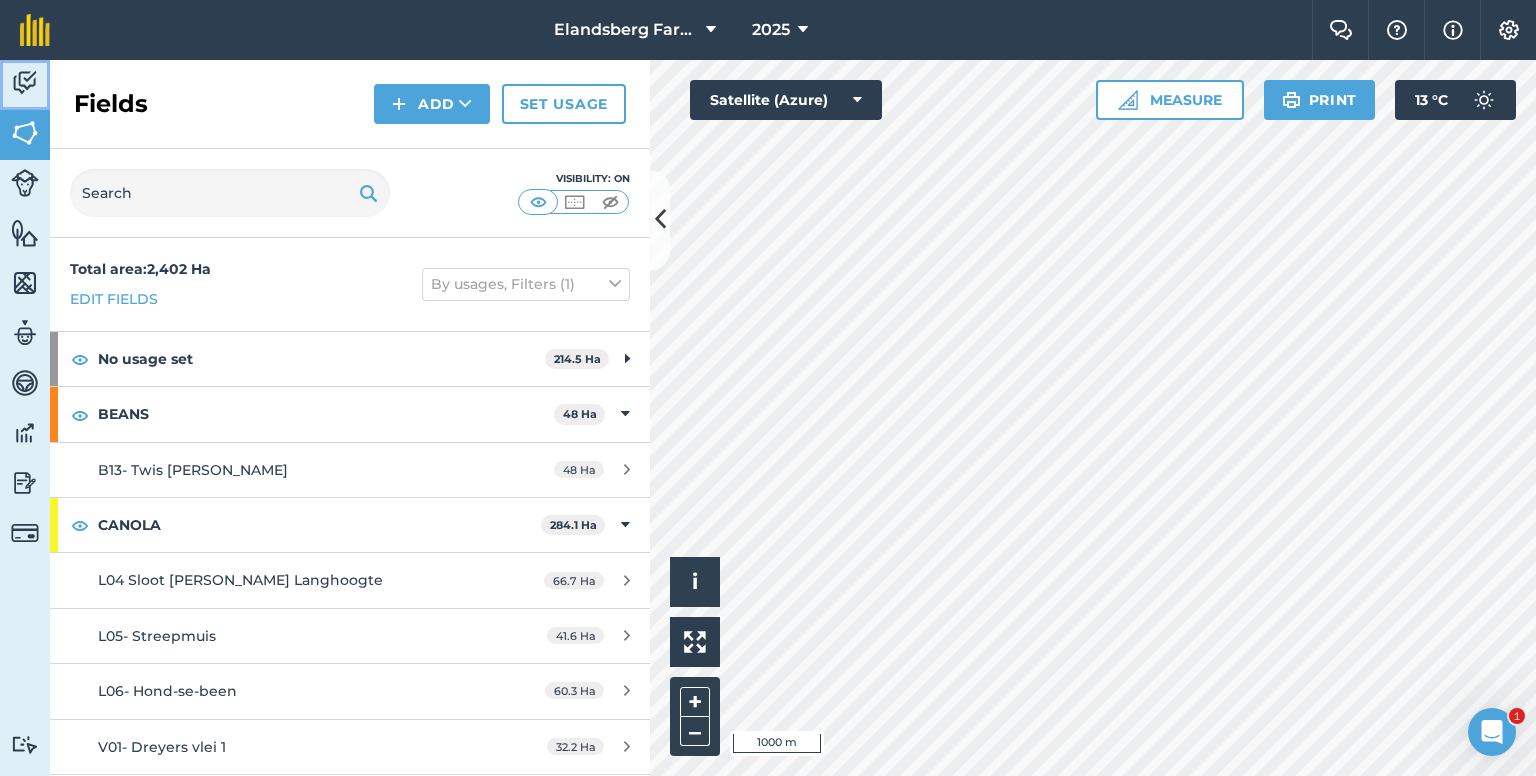 click on "Activity" at bounding box center [25, 85] 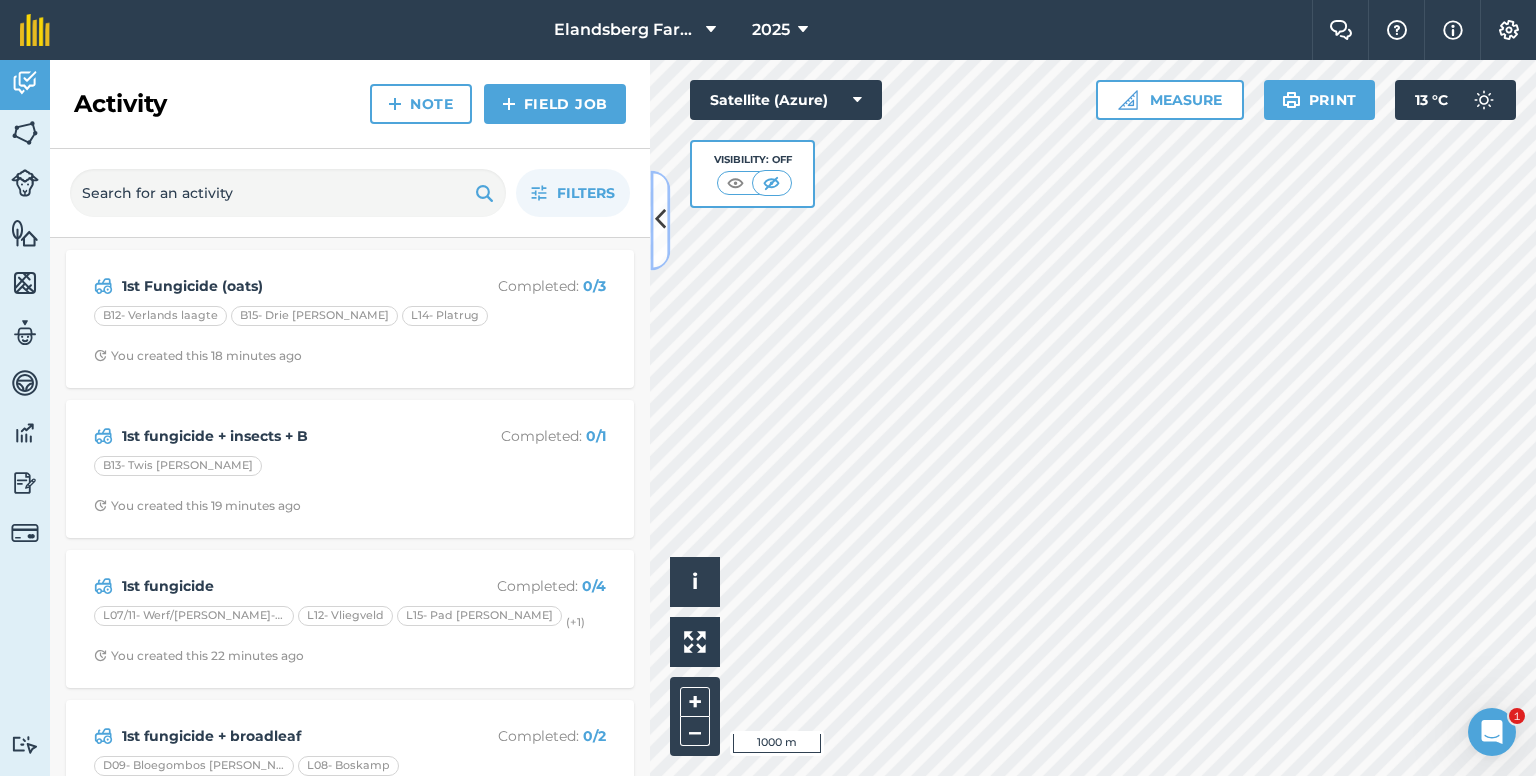 click at bounding box center [660, 220] 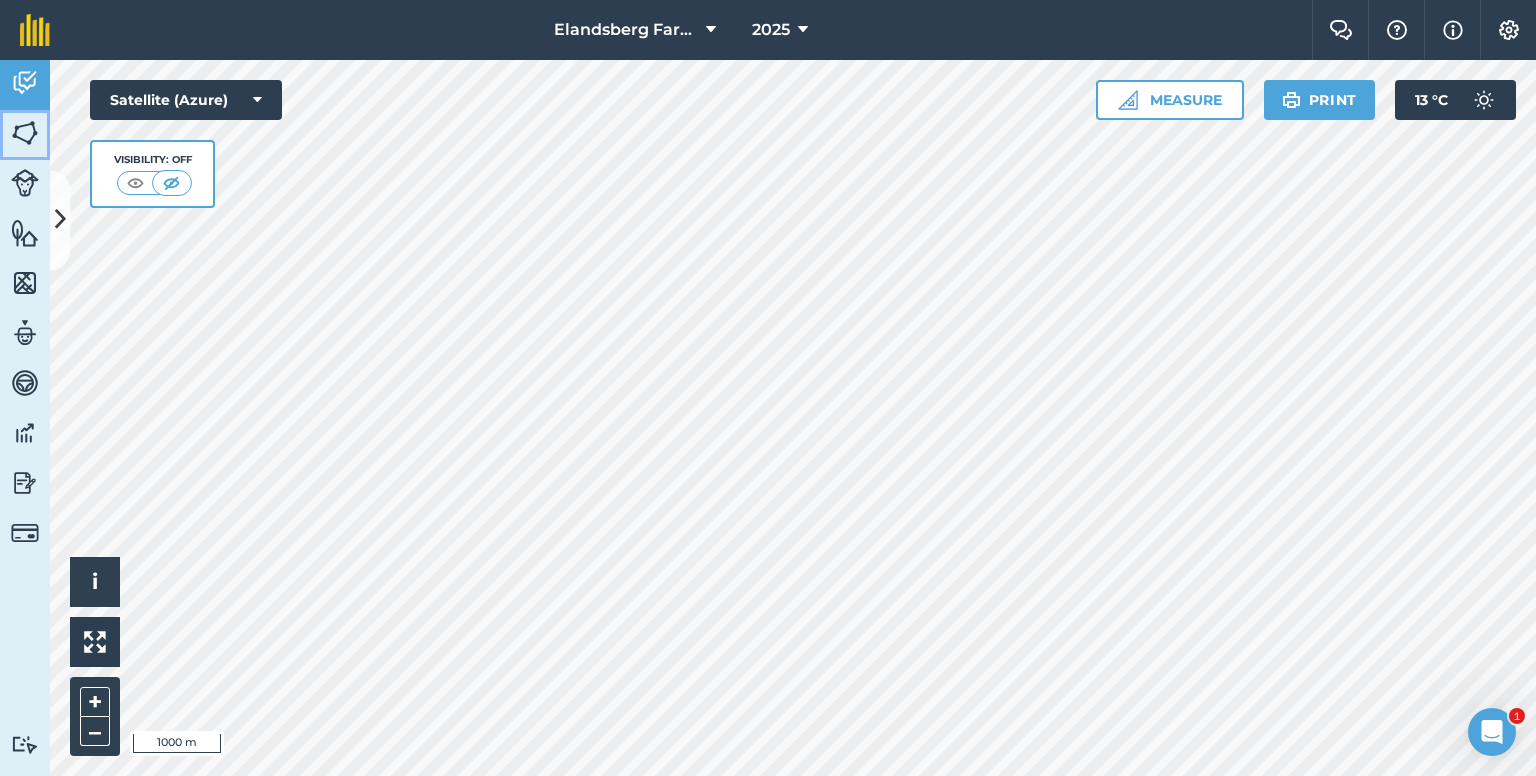 click at bounding box center [25, 133] 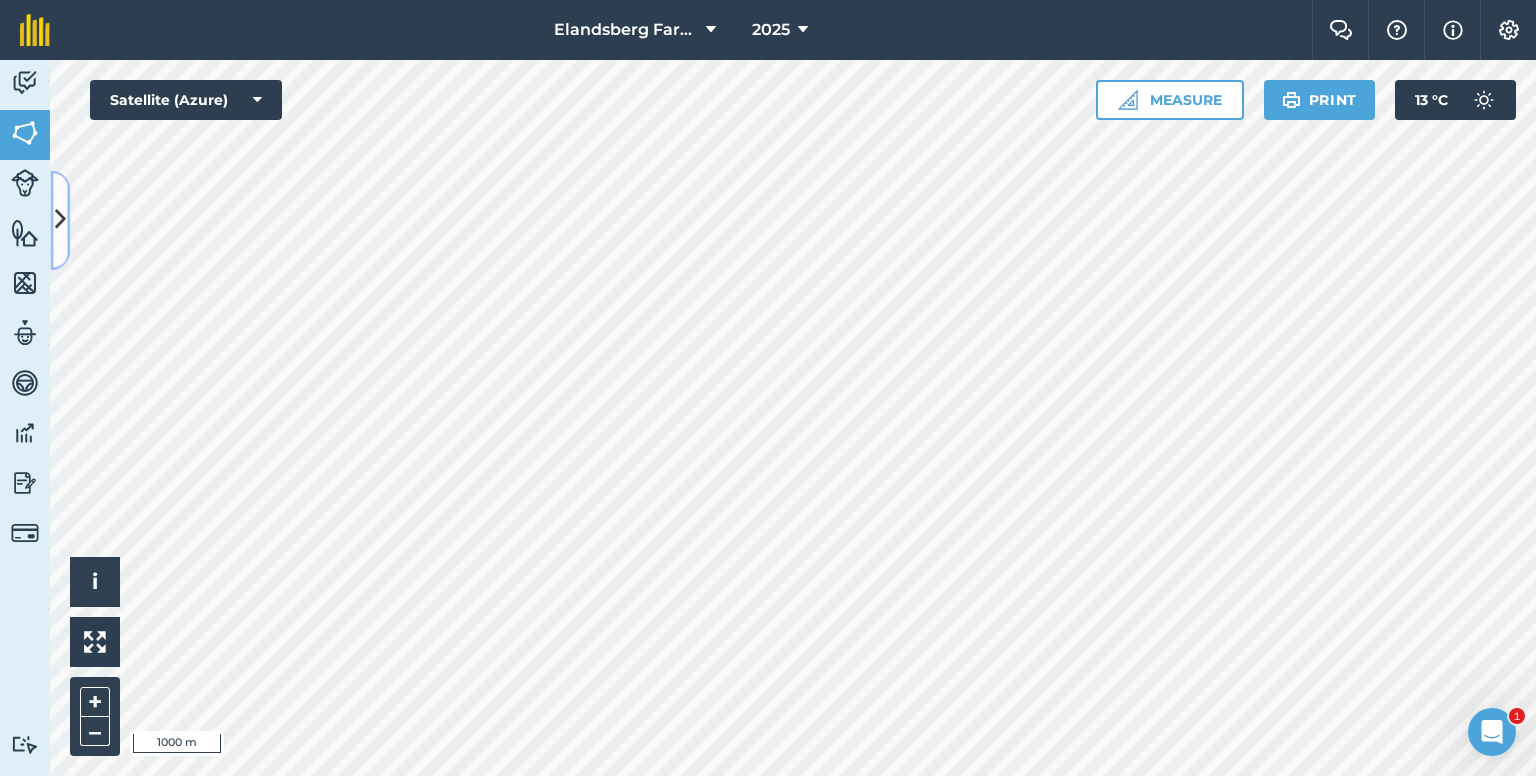 click at bounding box center [60, 220] 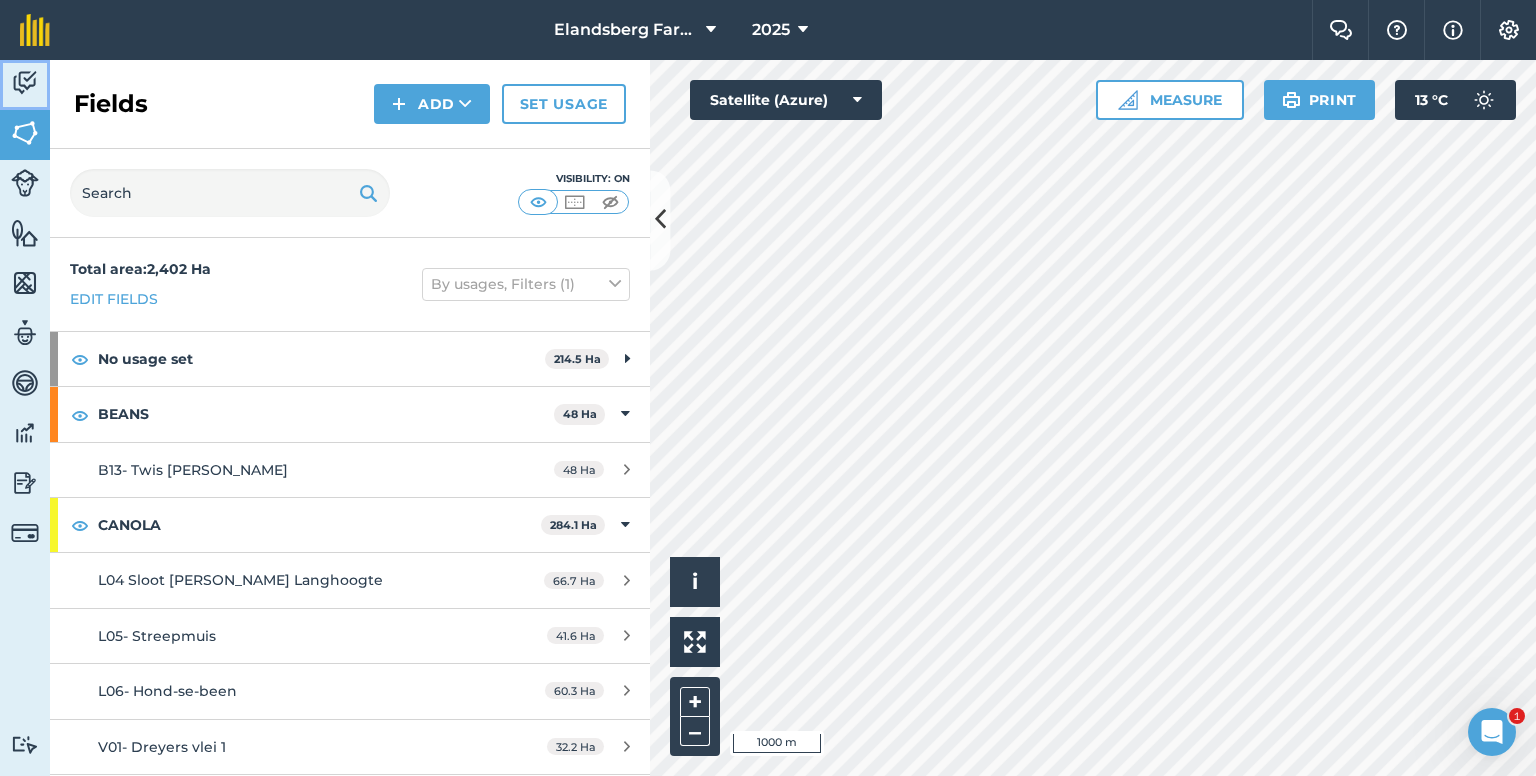 click at bounding box center (25, 83) 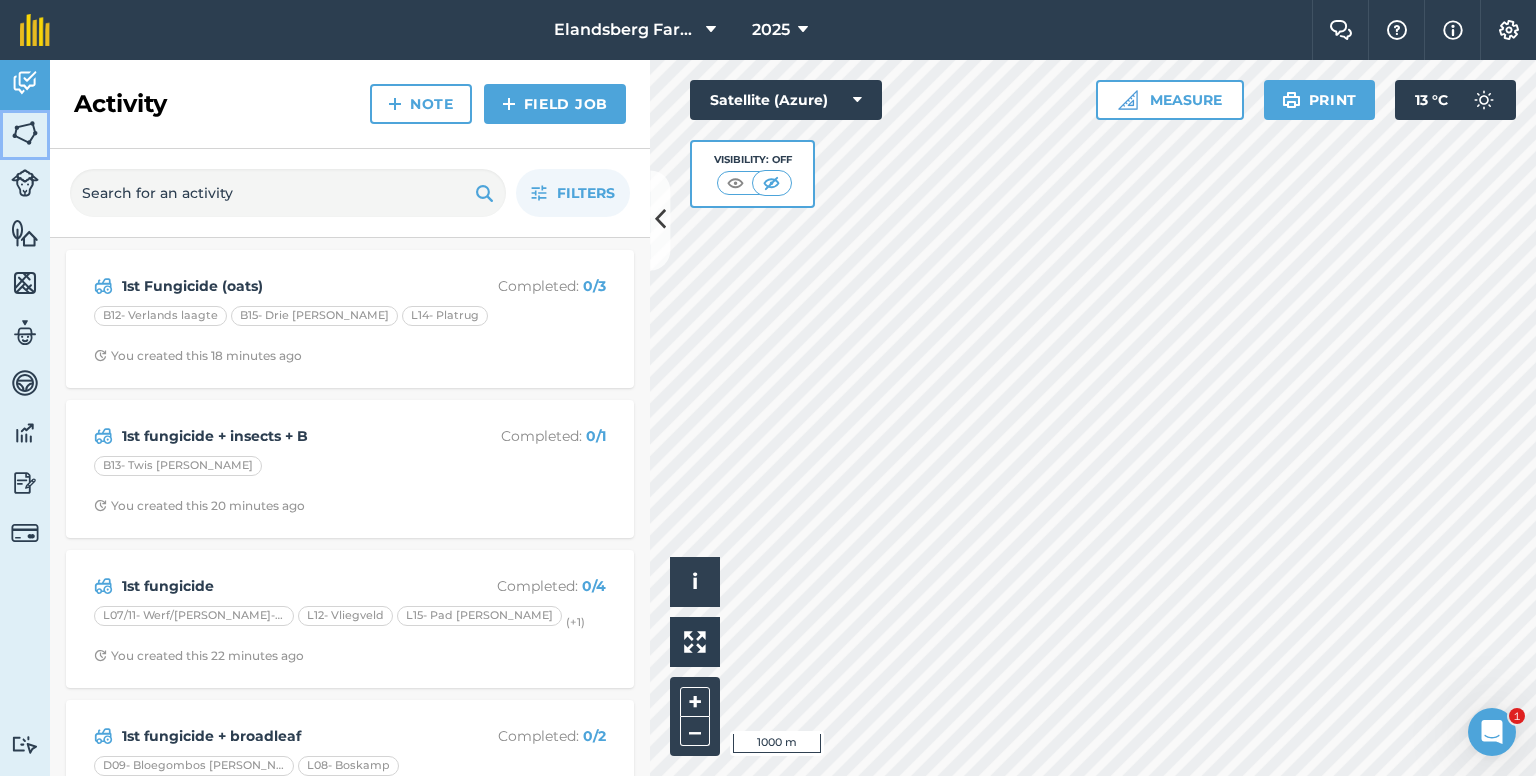 click at bounding box center [25, 133] 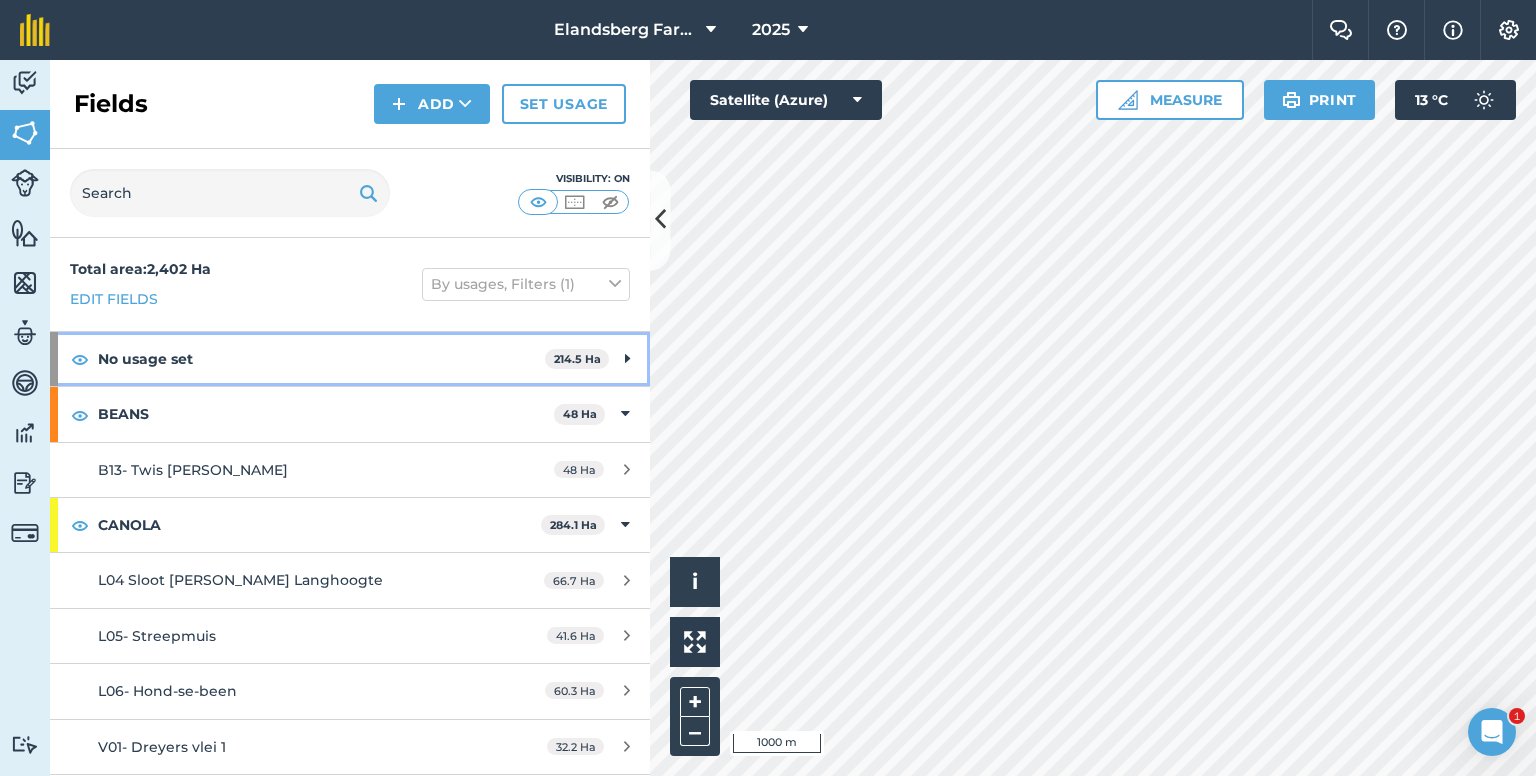 click on "No usage set" at bounding box center [321, 359] 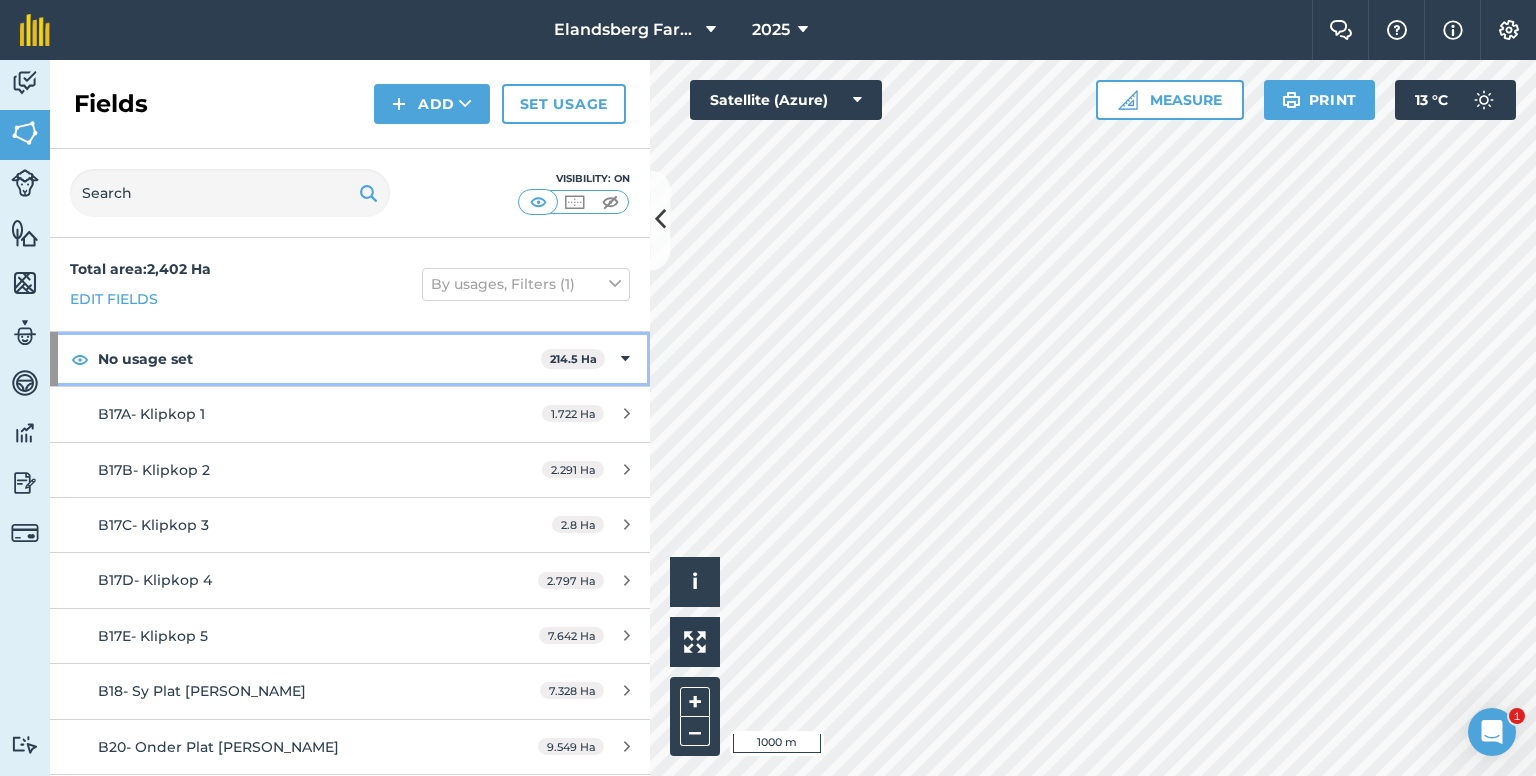 click on "No usage set" at bounding box center [319, 359] 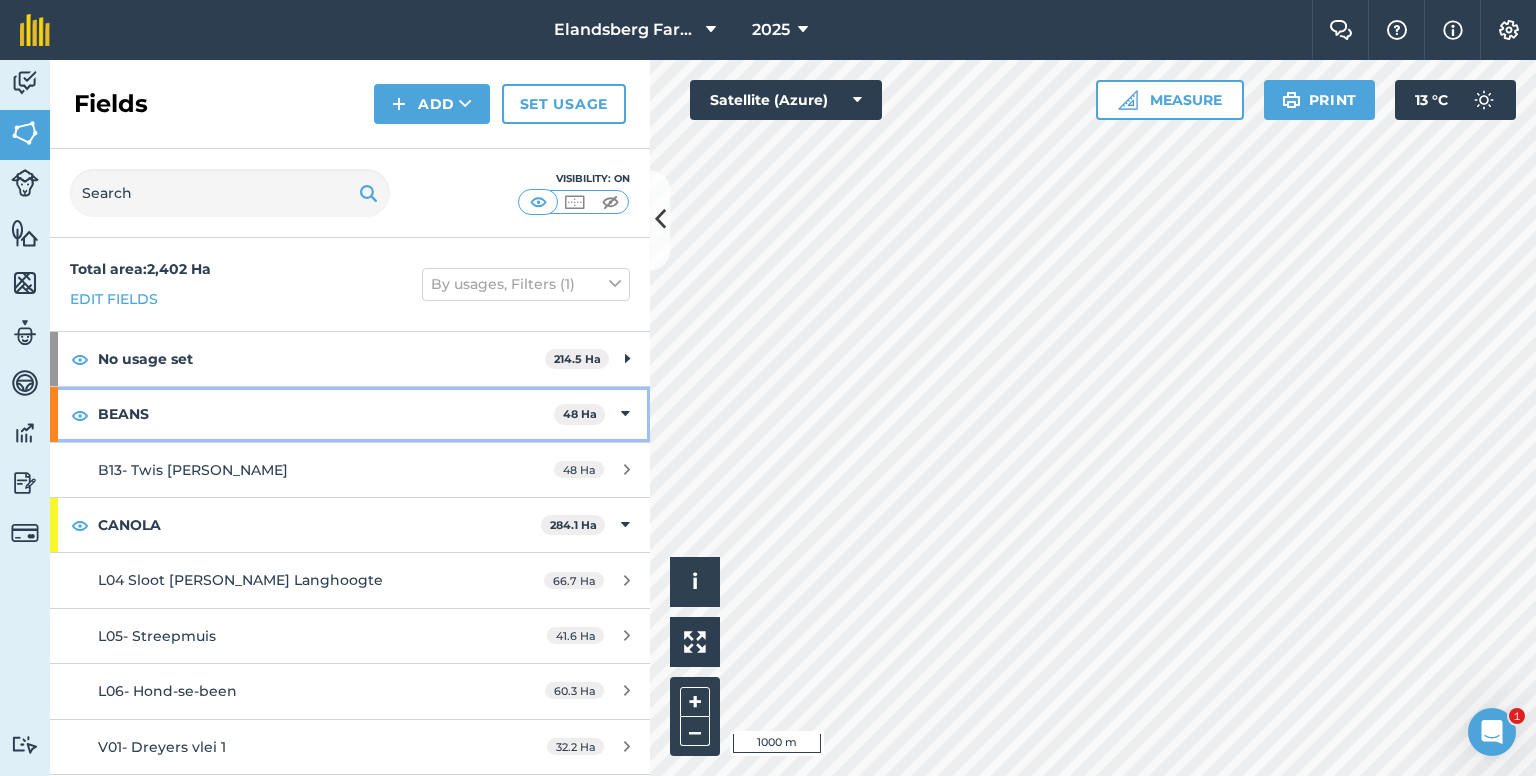 click on "BEANS" at bounding box center (326, 414) 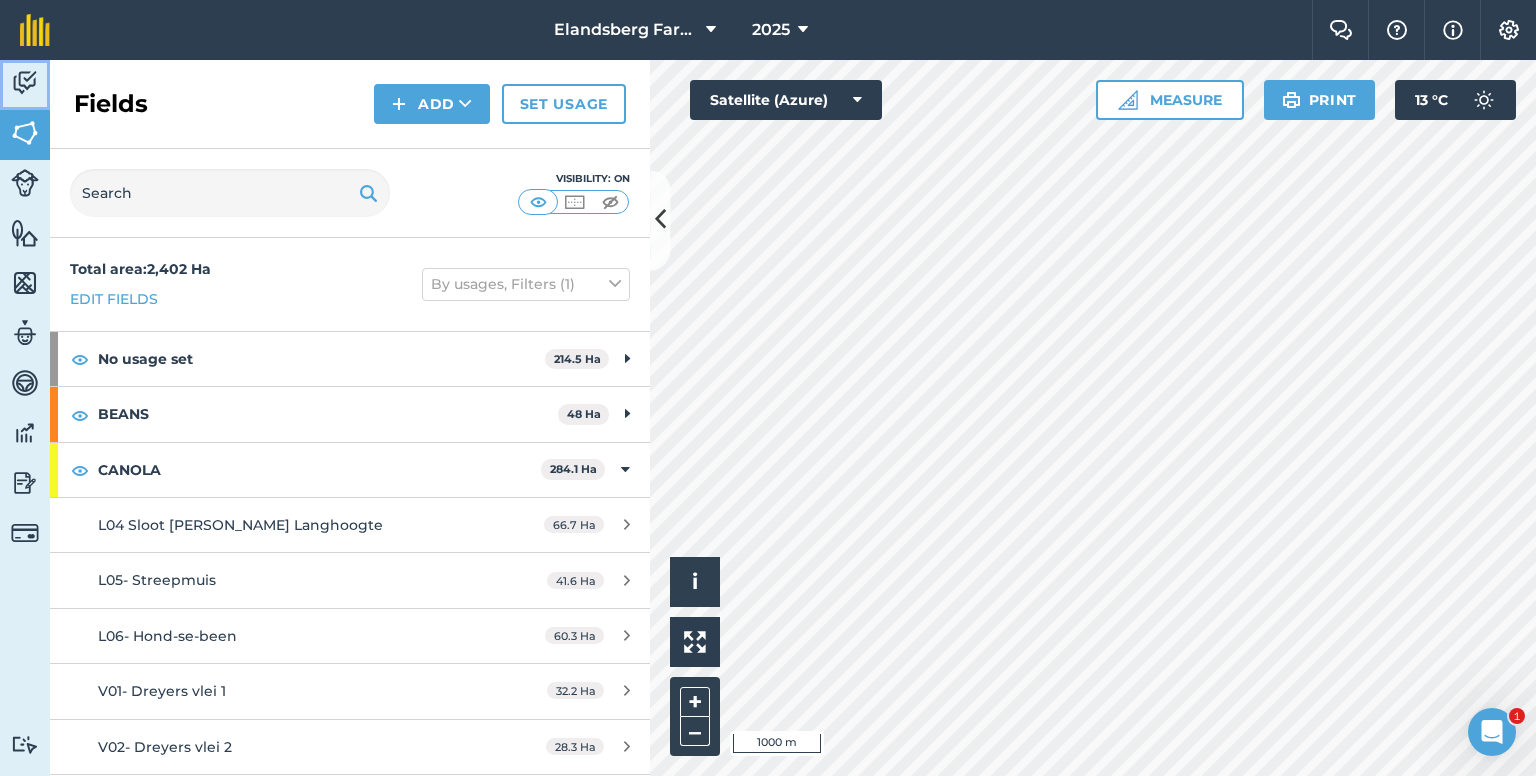 click at bounding box center (25, 83) 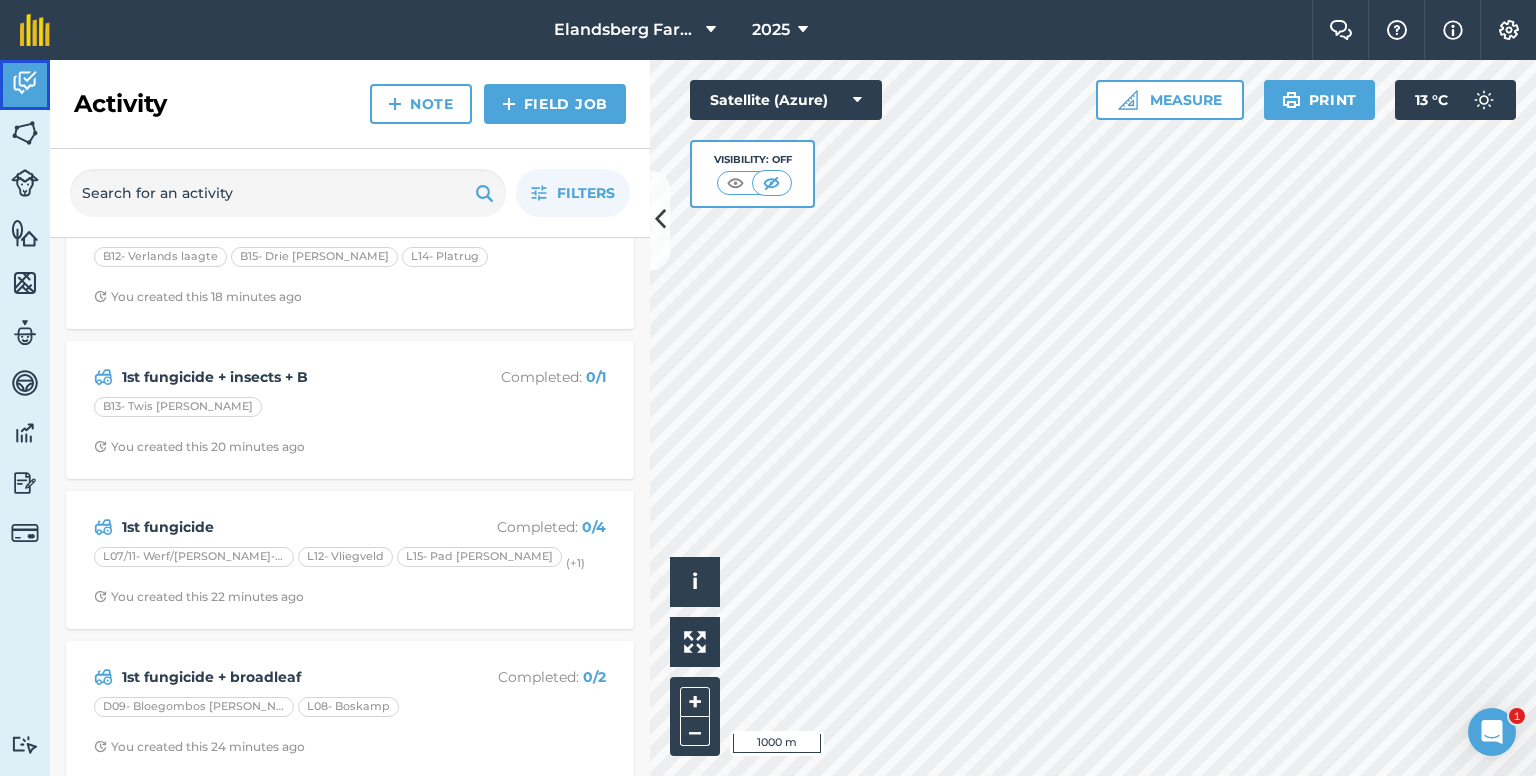 scroll, scrollTop: 0, scrollLeft: 0, axis: both 